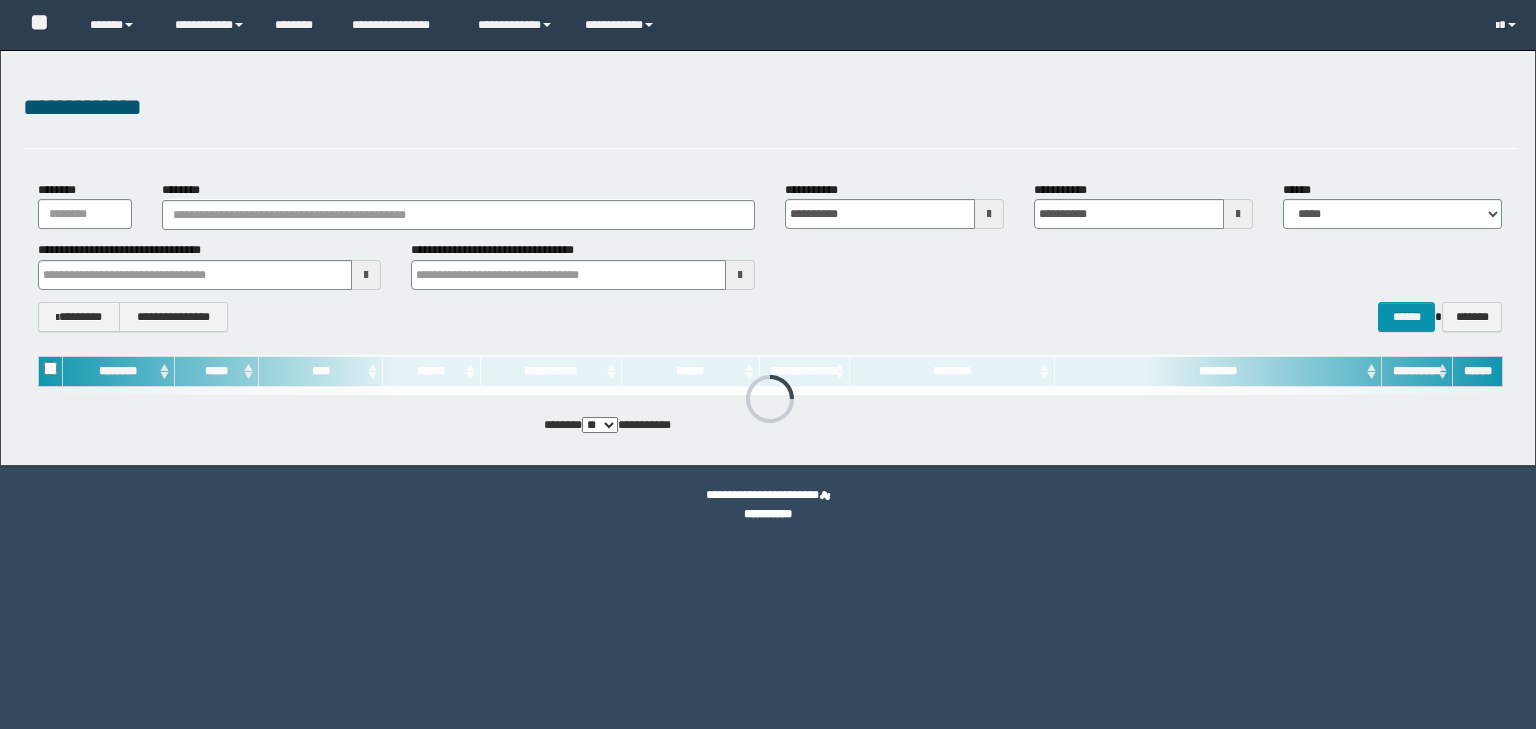 scroll, scrollTop: 0, scrollLeft: 0, axis: both 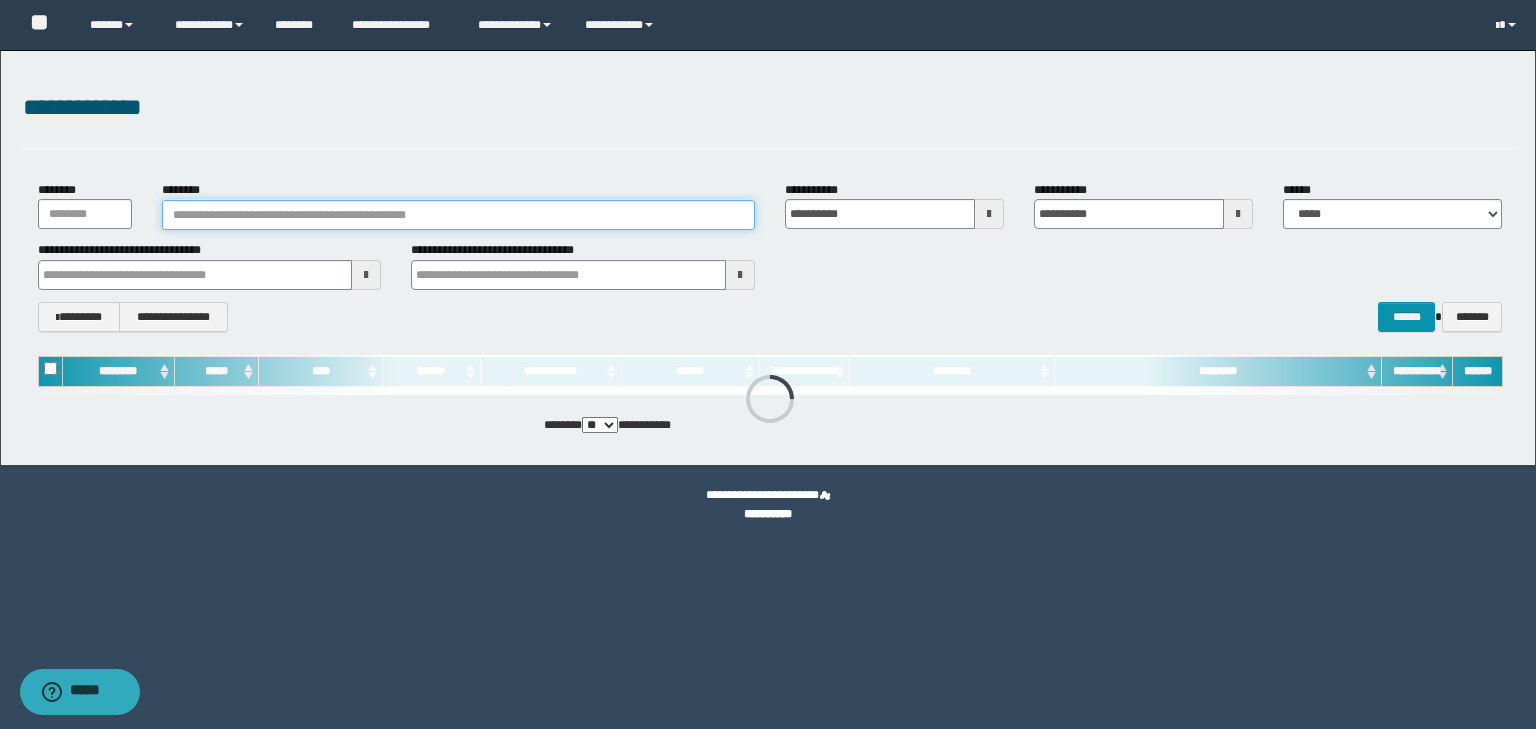 click on "********" at bounding box center [458, 215] 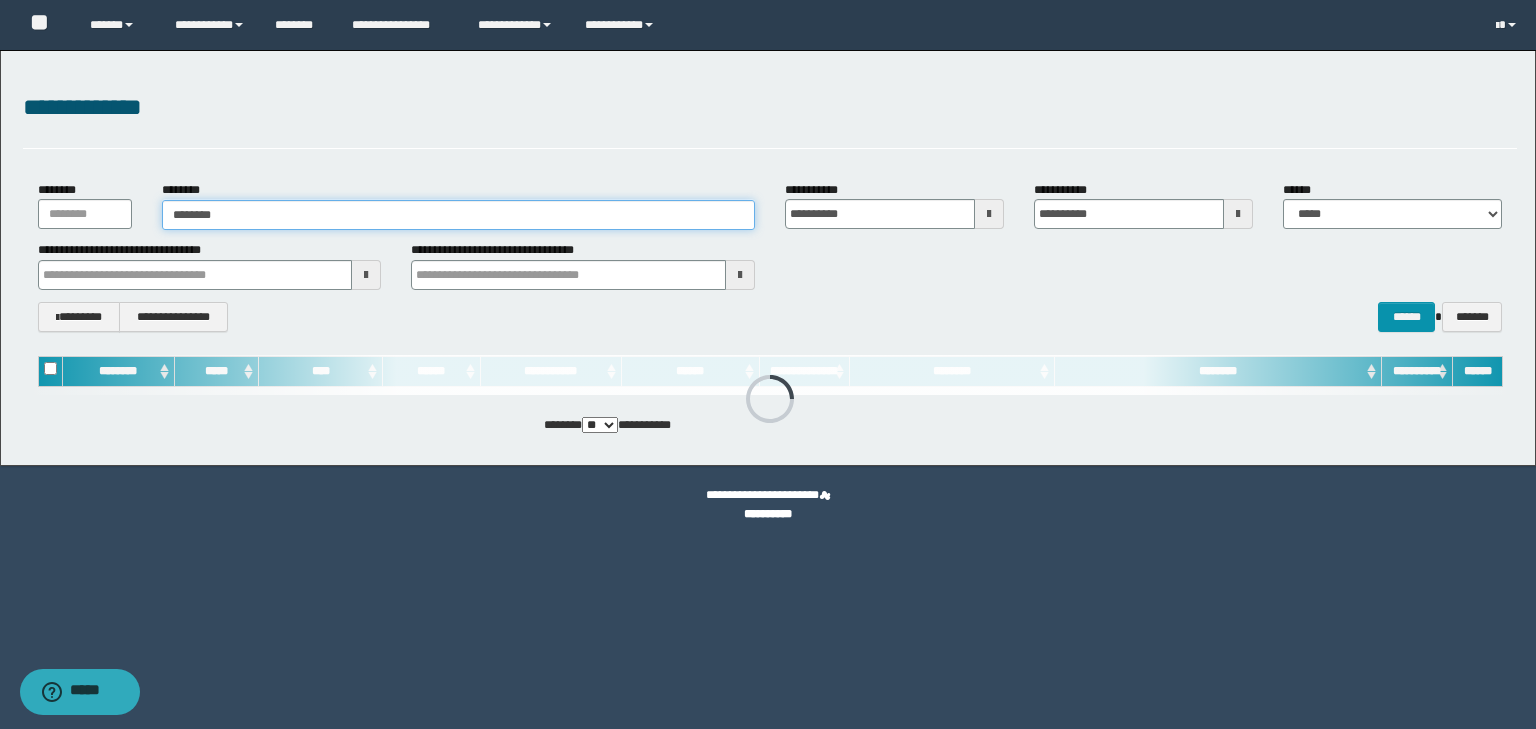 type on "********" 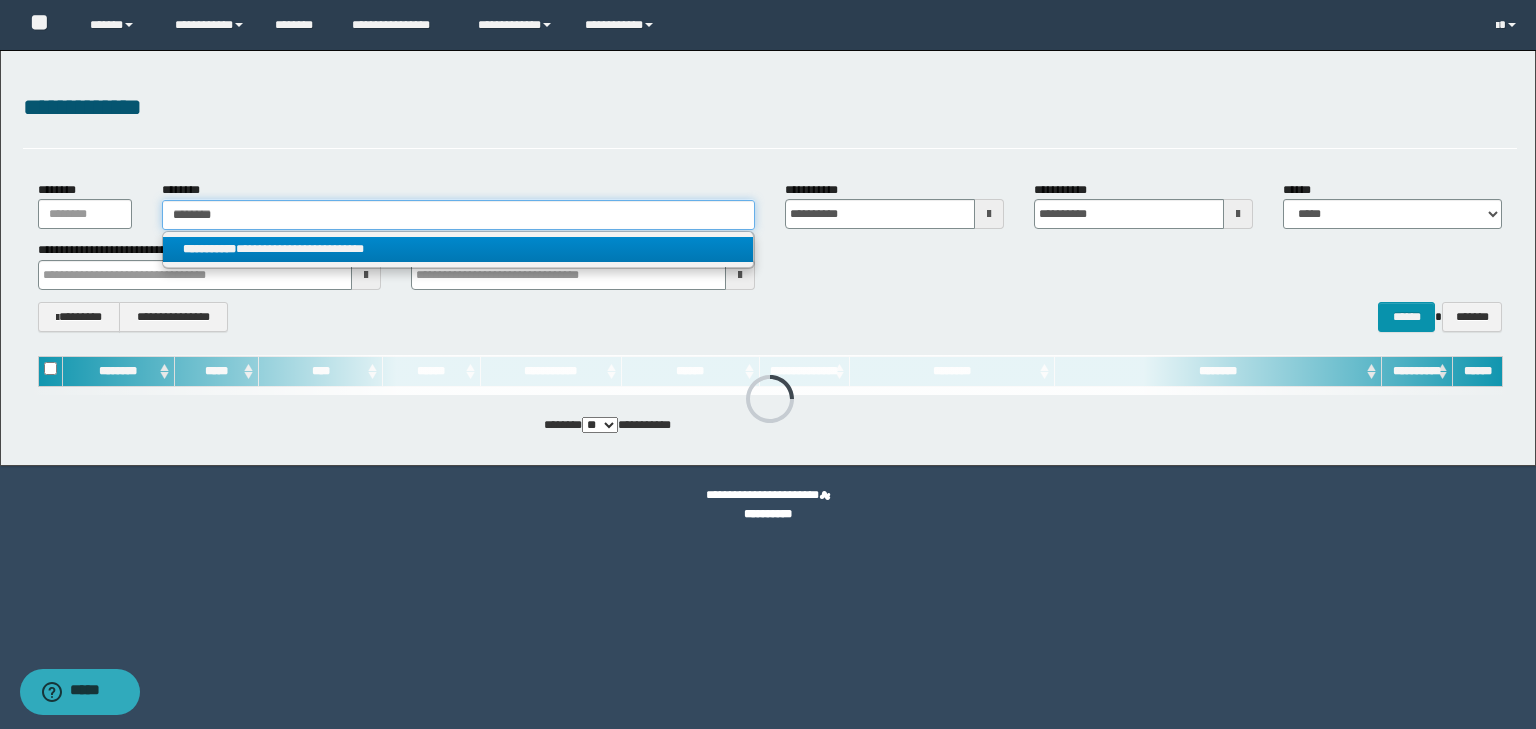 type on "********" 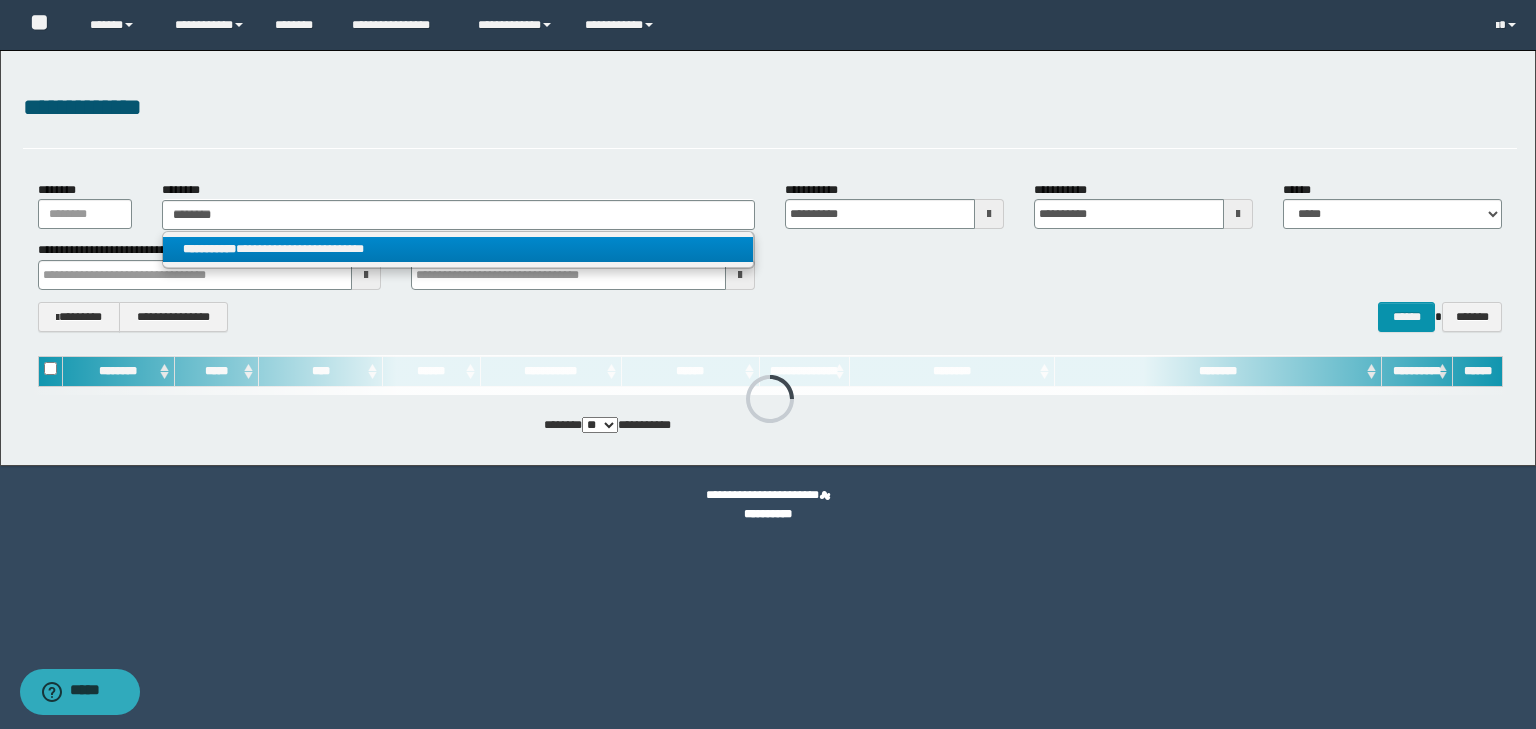 click on "**********" at bounding box center [209, 249] 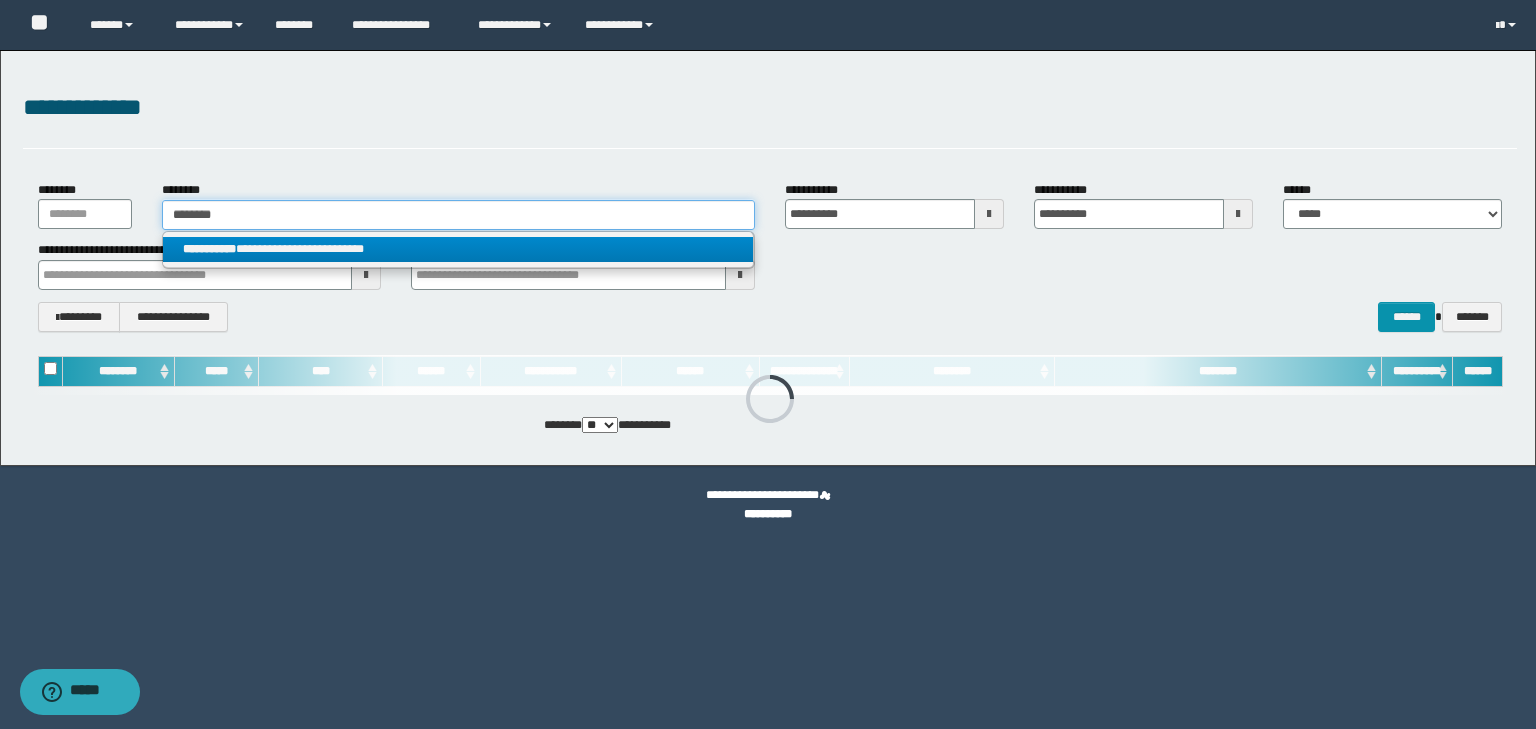 type 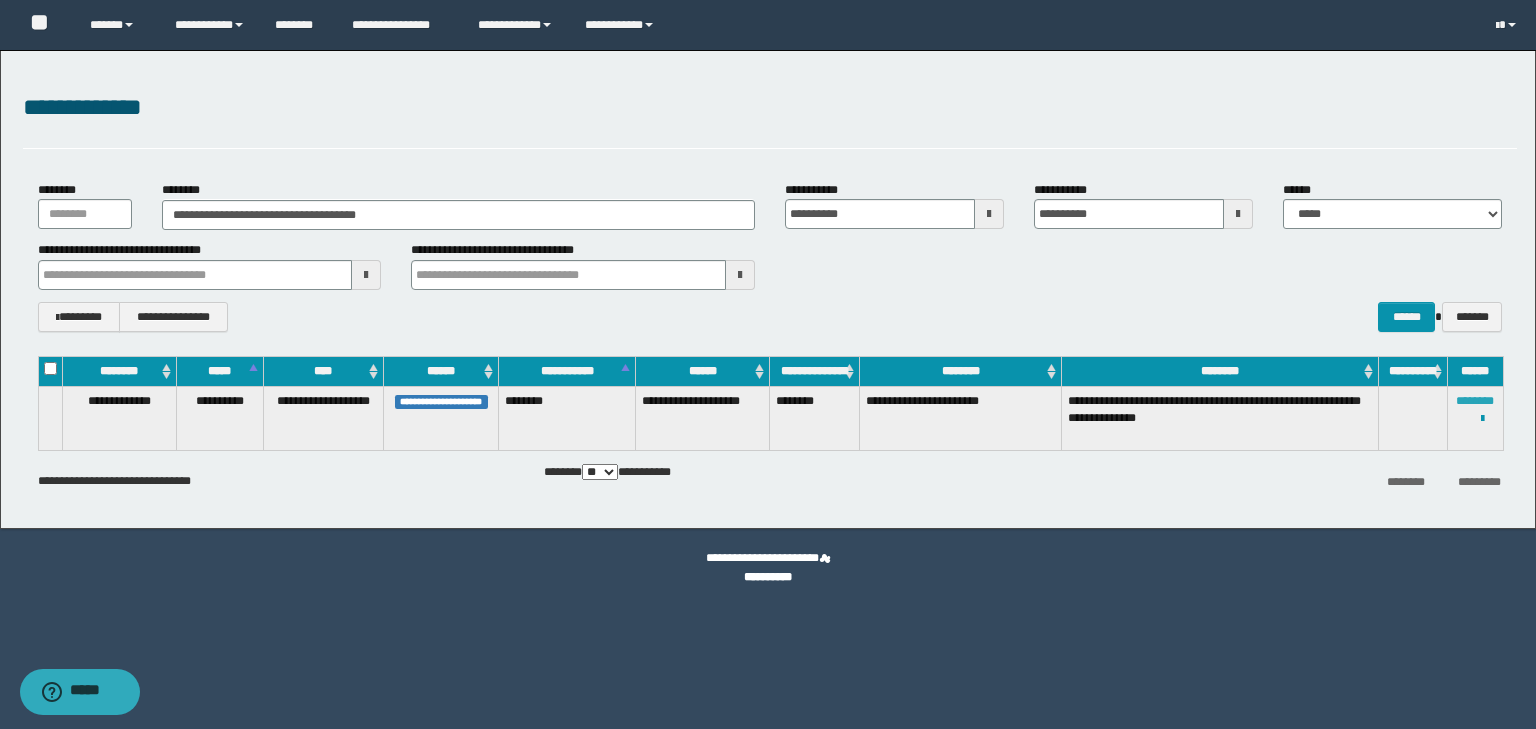 click on "********" at bounding box center (1475, 401) 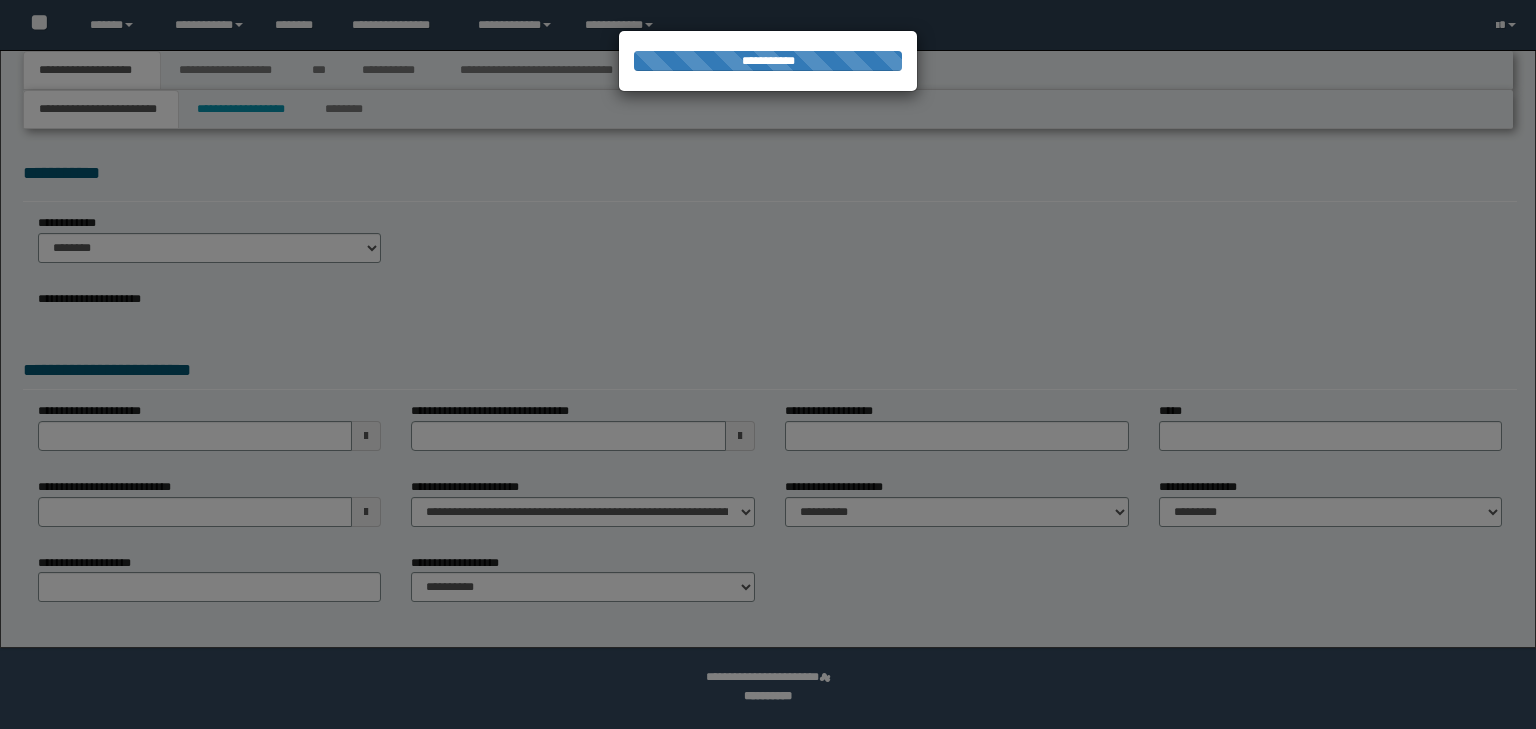 scroll, scrollTop: 0, scrollLeft: 0, axis: both 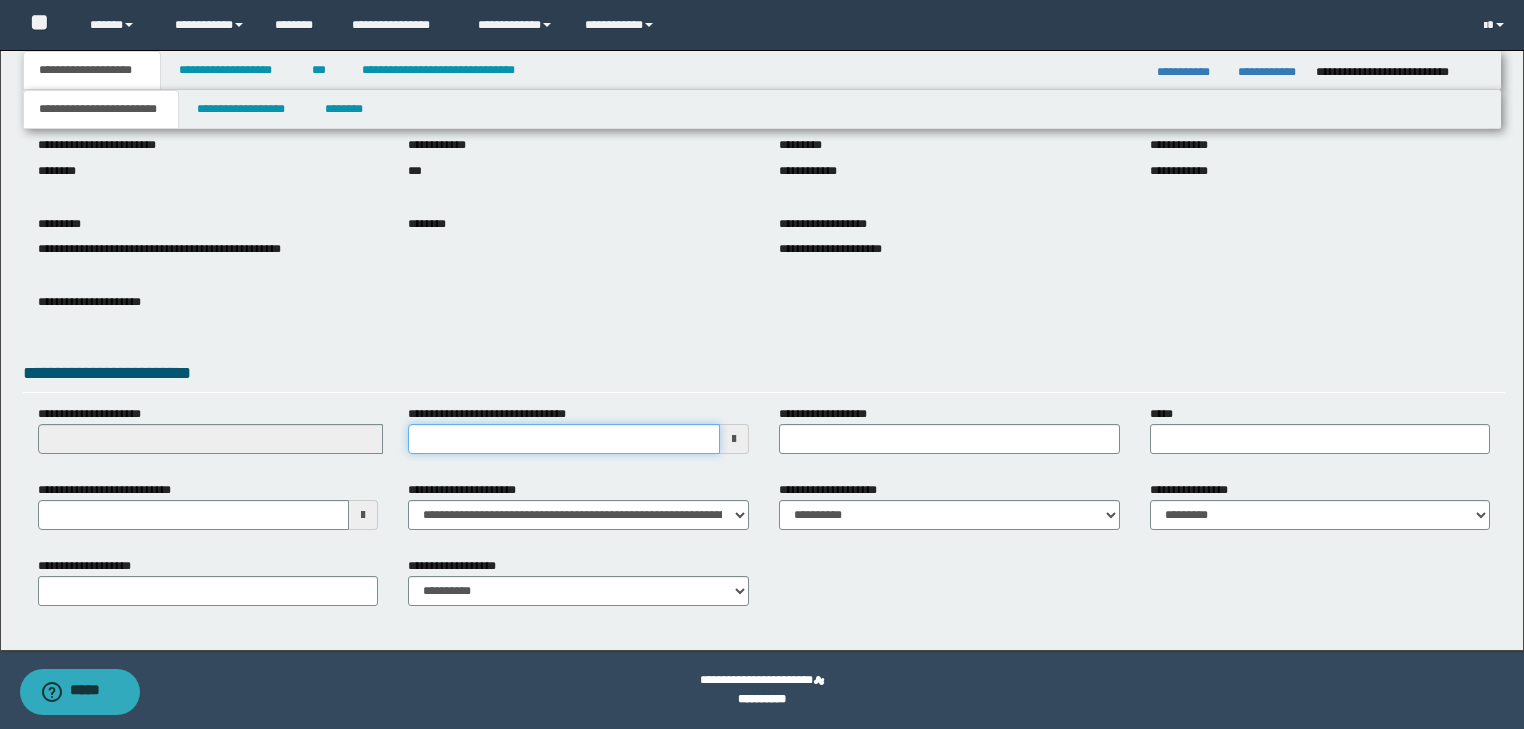 click on "**********" at bounding box center [564, 439] 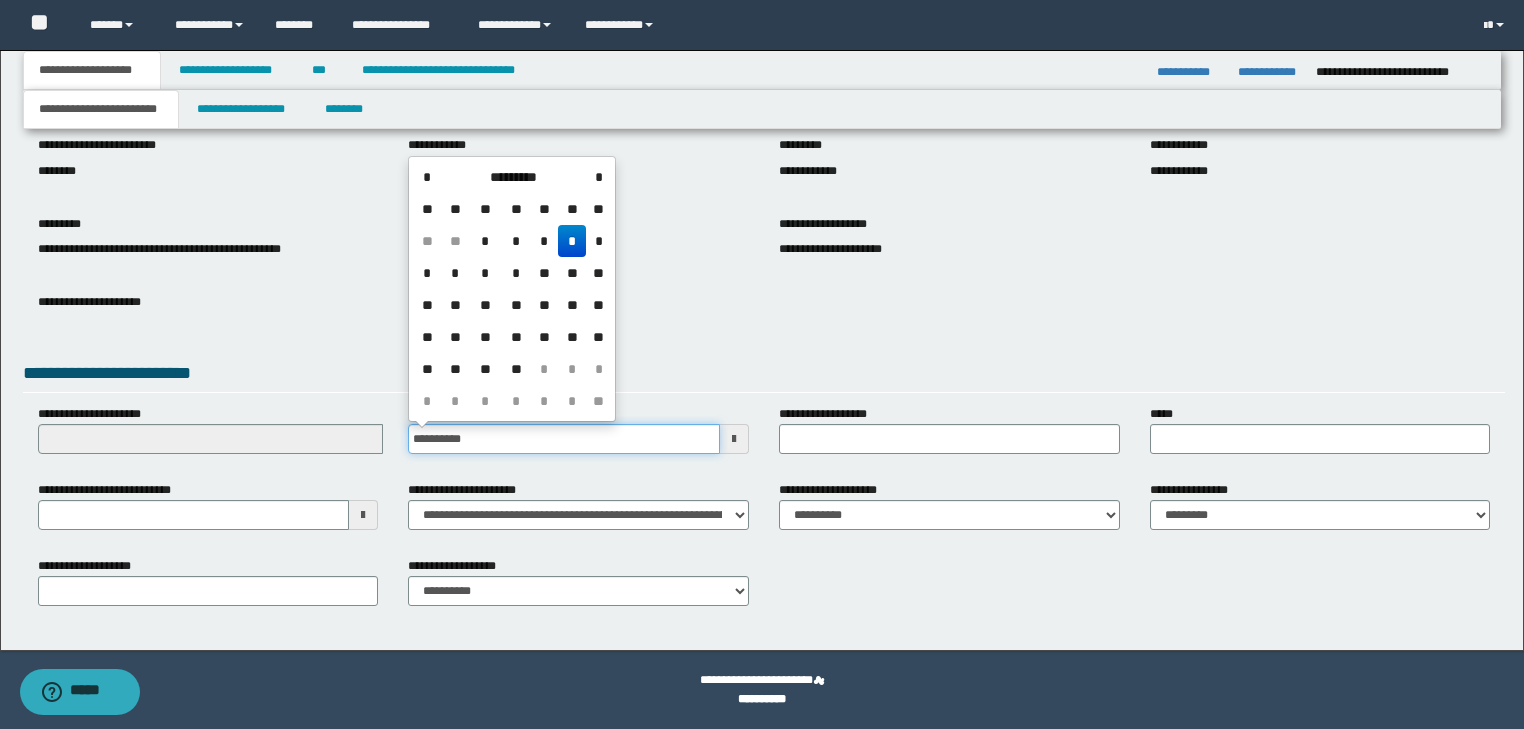 type on "**********" 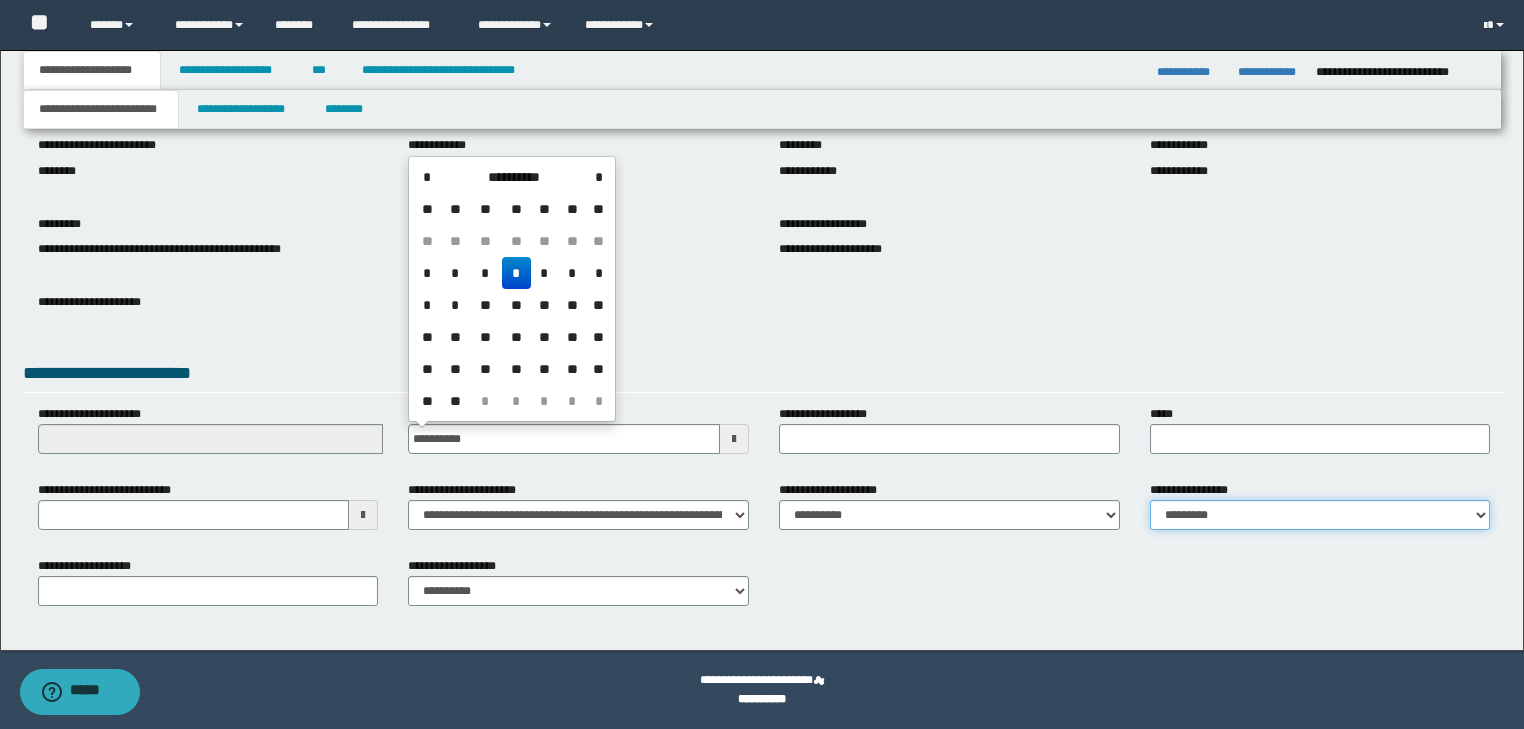 click on "**********" at bounding box center [1320, 515] 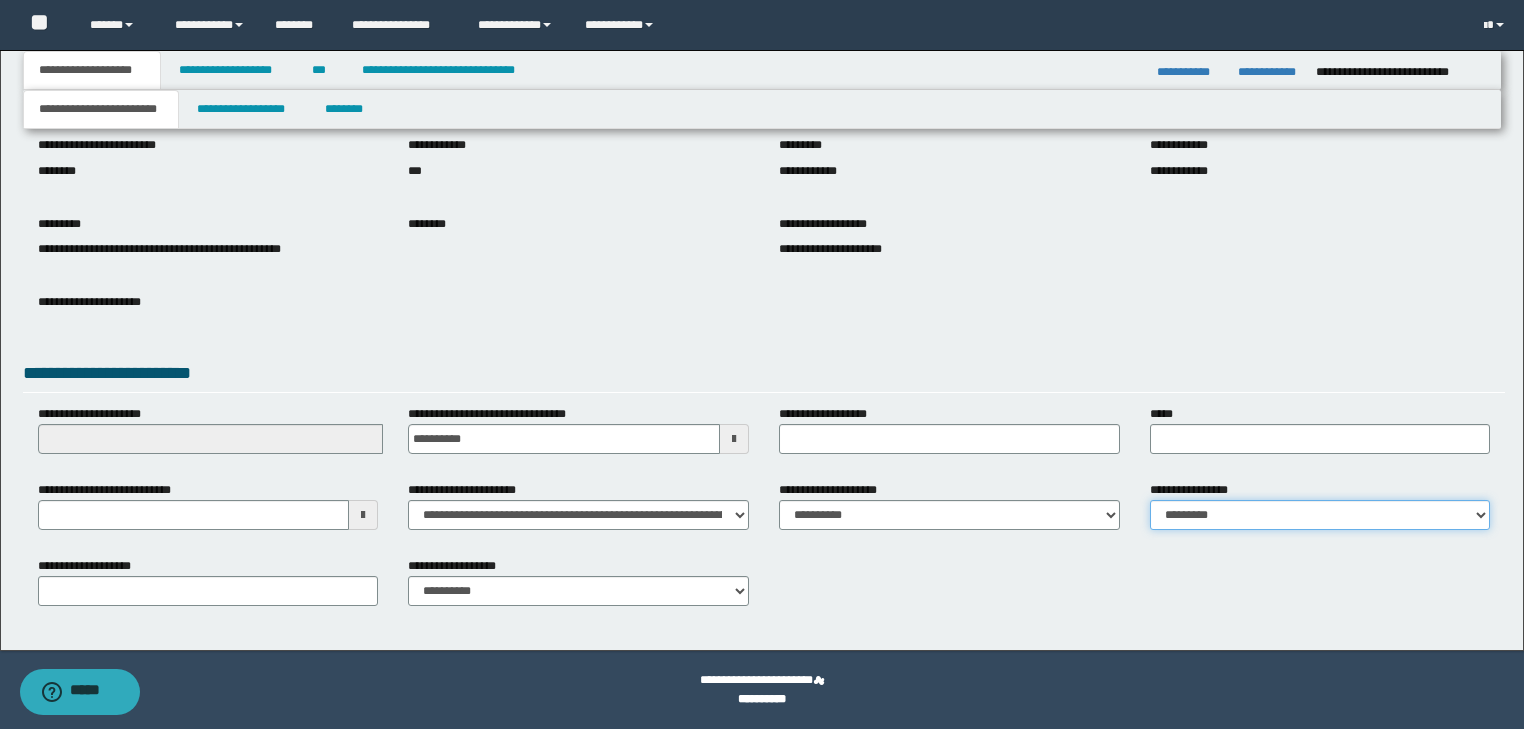 select on "*" 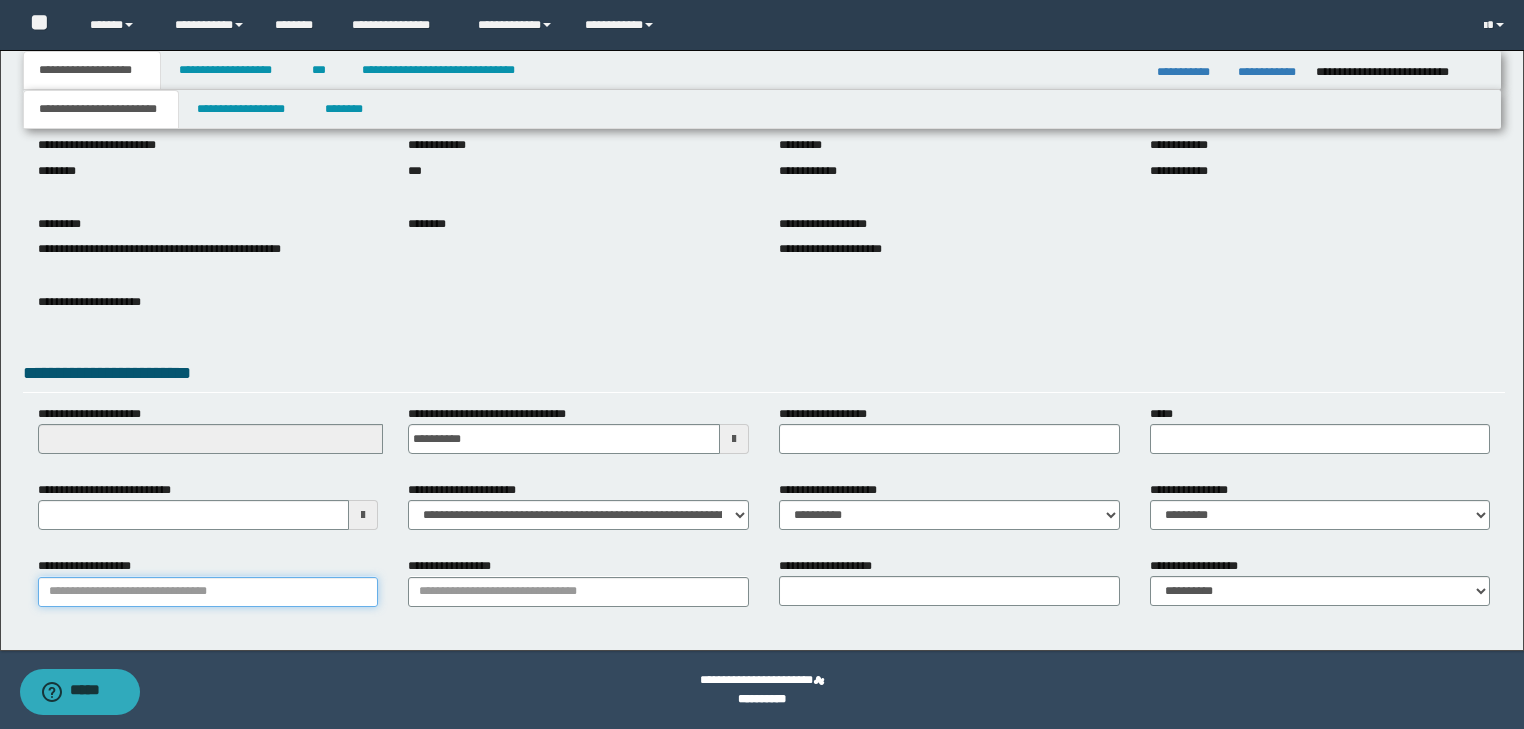 click on "**********" at bounding box center (208, 592) 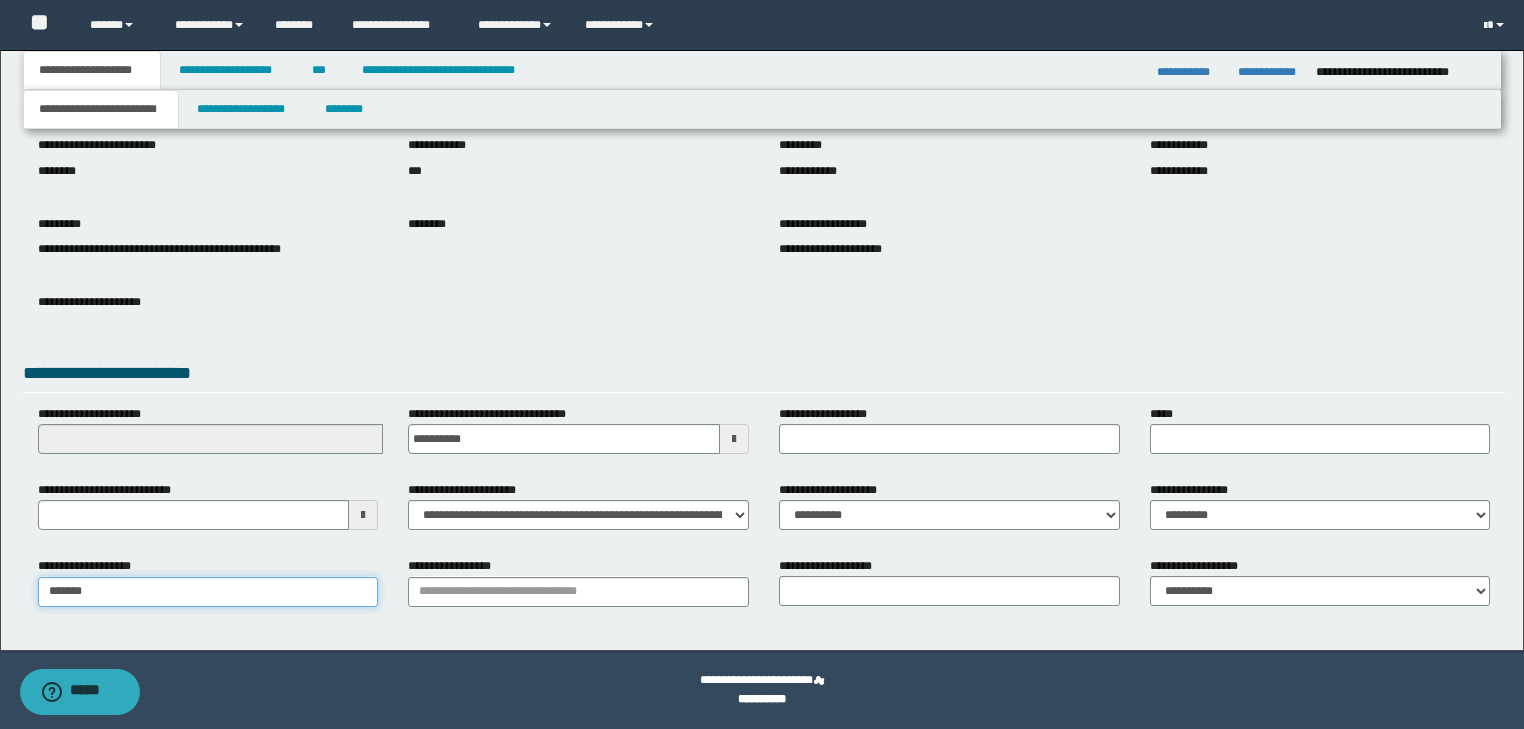 type on "********" 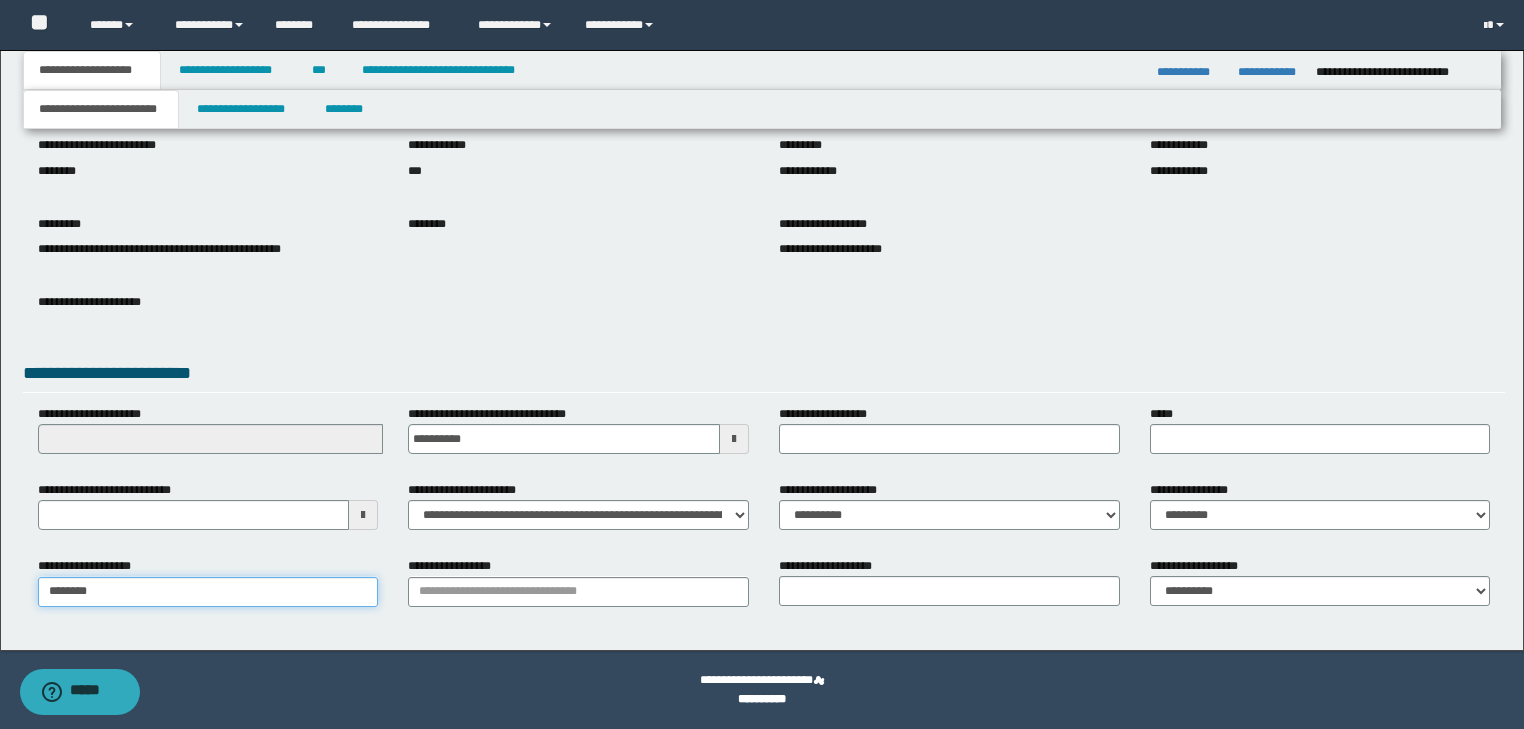 type on "********" 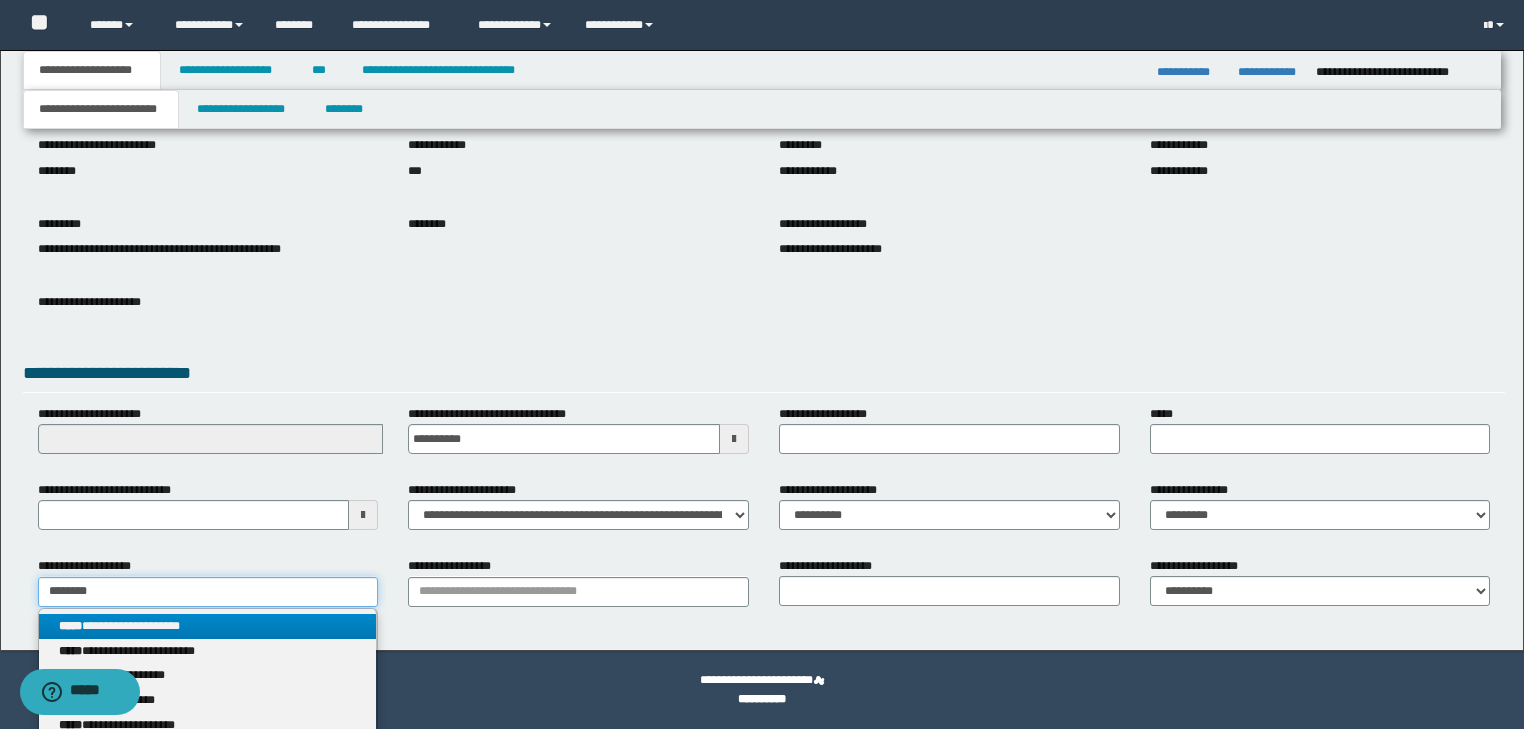 type on "********" 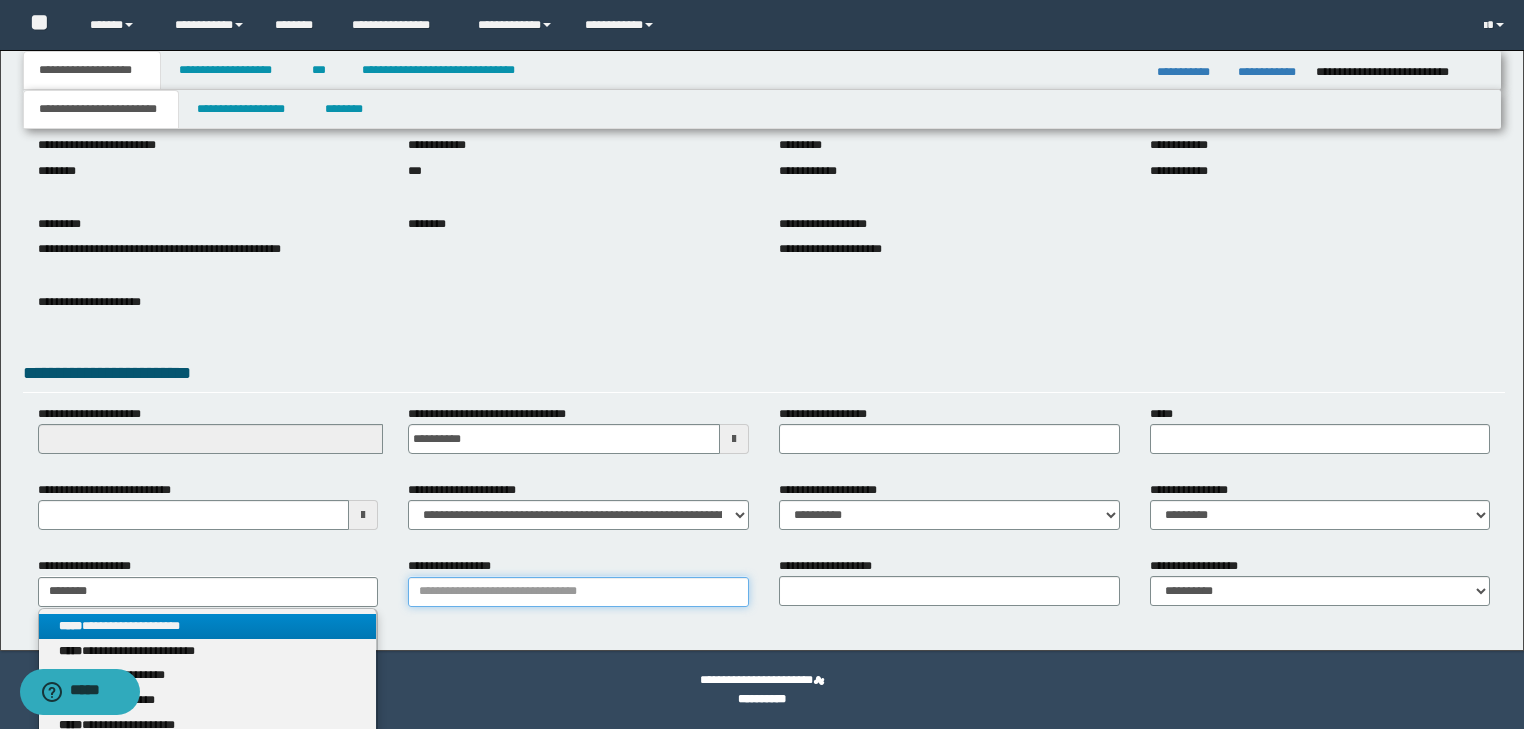 type 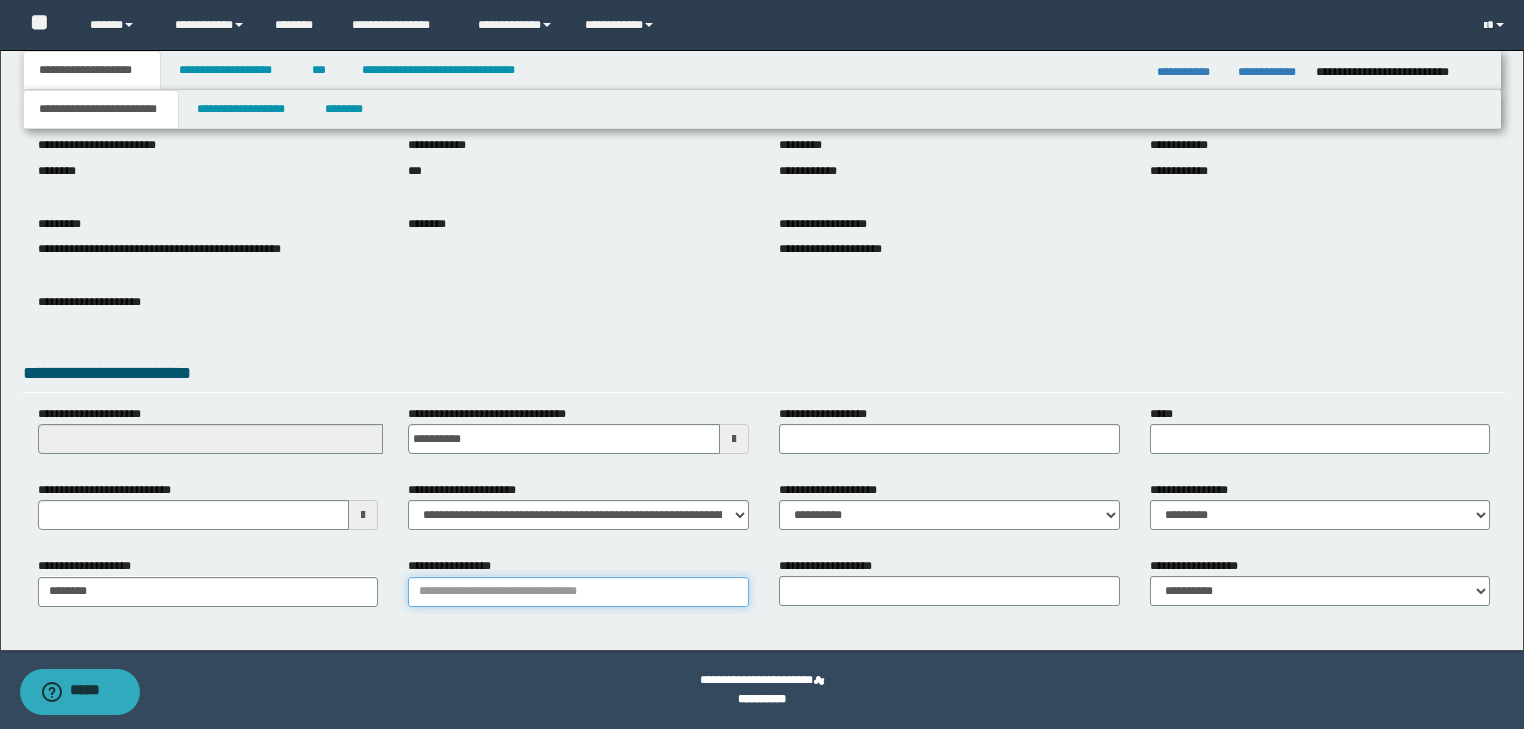 click on "**********" at bounding box center (578, 592) 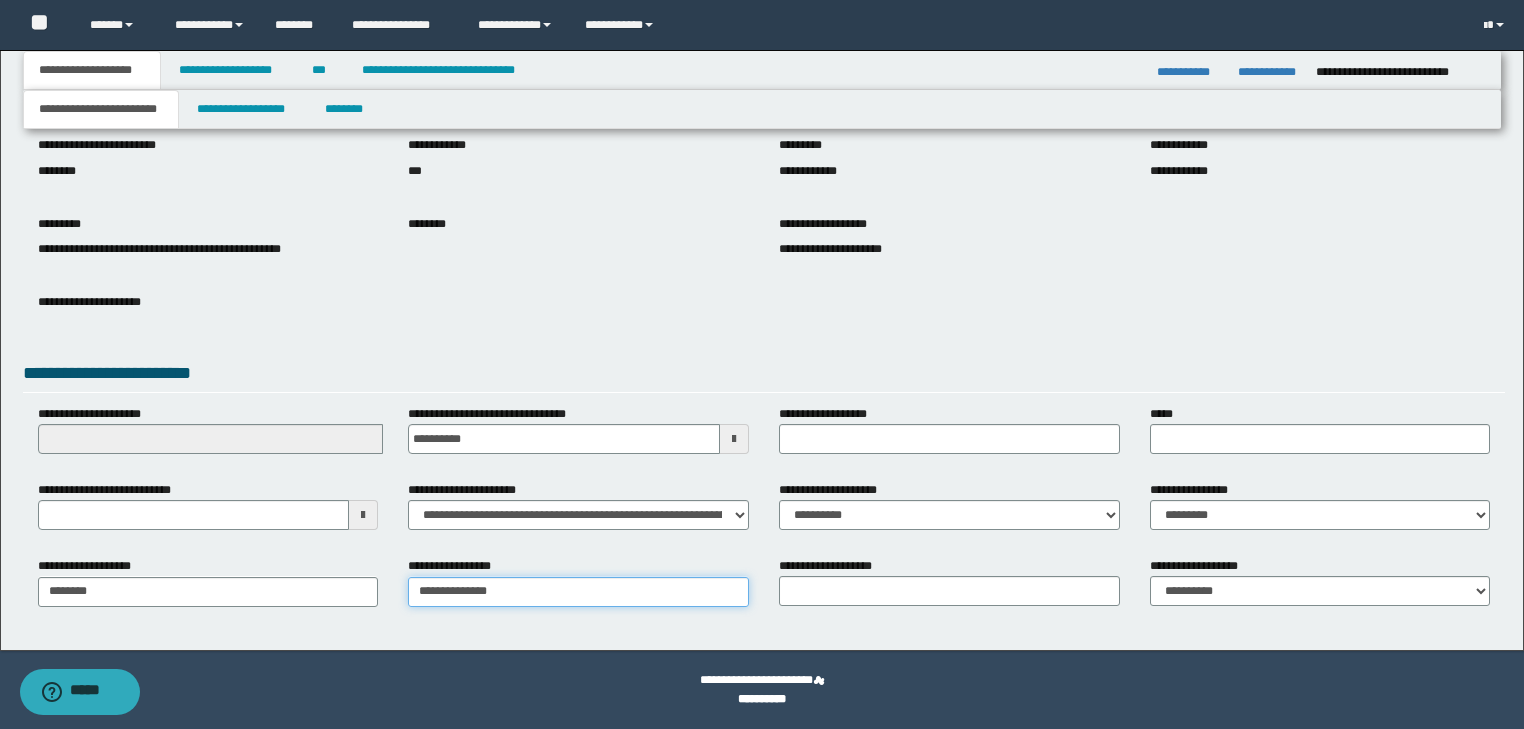 type on "**********" 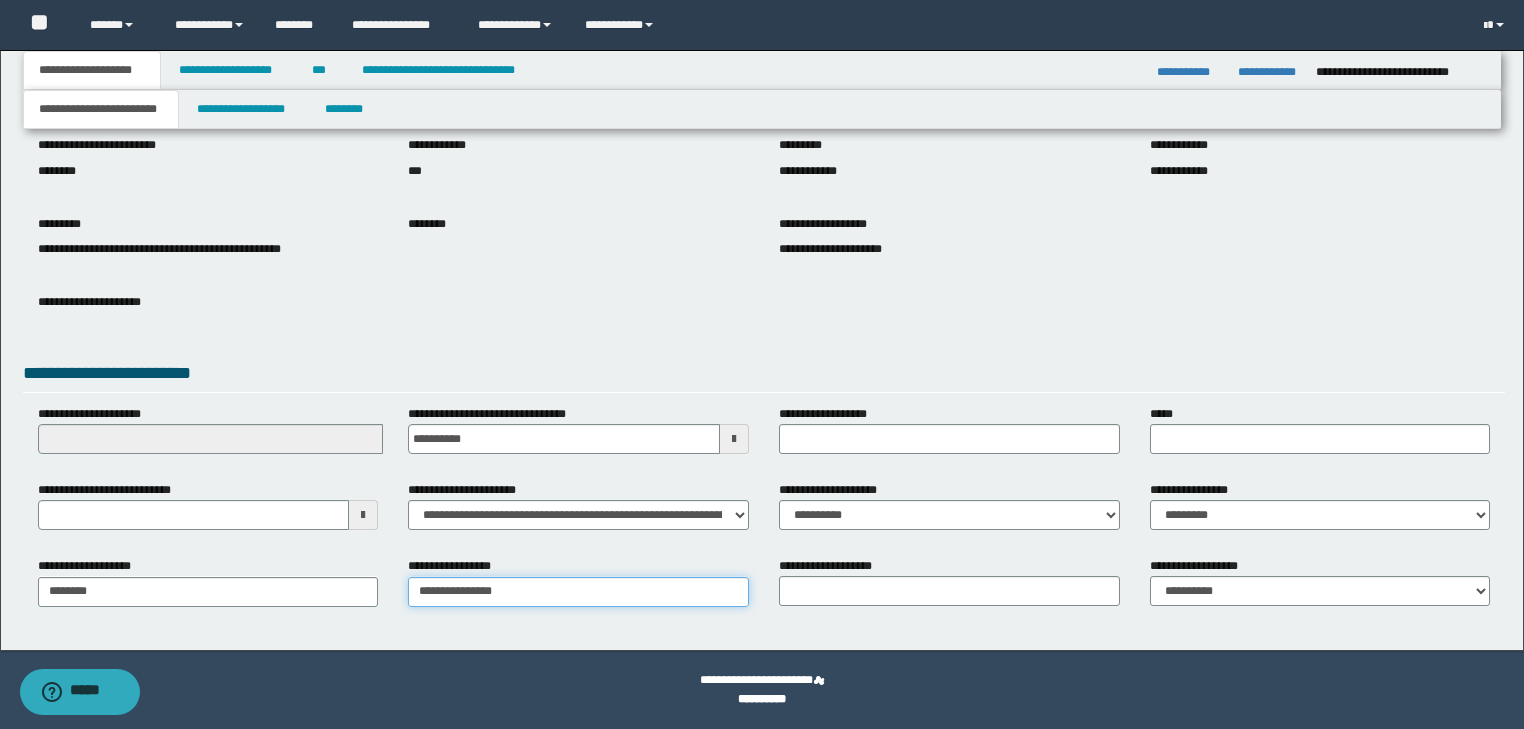 type on "**********" 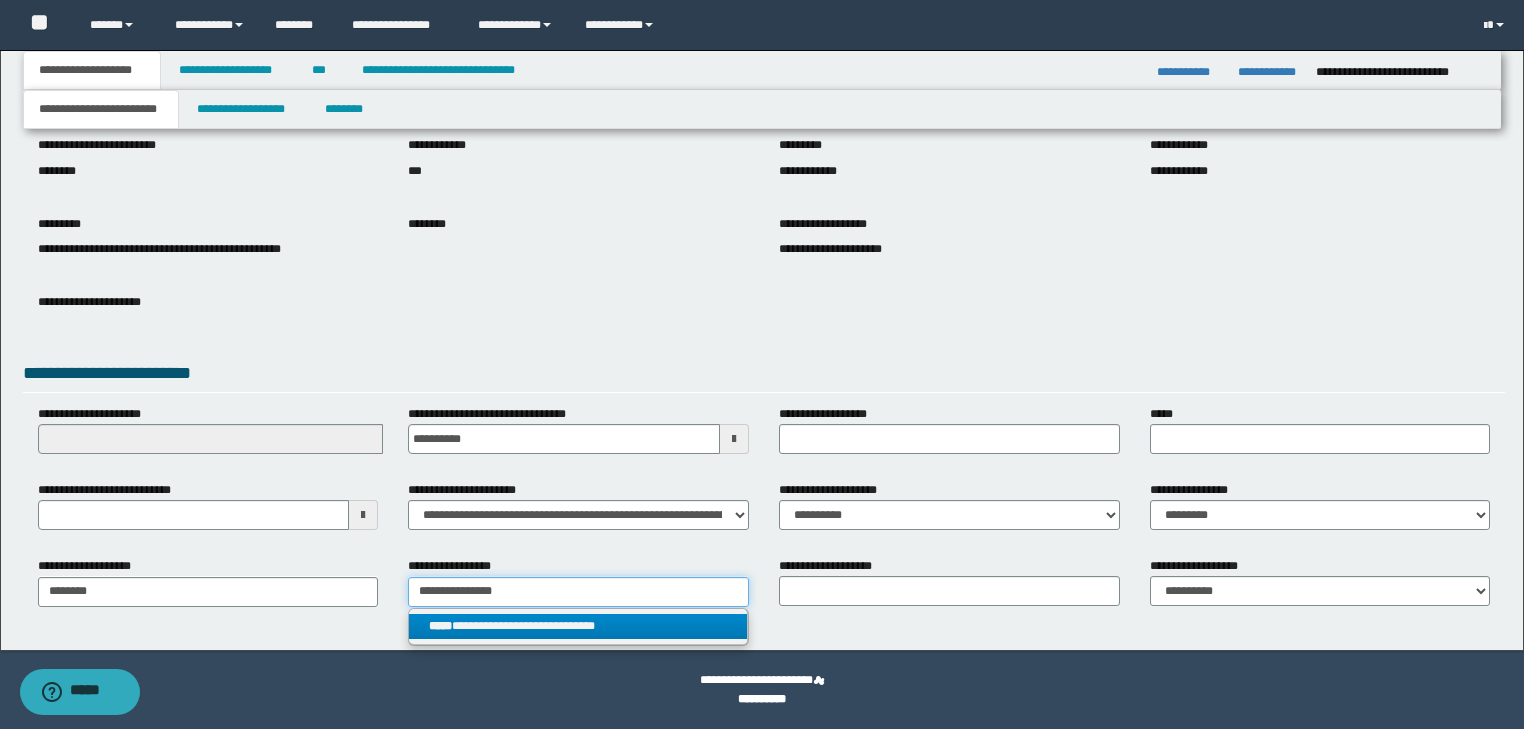 type on "**********" 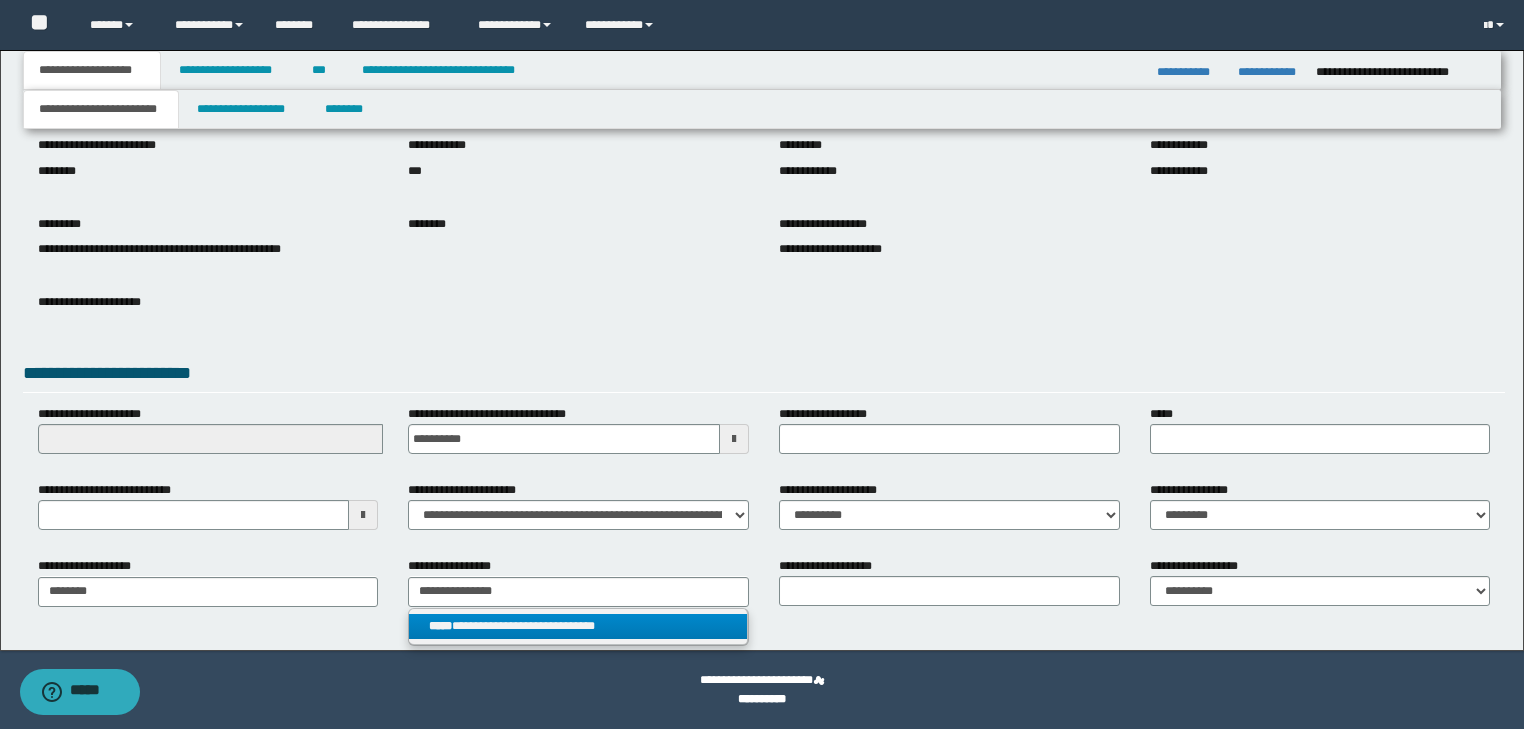 click on "**********" at bounding box center [578, 626] 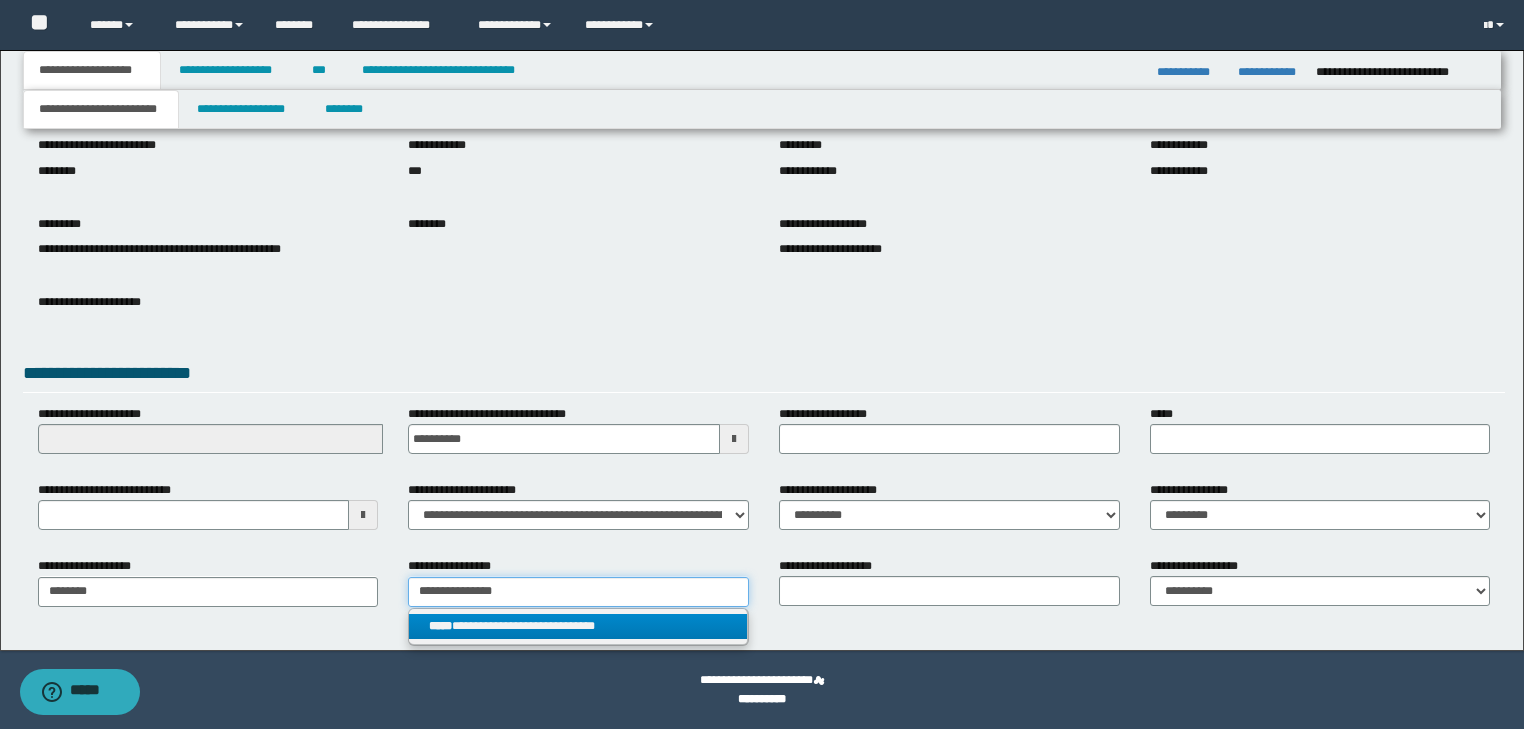 type 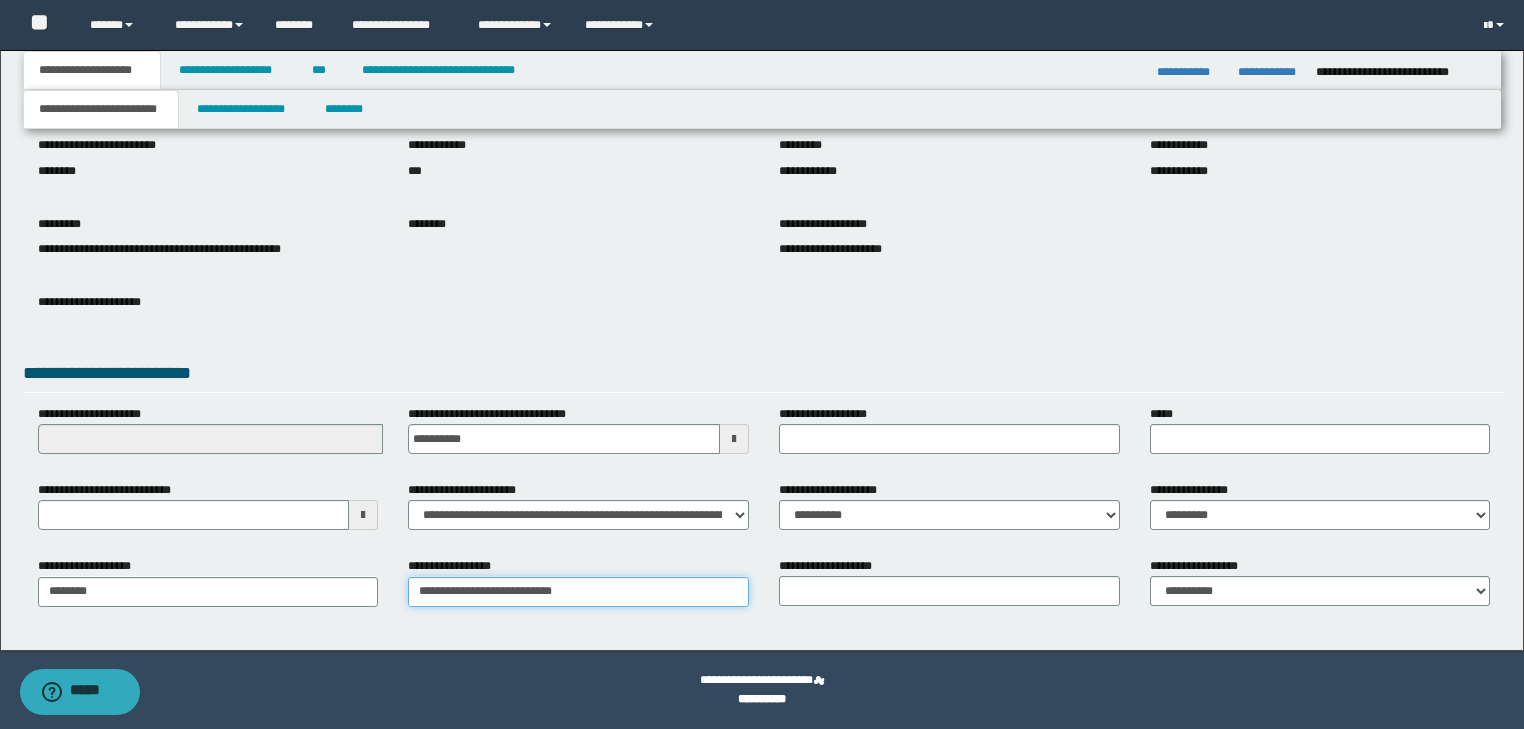 type on "**********" 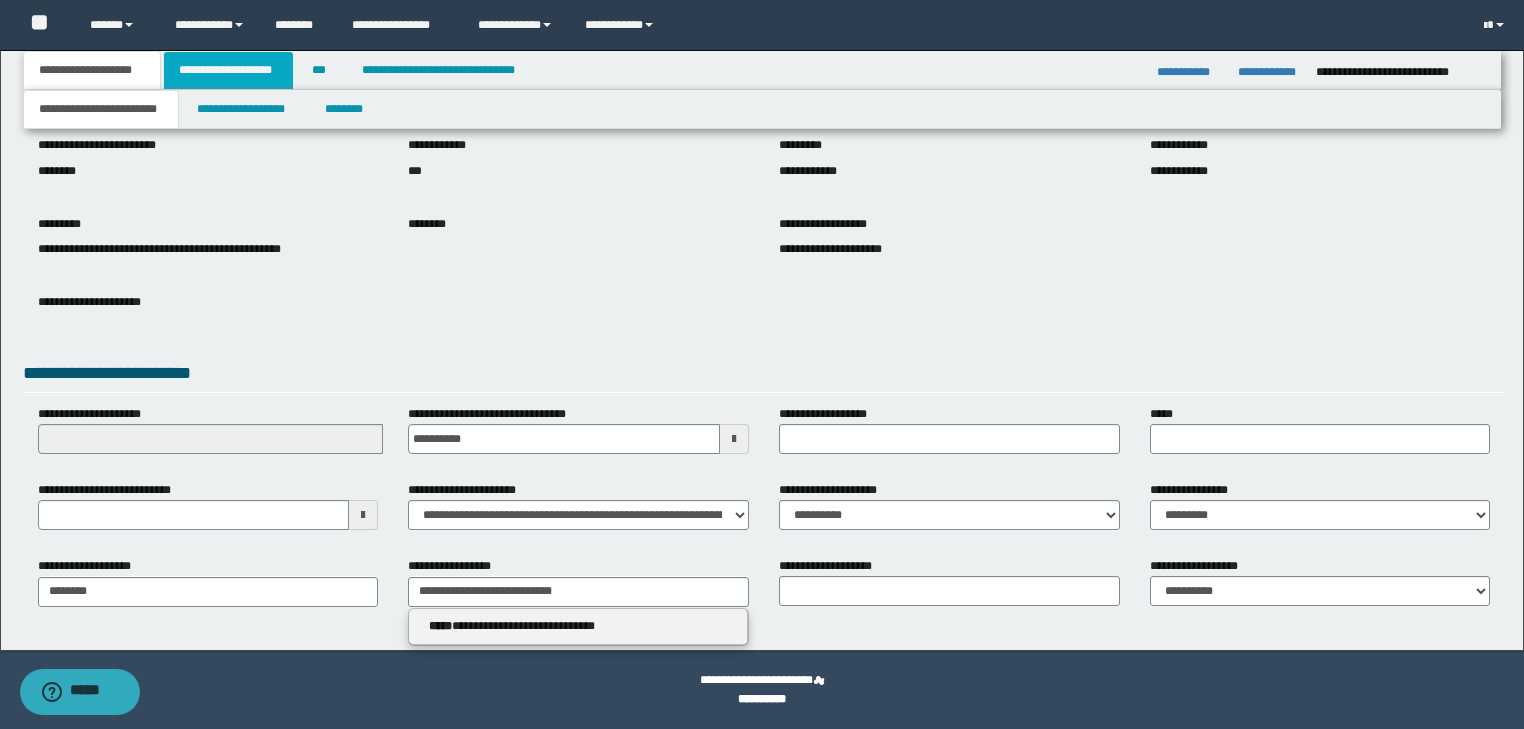 type 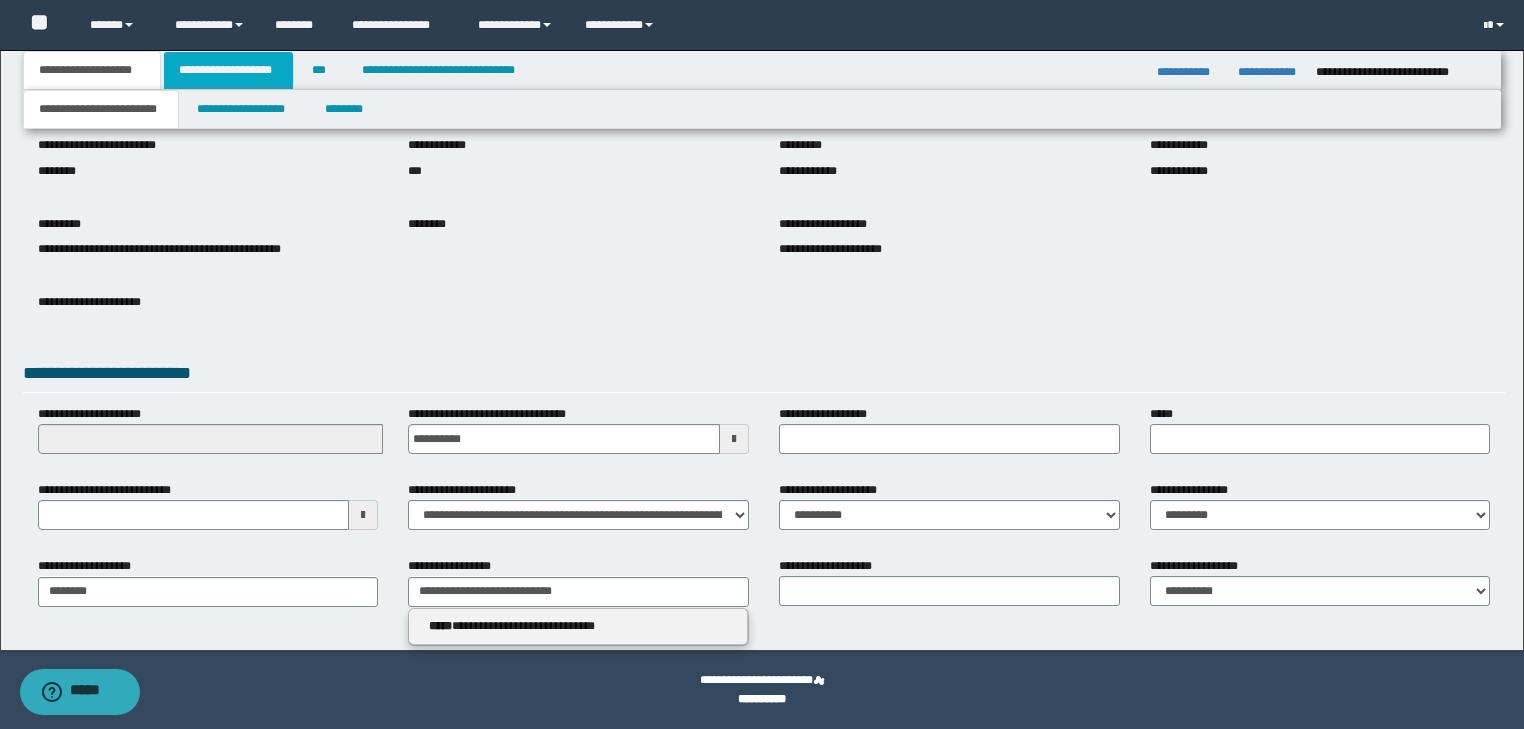 click on "**********" at bounding box center [228, 70] 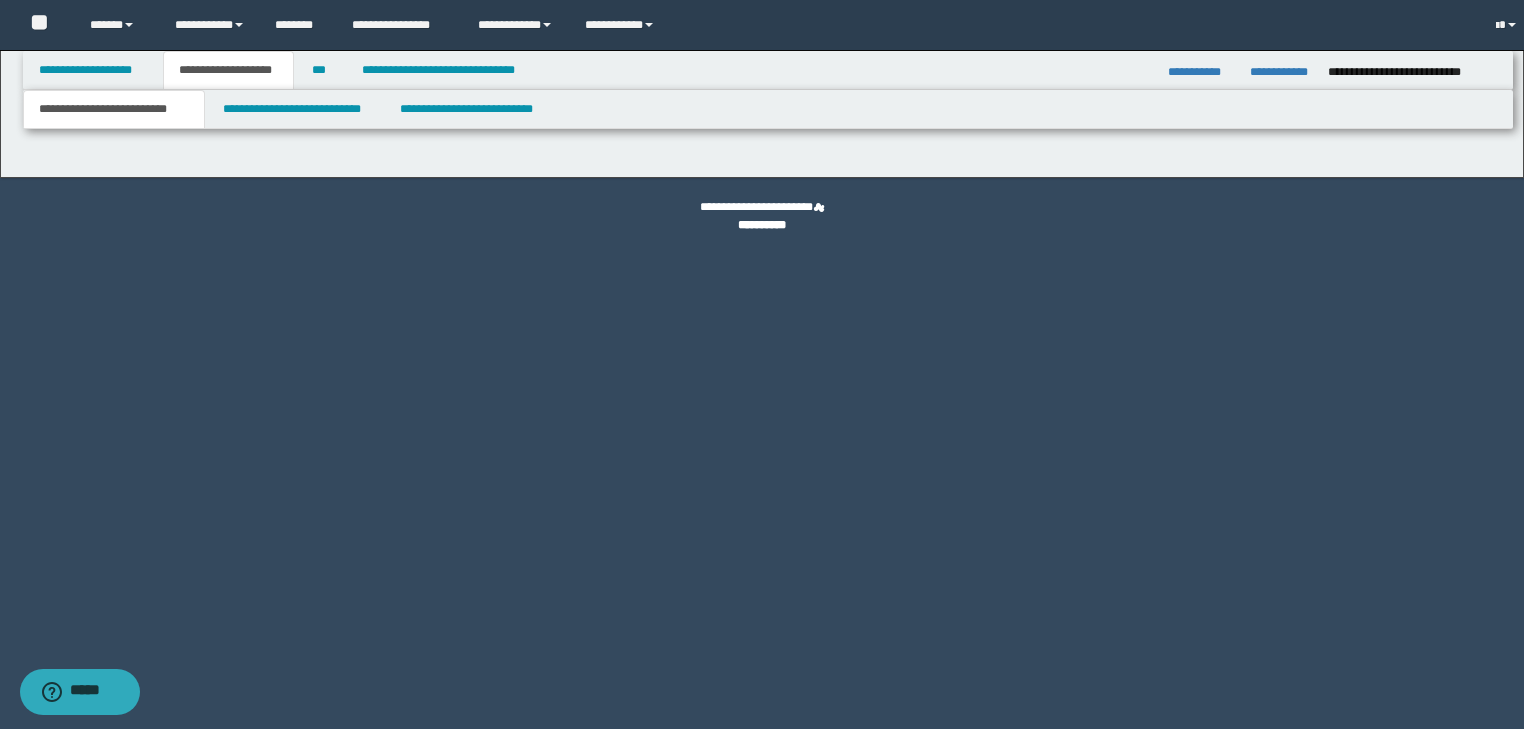 scroll, scrollTop: 0, scrollLeft: 0, axis: both 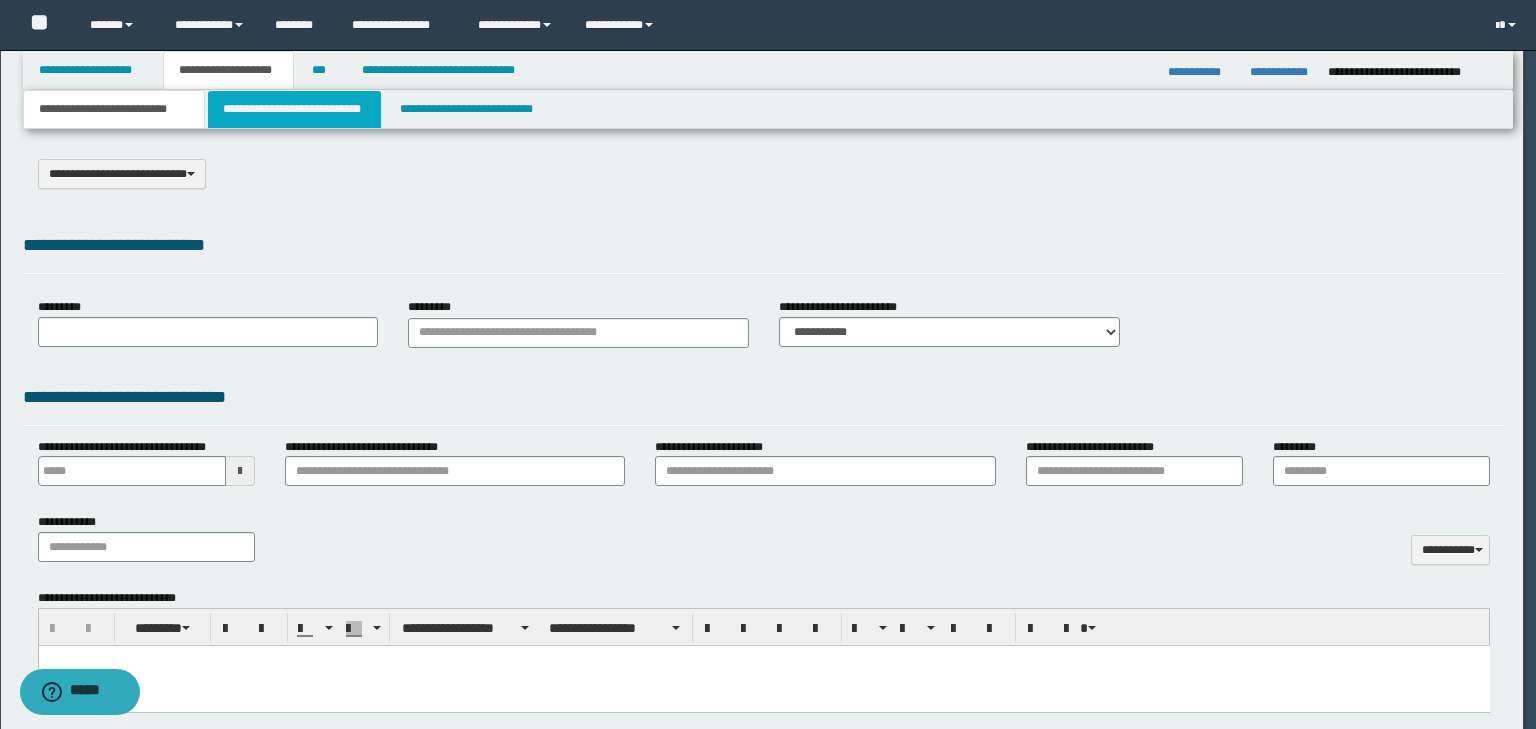 type on "********" 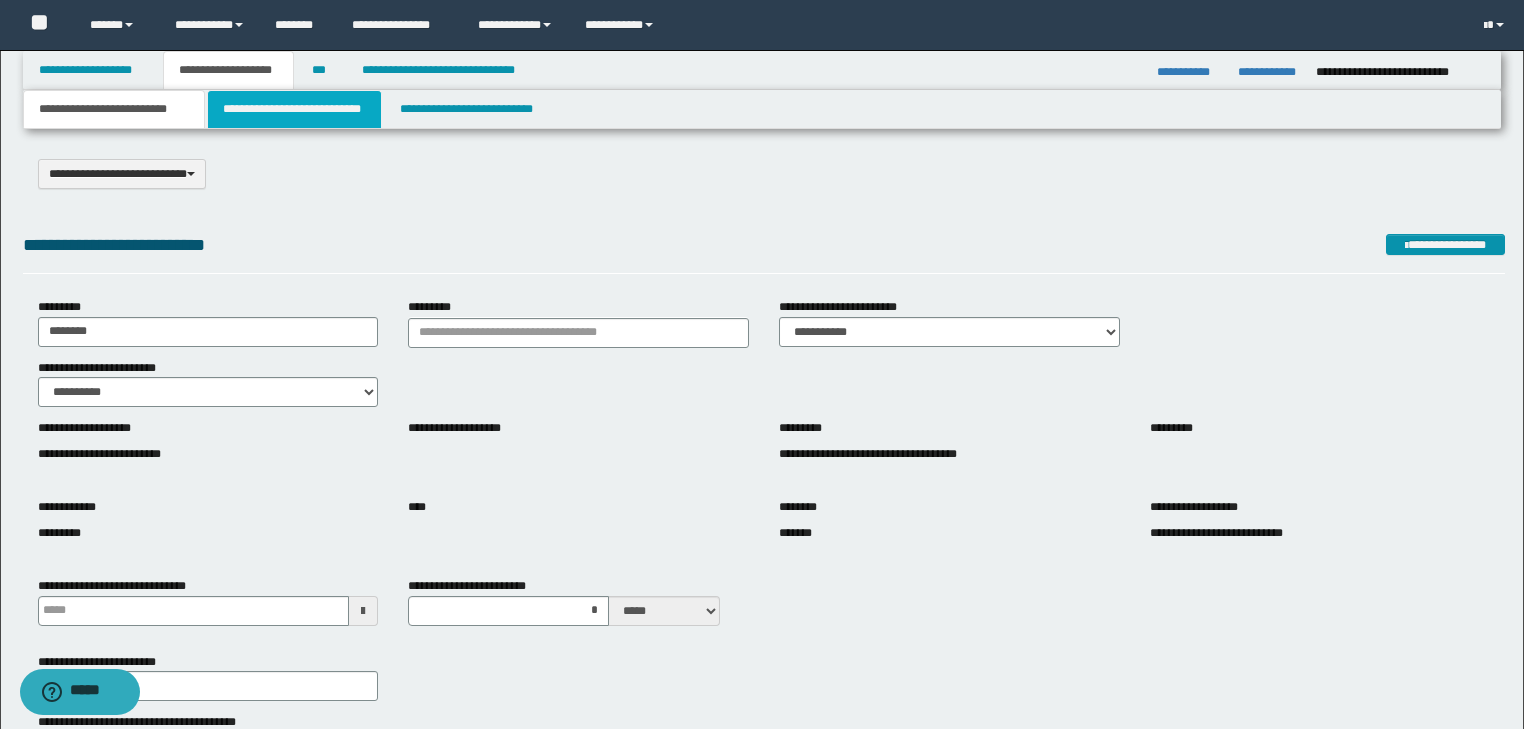 click on "**********" at bounding box center (294, 109) 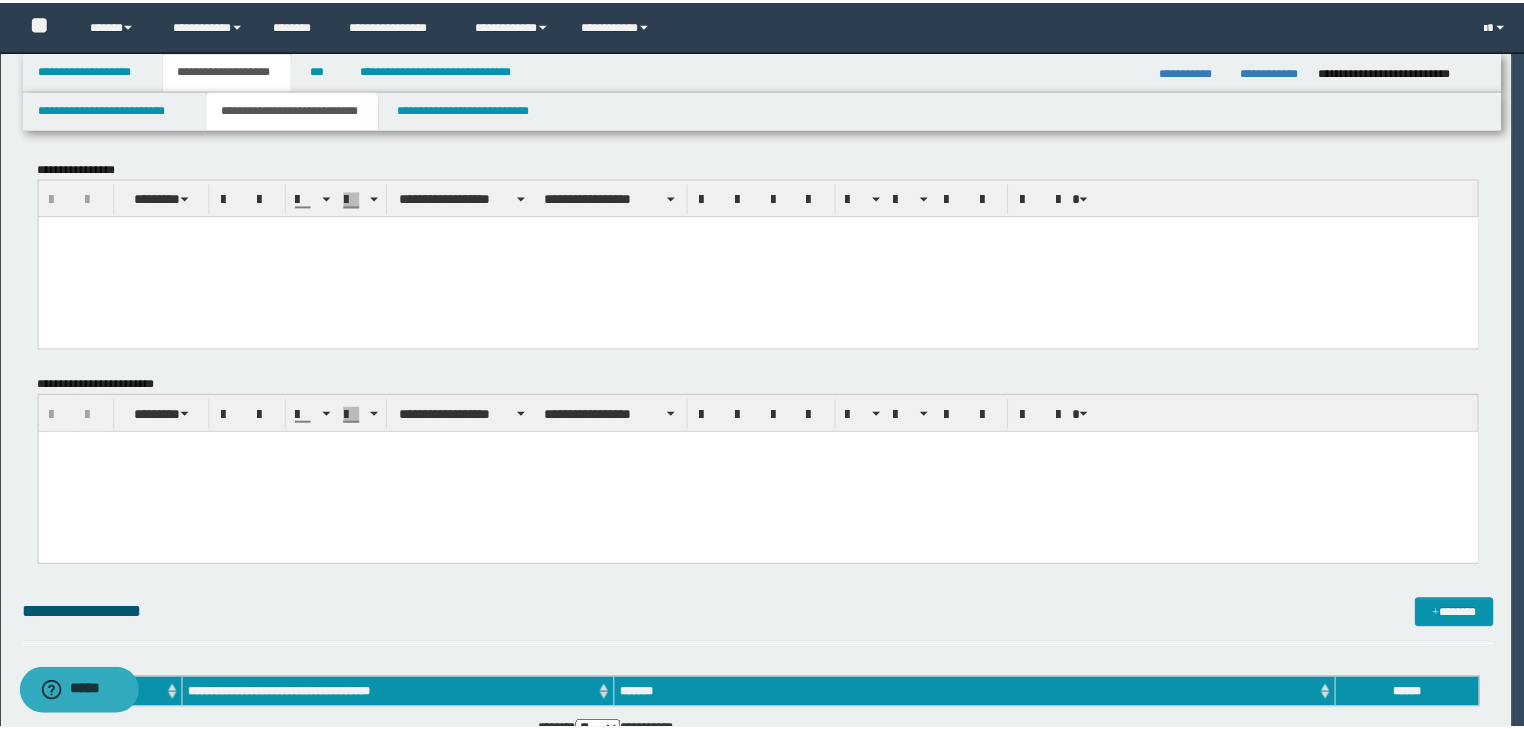 scroll, scrollTop: 0, scrollLeft: 0, axis: both 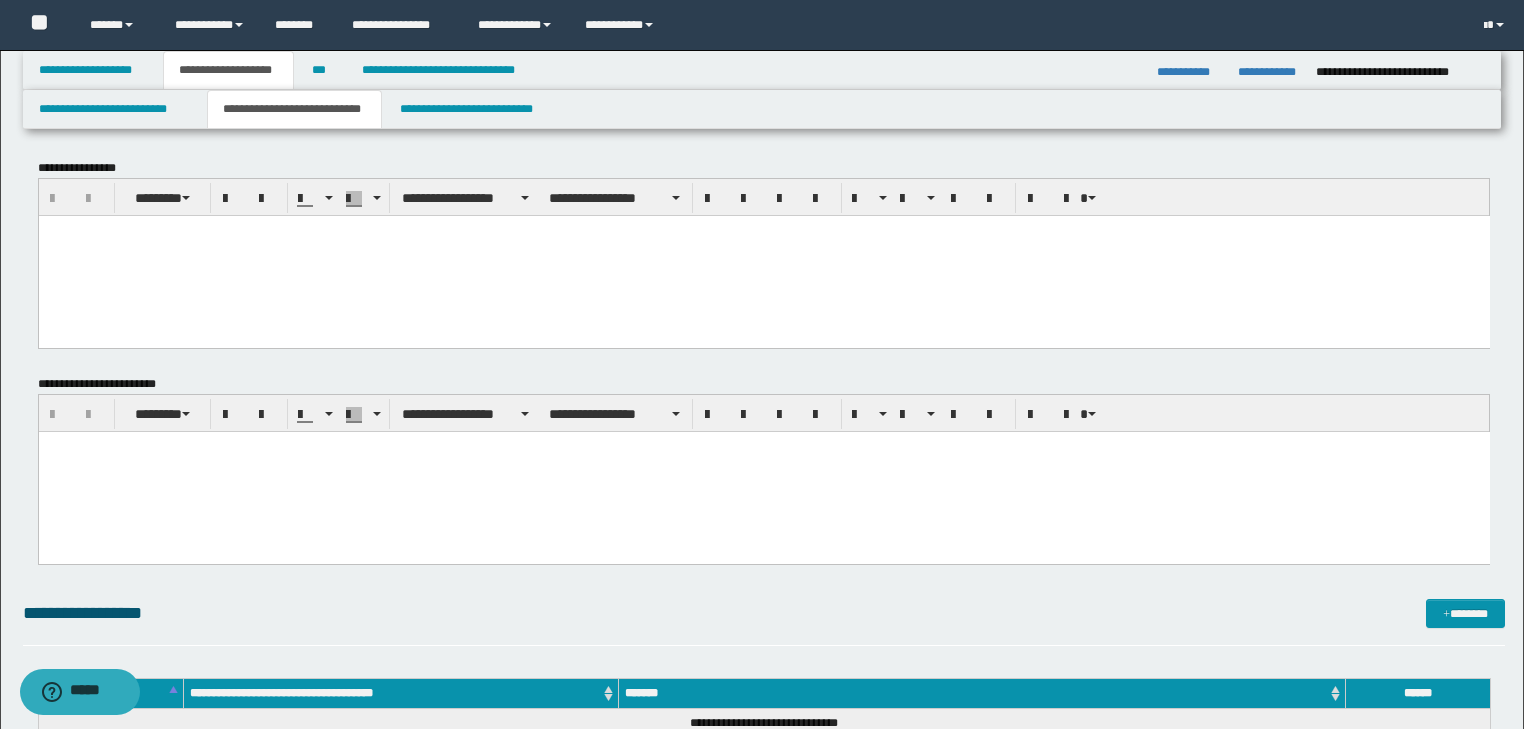 click at bounding box center (763, 255) 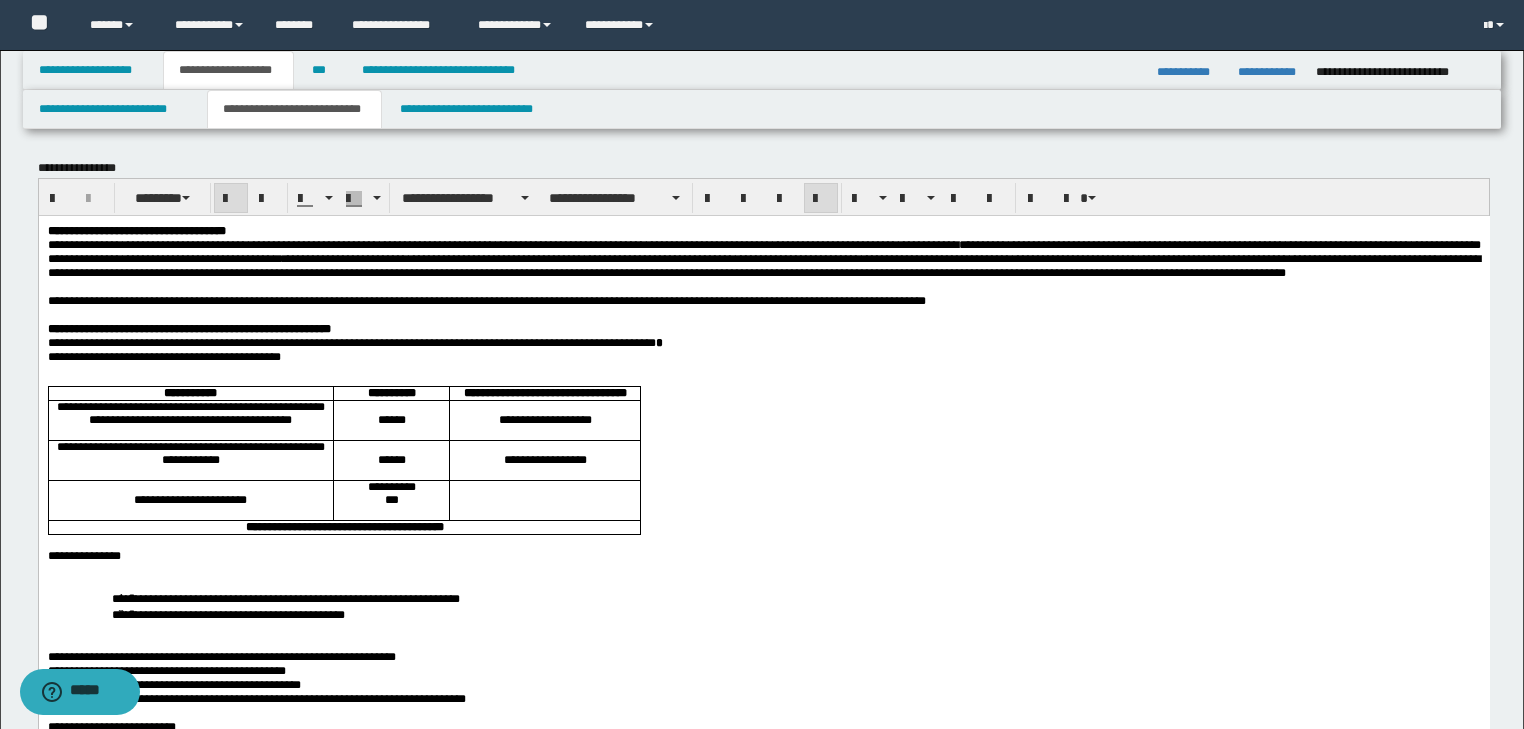 drag, startPoint x: 44, startPoint y: 228, endPoint x: 131, endPoint y: 300, distance: 112.929184 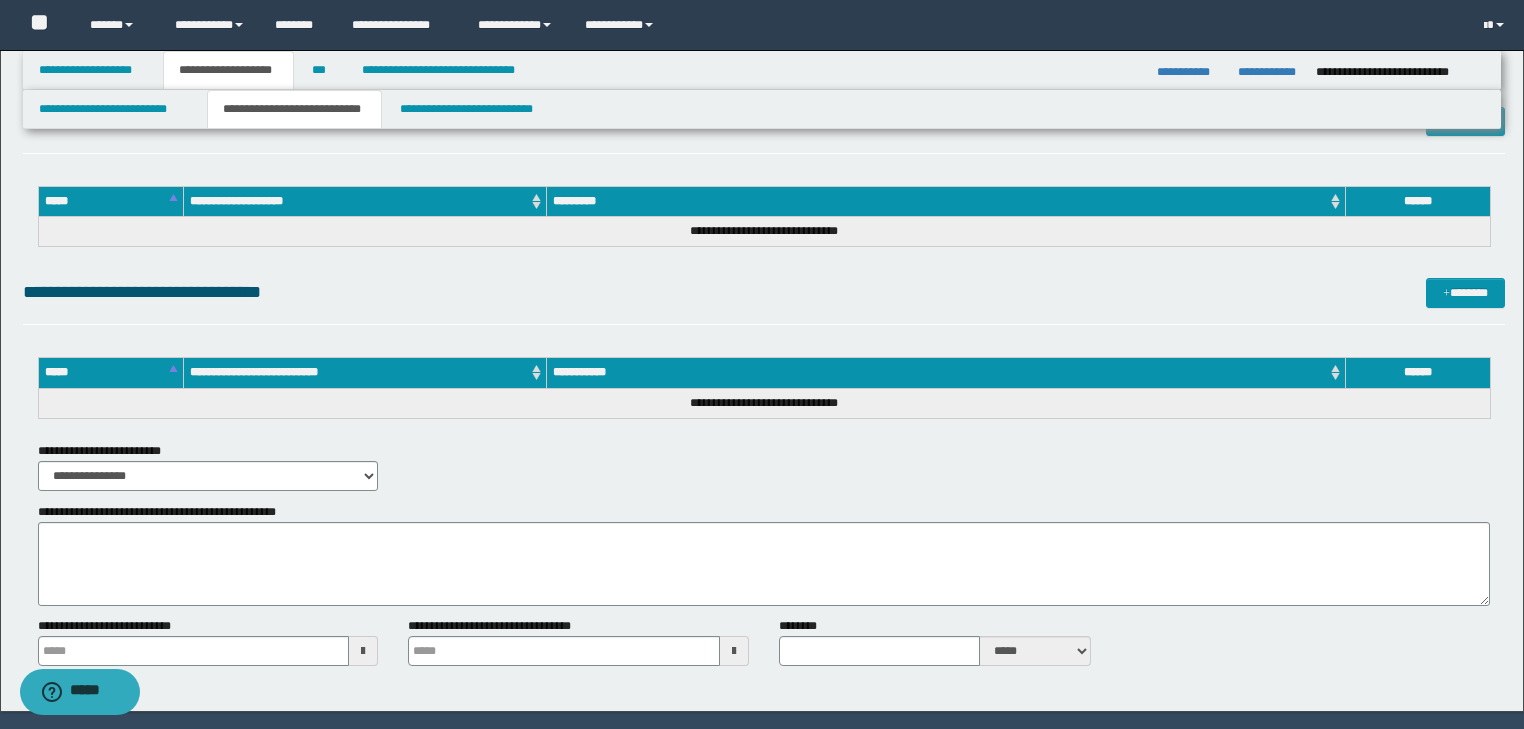 scroll, scrollTop: 2407, scrollLeft: 0, axis: vertical 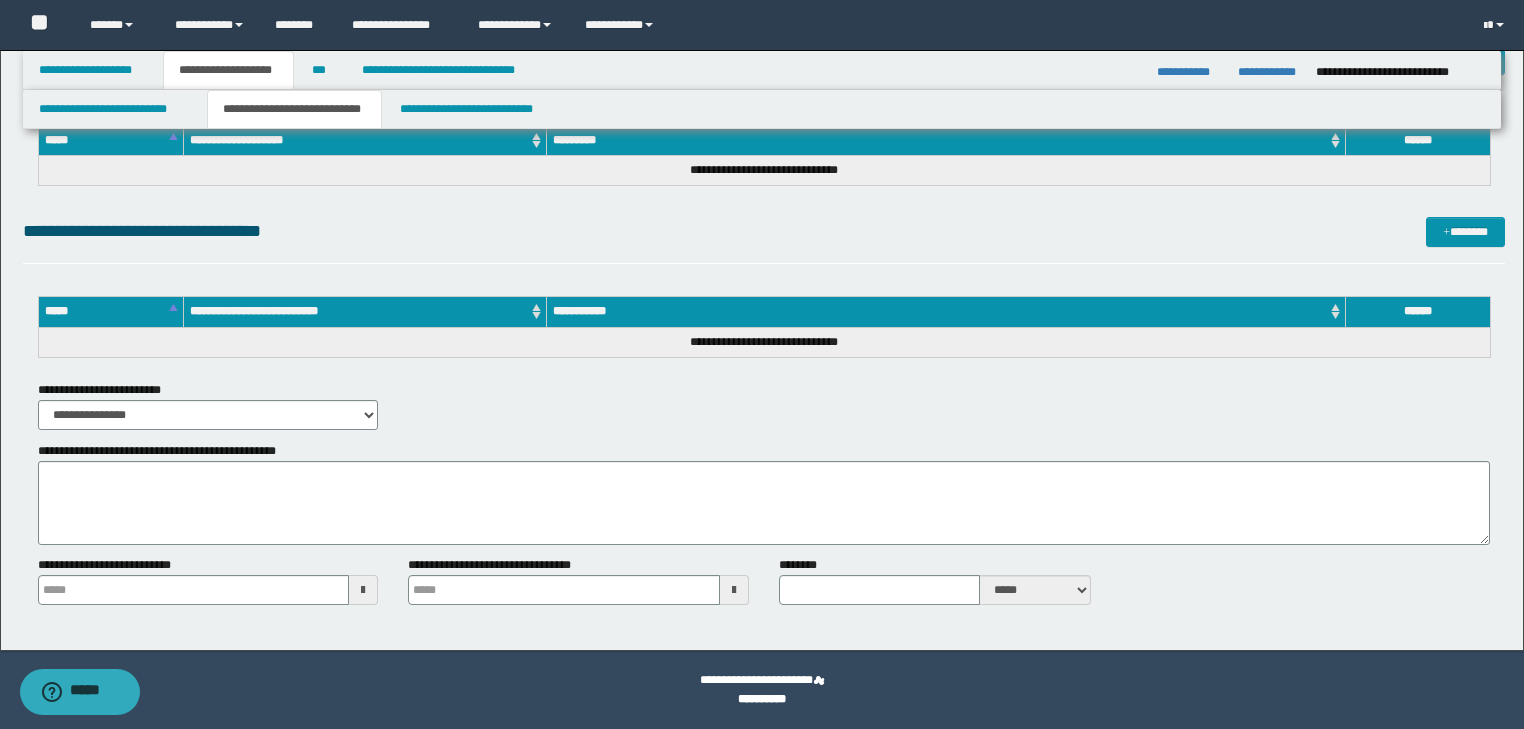 drag, startPoint x: 48, startPoint y: -2180, endPoint x: 712, endPoint y: 734, distance: 2988.694 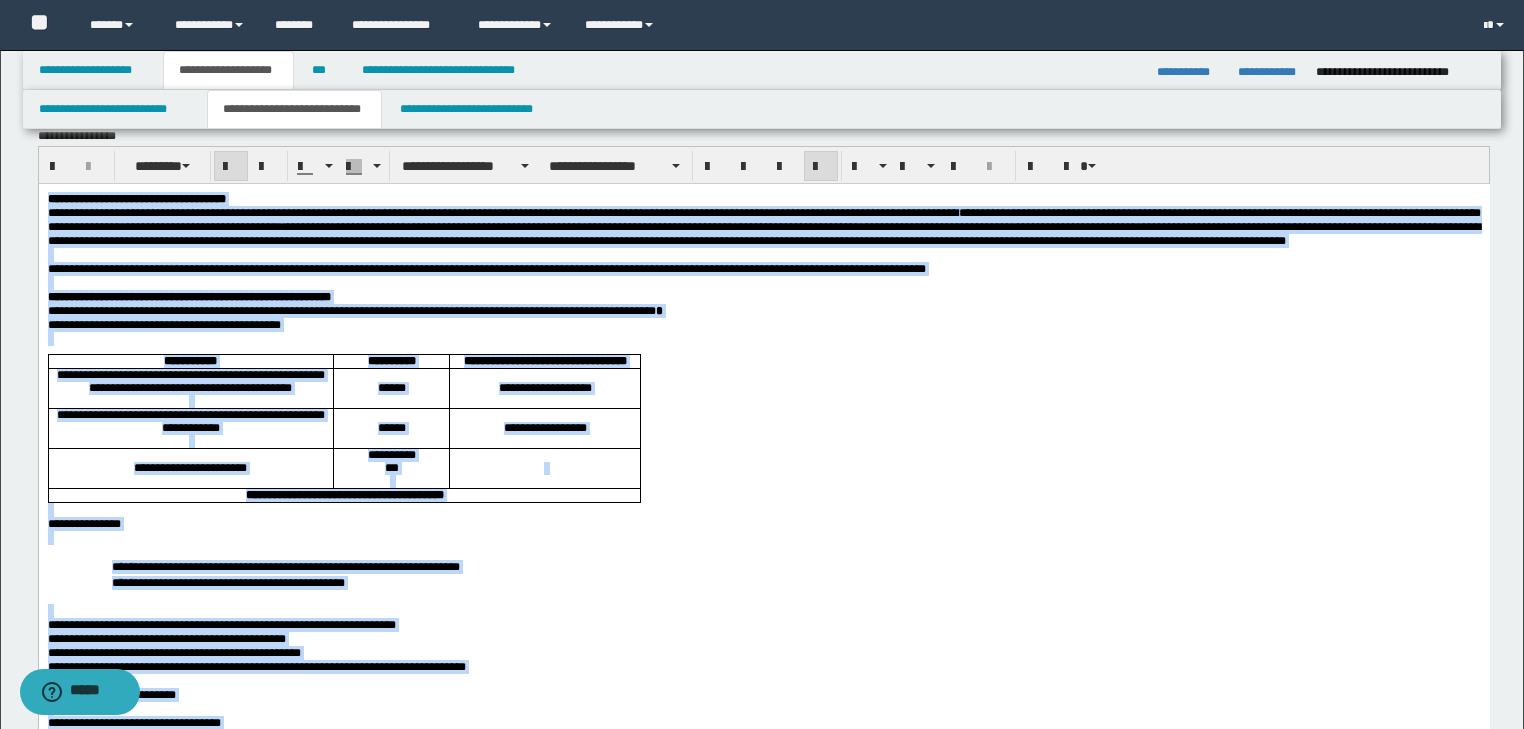 scroll, scrollTop: 0, scrollLeft: 0, axis: both 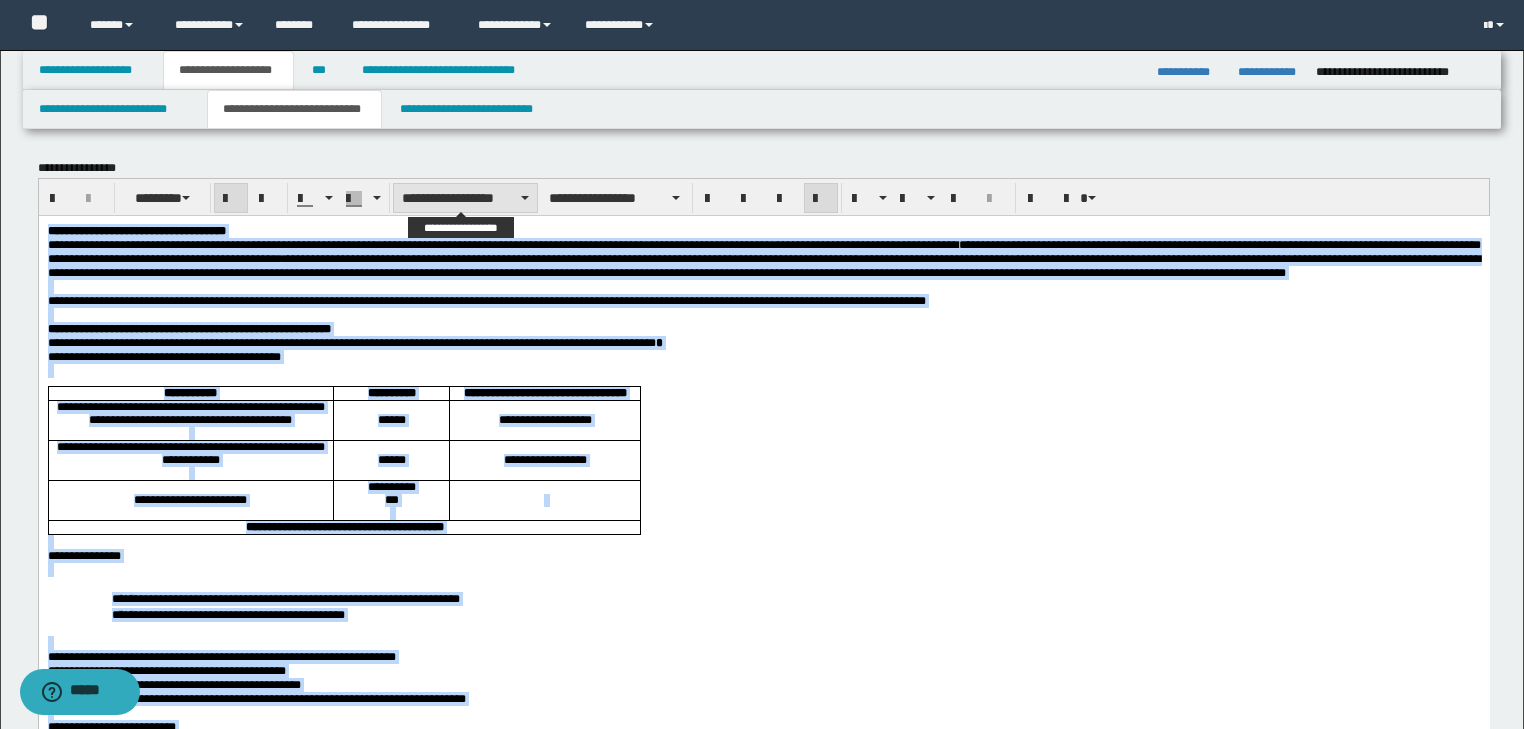click on "**********" at bounding box center [465, 198] 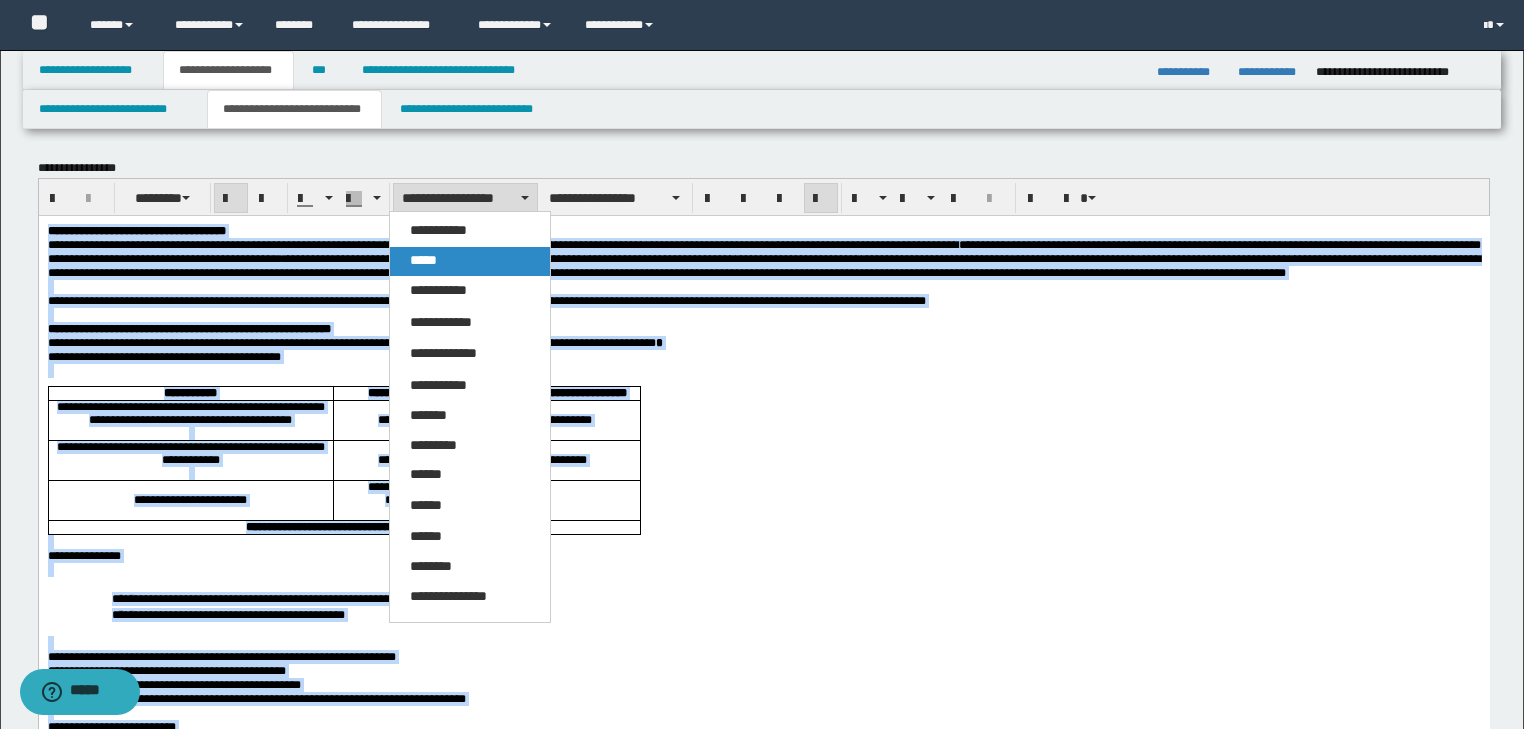 drag, startPoint x: 442, startPoint y: 254, endPoint x: 467, endPoint y: 1, distance: 254.23218 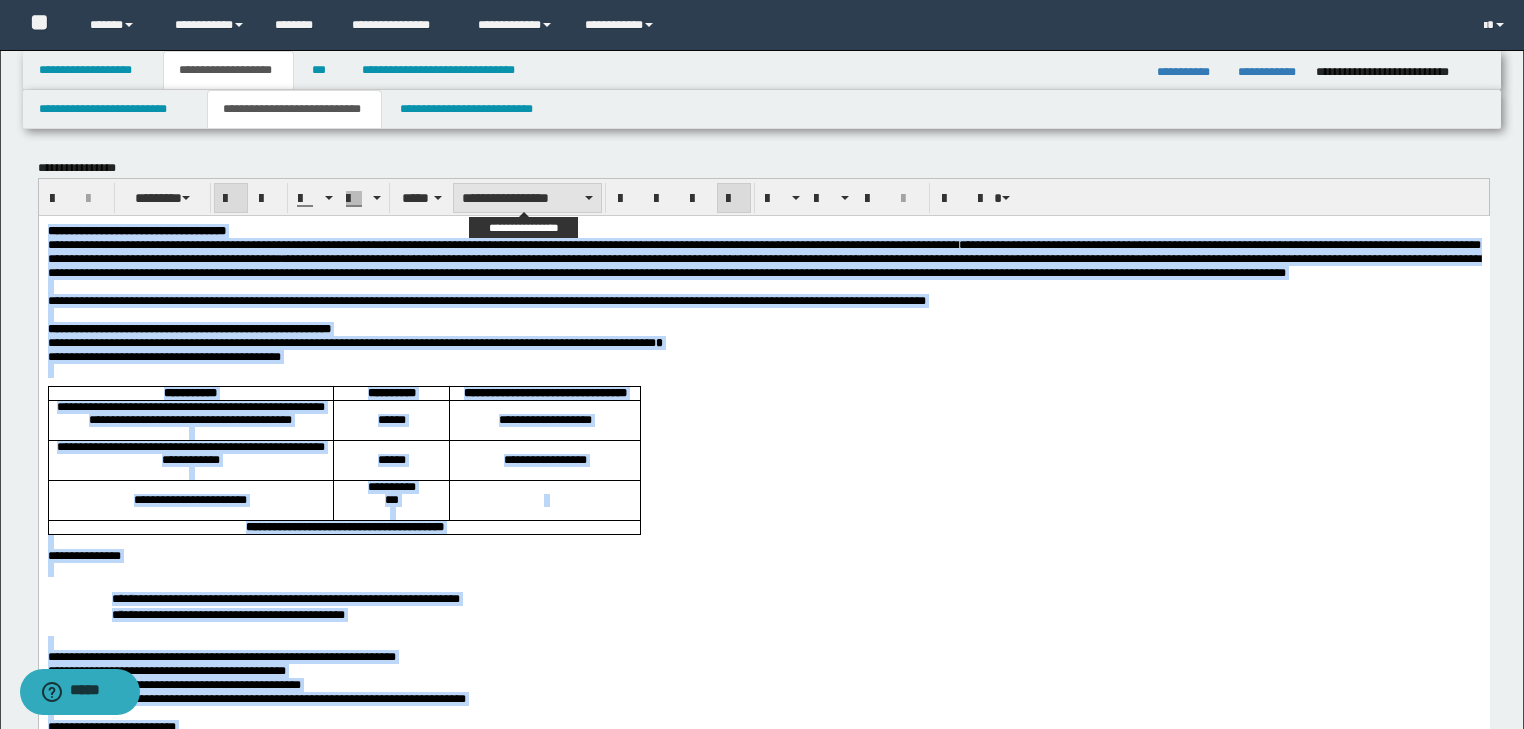 click on "**********" at bounding box center (527, 198) 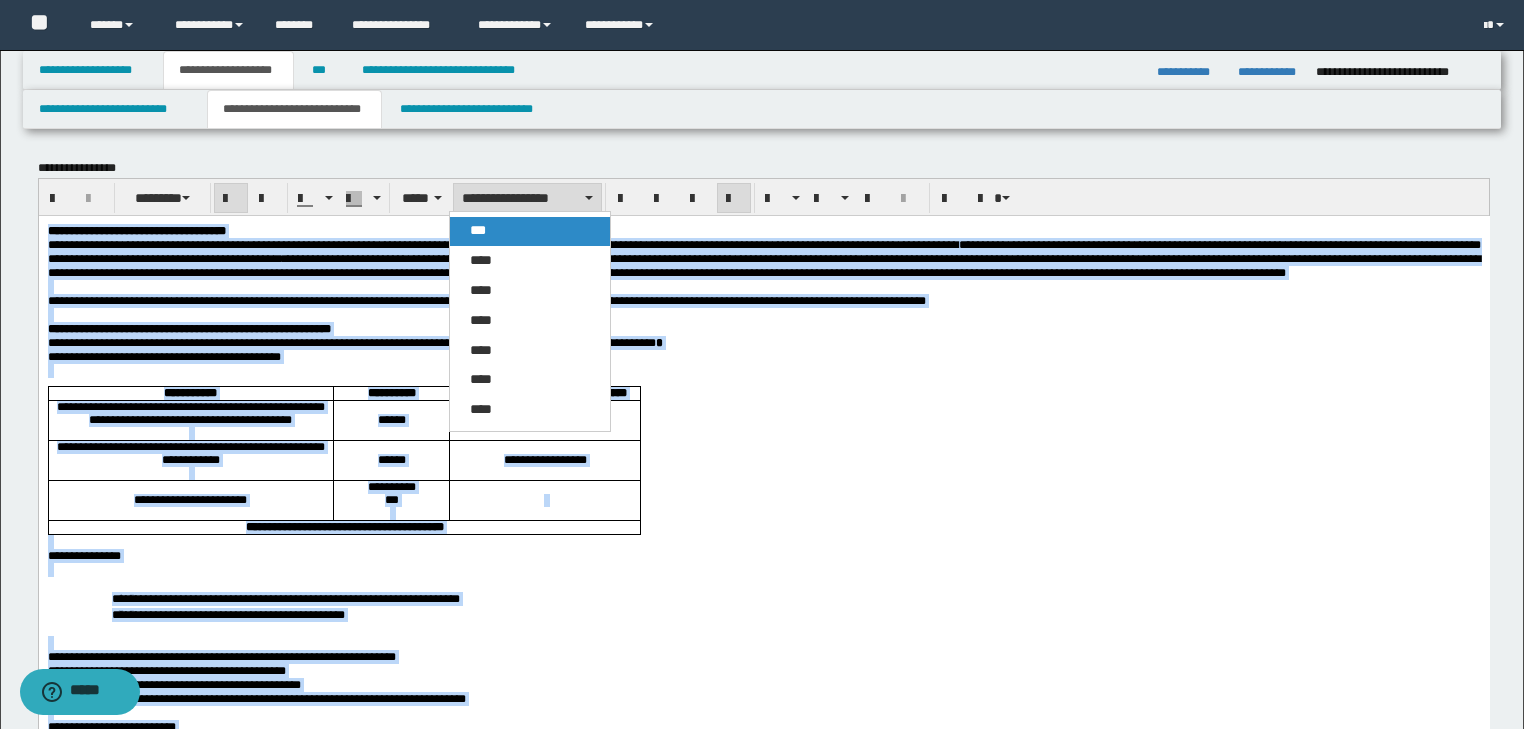 click on "***" at bounding box center [530, 231] 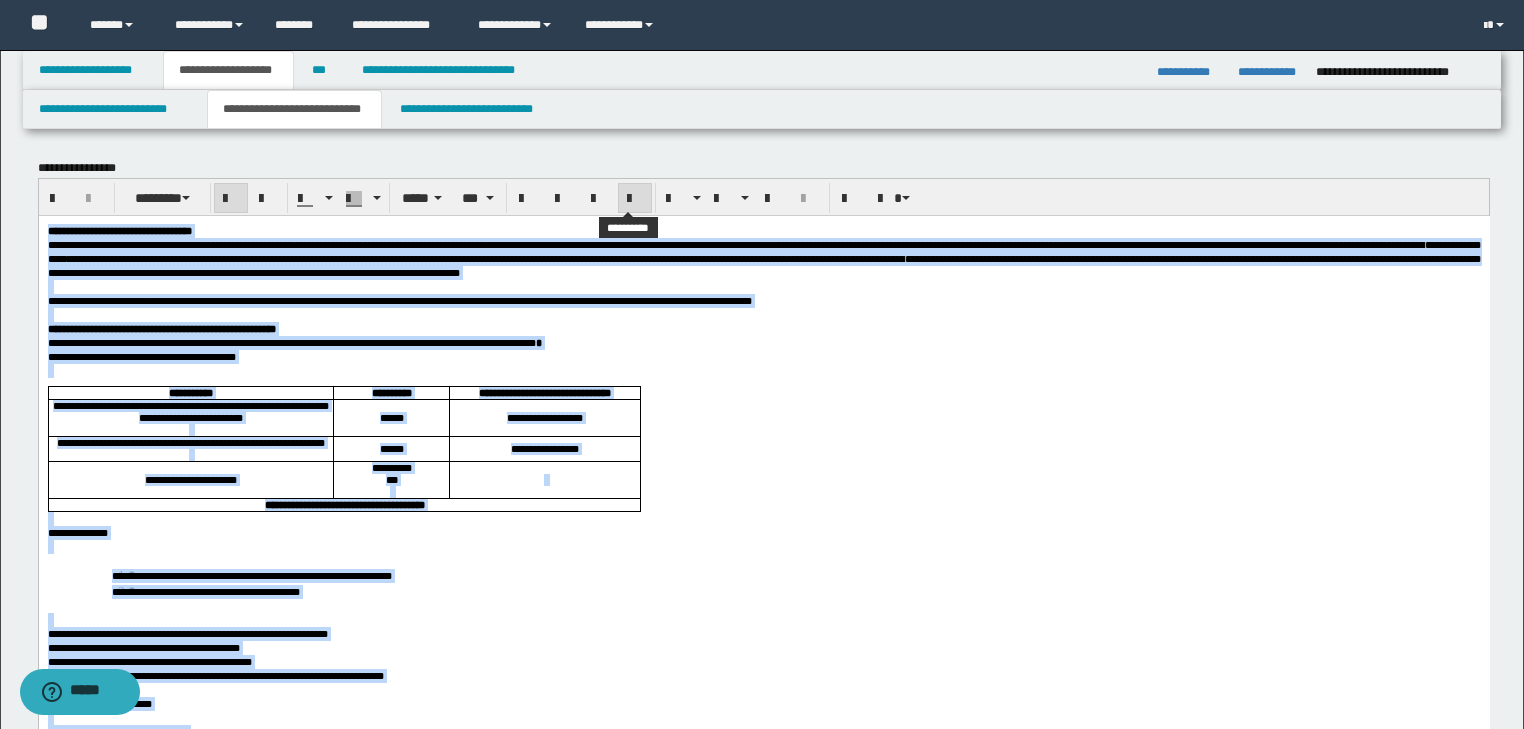 click at bounding box center [635, 198] 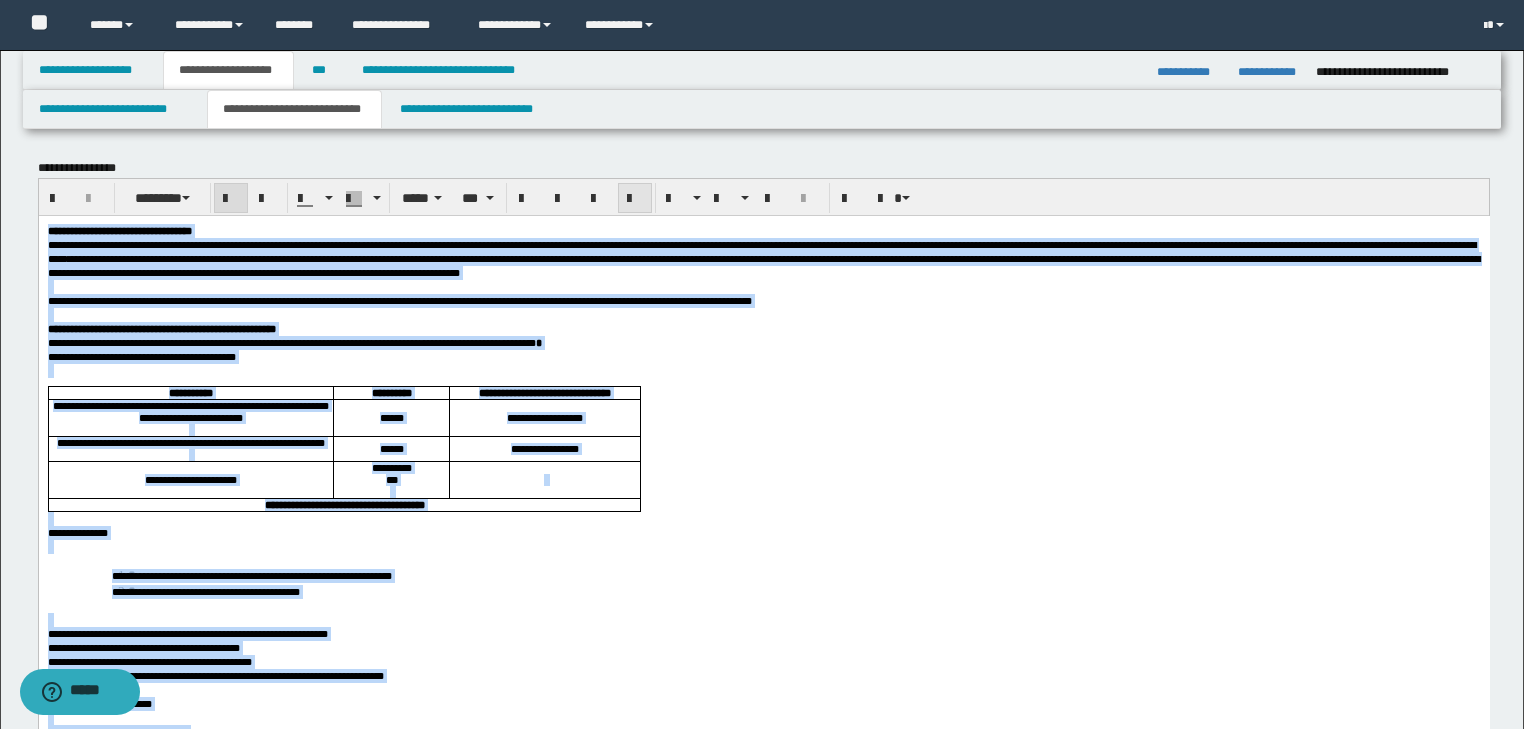 click at bounding box center (635, 199) 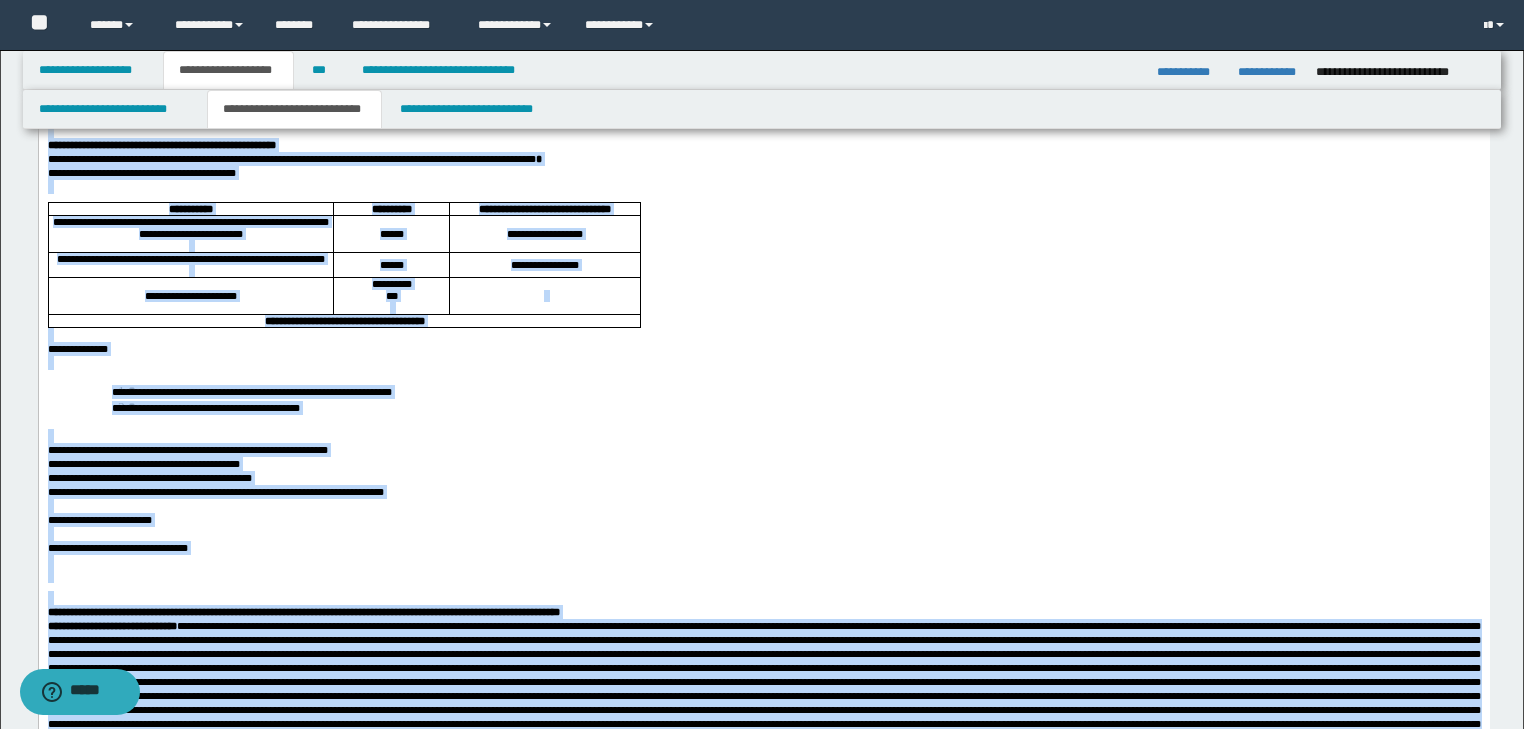 scroll, scrollTop: 320, scrollLeft: 0, axis: vertical 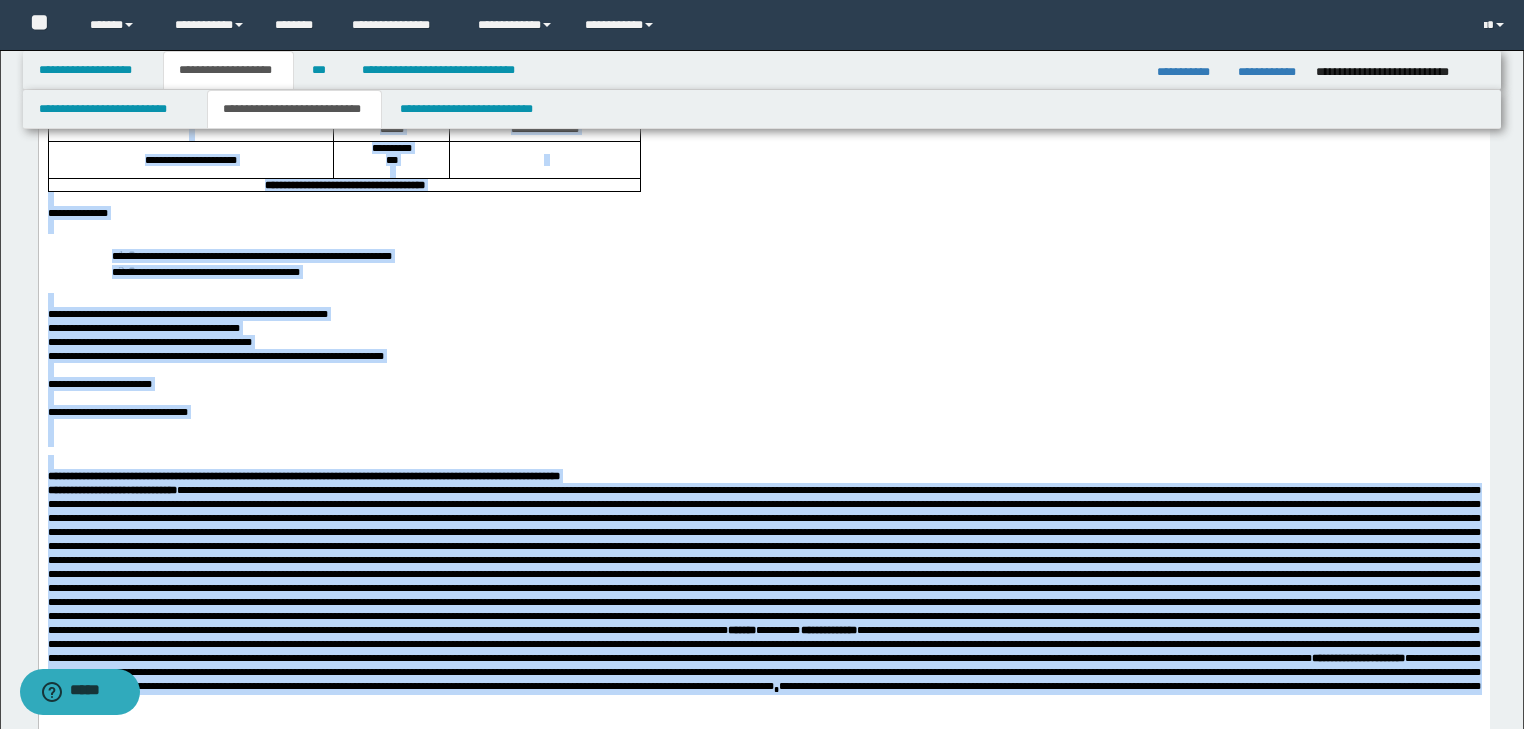 click on "**********" at bounding box center (763, 314) 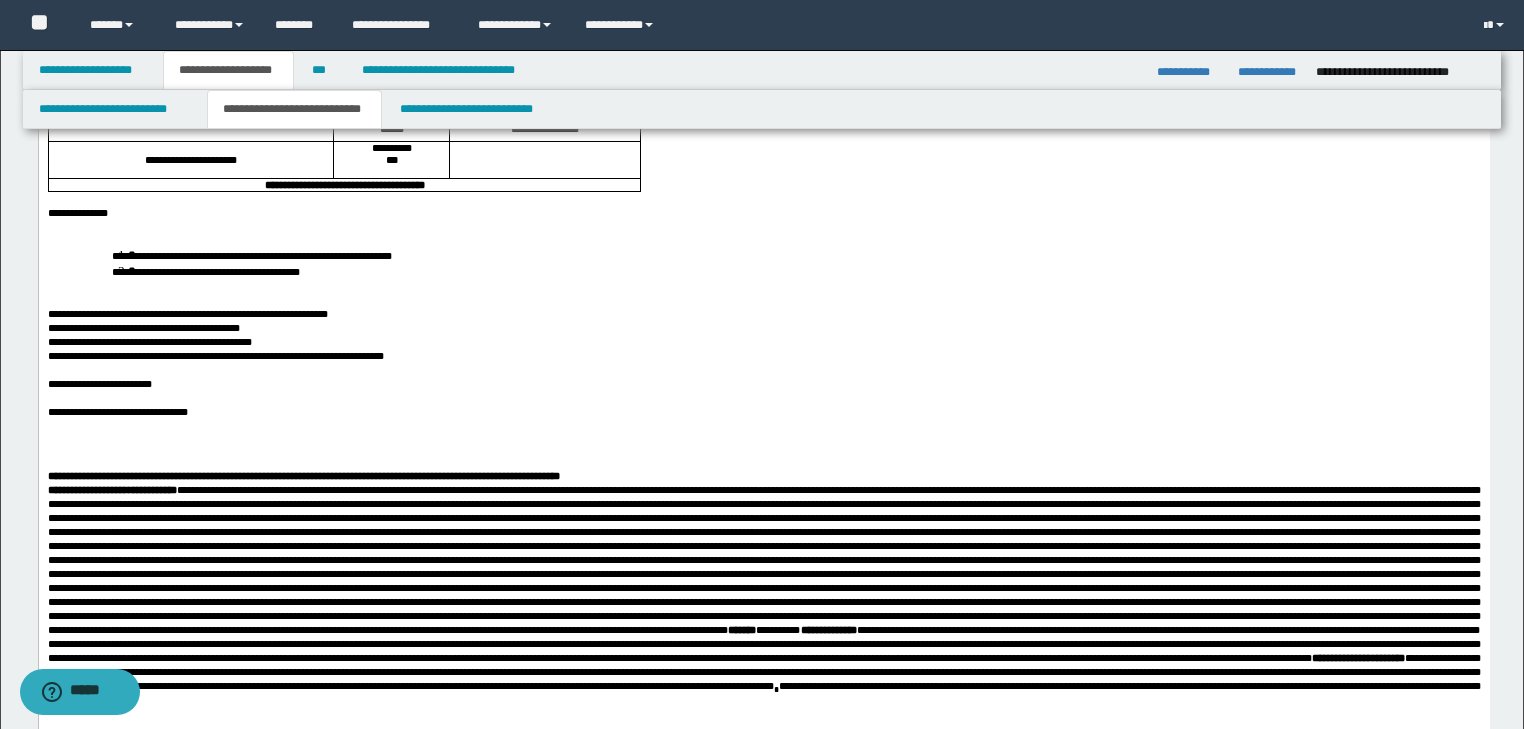 click at bounding box center (763, 227) 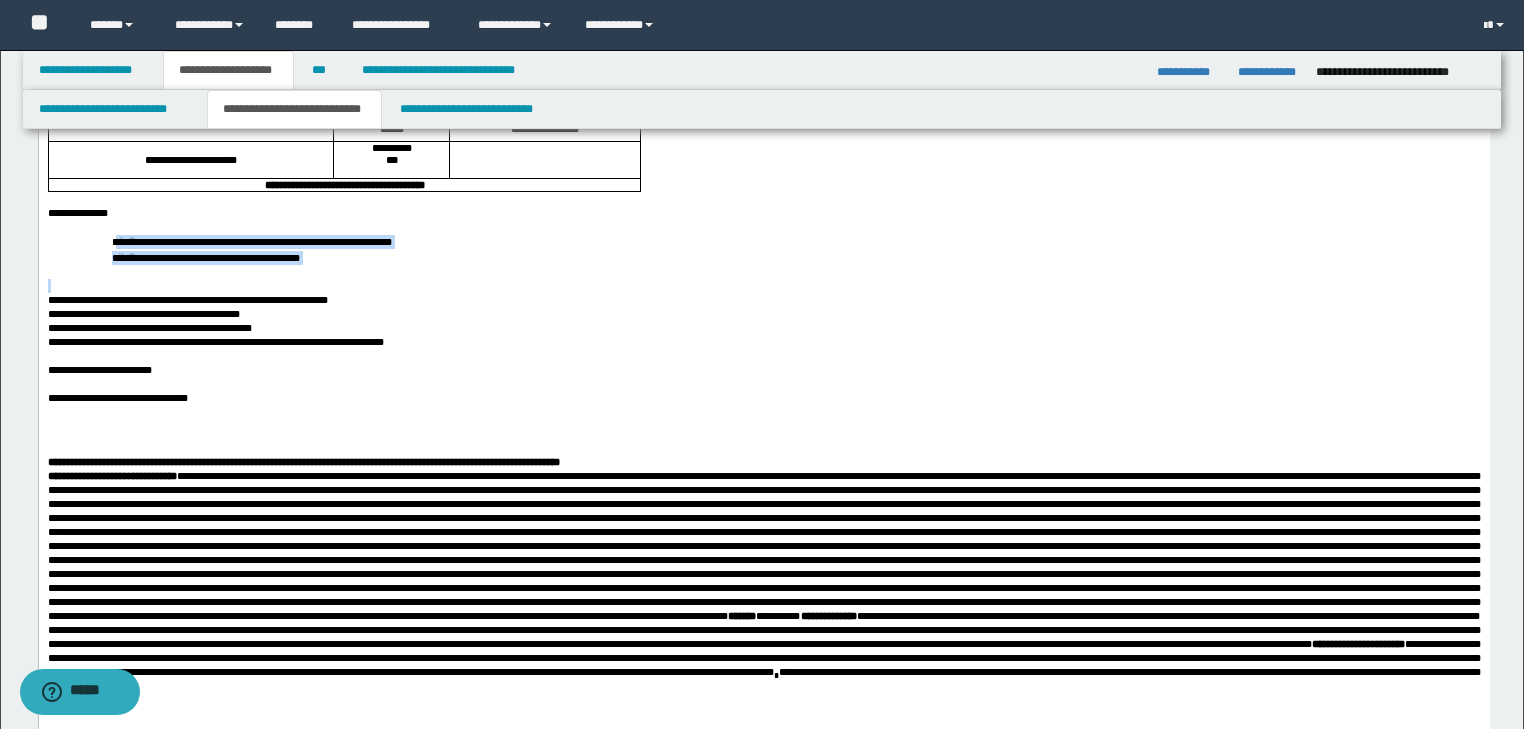 drag, startPoint x: 116, startPoint y: 305, endPoint x: 428, endPoint y: 346, distance: 314.68237 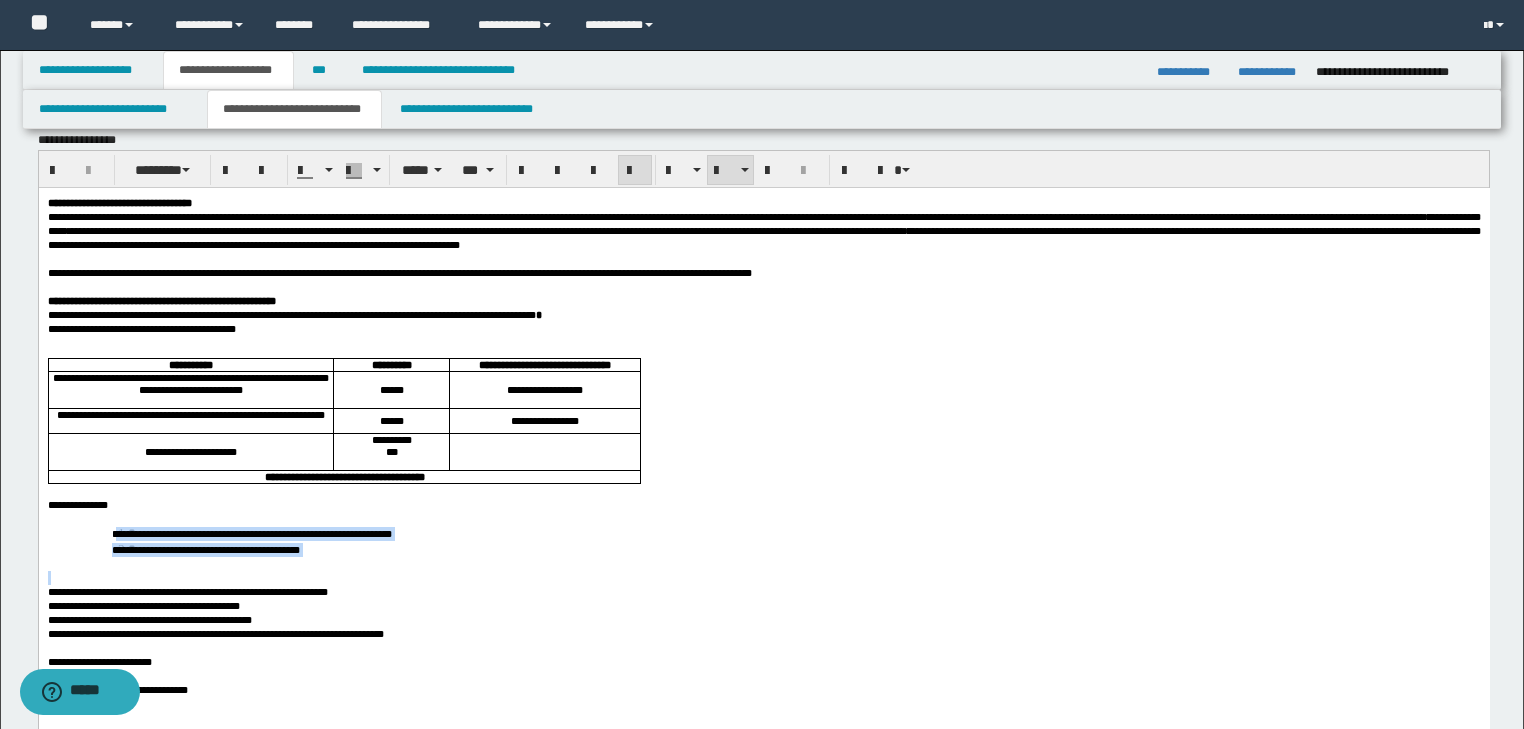 scroll, scrollTop: 0, scrollLeft: 0, axis: both 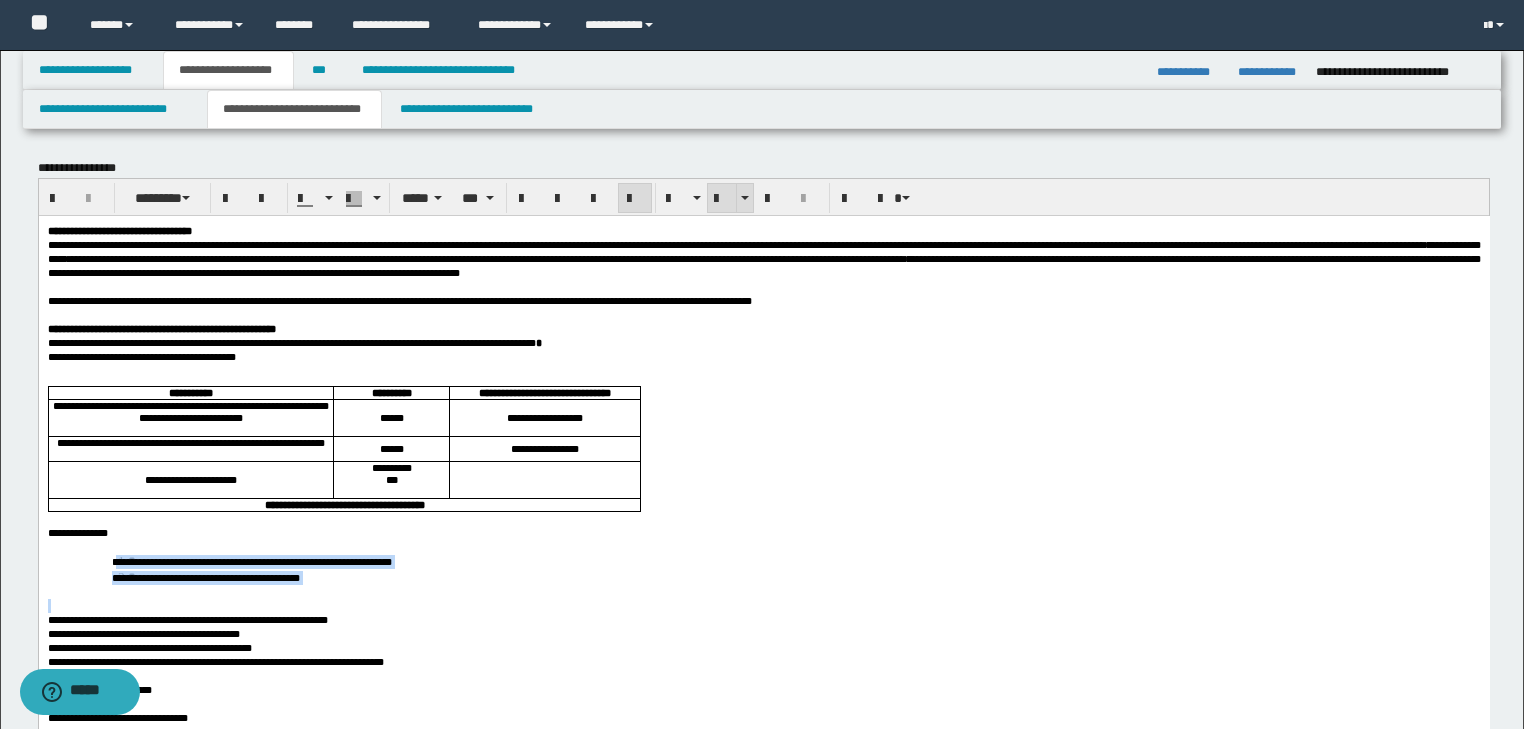 click at bounding box center [722, 199] 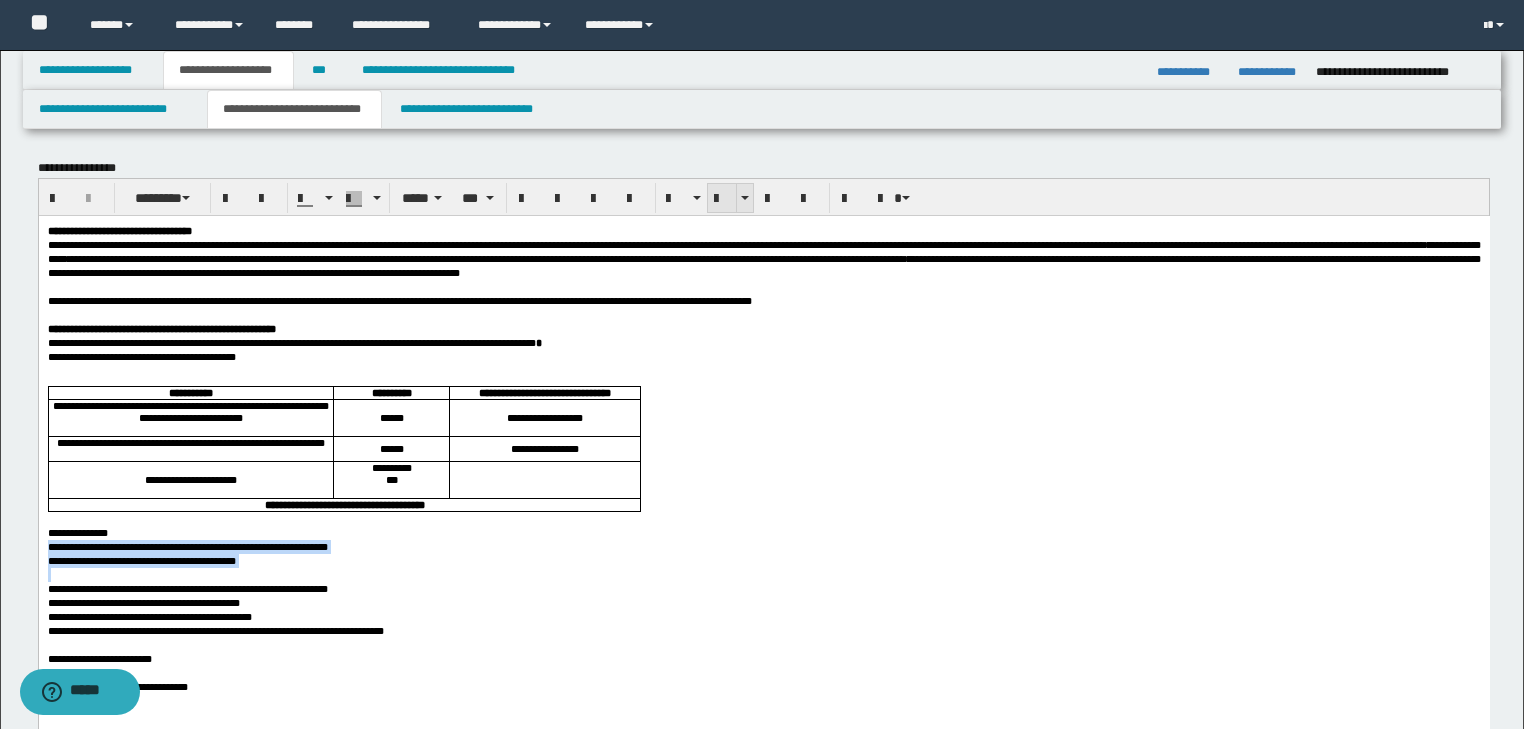 click at bounding box center [722, 199] 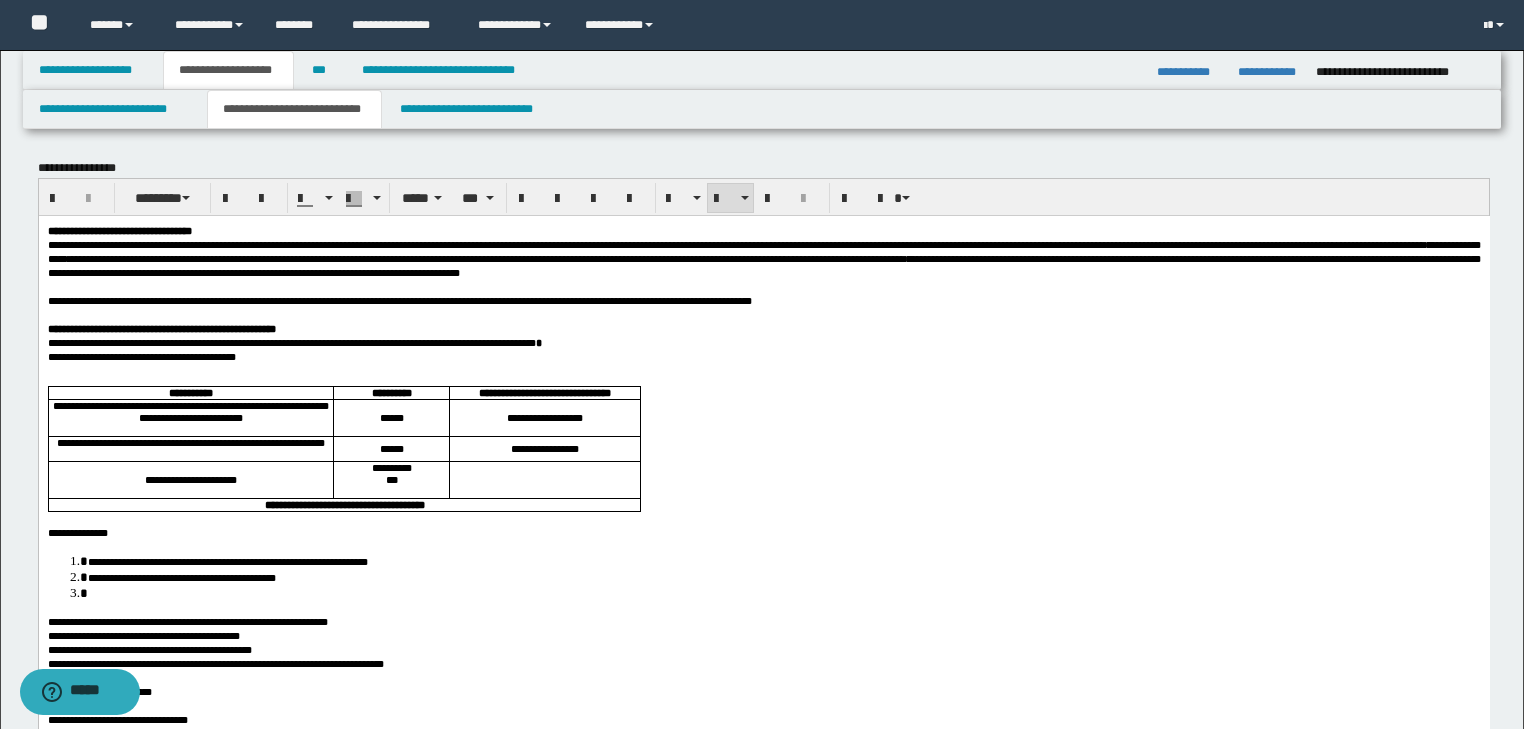 scroll, scrollTop: 320, scrollLeft: 0, axis: vertical 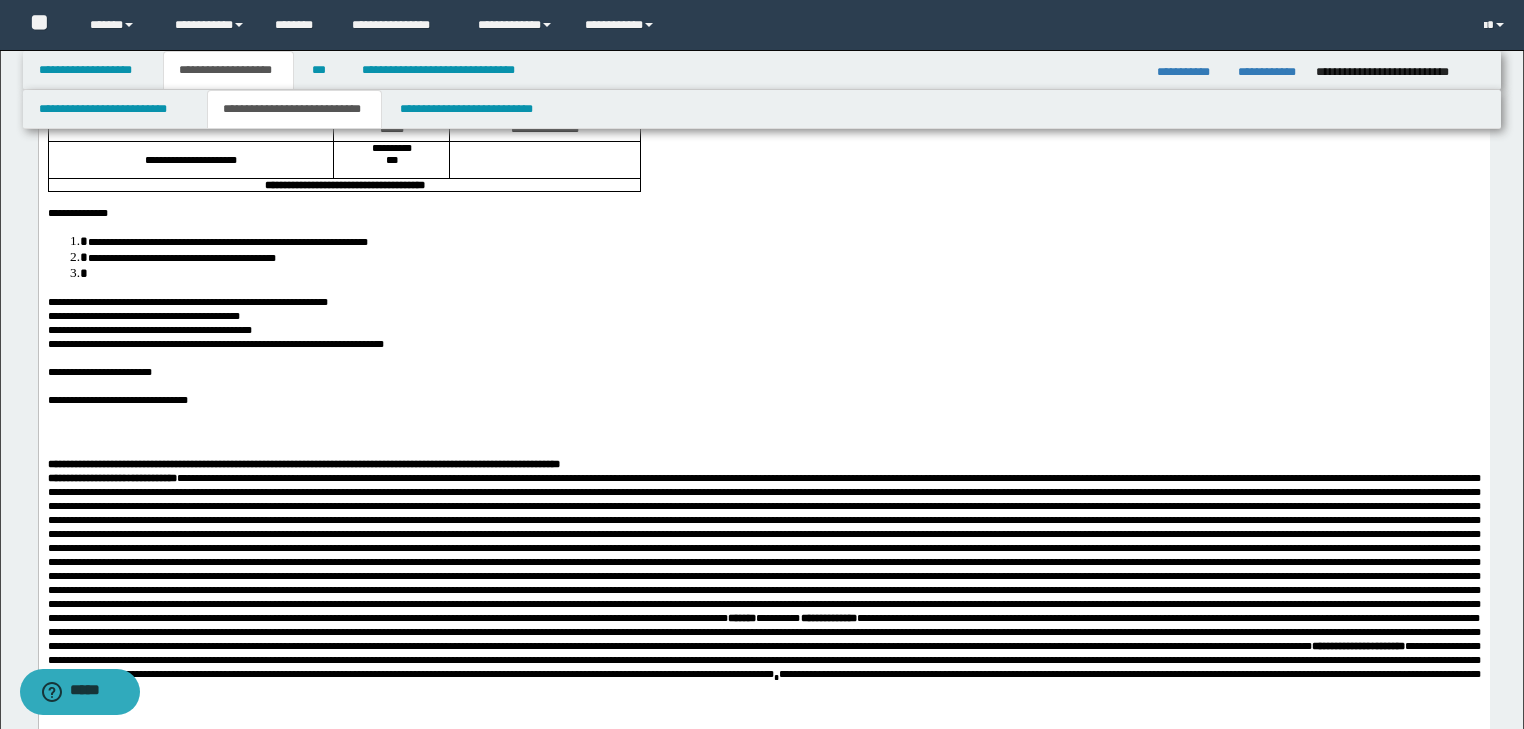 click on "**********" at bounding box center (187, 302) 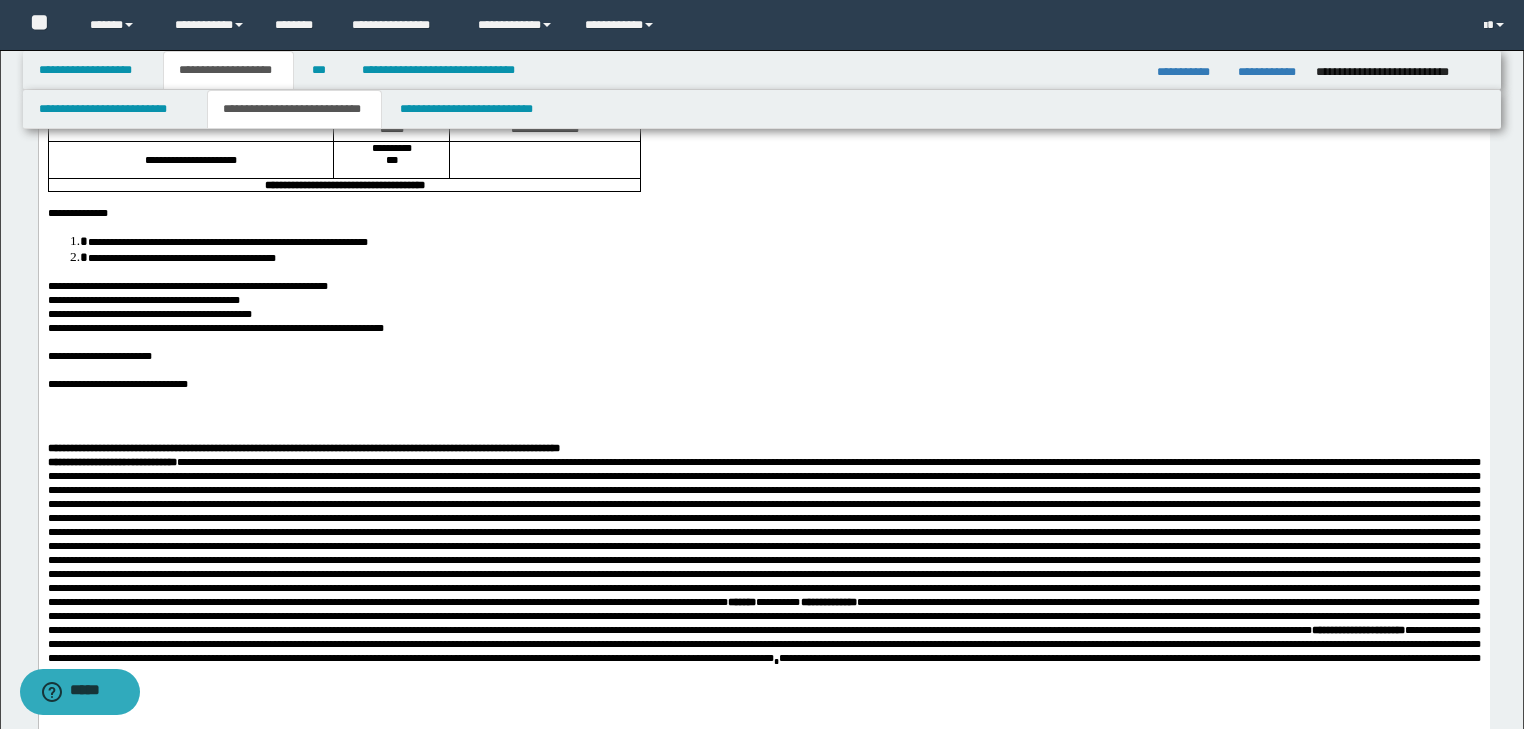 click on "**********" at bounding box center (215, 328) 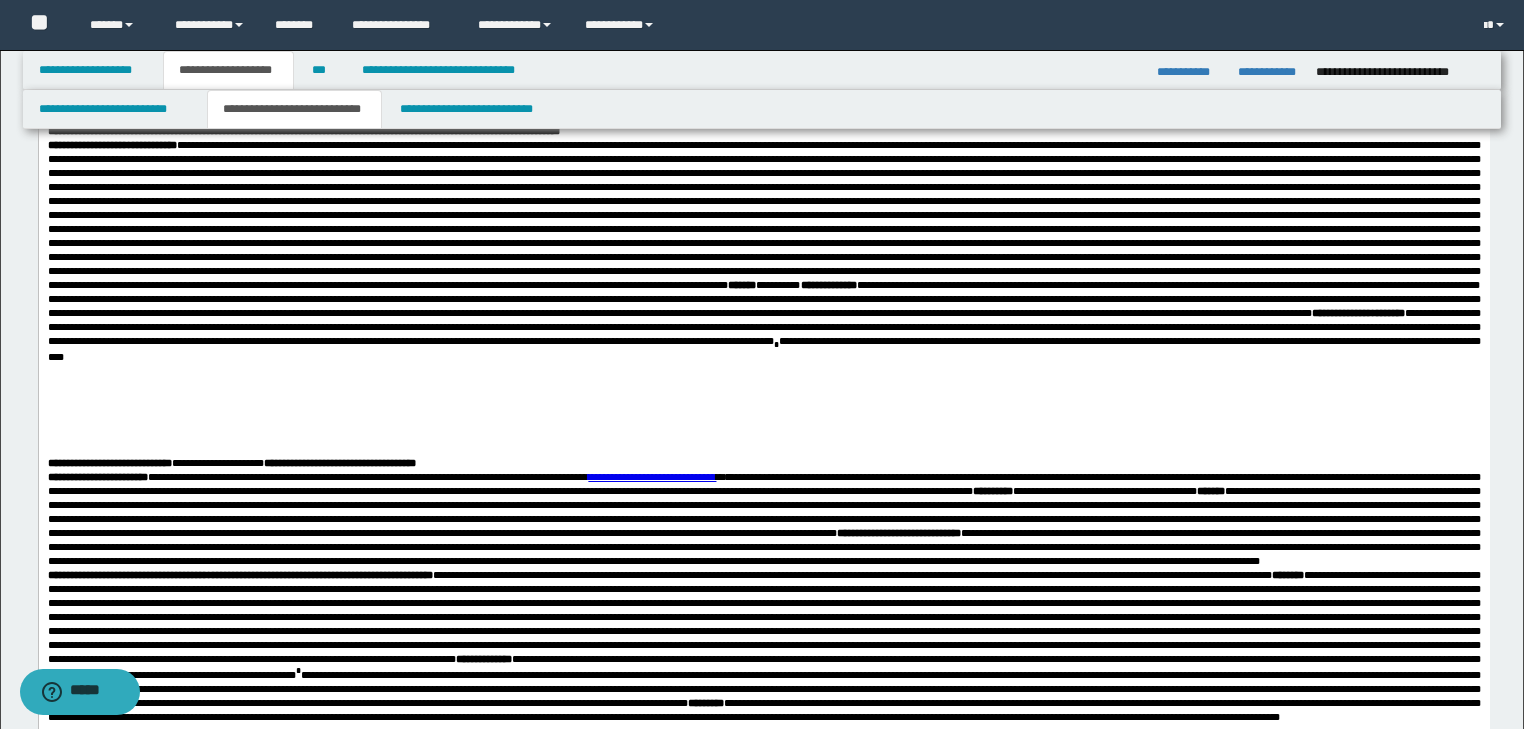 scroll, scrollTop: 640, scrollLeft: 0, axis: vertical 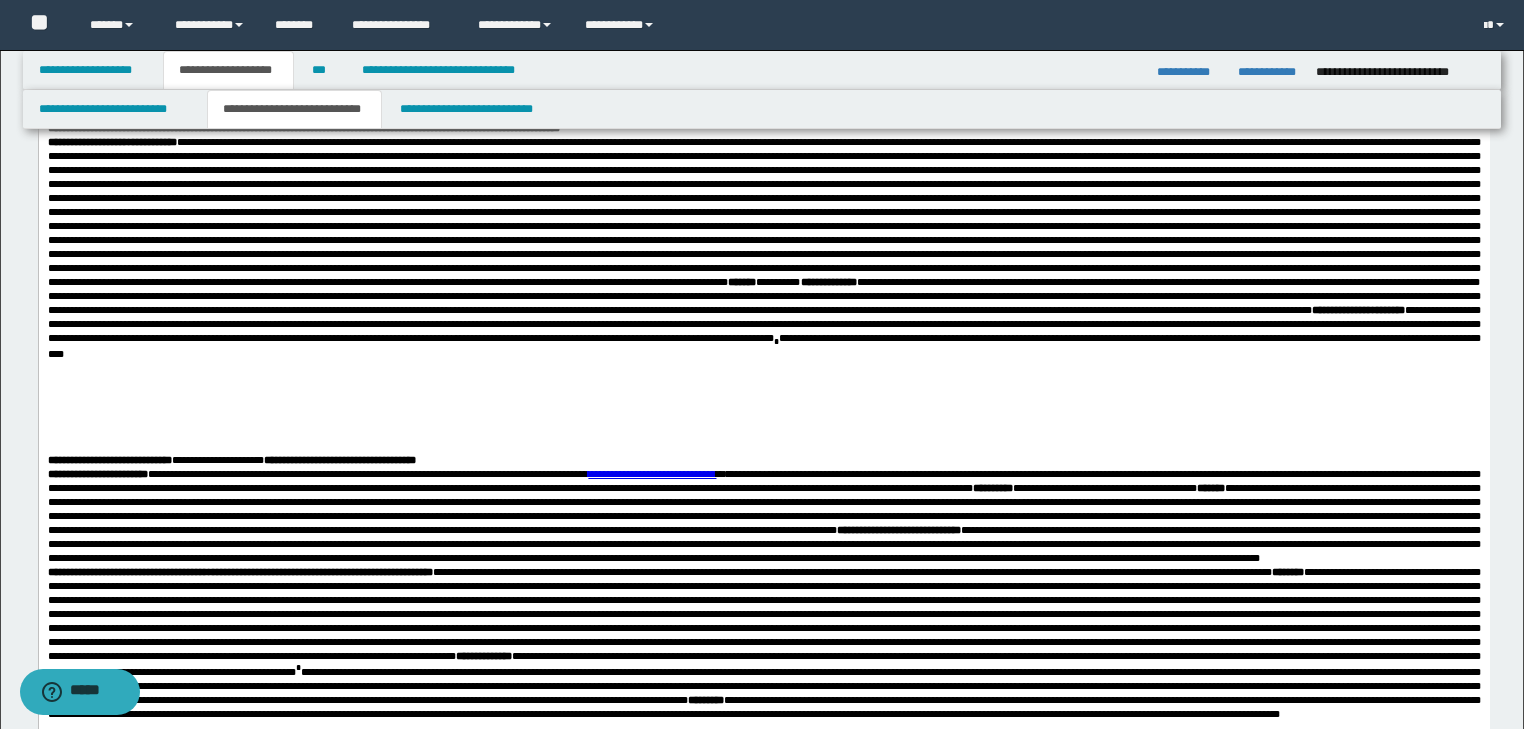 click at bounding box center [763, 78] 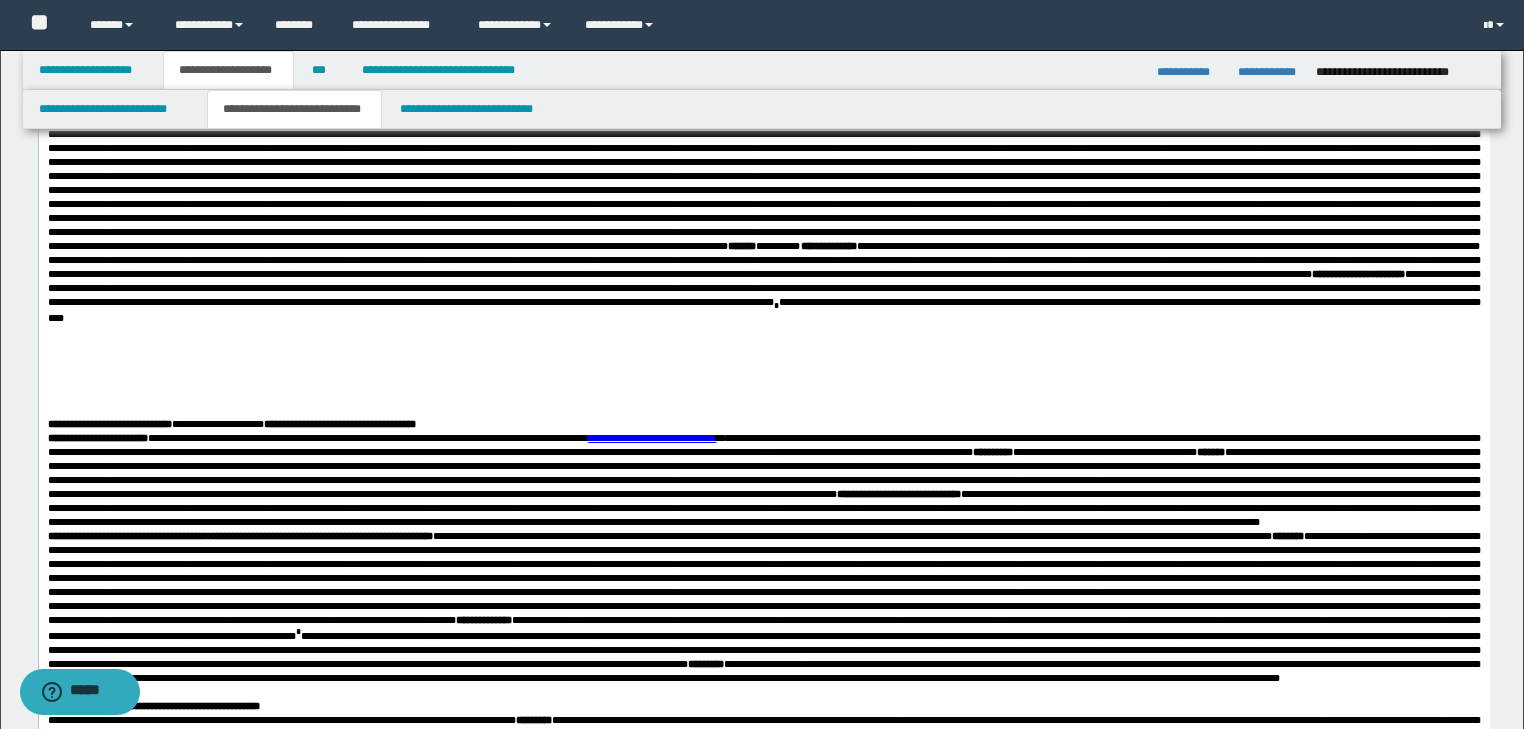scroll, scrollTop: 880, scrollLeft: 0, axis: vertical 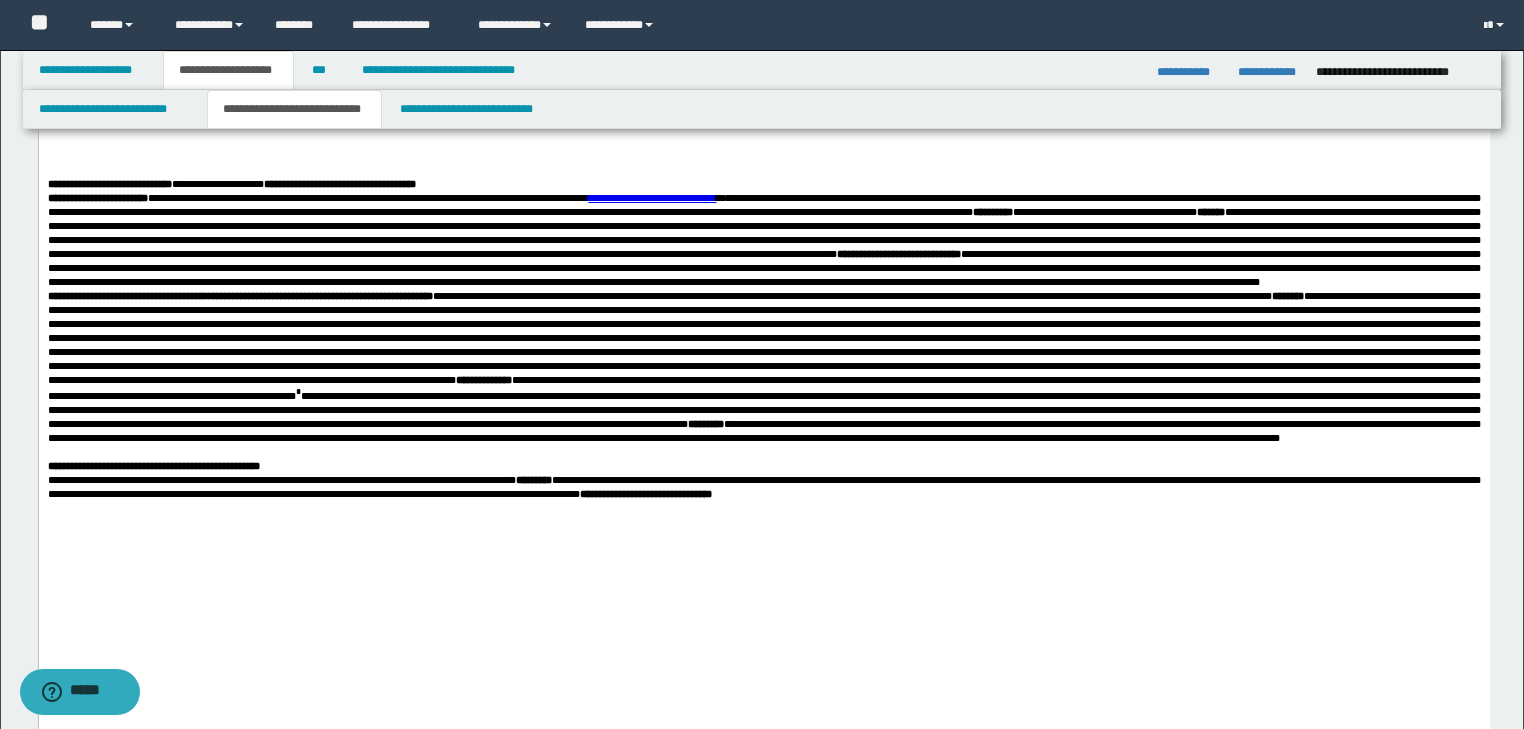 click on "**********" at bounding box center [763, 240] 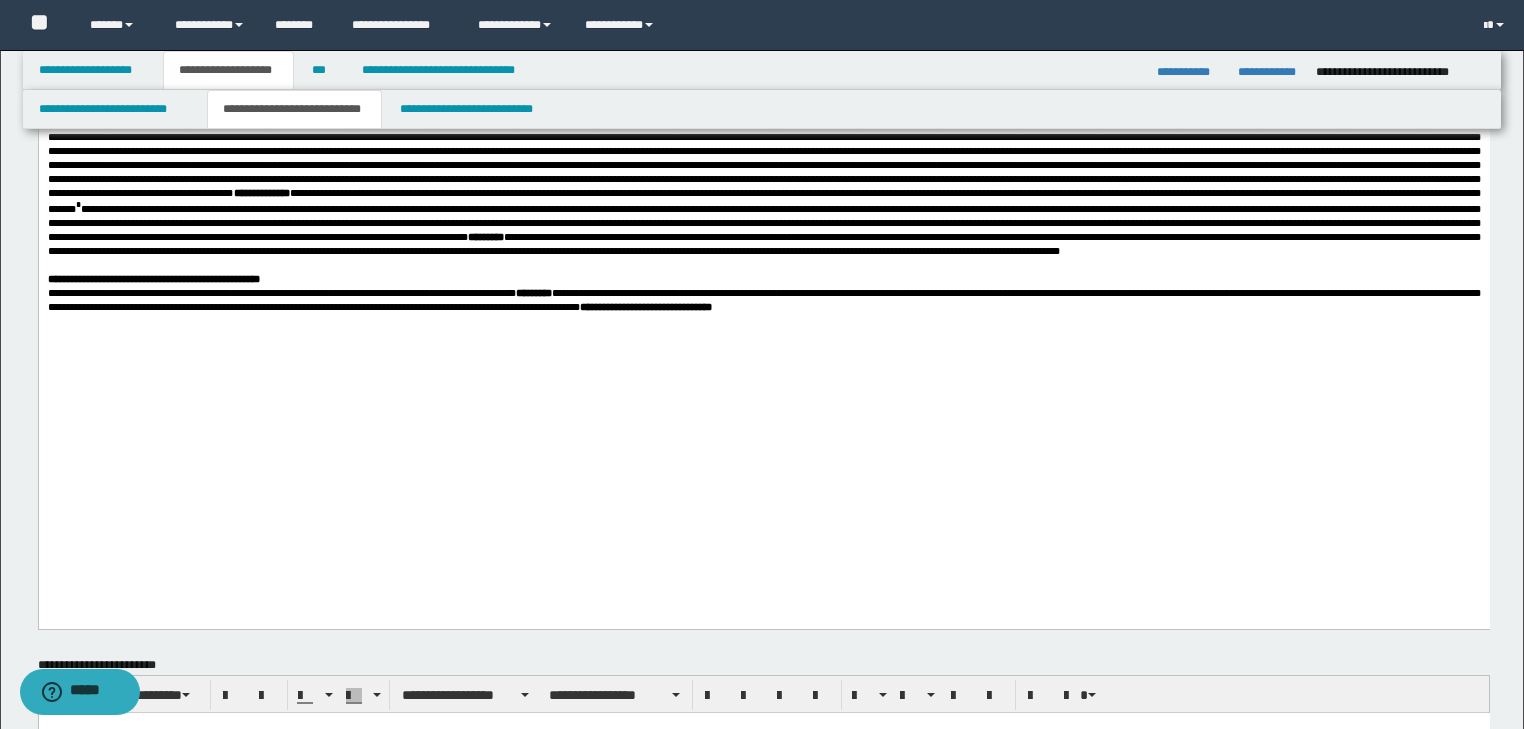 scroll, scrollTop: 1200, scrollLeft: 0, axis: vertical 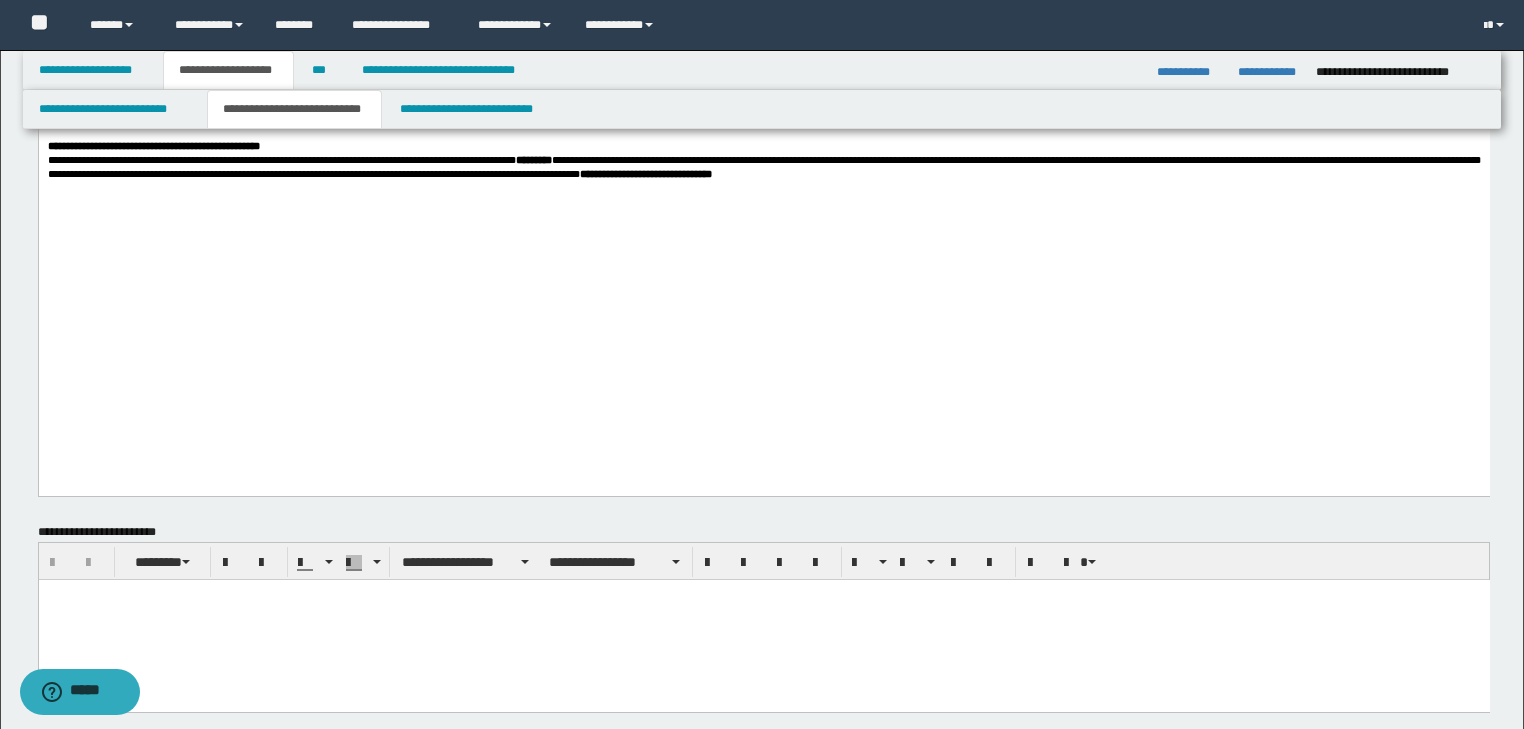 click on "**********" at bounding box center [763, -369] 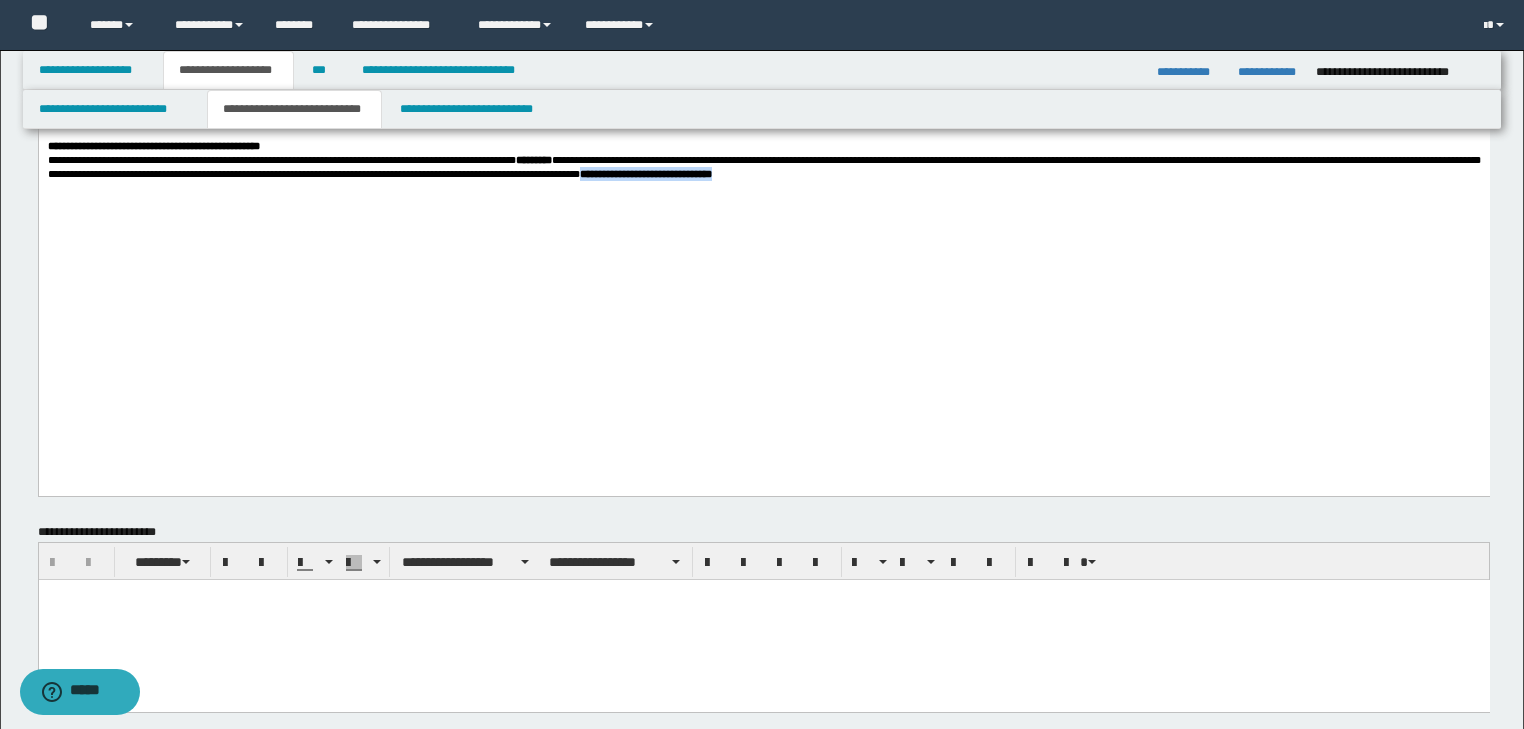 drag, startPoint x: 1024, startPoint y: 373, endPoint x: 1203, endPoint y: 371, distance: 179.01117 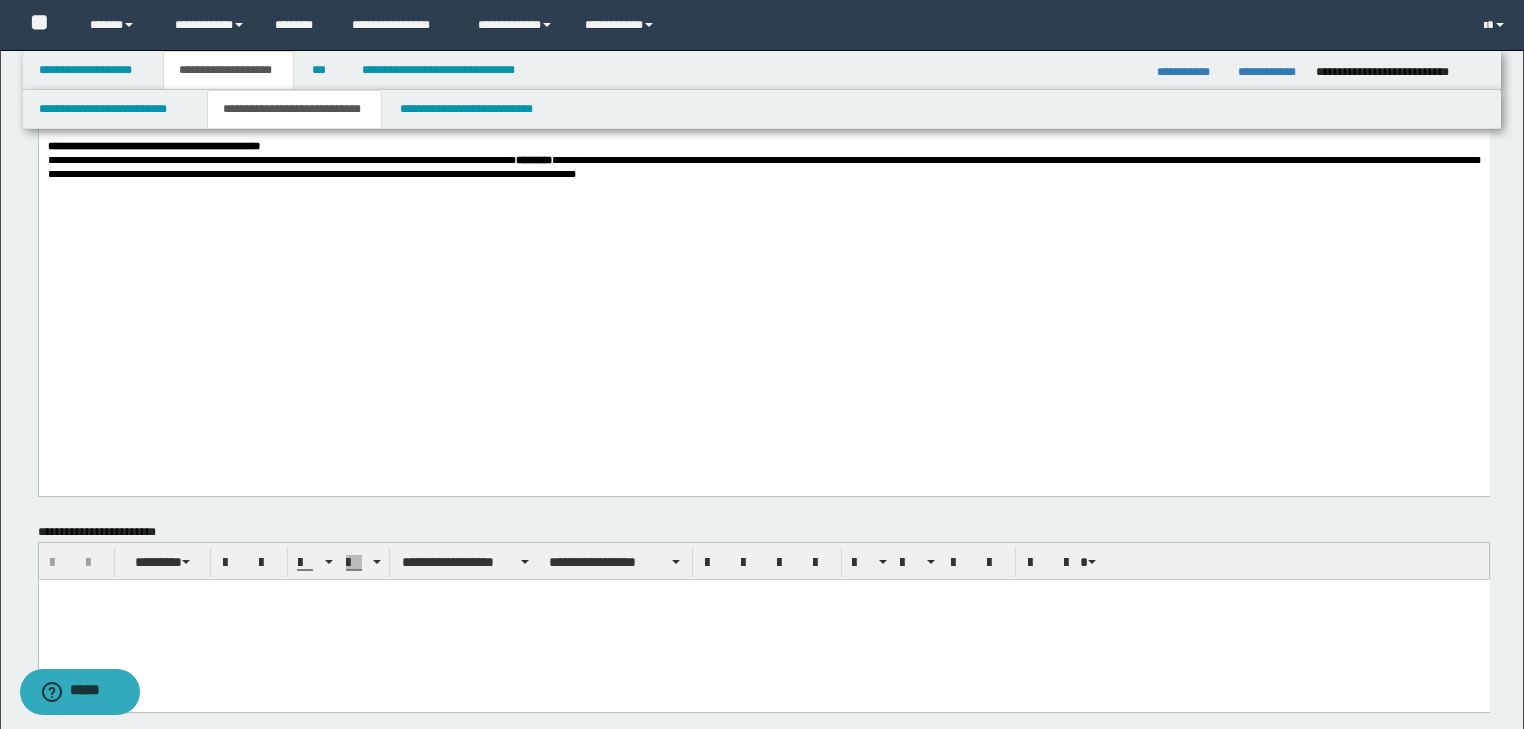 click at bounding box center (763, 619) 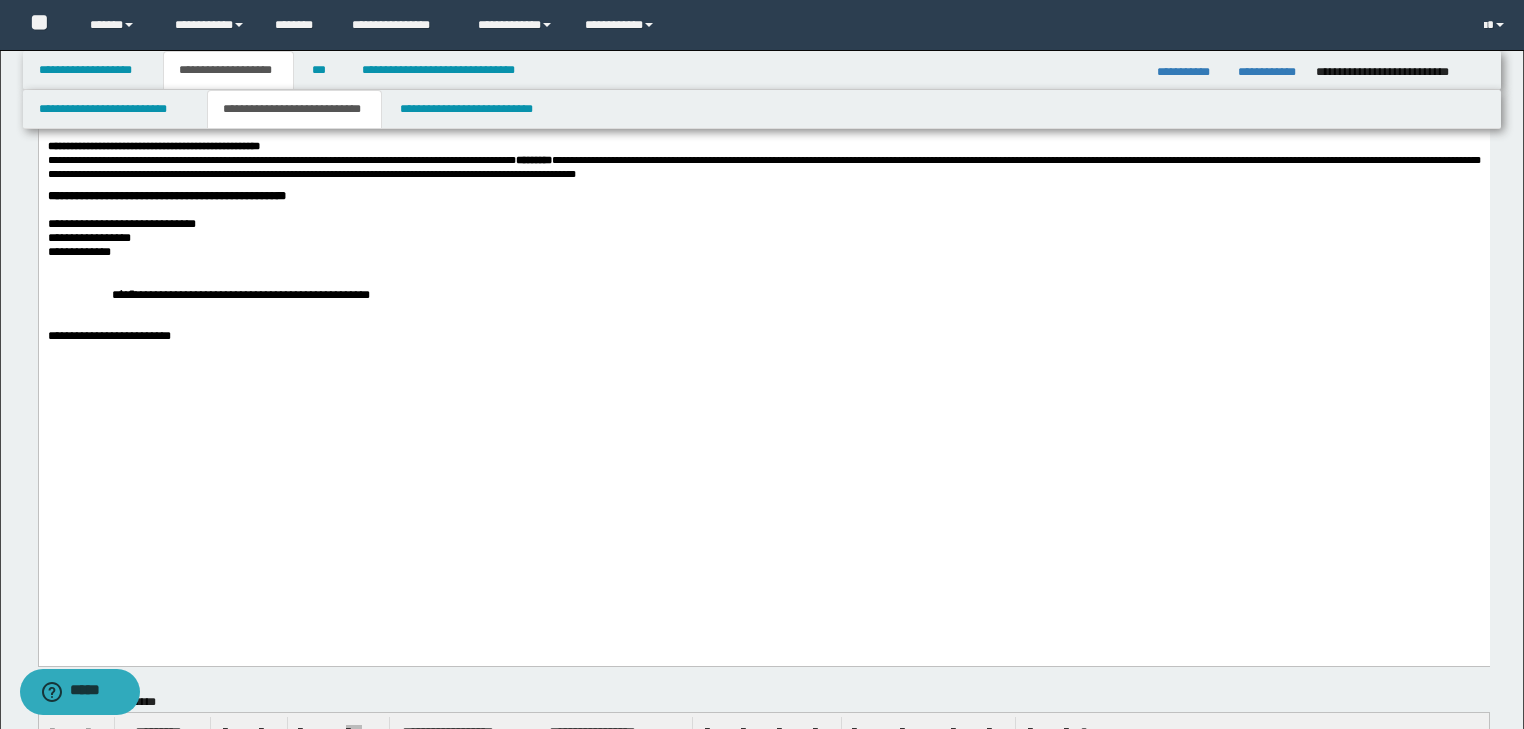 click on "**********" at bounding box center [763, 252] 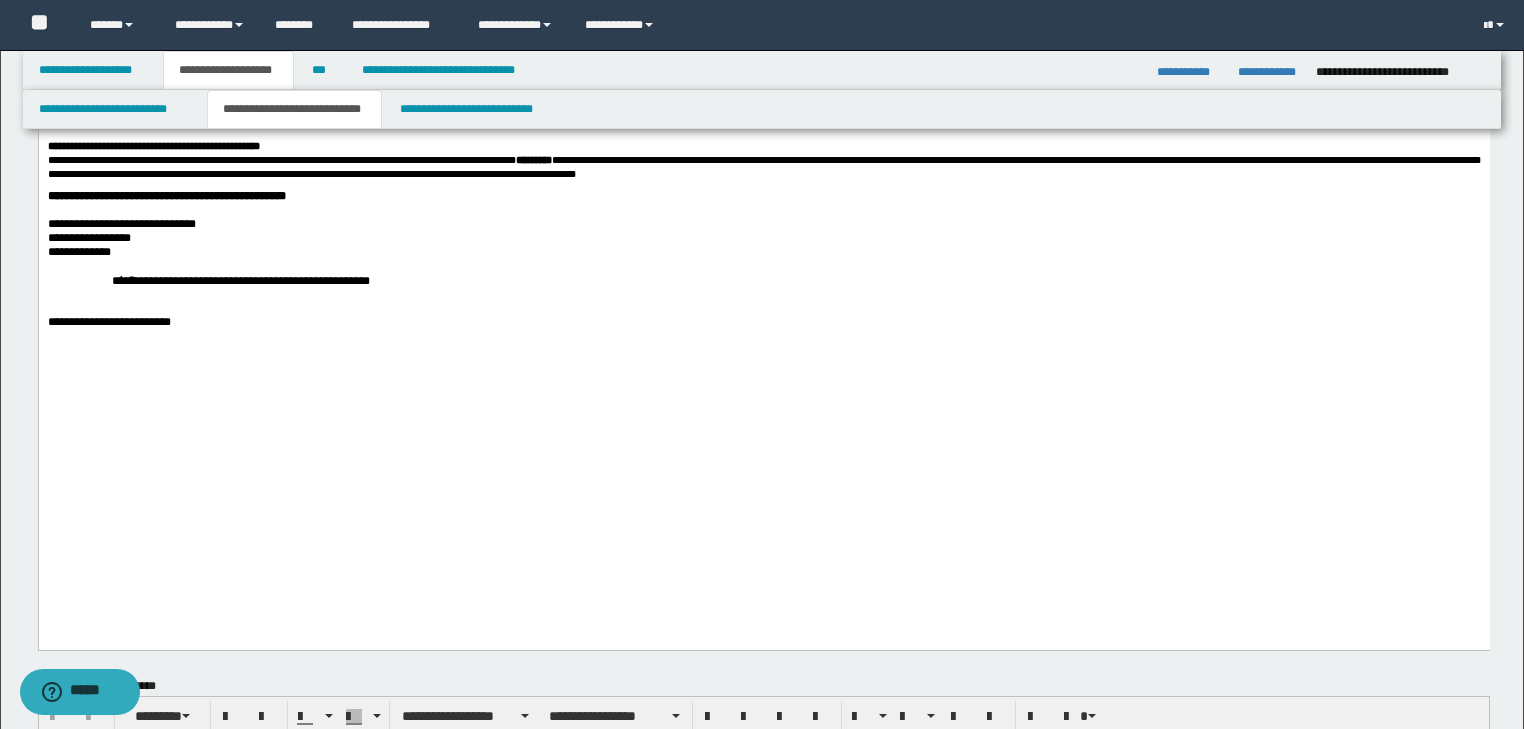 click on "**********" at bounding box center [240, 281] 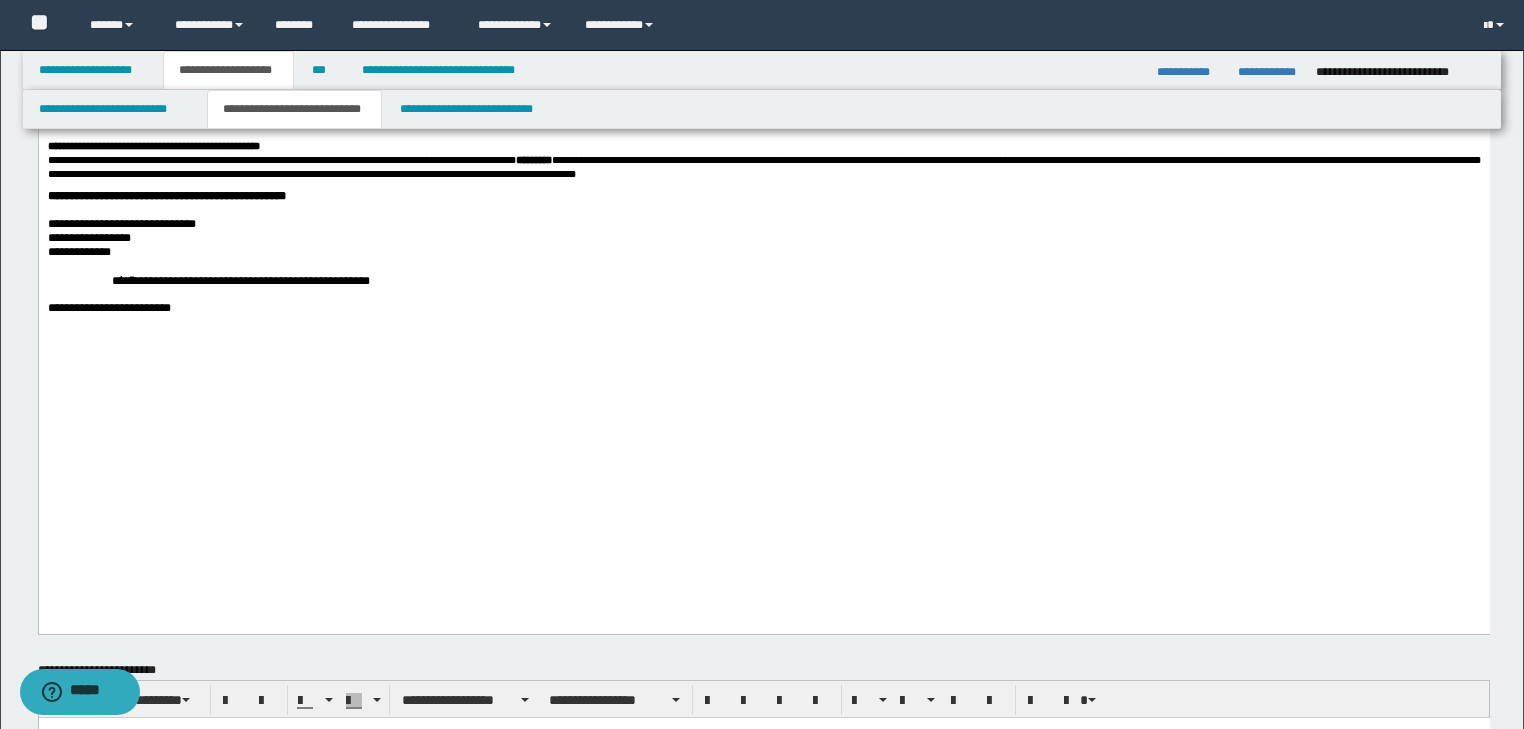 click on "**********" at bounding box center (763, 308) 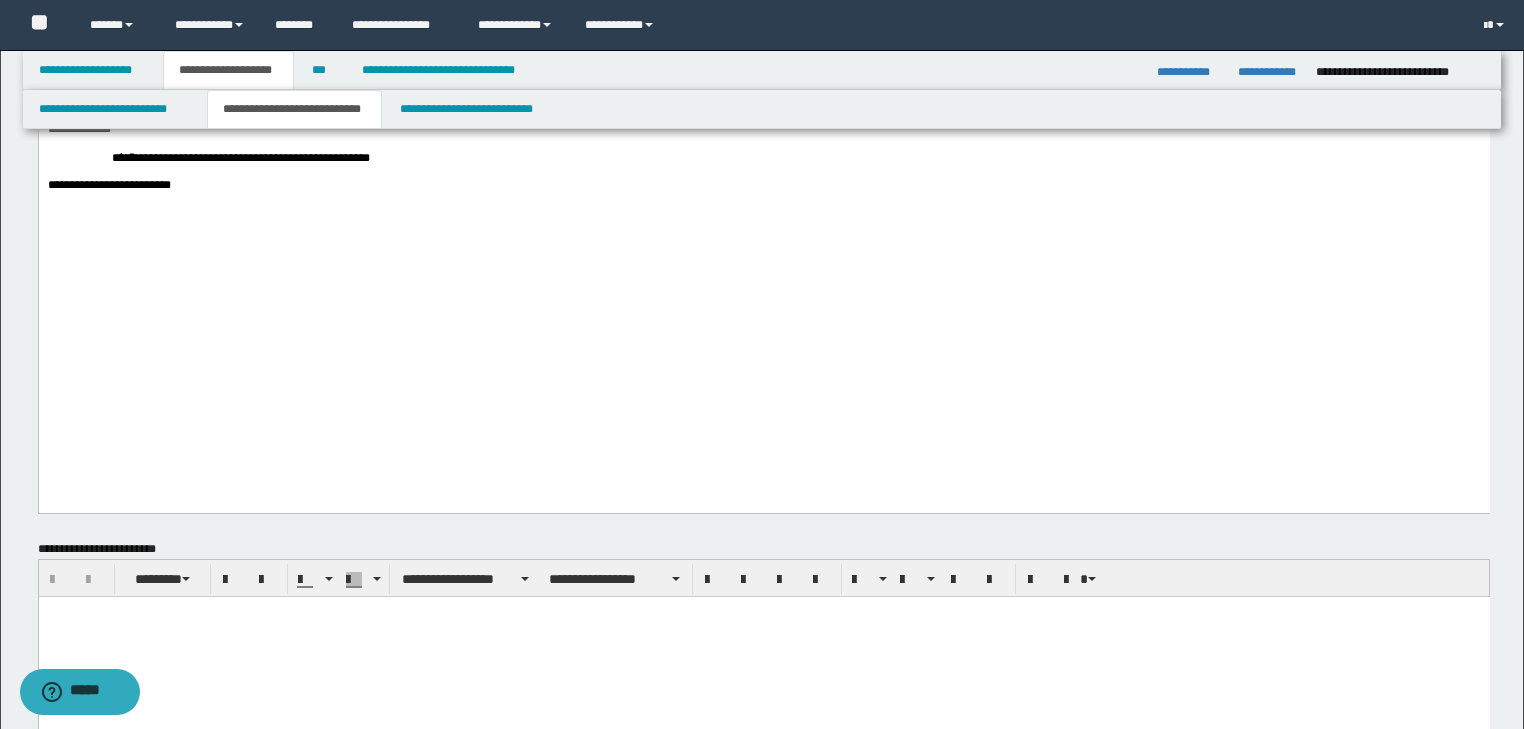 scroll, scrollTop: 1520, scrollLeft: 0, axis: vertical 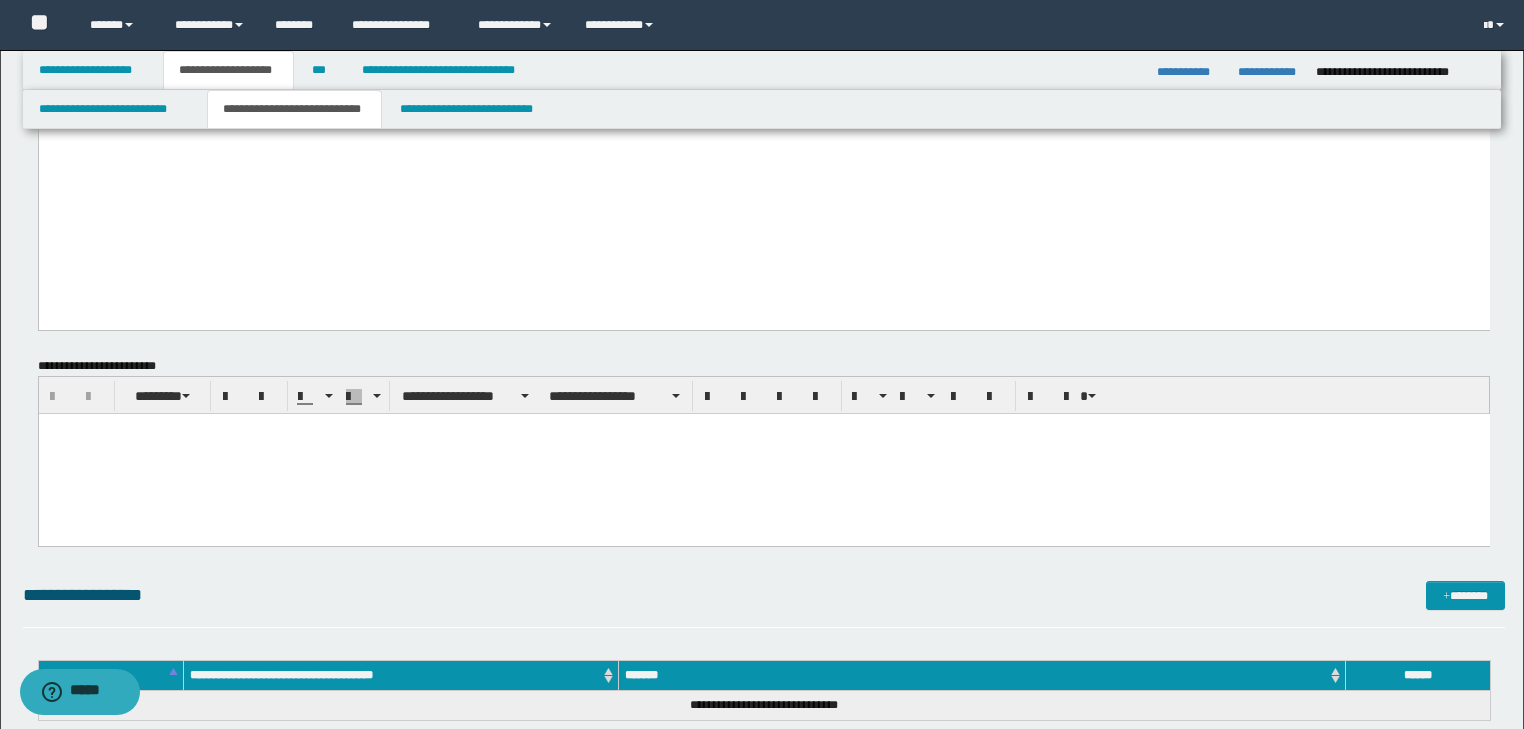 click at bounding box center [763, 453] 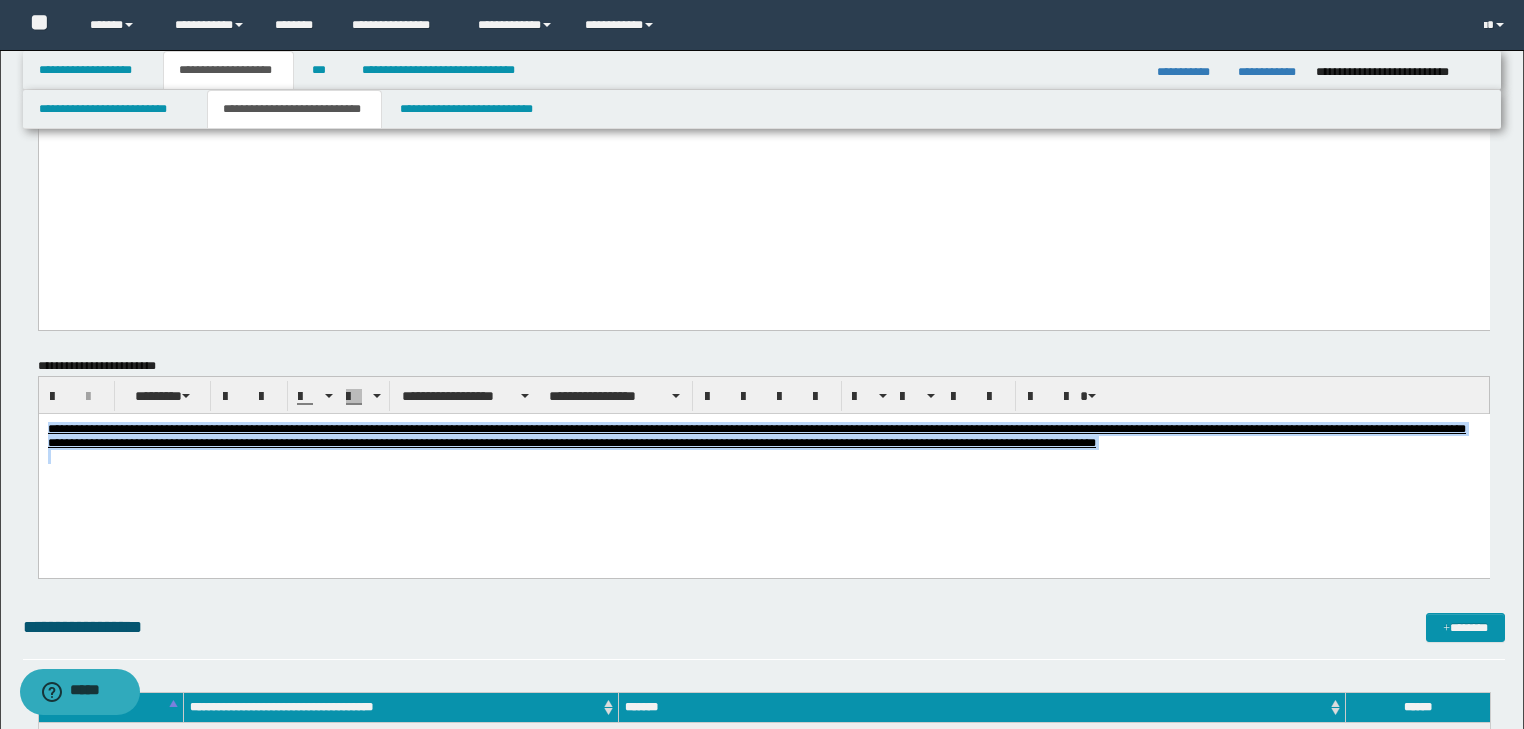 drag, startPoint x: 46, startPoint y: 428, endPoint x: 843, endPoint y: 488, distance: 799.25525 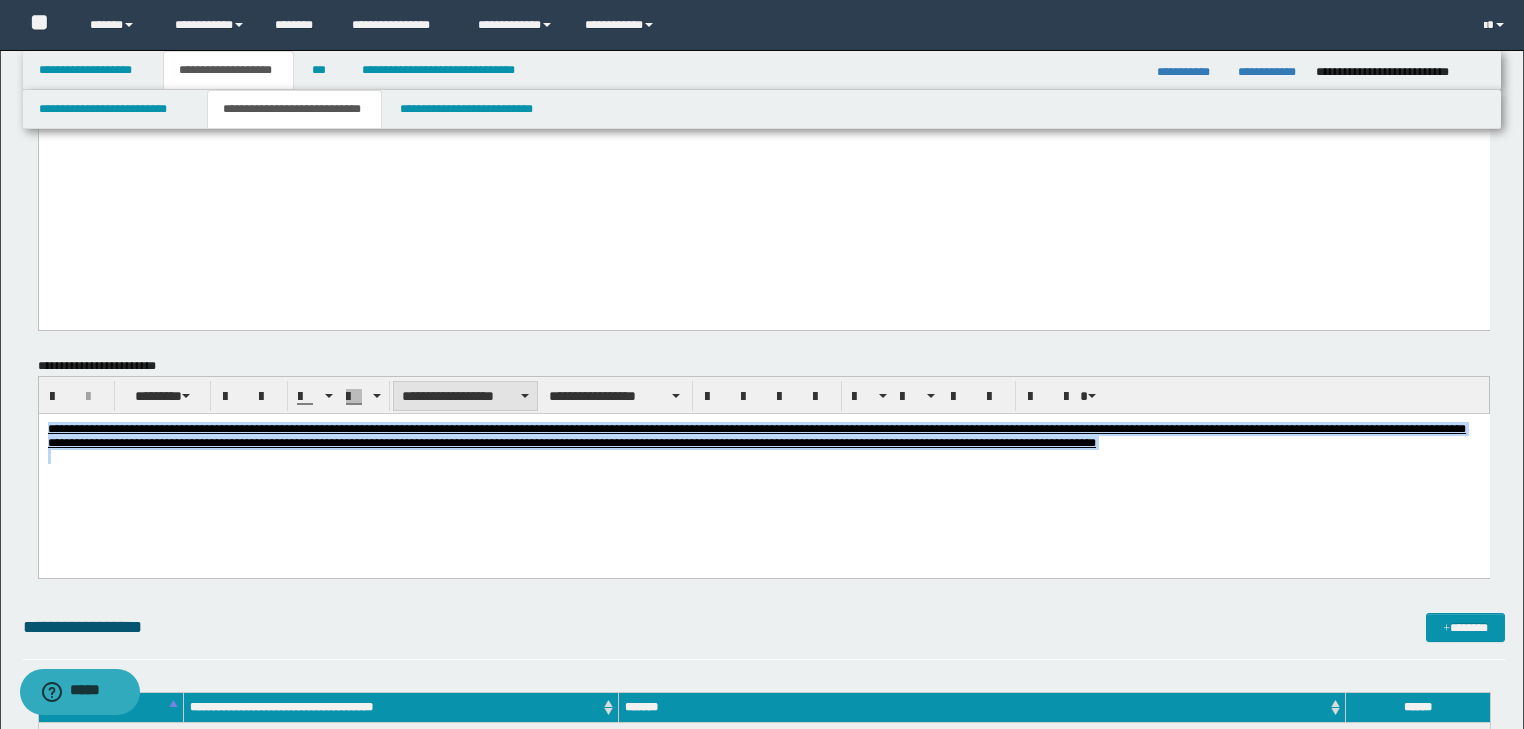 click on "**********" at bounding box center (465, 396) 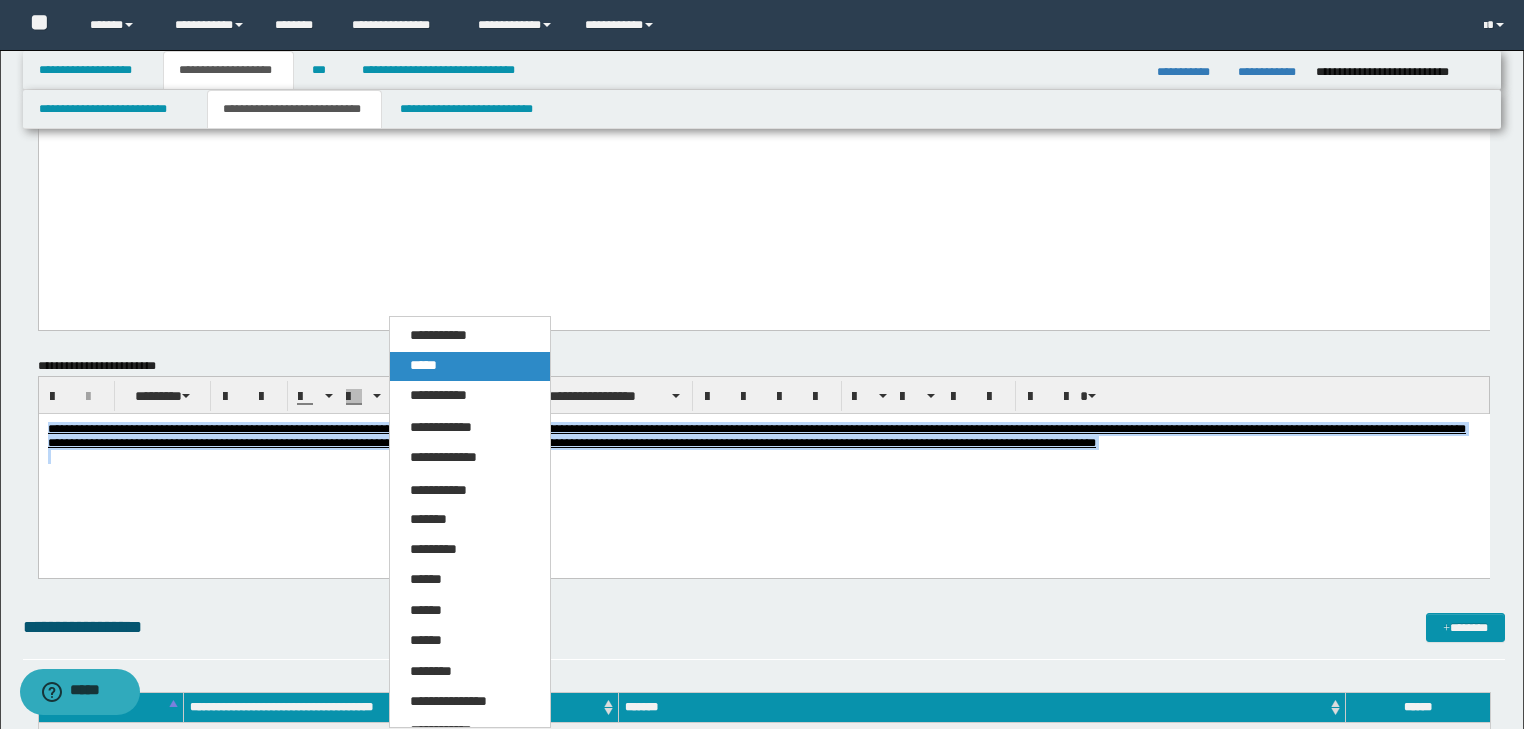 click on "*****" at bounding box center (423, 365) 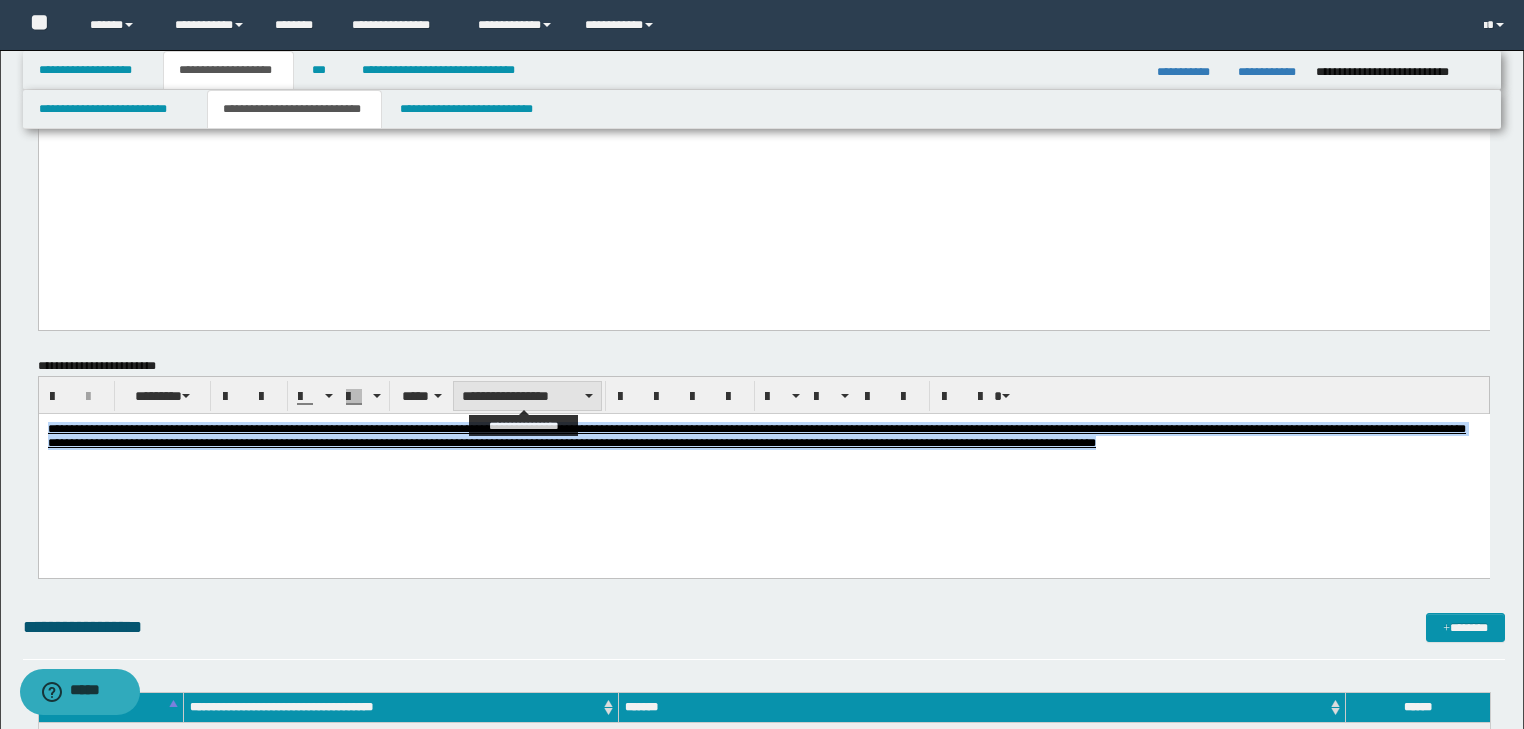 click on "**********" at bounding box center [527, 396] 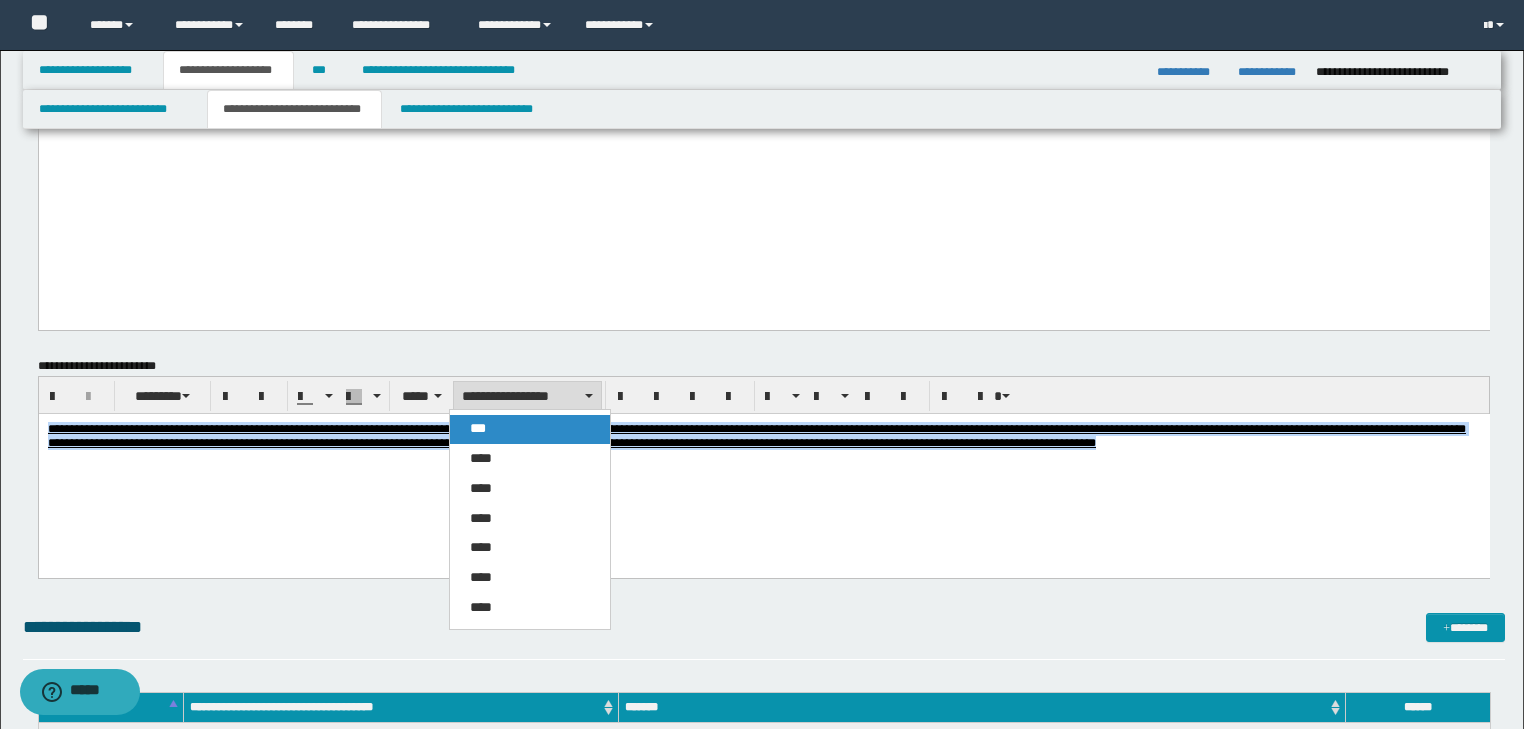 click on "***" at bounding box center (478, 428) 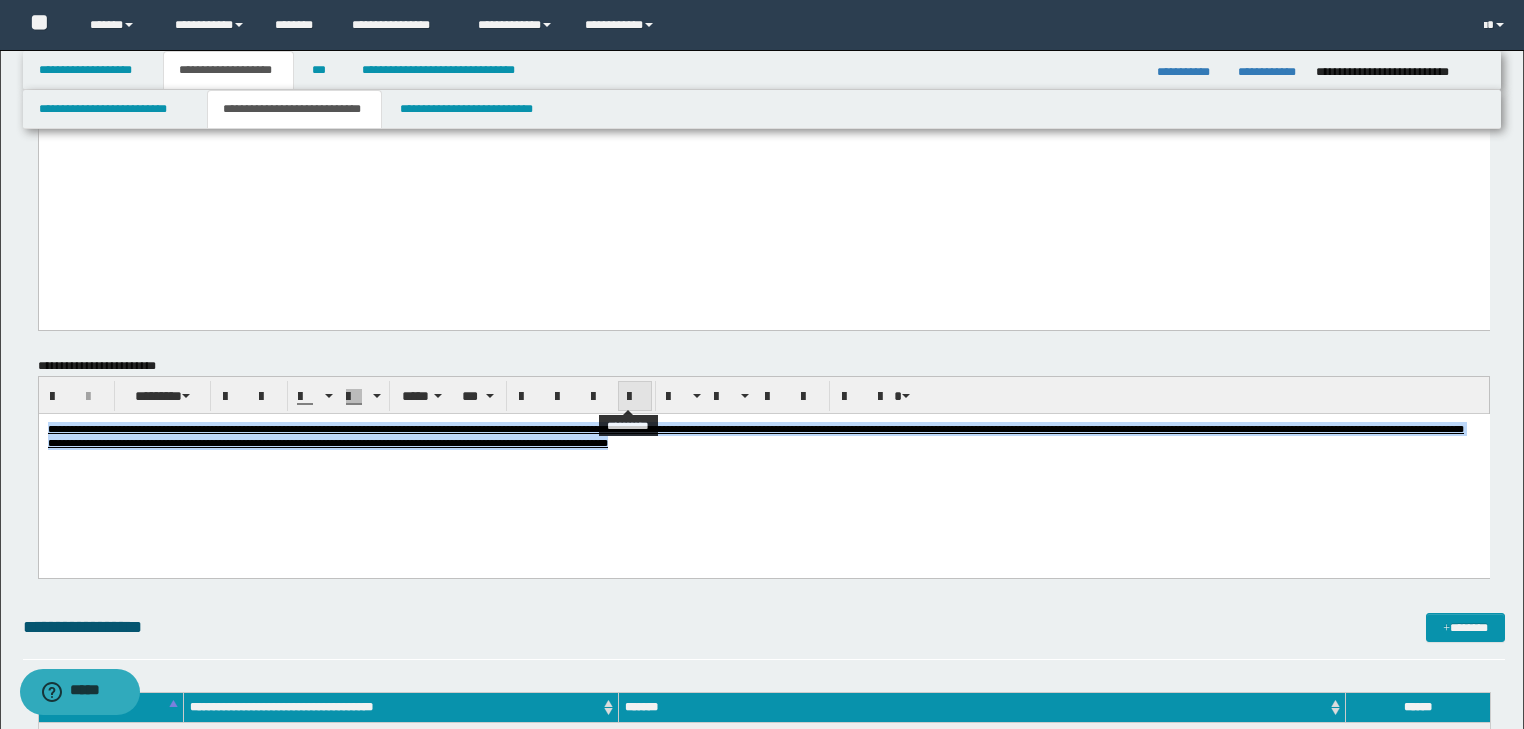 click at bounding box center (635, 397) 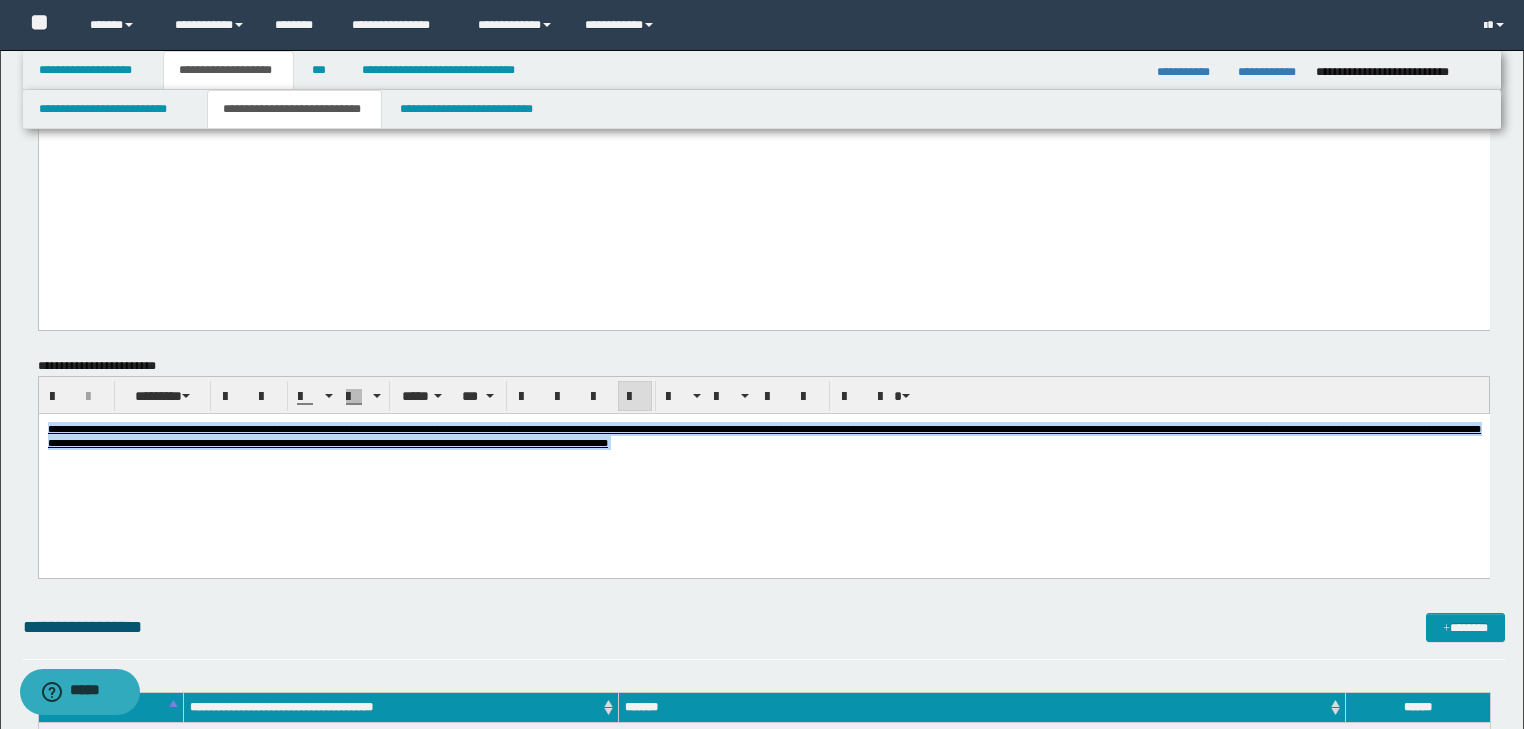 click on "**********" at bounding box center (763, 467) 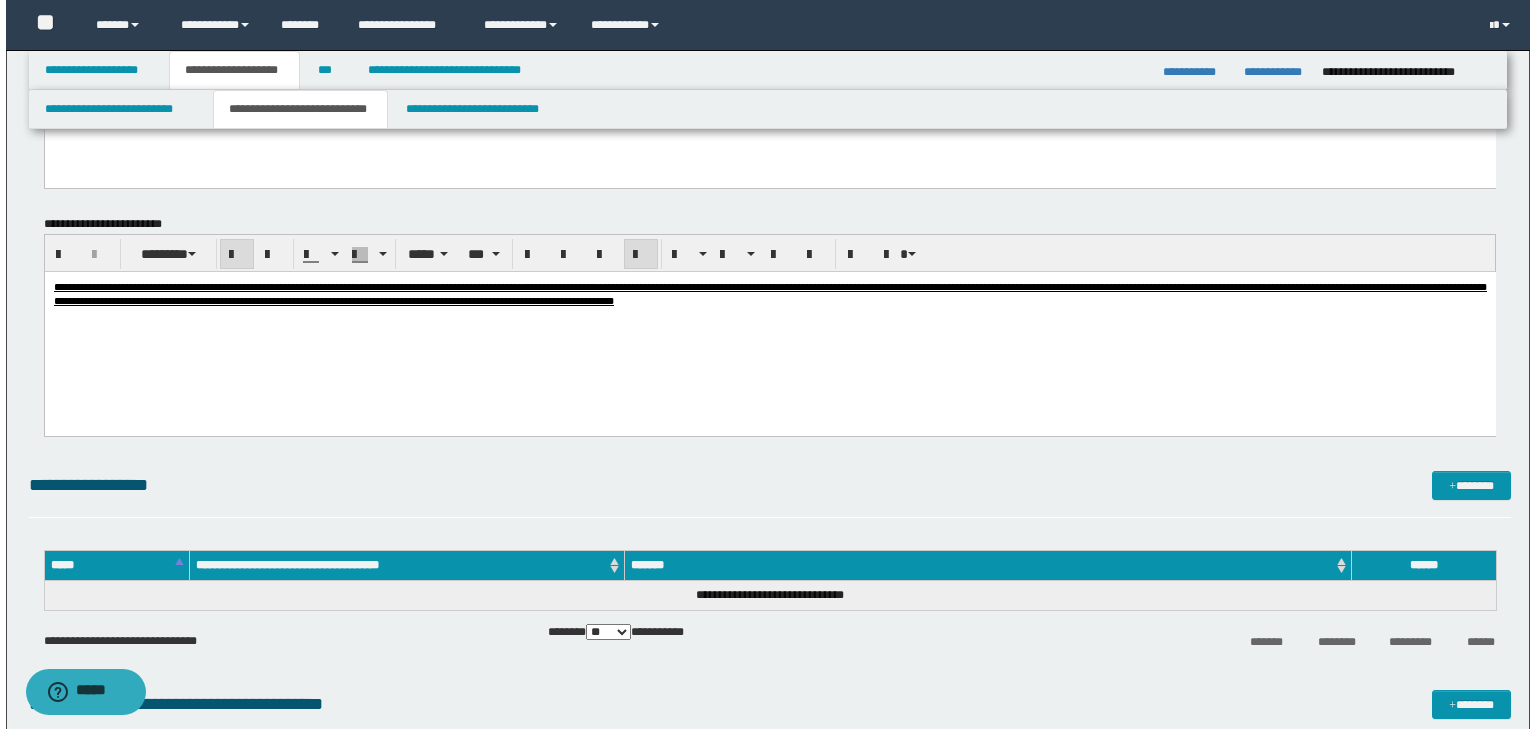 scroll, scrollTop: 1840, scrollLeft: 0, axis: vertical 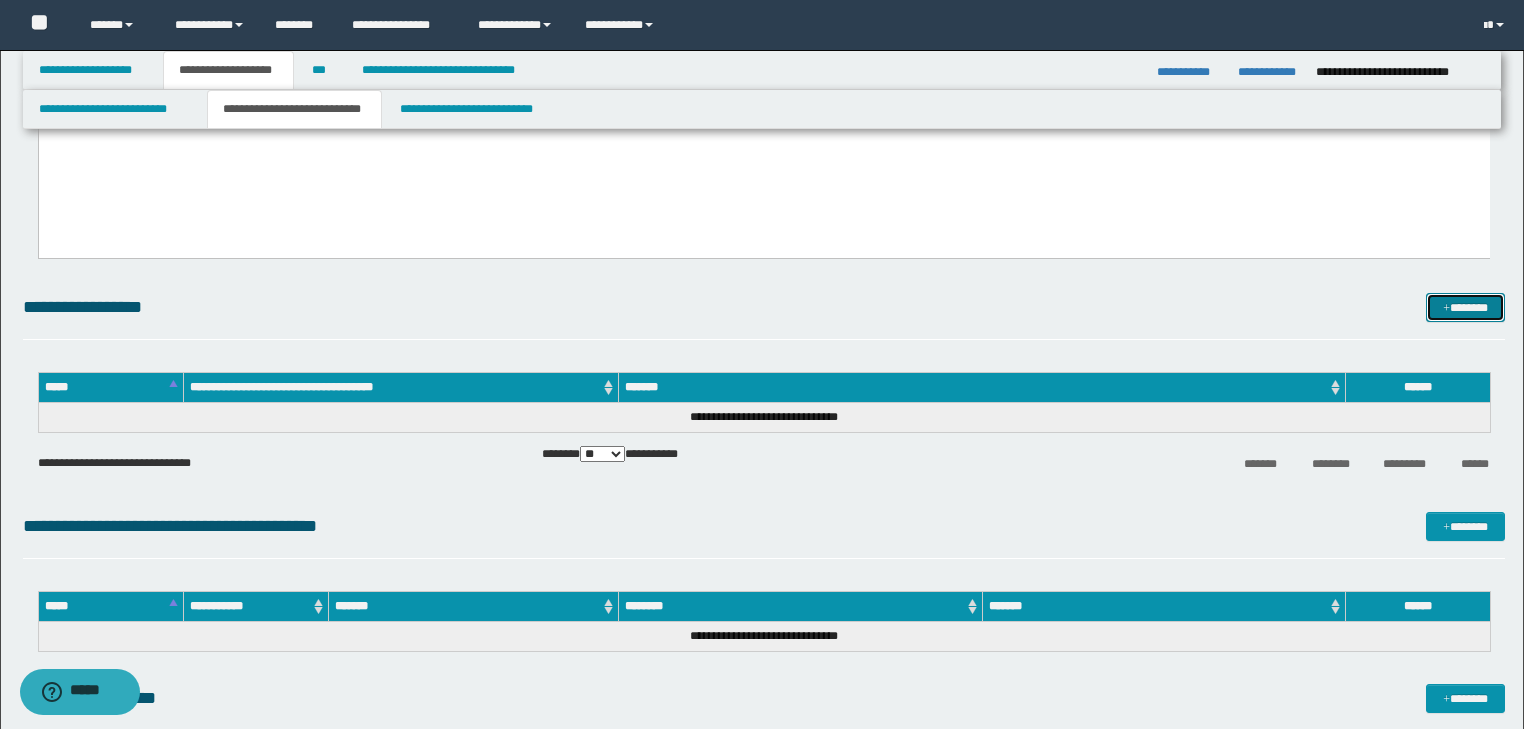 click on "*******" at bounding box center (1465, 308) 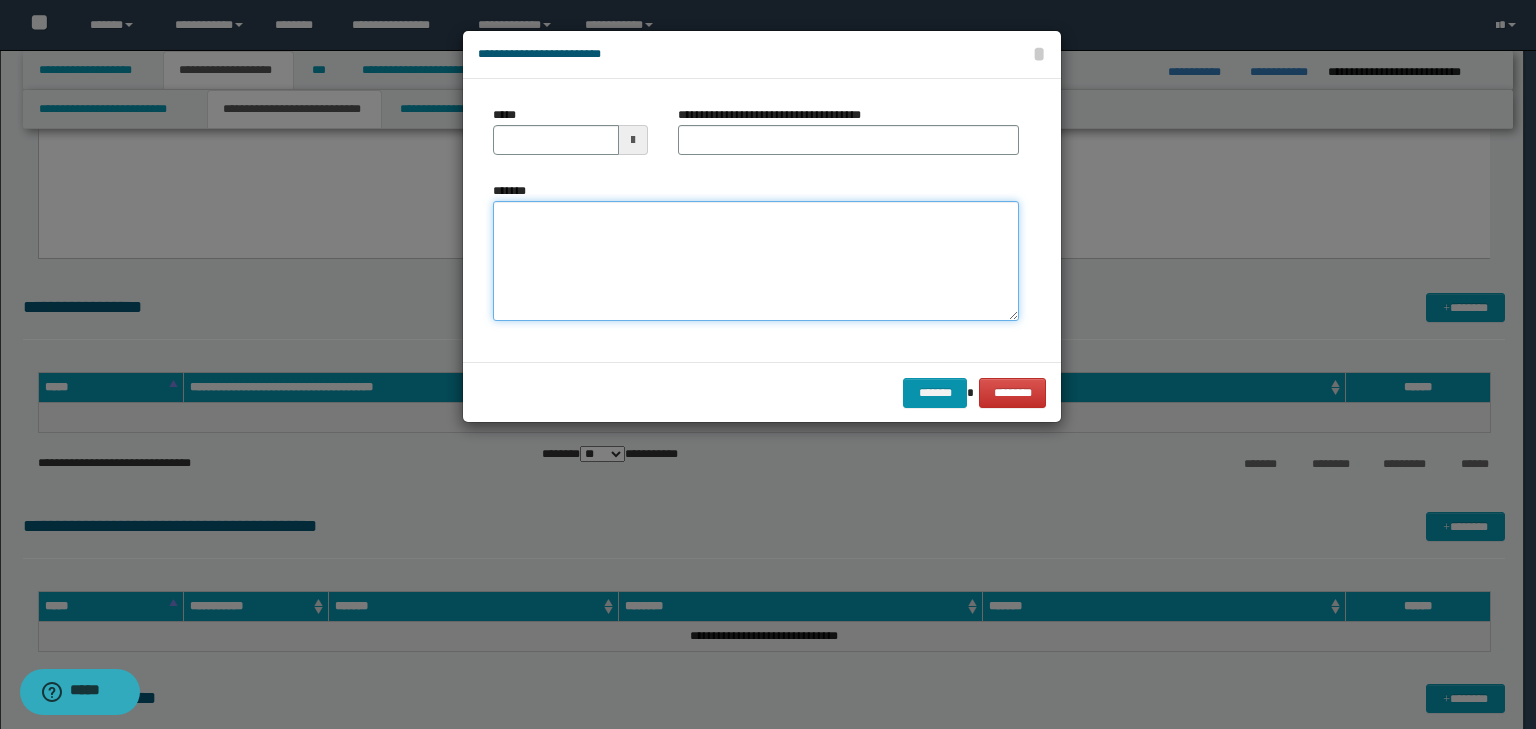 click on "*******" at bounding box center [756, 261] 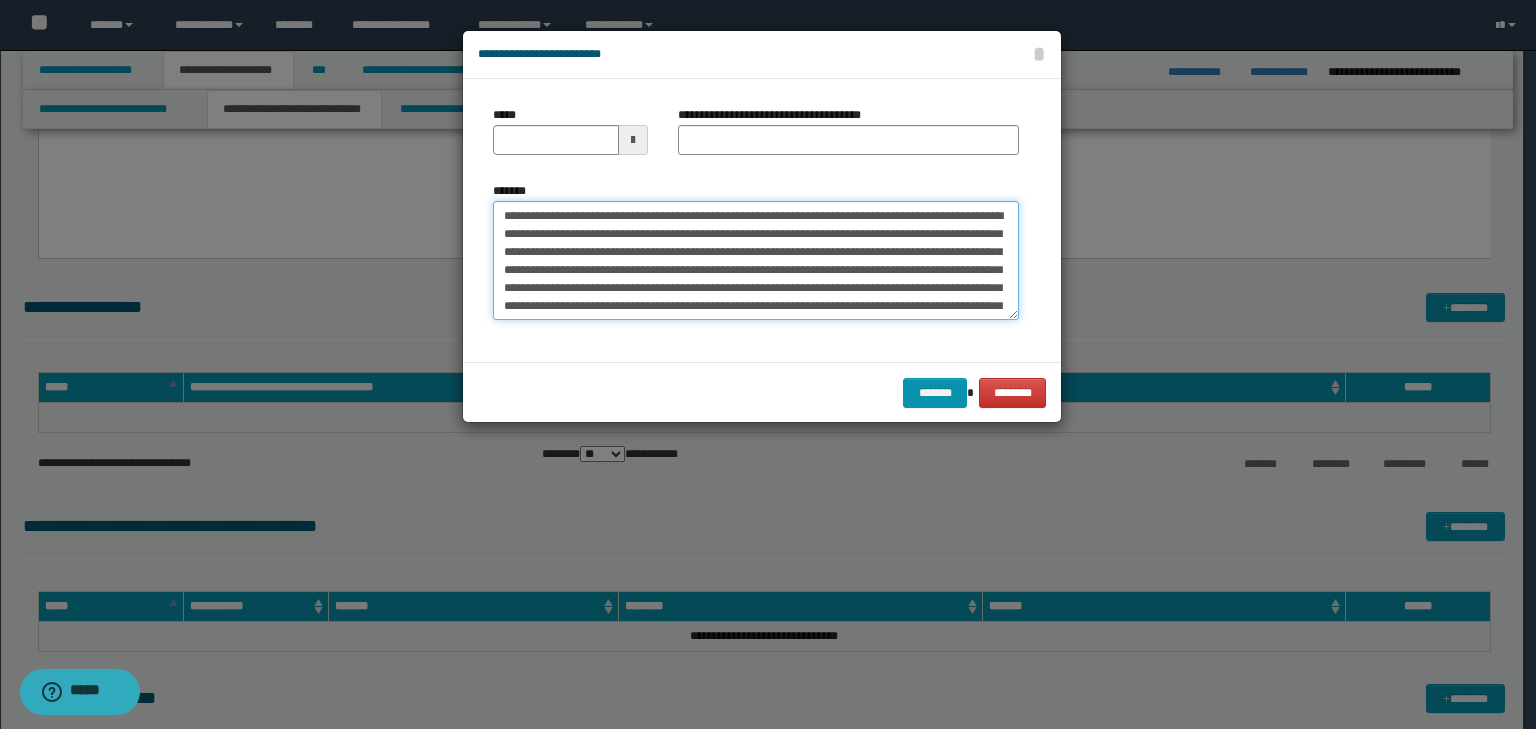 scroll, scrollTop: 0, scrollLeft: 0, axis: both 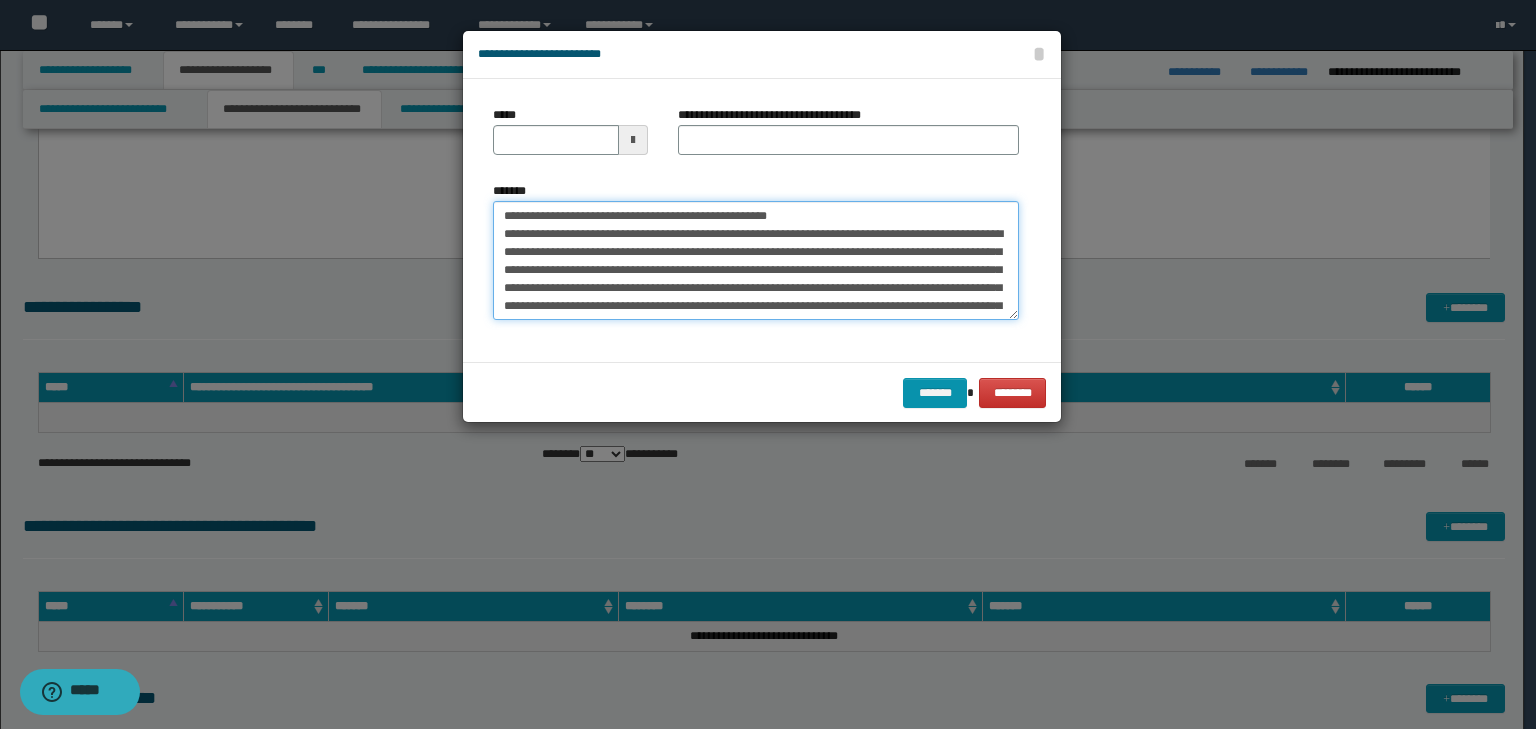 drag, startPoint x: 565, startPoint y: 208, endPoint x: 475, endPoint y: 201, distance: 90.27181 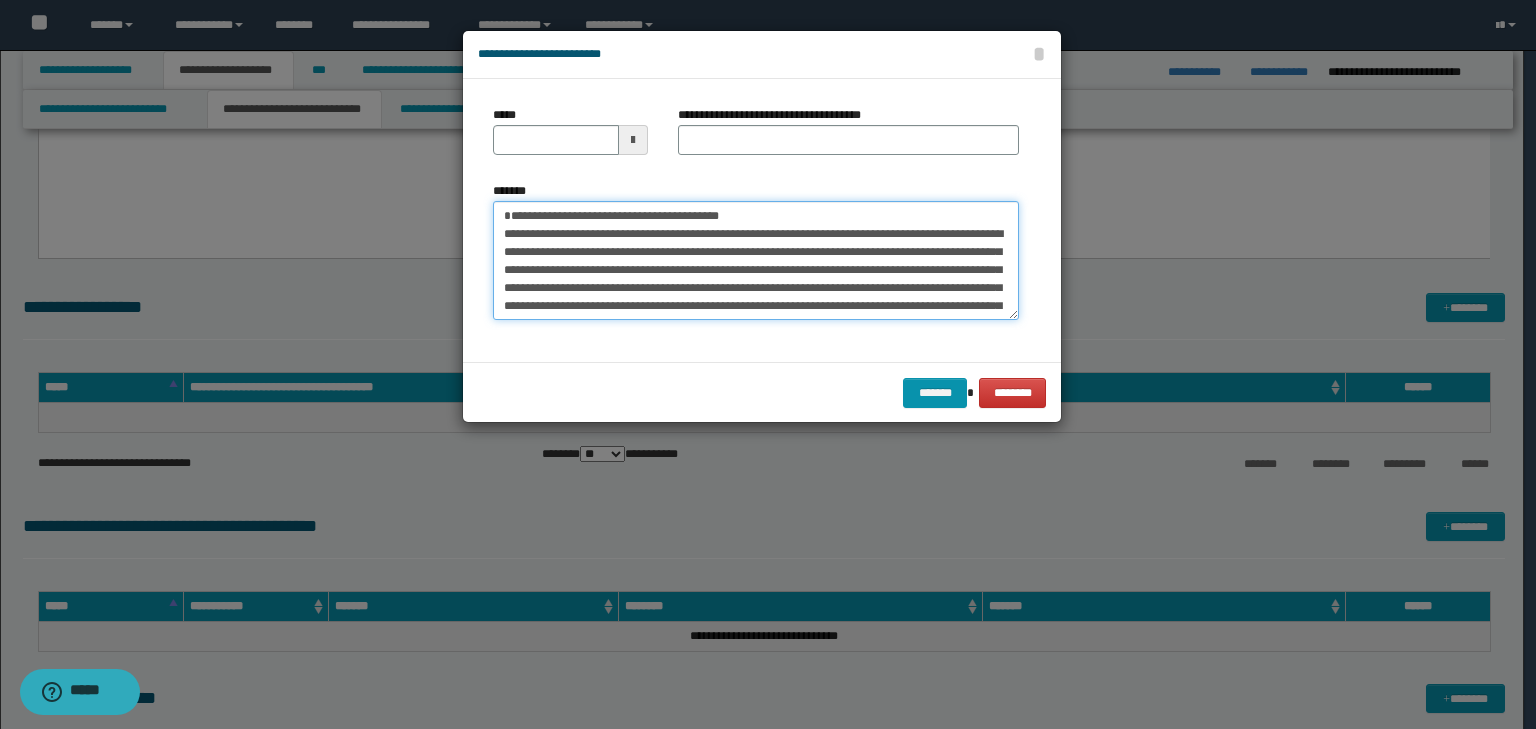 type 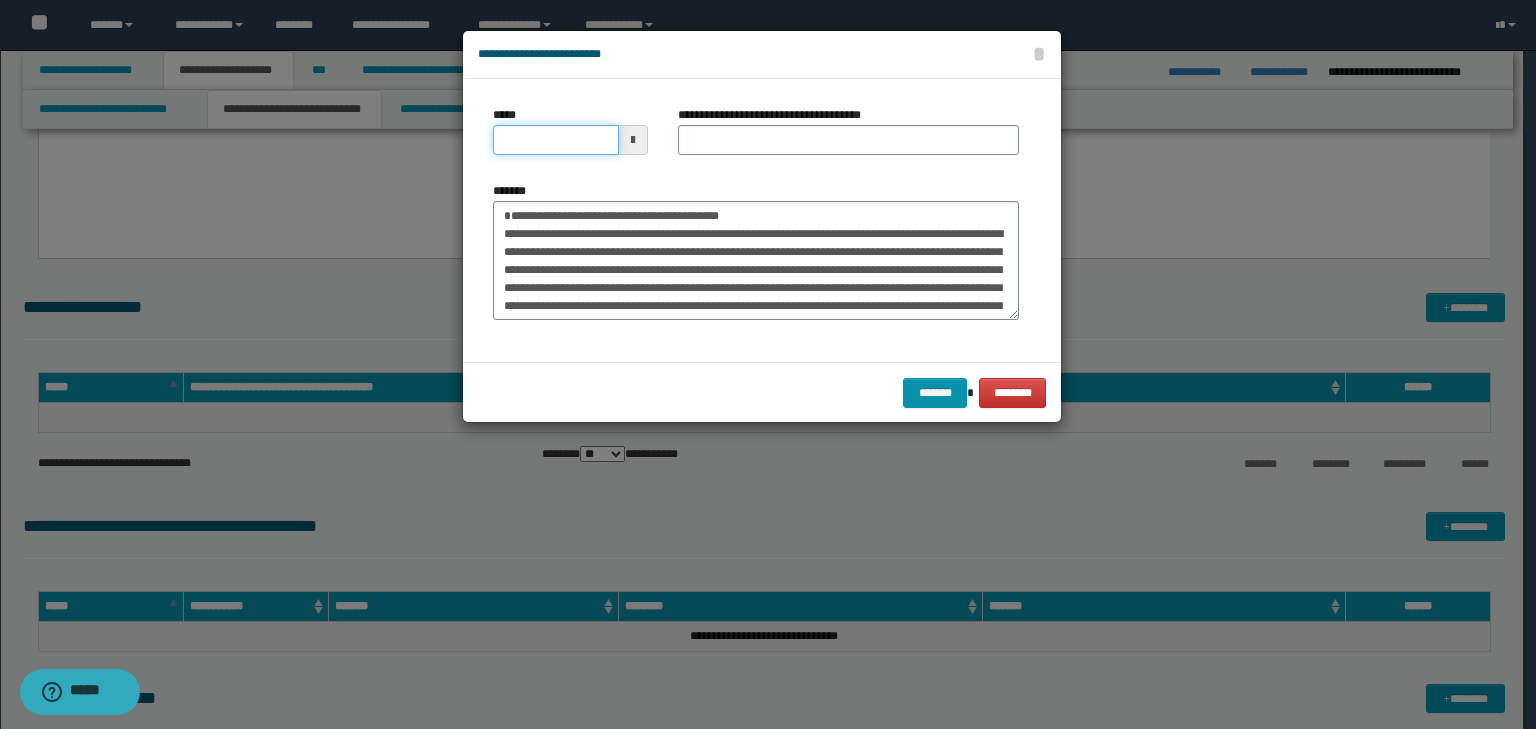 click on "*****" at bounding box center [556, 140] 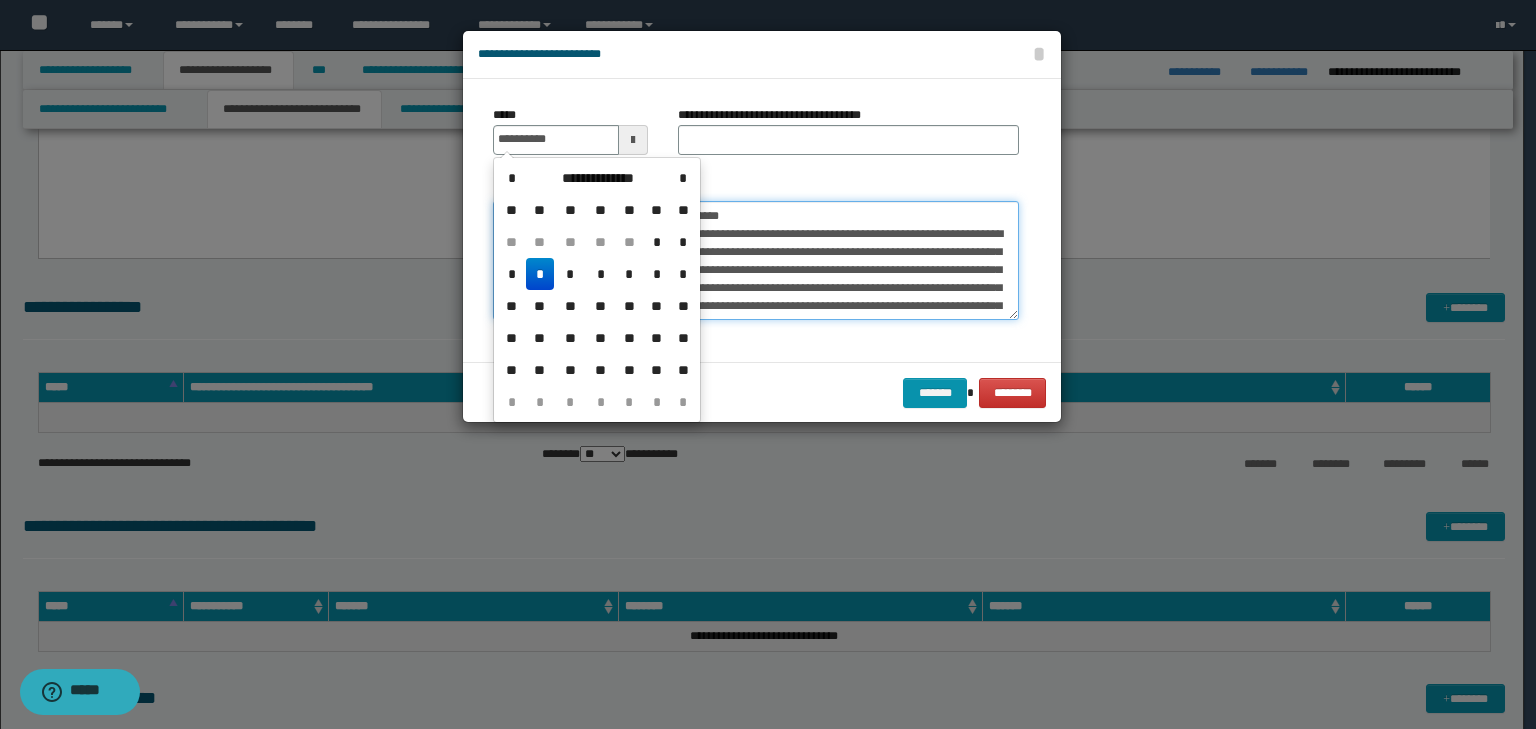 type on "**********" 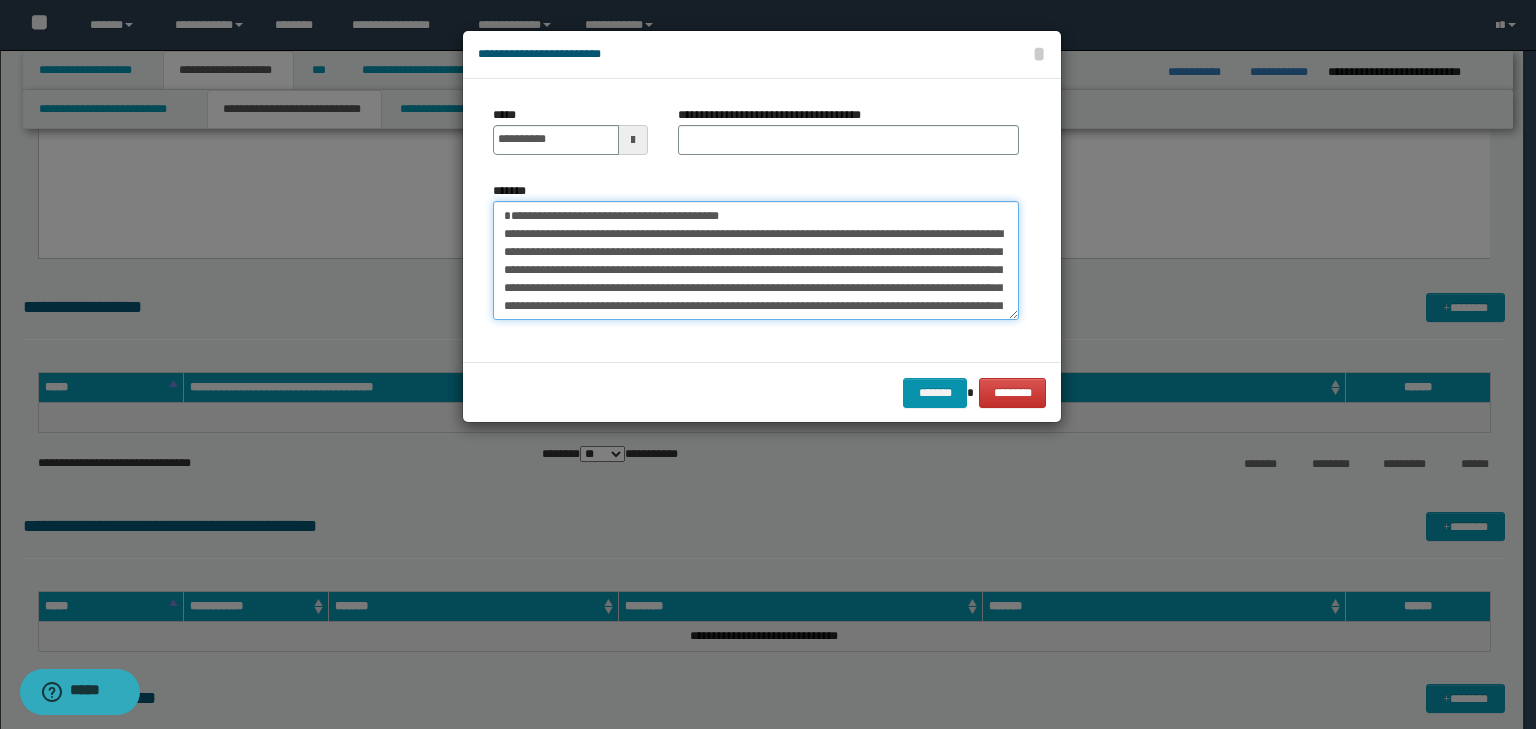drag, startPoint x: 819, startPoint y: 214, endPoint x: 280, endPoint y: 197, distance: 539.268 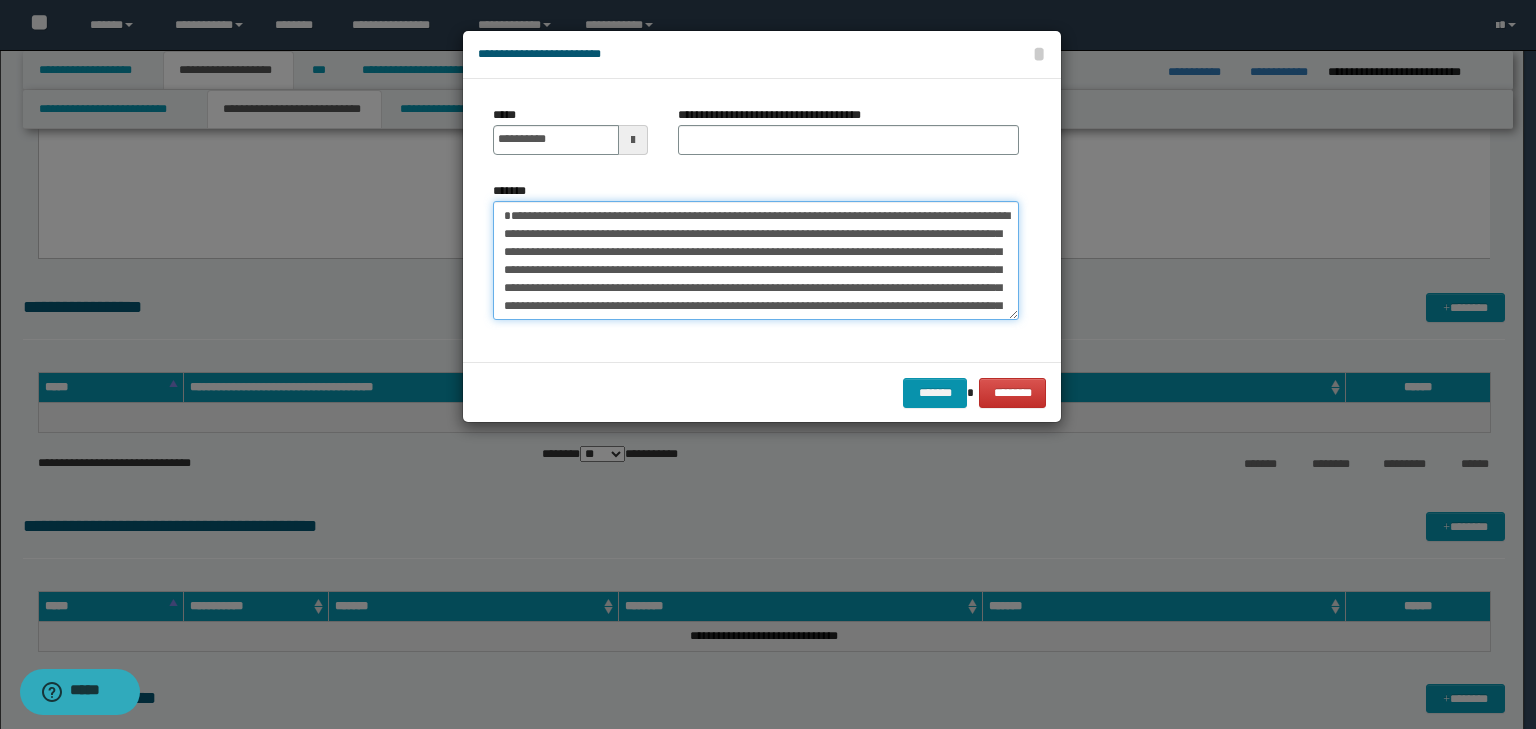 type on "**********" 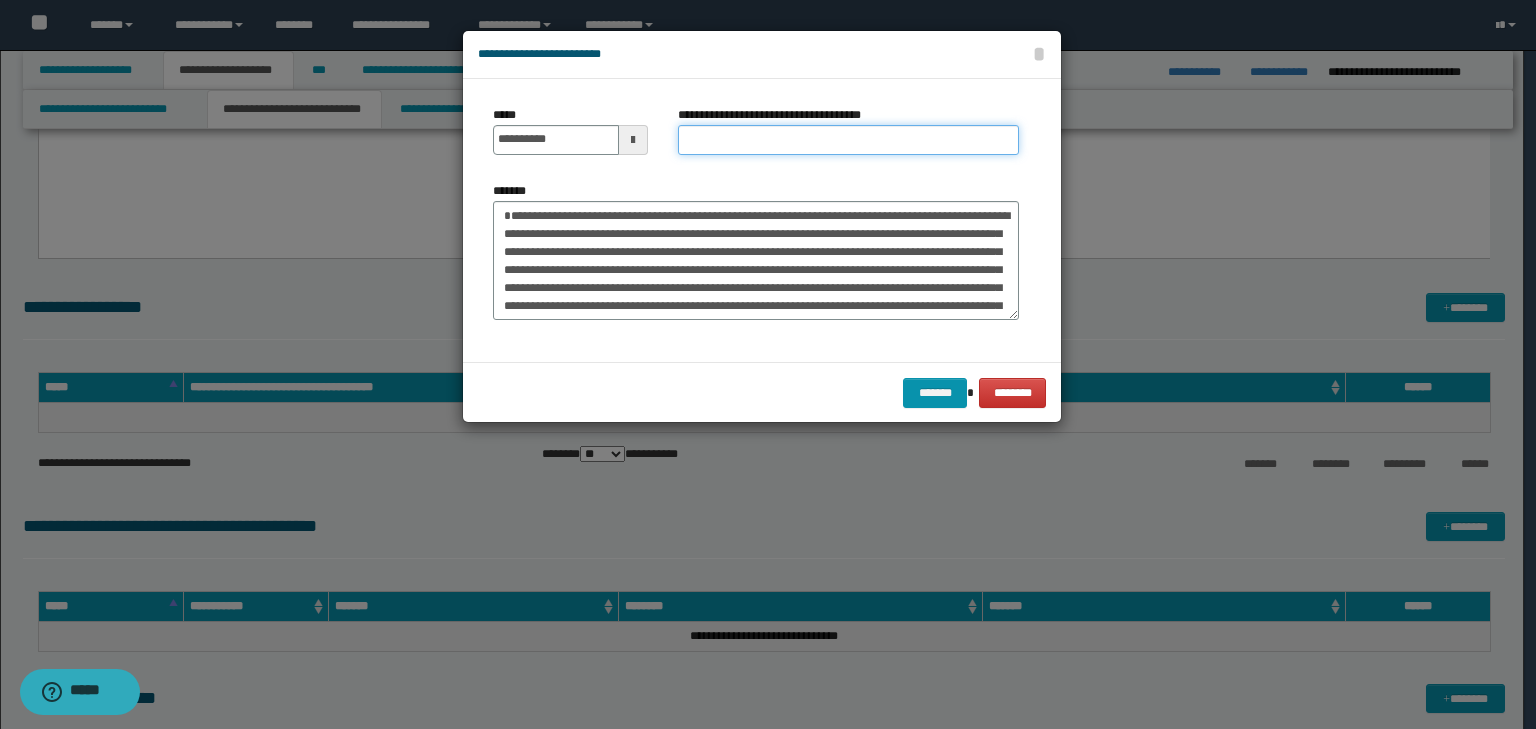 click on "**********" at bounding box center [848, 140] 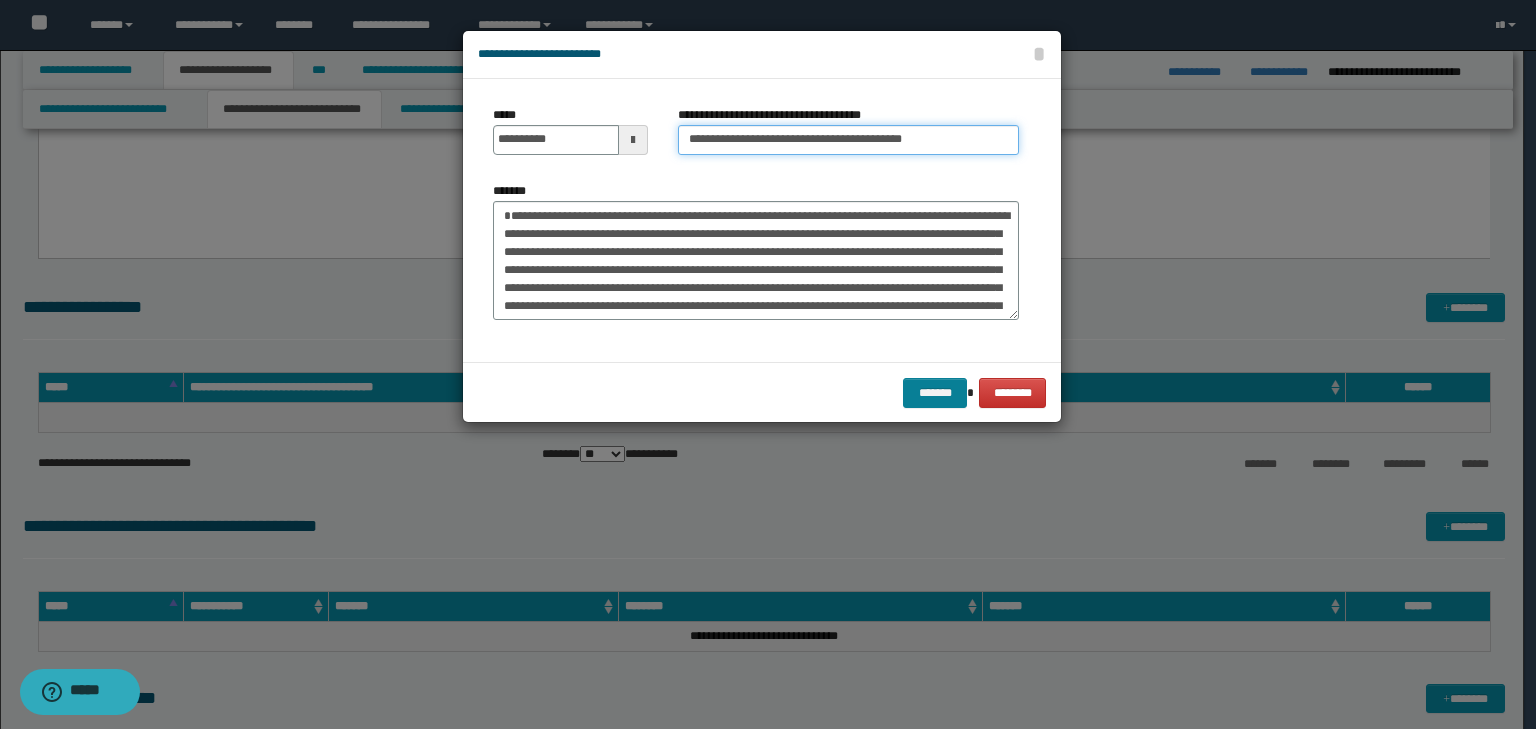 type on "**********" 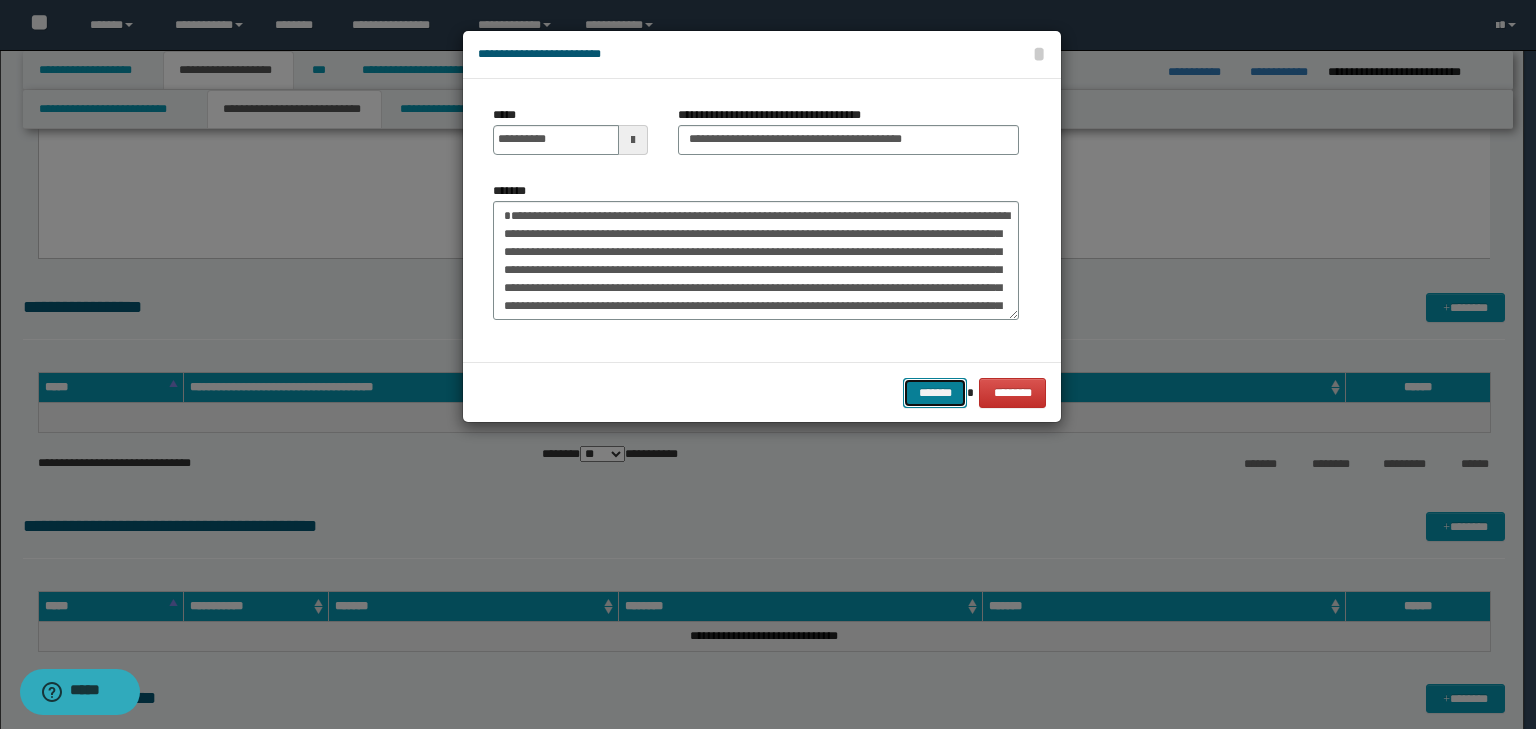 click on "*******" at bounding box center [935, 393] 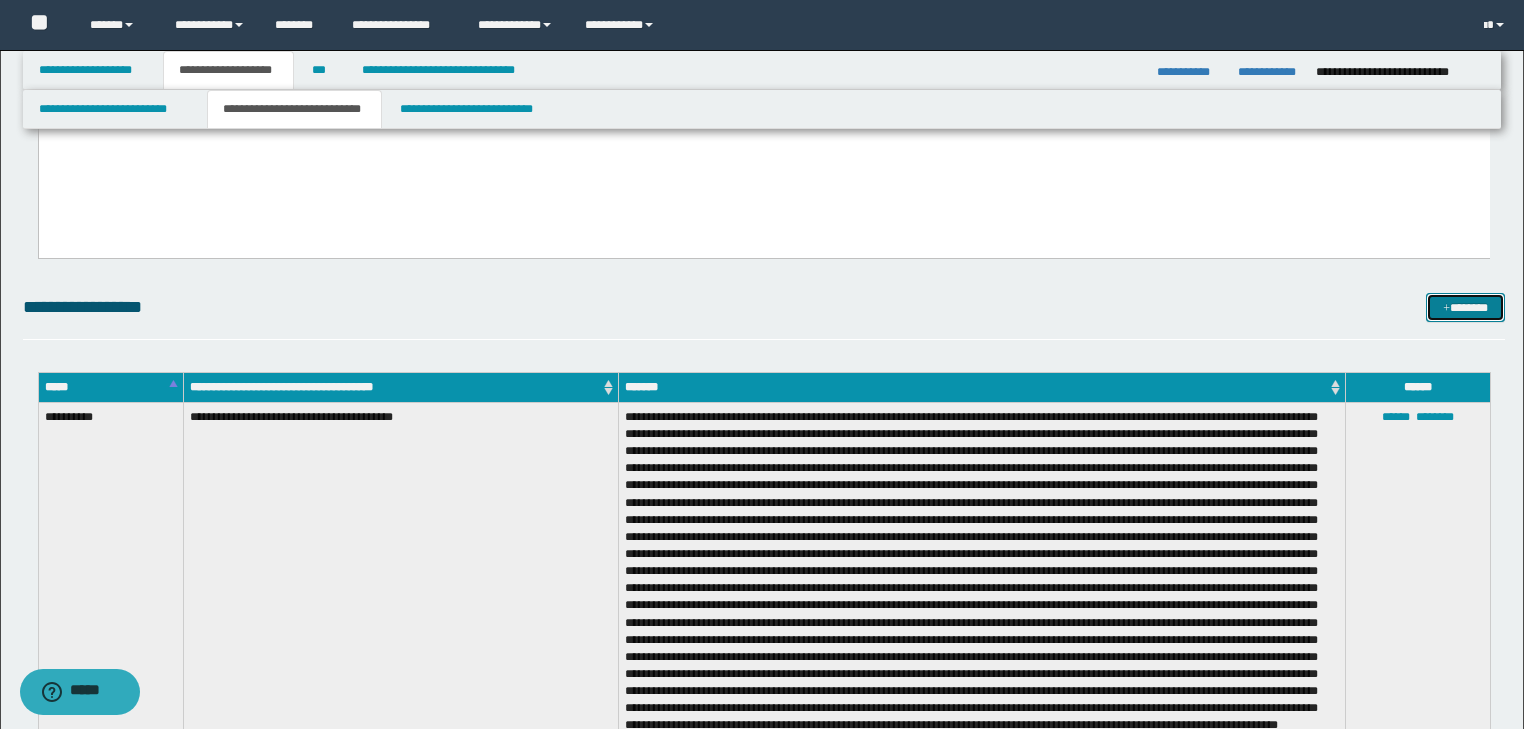 click on "*******" at bounding box center [1465, 308] 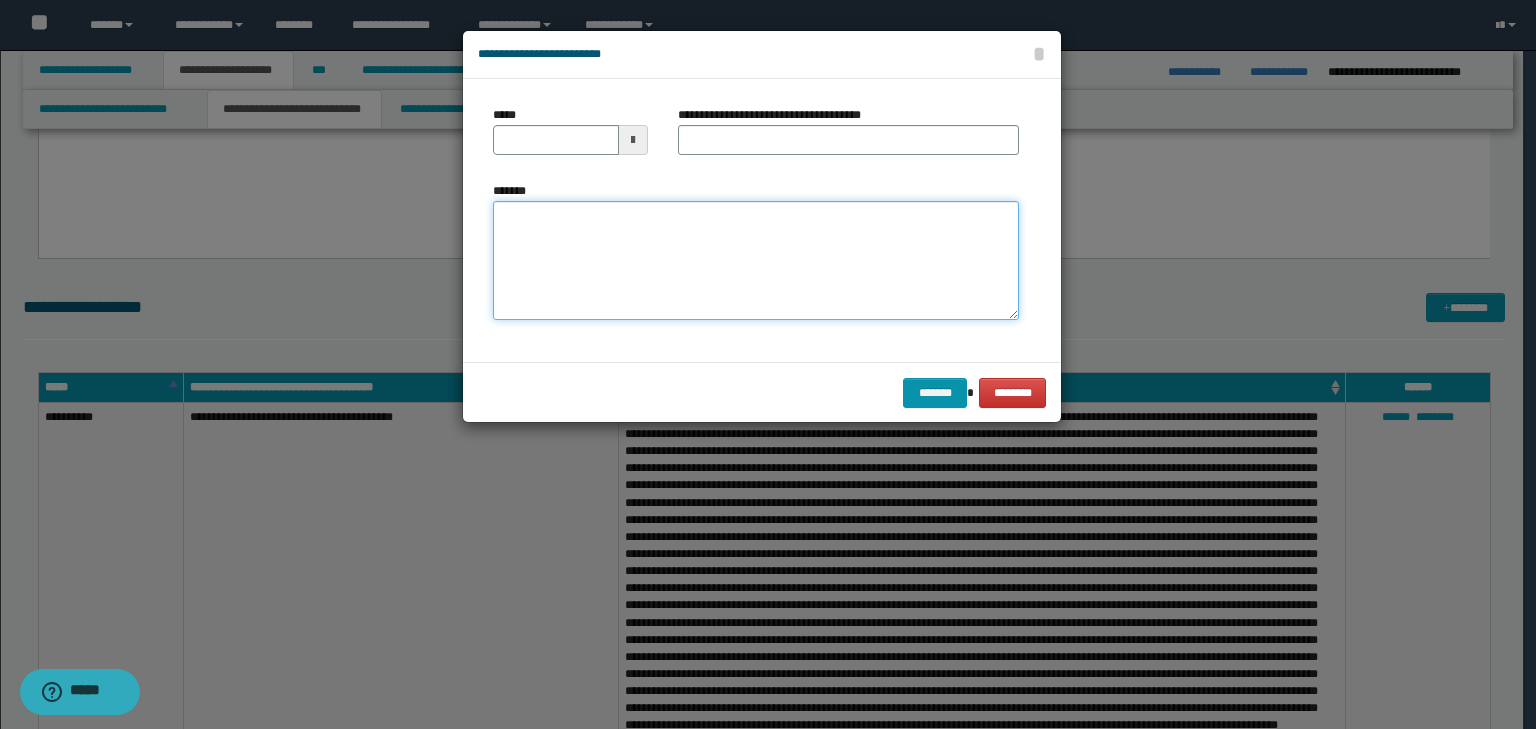 click on "*******" at bounding box center [756, 261] 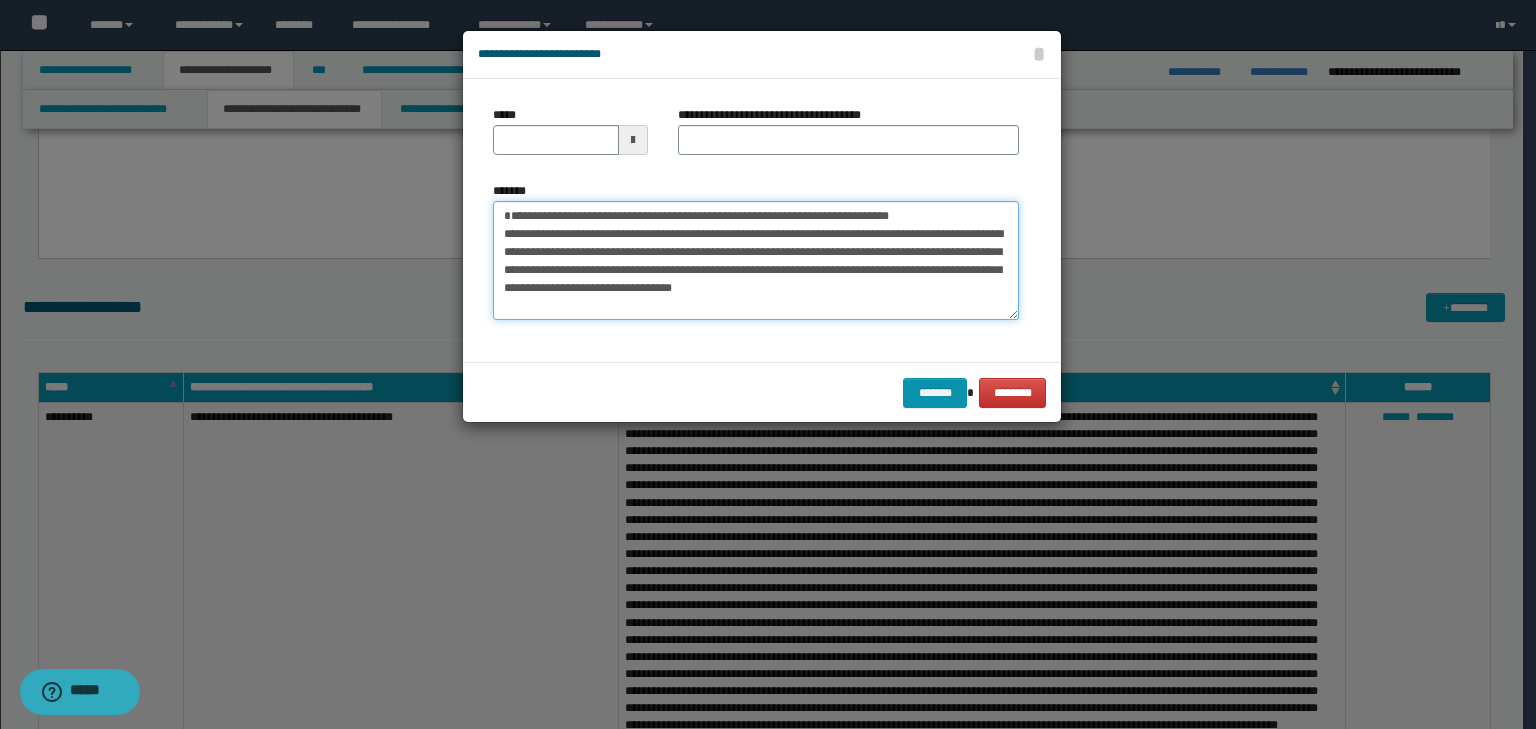 scroll, scrollTop: 0, scrollLeft: 0, axis: both 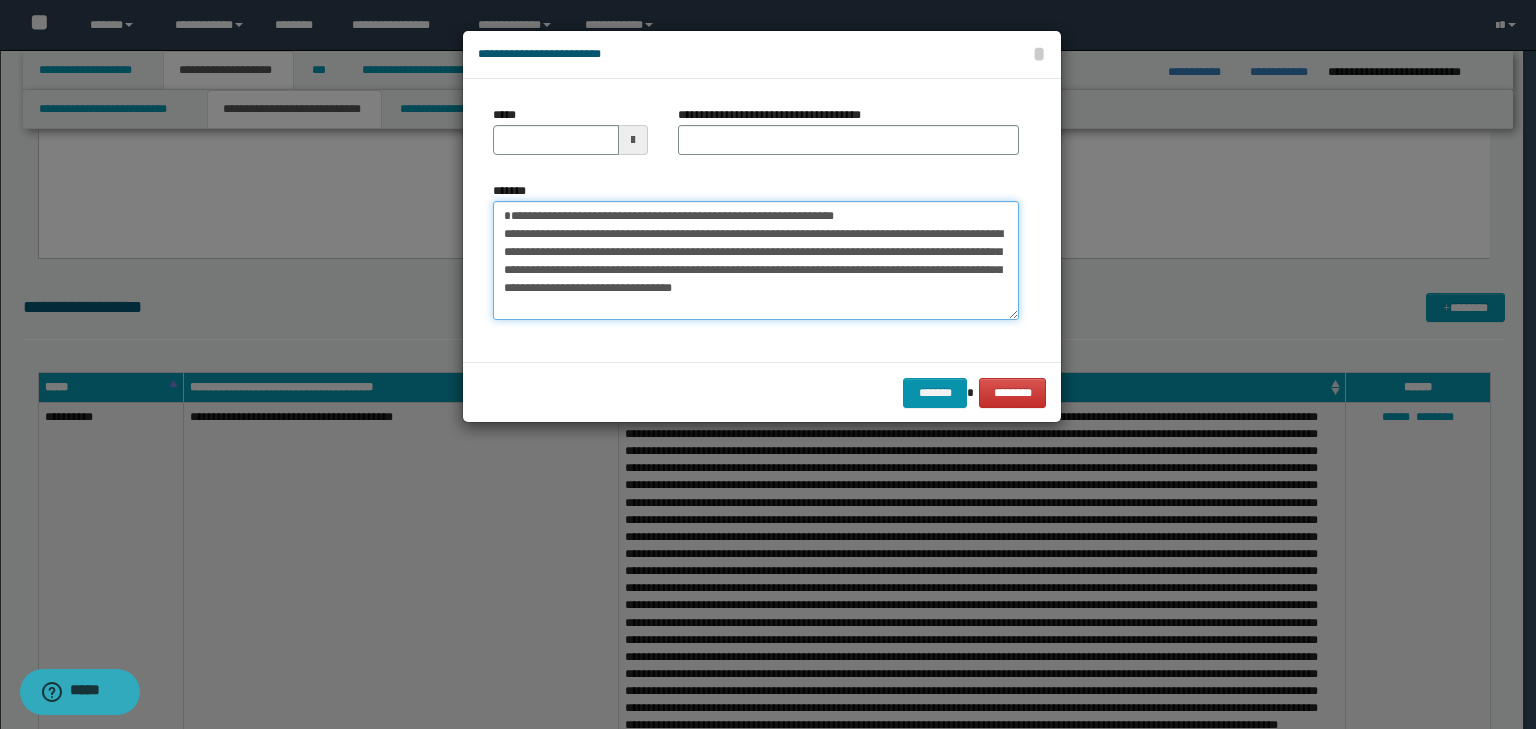 type 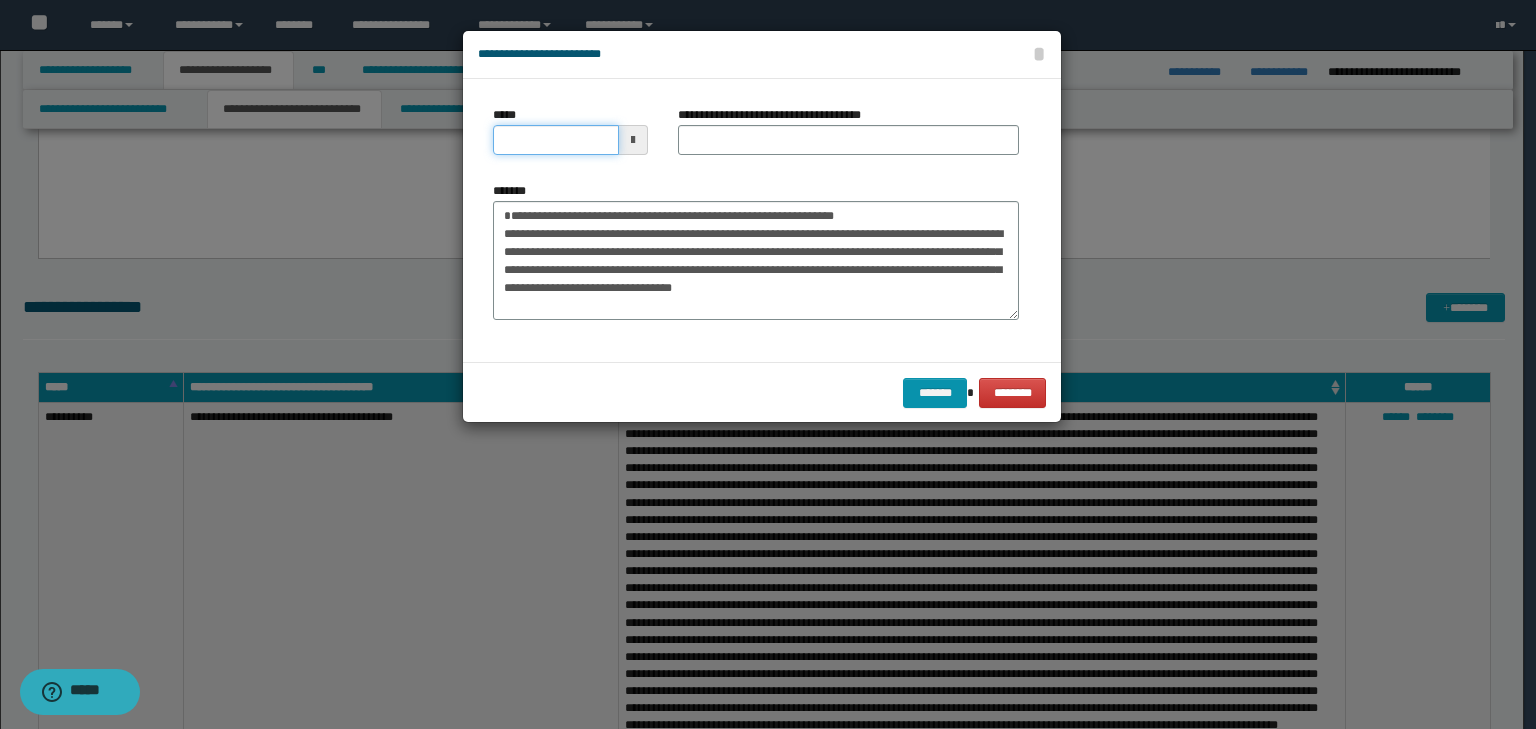 click on "*****" at bounding box center (556, 140) 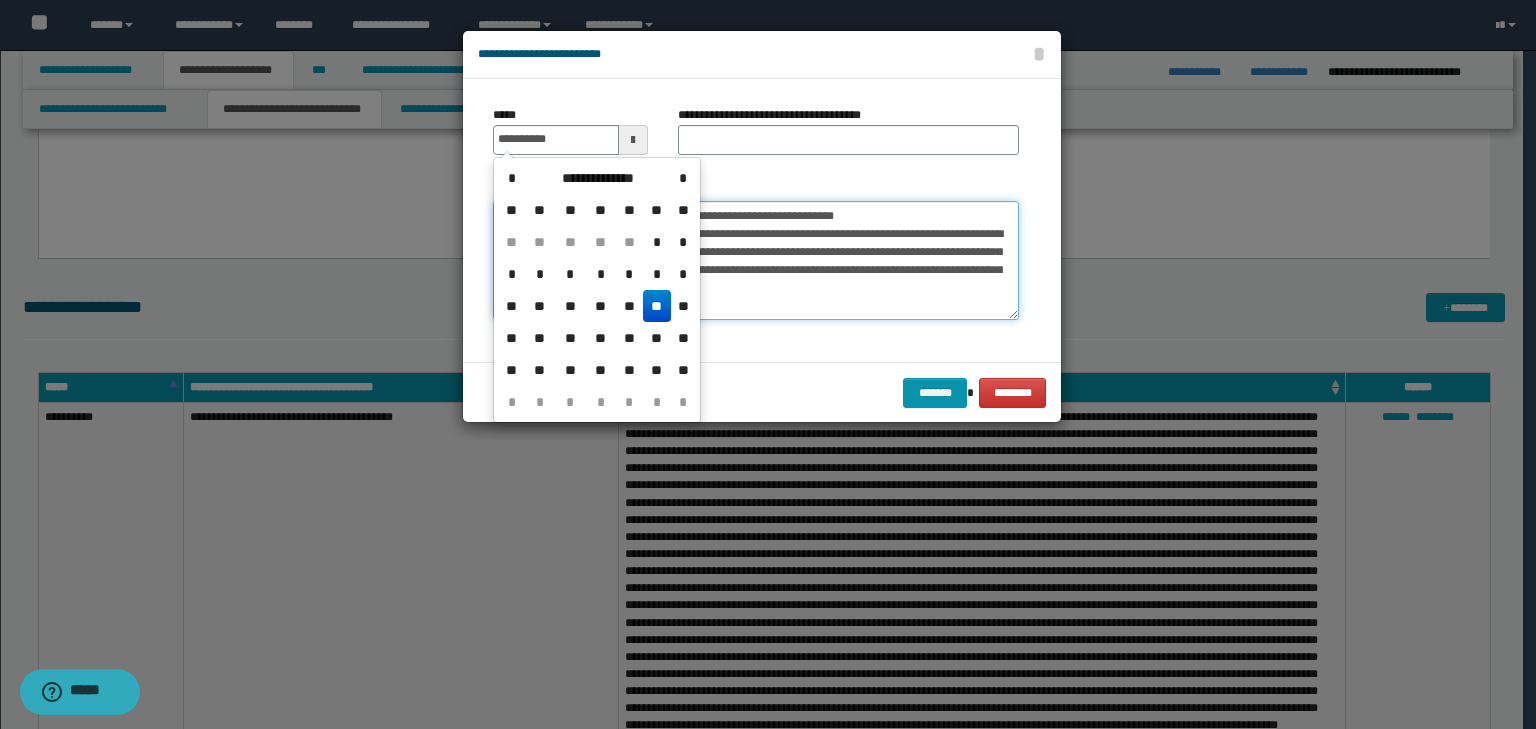 type on "**********" 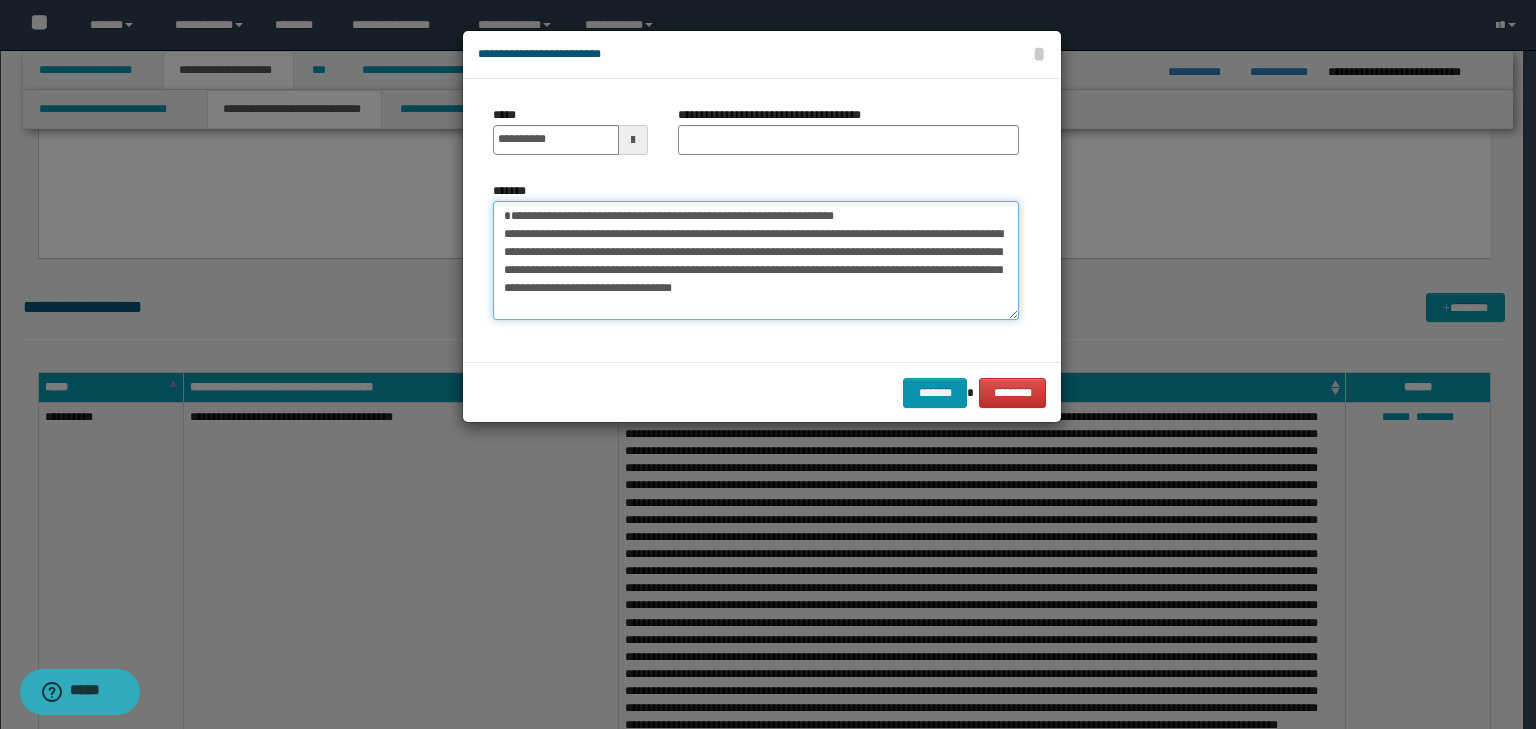 drag, startPoint x: 952, startPoint y: 215, endPoint x: 288, endPoint y: 192, distance: 664.39825 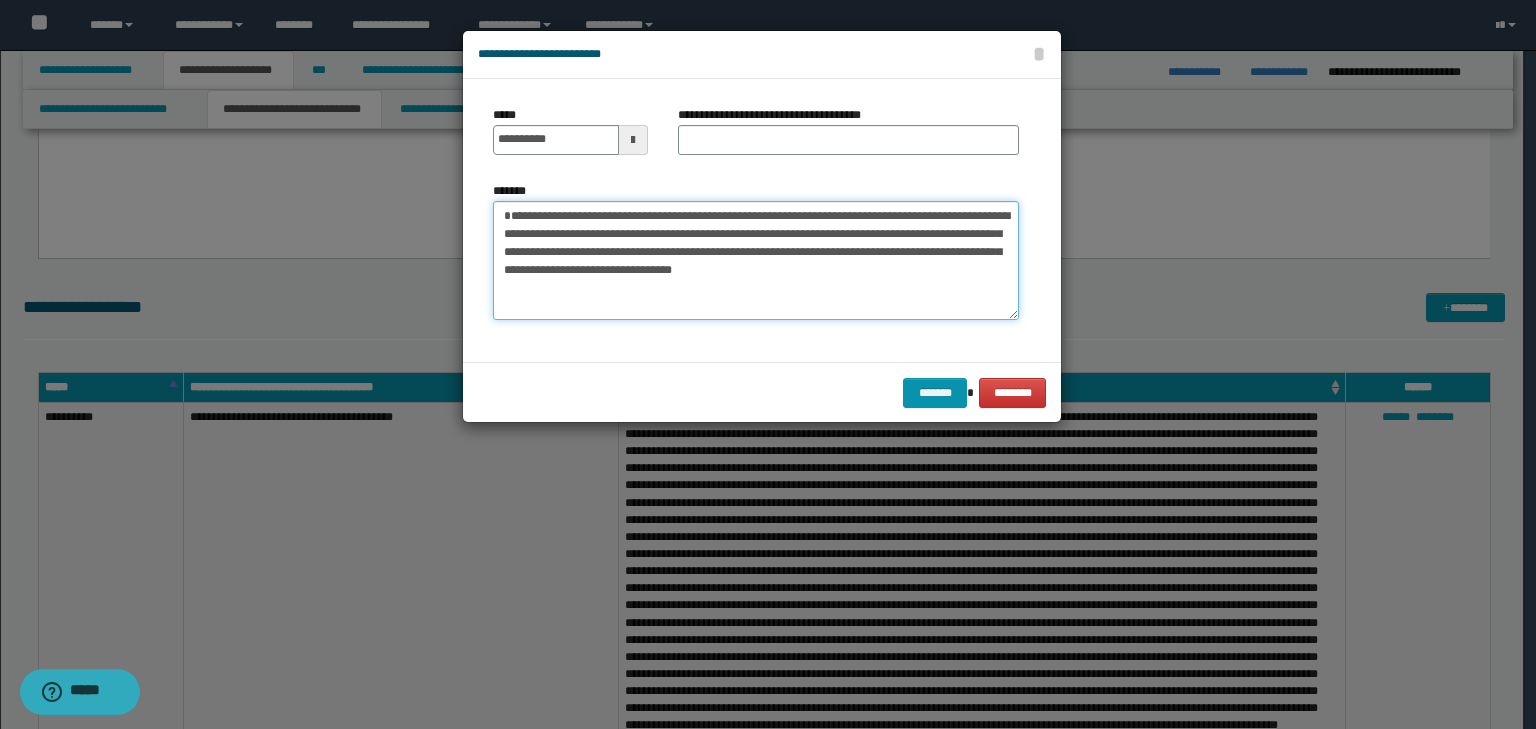 type on "**********" 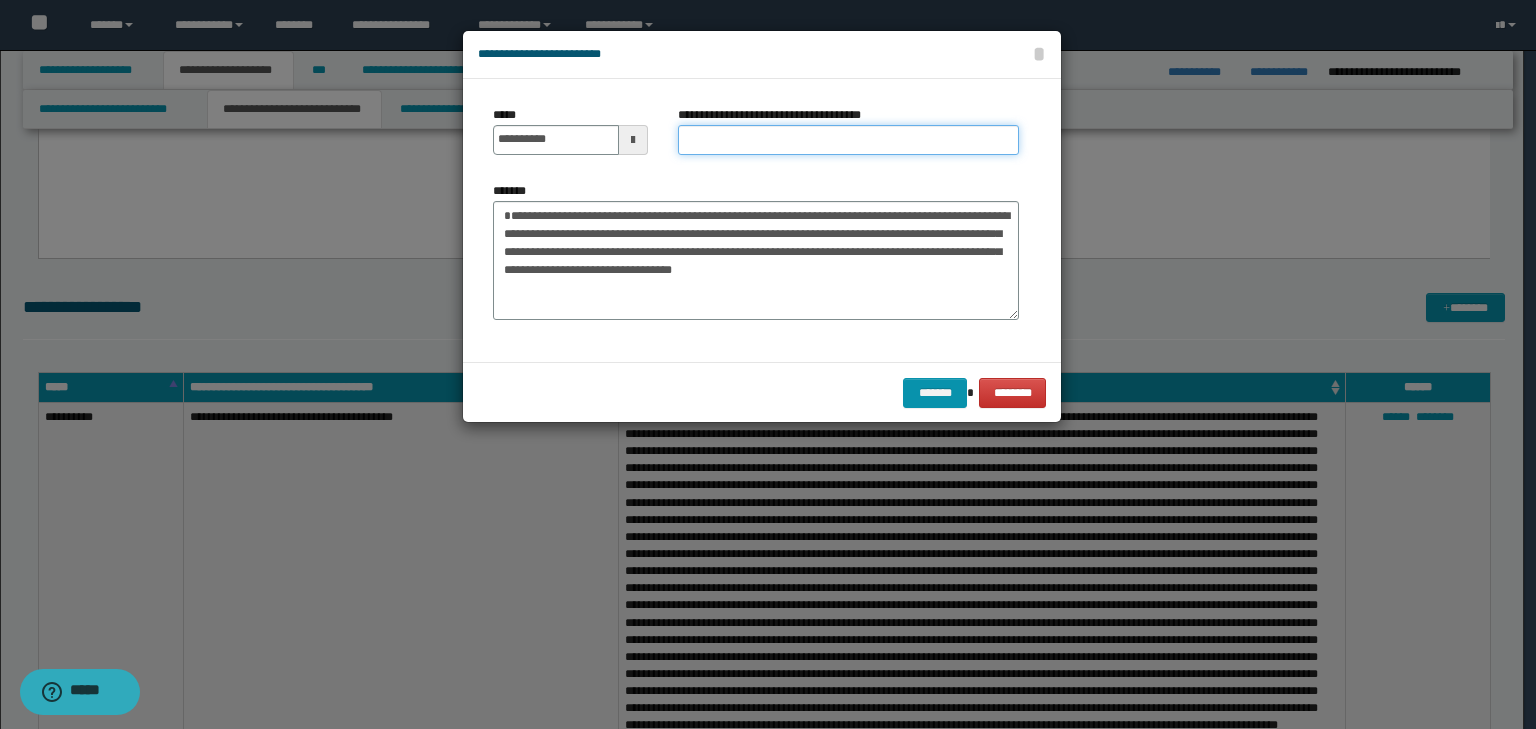 click on "**********" at bounding box center [848, 140] 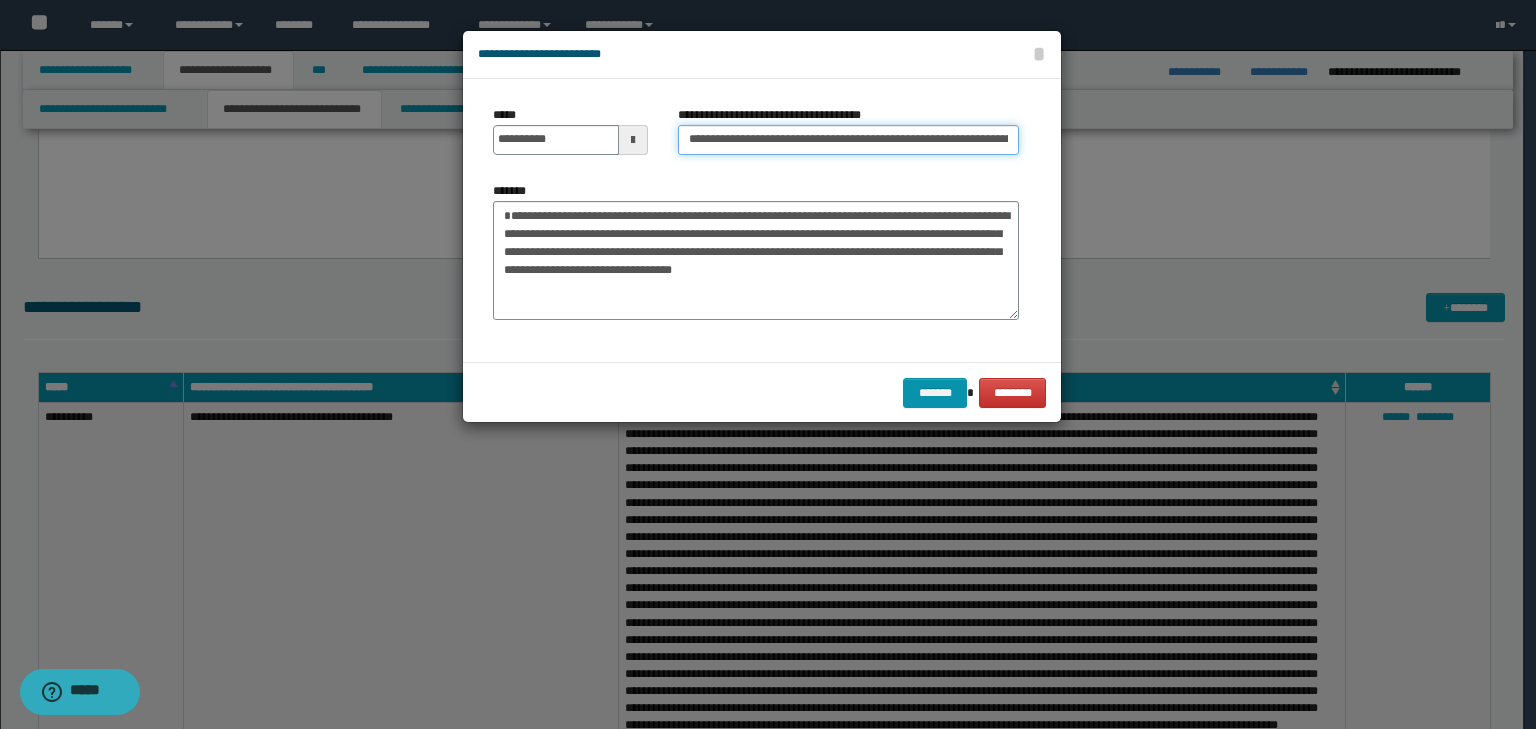 scroll, scrollTop: 0, scrollLeft: 107, axis: horizontal 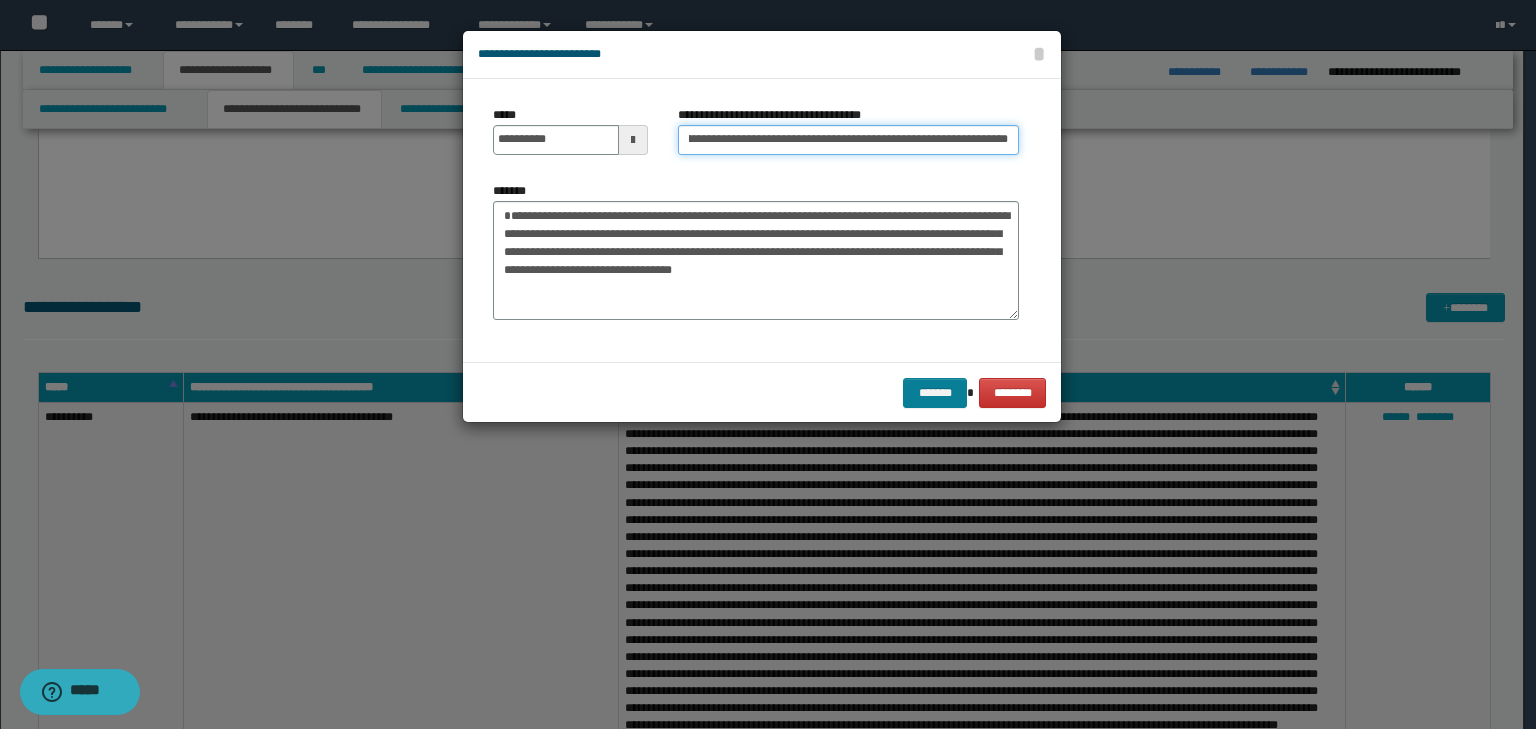 type on "**********" 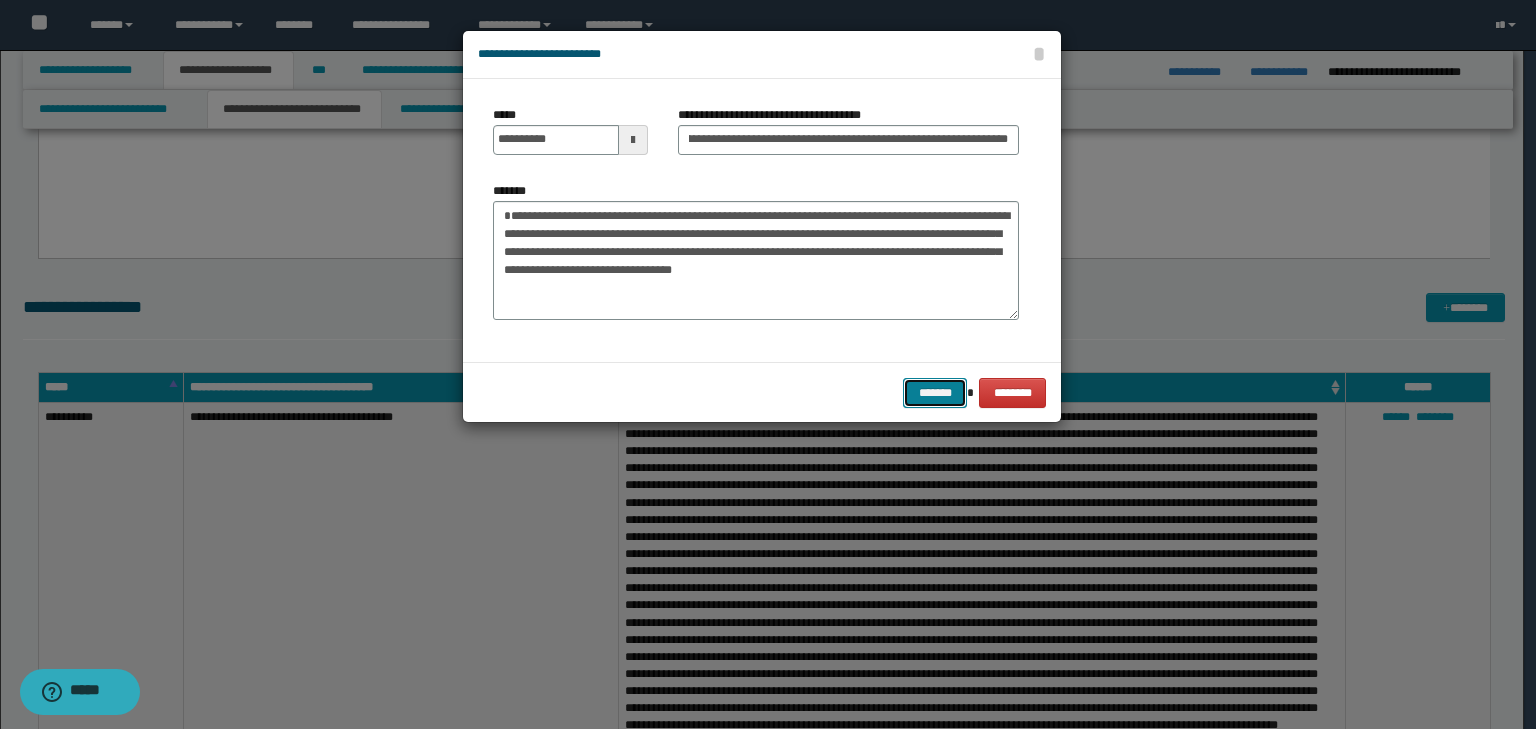 click on "*******" at bounding box center (935, 393) 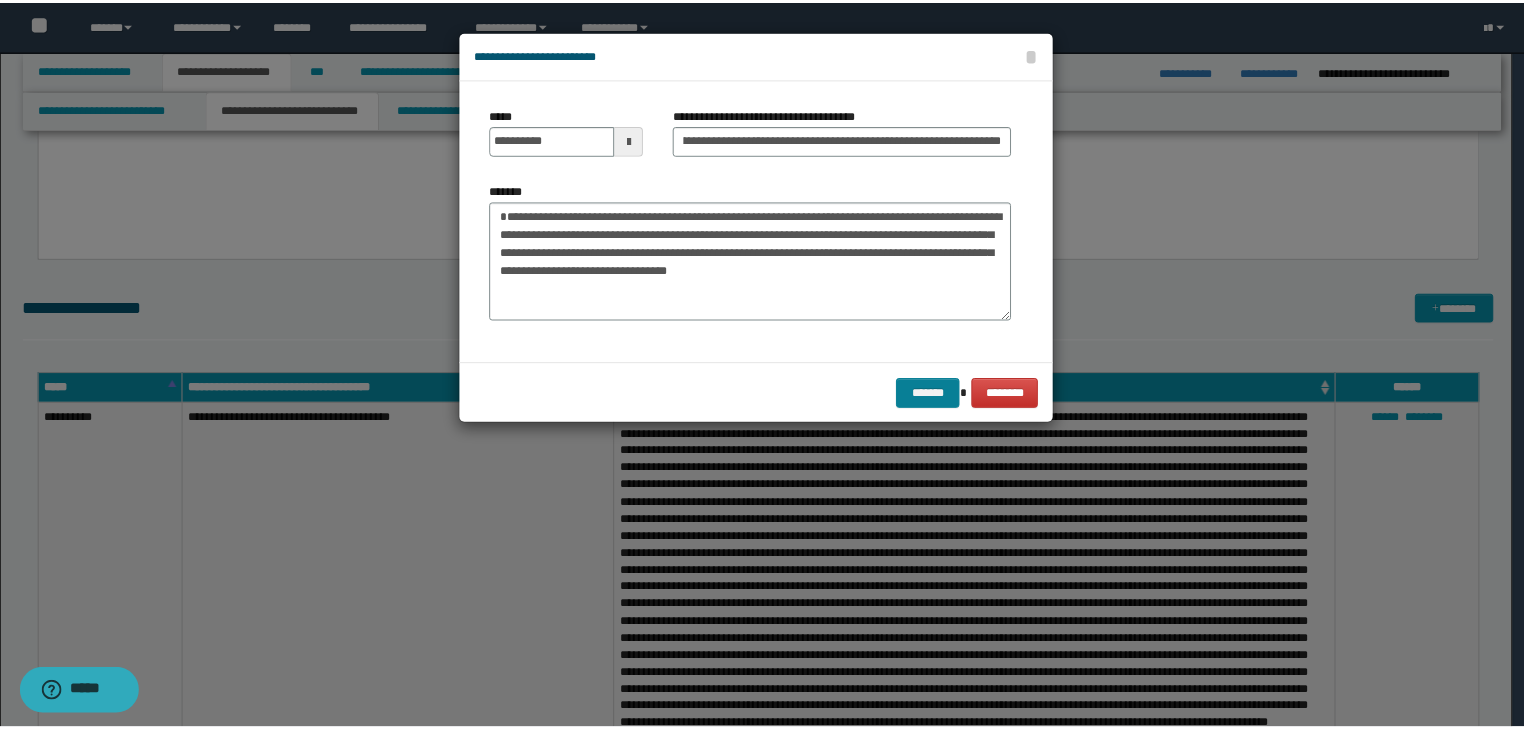 scroll, scrollTop: 0, scrollLeft: 0, axis: both 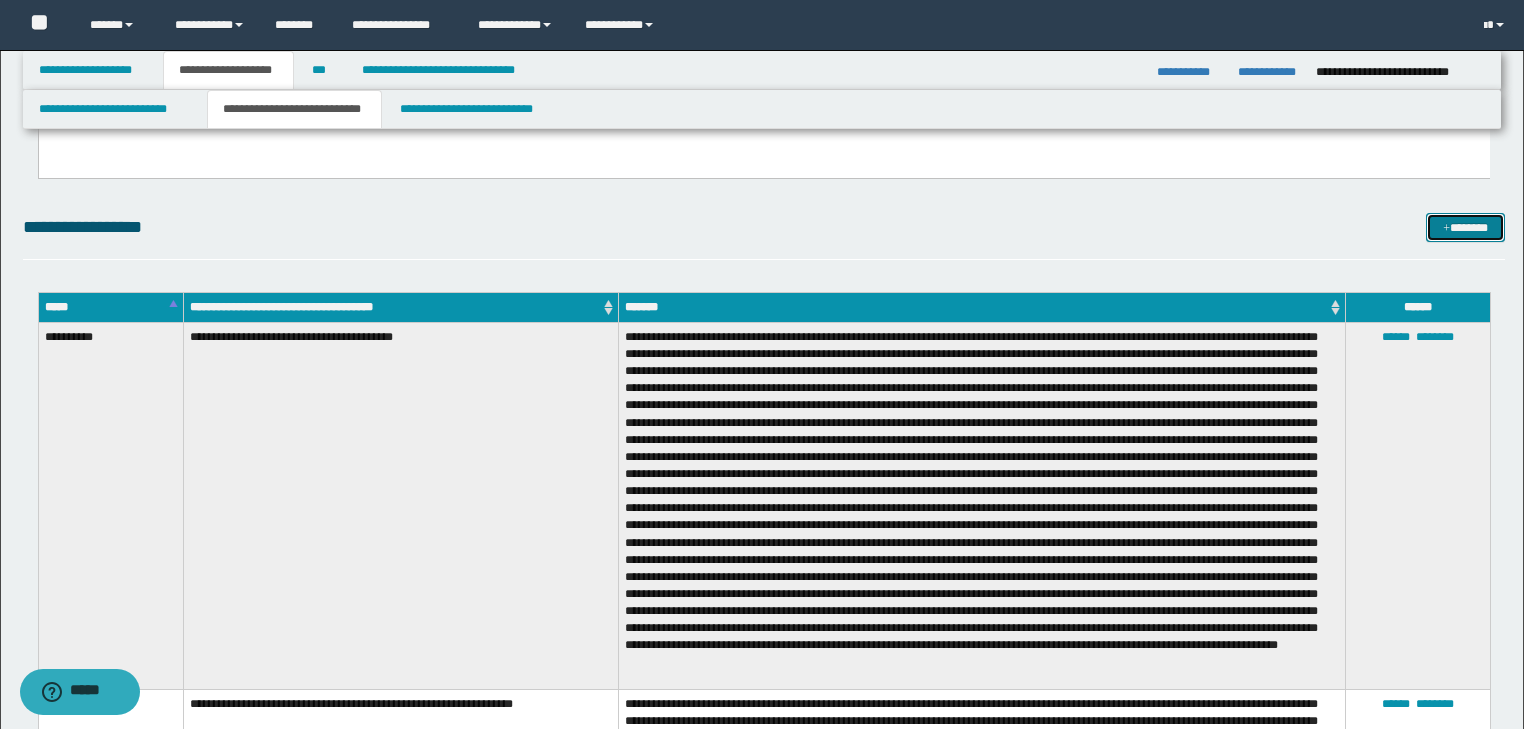 click on "*******" at bounding box center (1465, 228) 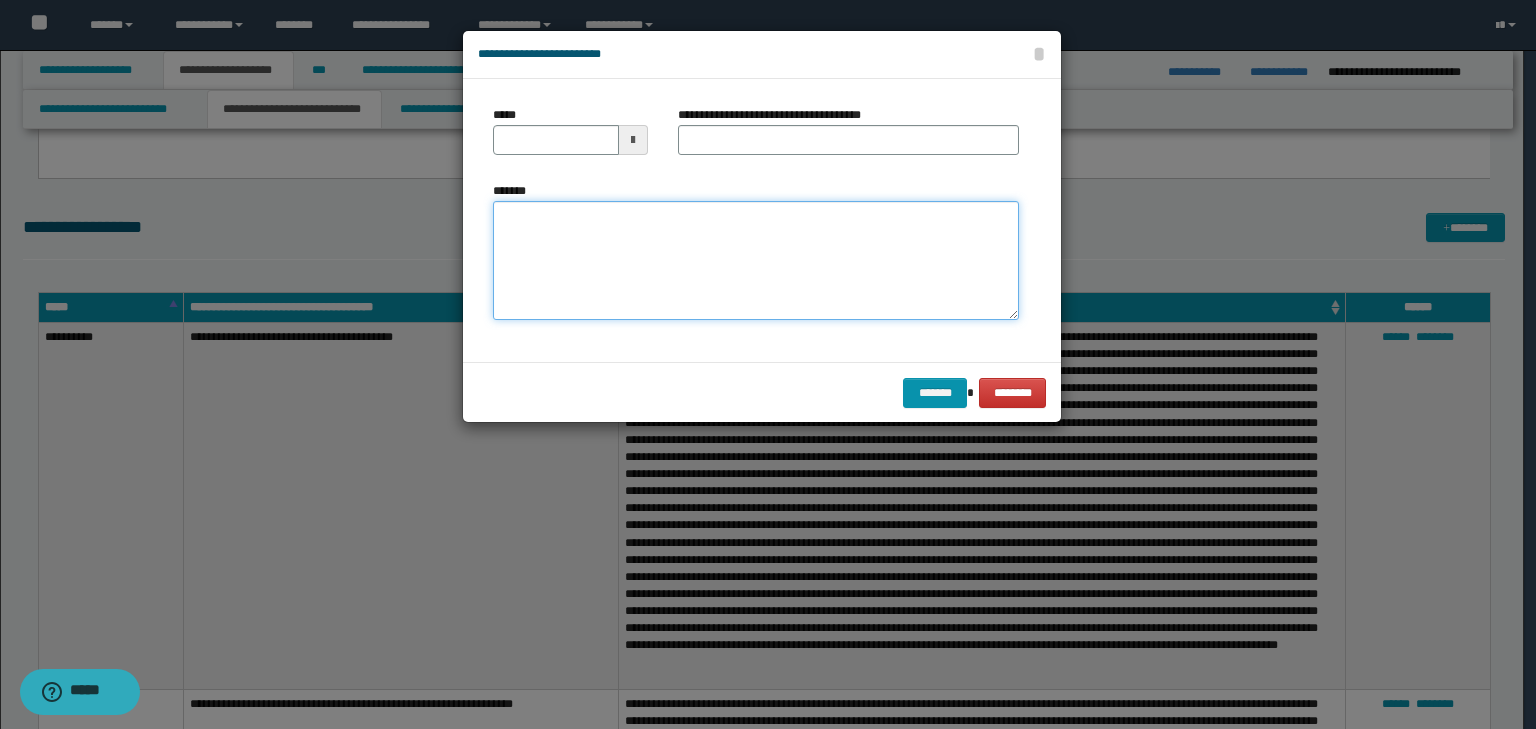 drag, startPoint x: 560, startPoint y: 217, endPoint x: 550, endPoint y: 230, distance: 16.40122 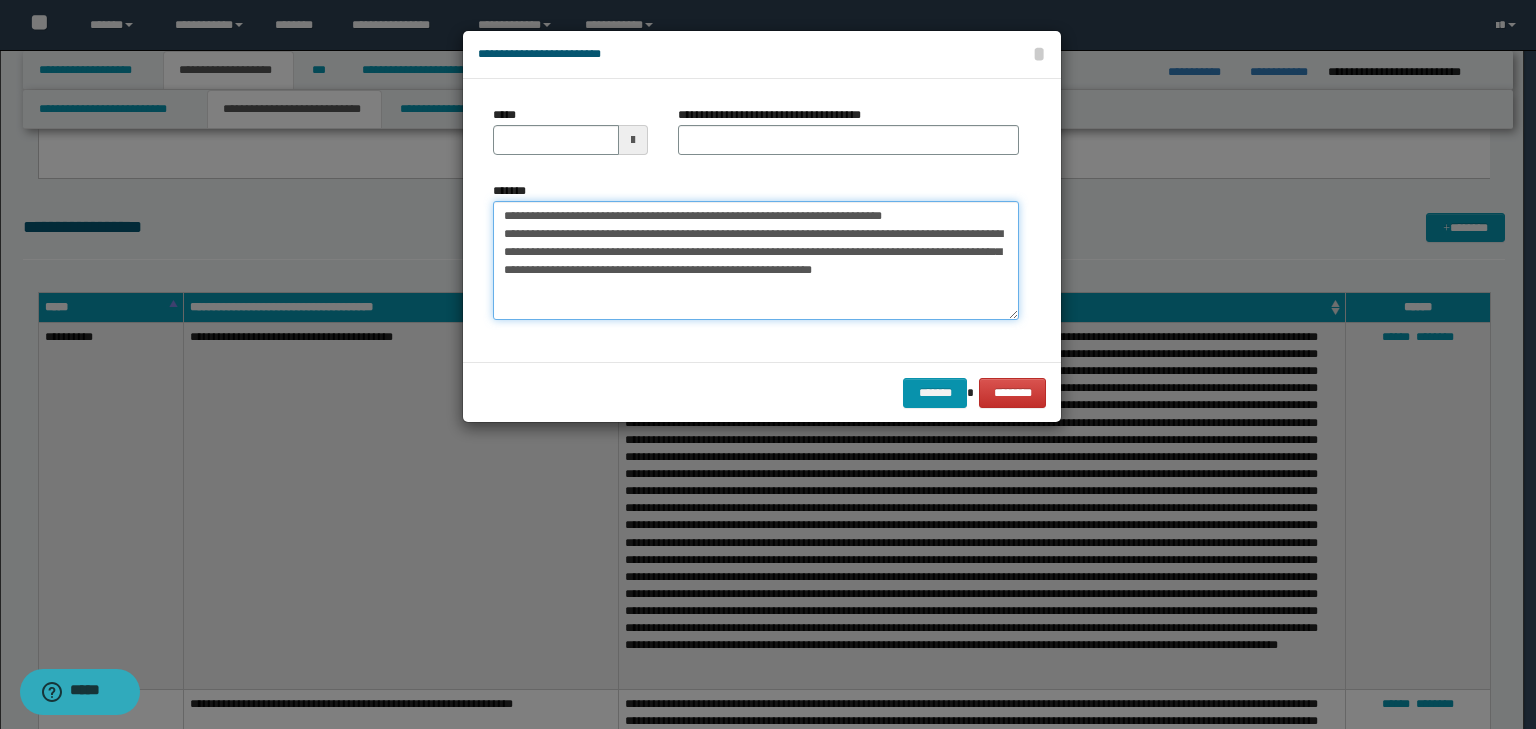 scroll, scrollTop: 0, scrollLeft: 0, axis: both 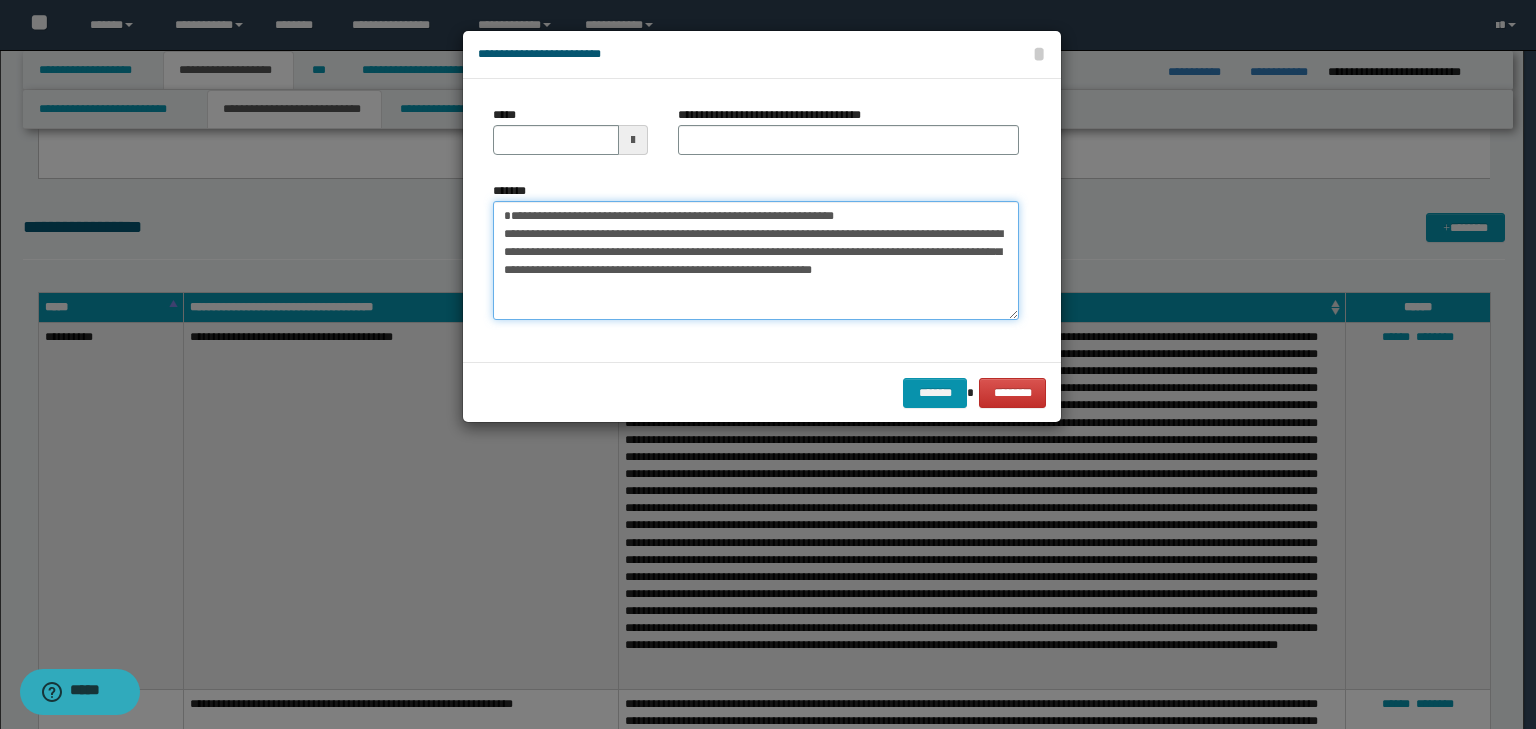 type 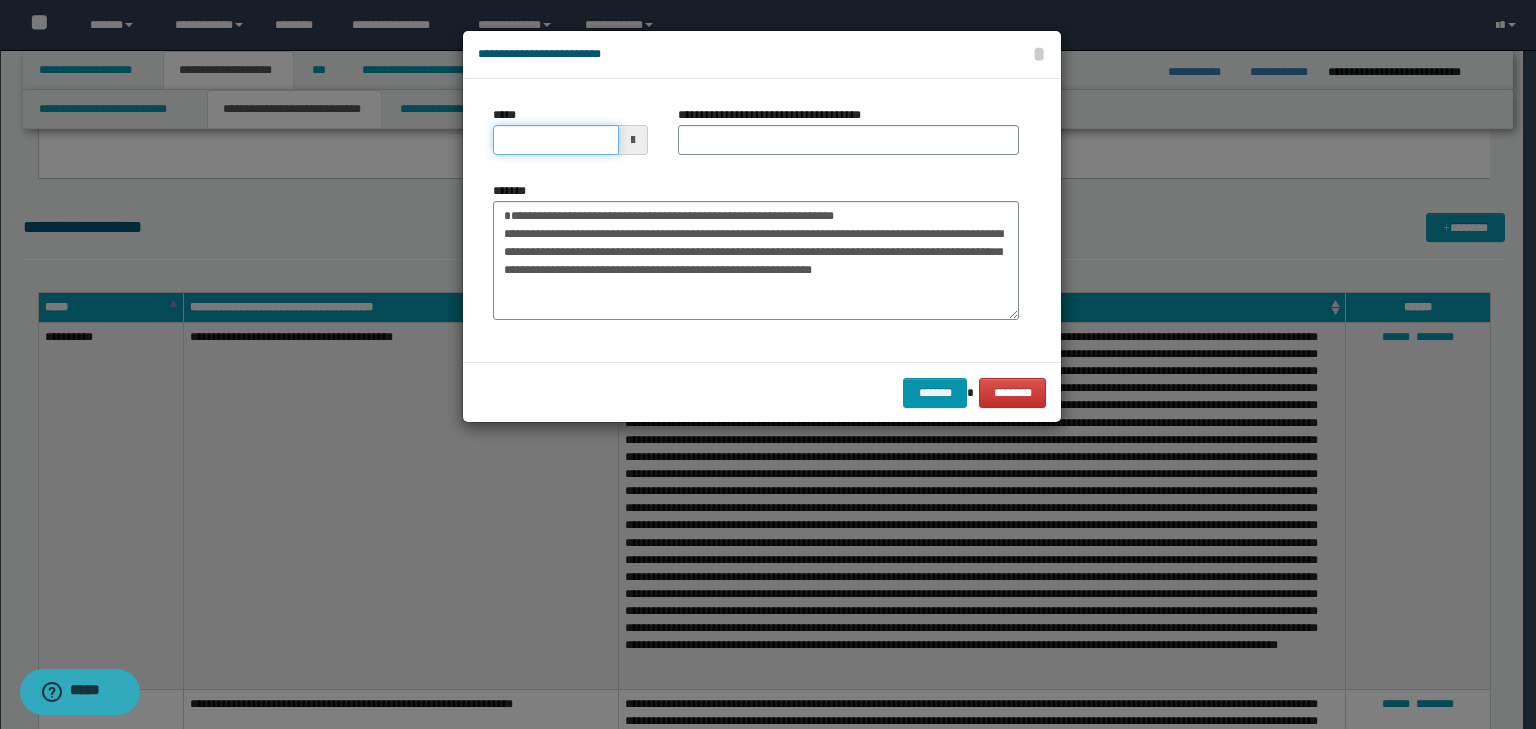 click on "*****" at bounding box center (556, 140) 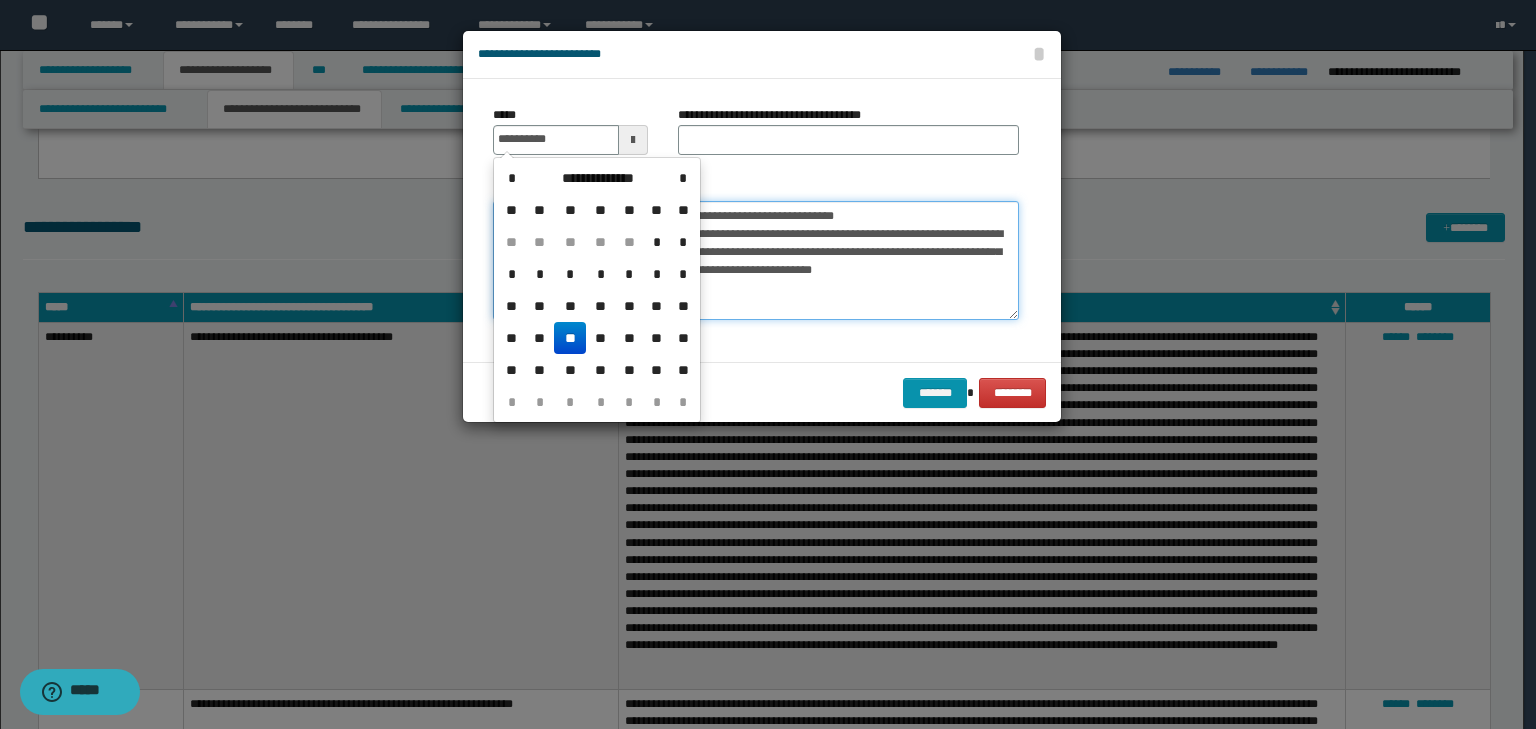 type on "**********" 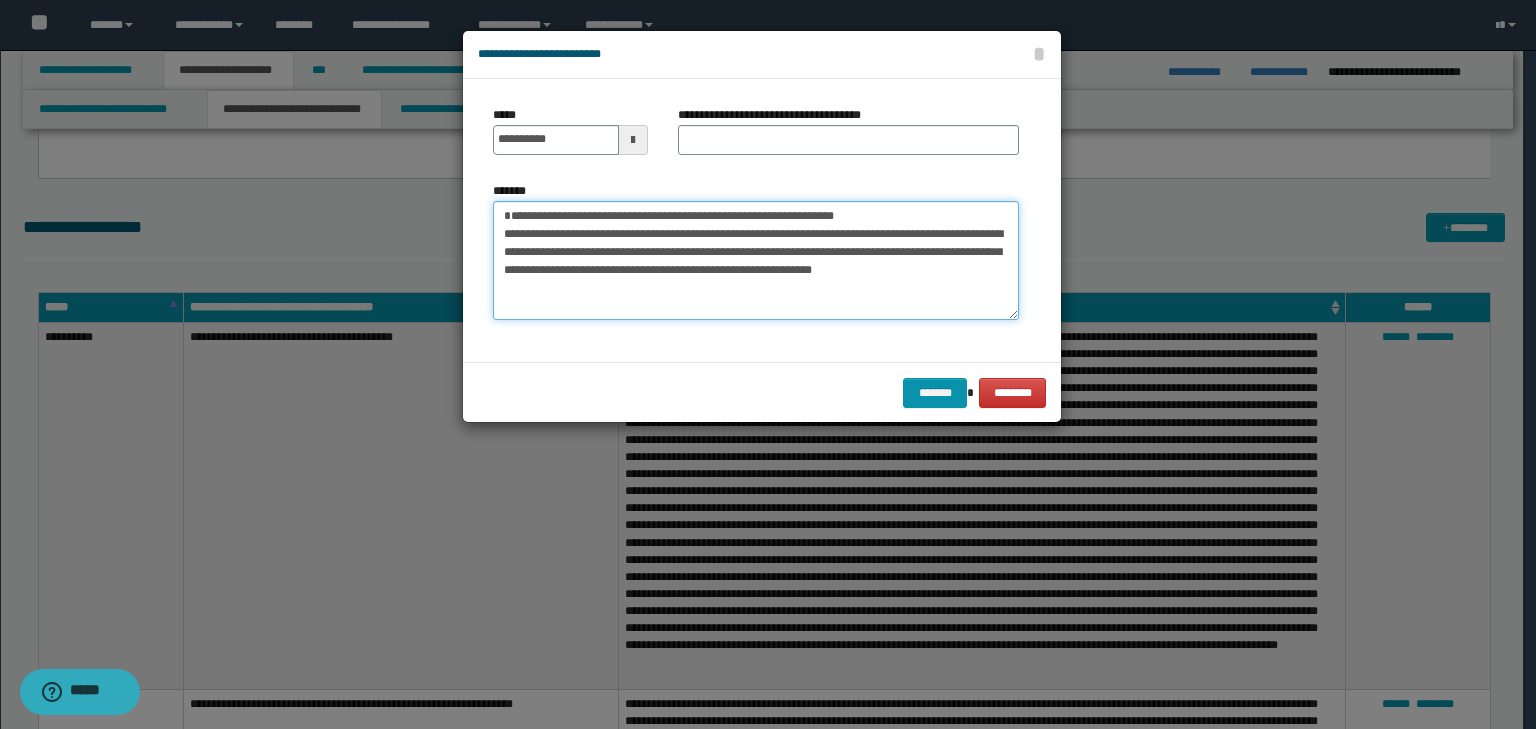 drag, startPoint x: 952, startPoint y: 212, endPoint x: 408, endPoint y: 149, distance: 547.6358 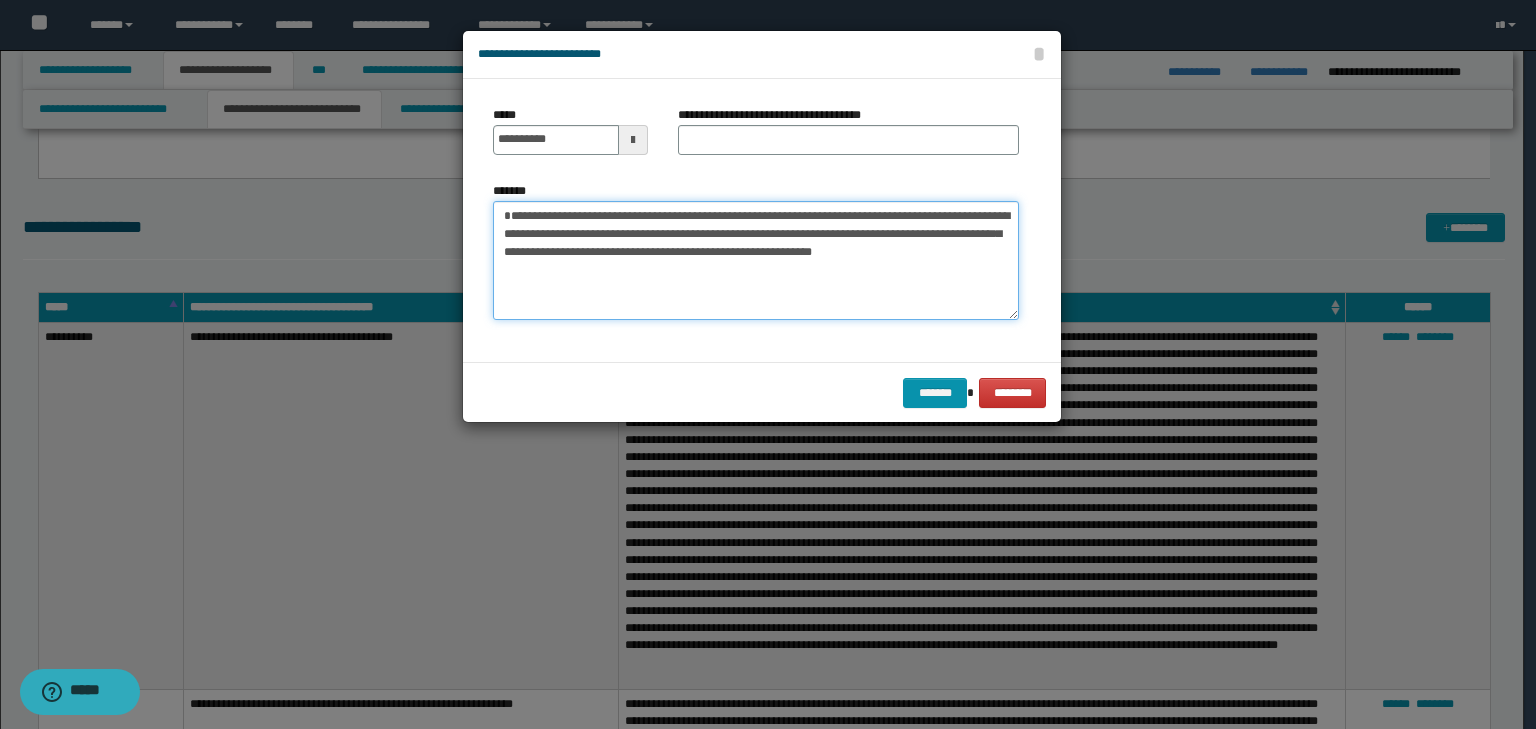 type on "**********" 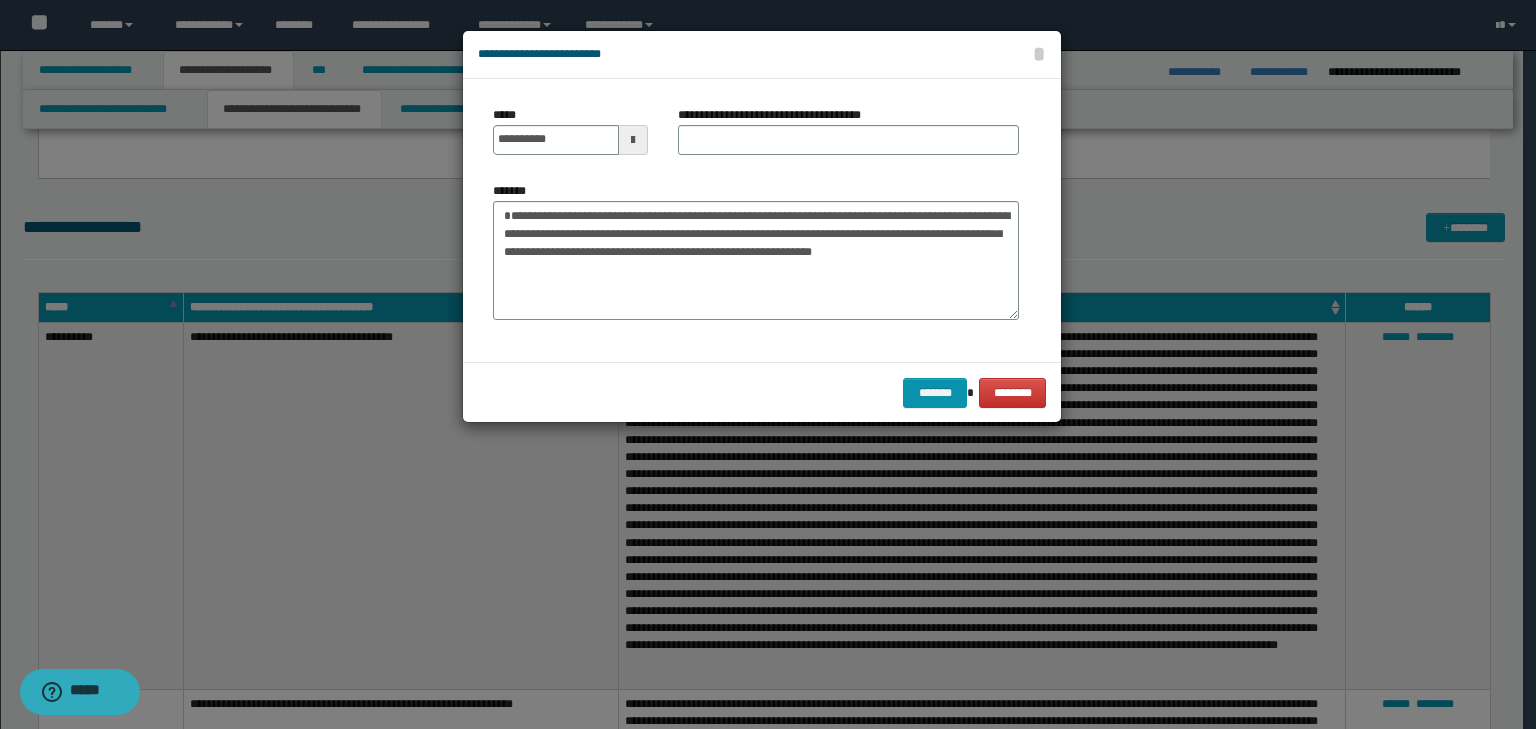 click on "**********" at bounding box center [777, 115] 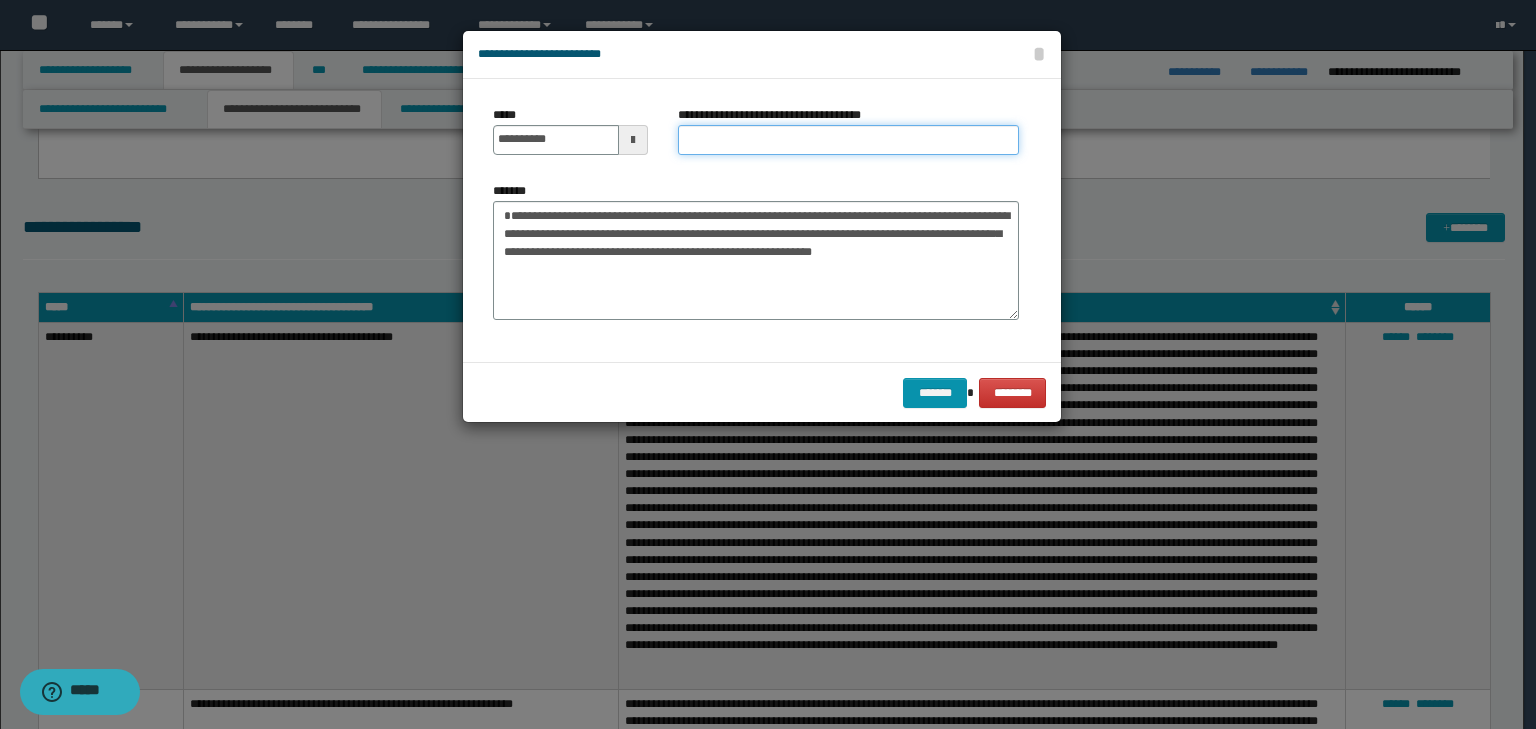 click on "**********" at bounding box center [848, 140] 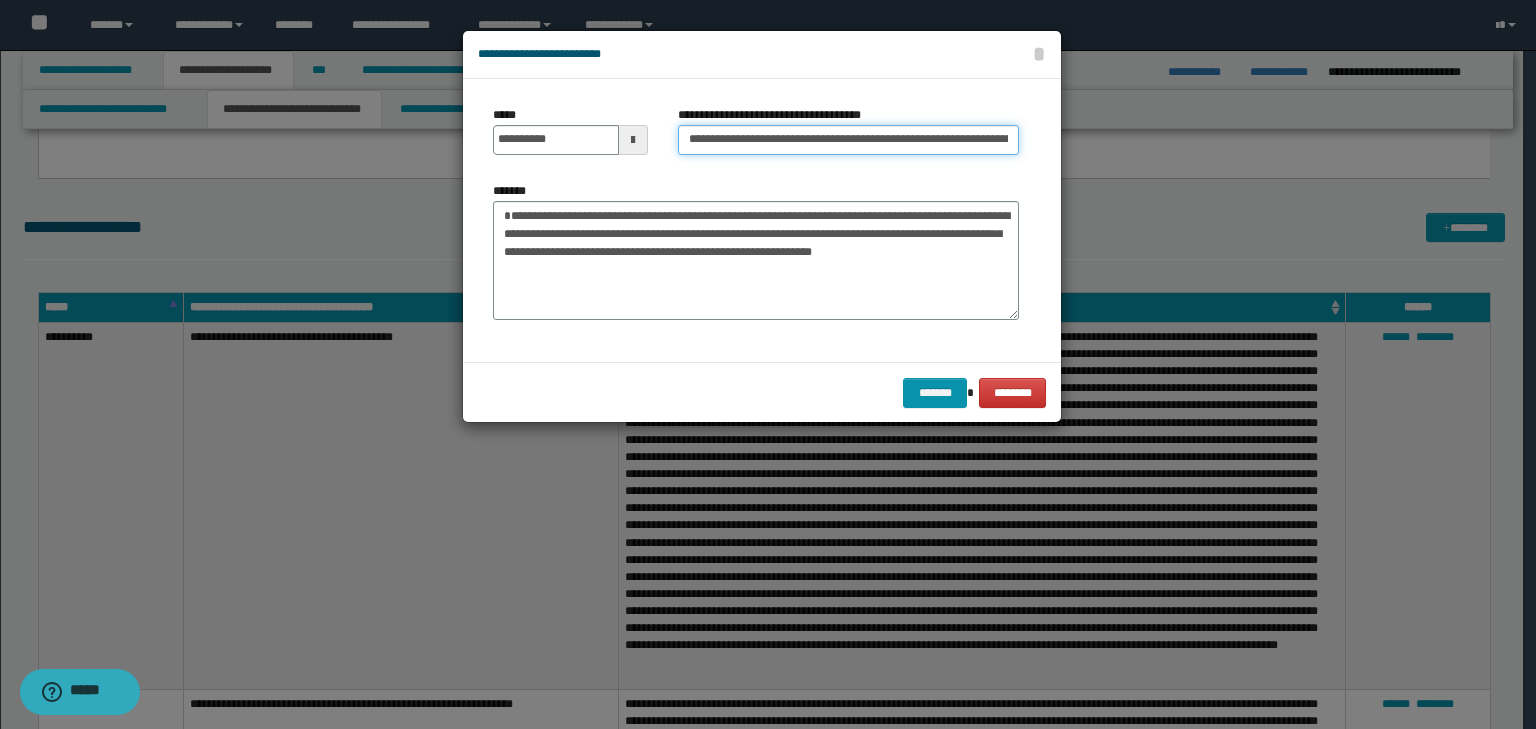 scroll, scrollTop: 0, scrollLeft: 107, axis: horizontal 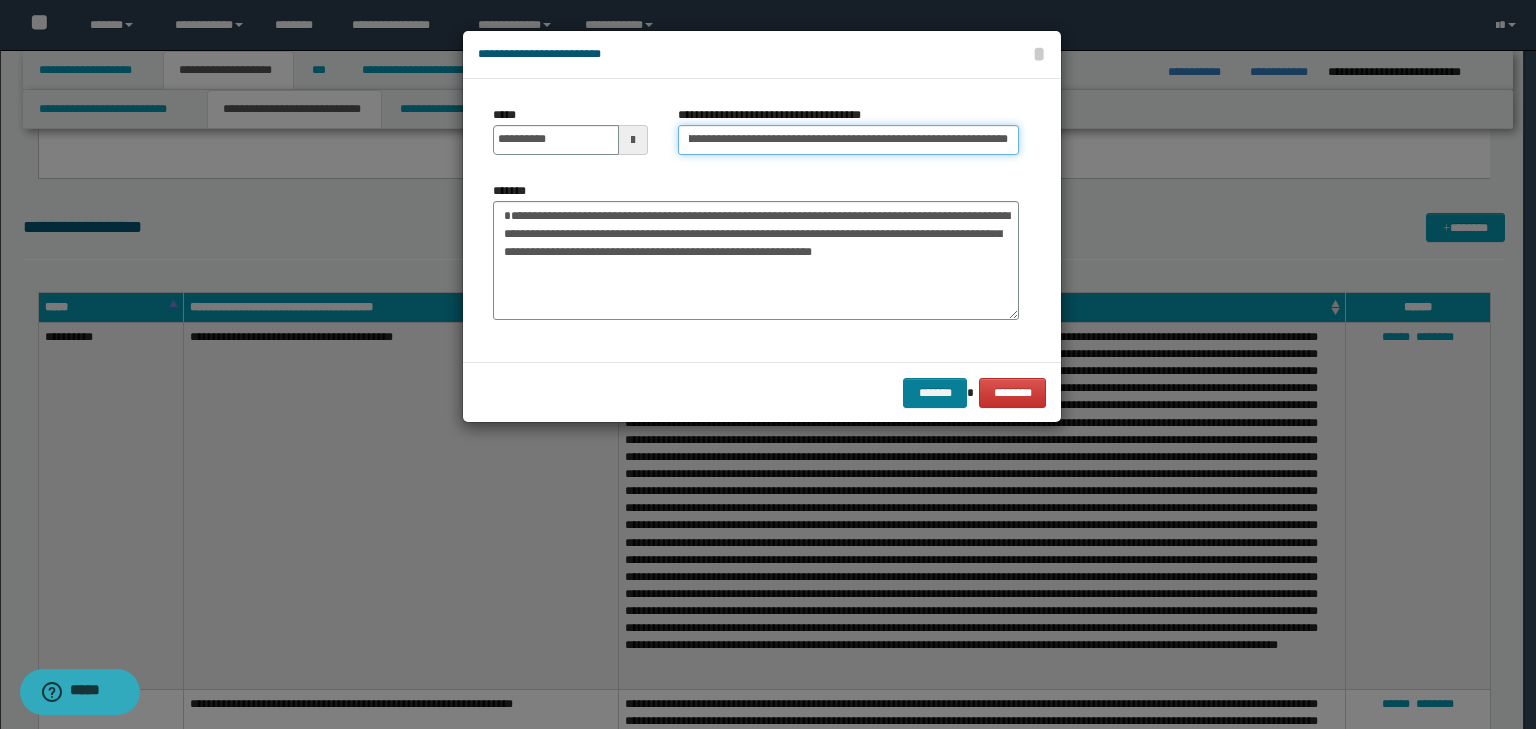 type on "**********" 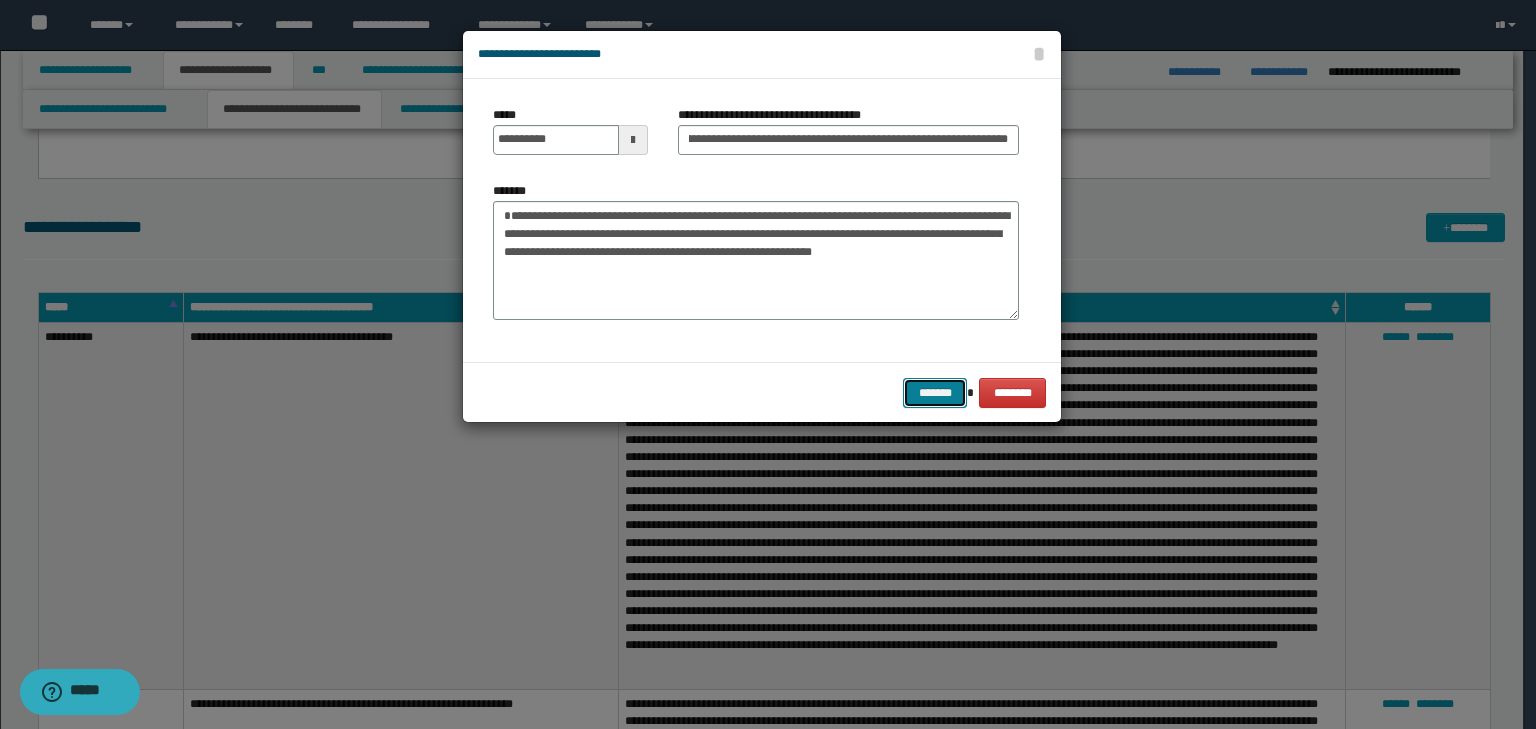 click on "*******" at bounding box center (935, 393) 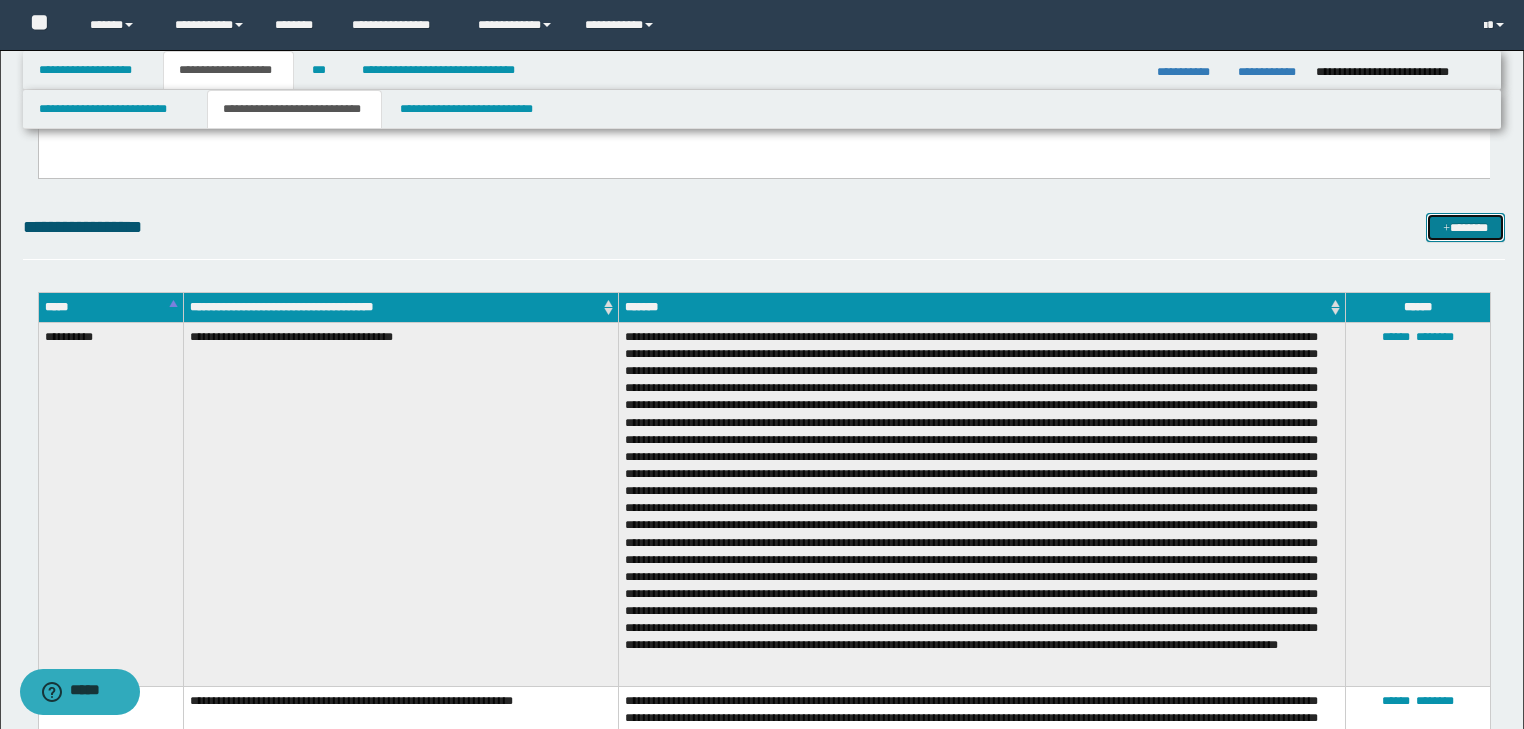 click on "*******" at bounding box center [1465, 228] 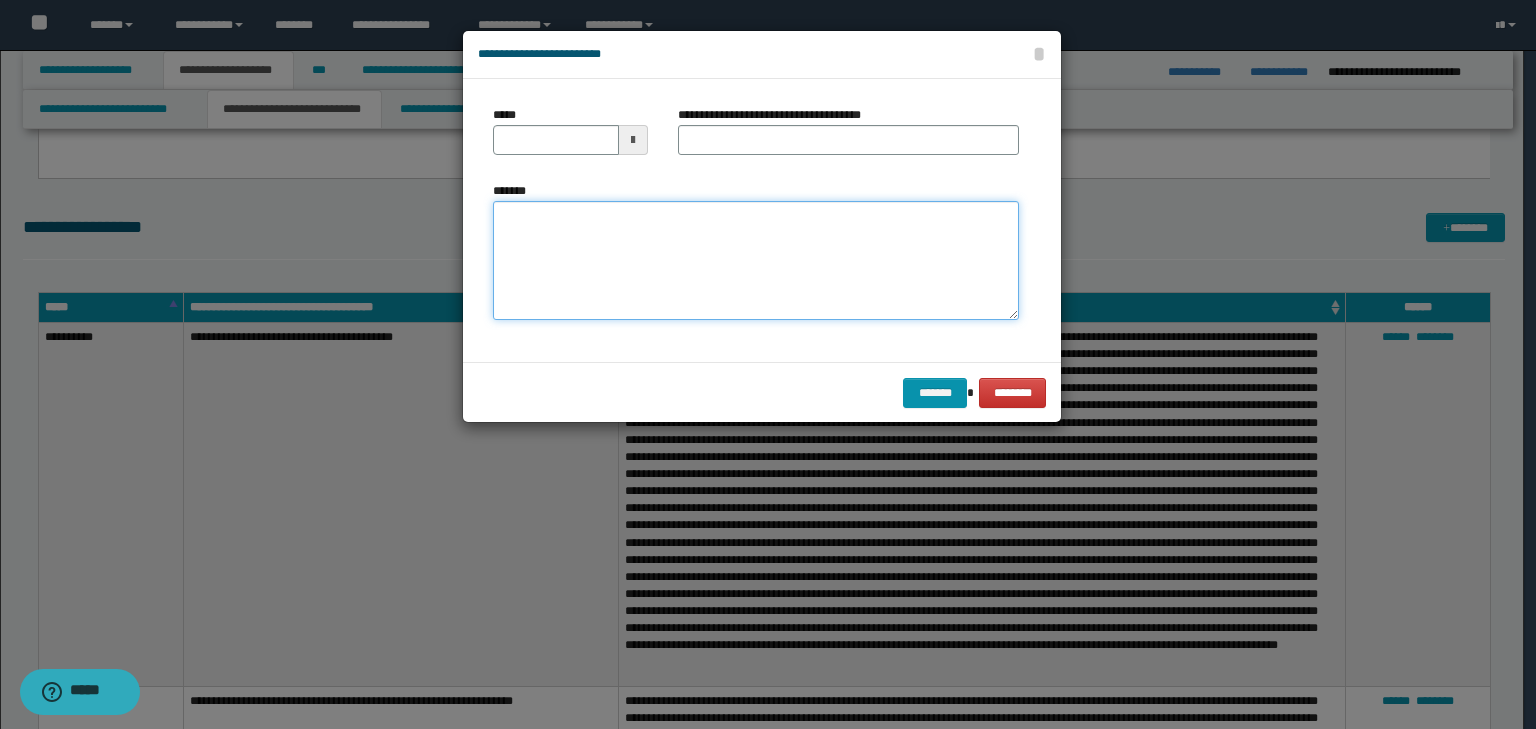 click on "*******" at bounding box center (756, 261) 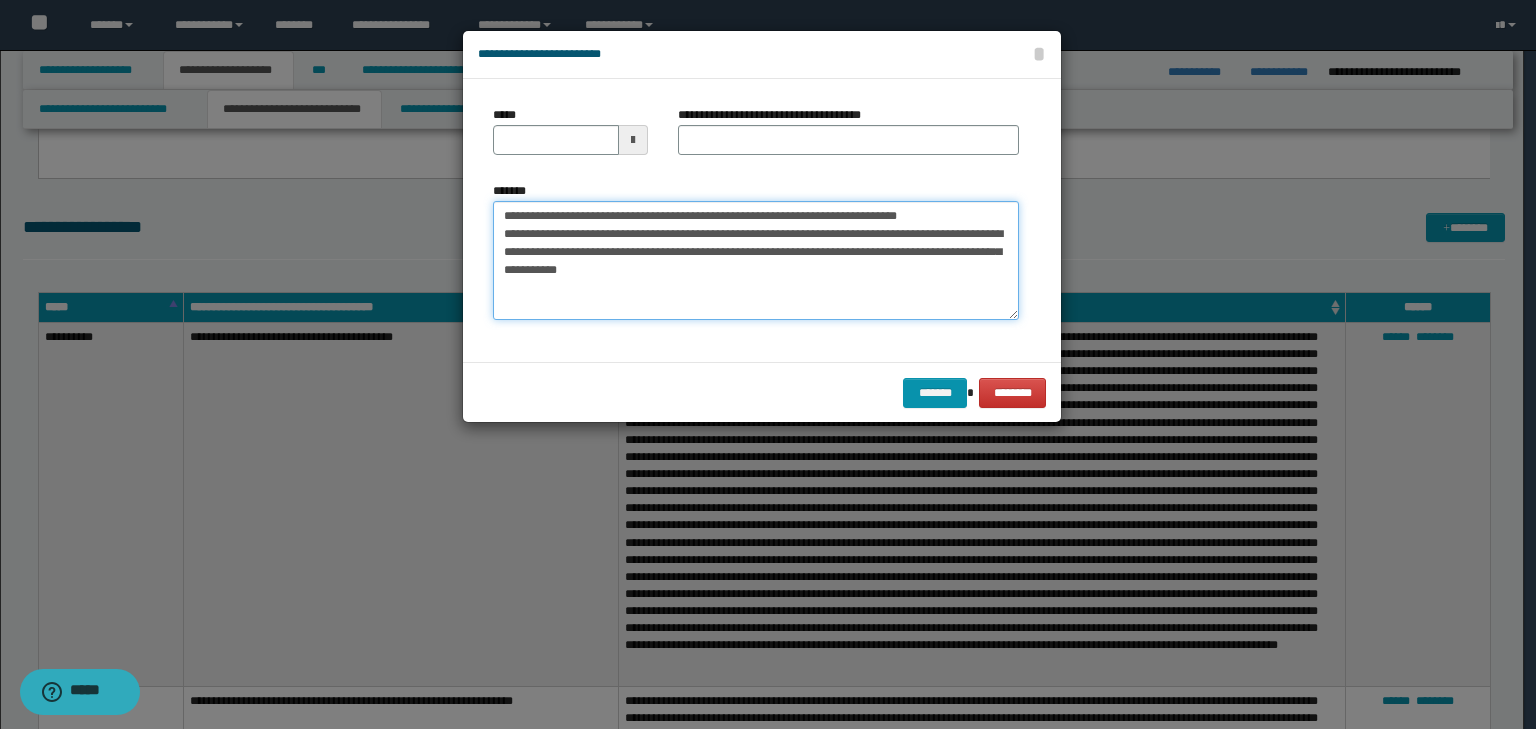 drag, startPoint x: 565, startPoint y: 208, endPoint x: 427, endPoint y: 198, distance: 138.36185 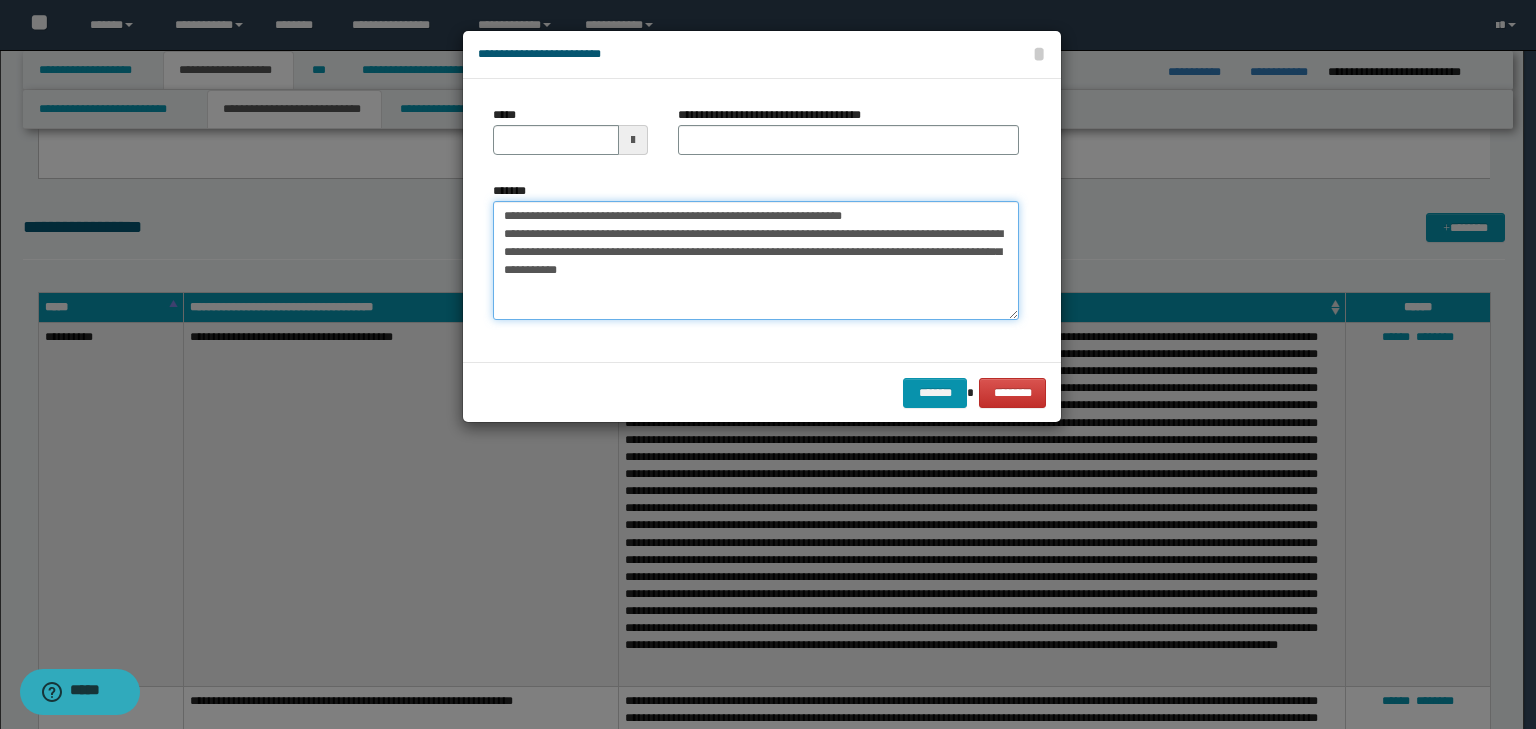 type on "**********" 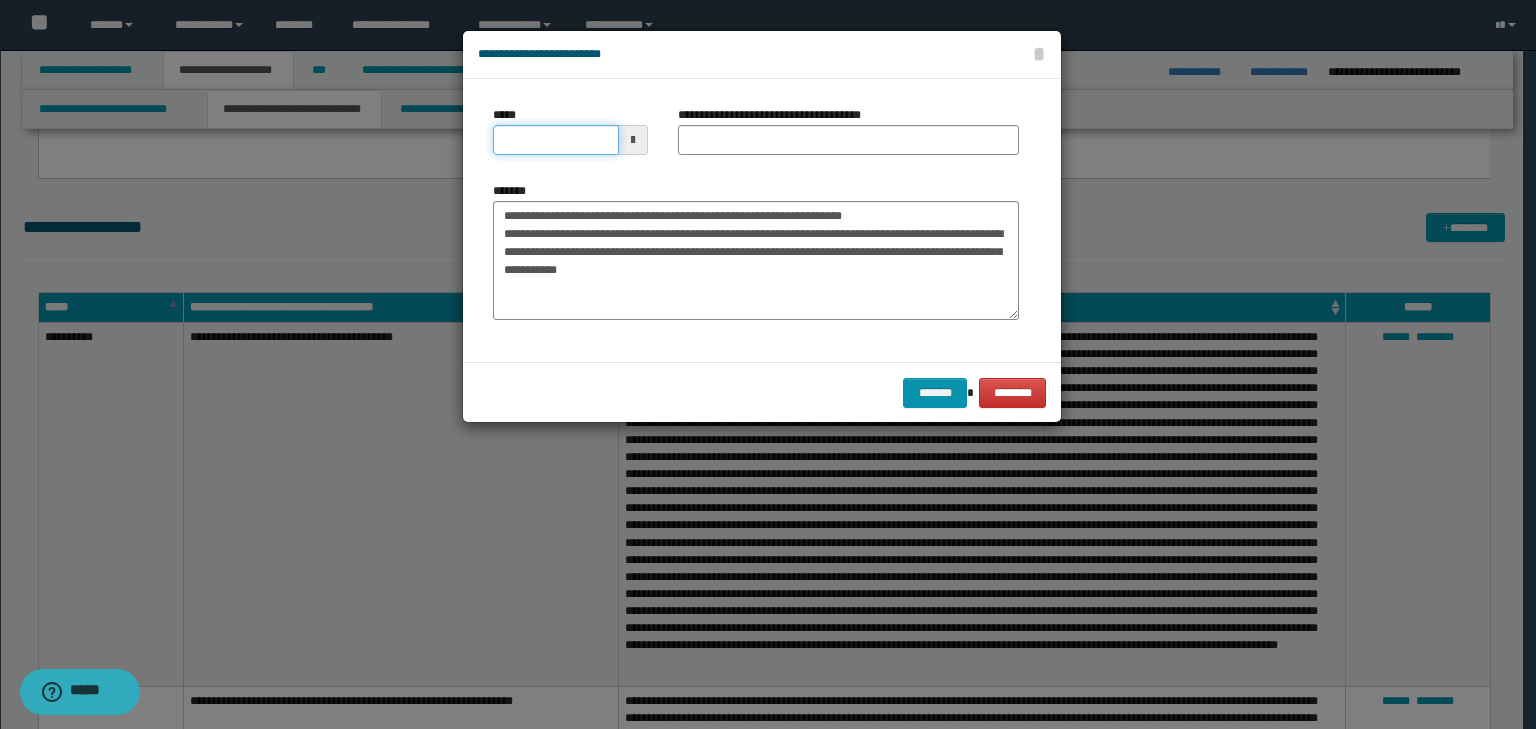 click on "*****" at bounding box center [556, 140] 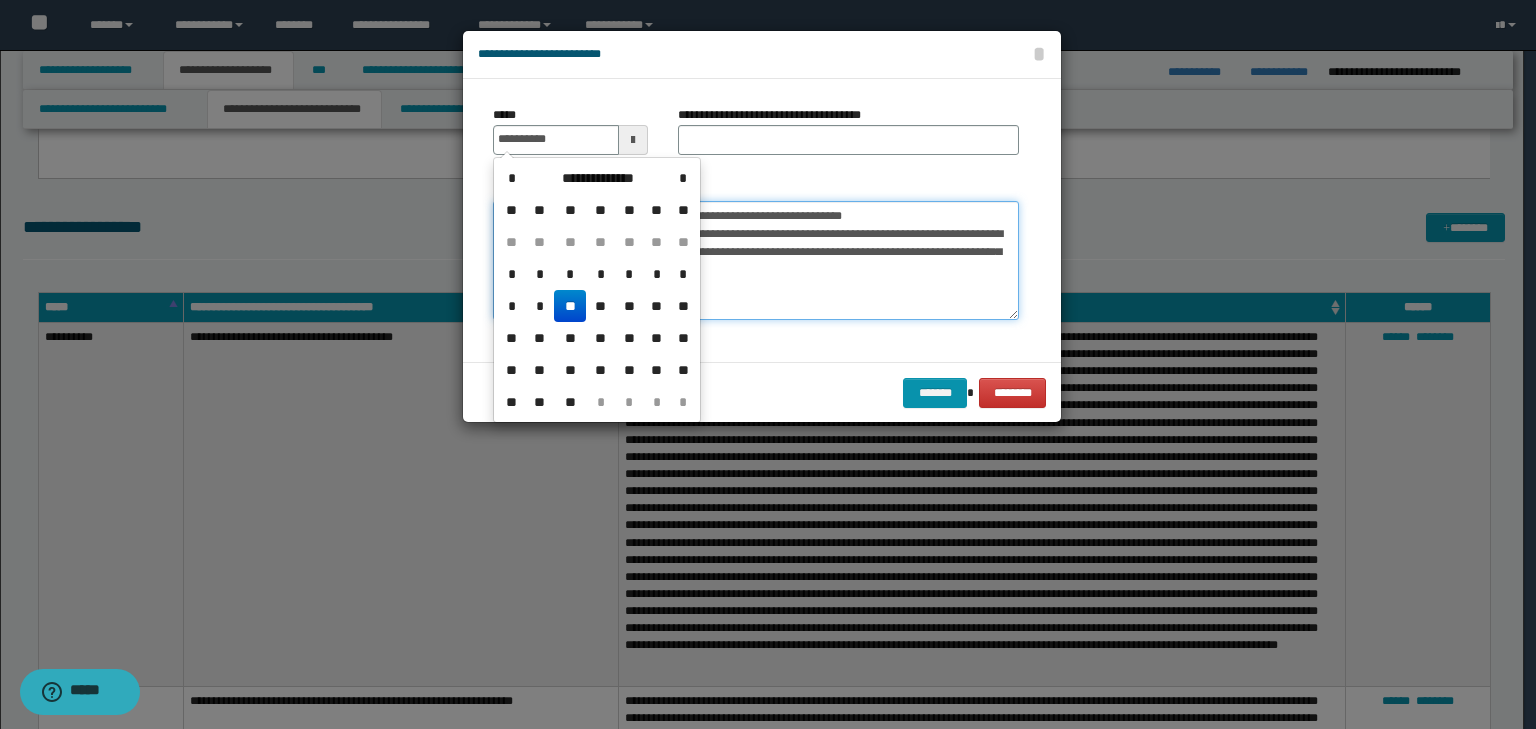 type on "**********" 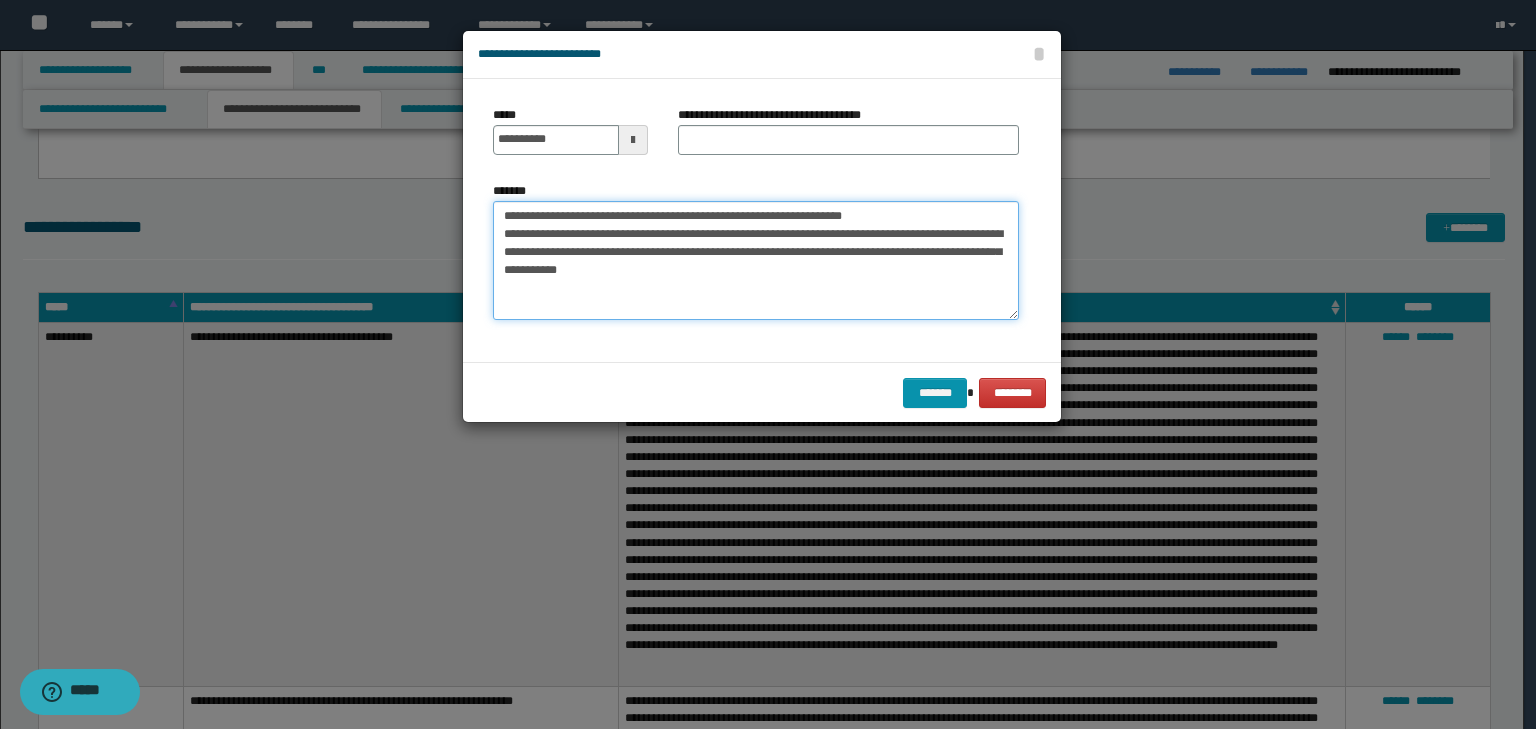 drag, startPoint x: 964, startPoint y: 209, endPoint x: 470, endPoint y: 188, distance: 494.44617 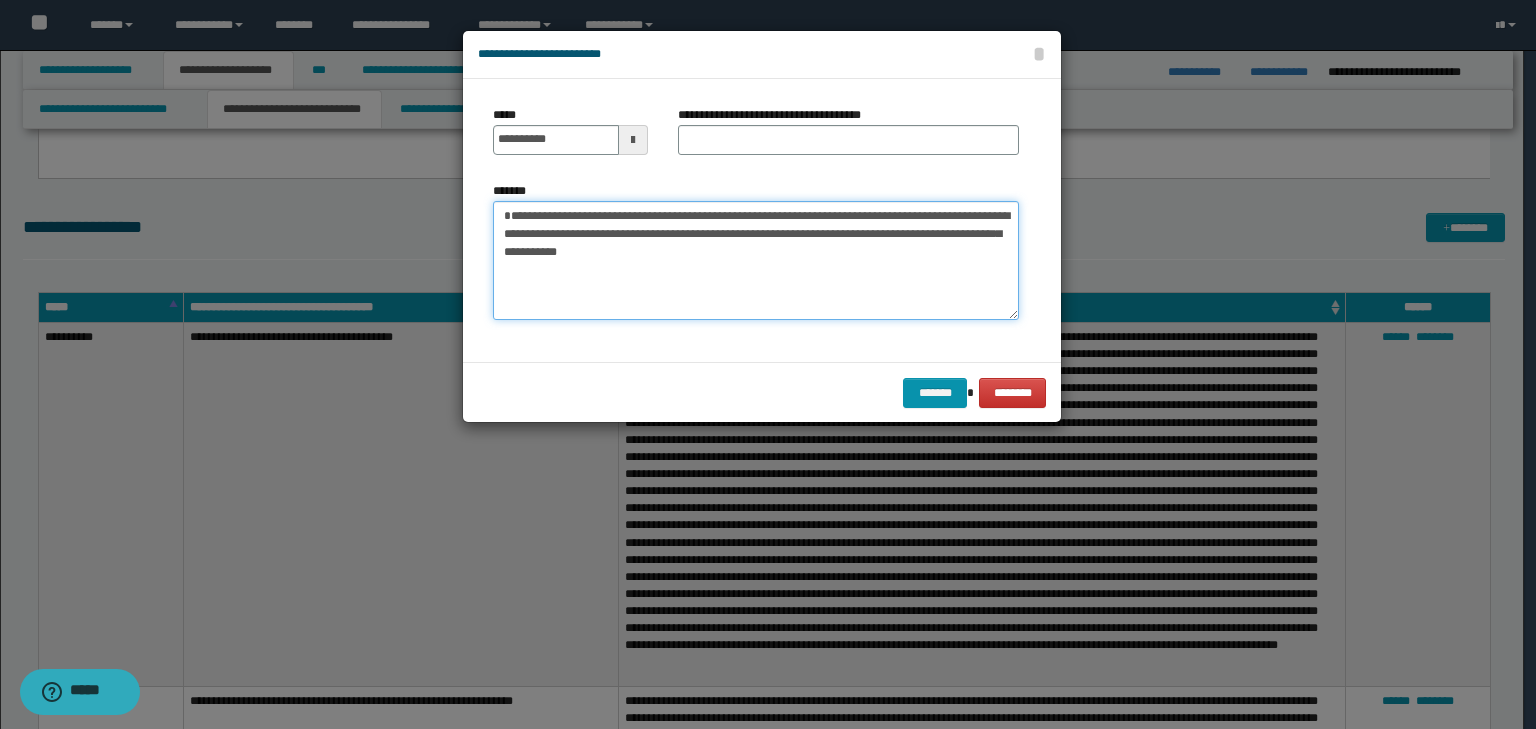 type on "**********" 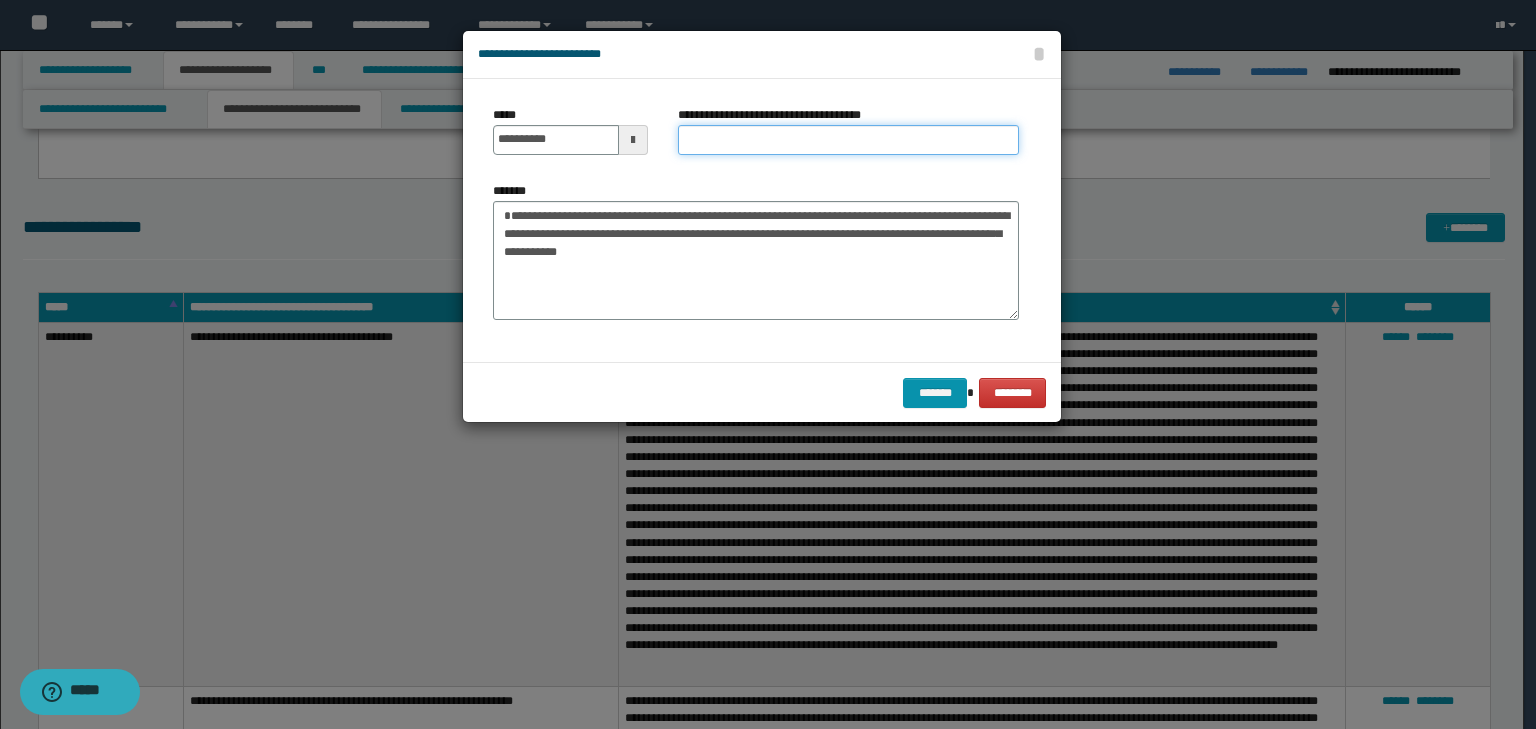 click on "**********" at bounding box center [848, 140] 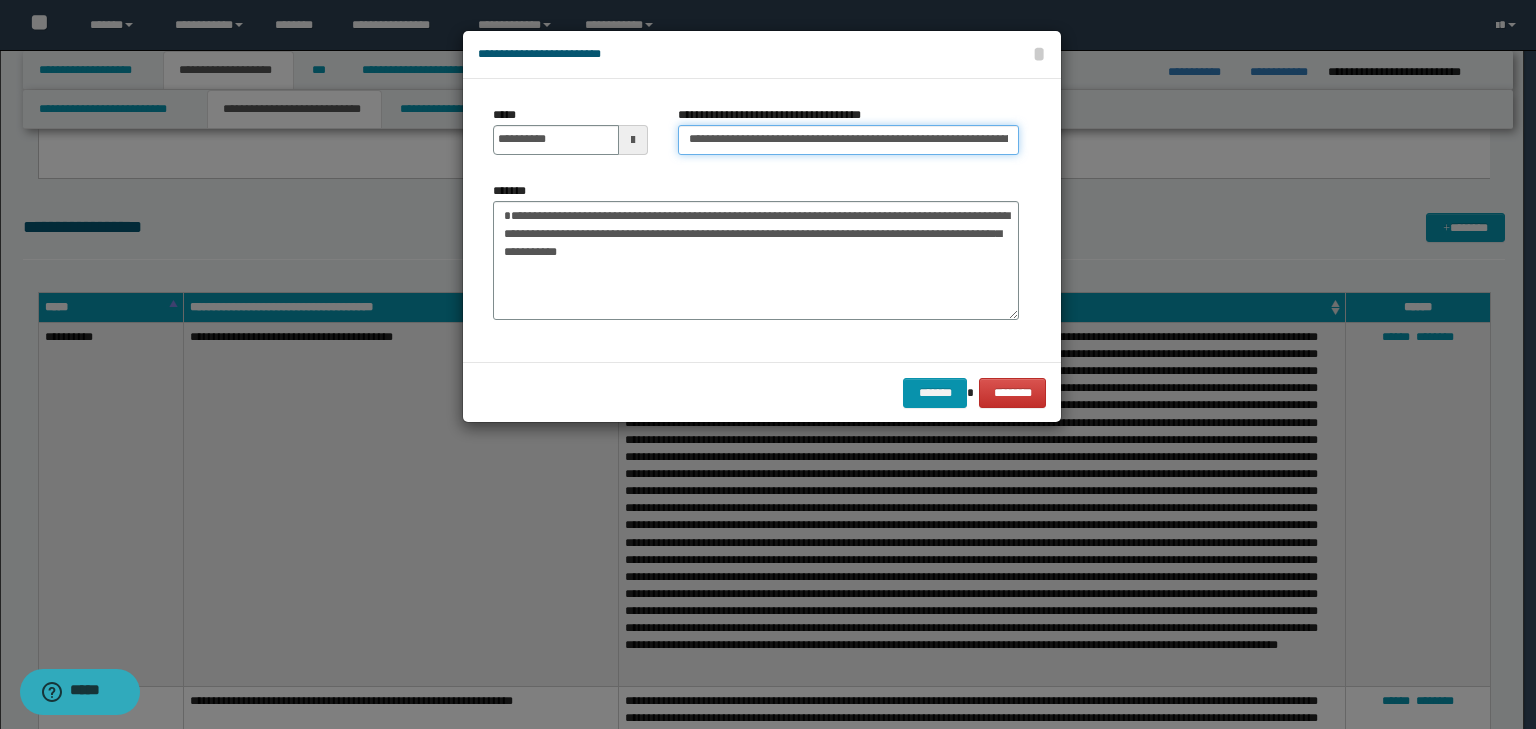scroll, scrollTop: 0, scrollLeft: 112, axis: horizontal 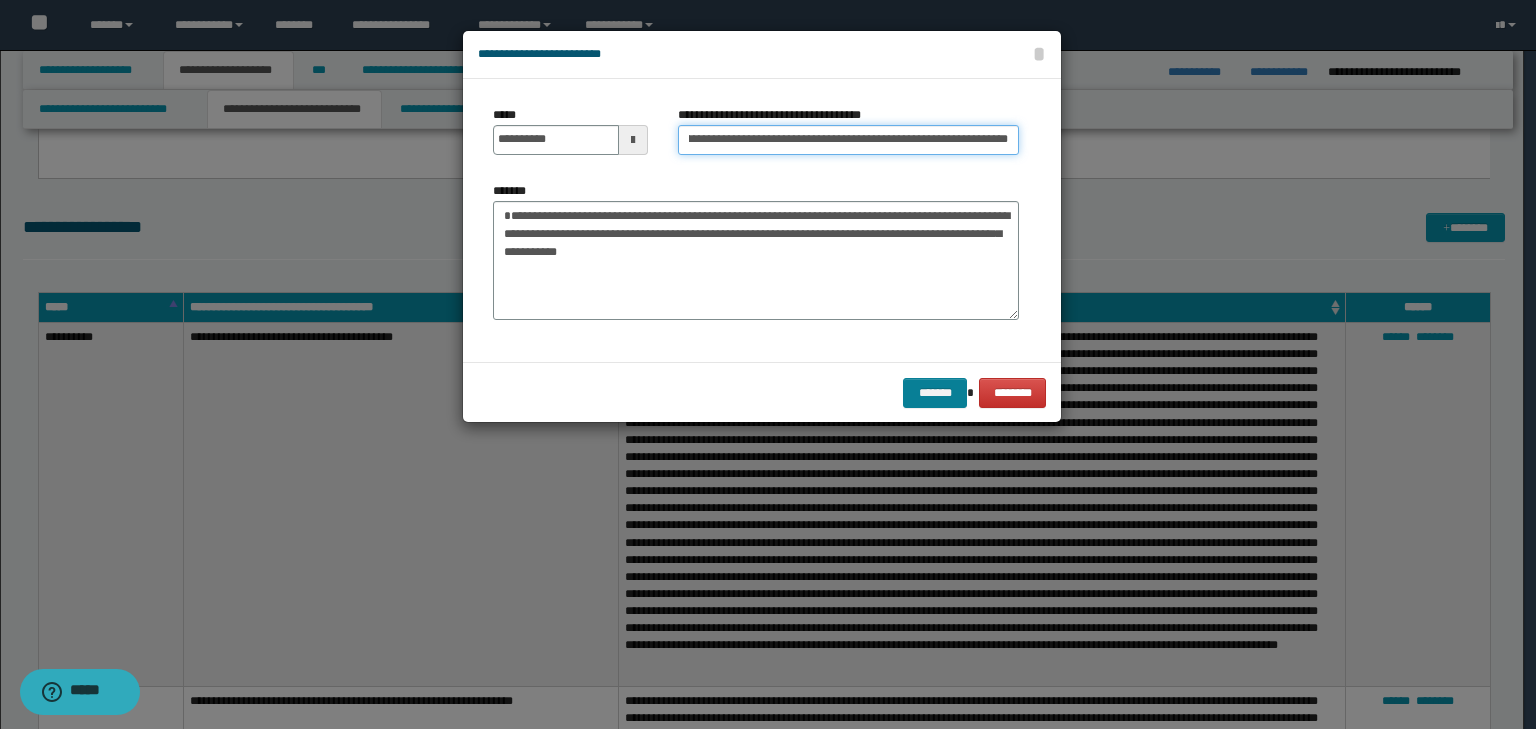 type on "**********" 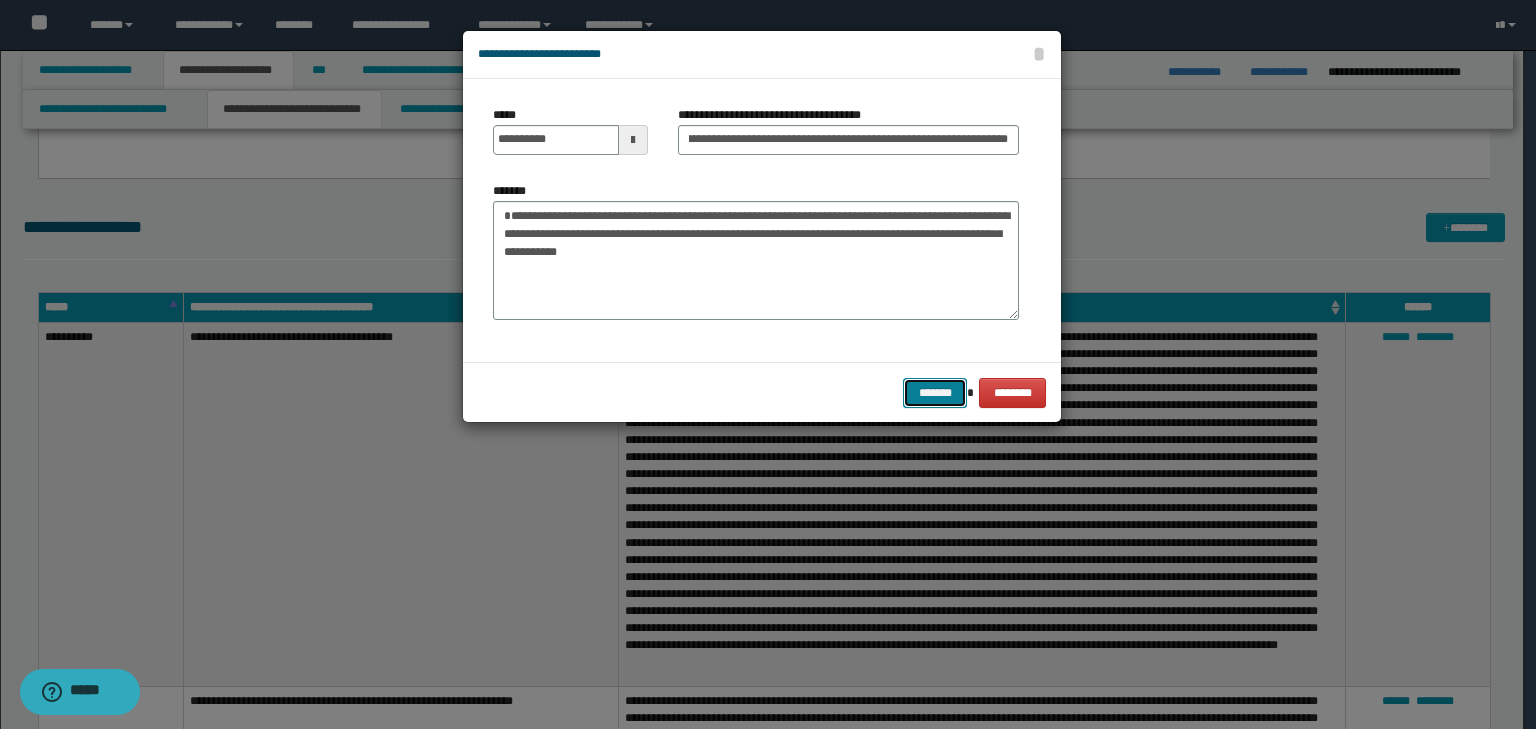 click on "*******" at bounding box center (935, 393) 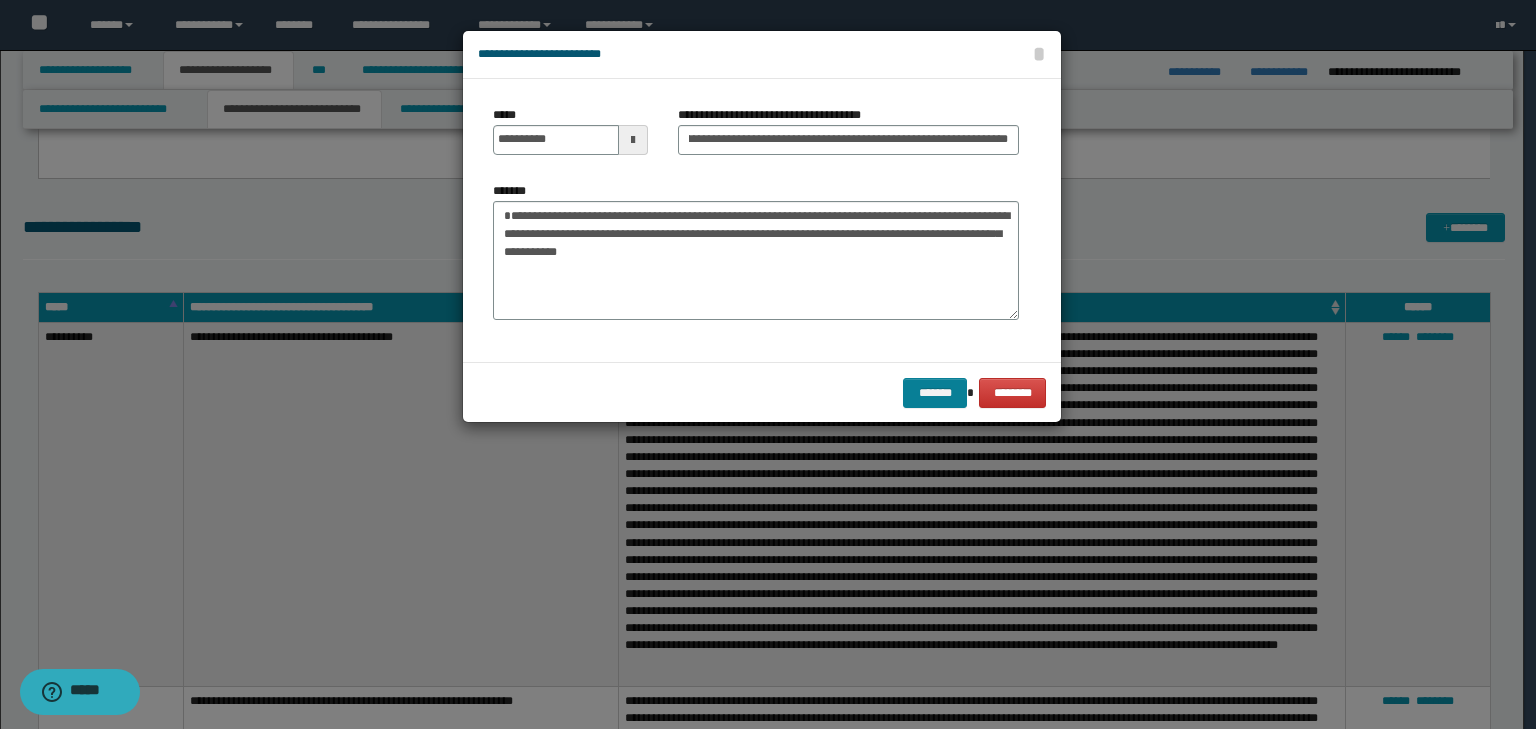 scroll, scrollTop: 0, scrollLeft: 0, axis: both 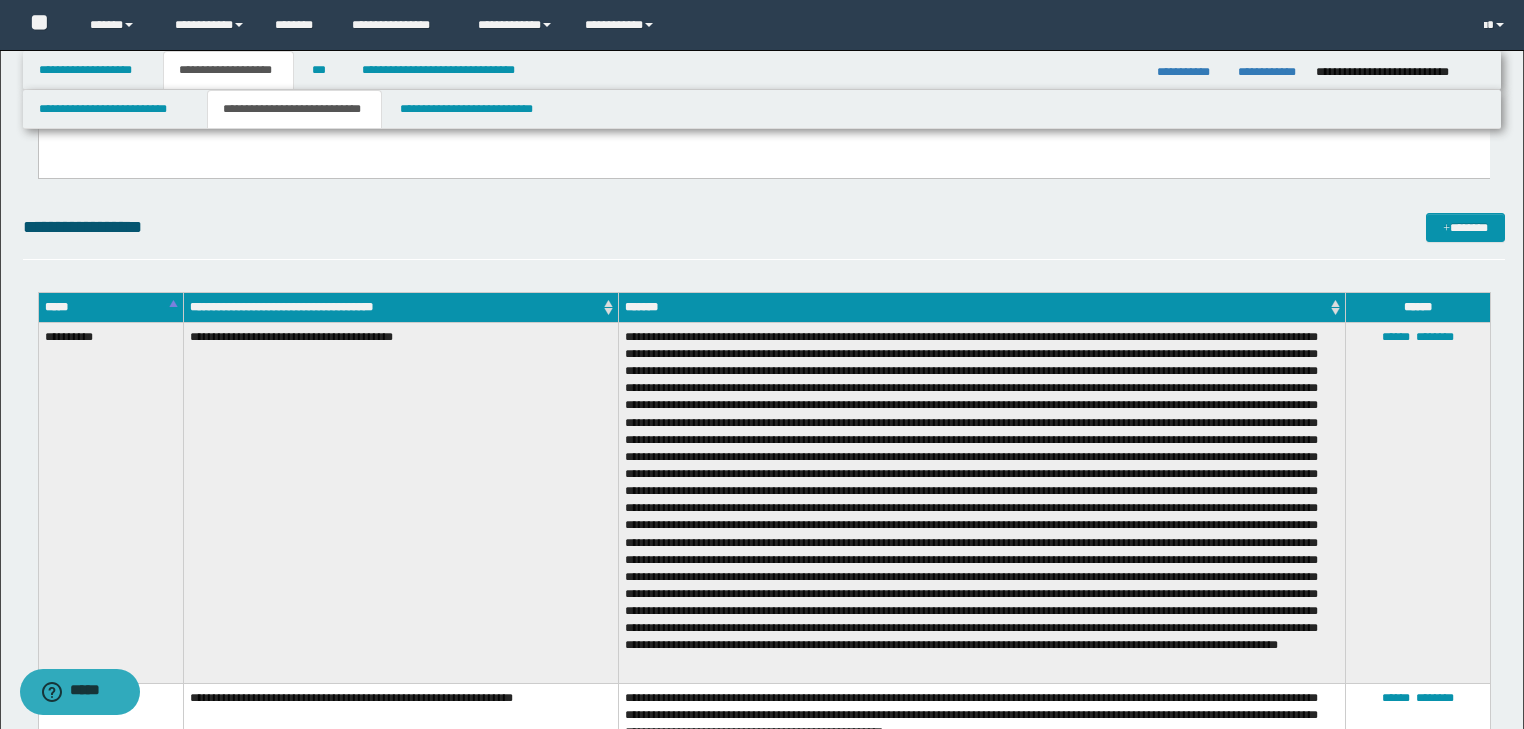 click on "**********" at bounding box center (764, -41) 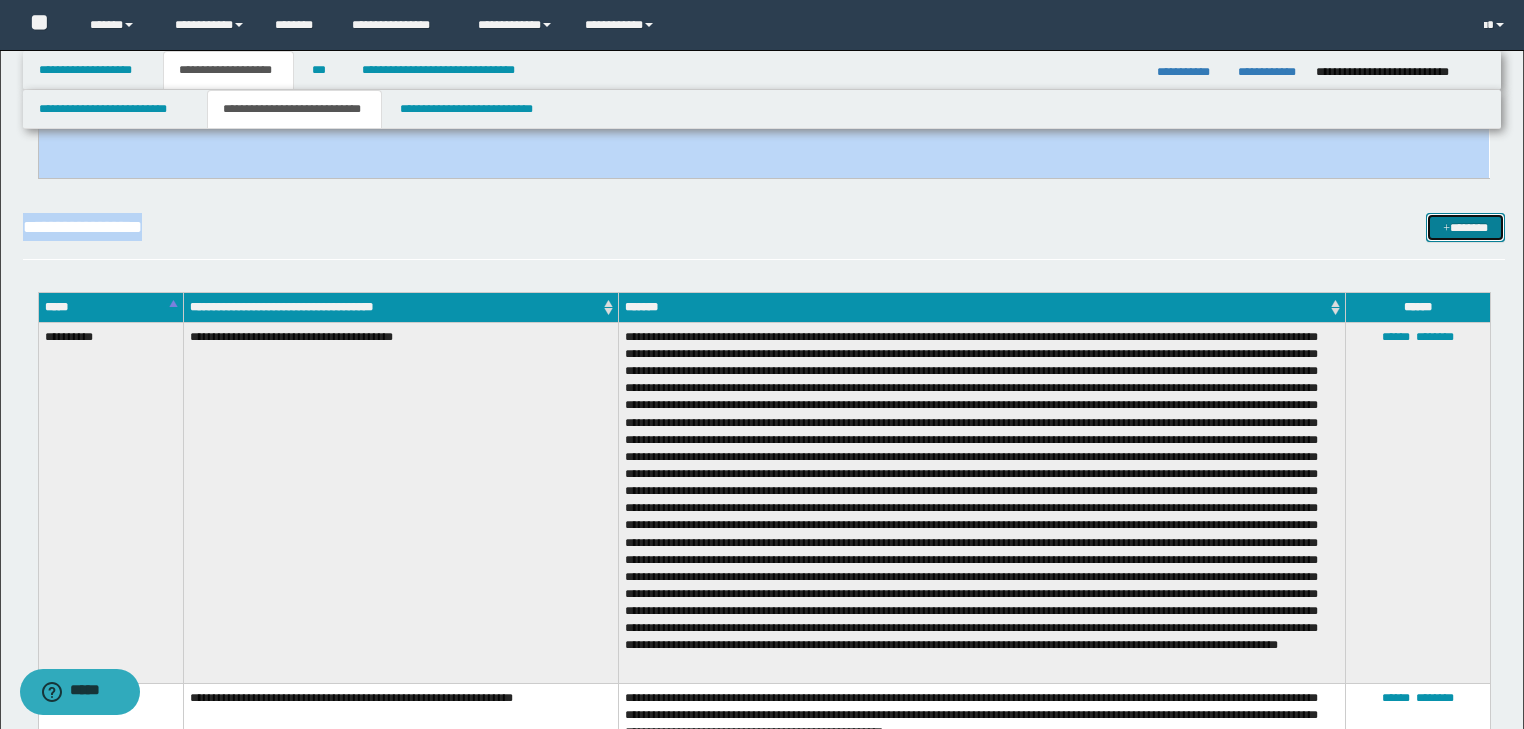 click on "*******" at bounding box center (1465, 228) 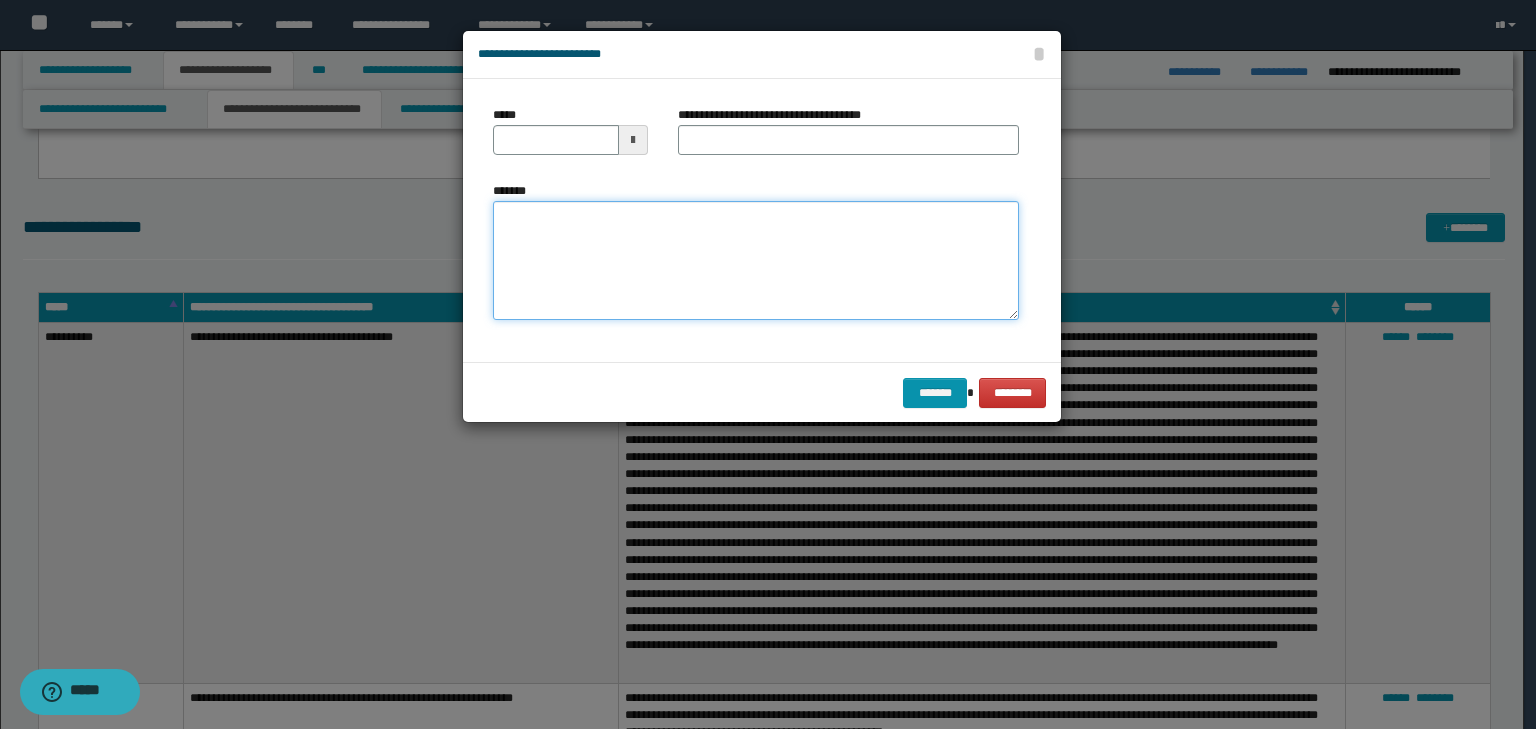 click on "*******" at bounding box center (756, 261) 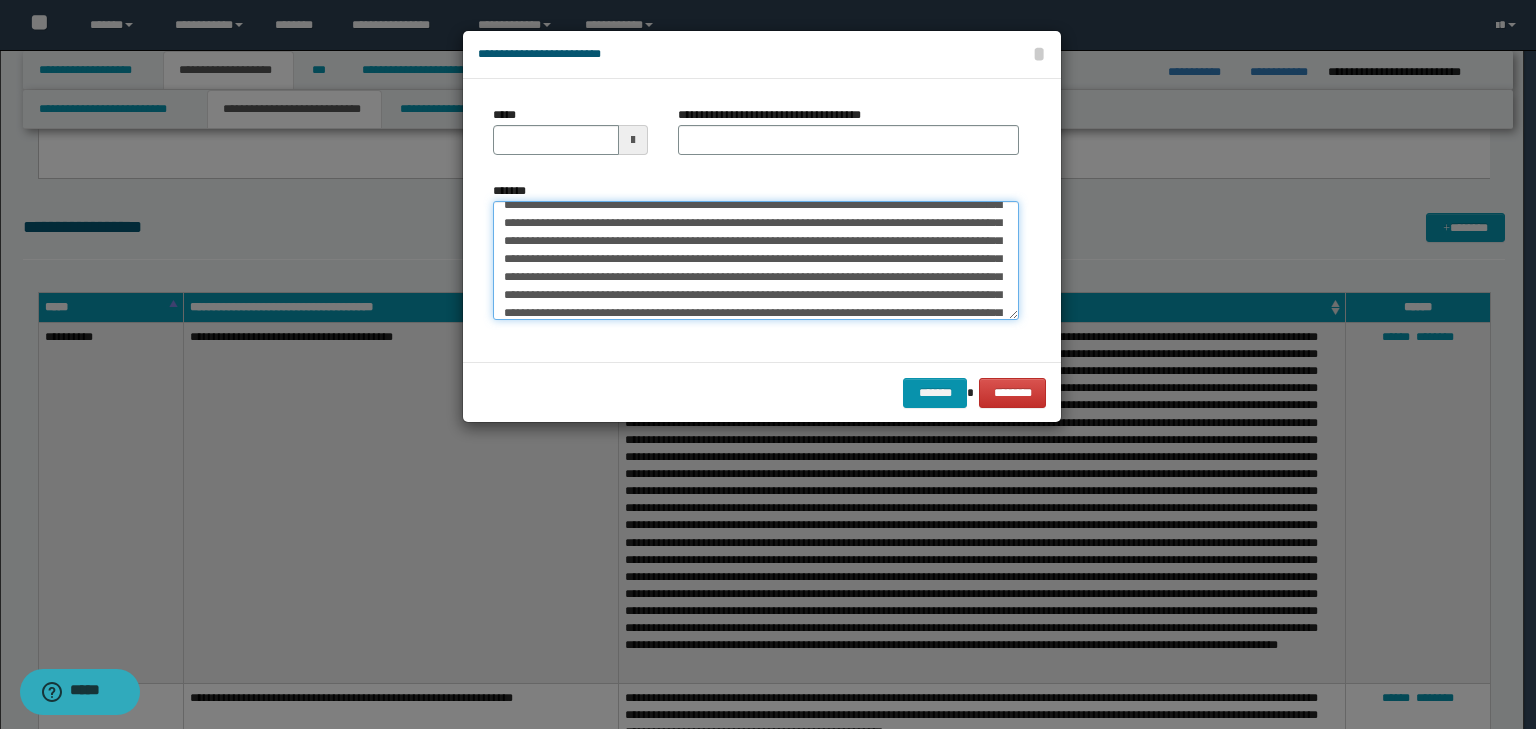 scroll, scrollTop: 0, scrollLeft: 0, axis: both 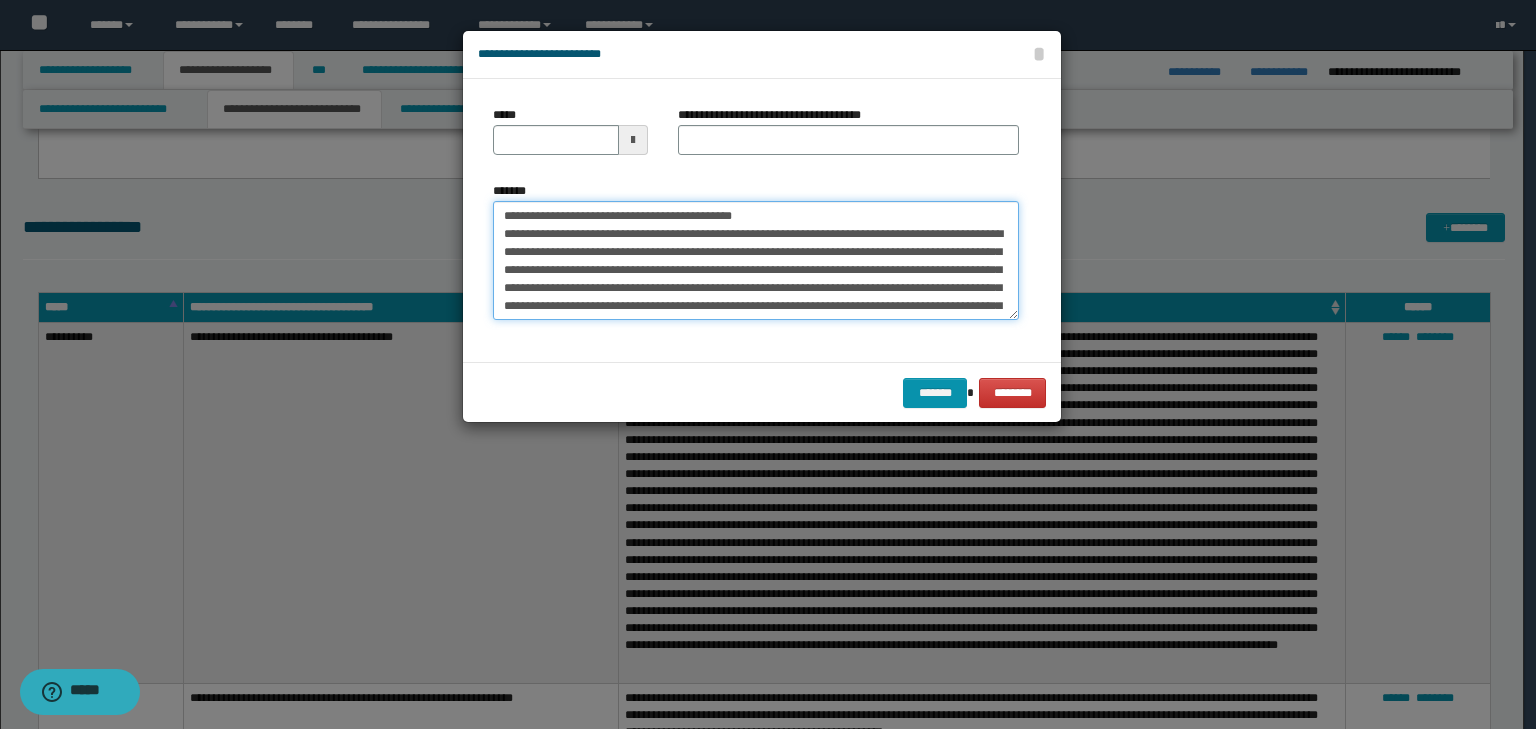 drag, startPoint x: 564, startPoint y: 216, endPoint x: 491, endPoint y: 222, distance: 73.24616 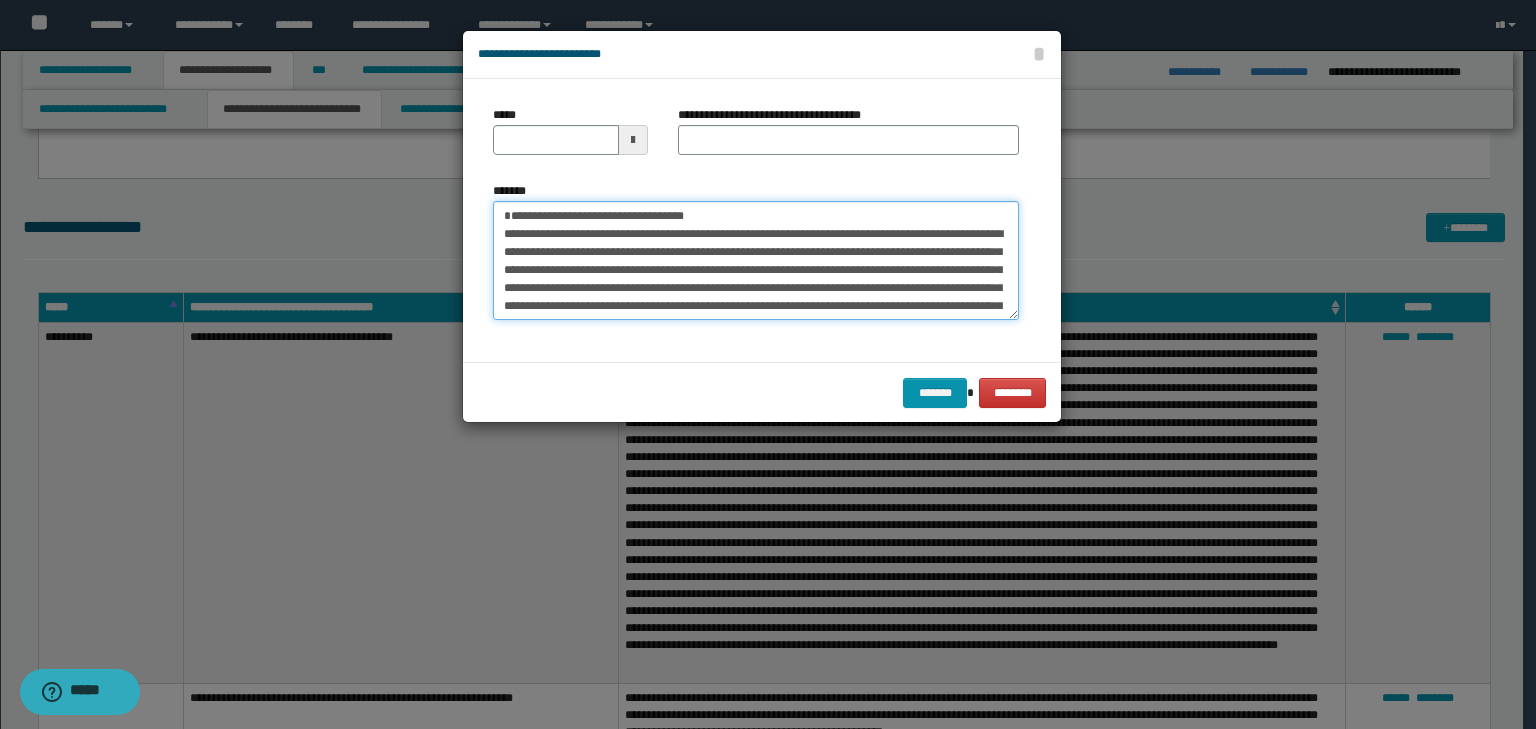 type 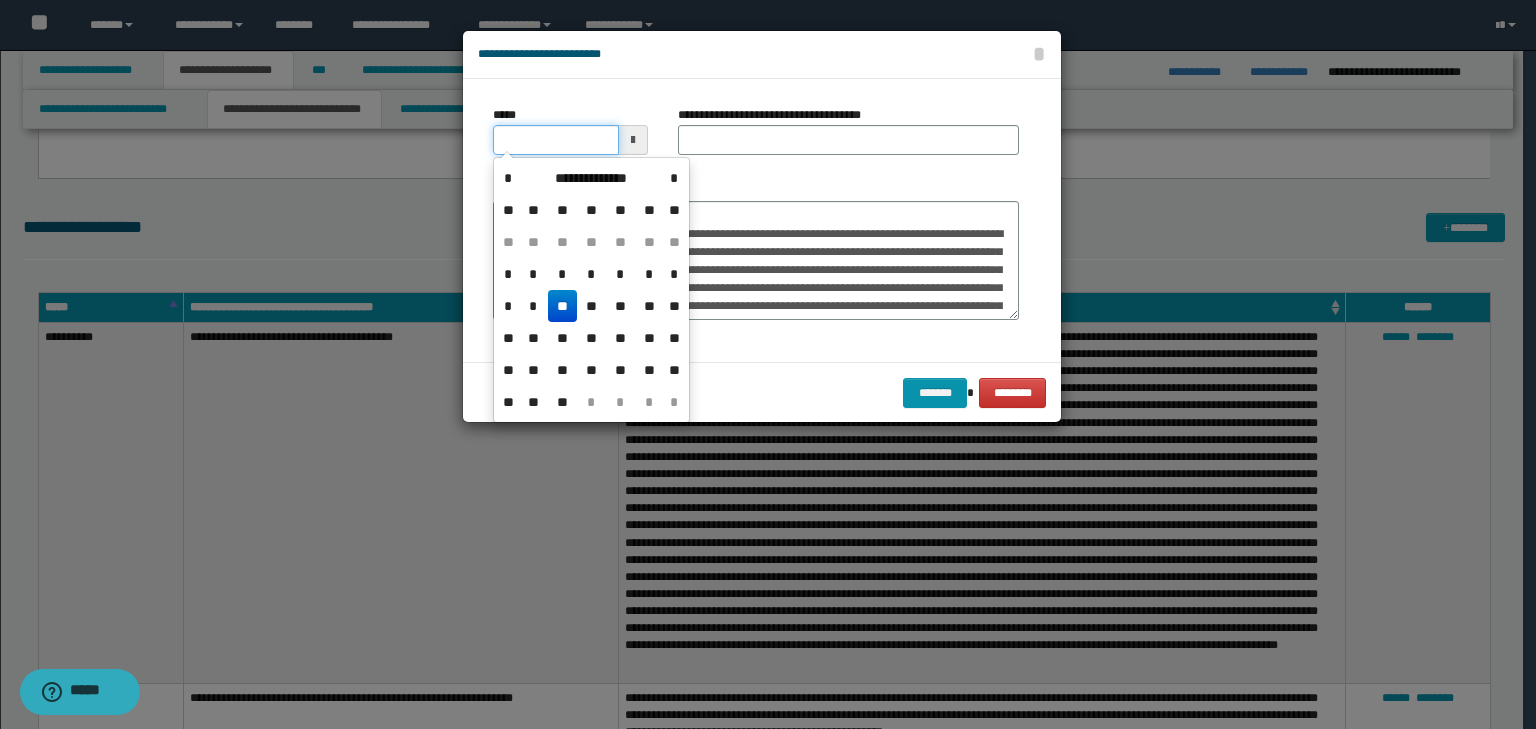 click on "*****" at bounding box center (556, 140) 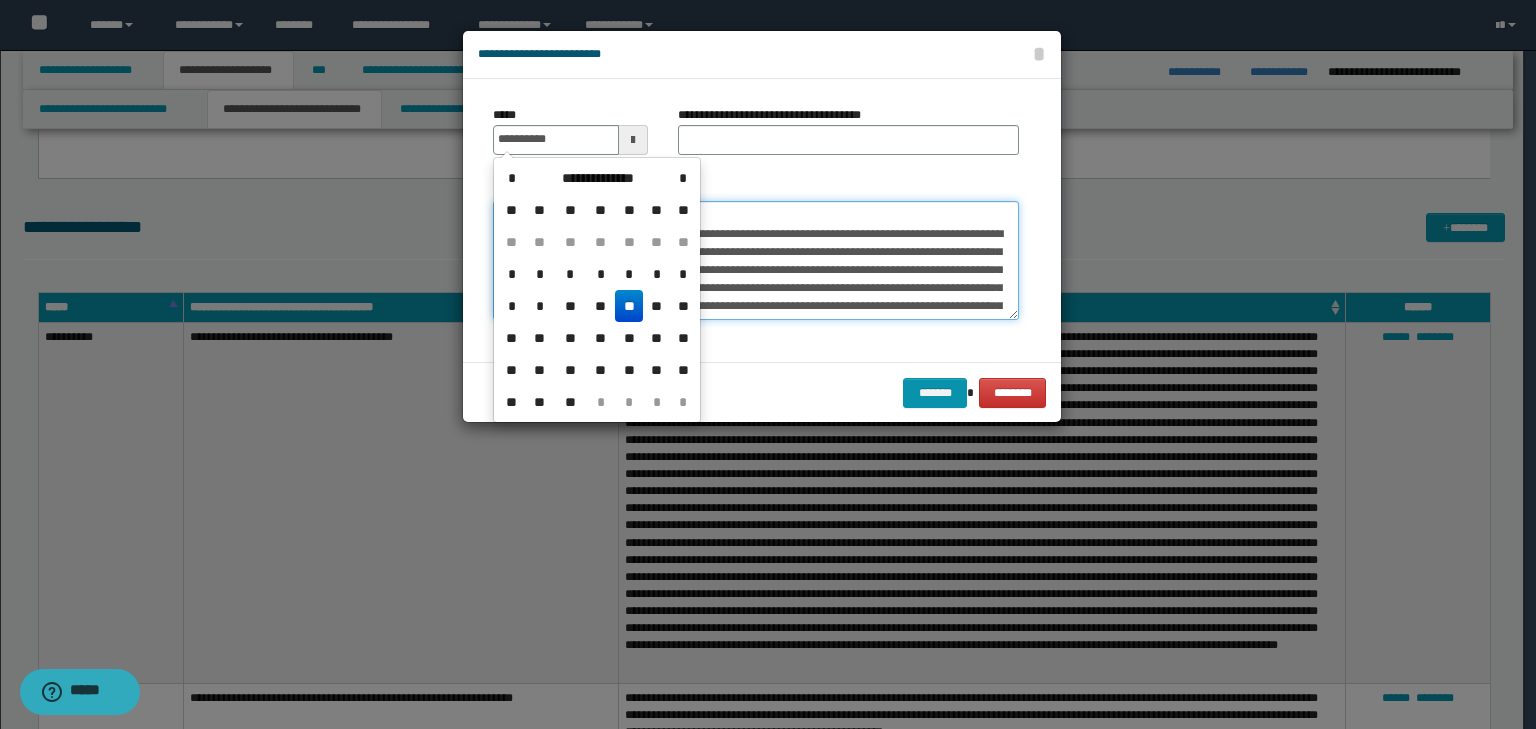 type on "**********" 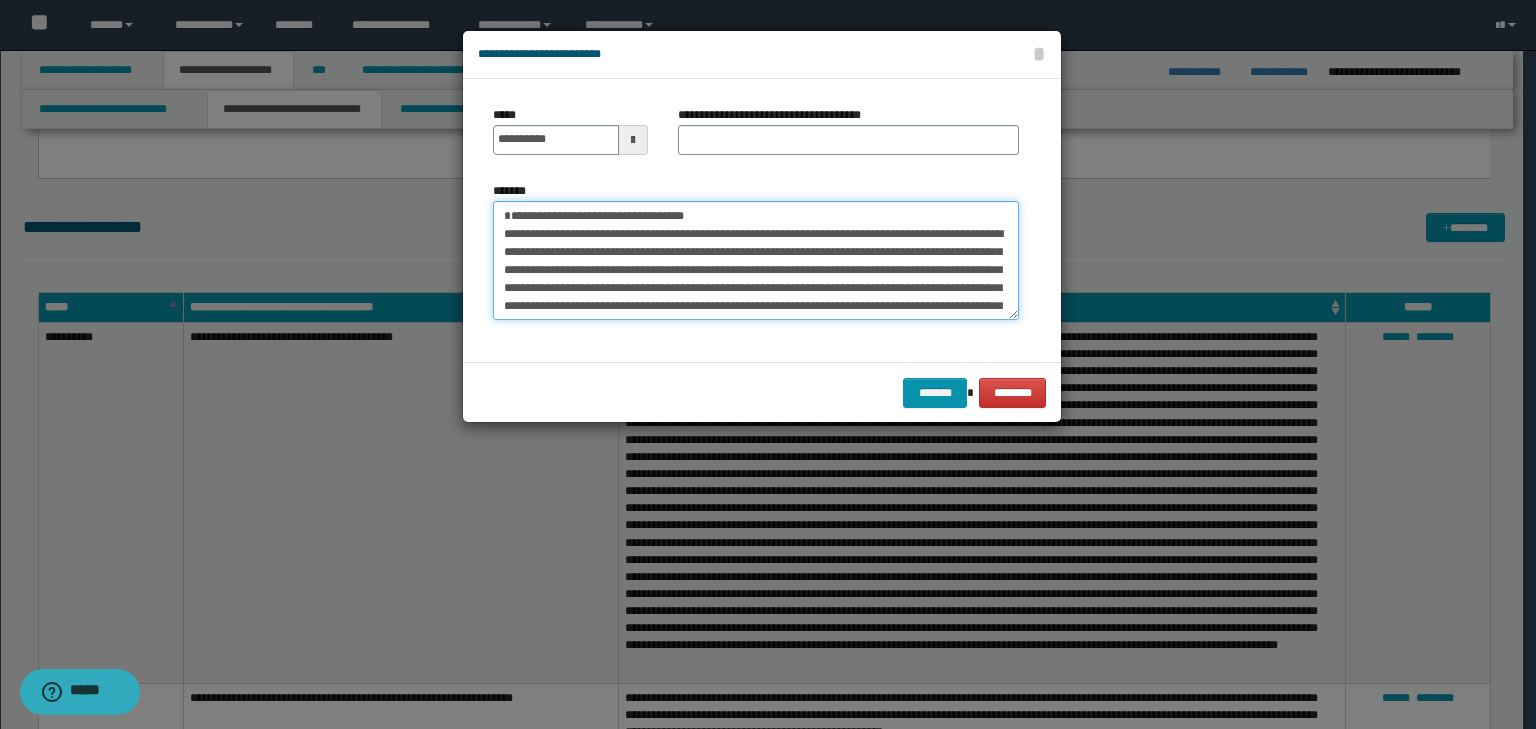 drag, startPoint x: 701, startPoint y: 222, endPoint x: 443, endPoint y: 212, distance: 258.19373 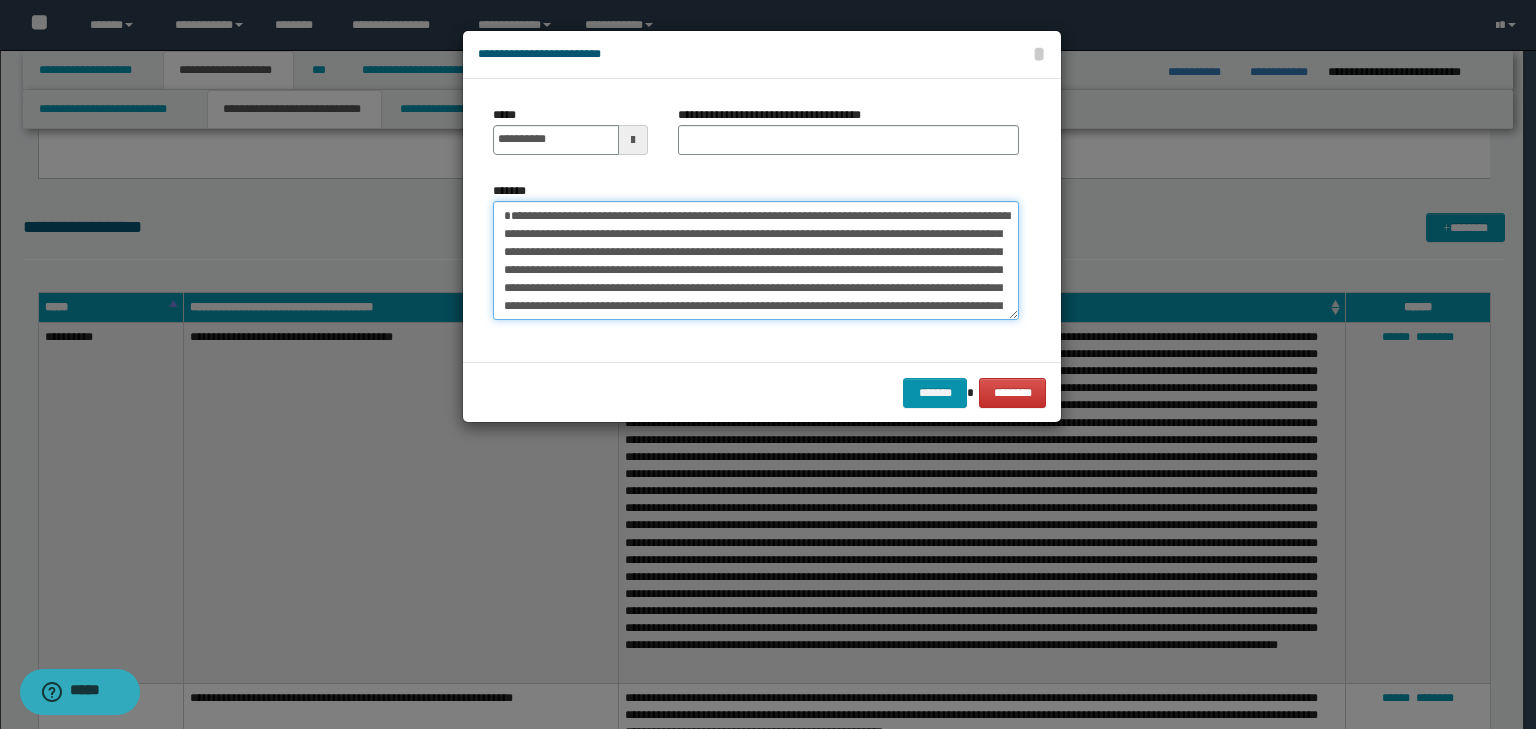 type on "**********" 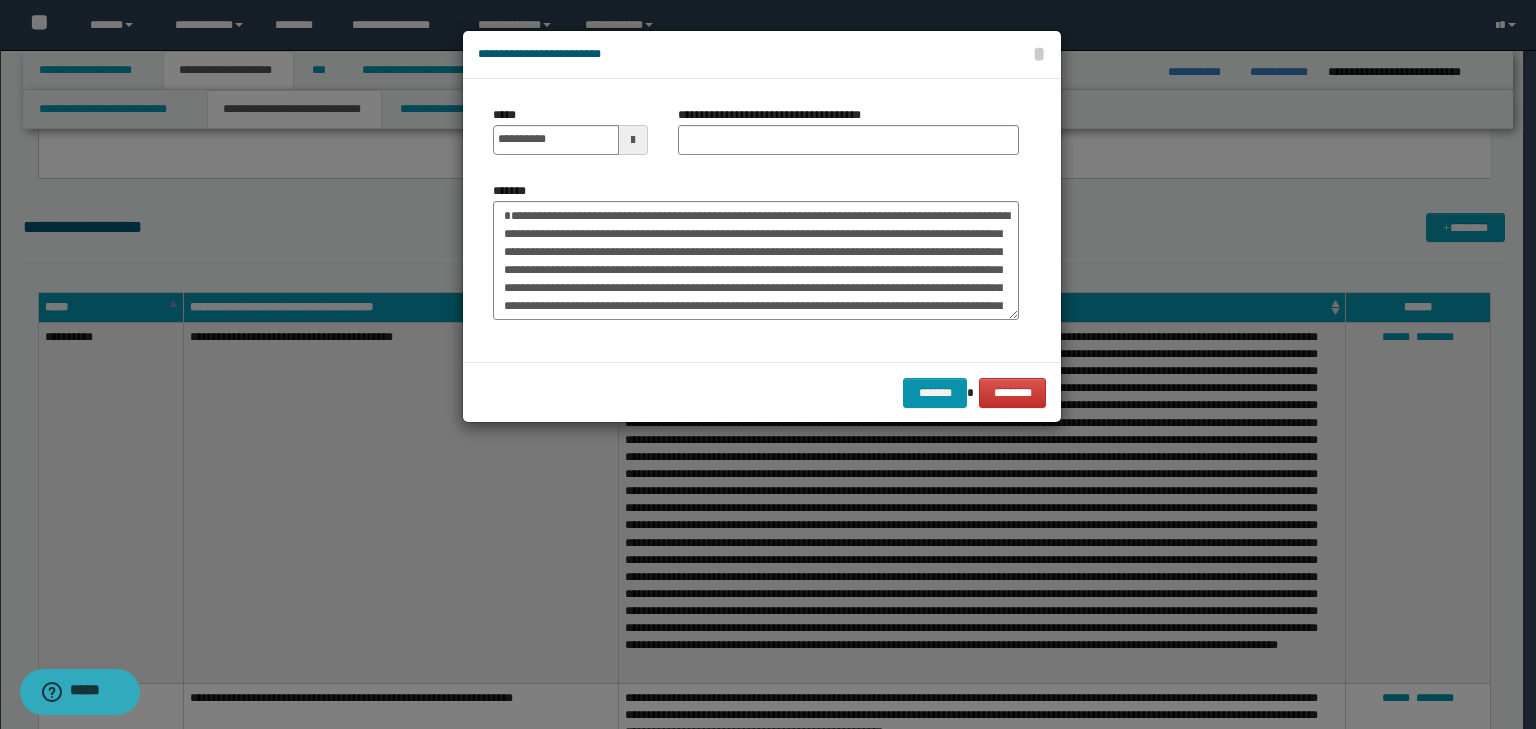 click on "**********" at bounding box center (848, 138) 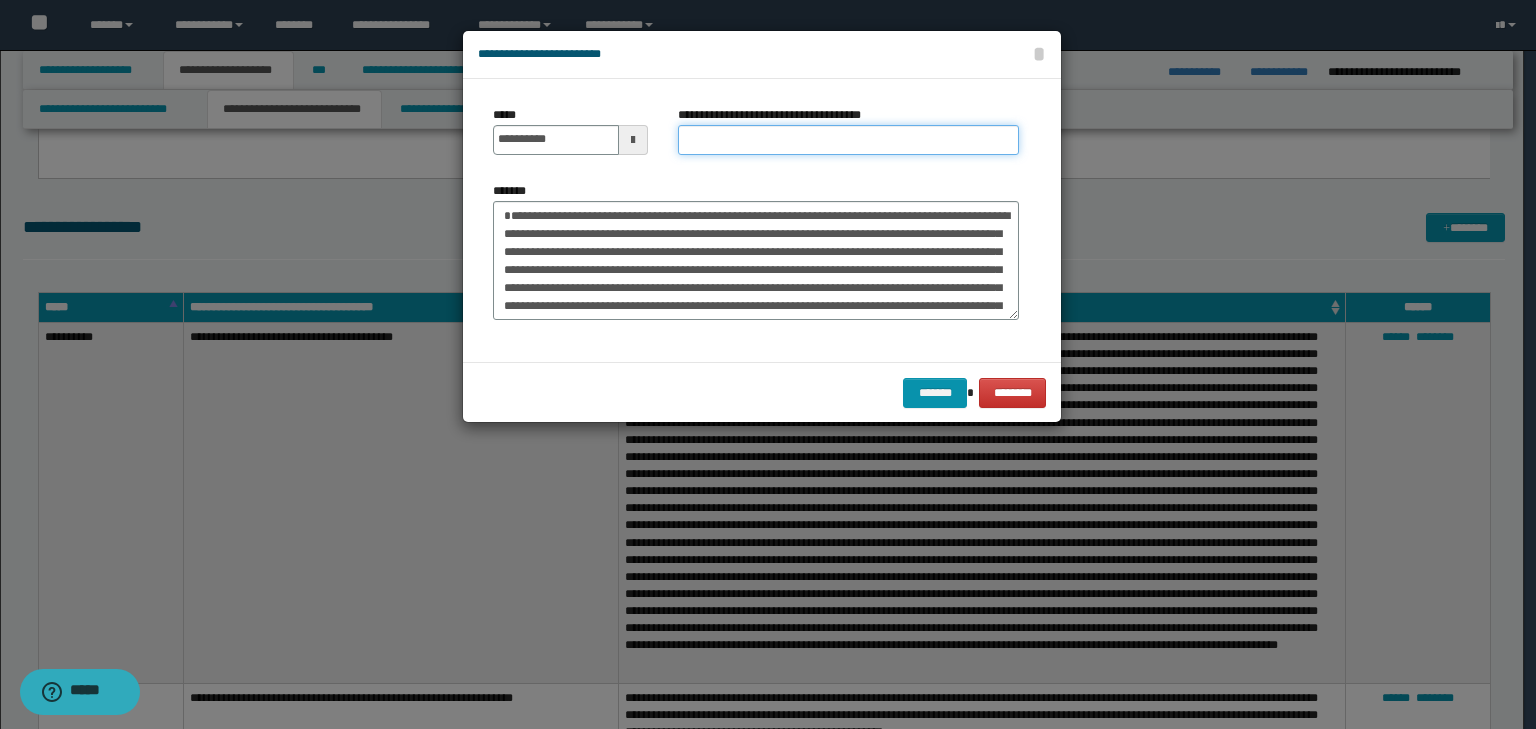 click on "**********" at bounding box center (848, 140) 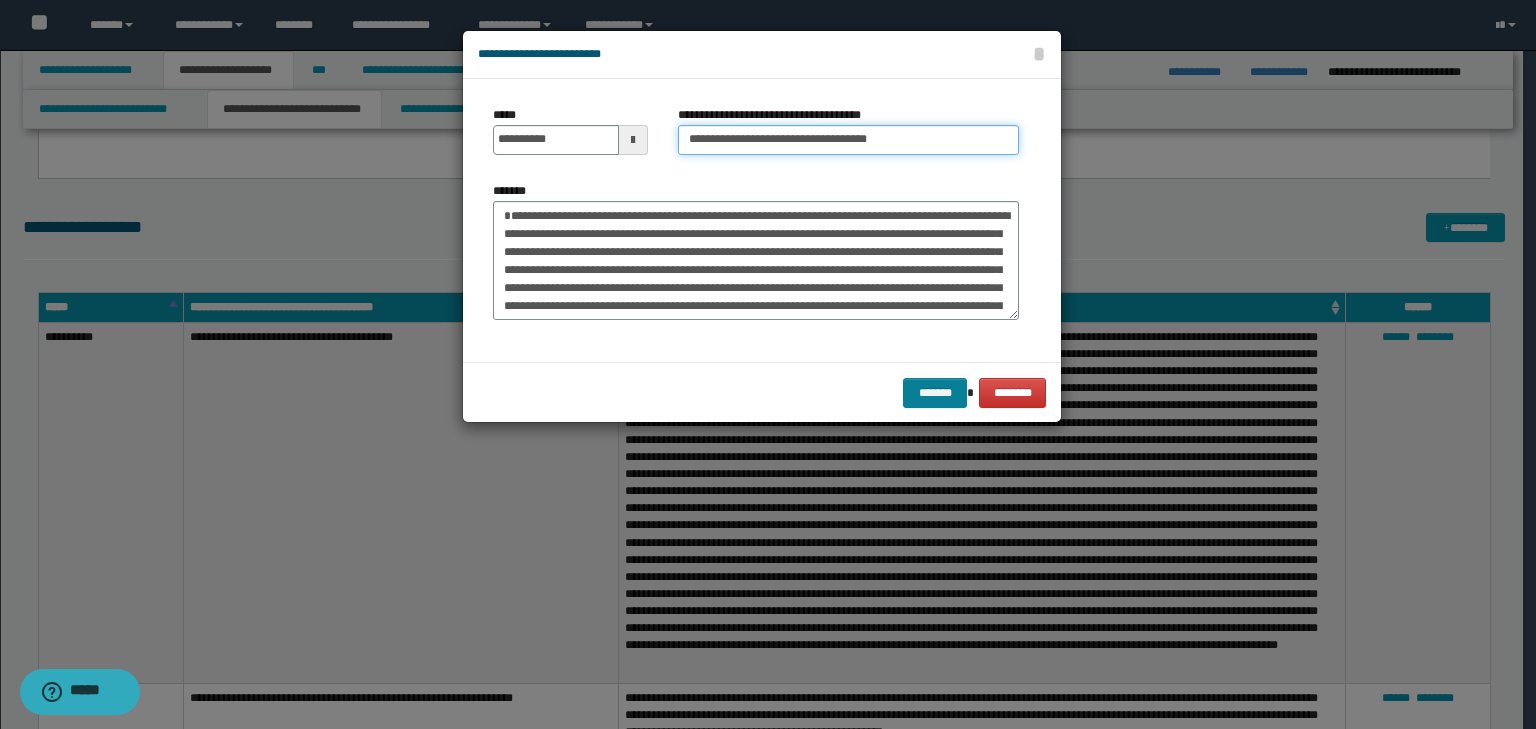 type on "**********" 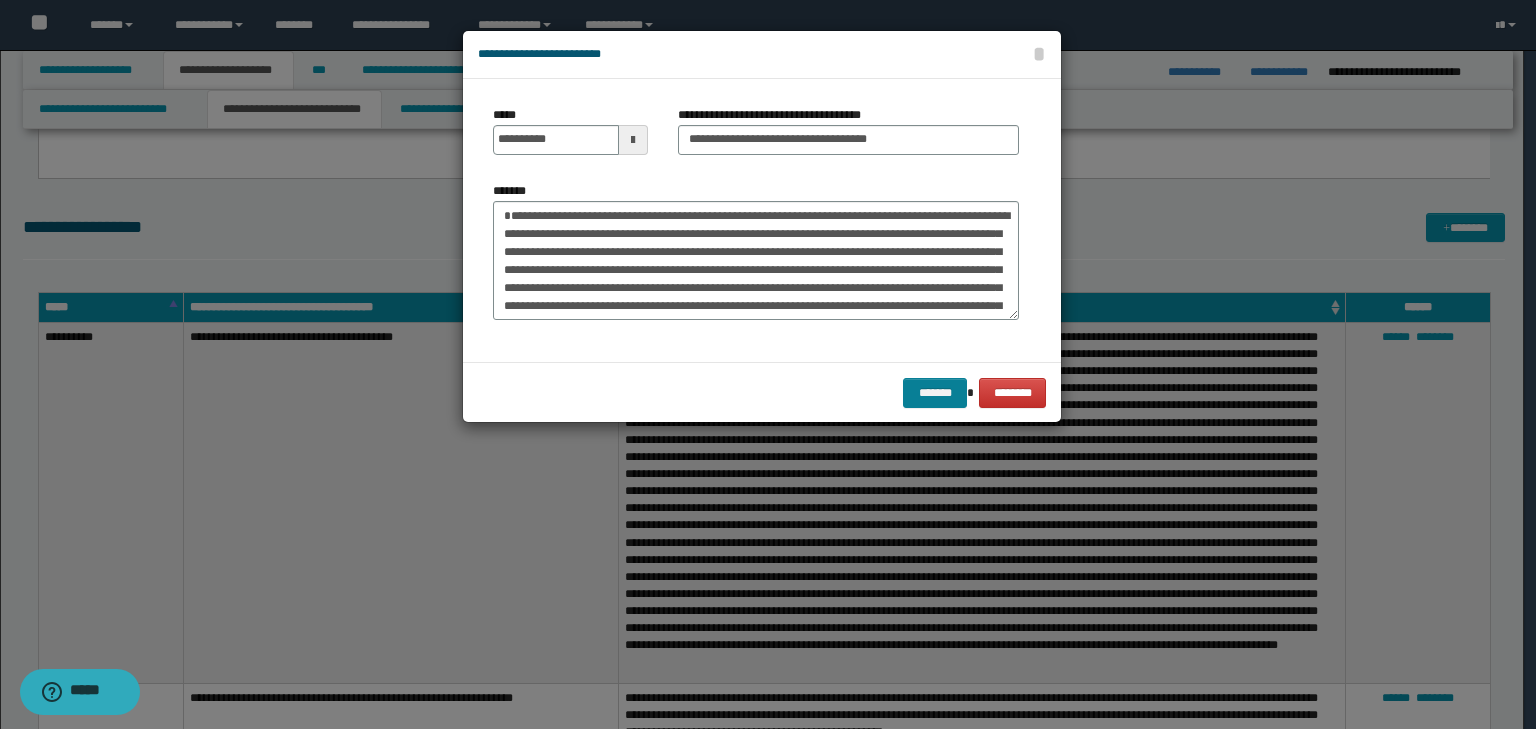 click on "*******
********" at bounding box center (762, 392) 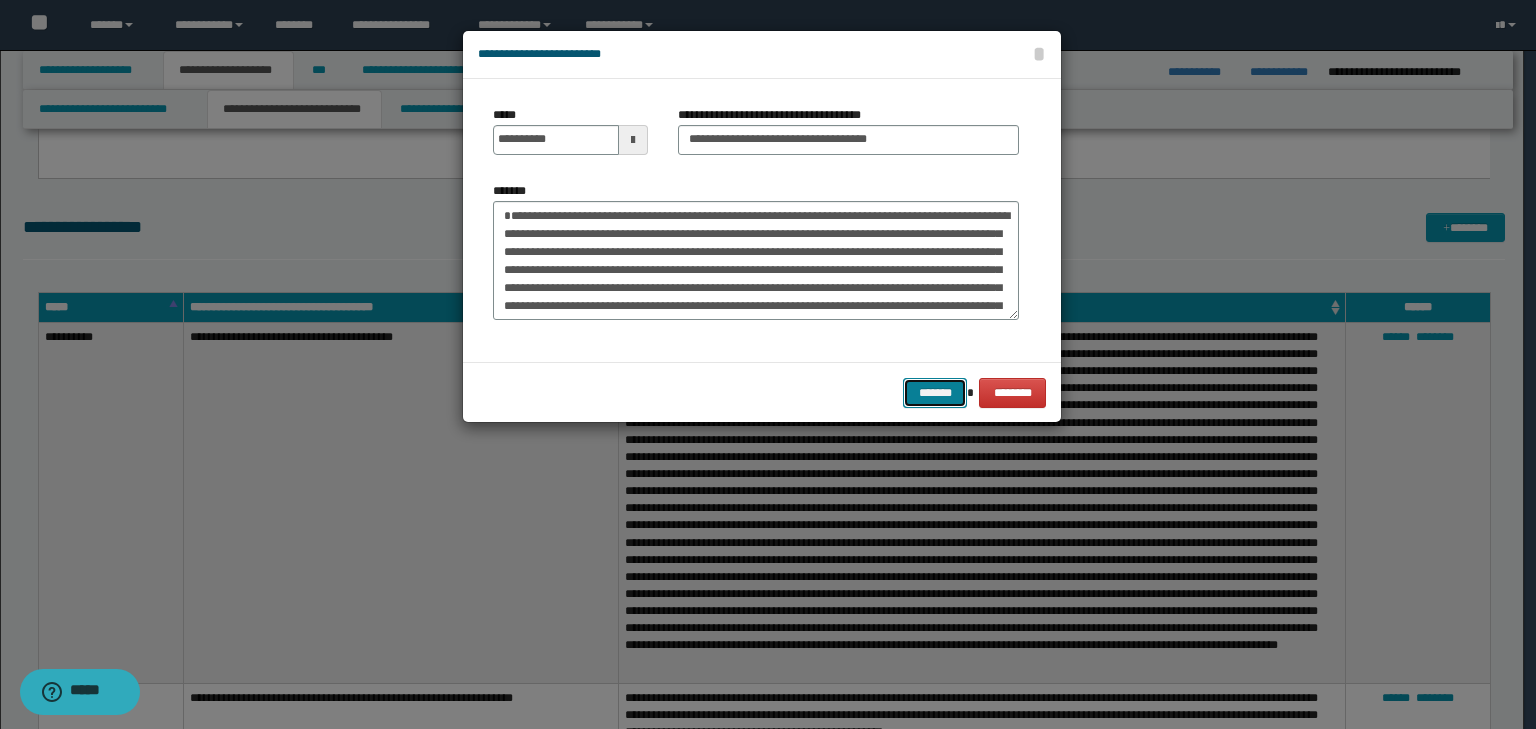 click on "*******" at bounding box center [935, 393] 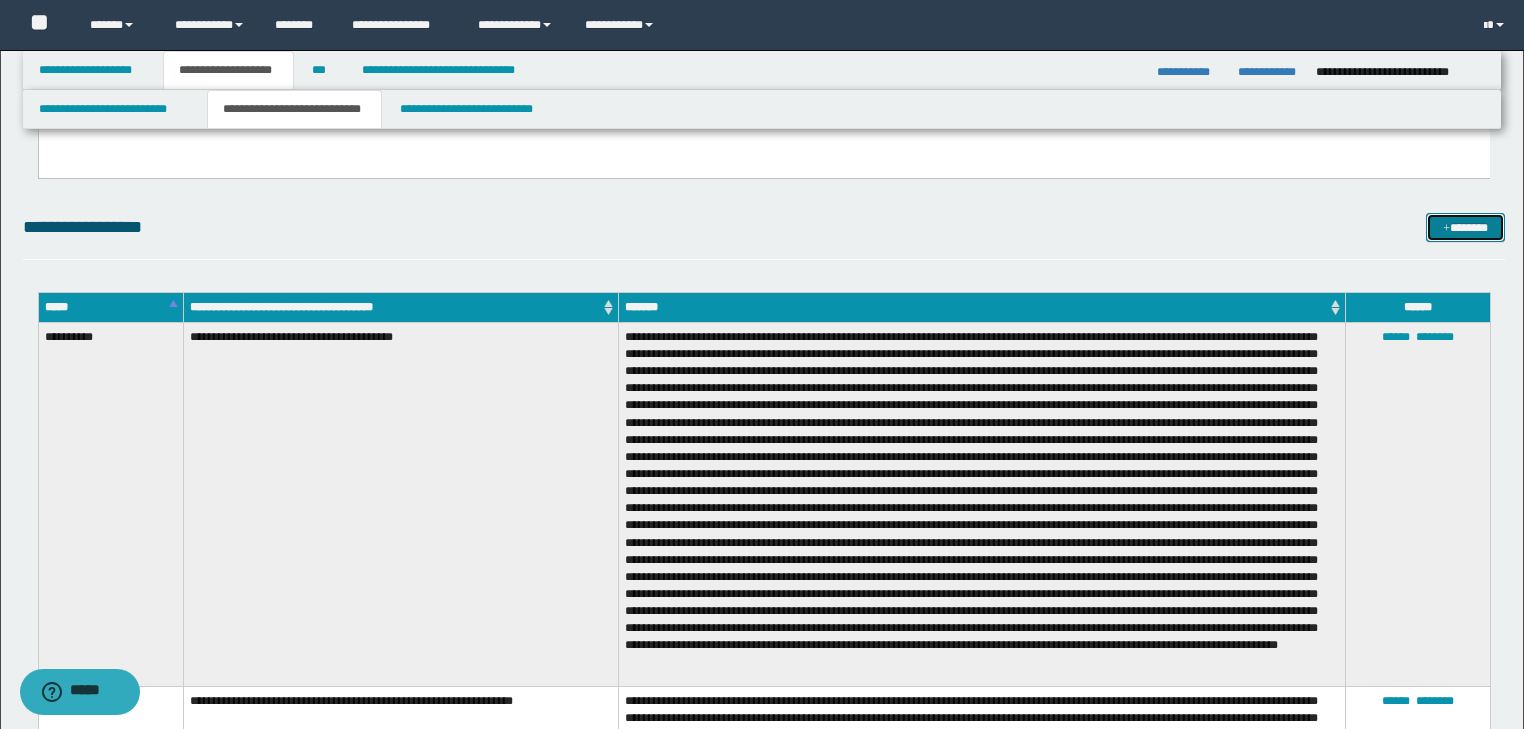 click on "*******" at bounding box center [1465, 228] 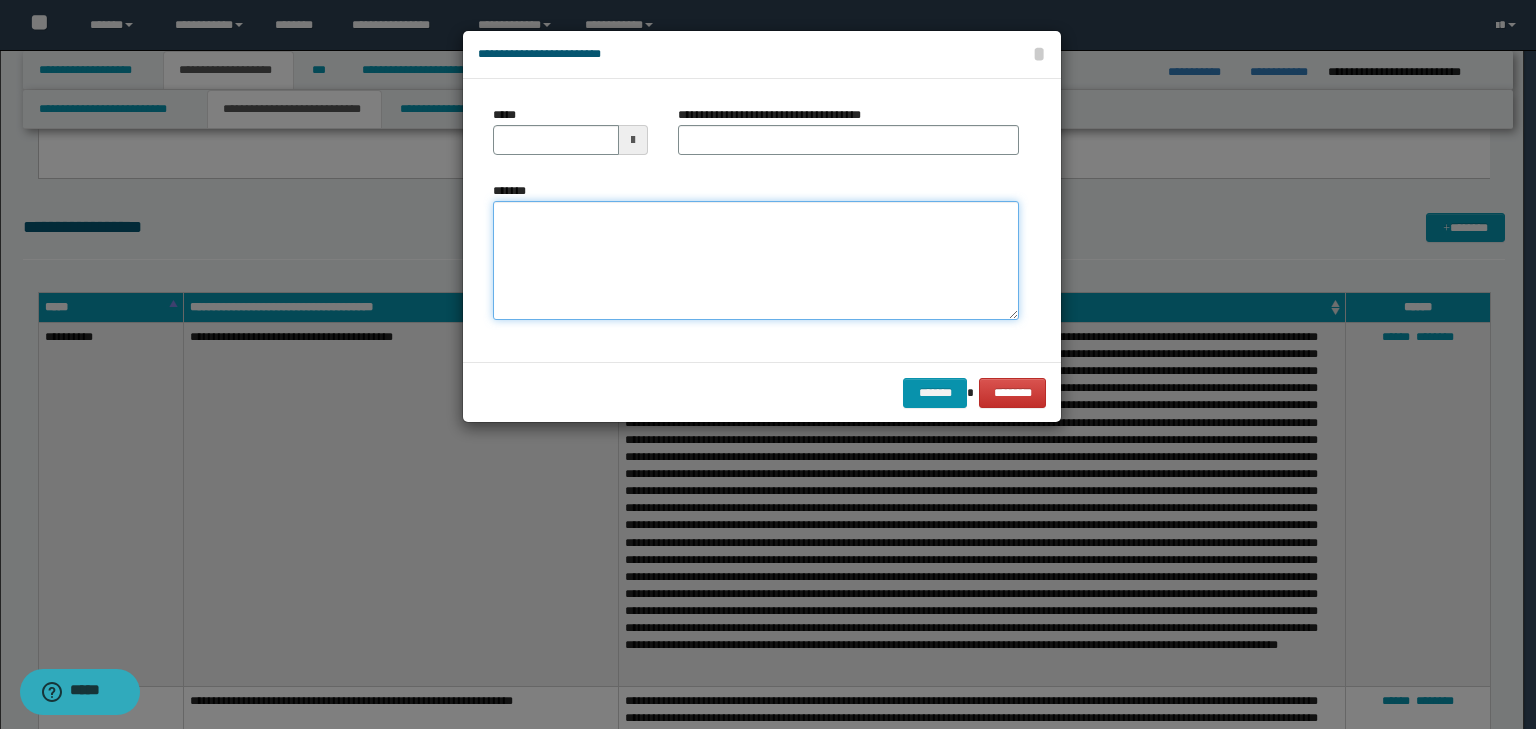 click on "*******" at bounding box center [756, 261] 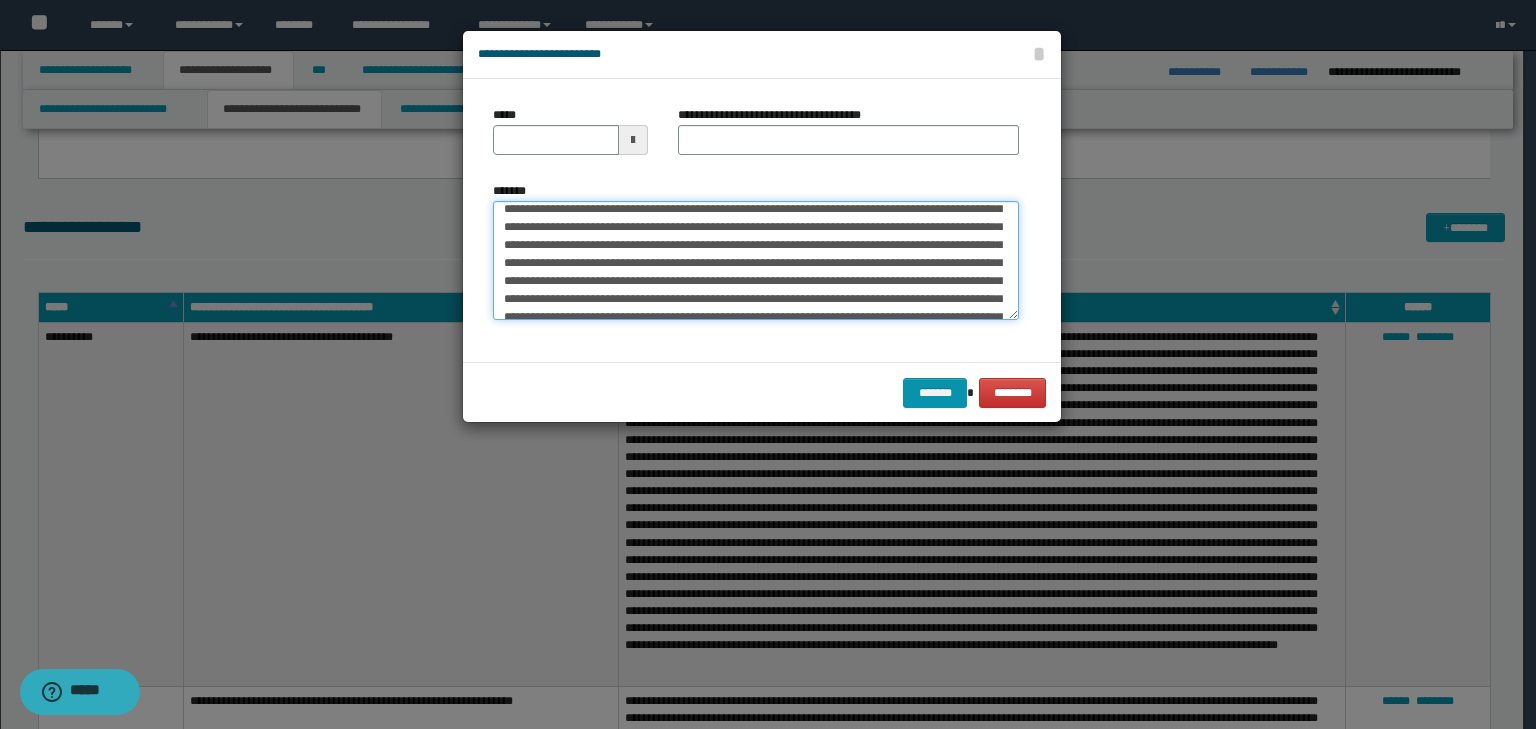 scroll, scrollTop: 0, scrollLeft: 0, axis: both 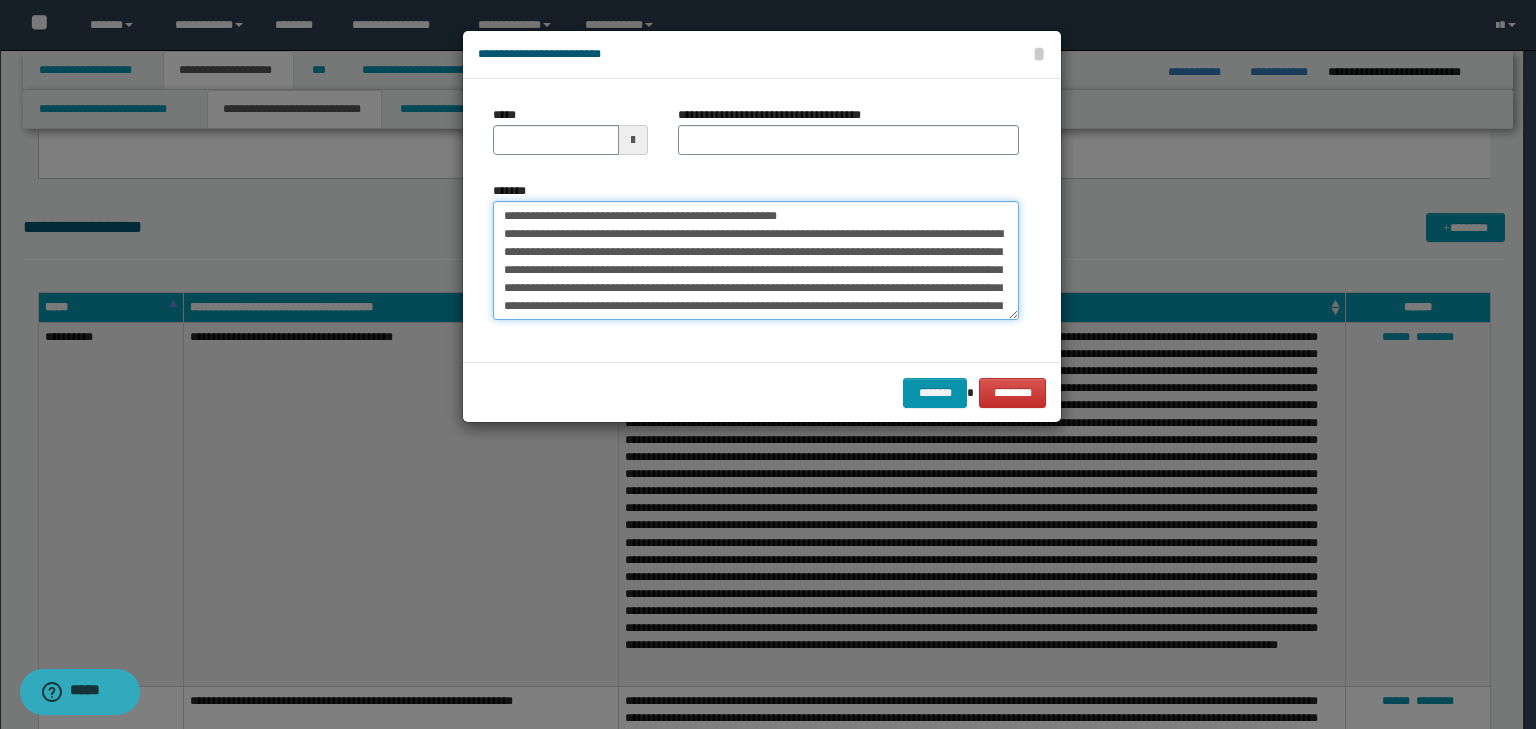 drag, startPoint x: 564, startPoint y: 218, endPoint x: 480, endPoint y: 205, distance: 85 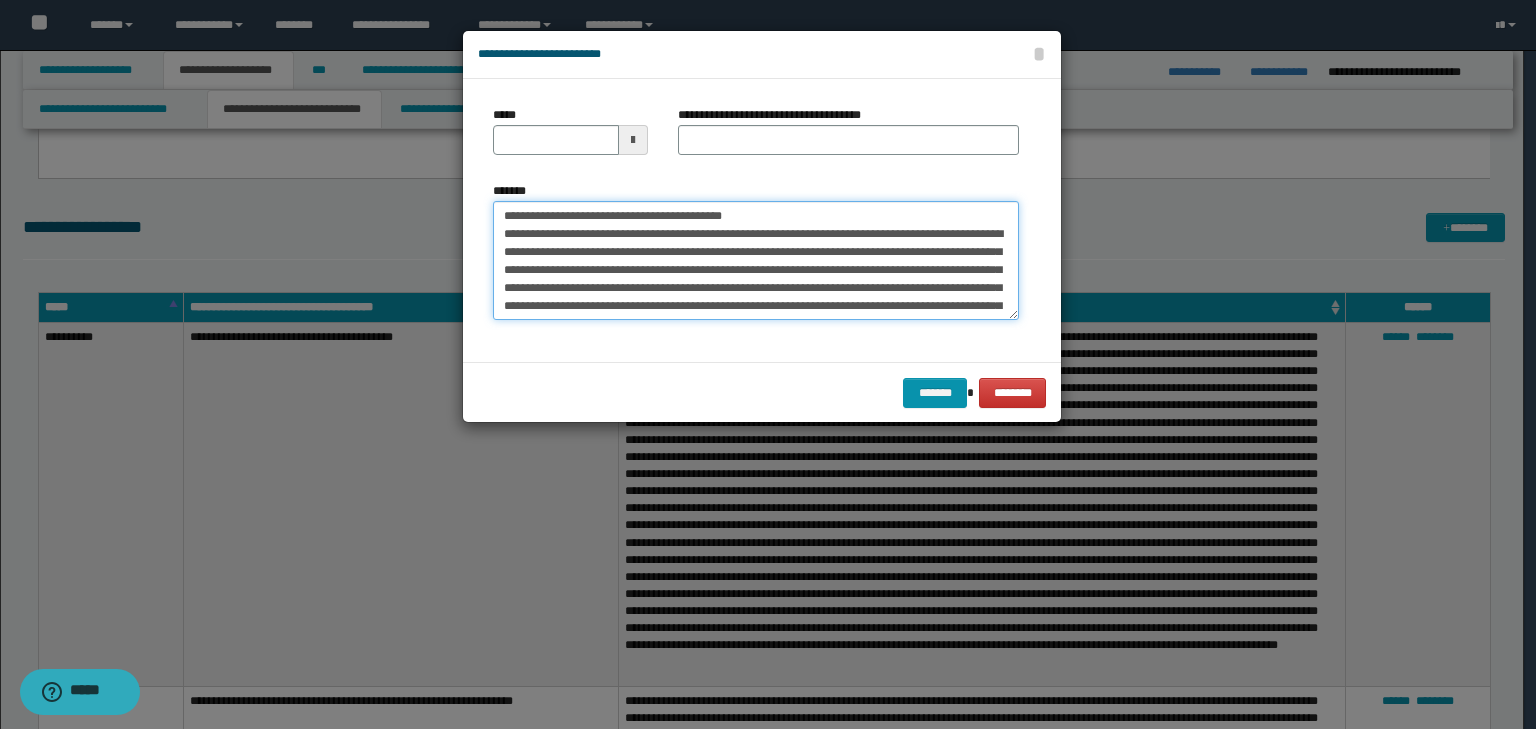 type 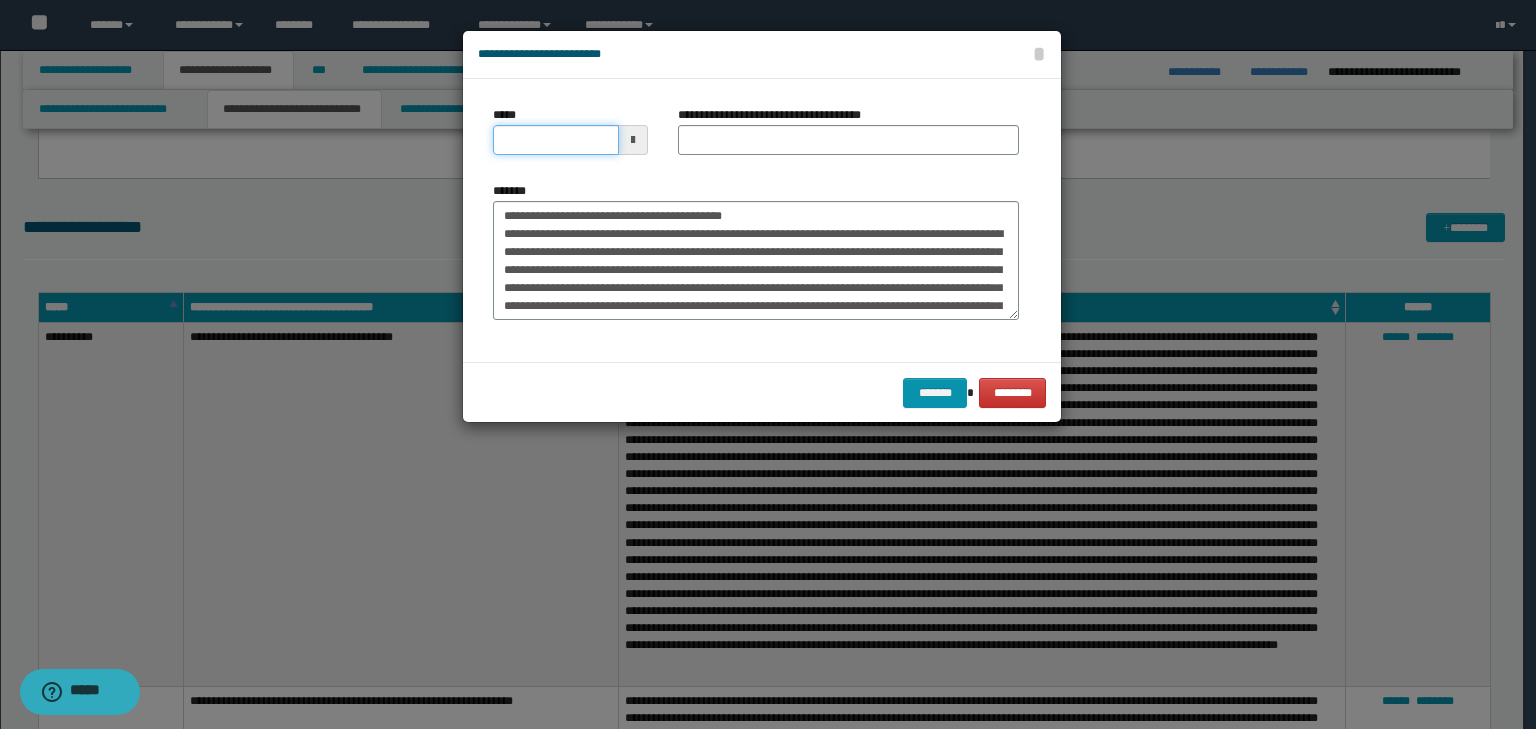 click on "*****" at bounding box center (556, 140) 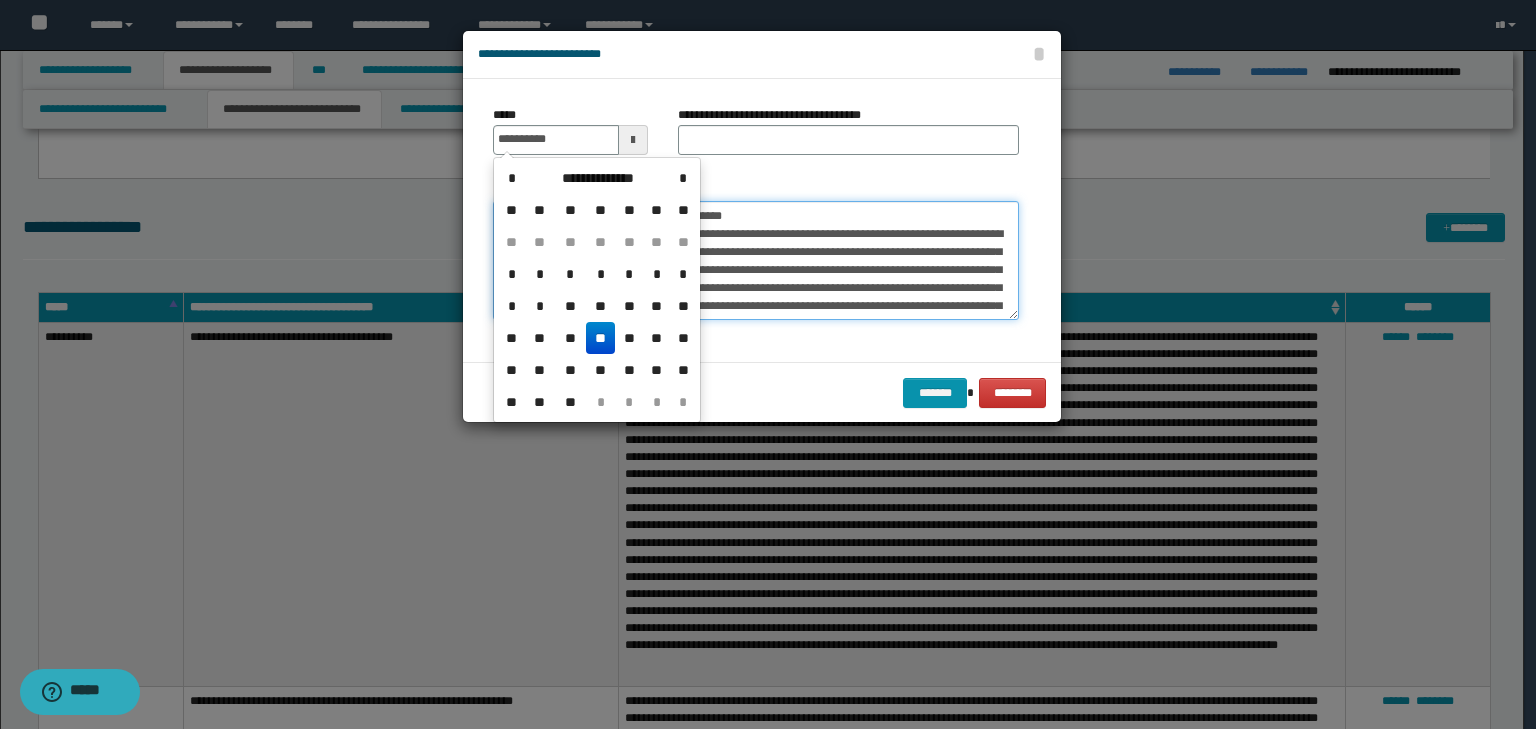 type on "**********" 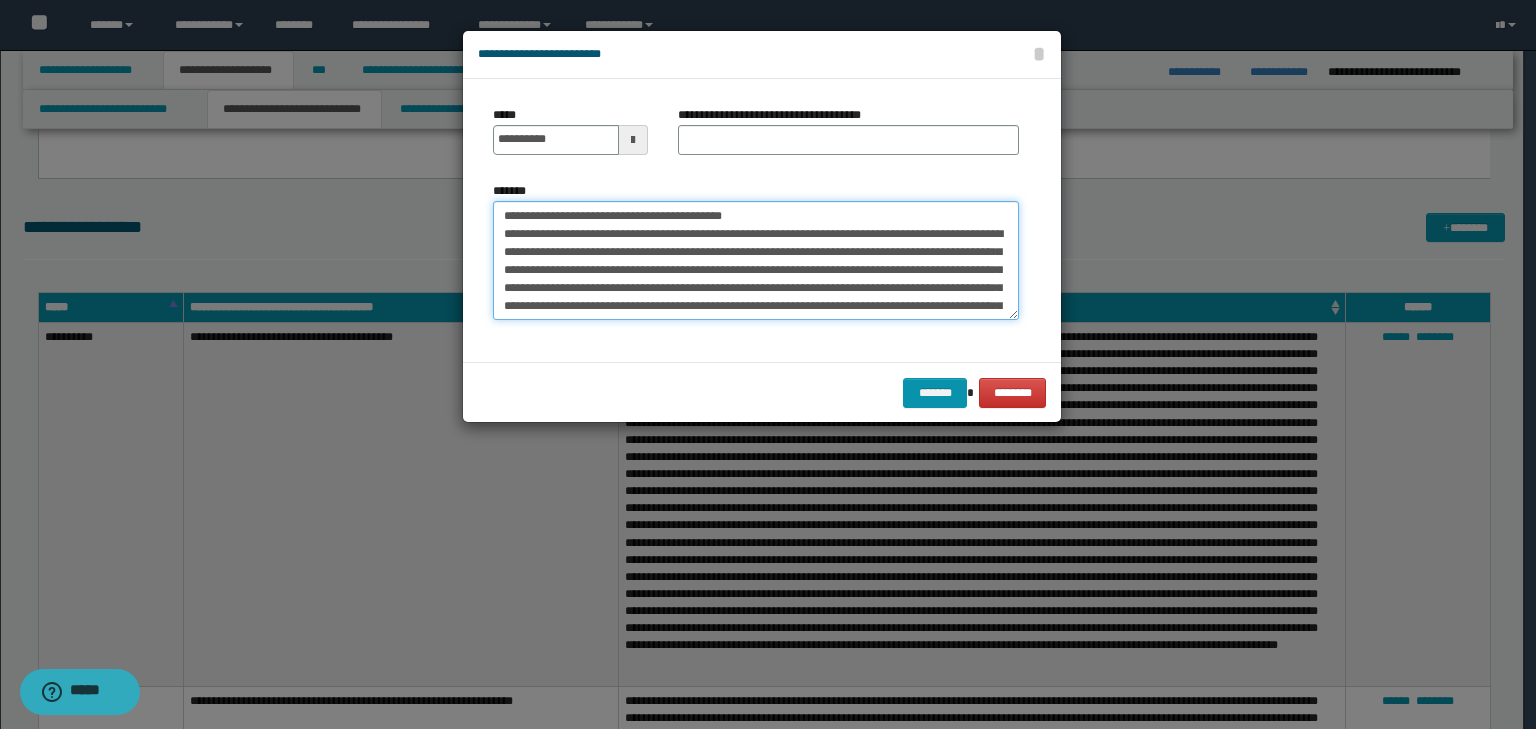 drag, startPoint x: 811, startPoint y: 206, endPoint x: 236, endPoint y: 204, distance: 575.0035 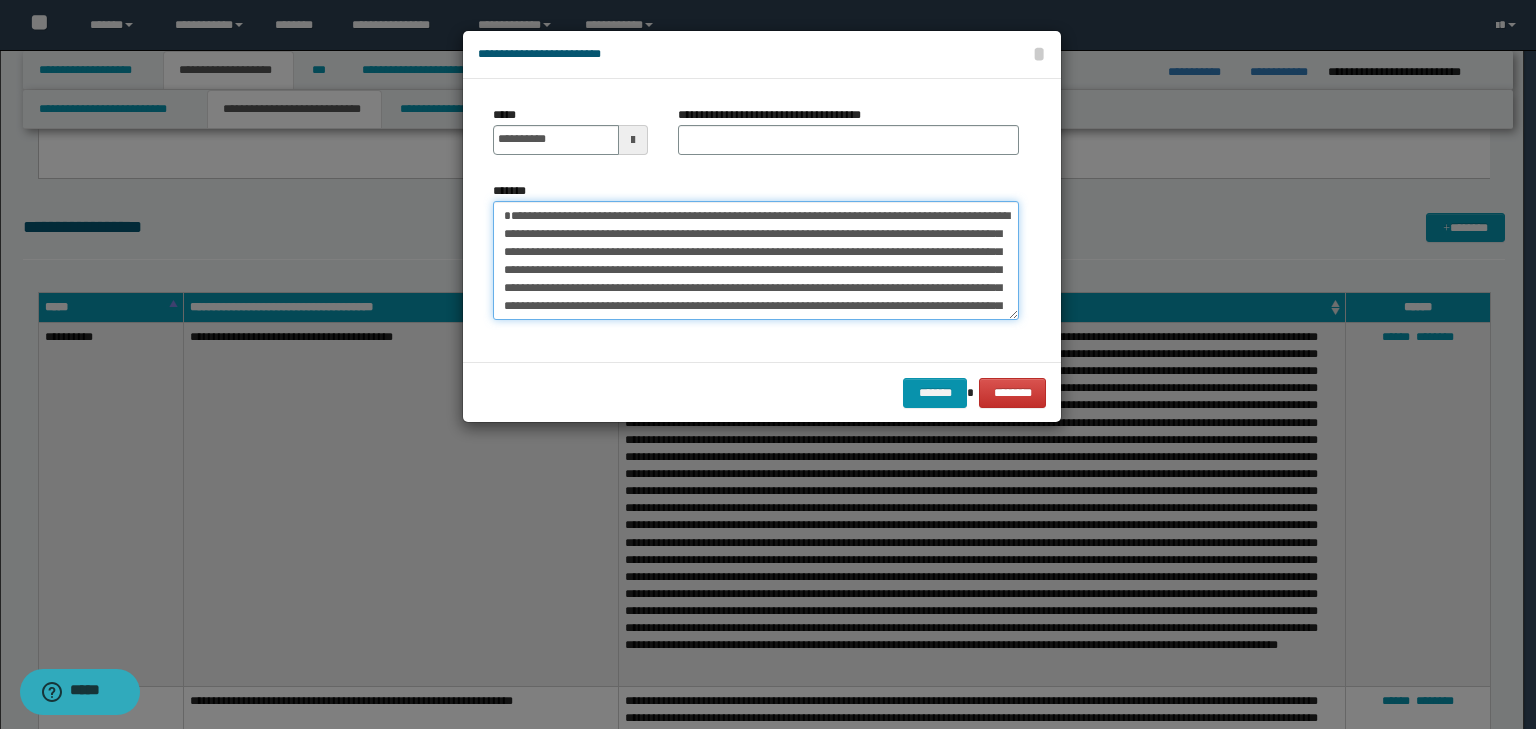 type on "**********" 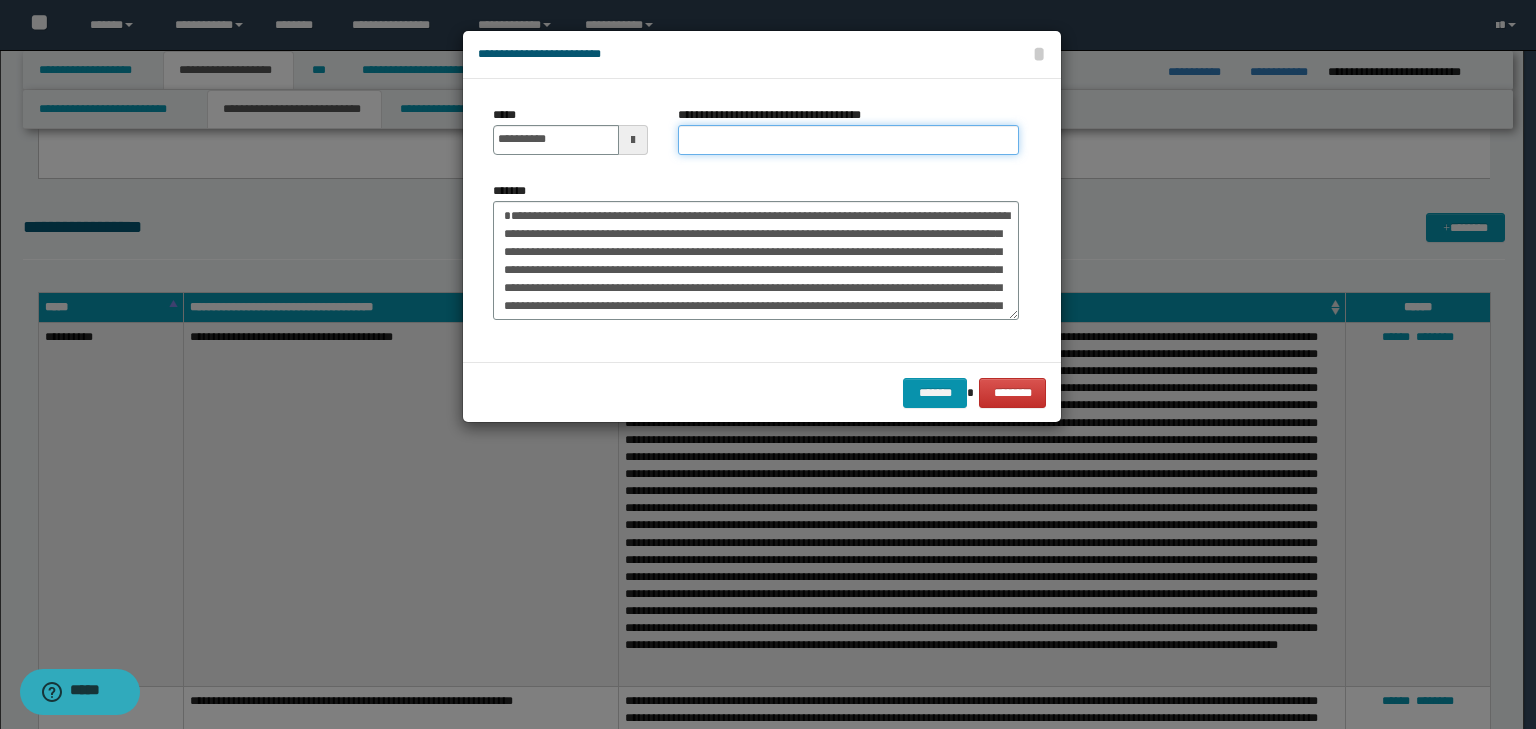 click on "**********" at bounding box center [848, 140] 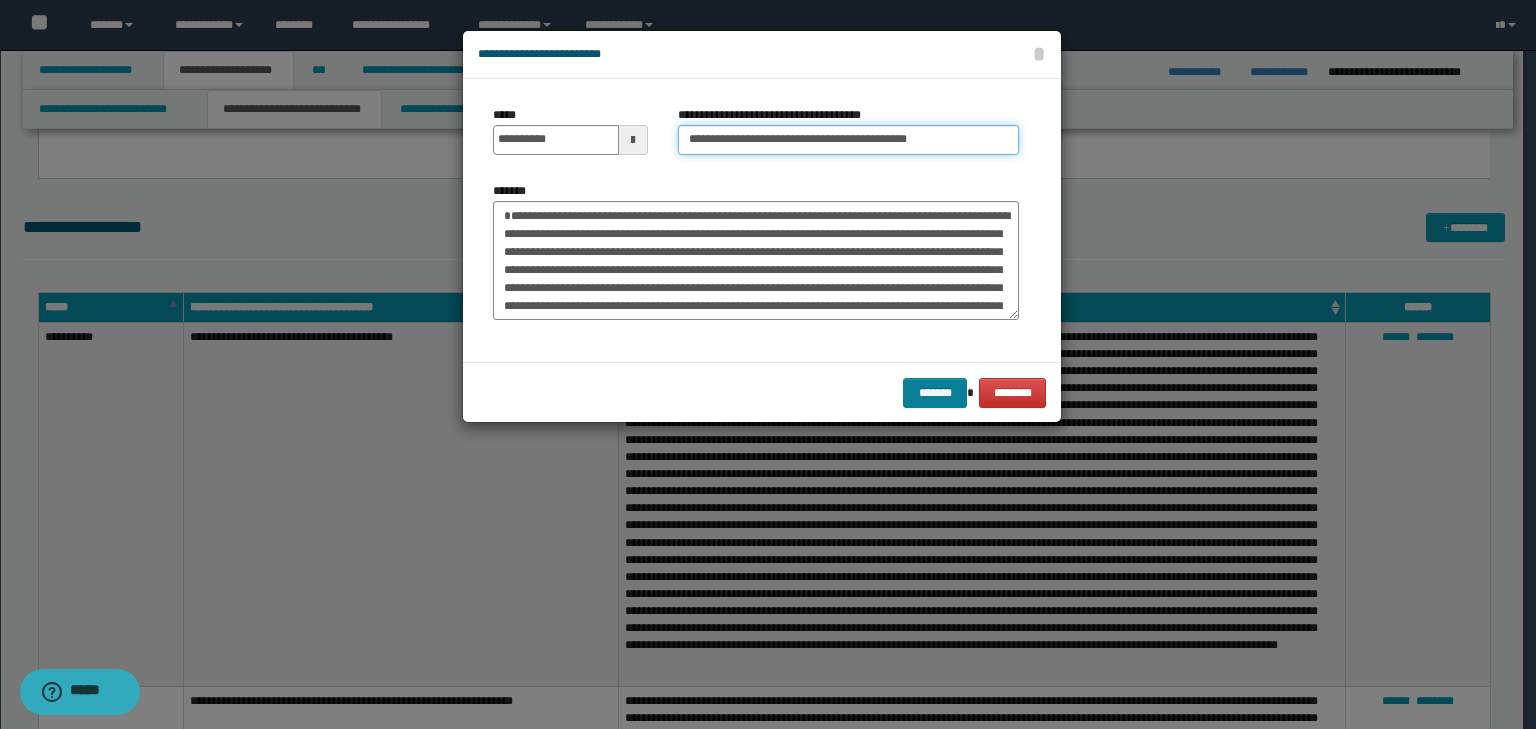type on "**********" 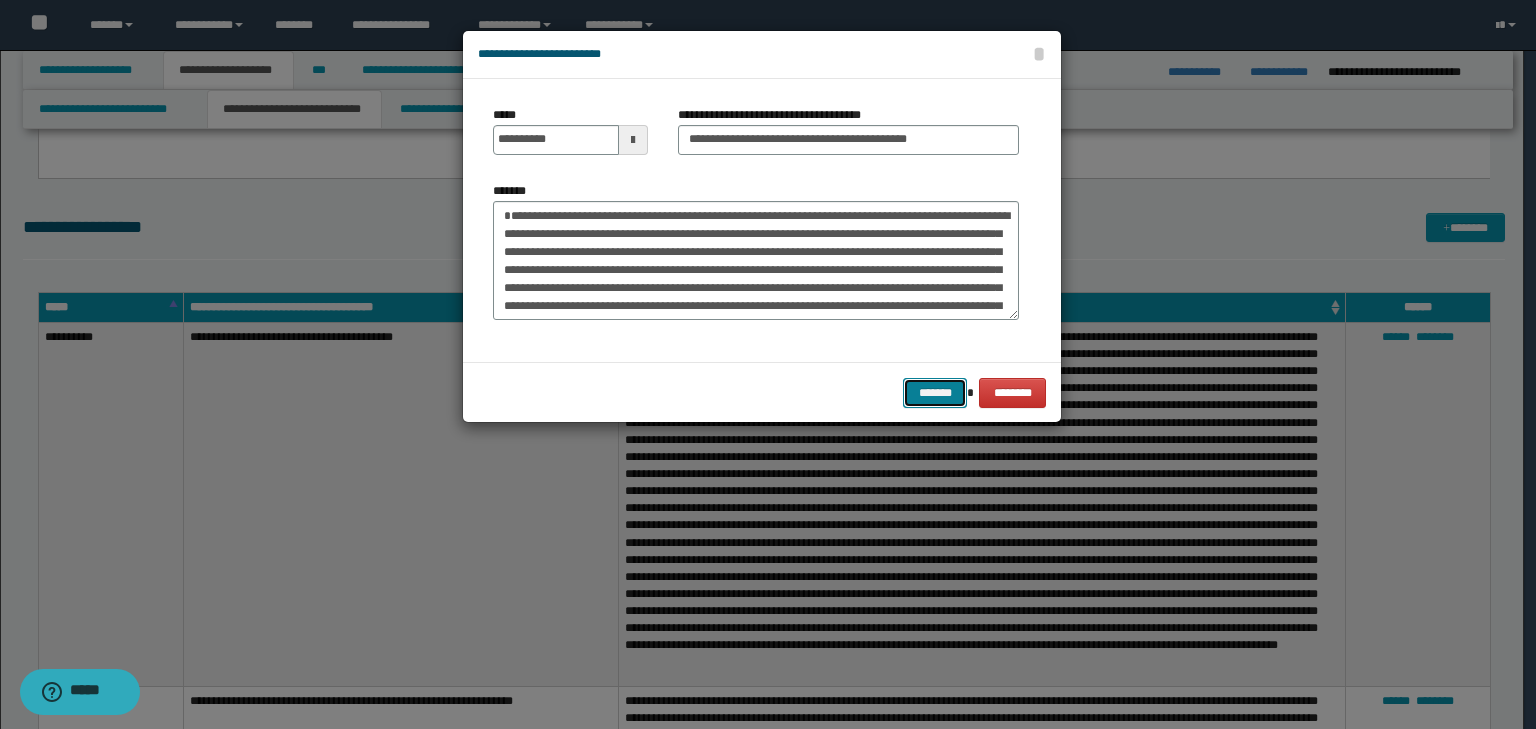 click on "*******" at bounding box center (935, 393) 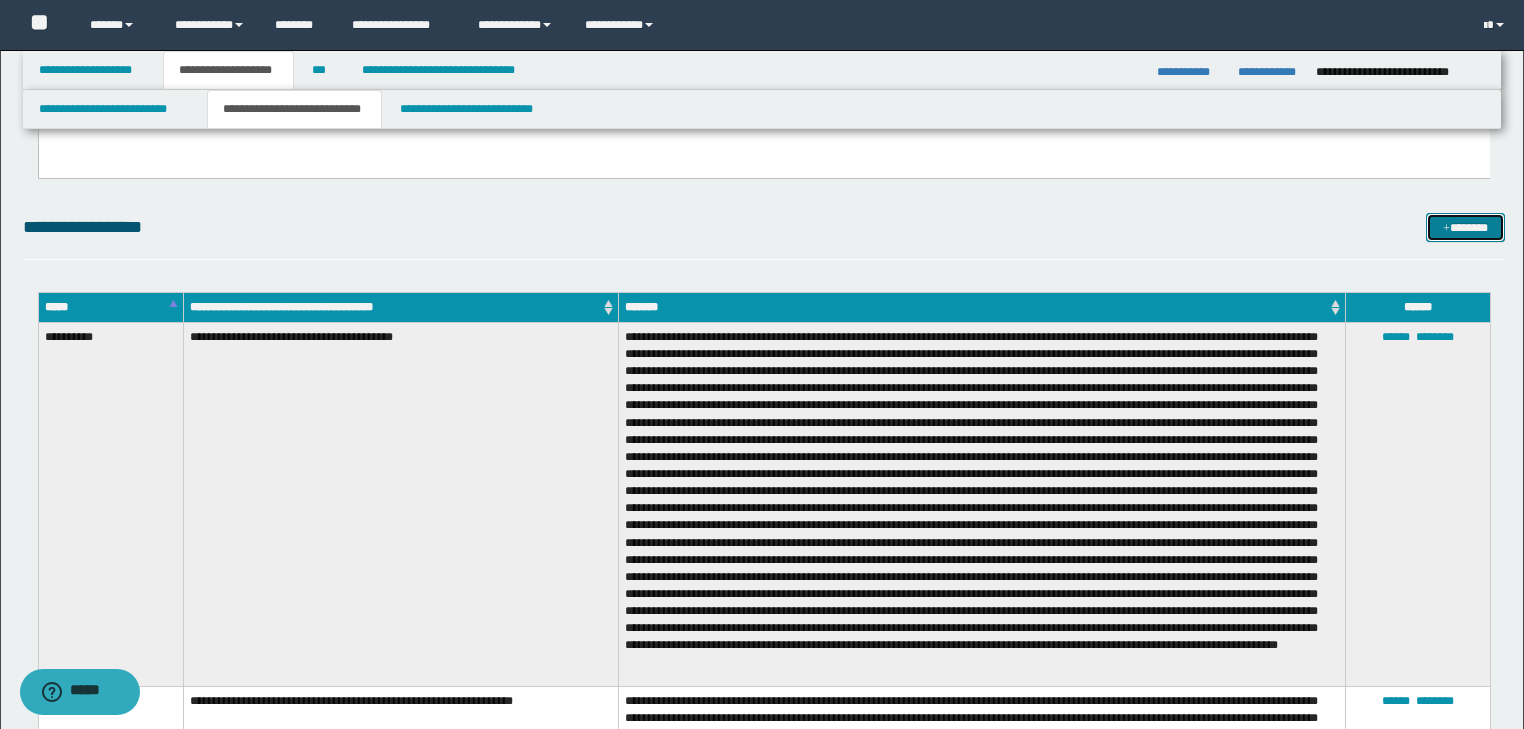 click on "*******" at bounding box center (1465, 228) 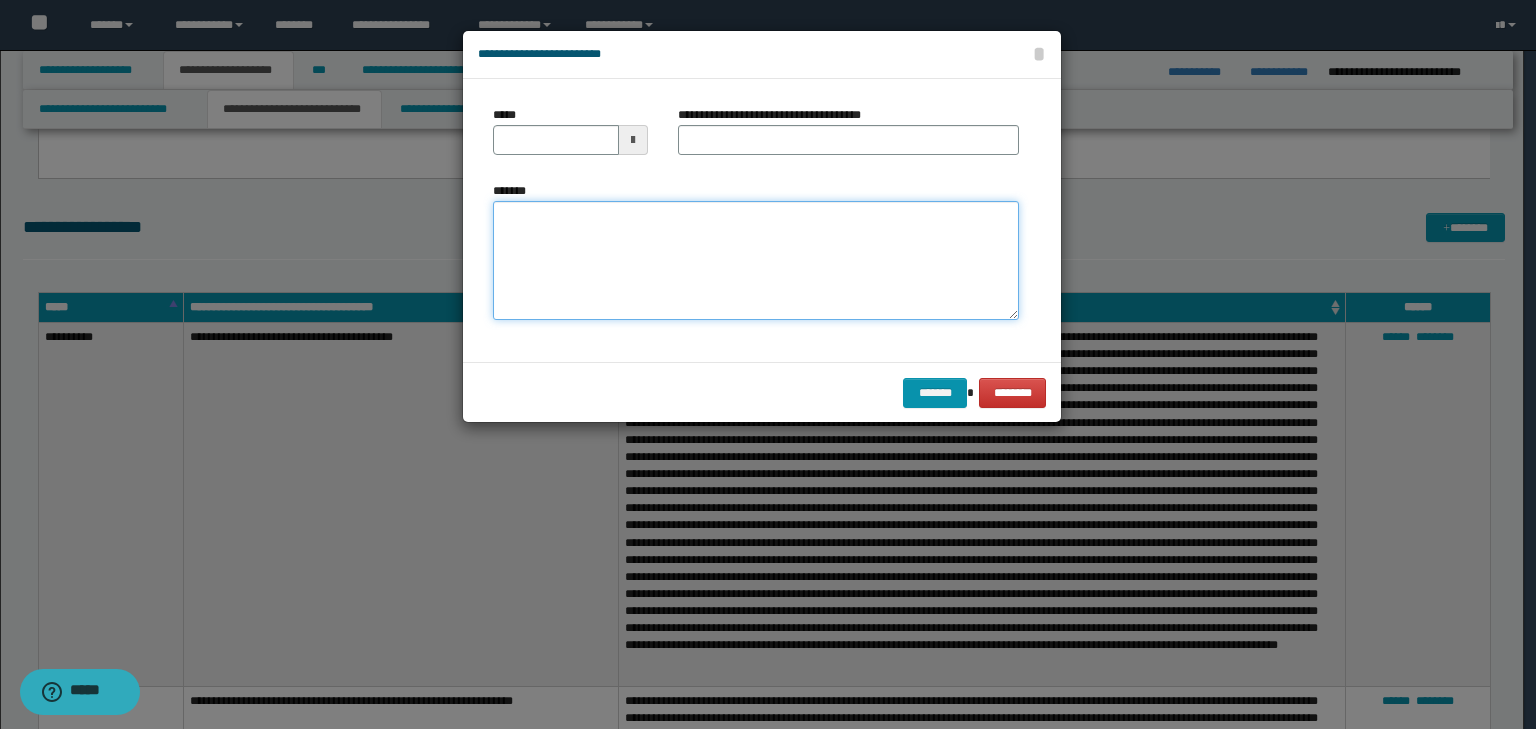 click on "*******" at bounding box center (756, 261) 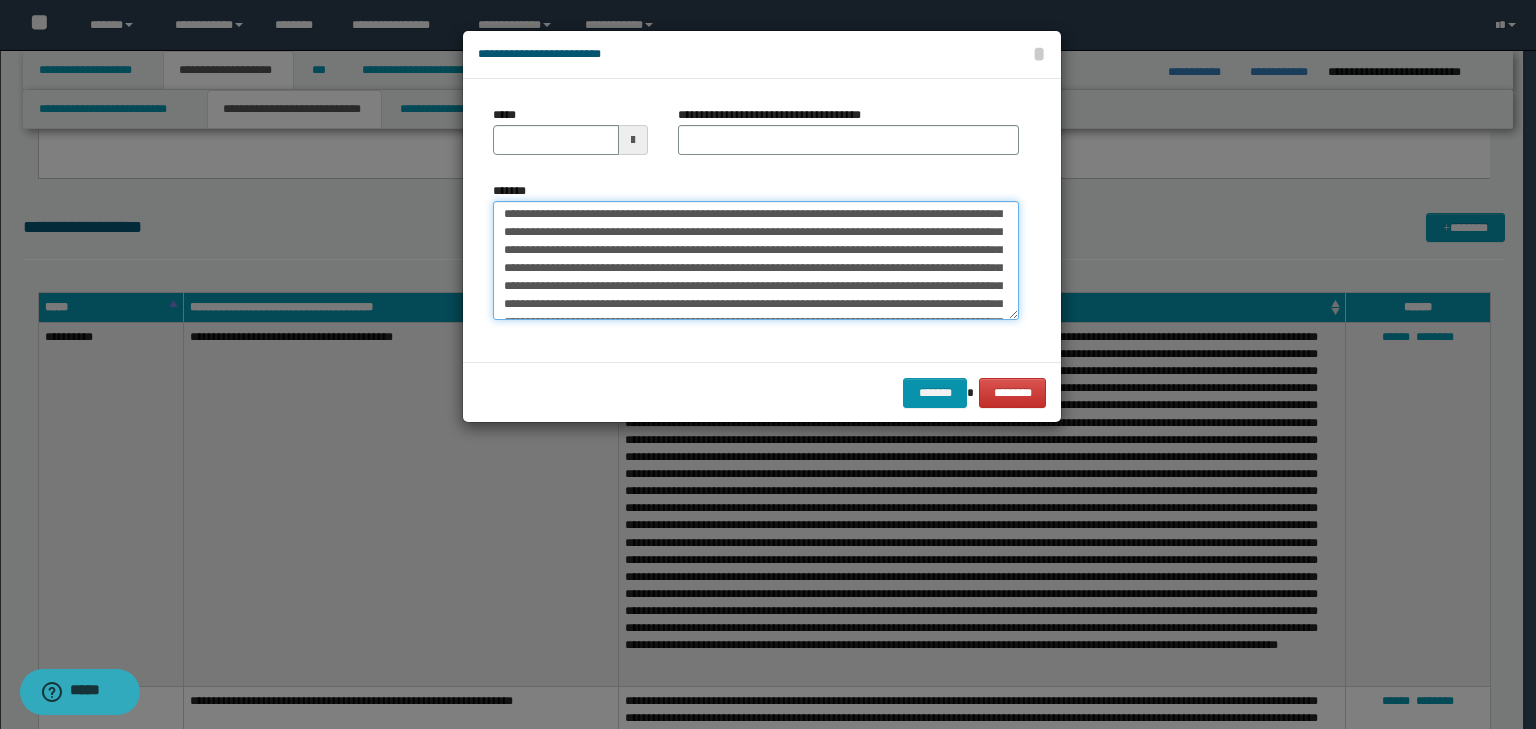 scroll, scrollTop: 0, scrollLeft: 0, axis: both 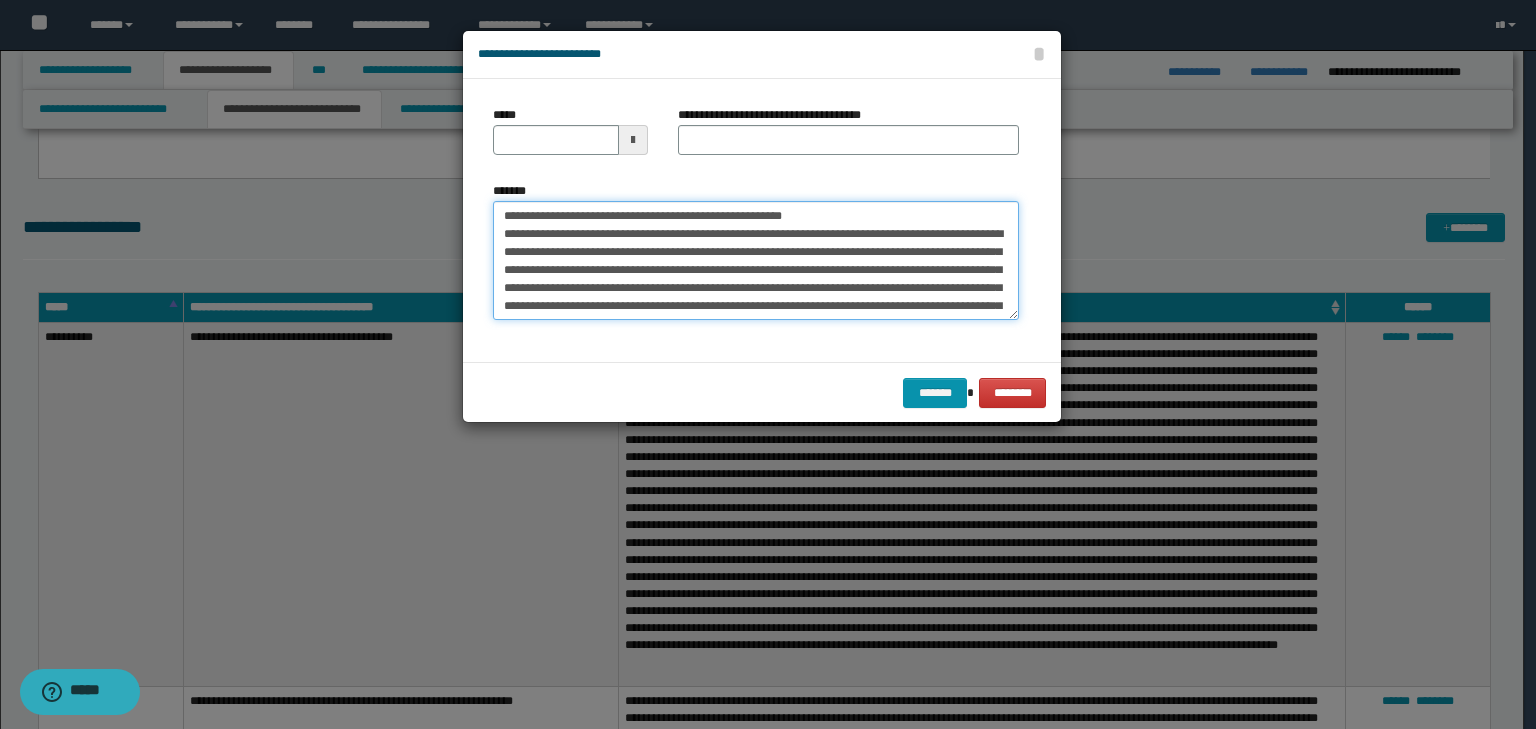 drag, startPoint x: 563, startPoint y: 215, endPoint x: 403, endPoint y: 195, distance: 161.24515 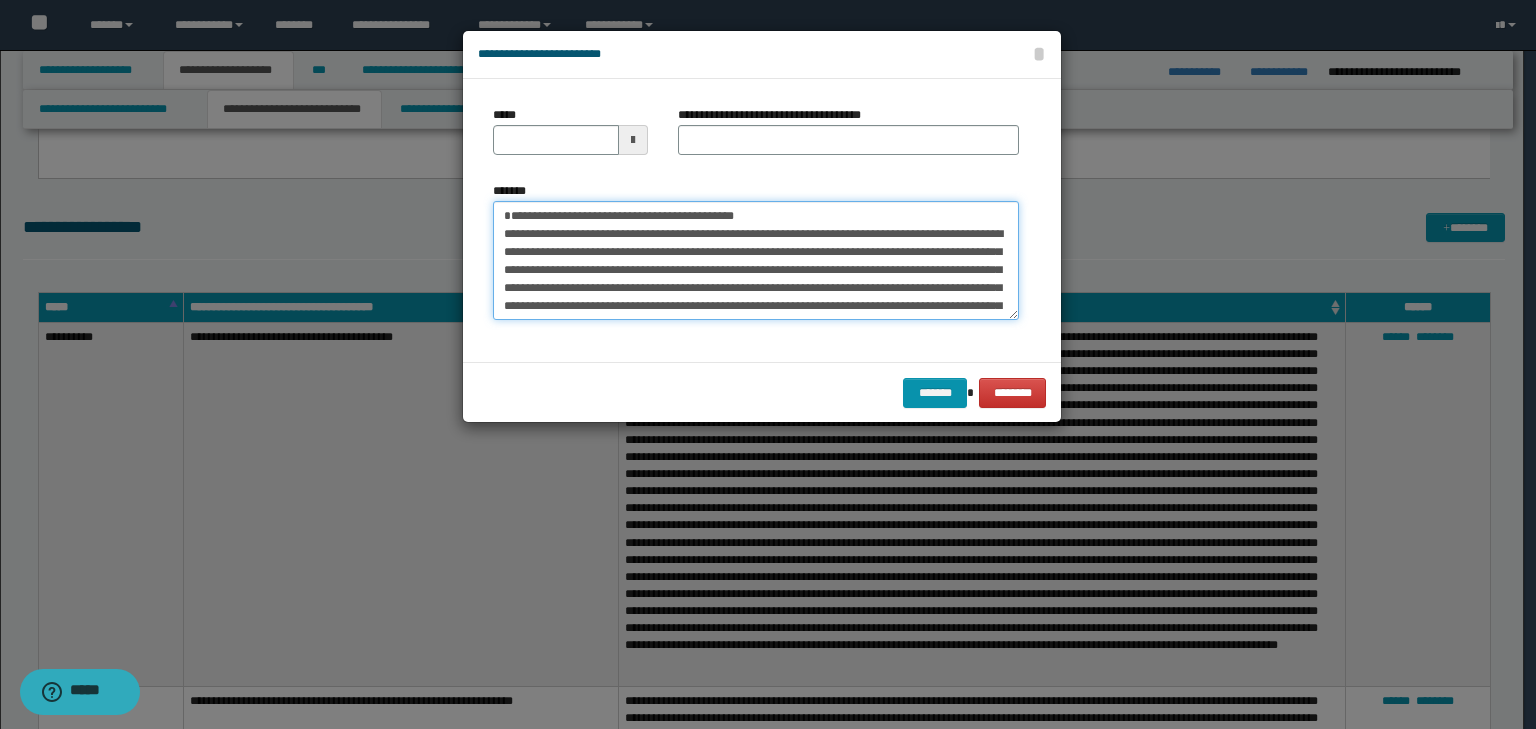 type 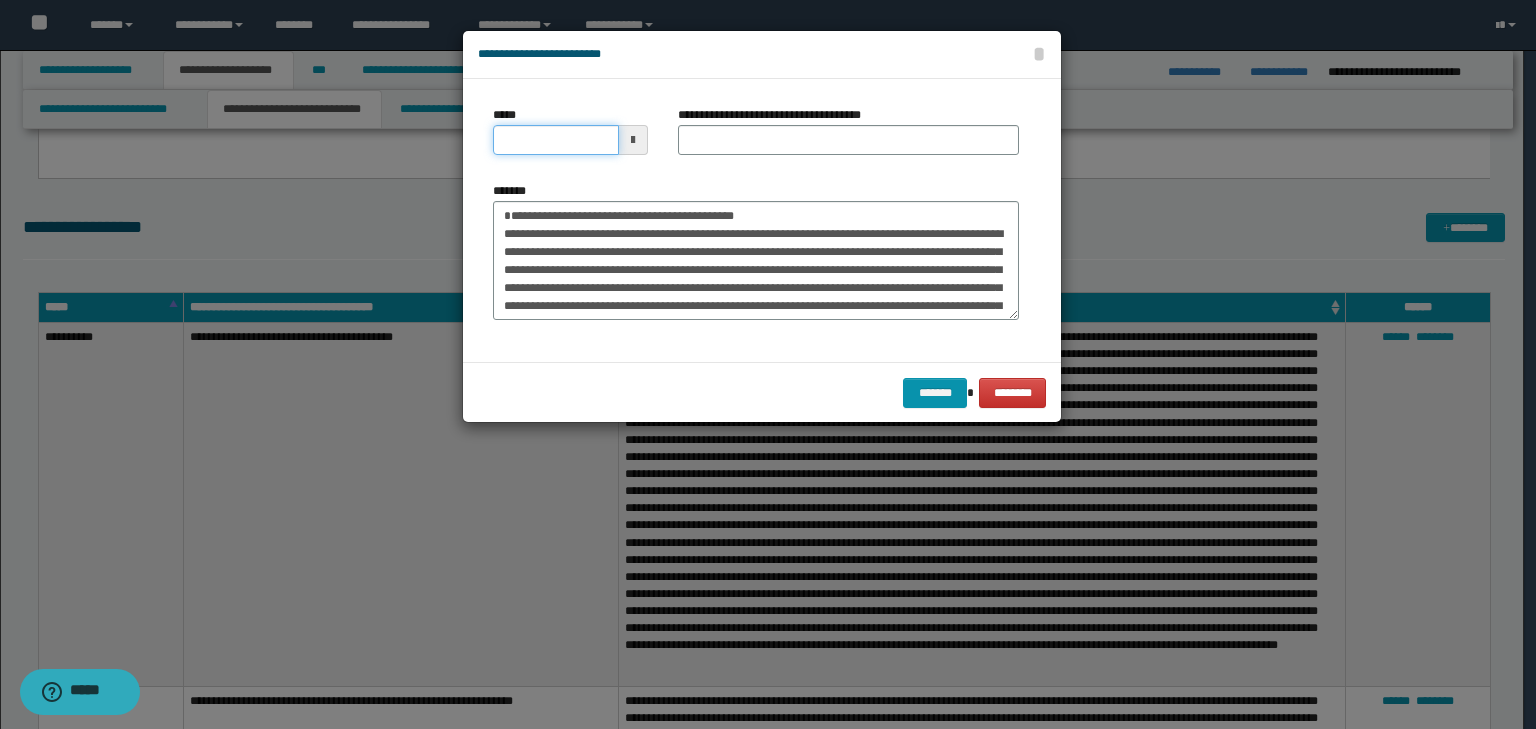 click on "*****" at bounding box center (556, 140) 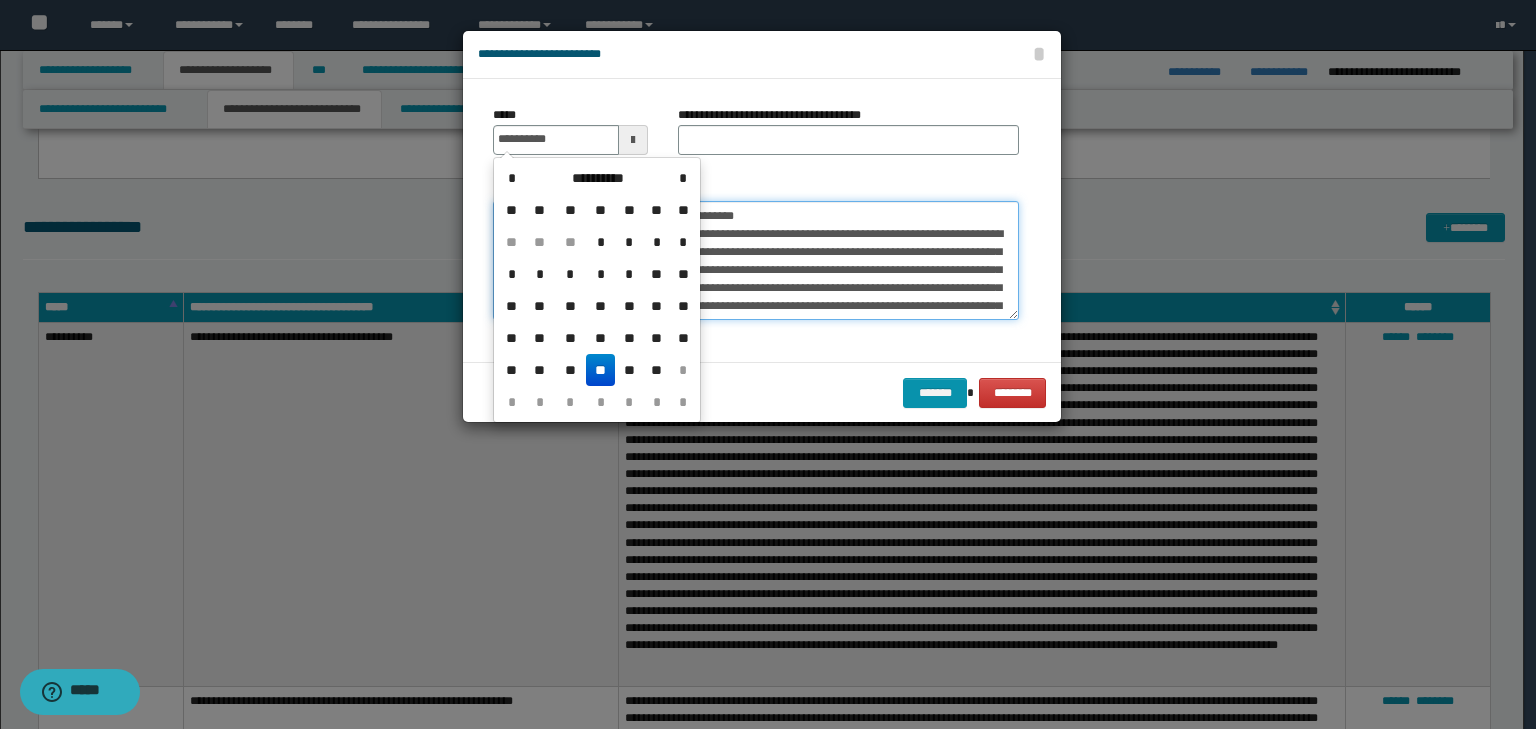 type on "**********" 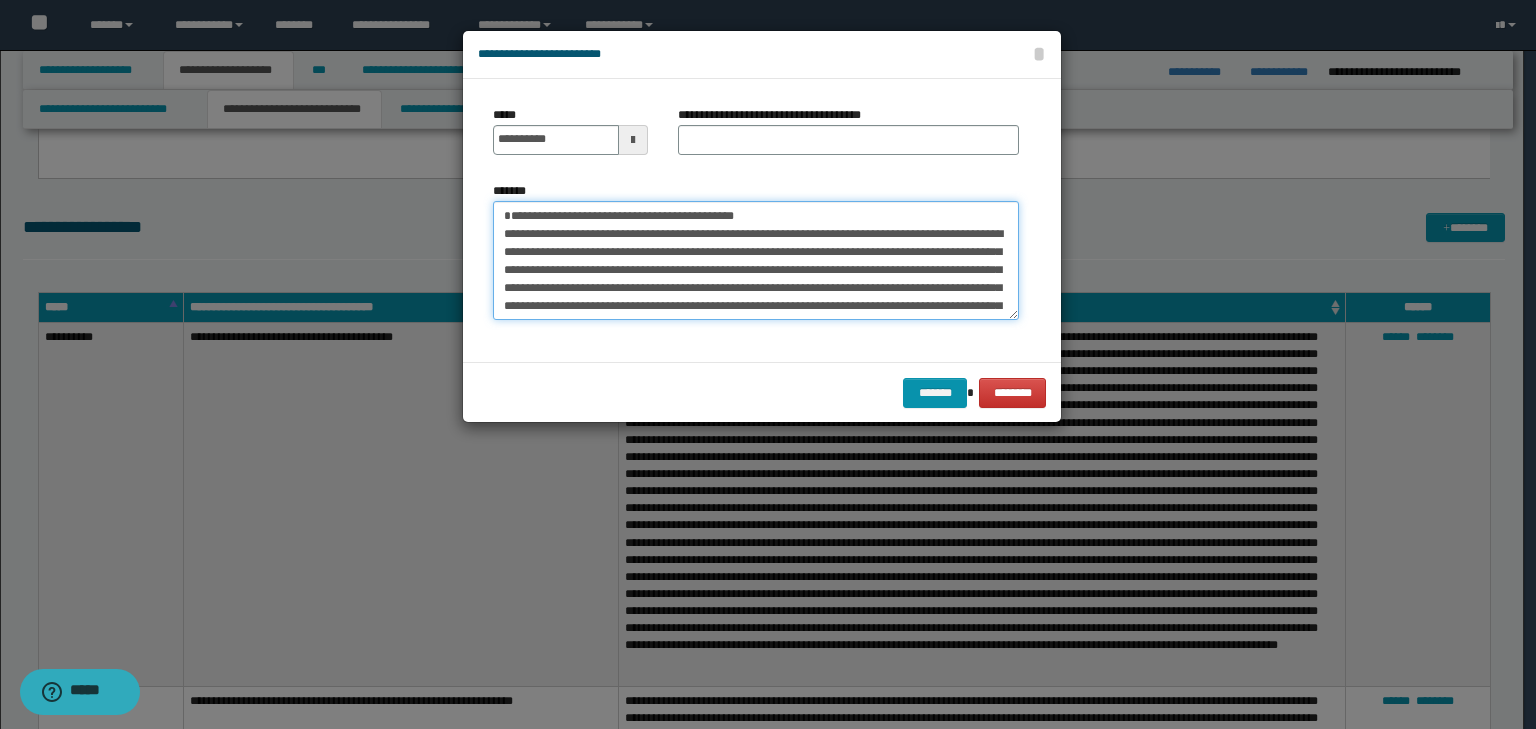 drag, startPoint x: 793, startPoint y: 212, endPoint x: 349, endPoint y: 211, distance: 444.00113 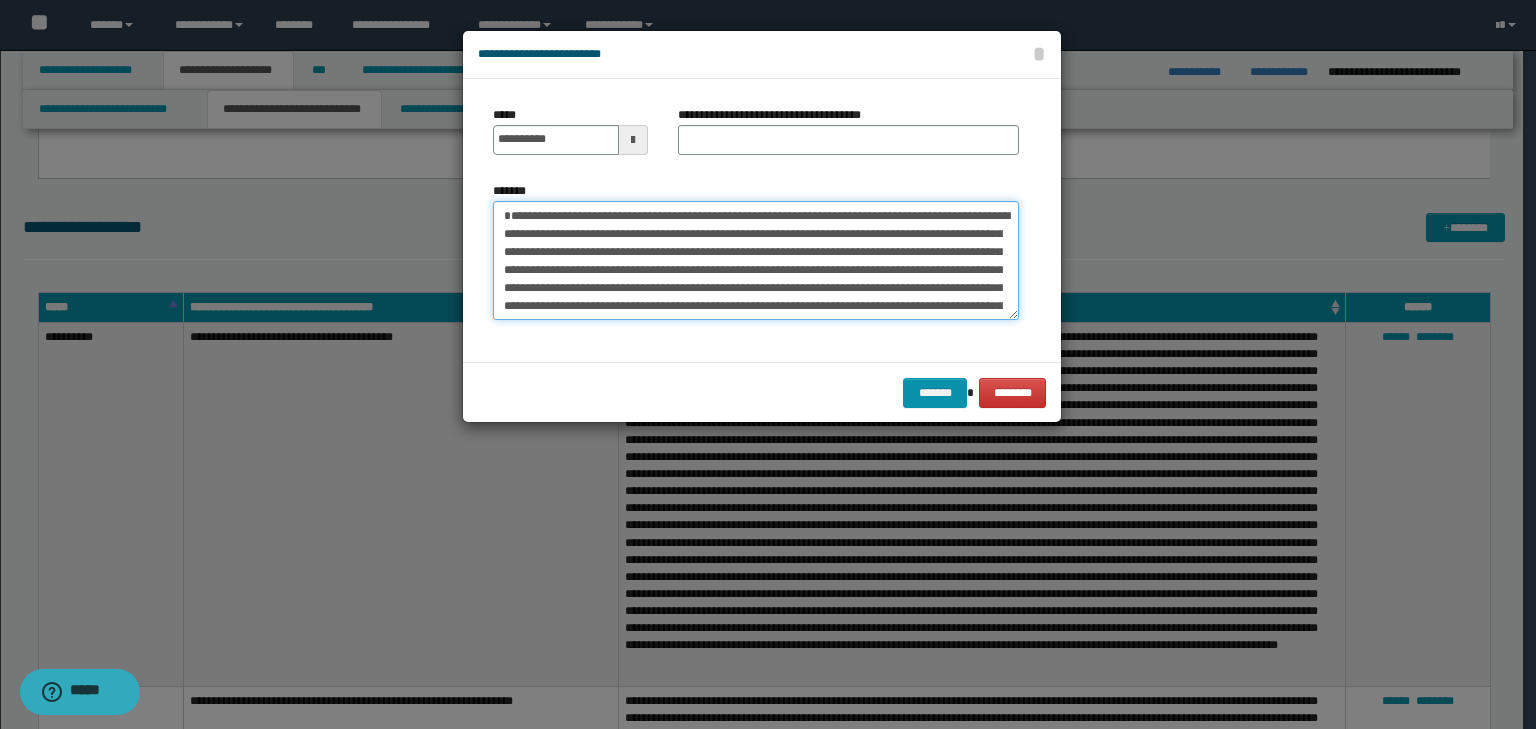 type on "**********" 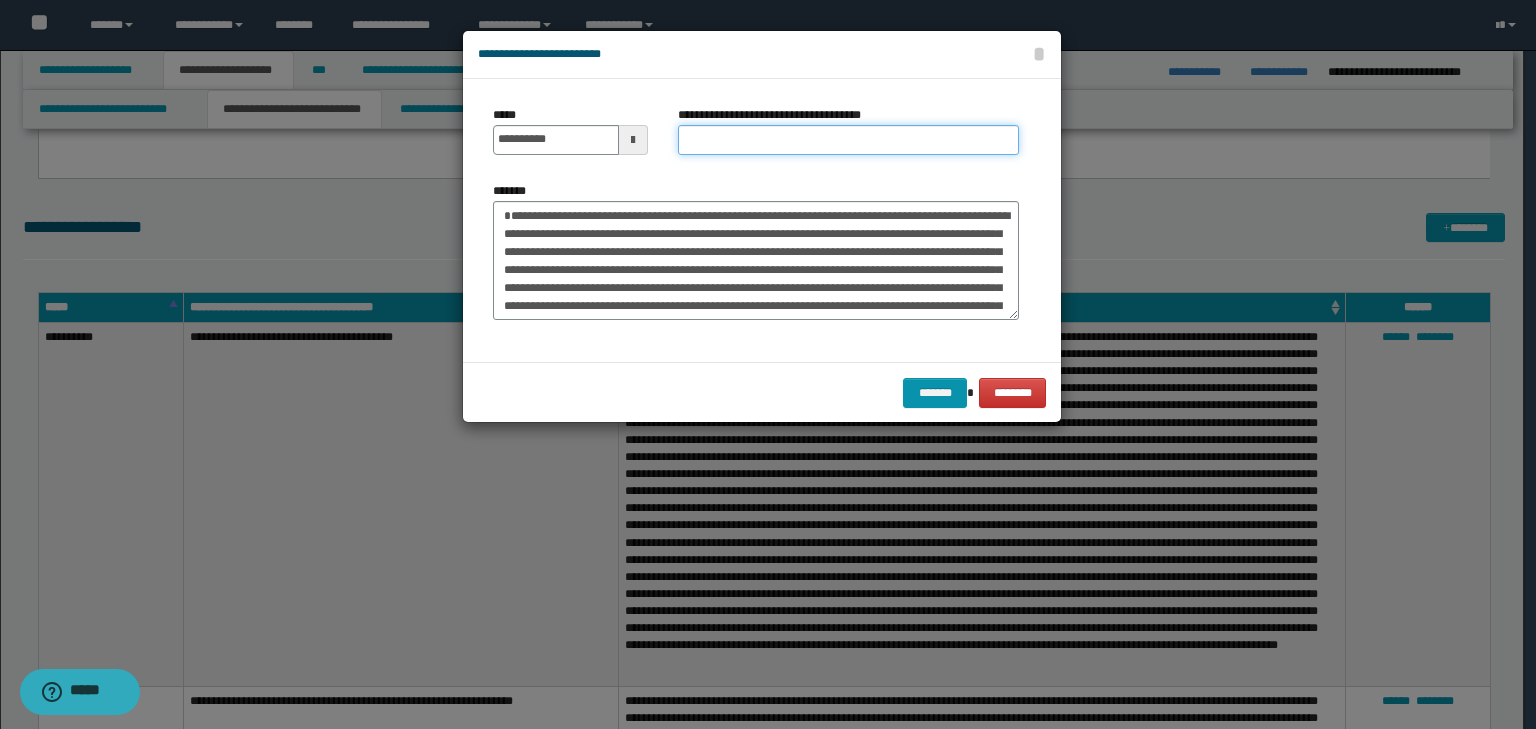 click on "**********" at bounding box center (848, 140) 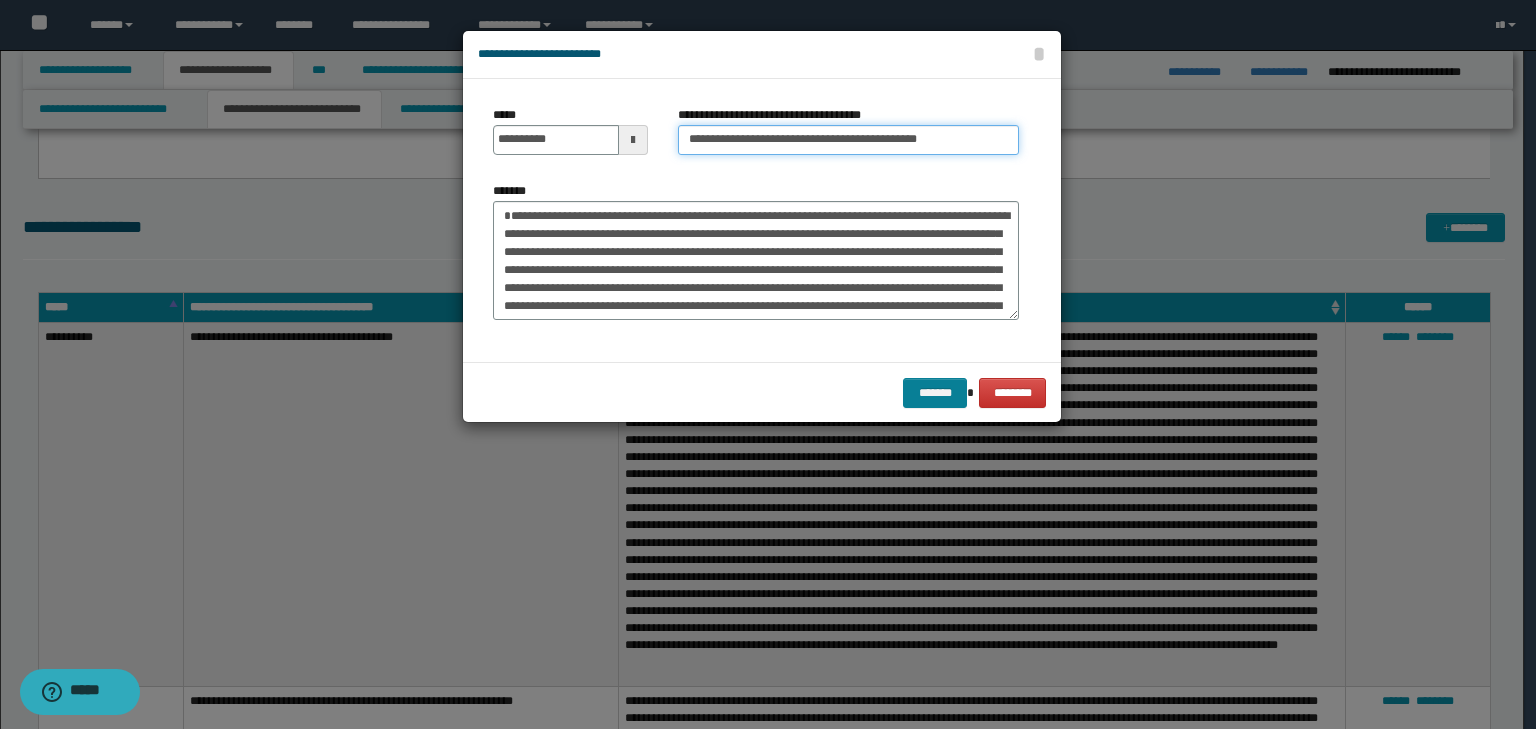 type on "**********" 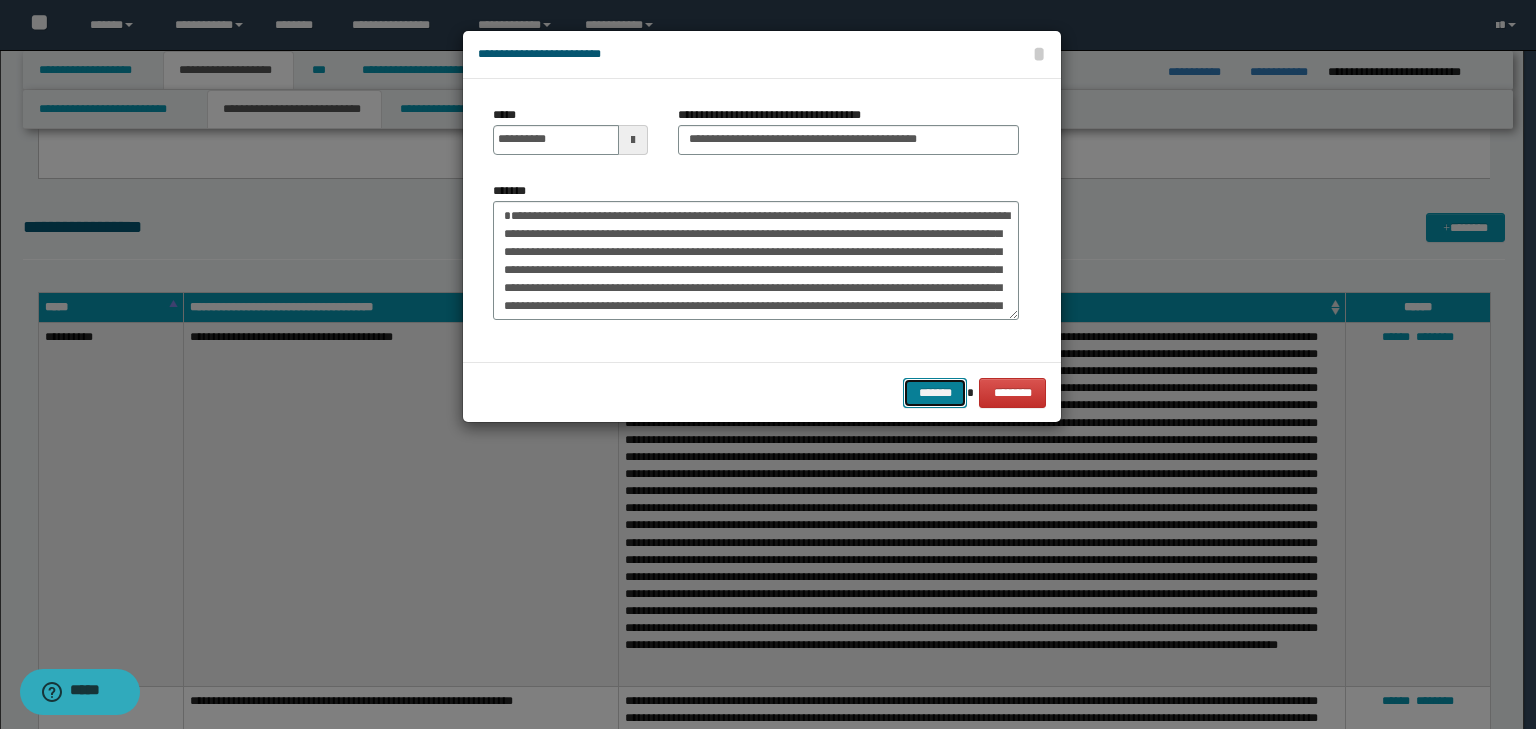 click on "*******" at bounding box center [935, 393] 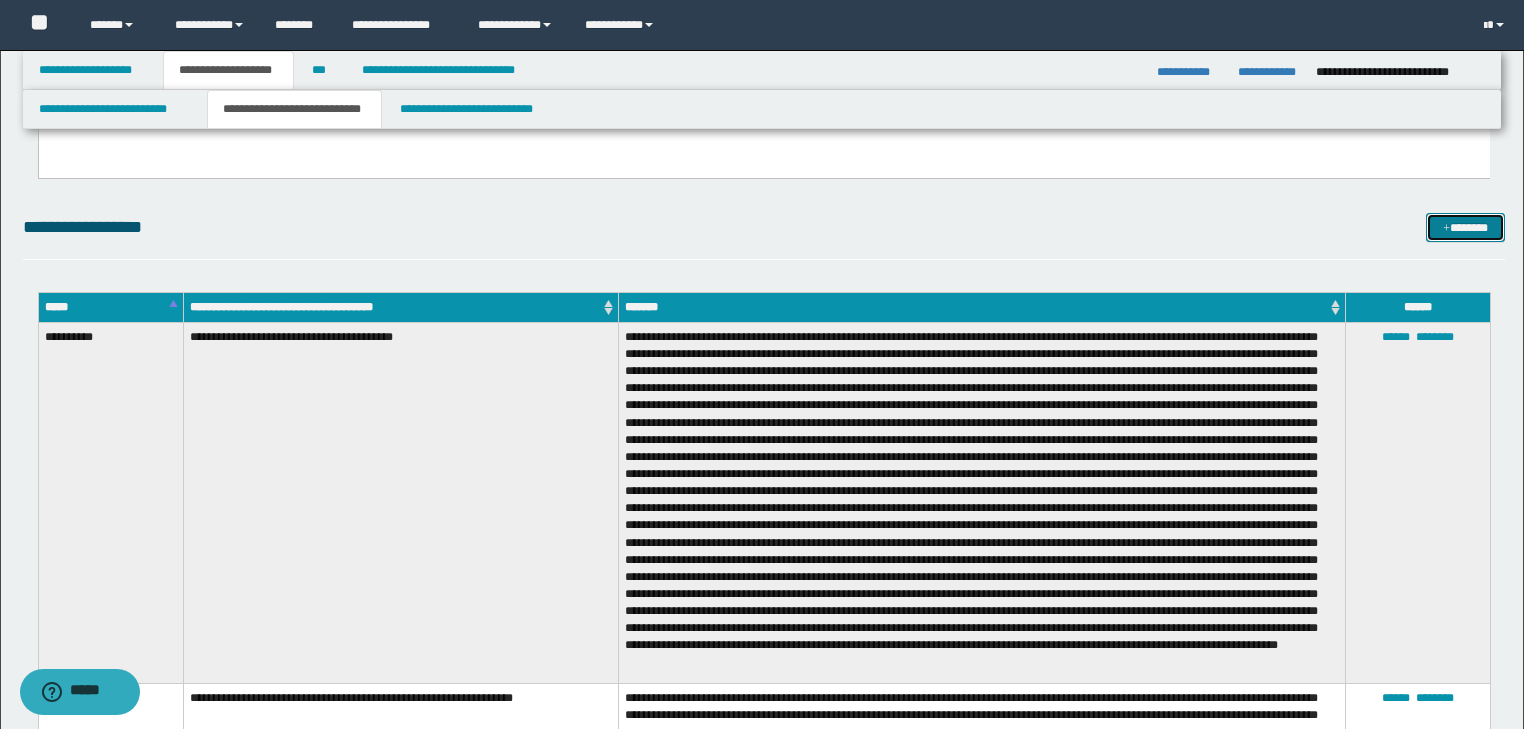 click on "*******" at bounding box center [1465, 228] 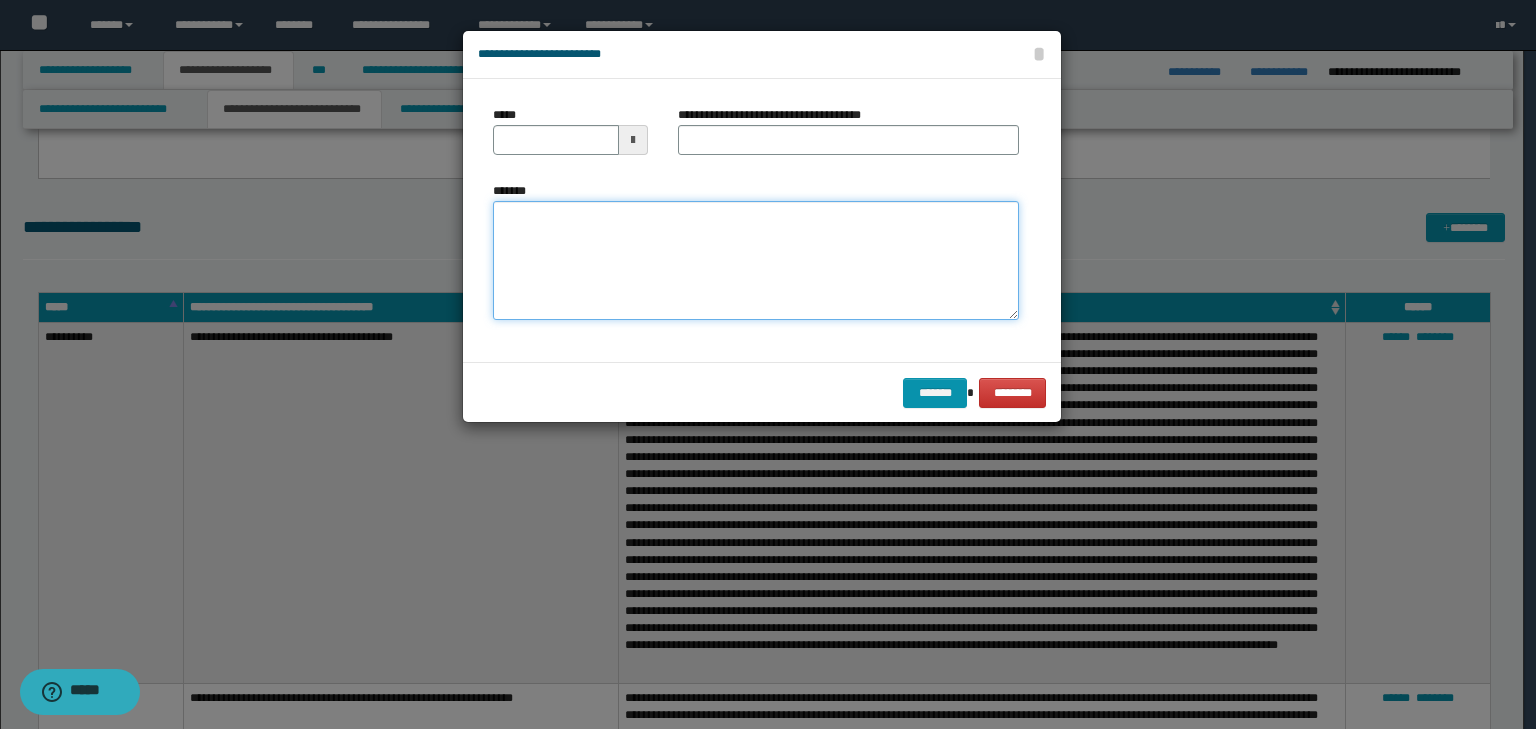 click on "*******" at bounding box center [756, 261] 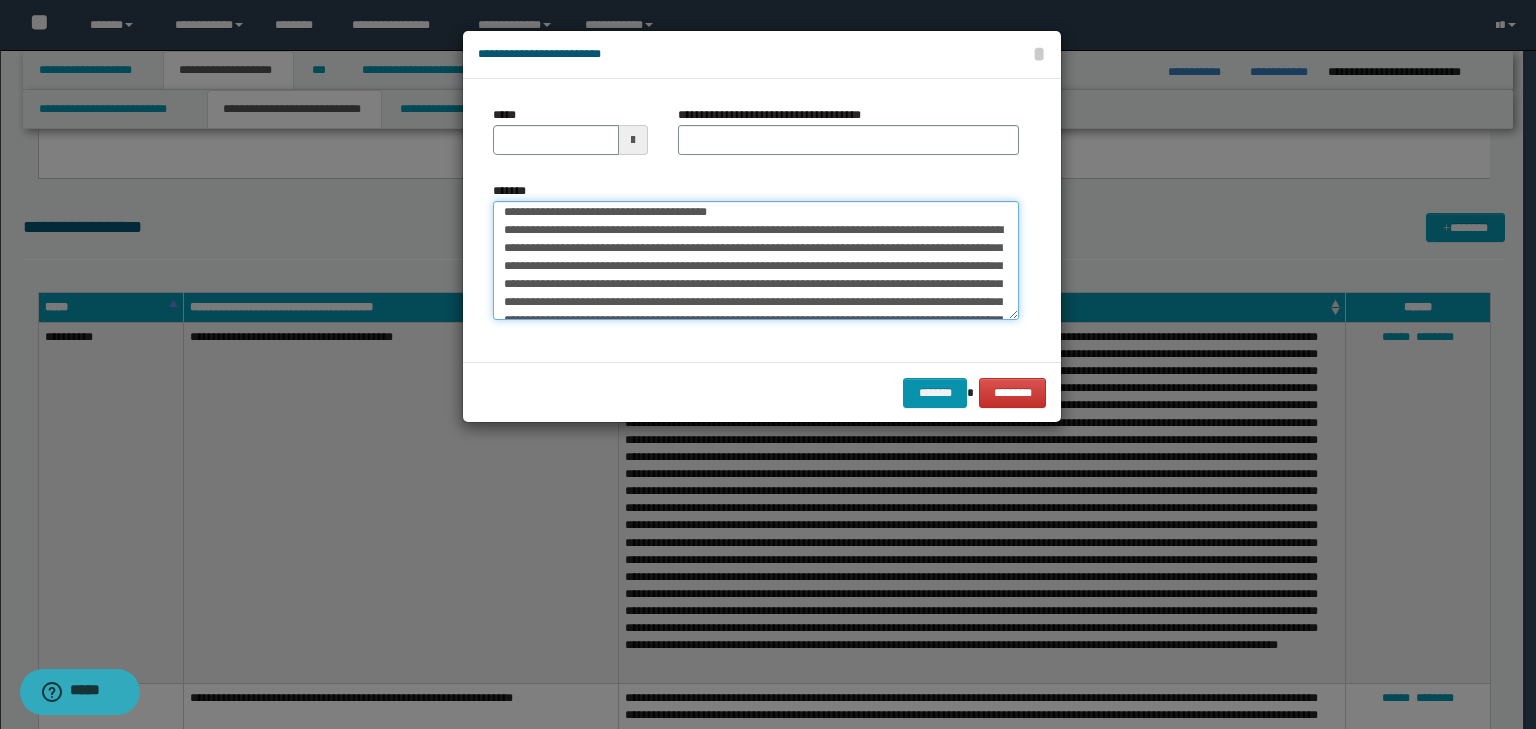 scroll, scrollTop: 0, scrollLeft: 0, axis: both 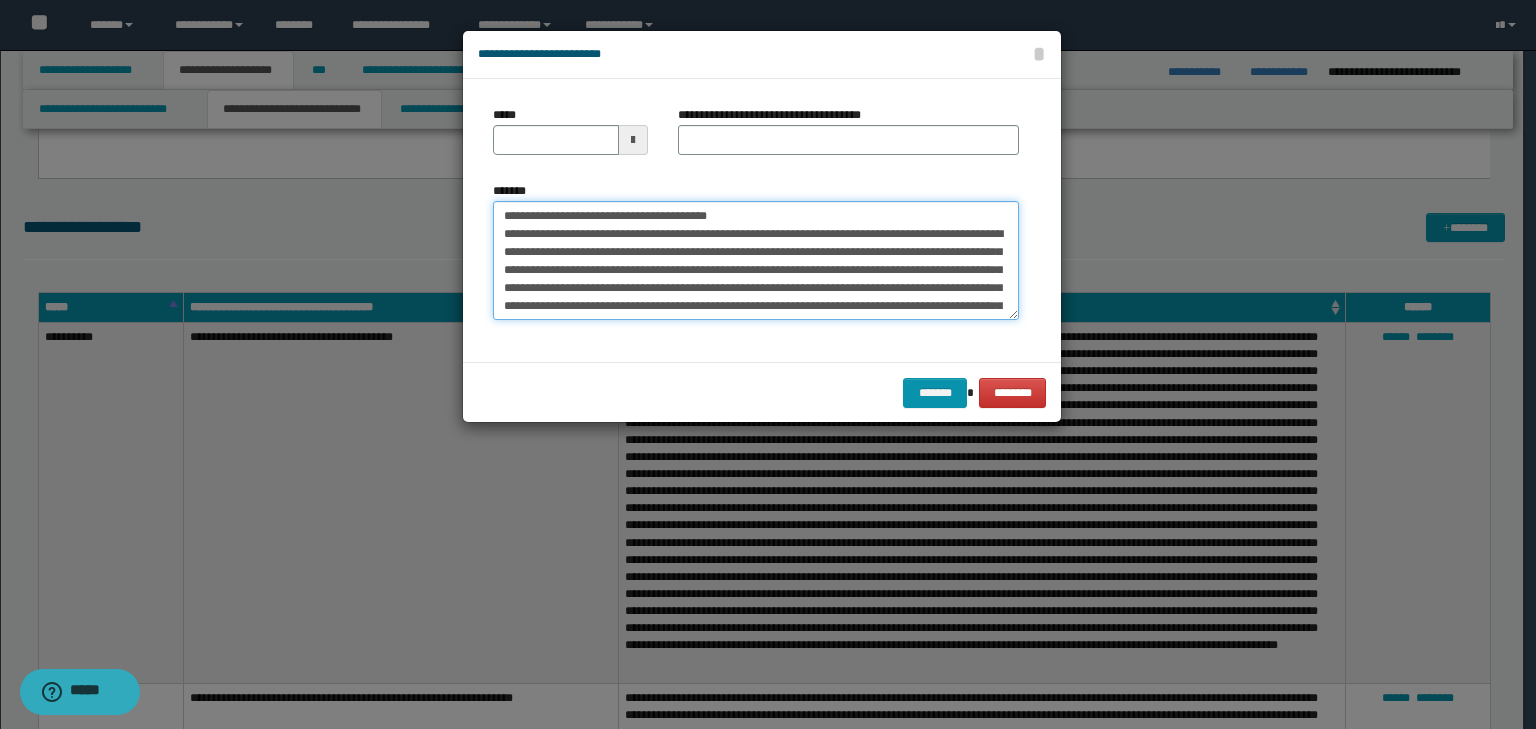 drag, startPoint x: 566, startPoint y: 204, endPoint x: 460, endPoint y: 208, distance: 106.07545 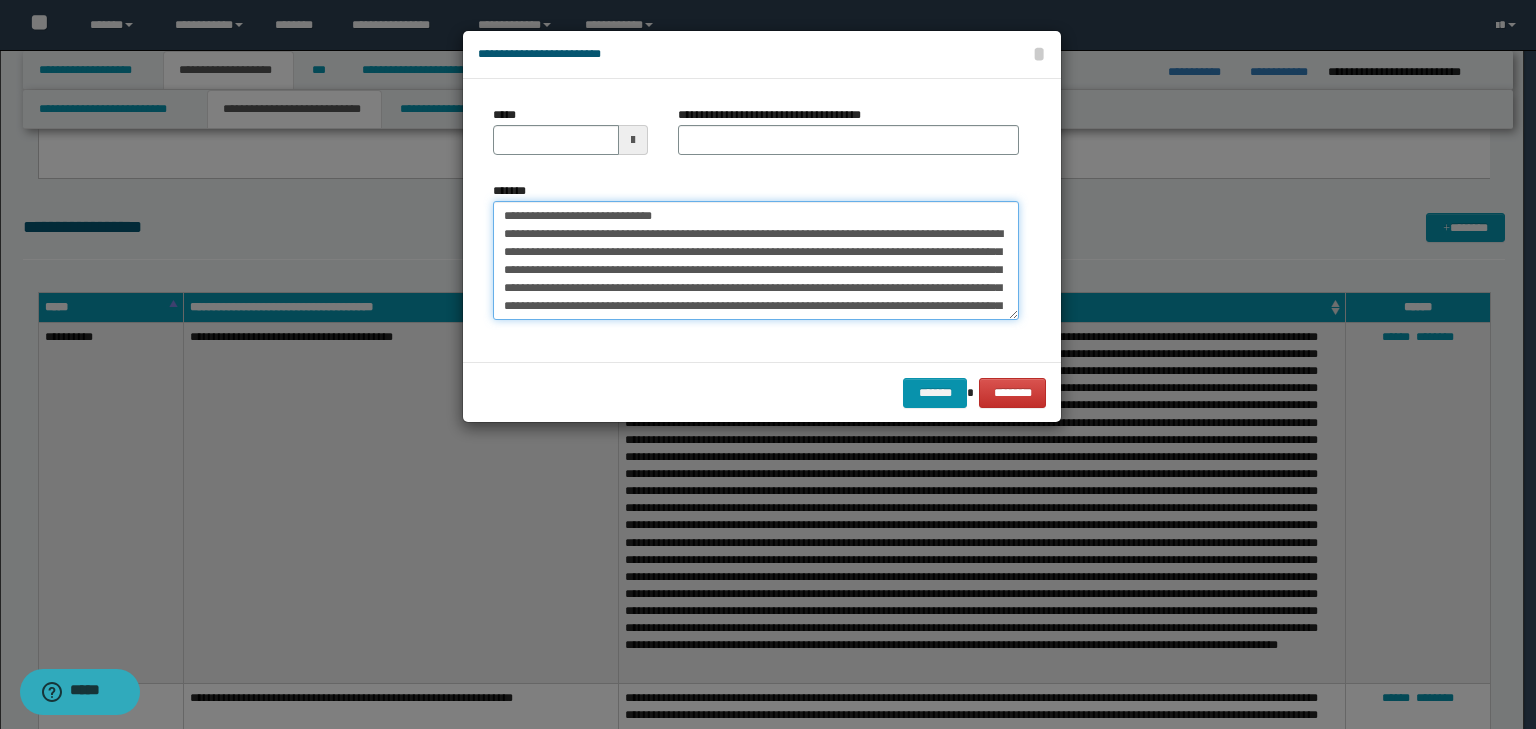 type on "**********" 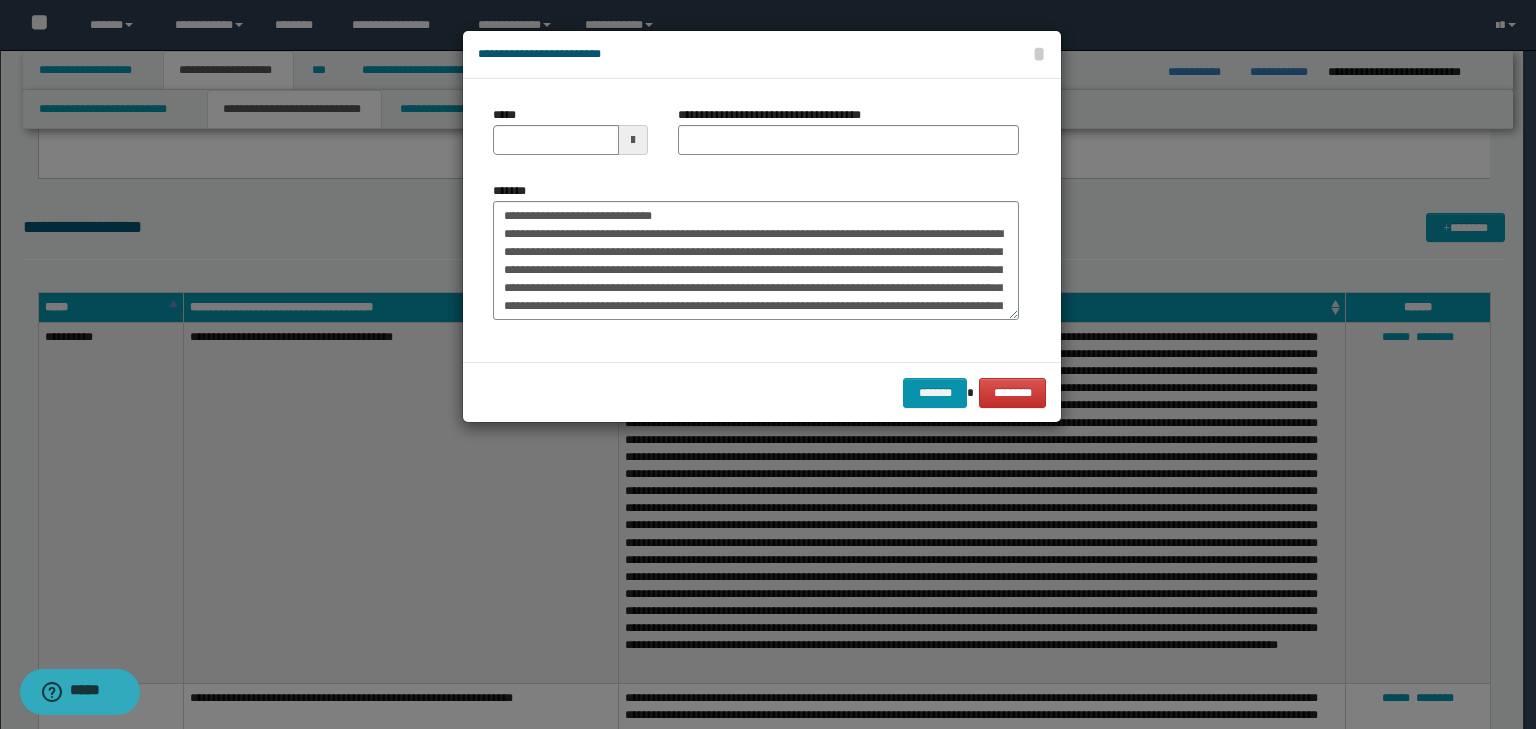 click on "*****" at bounding box center (570, 130) 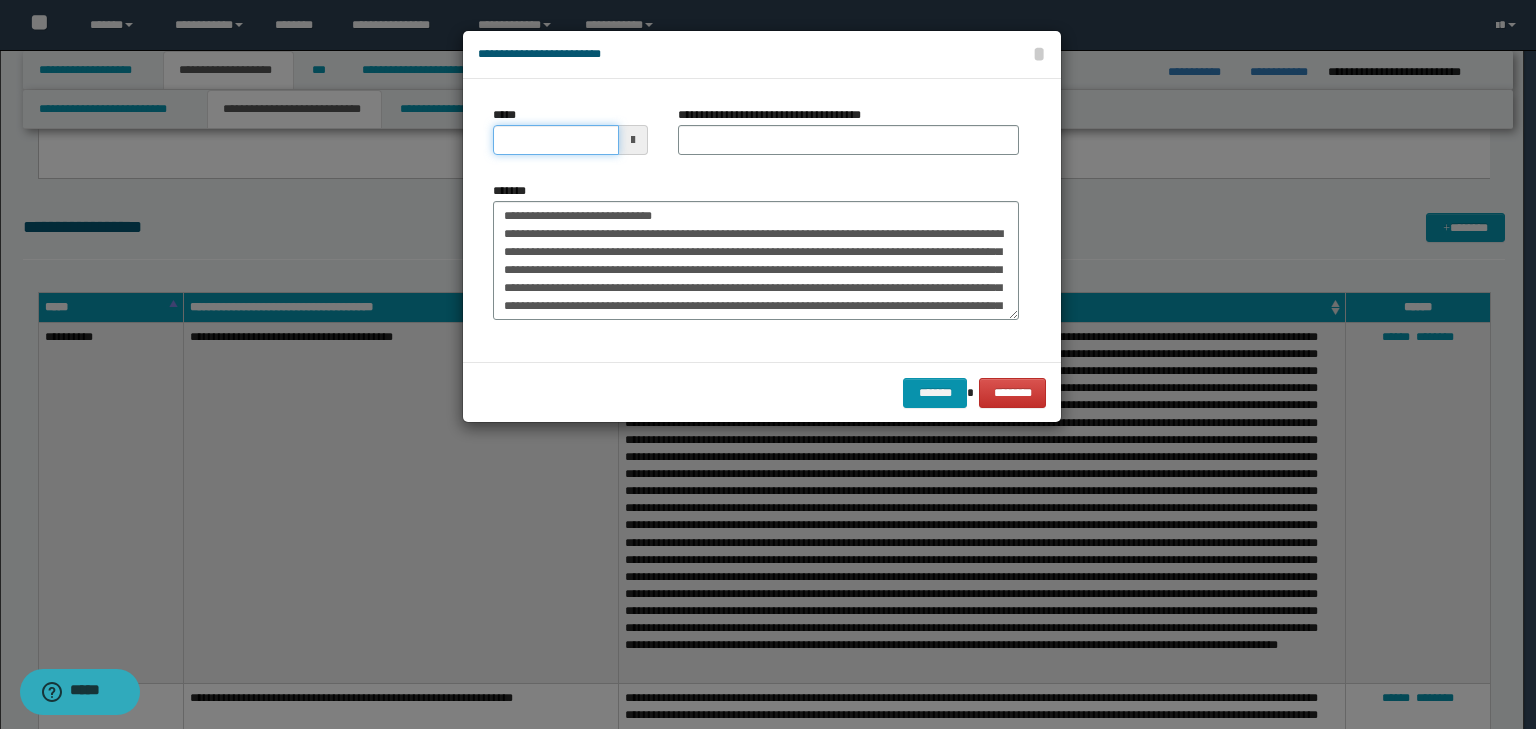 click on "*****" at bounding box center [556, 140] 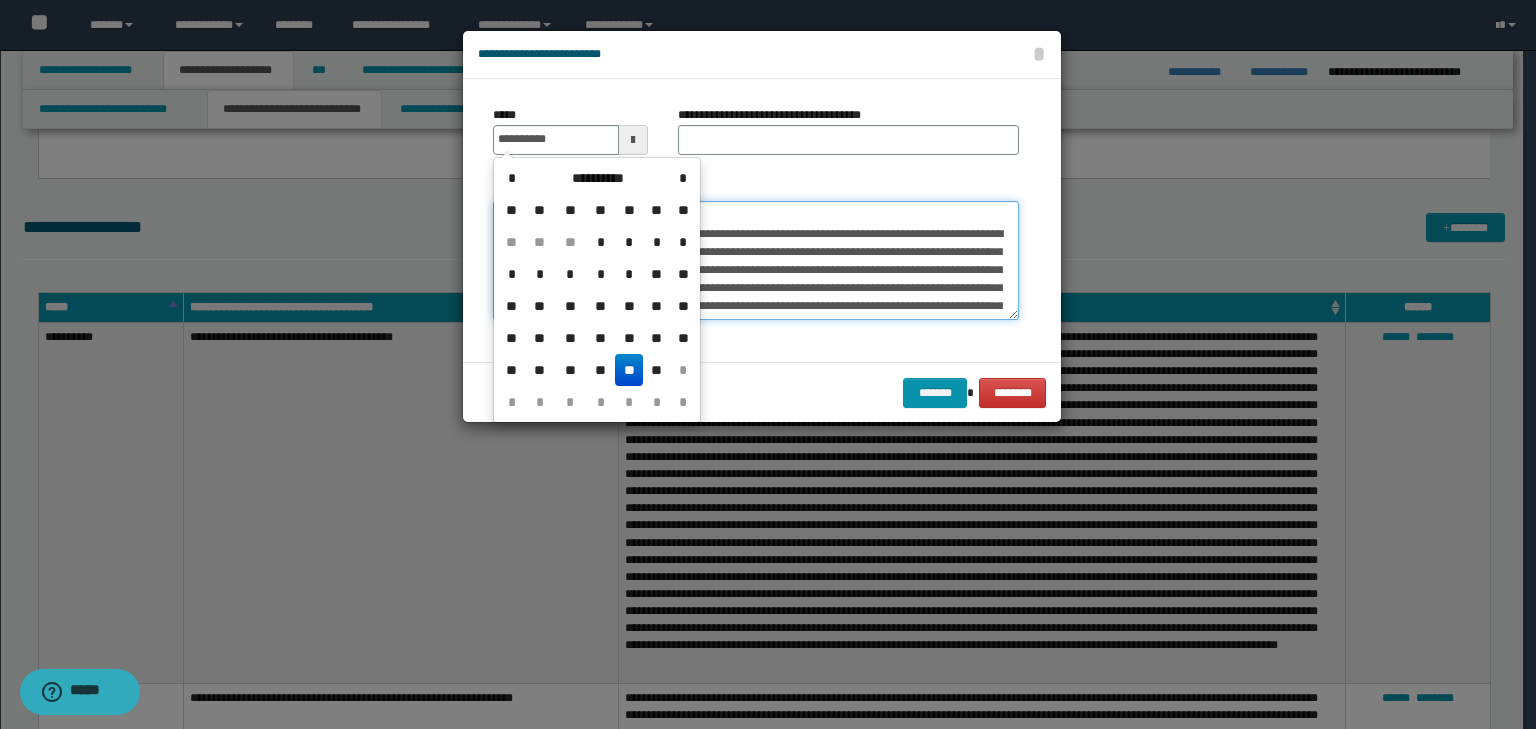 type on "**********" 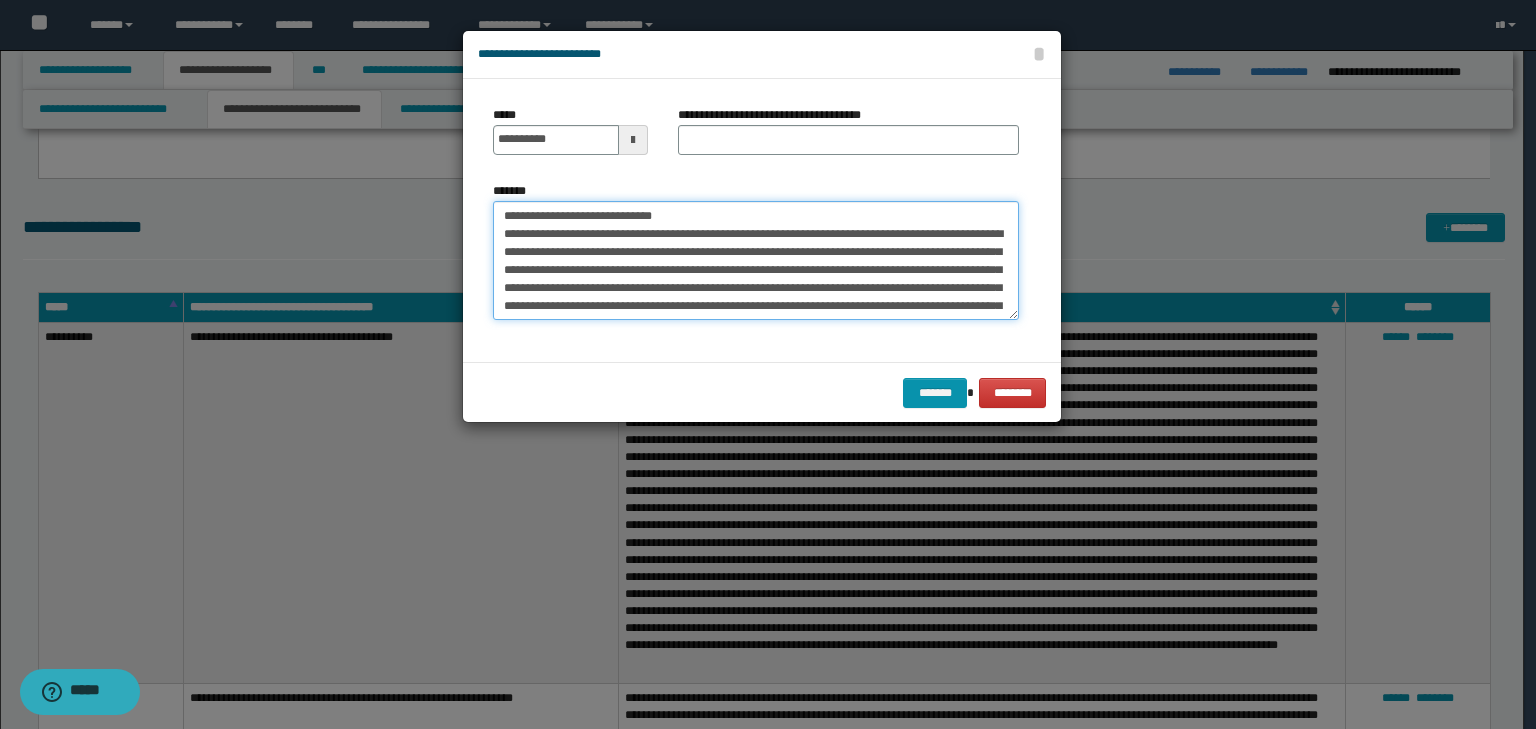 drag, startPoint x: 748, startPoint y: 218, endPoint x: 408, endPoint y: 224, distance: 340.05295 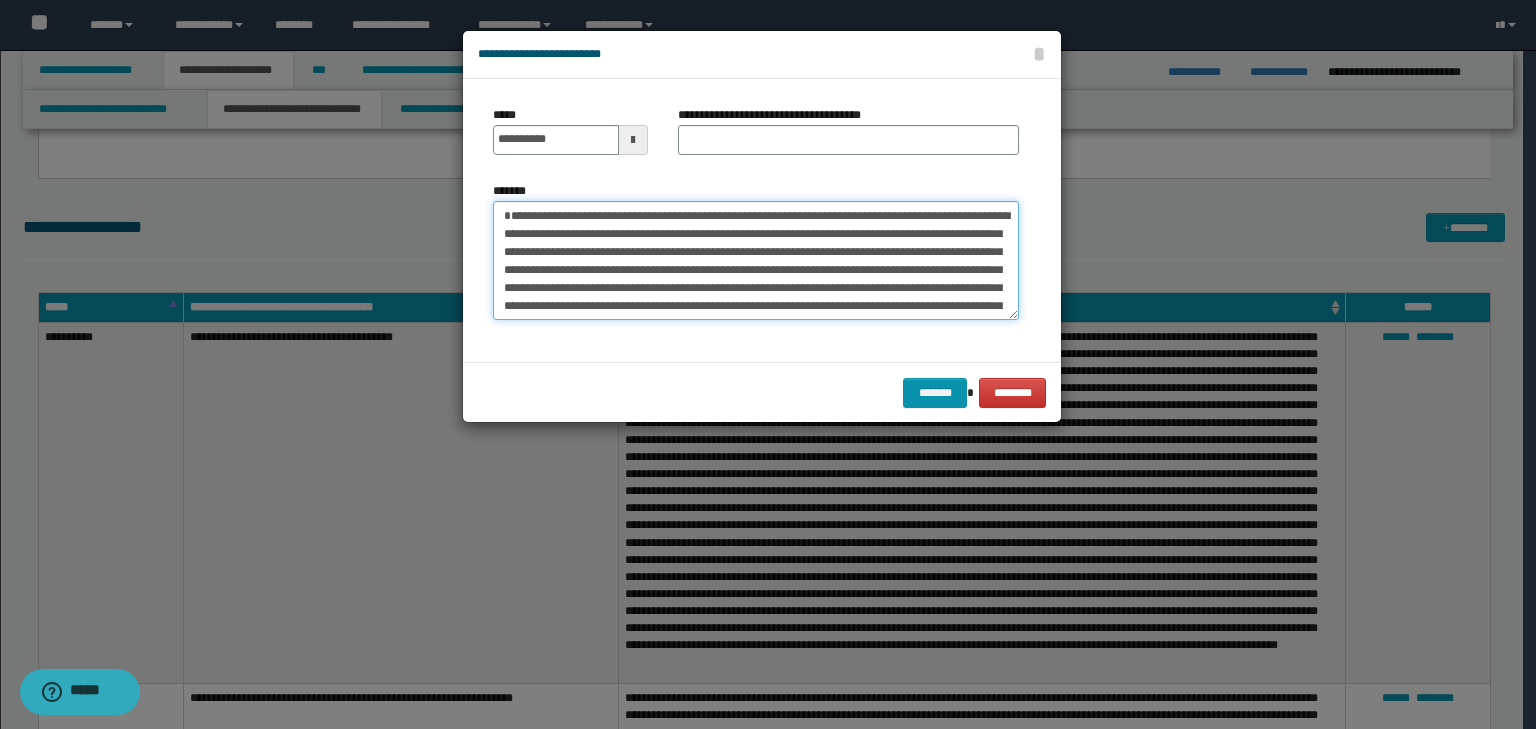 type on "**********" 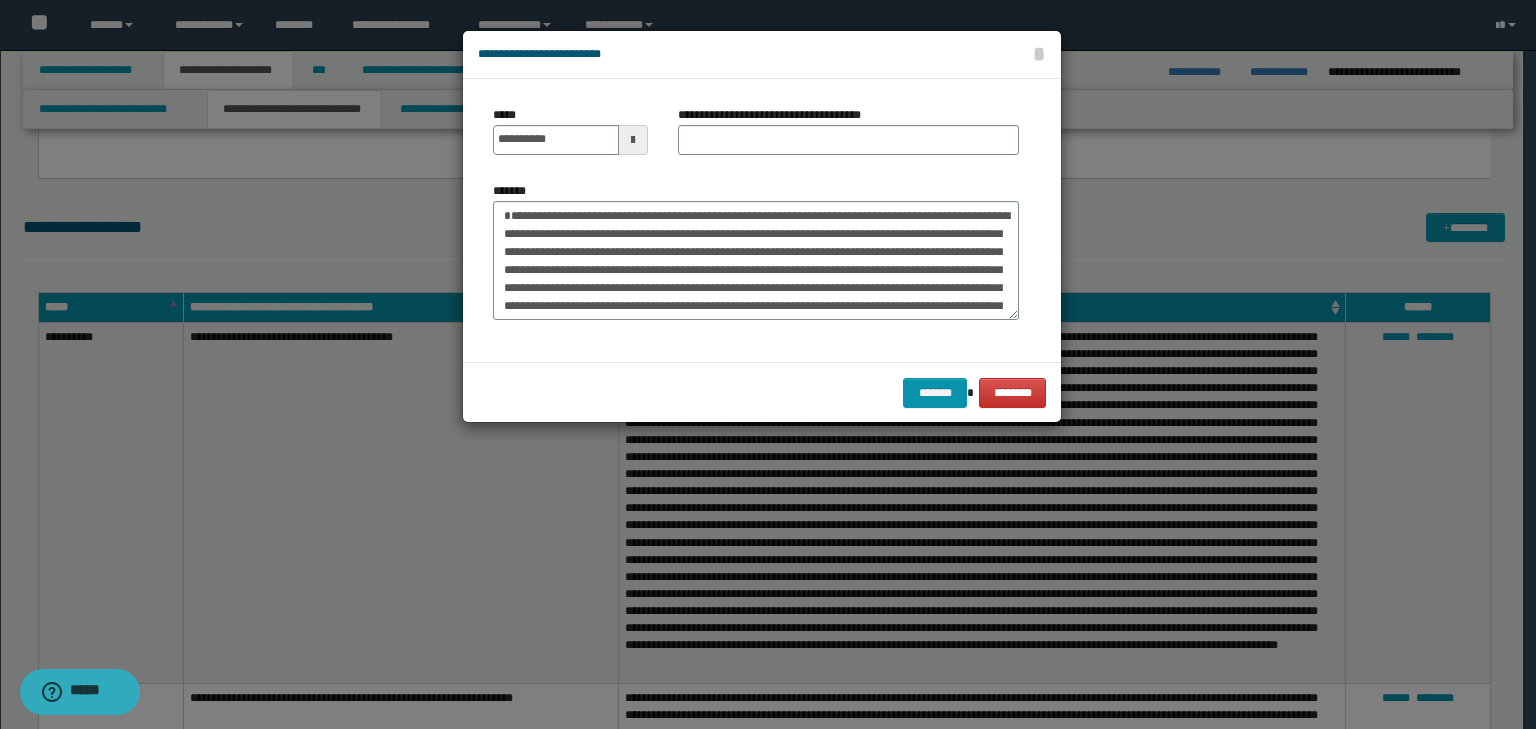 click on "**********" at bounding box center [777, 115] 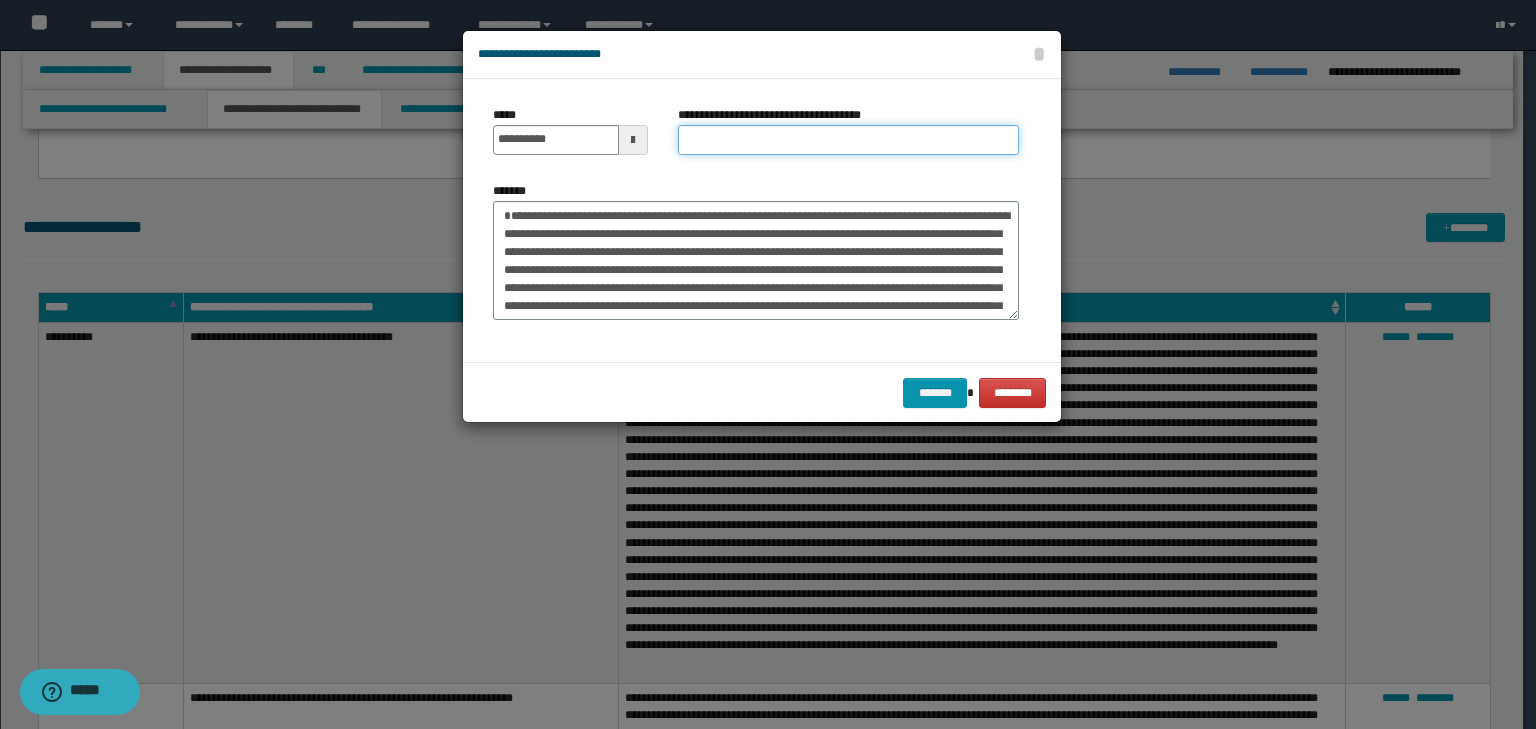 click on "**********" at bounding box center [848, 140] 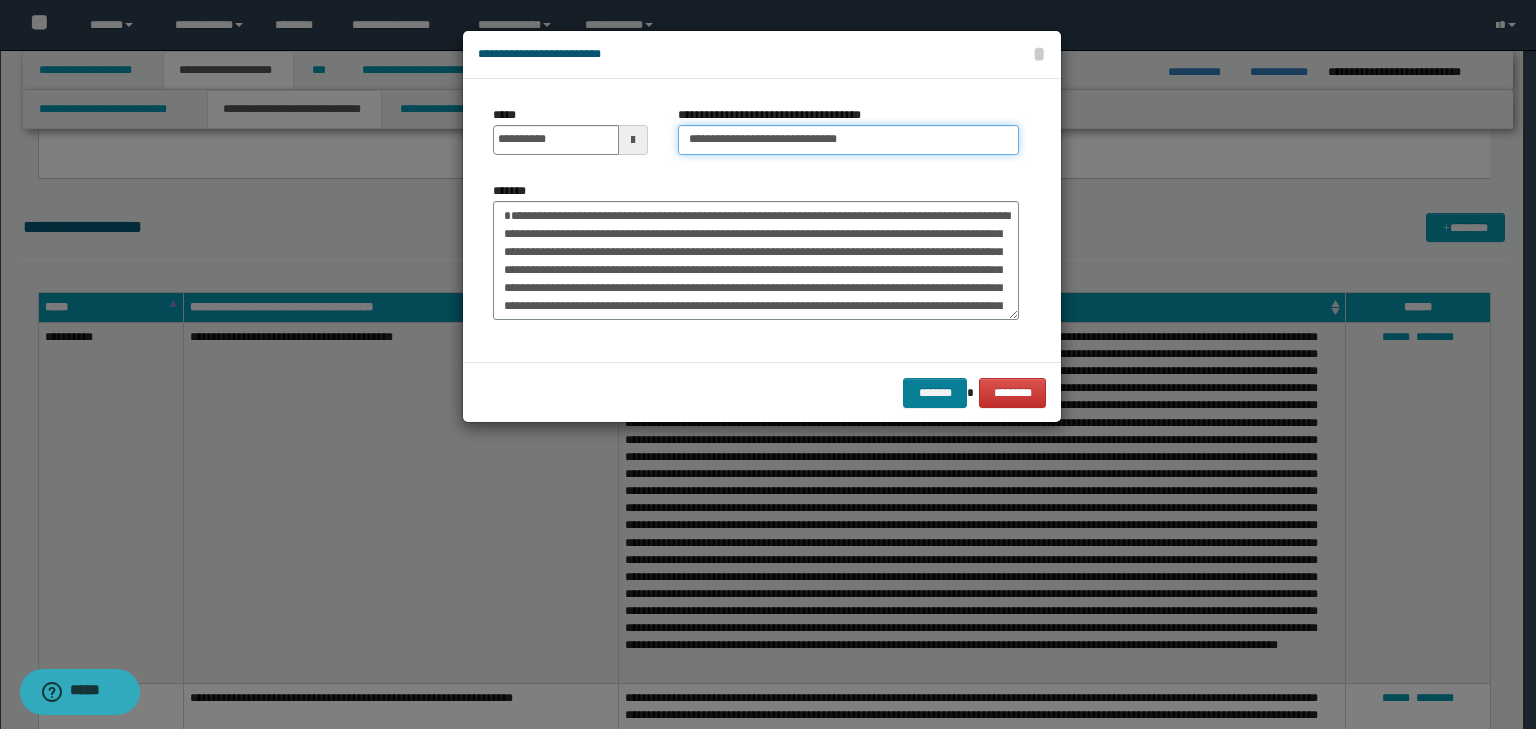 type on "**********" 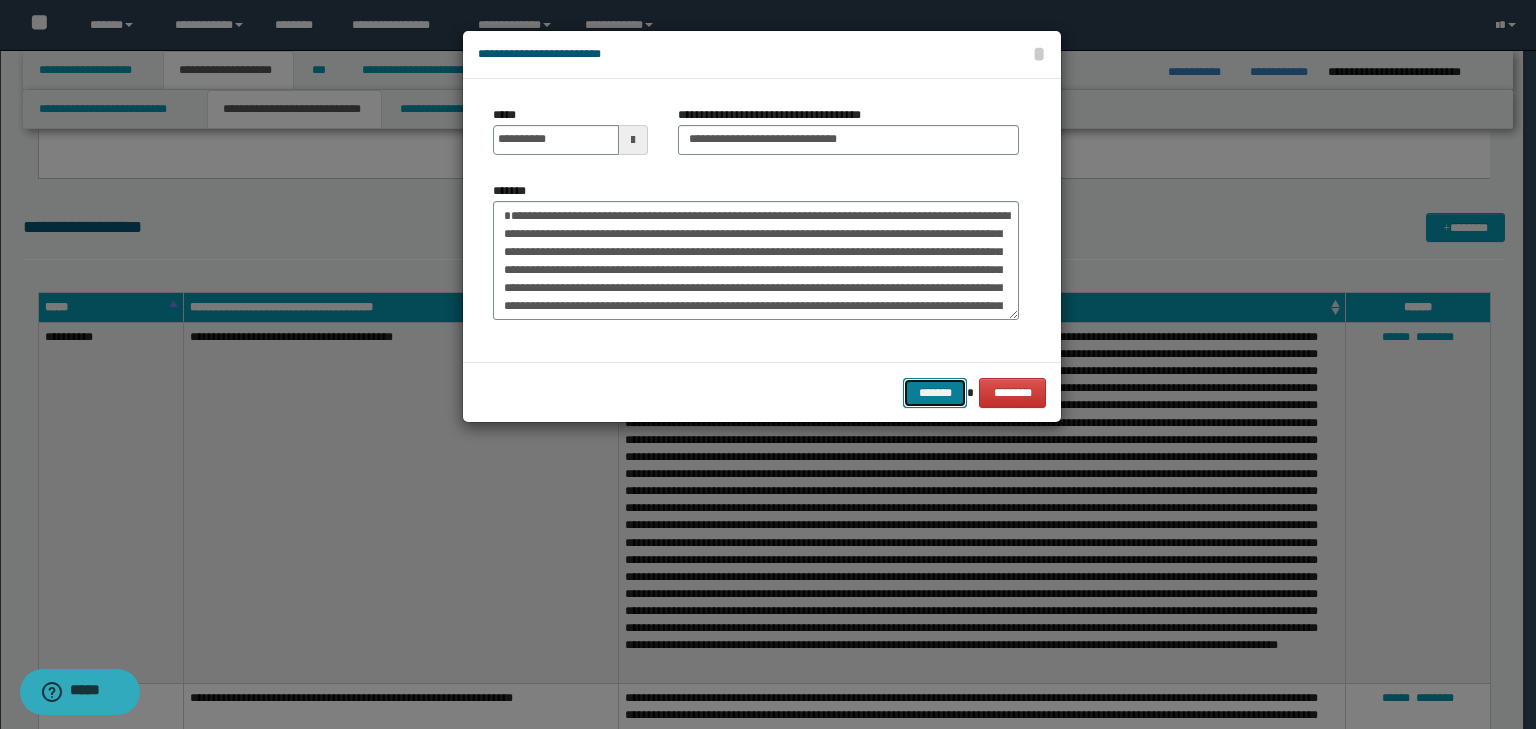 click on "*******" at bounding box center [935, 393] 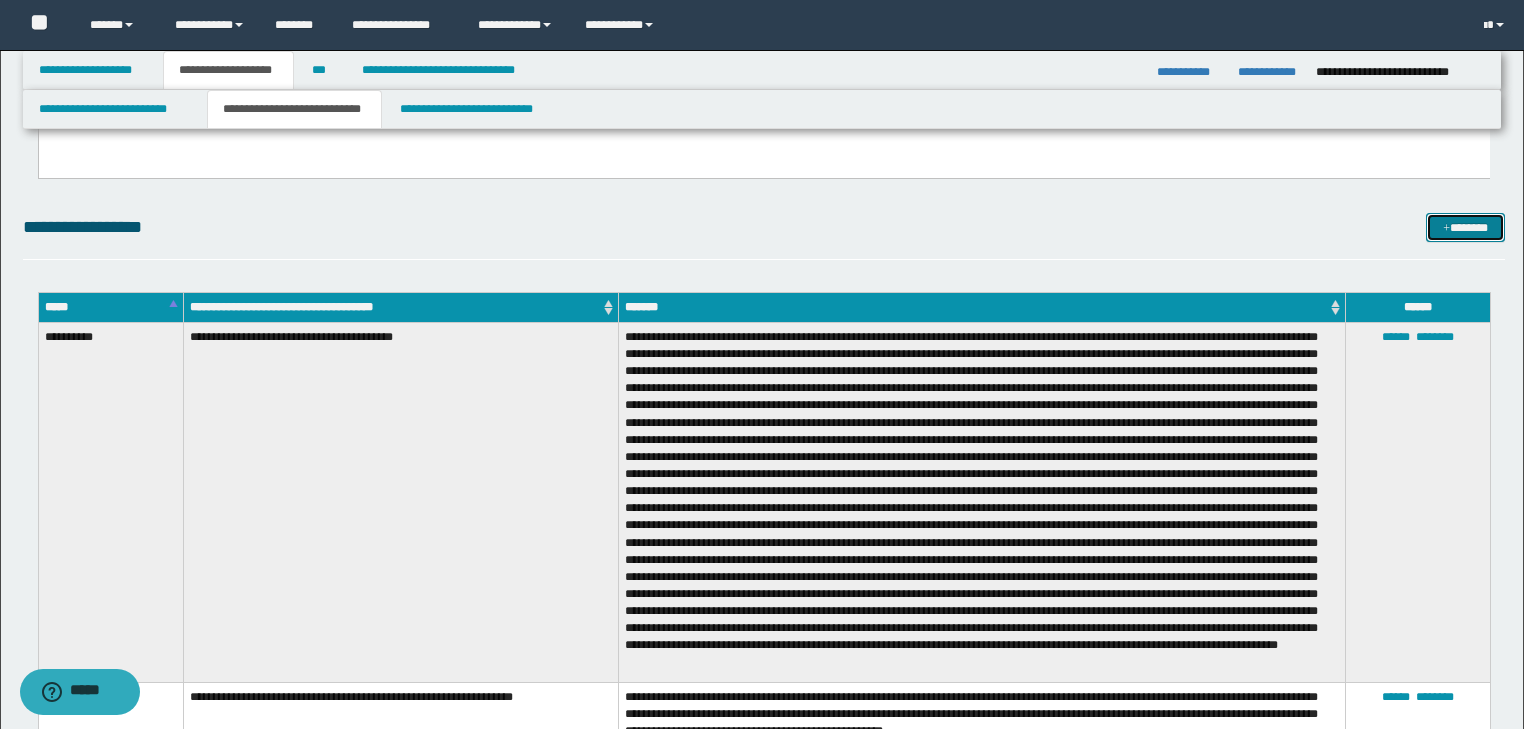 click on "*******" at bounding box center [1465, 228] 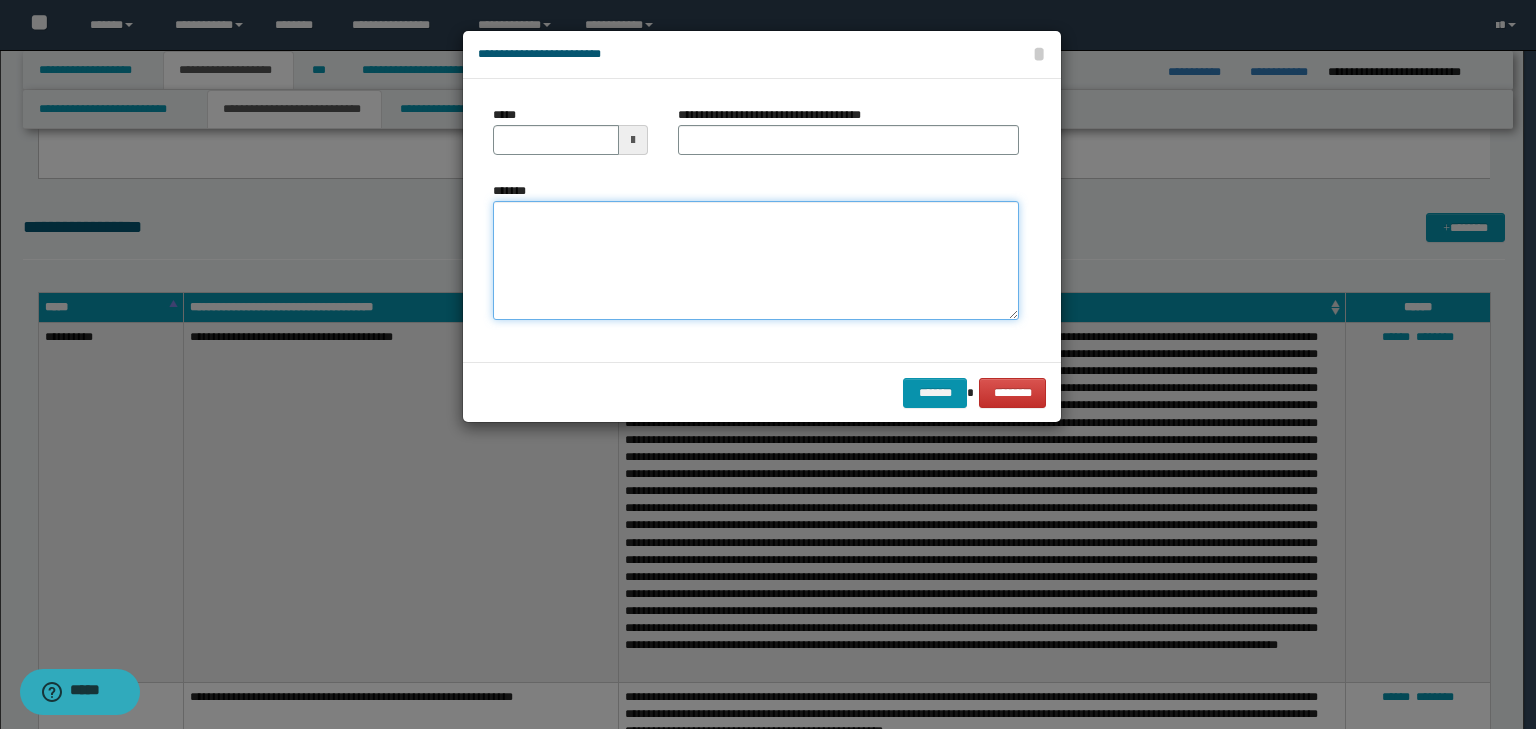 click on "*******" at bounding box center (756, 261) 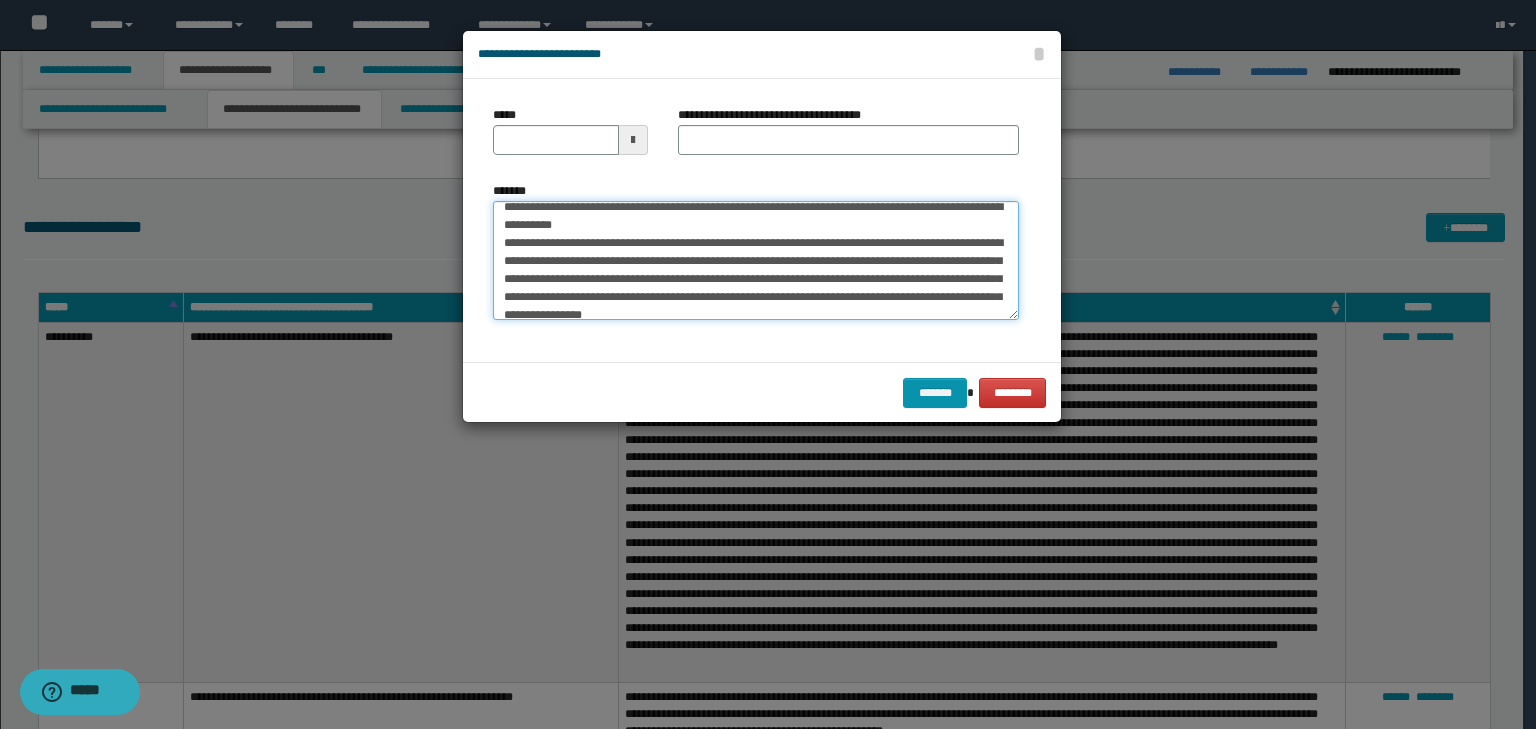 scroll, scrollTop: 0, scrollLeft: 0, axis: both 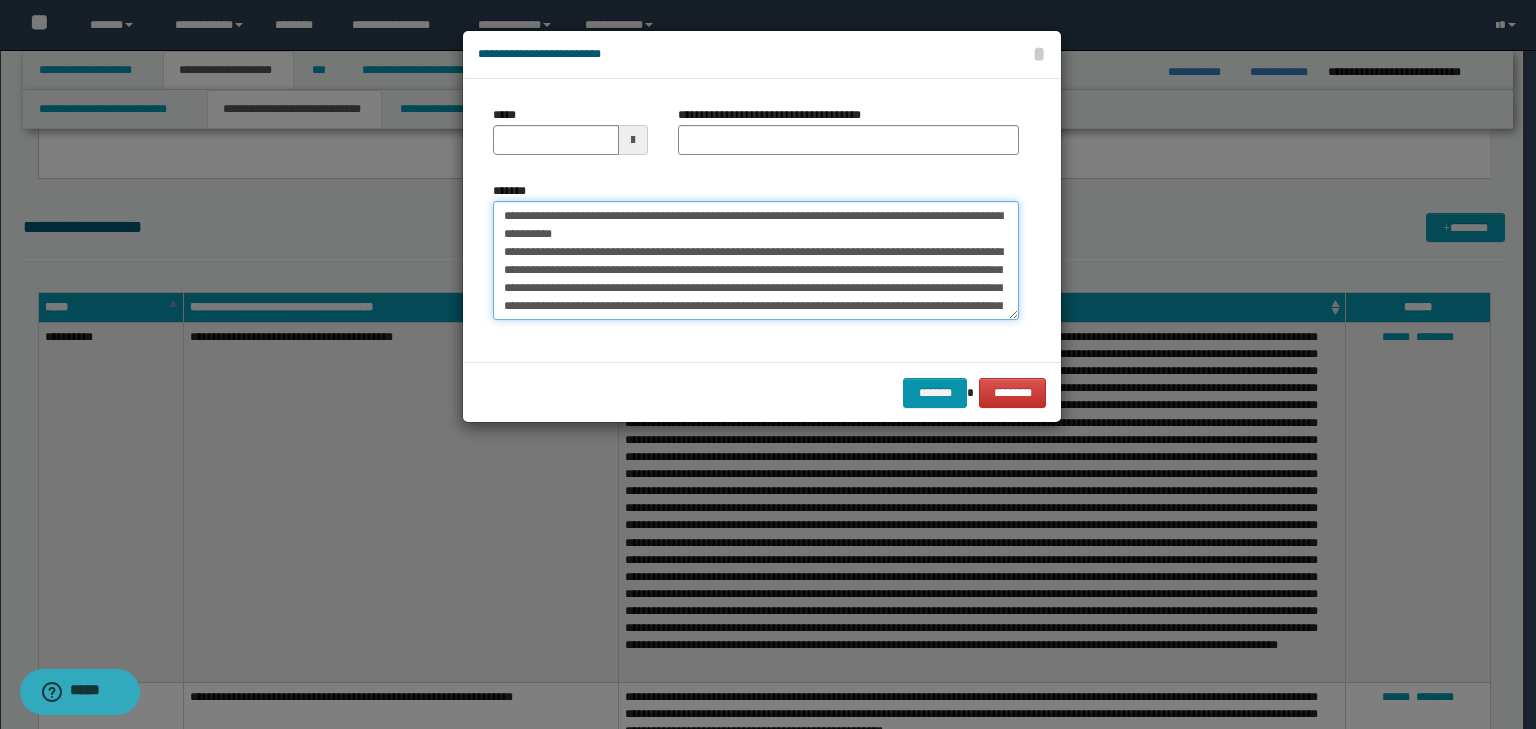 drag, startPoint x: 563, startPoint y: 212, endPoint x: 461, endPoint y: 200, distance: 102.70345 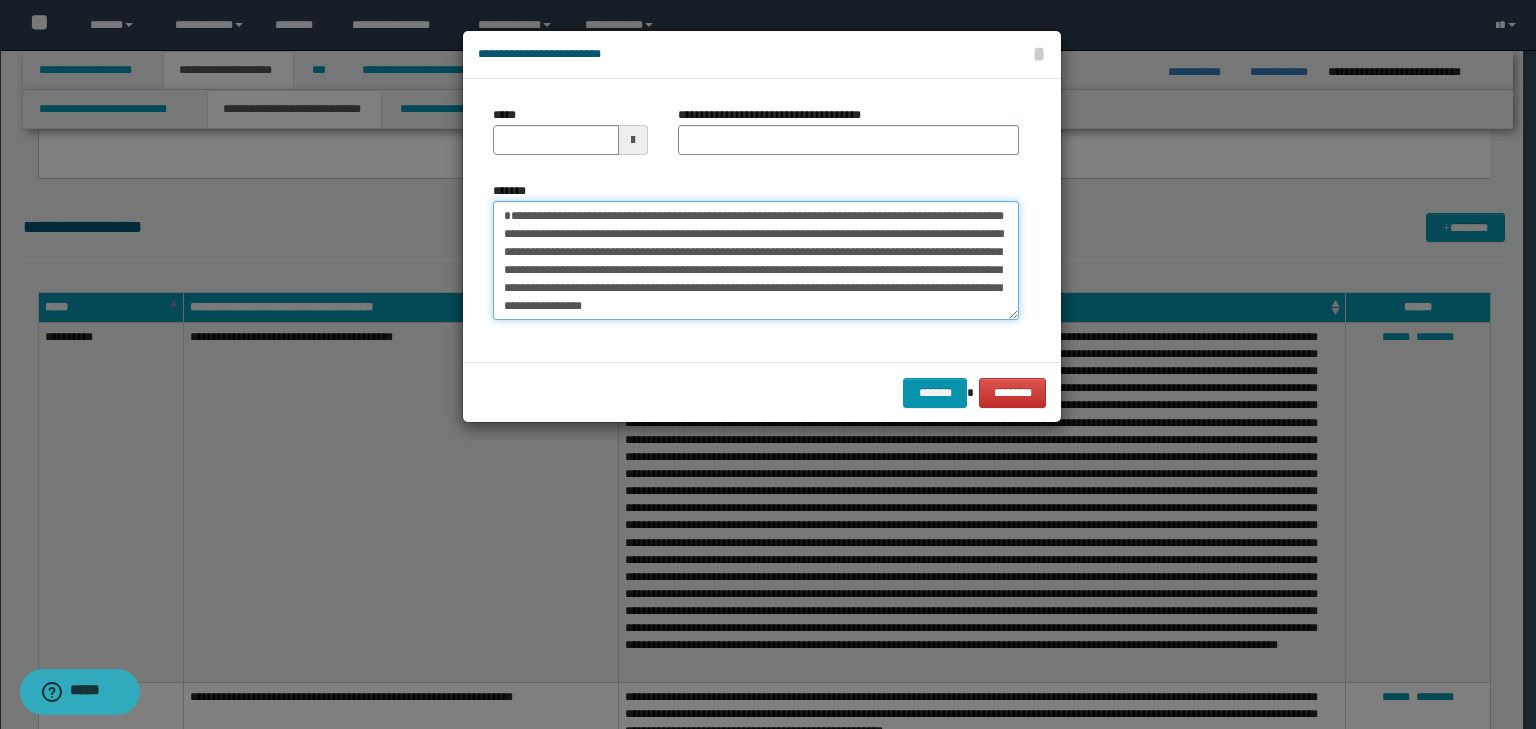 type 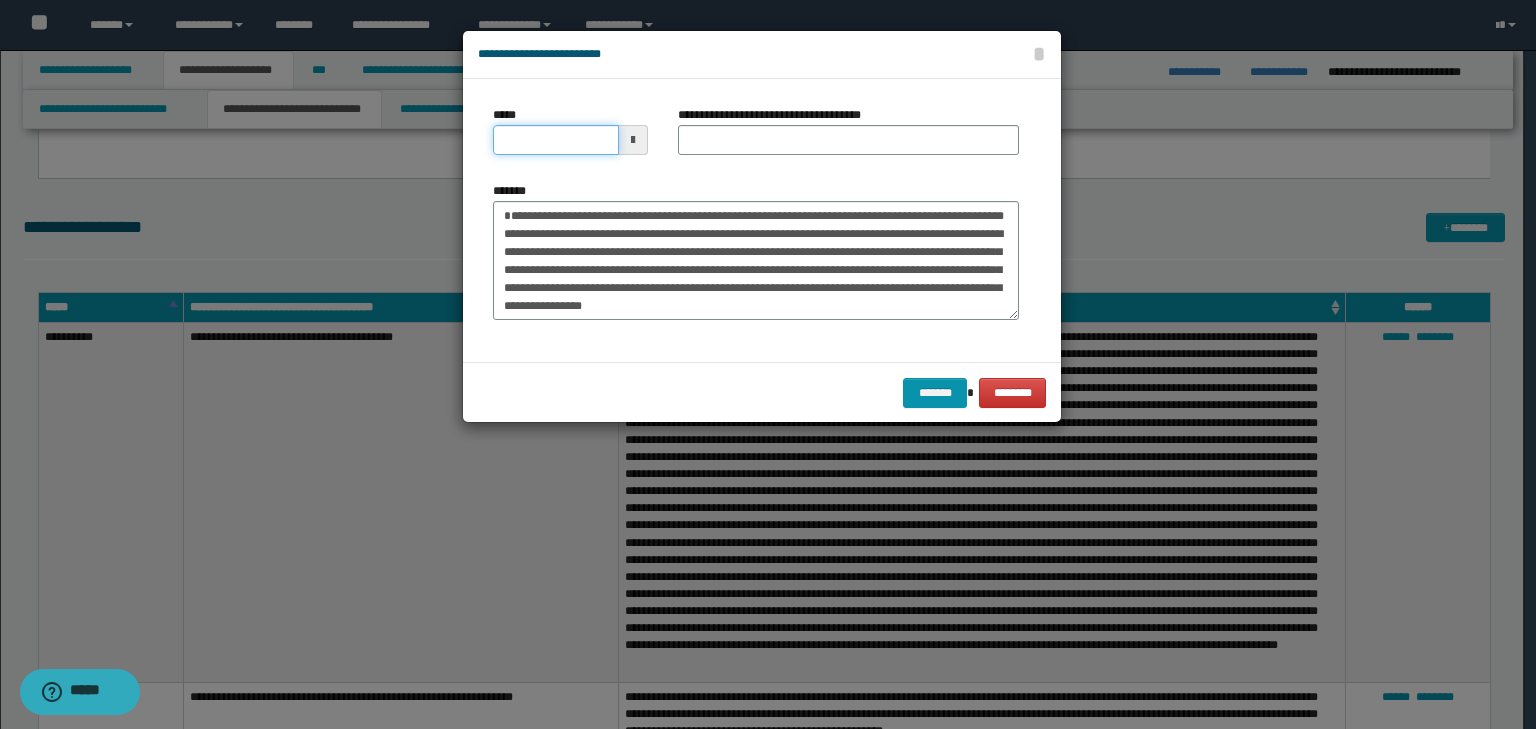 click on "*****" at bounding box center [556, 140] 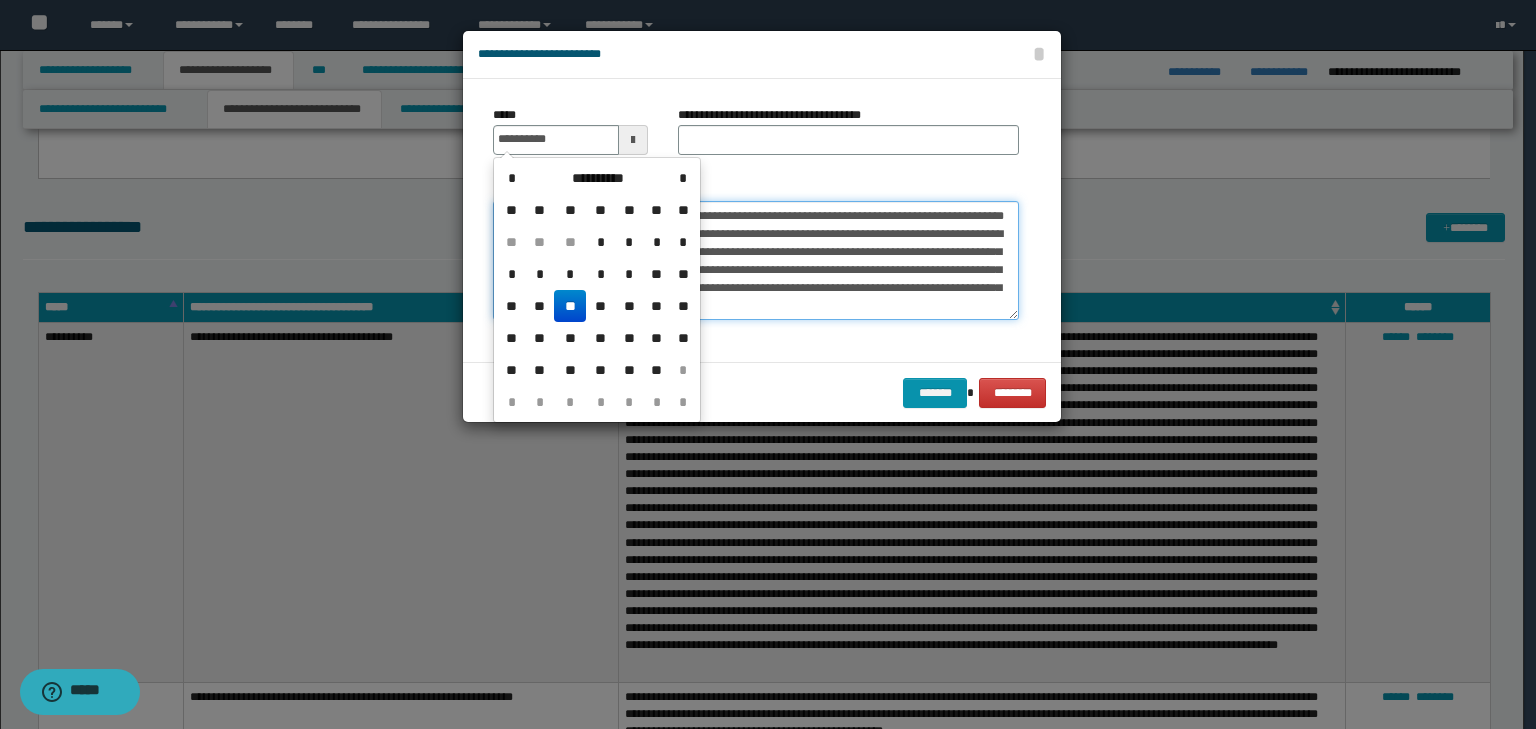 type on "**********" 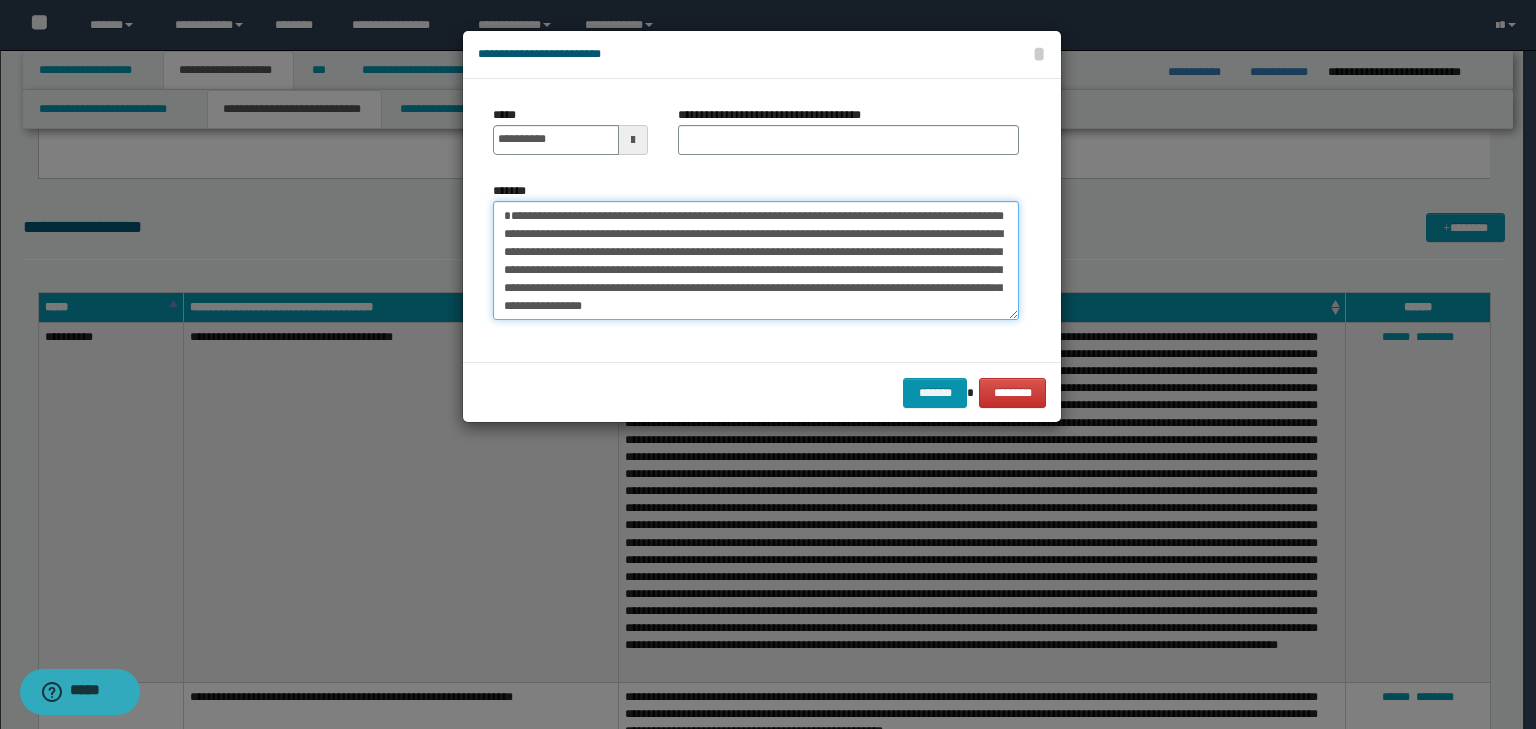 drag, startPoint x: 800, startPoint y: 230, endPoint x: 326, endPoint y: 165, distance: 478.436 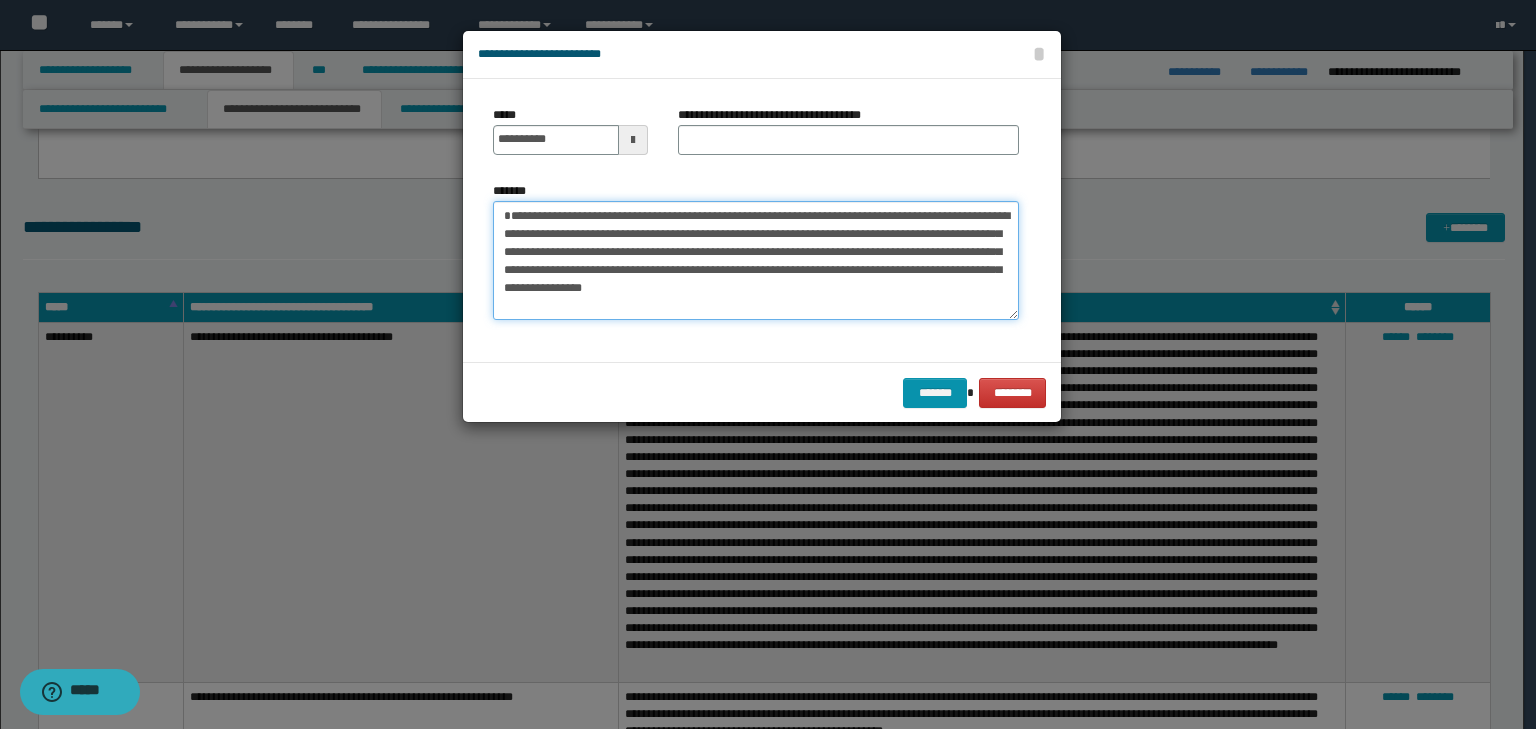 type on "**********" 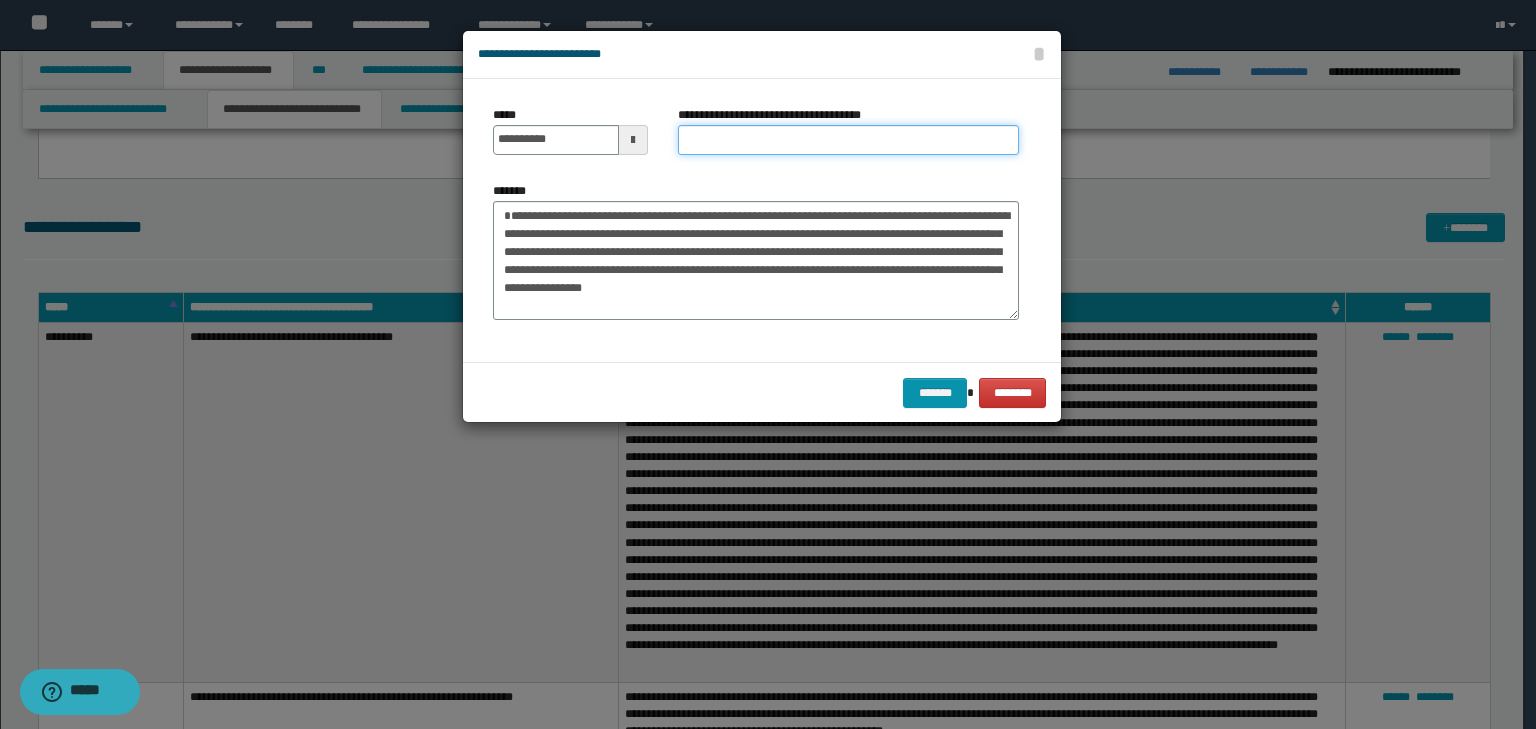 click on "**********" at bounding box center (848, 140) 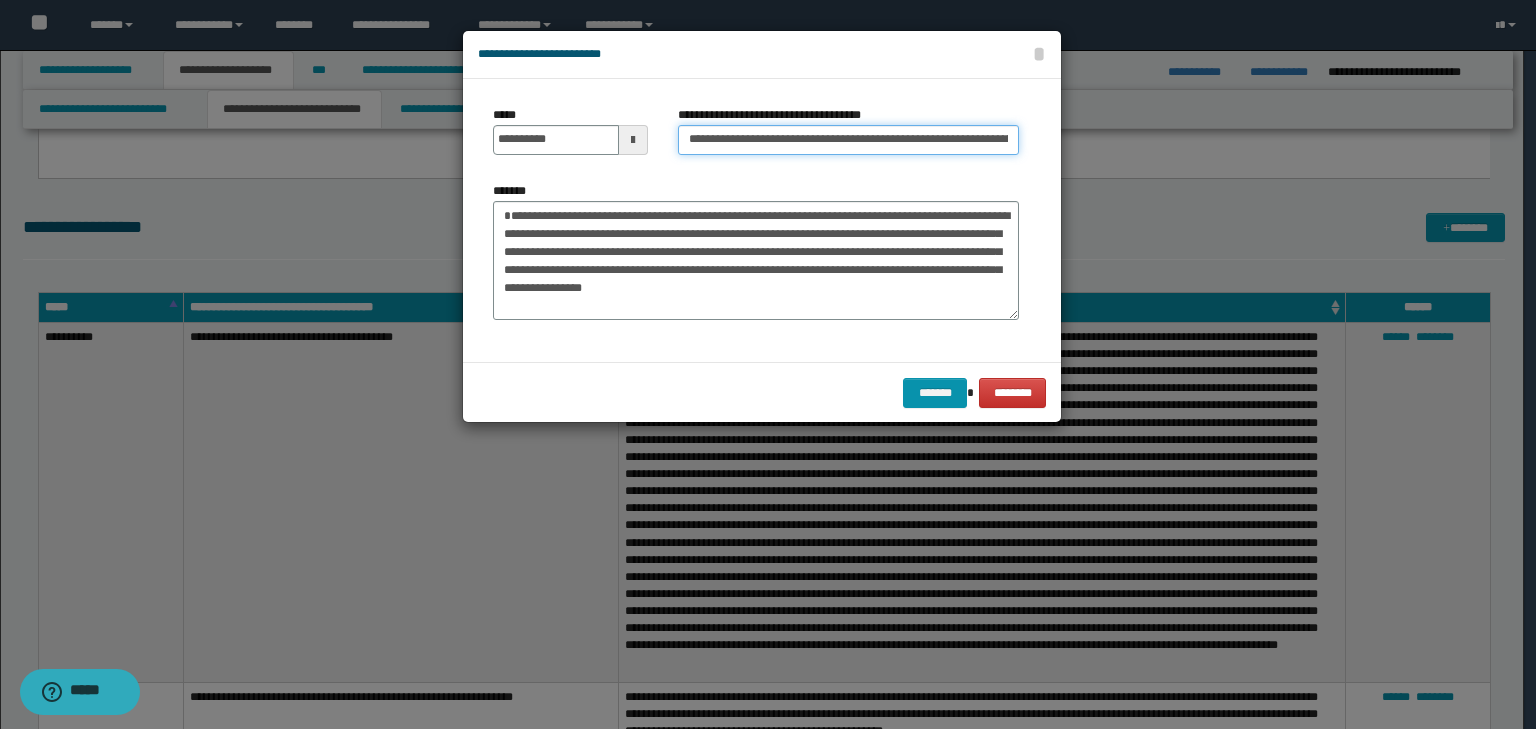 scroll, scrollTop: 0, scrollLeft: 319, axis: horizontal 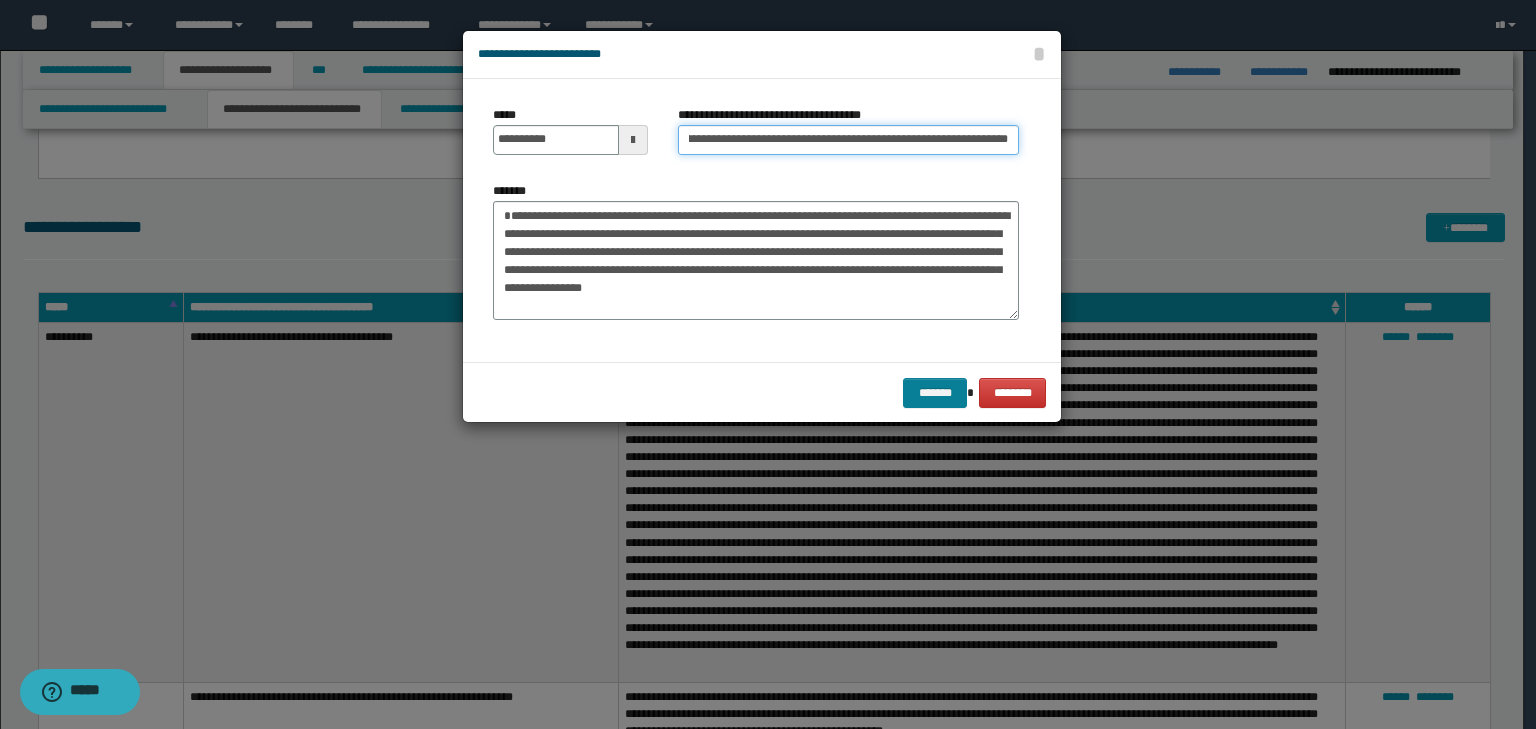 type on "**********" 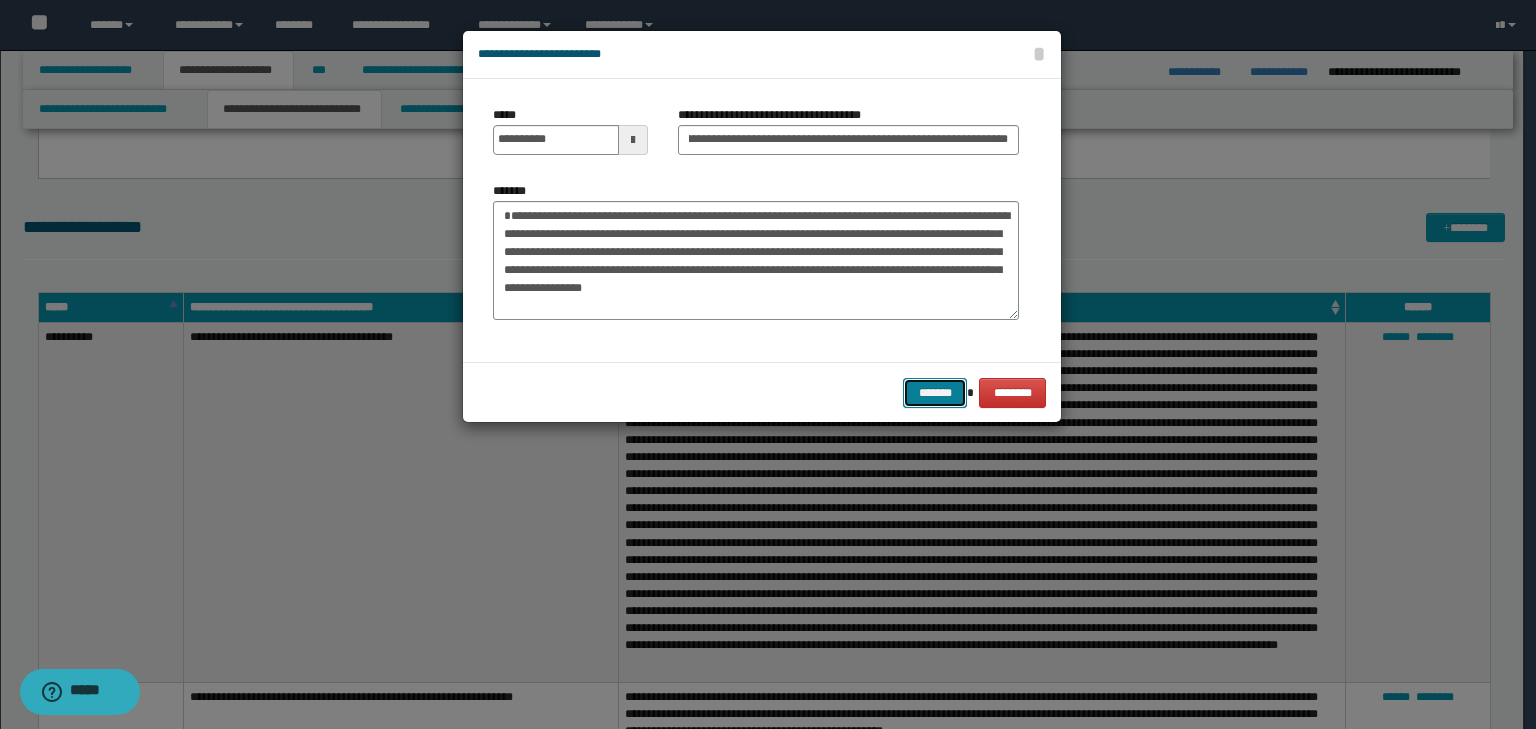 scroll, scrollTop: 0, scrollLeft: 0, axis: both 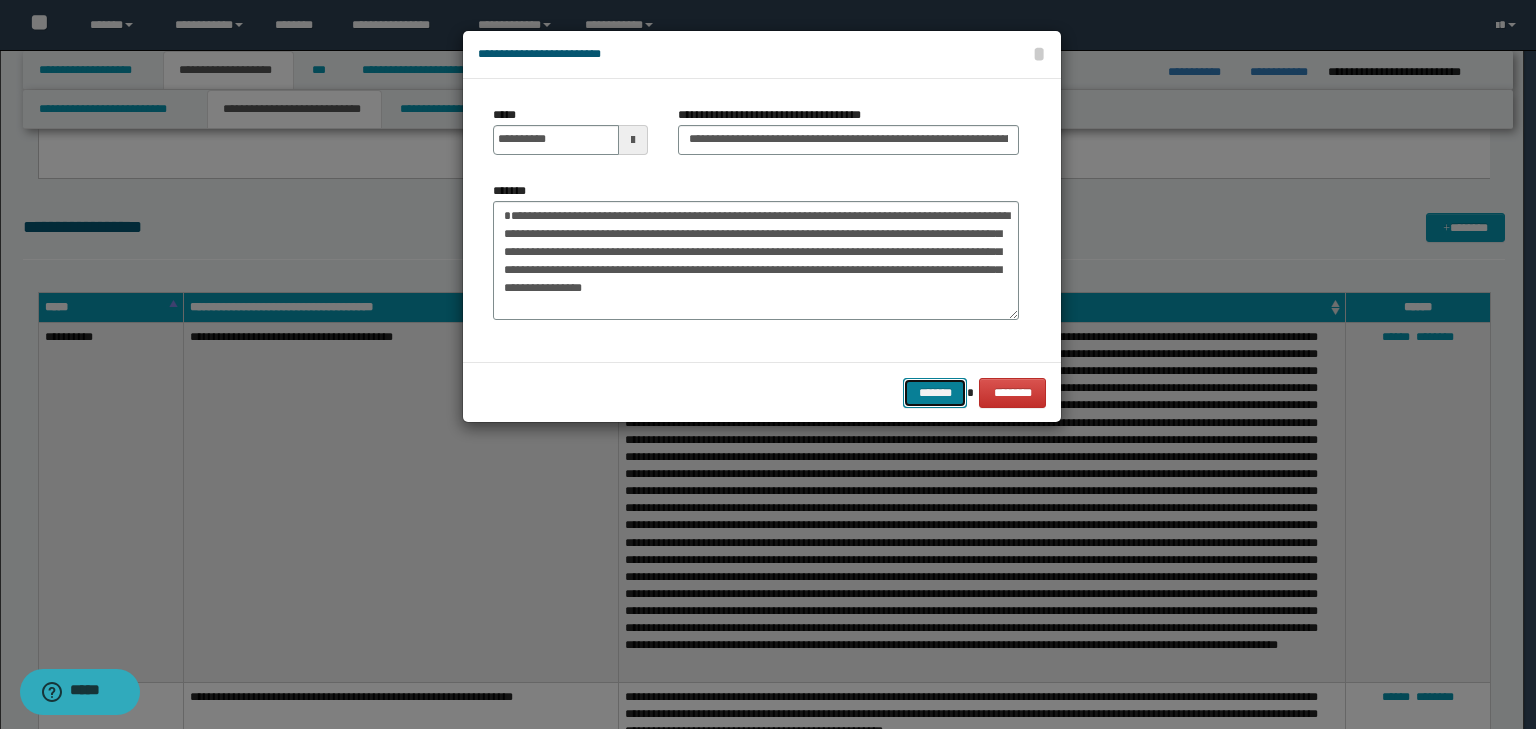 click on "*******" at bounding box center [935, 393] 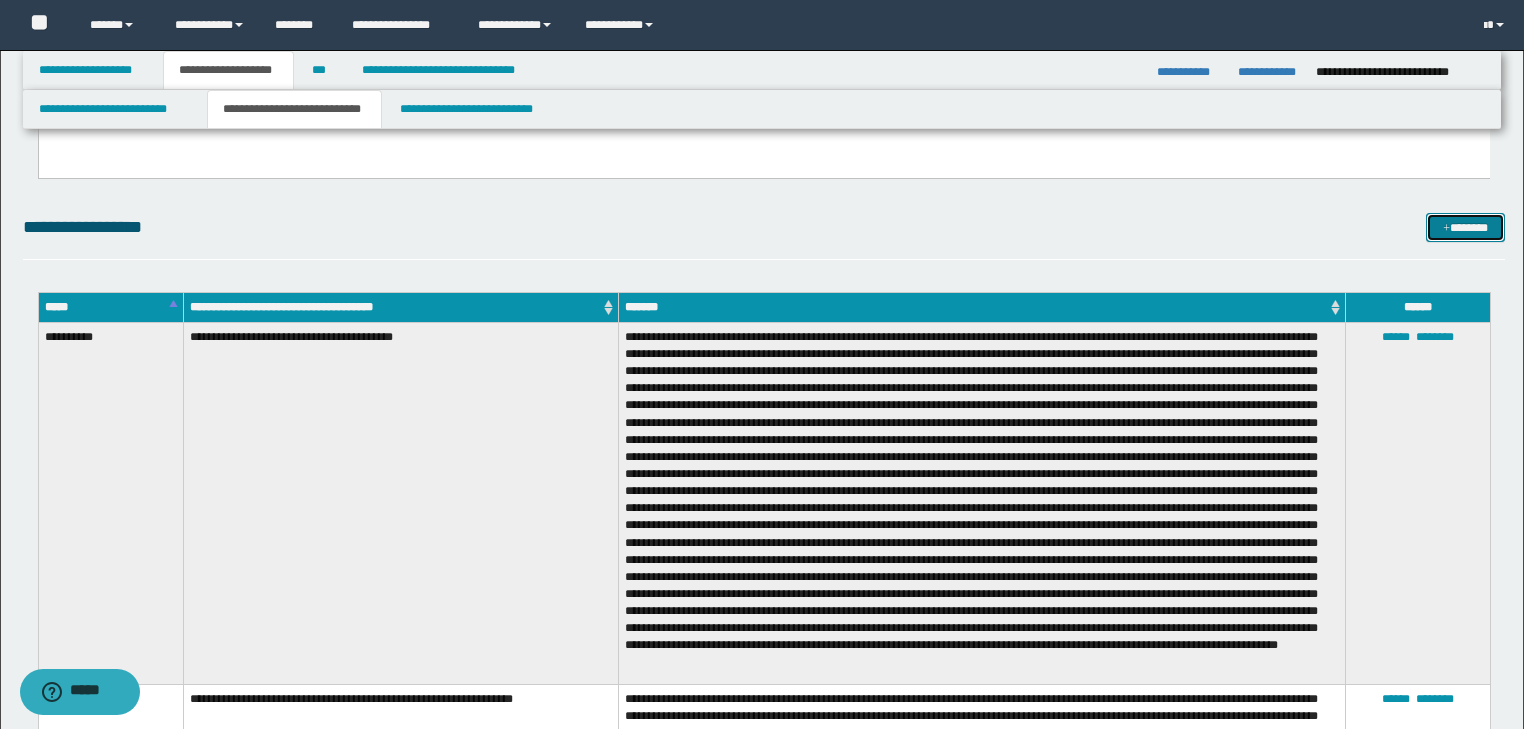 click on "*******" at bounding box center [1465, 228] 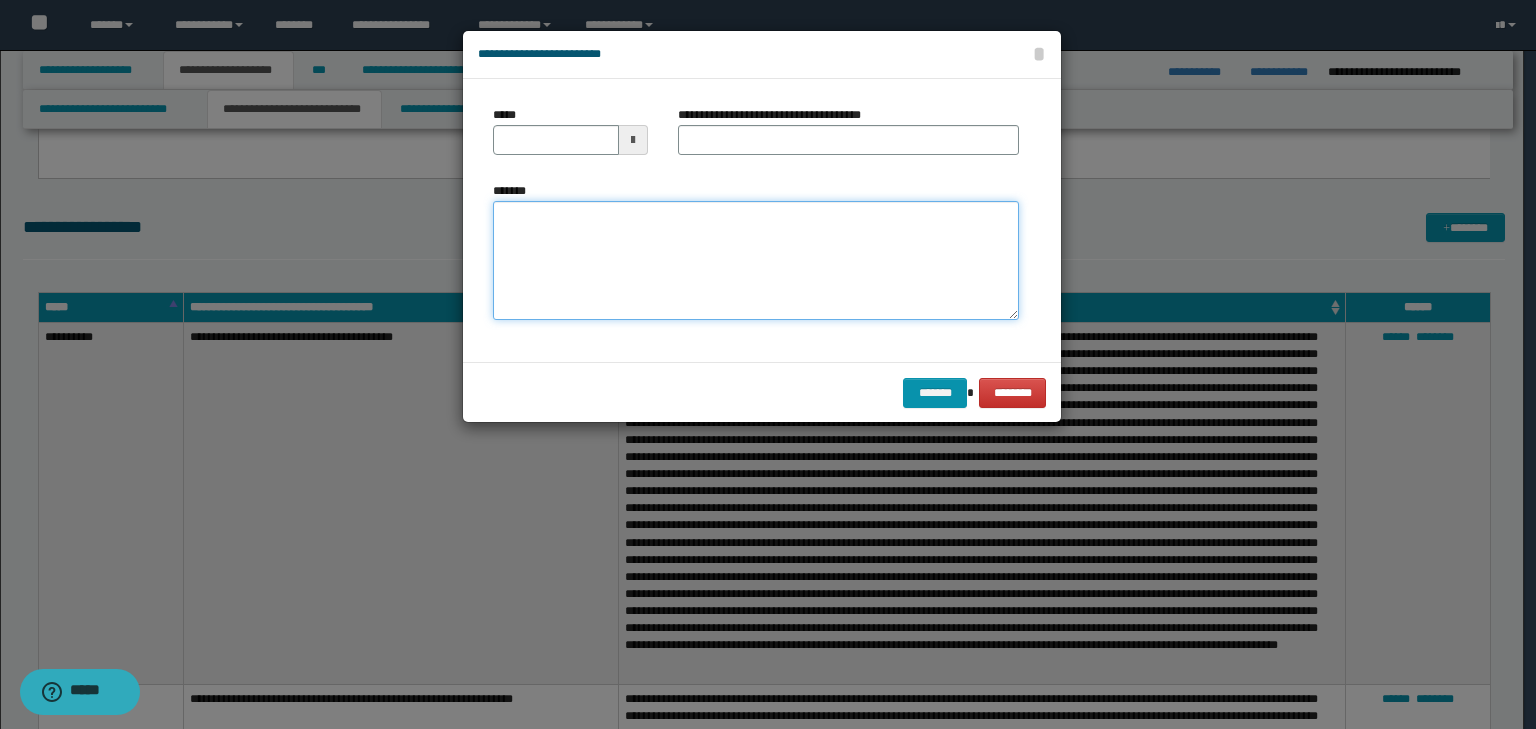 click on "*******" at bounding box center [756, 261] 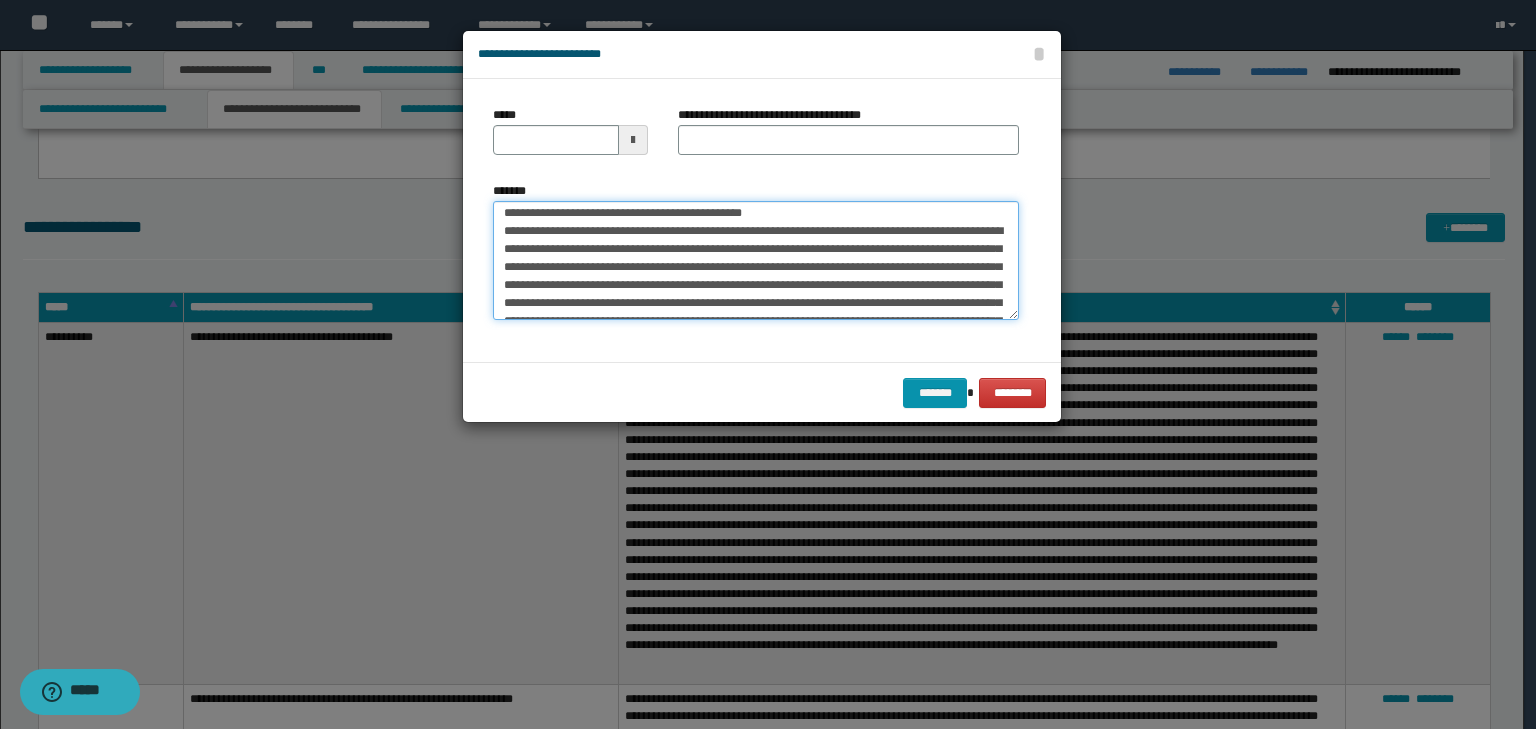 scroll, scrollTop: 0, scrollLeft: 0, axis: both 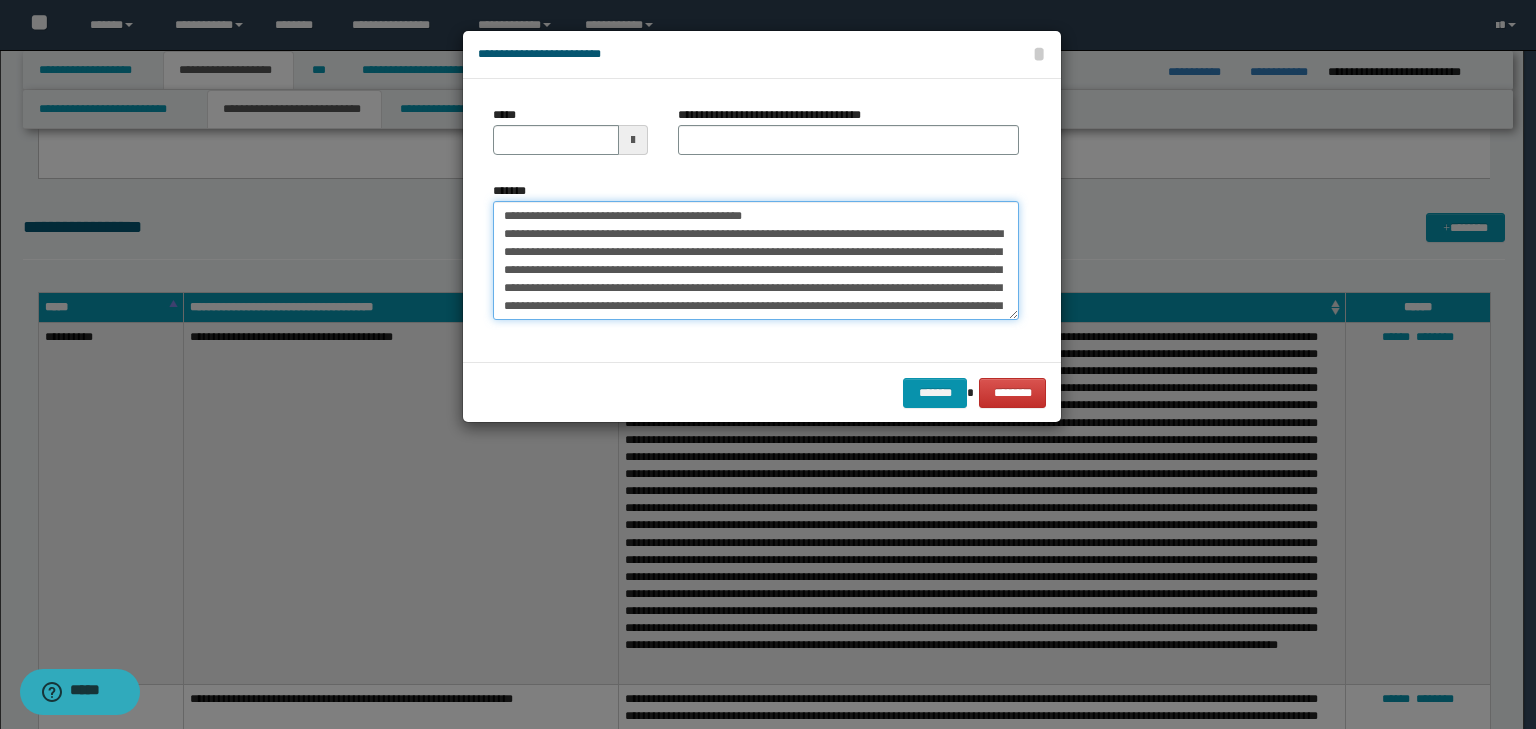 drag, startPoint x: 570, startPoint y: 216, endPoint x: 493, endPoint y: 216, distance: 77 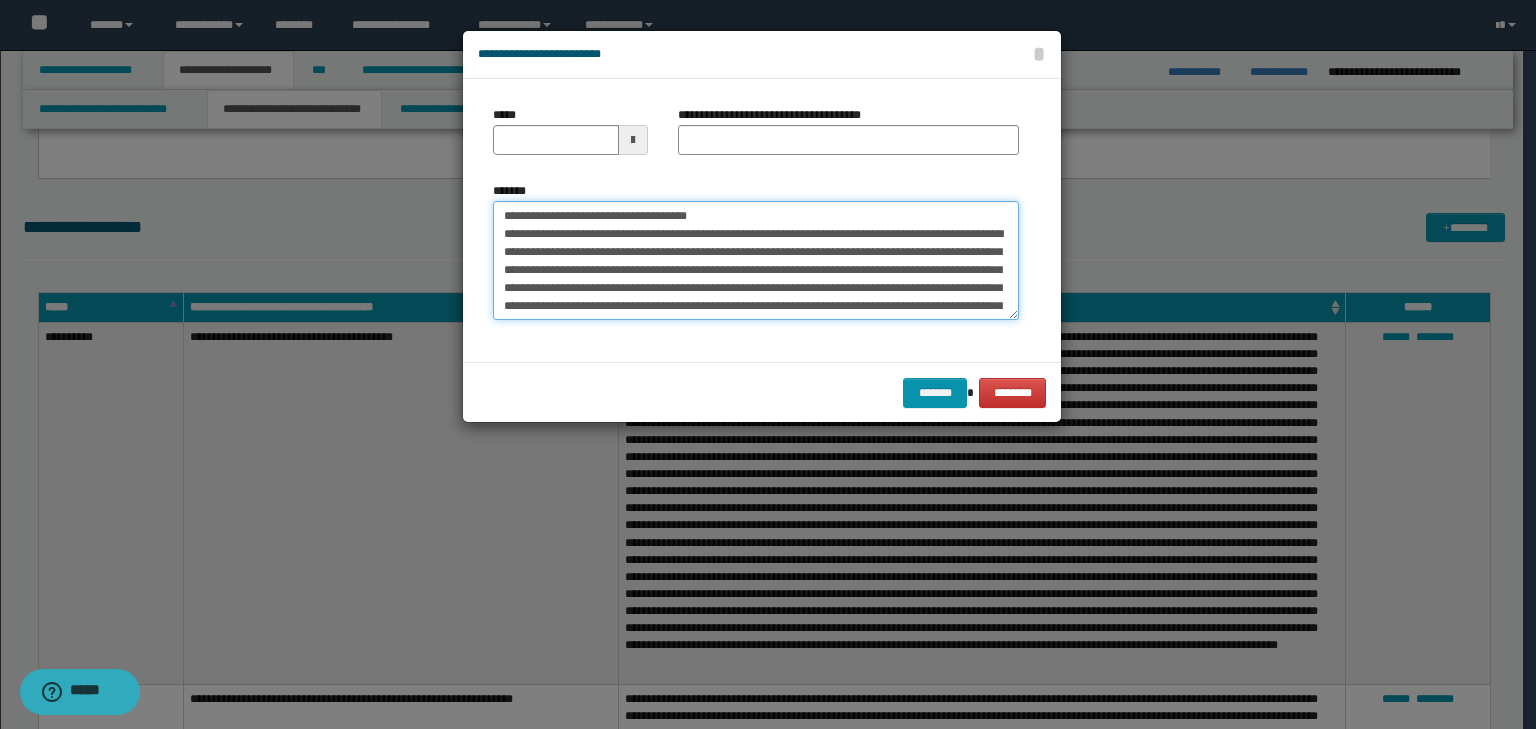 type 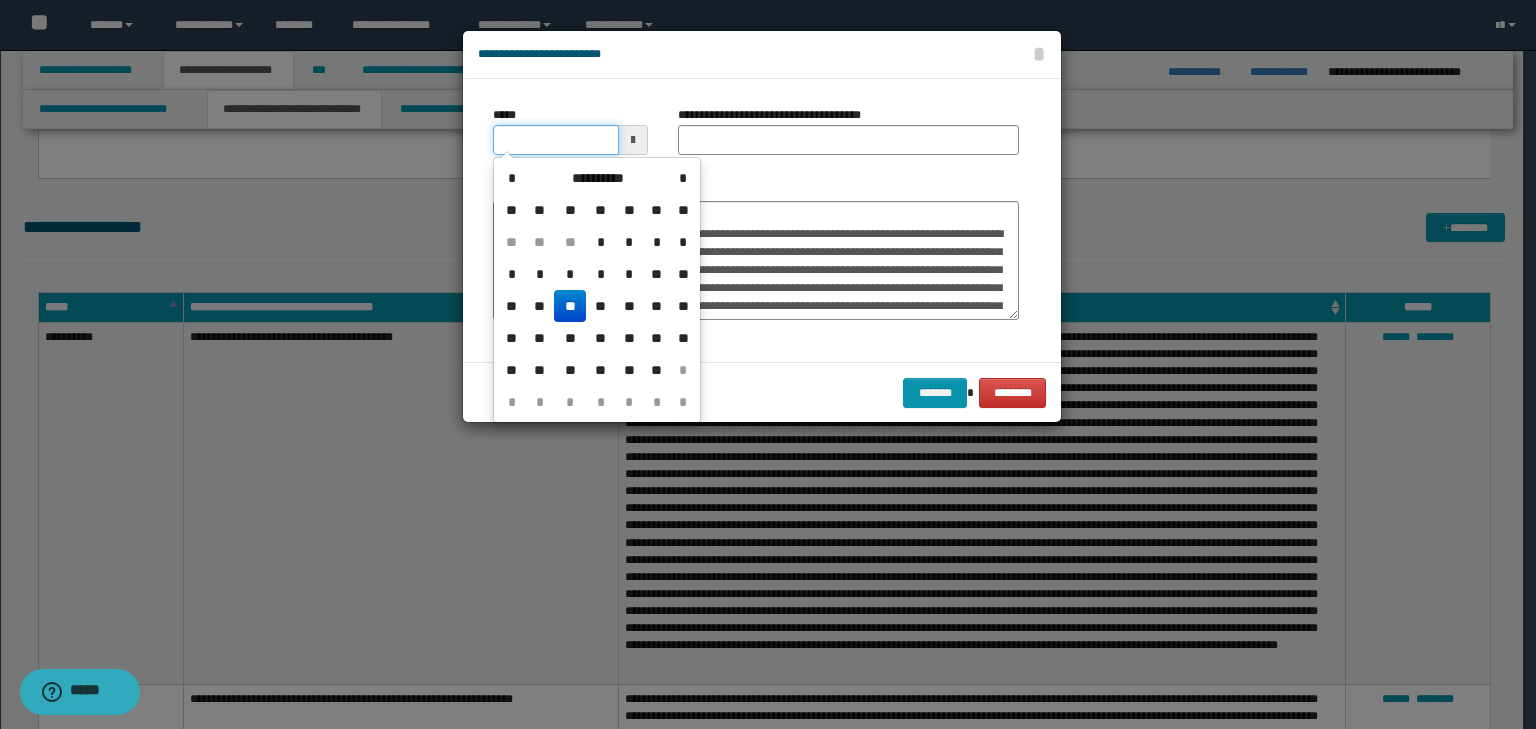 click on "*****" at bounding box center (556, 140) 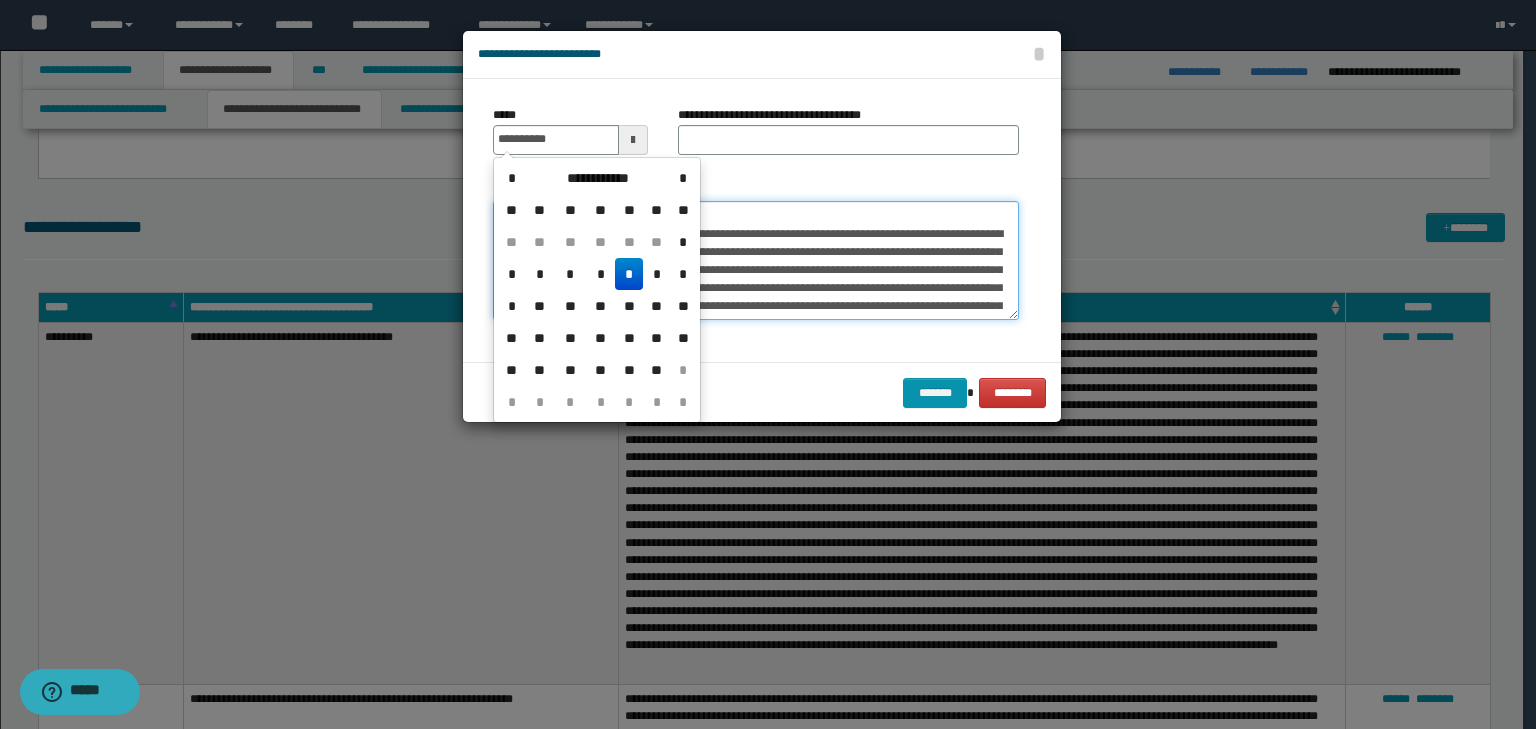 type on "**********" 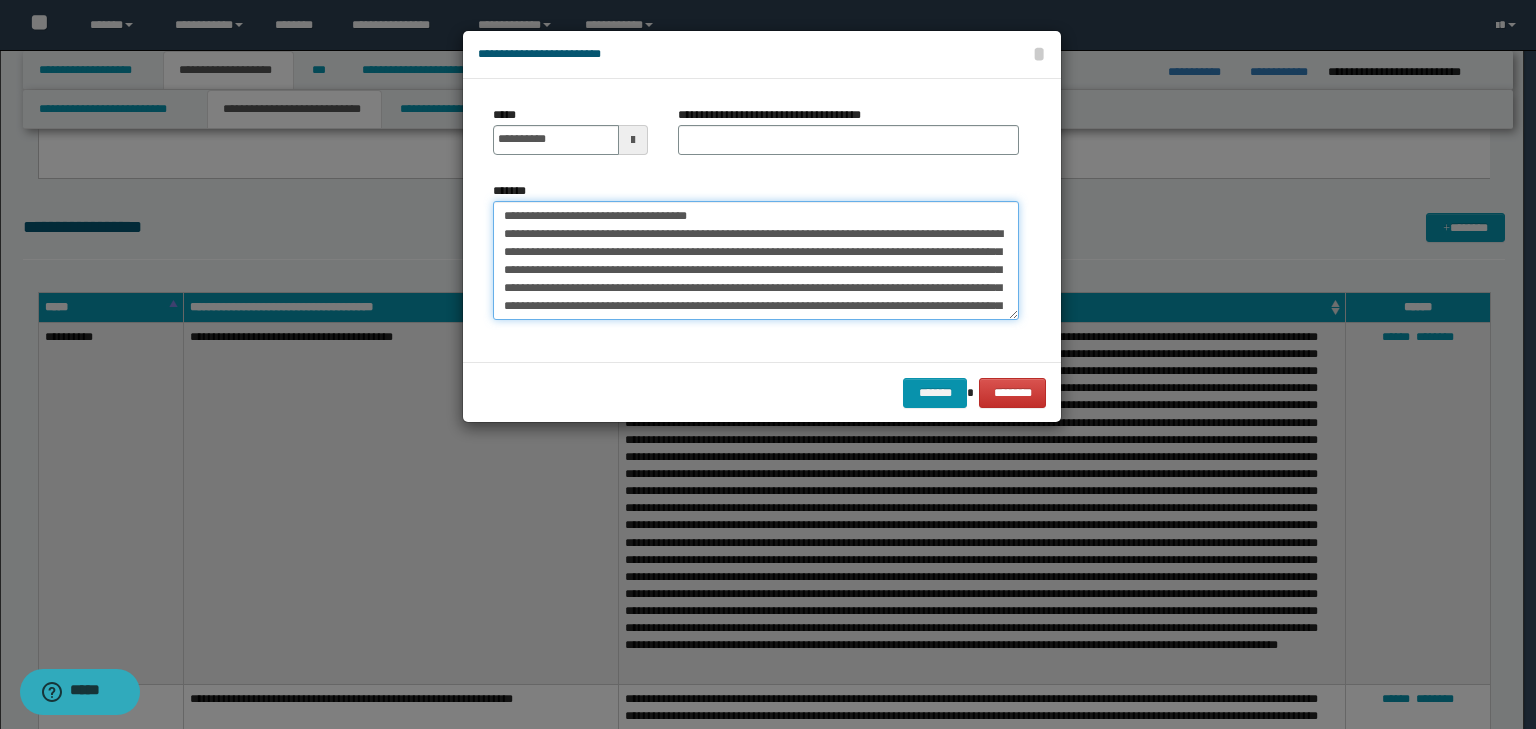drag, startPoint x: 680, startPoint y: 217, endPoint x: 464, endPoint y: 214, distance: 216.02083 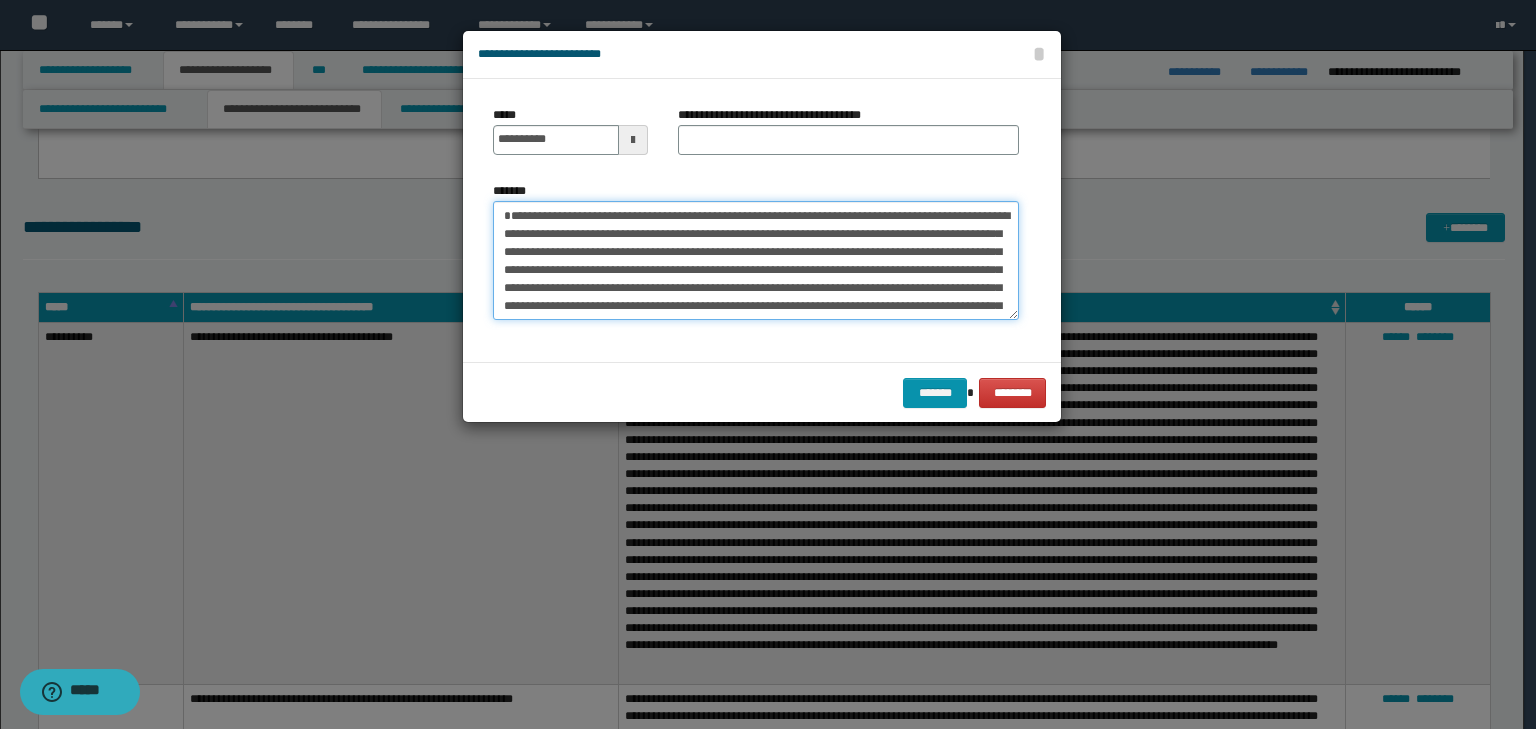 type on "**********" 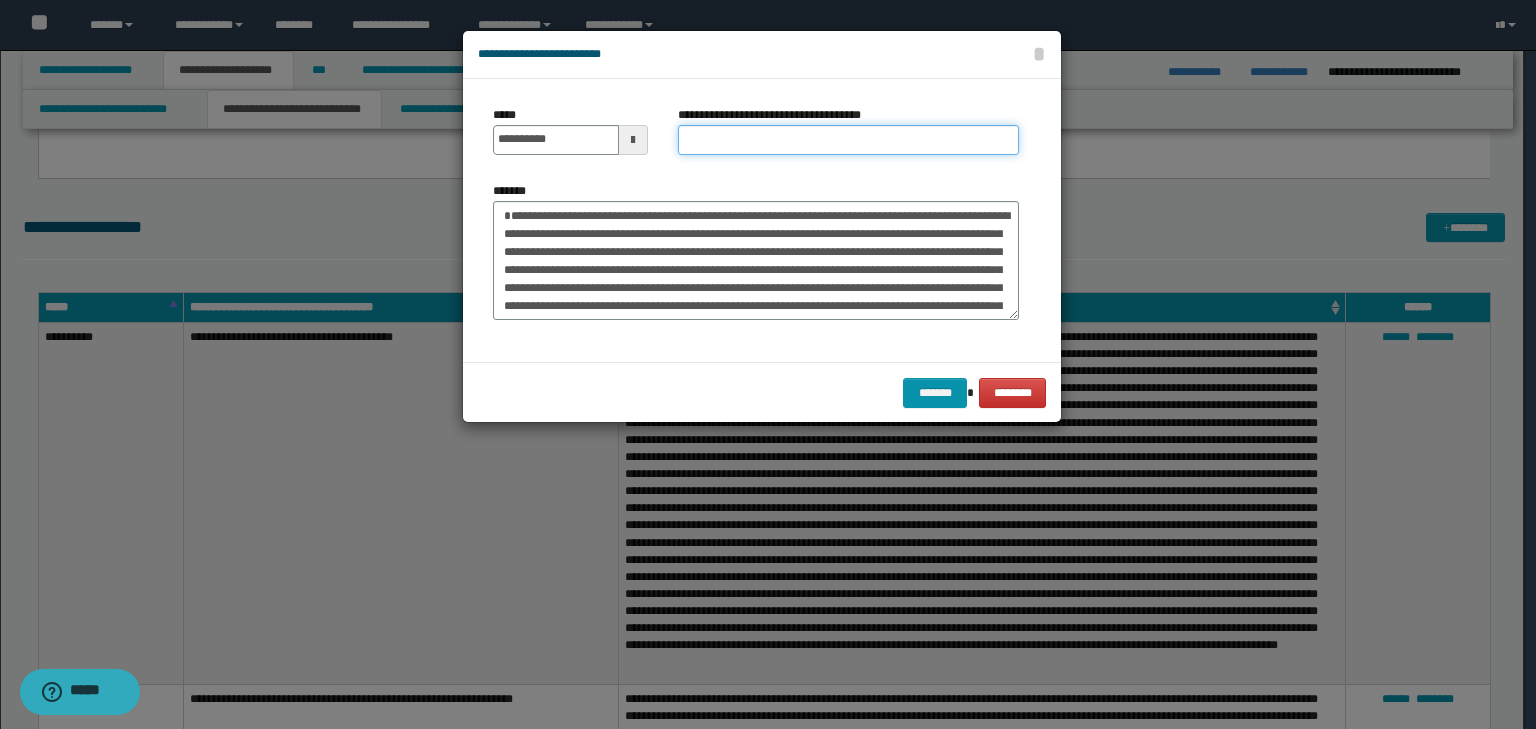 click on "**********" at bounding box center (848, 140) 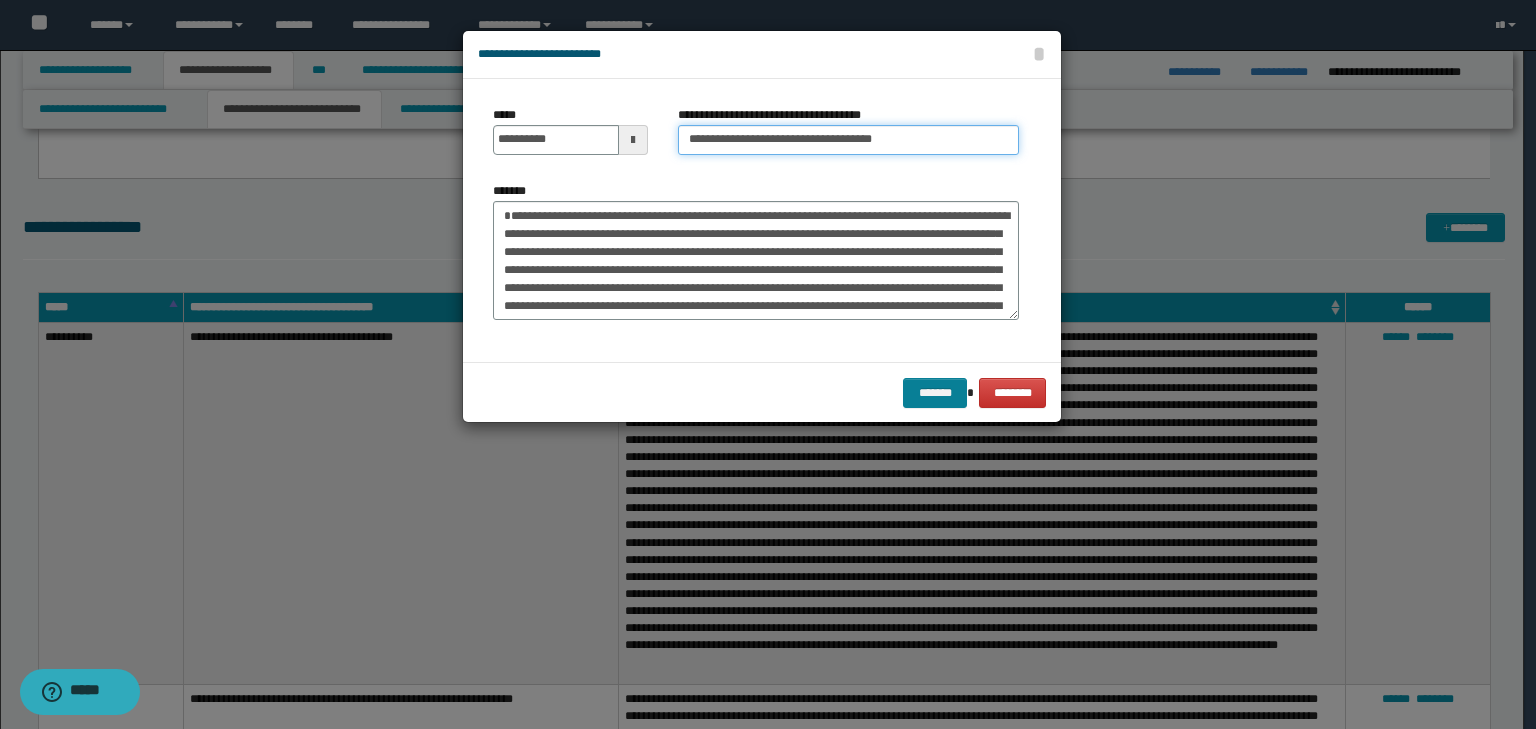 type on "**********" 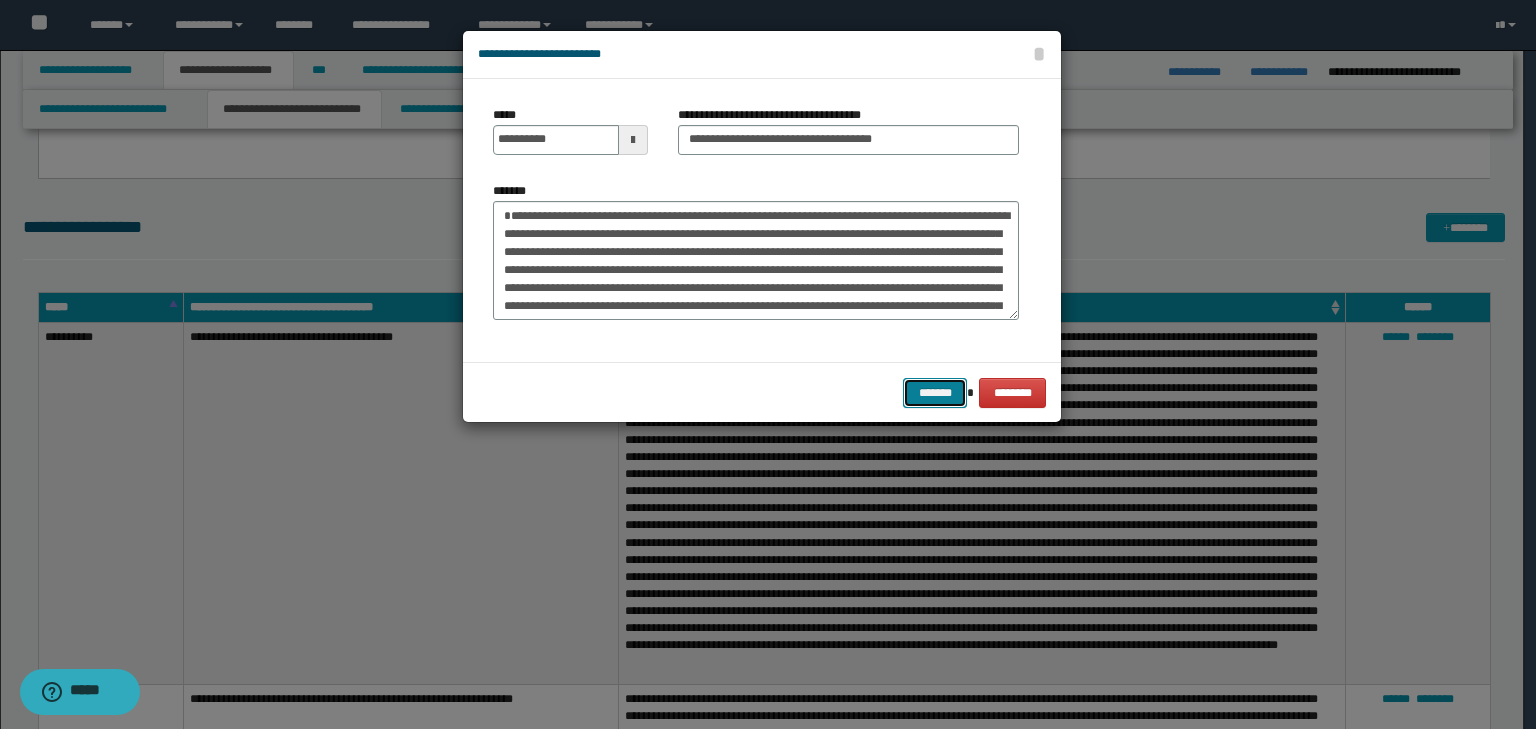click on "*******" at bounding box center (935, 393) 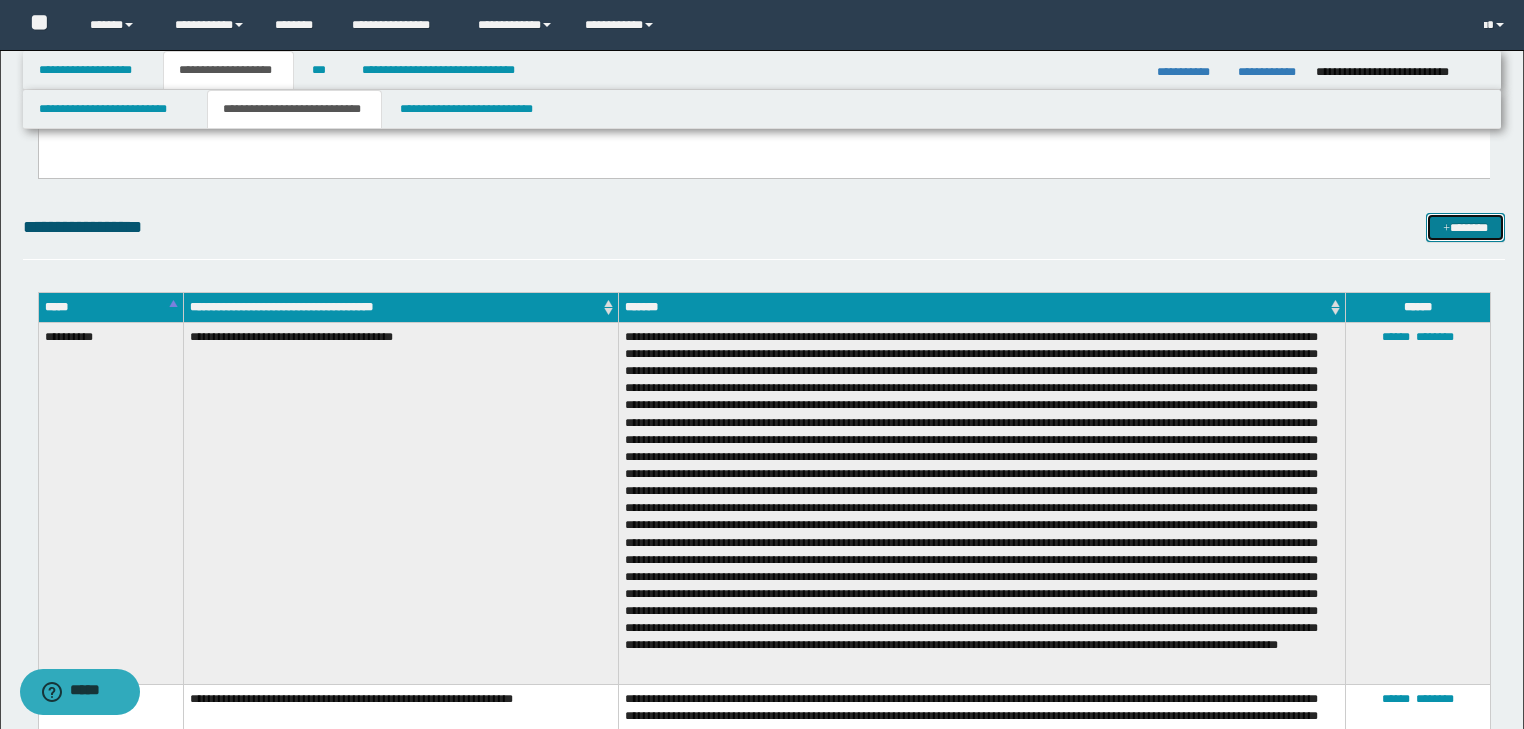 click on "*******" at bounding box center [1465, 228] 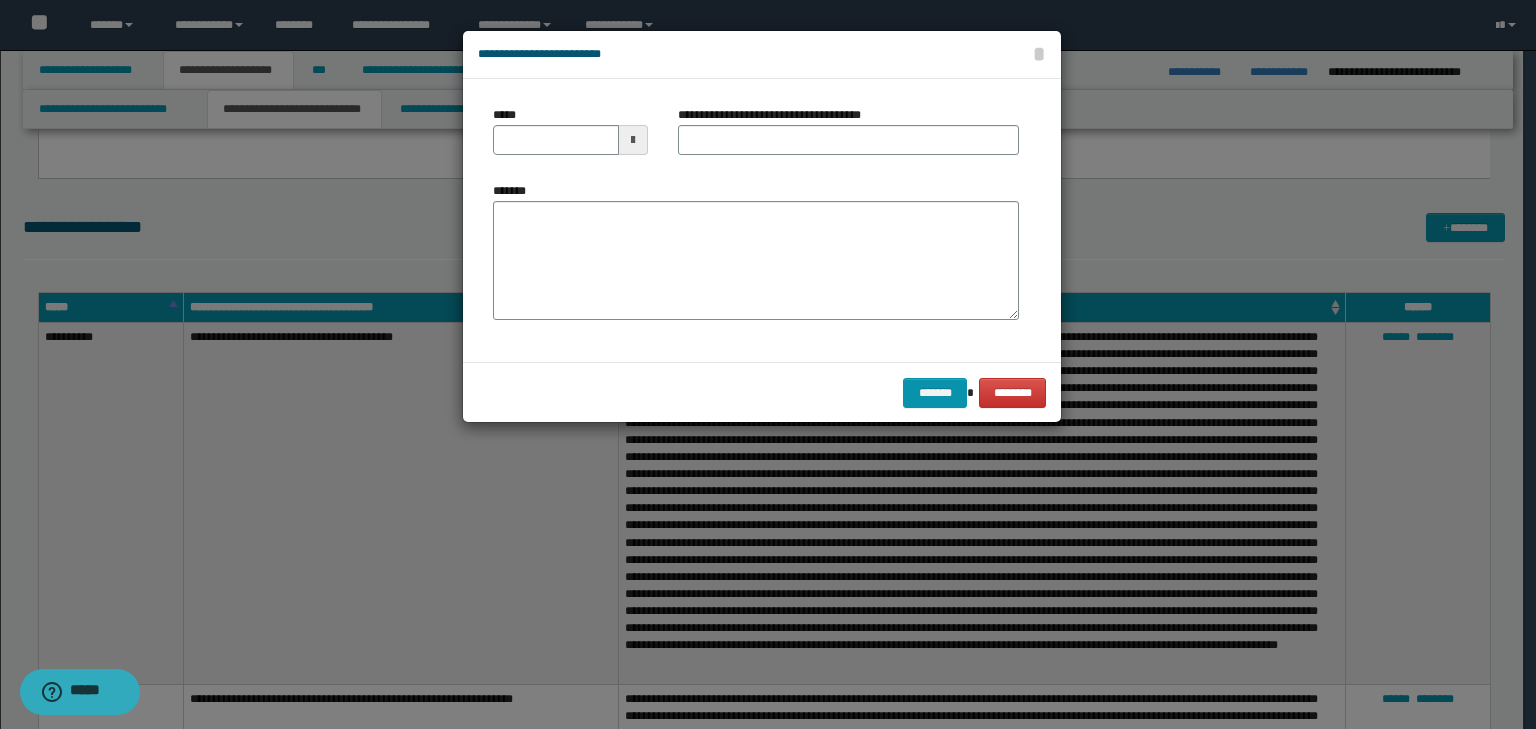 type 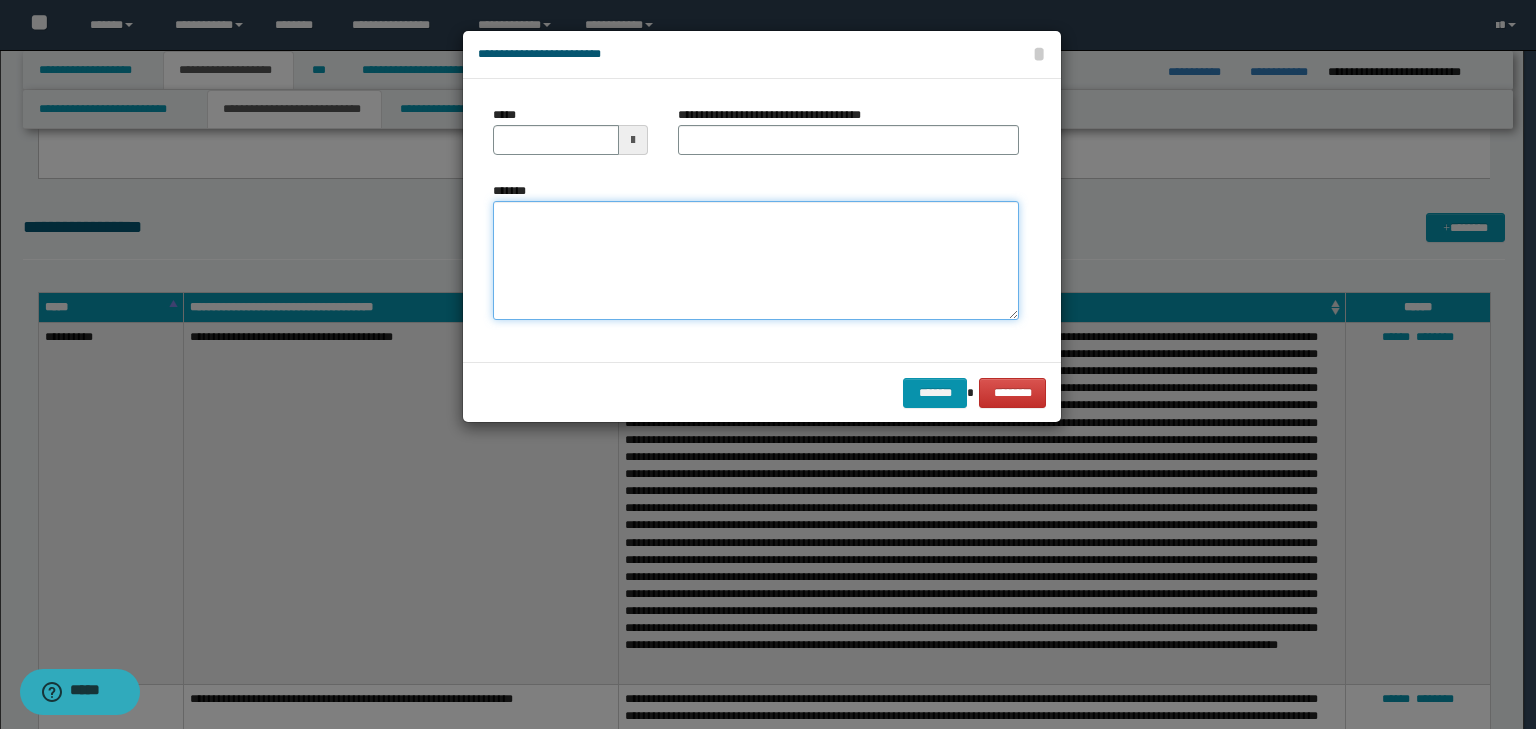 click on "*******" at bounding box center (756, 261) 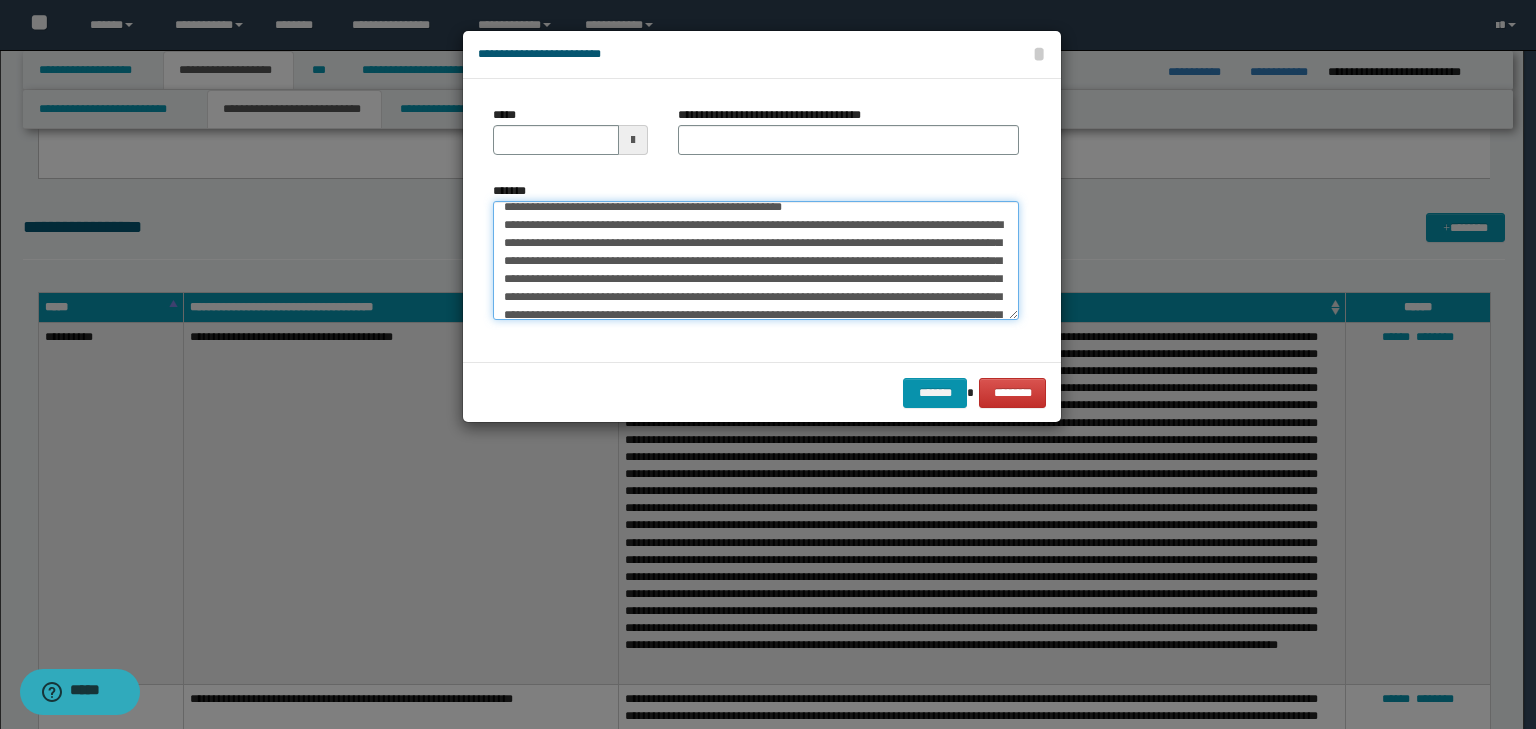 scroll, scrollTop: 0, scrollLeft: 0, axis: both 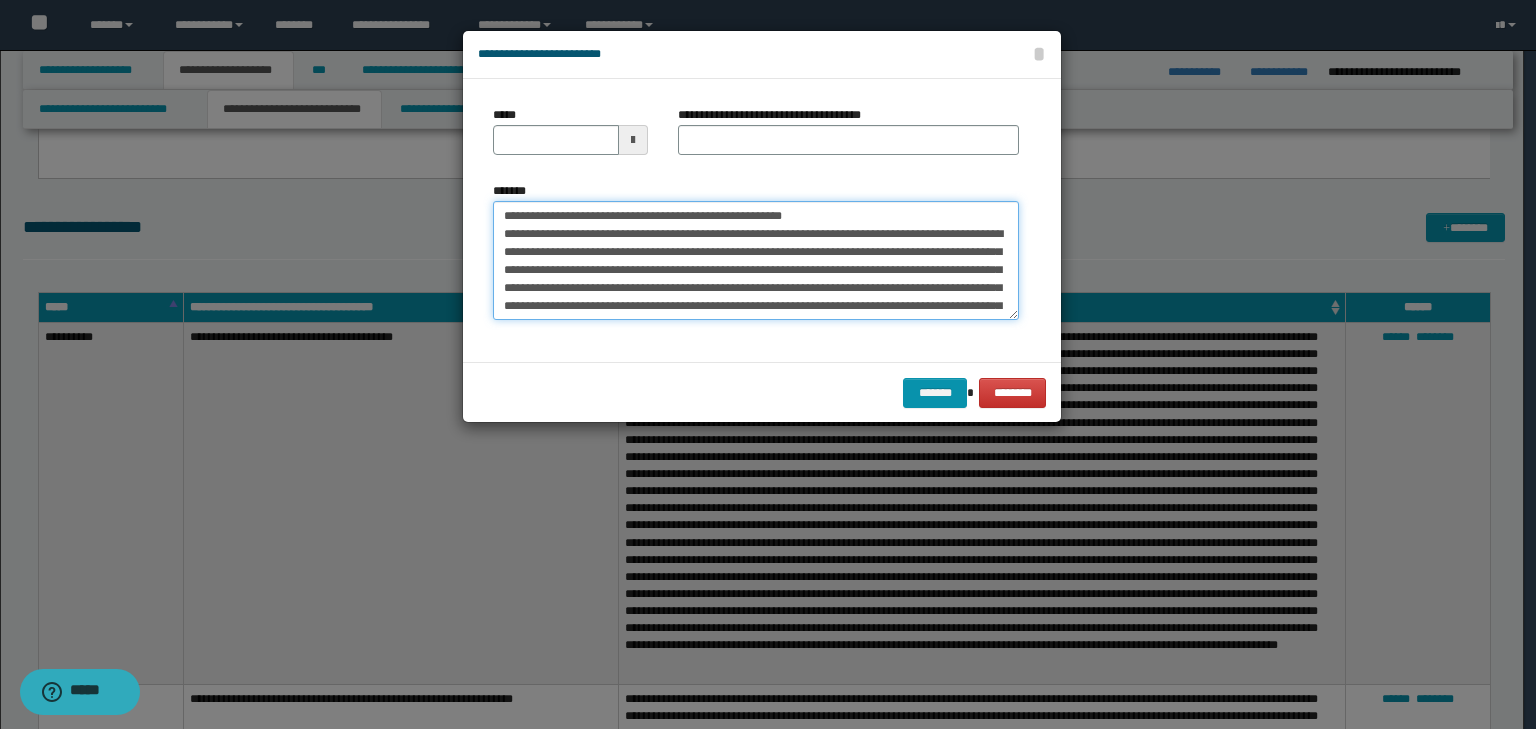 drag, startPoint x: 561, startPoint y: 215, endPoint x: 444, endPoint y: 199, distance: 118.08895 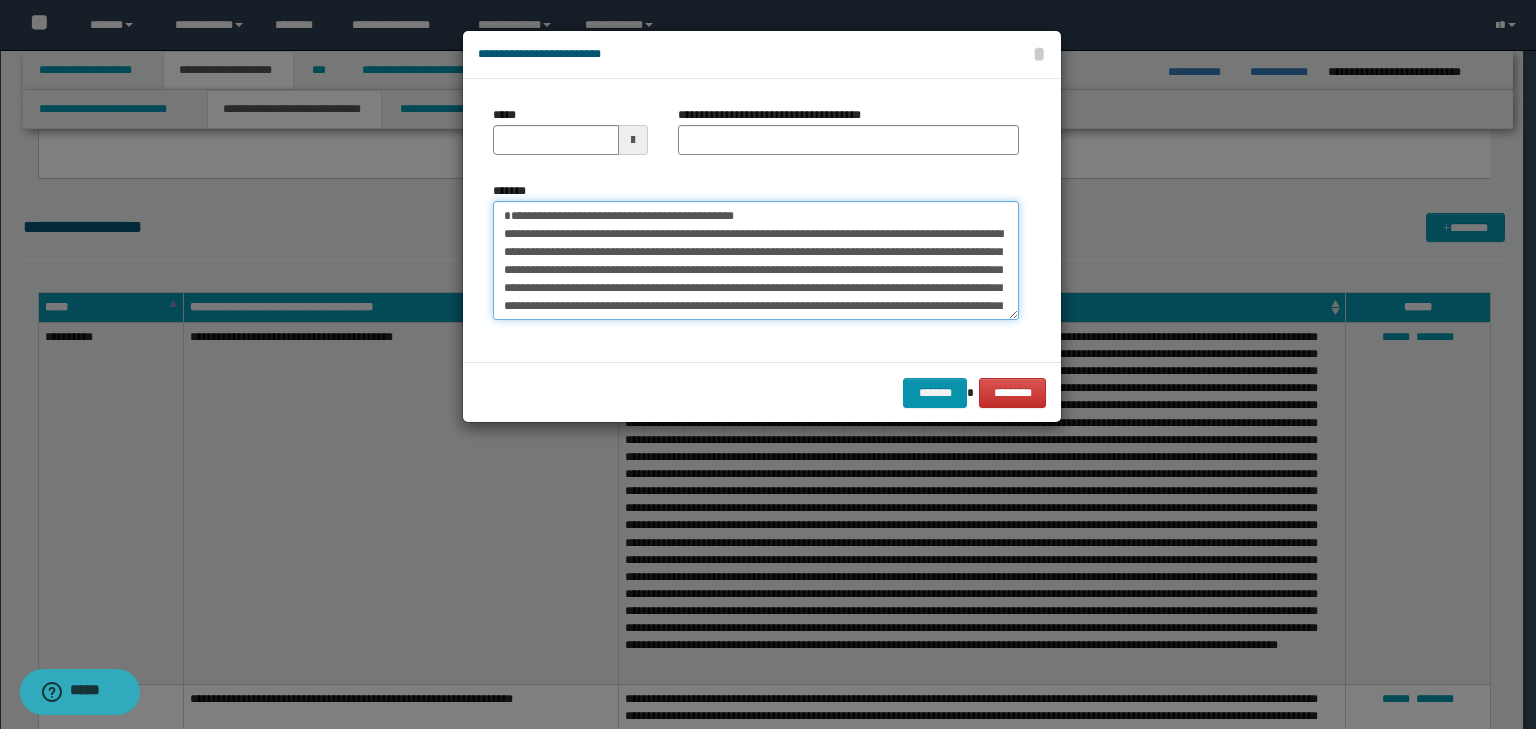 type 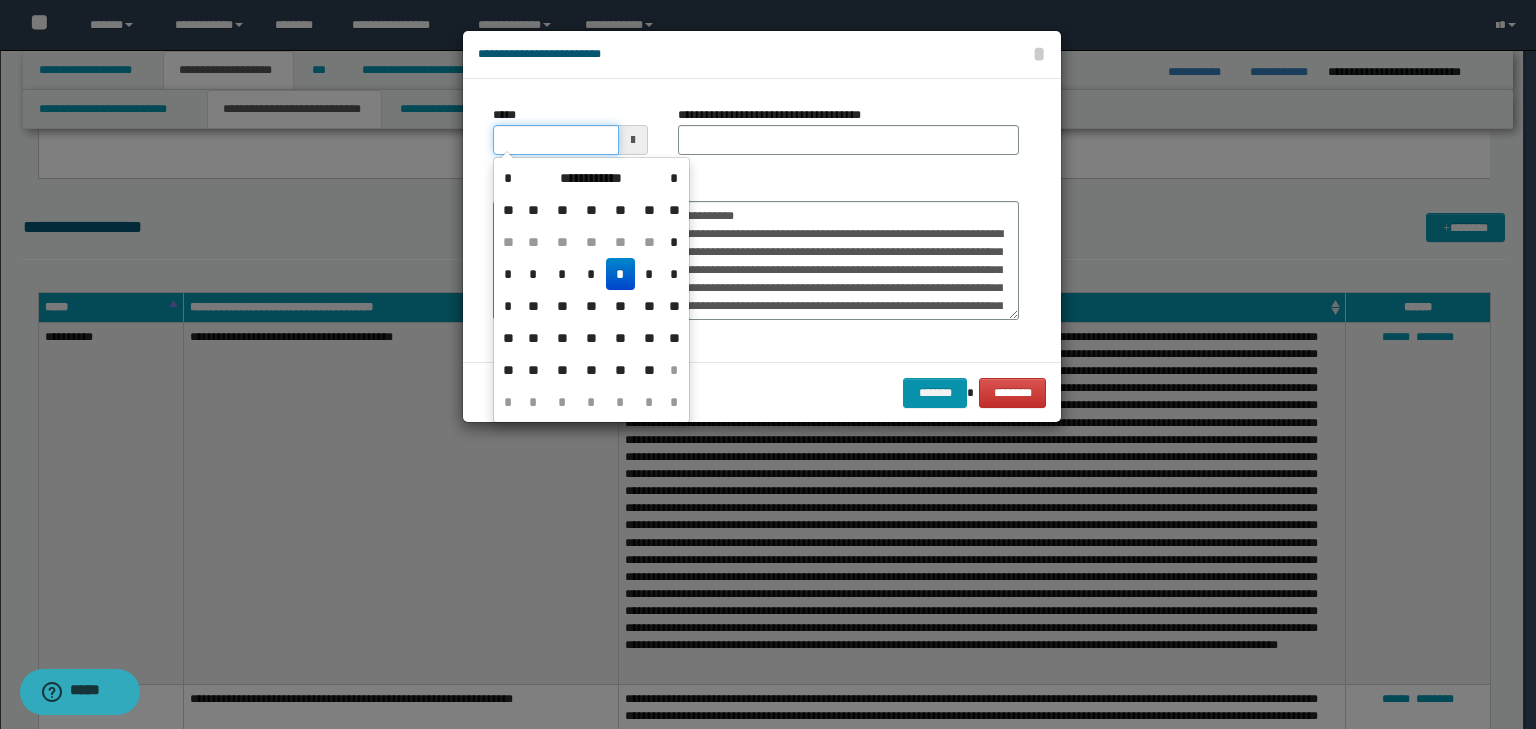click on "*****" at bounding box center [556, 140] 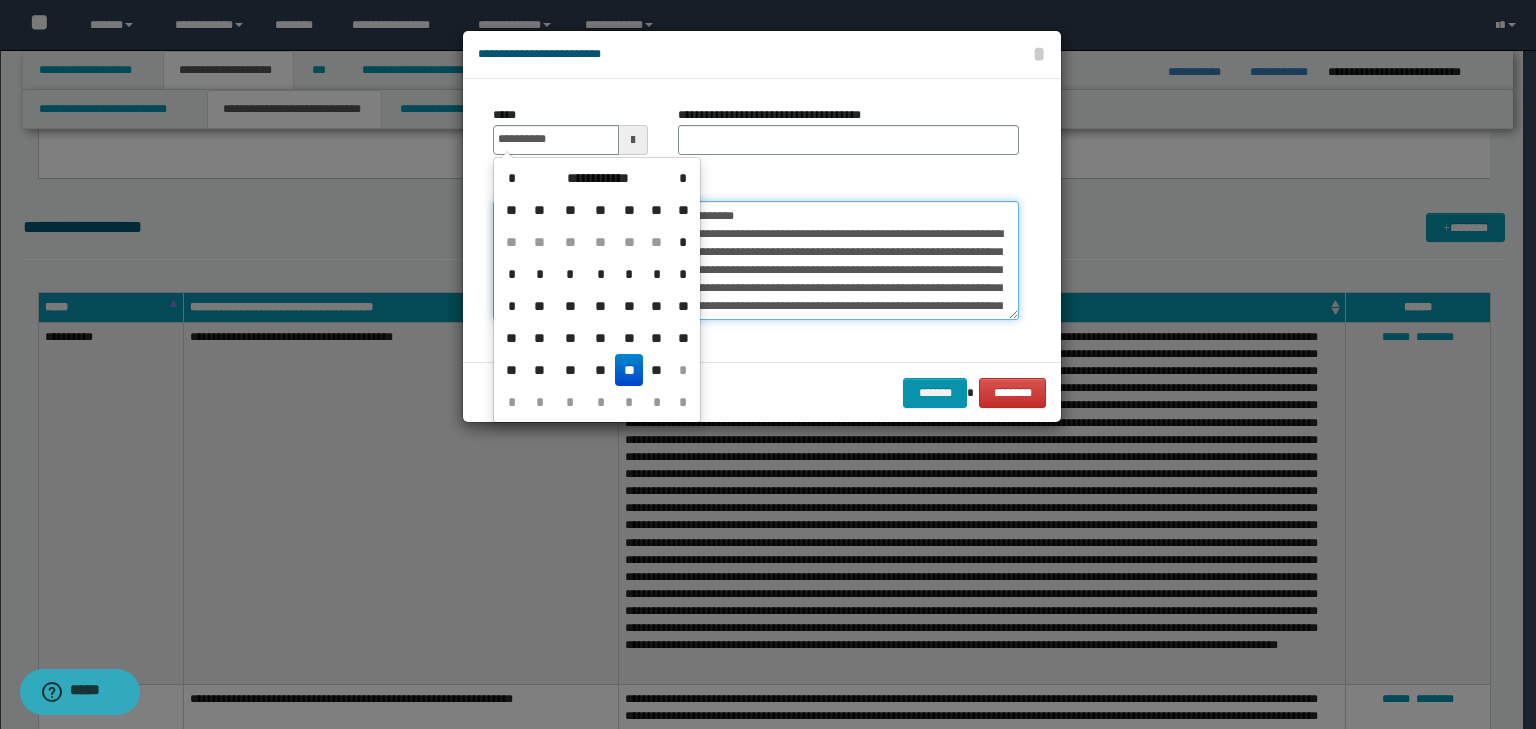 type on "**********" 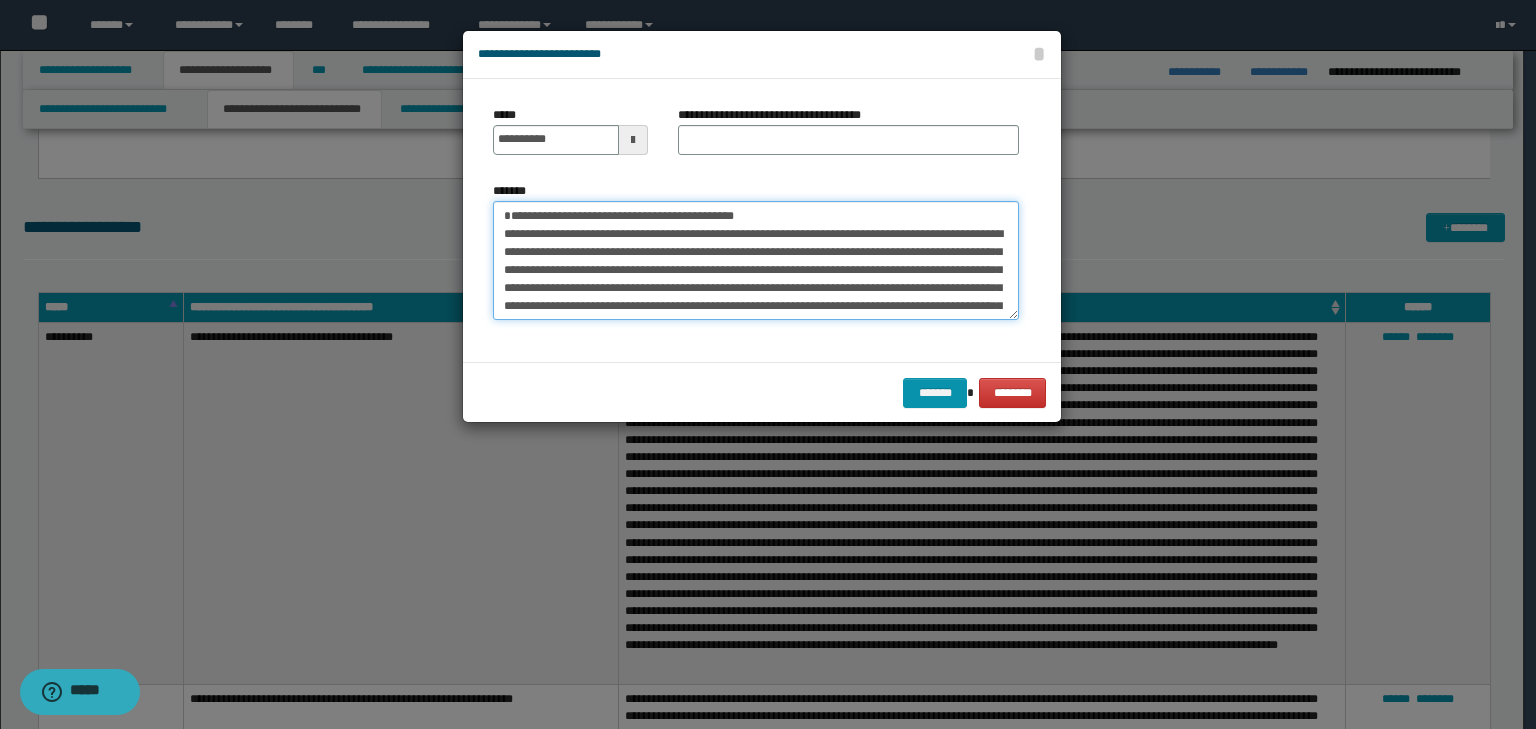 drag, startPoint x: 767, startPoint y: 208, endPoint x: 350, endPoint y: 179, distance: 418.00717 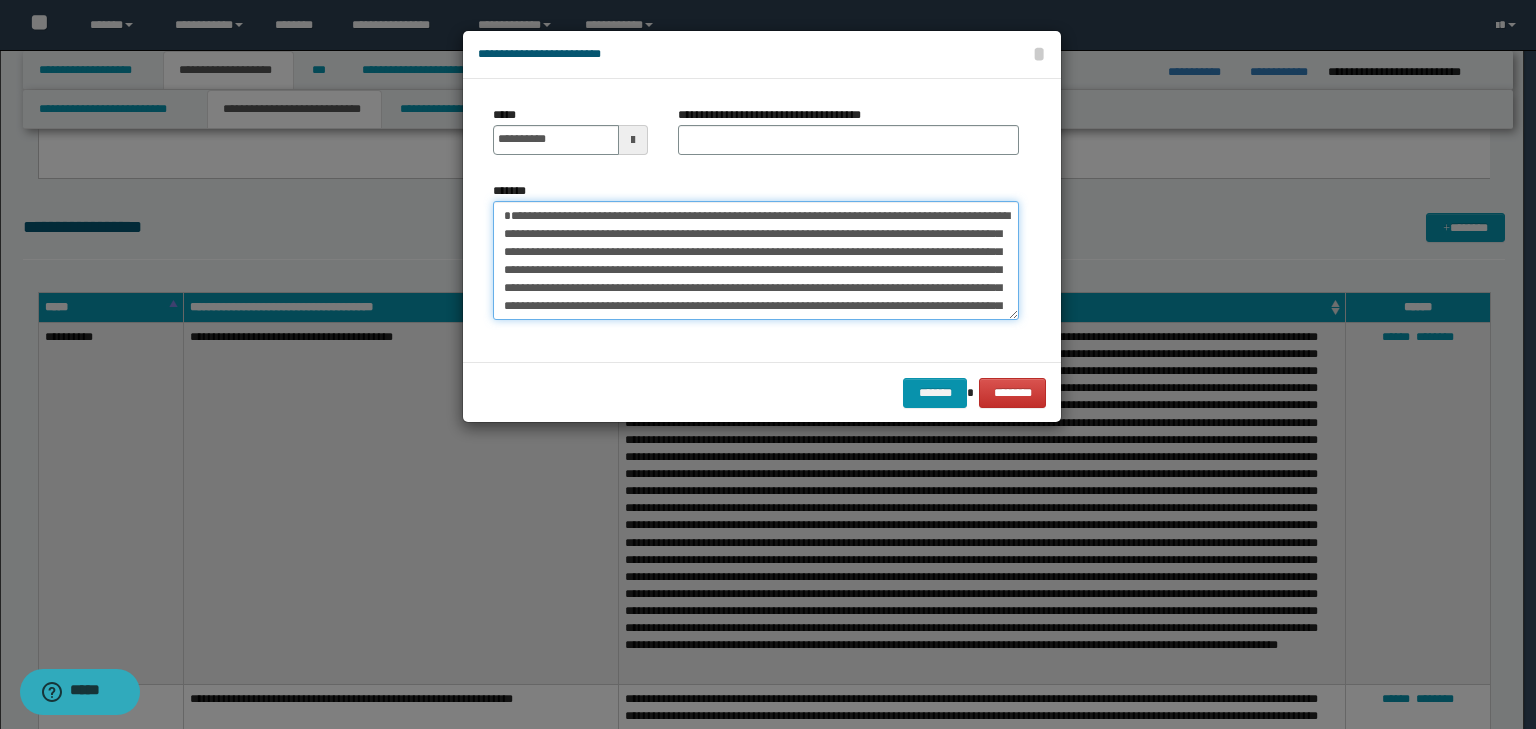 type on "**********" 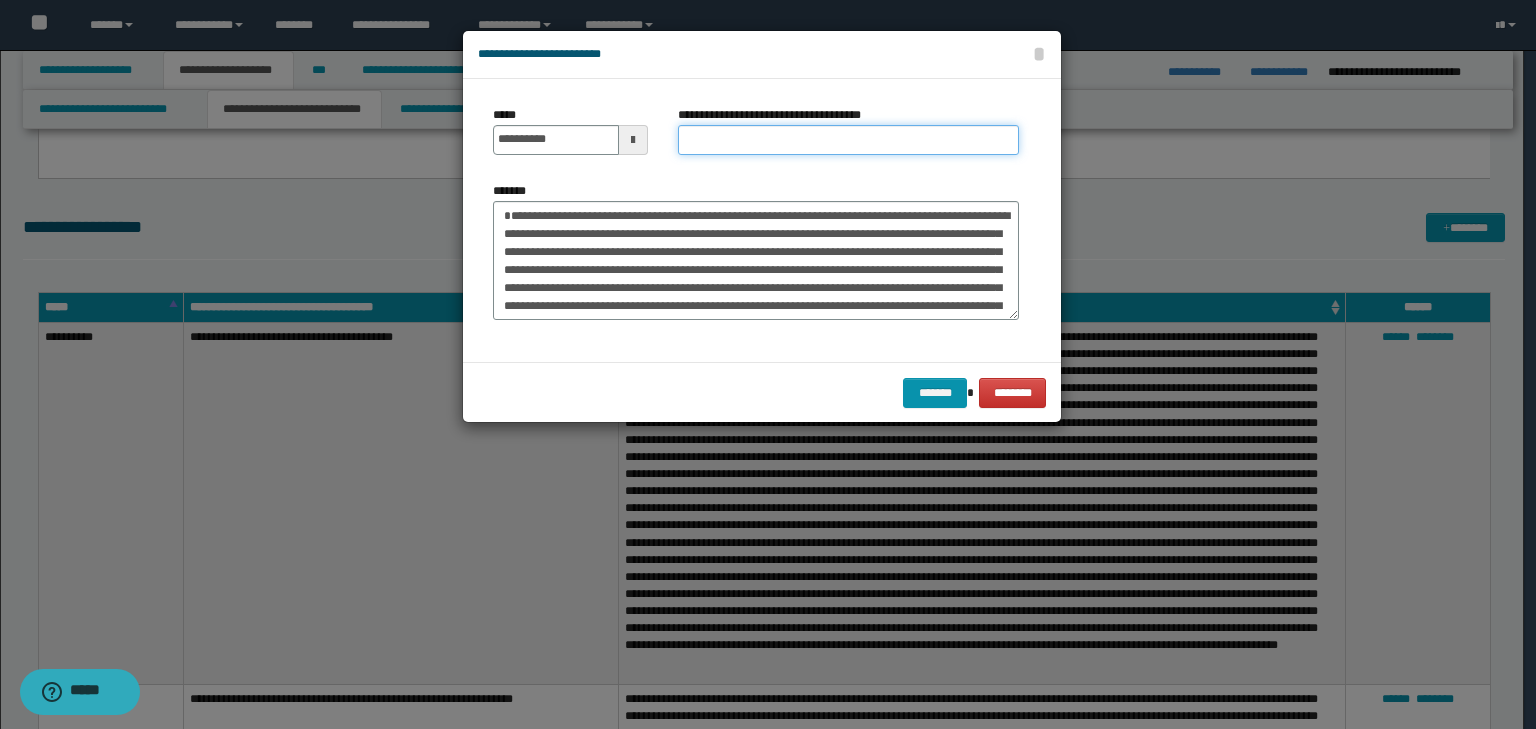 click on "**********" at bounding box center [848, 140] 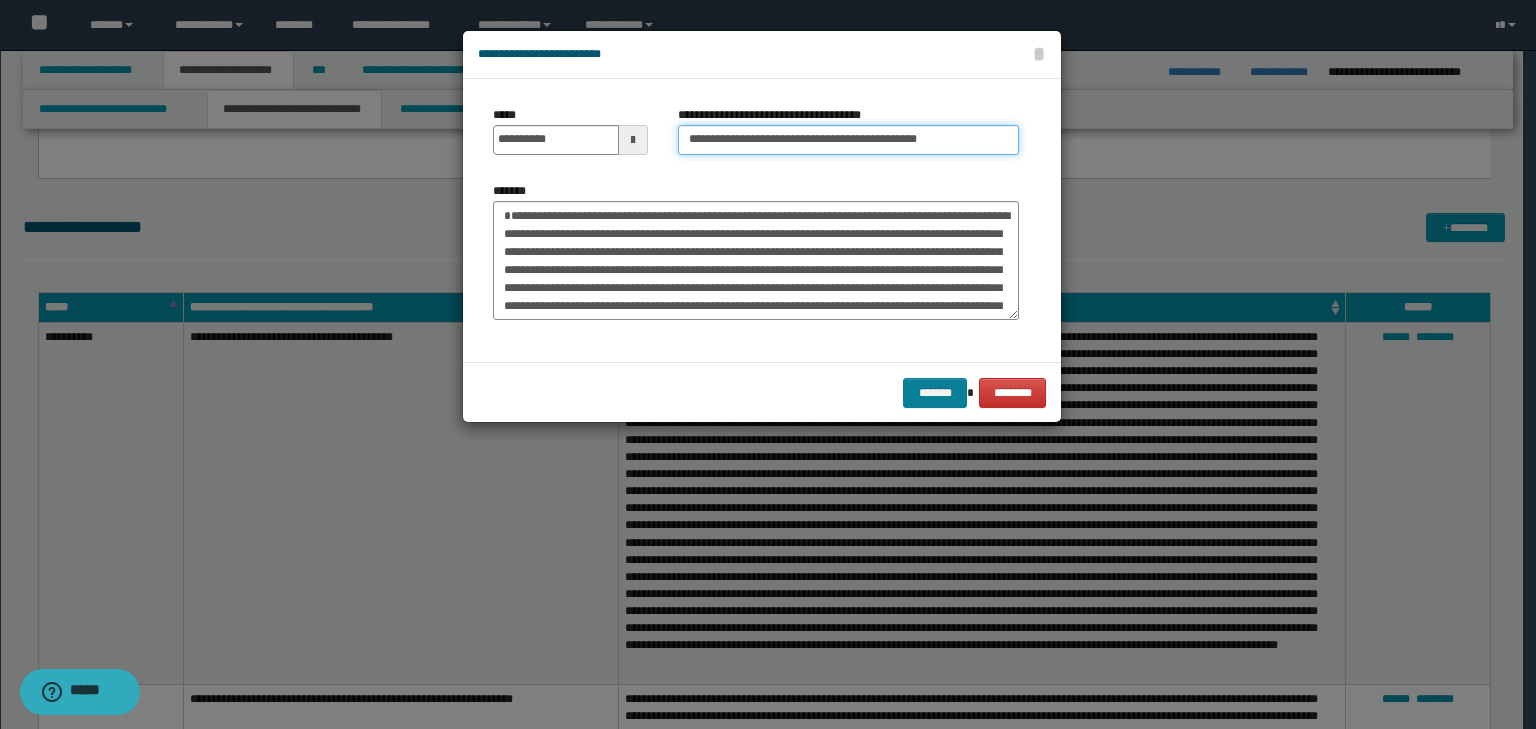 type on "**********" 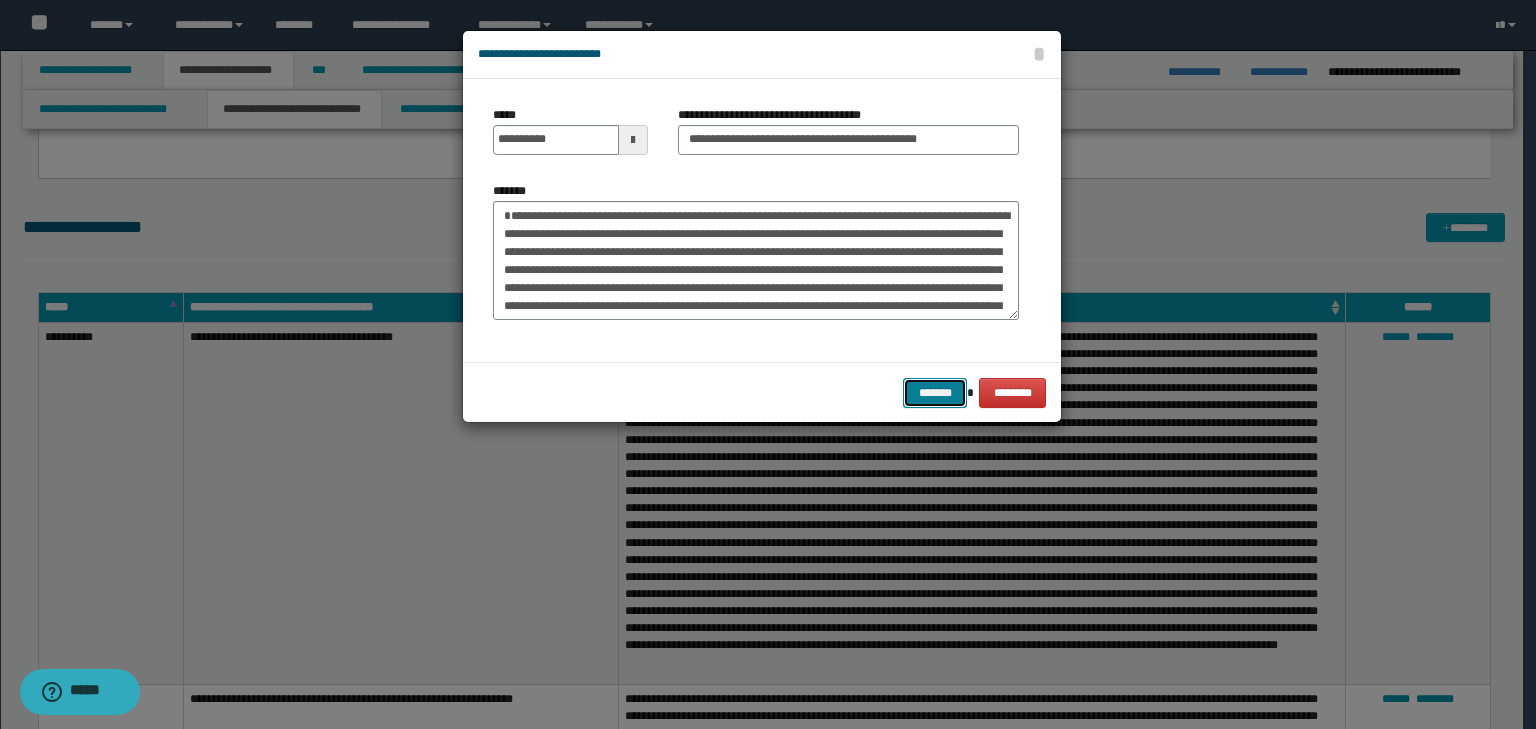 click on "*******" at bounding box center (935, 393) 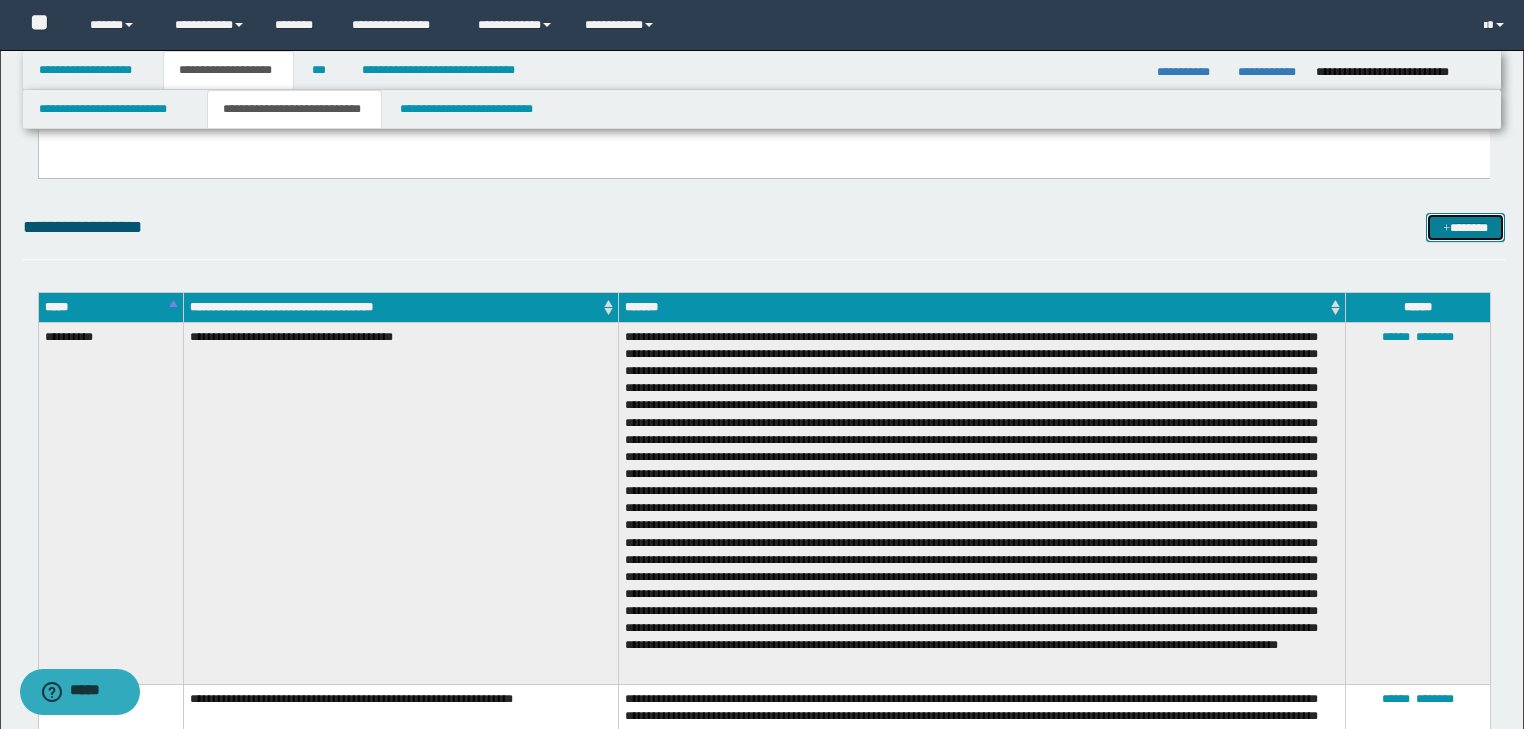 drag, startPoint x: 1455, startPoint y: 227, endPoint x: 1231, endPoint y: 162, distance: 233.24022 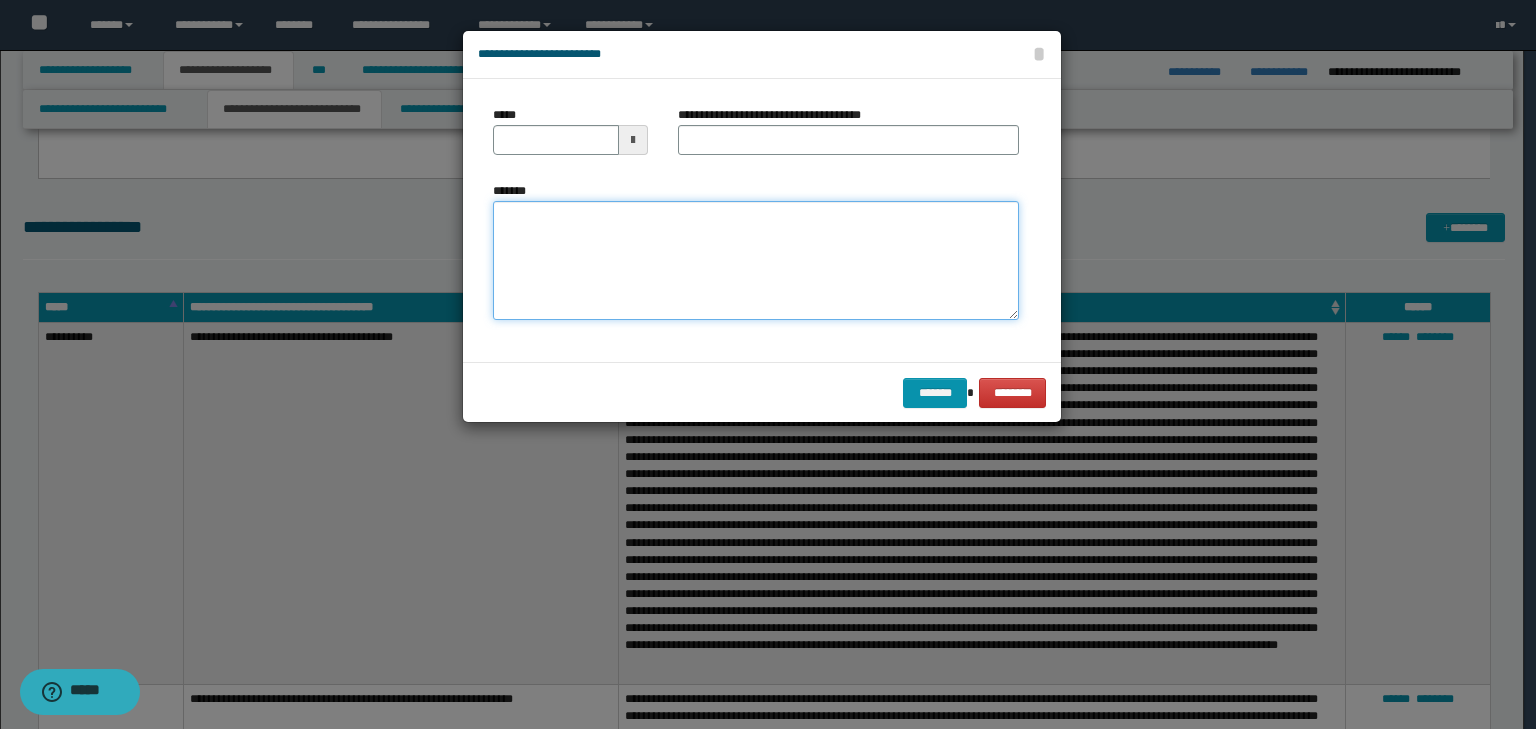 click on "*******" at bounding box center [756, 261] 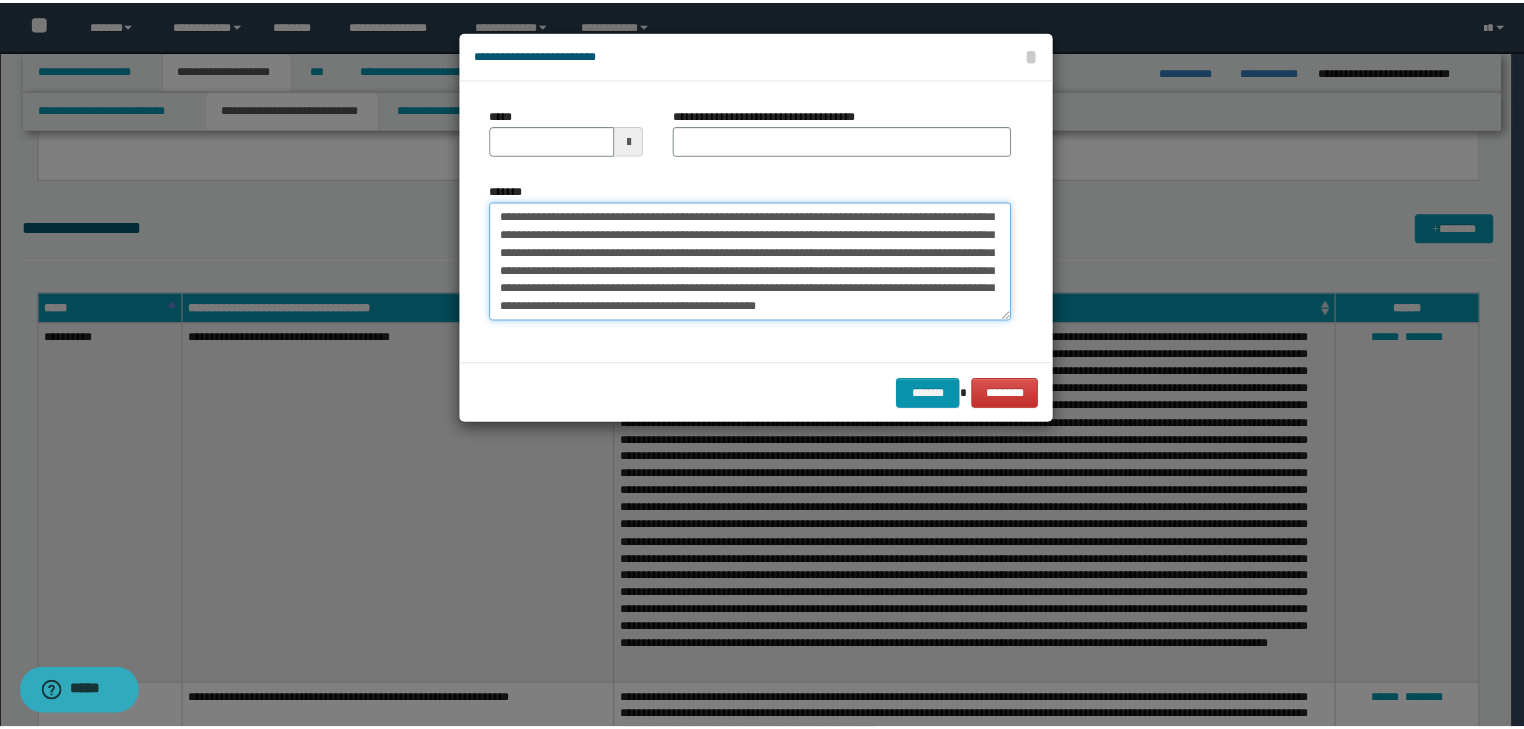 scroll, scrollTop: 0, scrollLeft: 0, axis: both 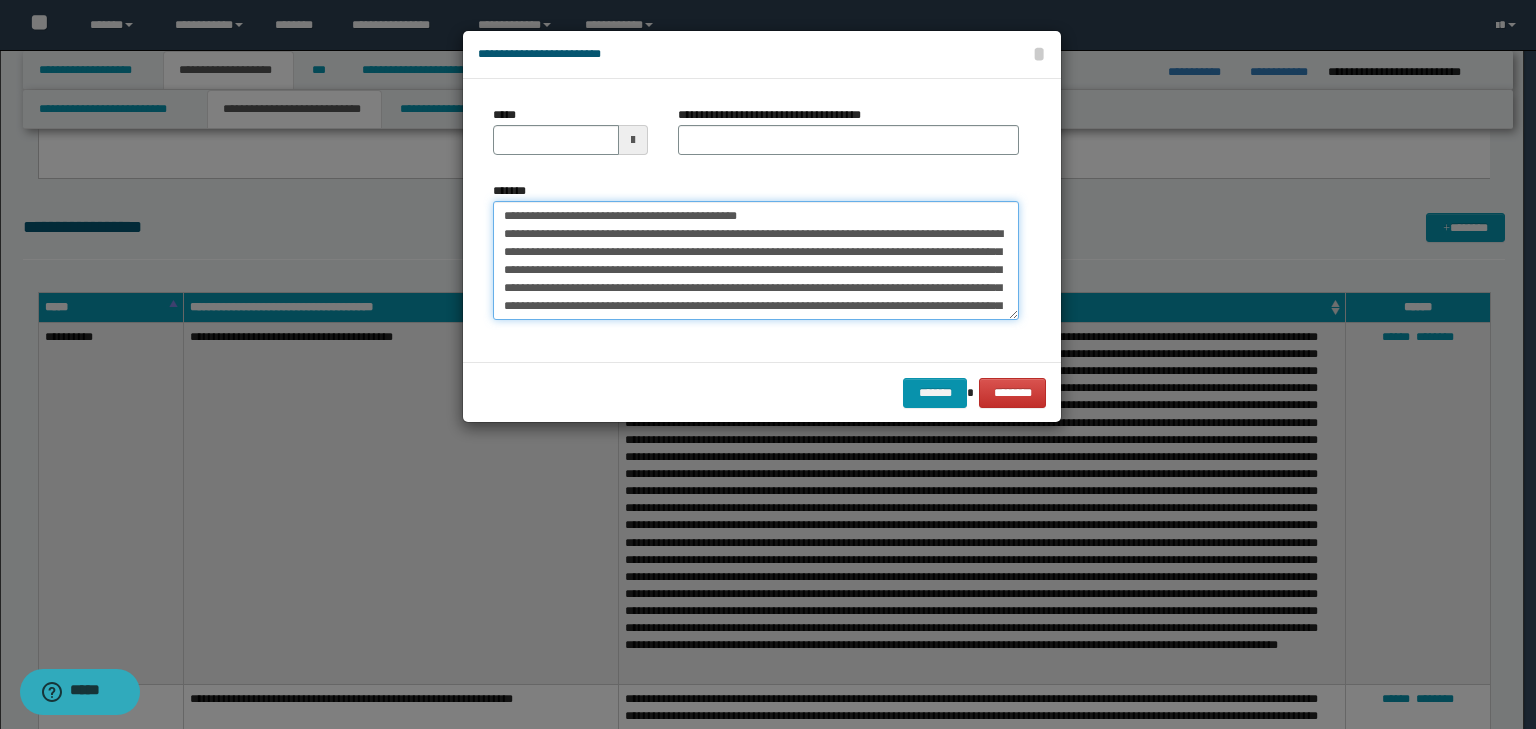 drag, startPoint x: 566, startPoint y: 215, endPoint x: 448, endPoint y: 196, distance: 119.519875 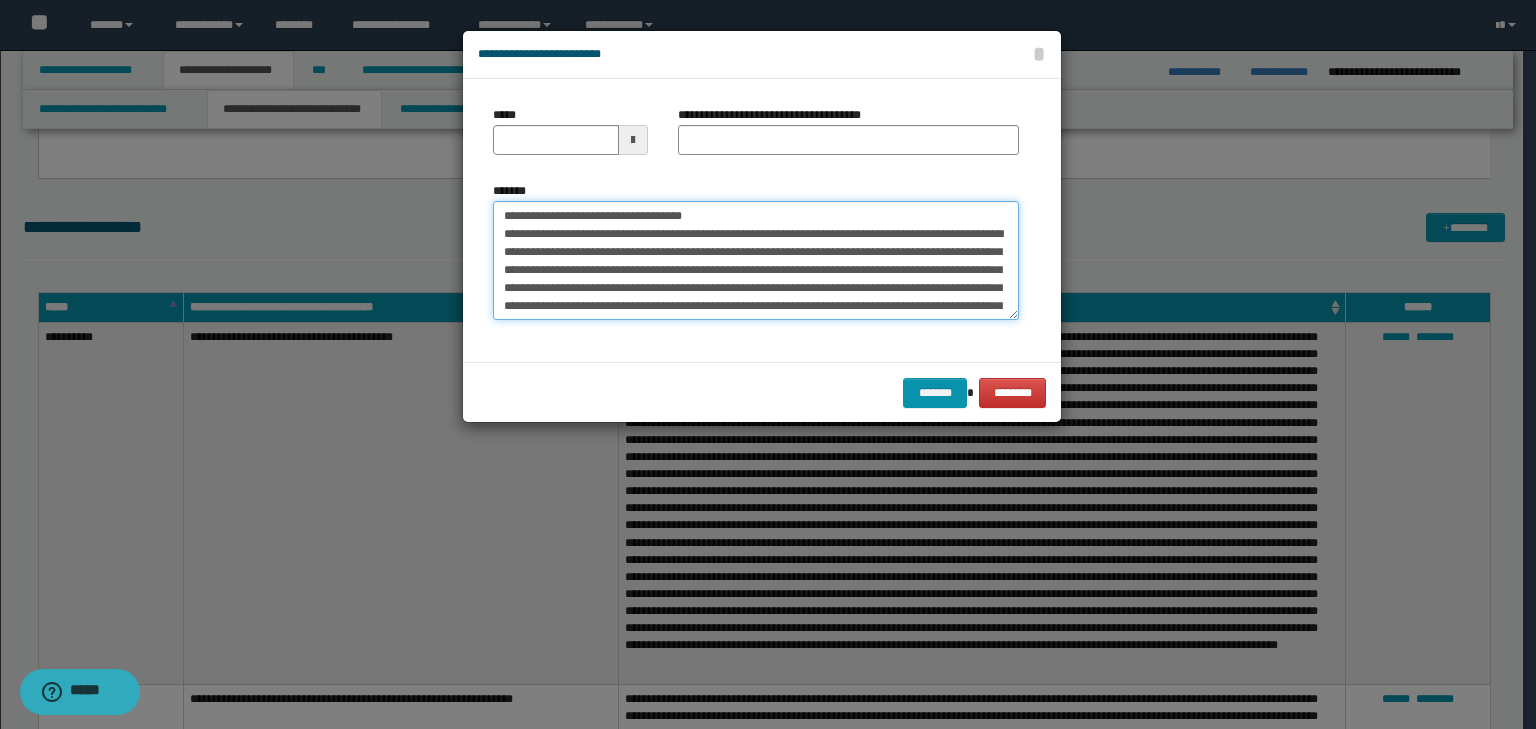 type 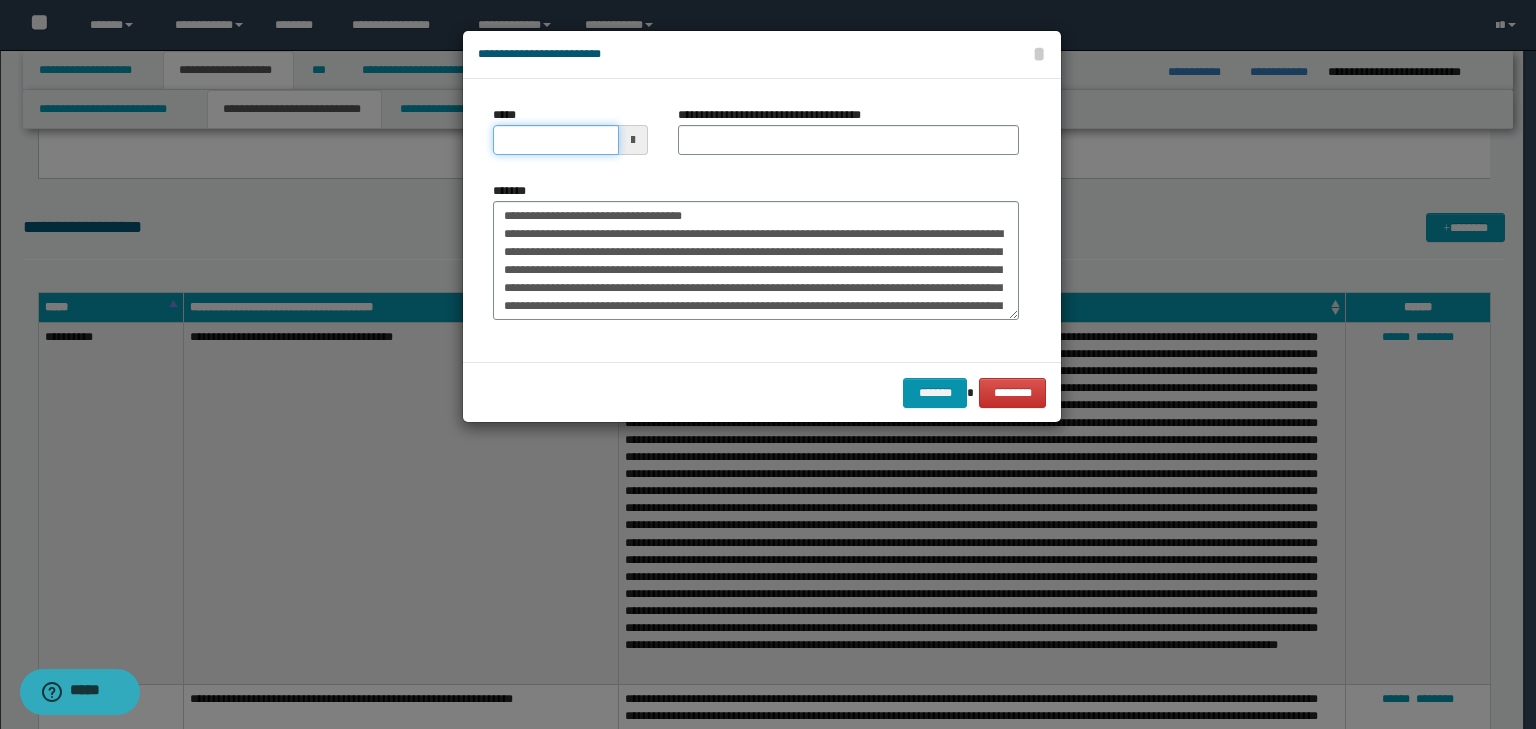 click on "*****" at bounding box center (556, 140) 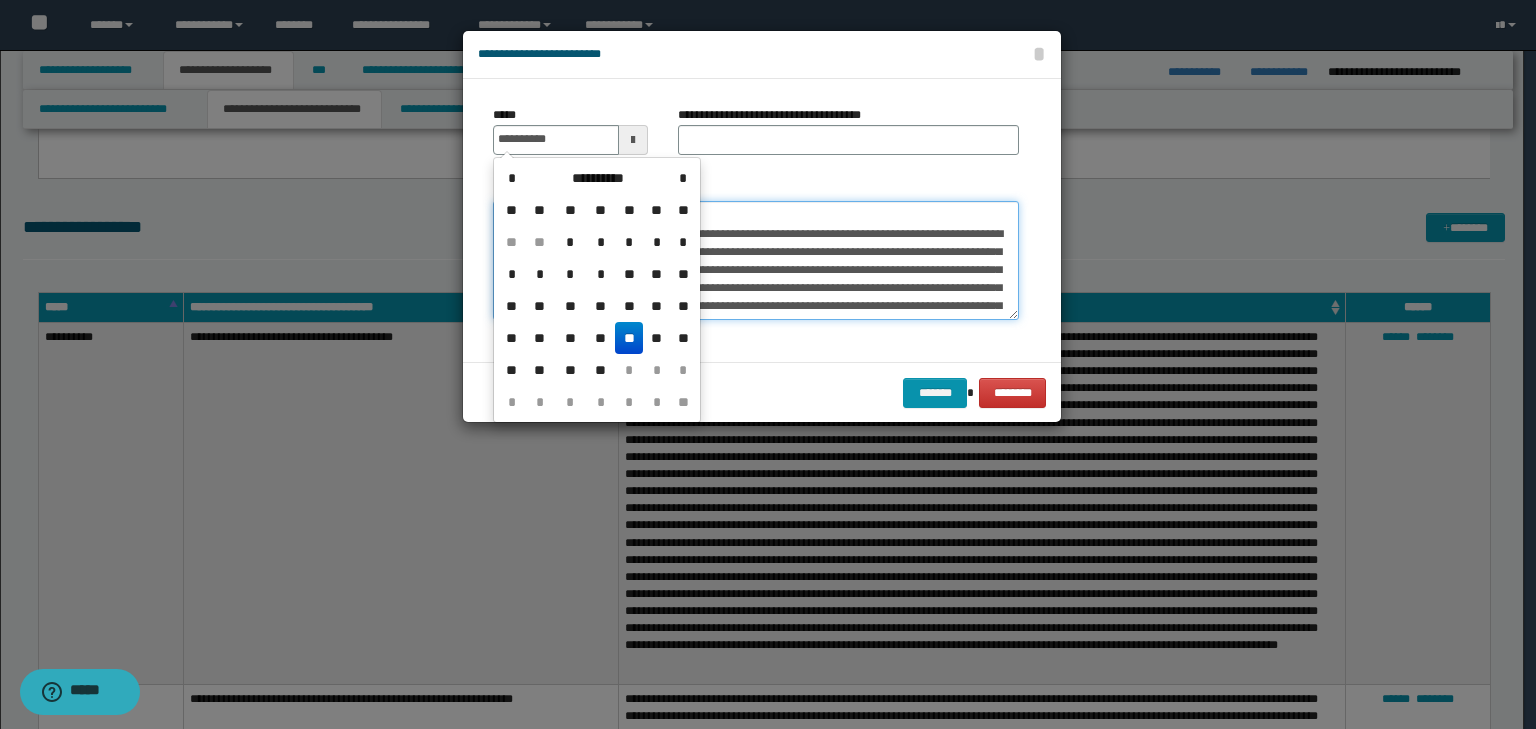 type on "**********" 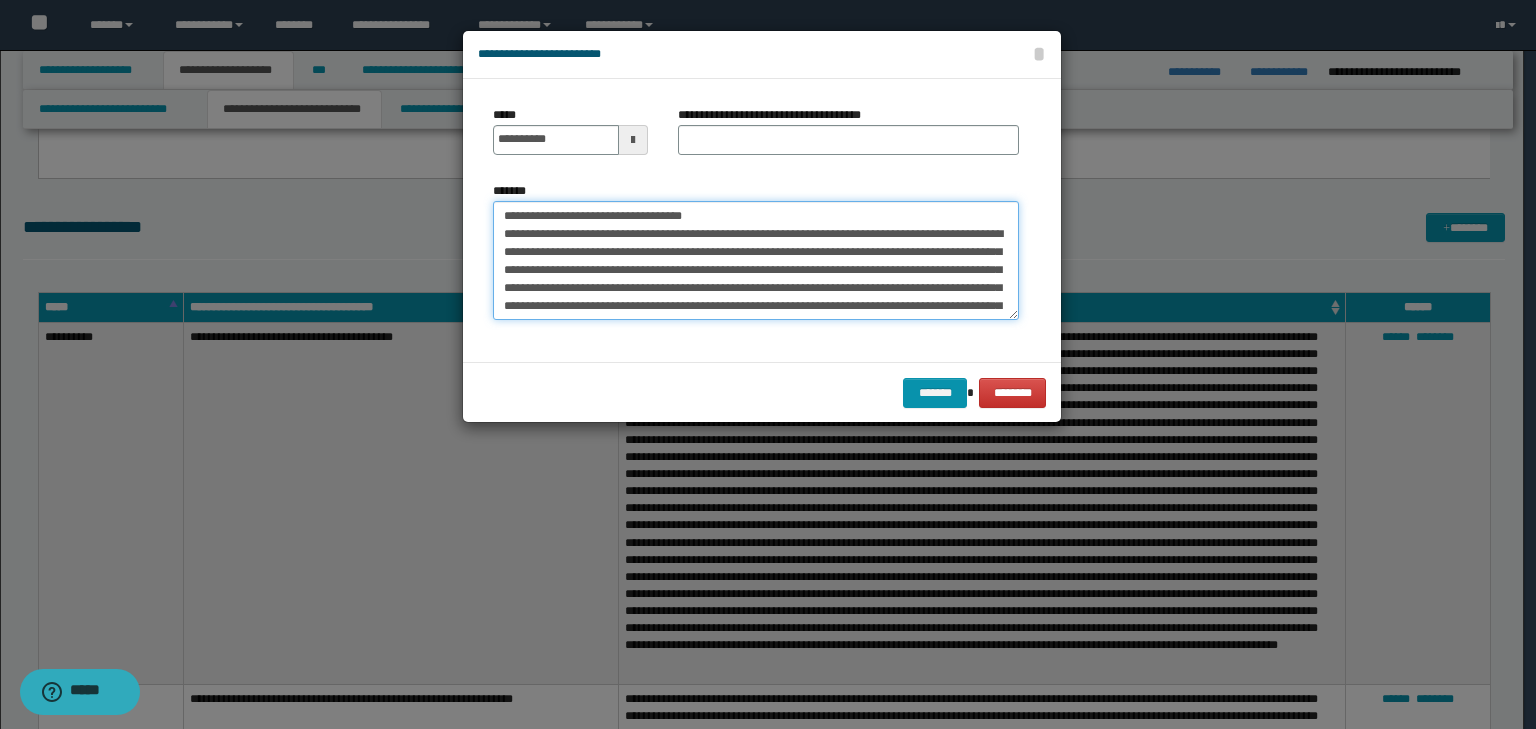 drag, startPoint x: 772, startPoint y: 208, endPoint x: 392, endPoint y: 184, distance: 380.75714 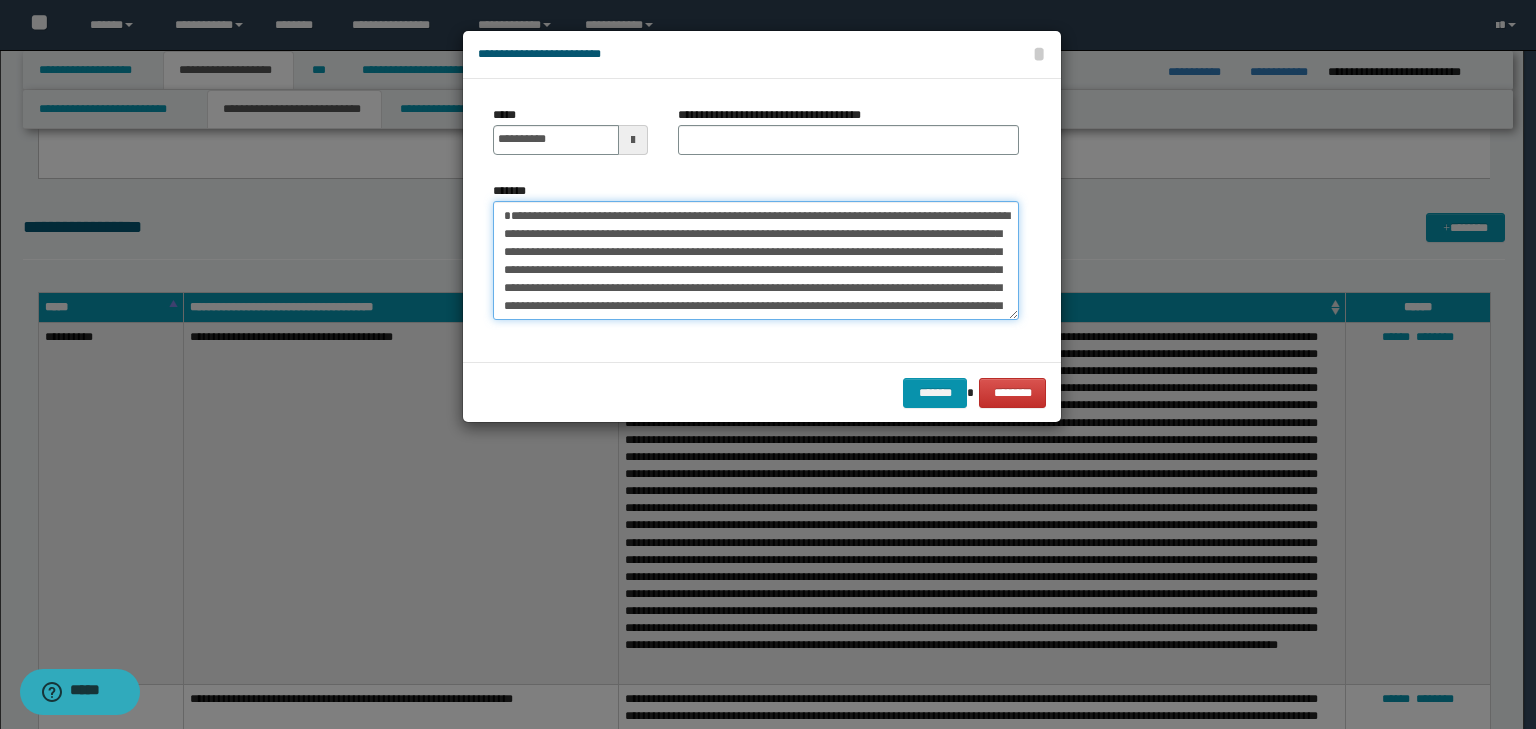 type on "**********" 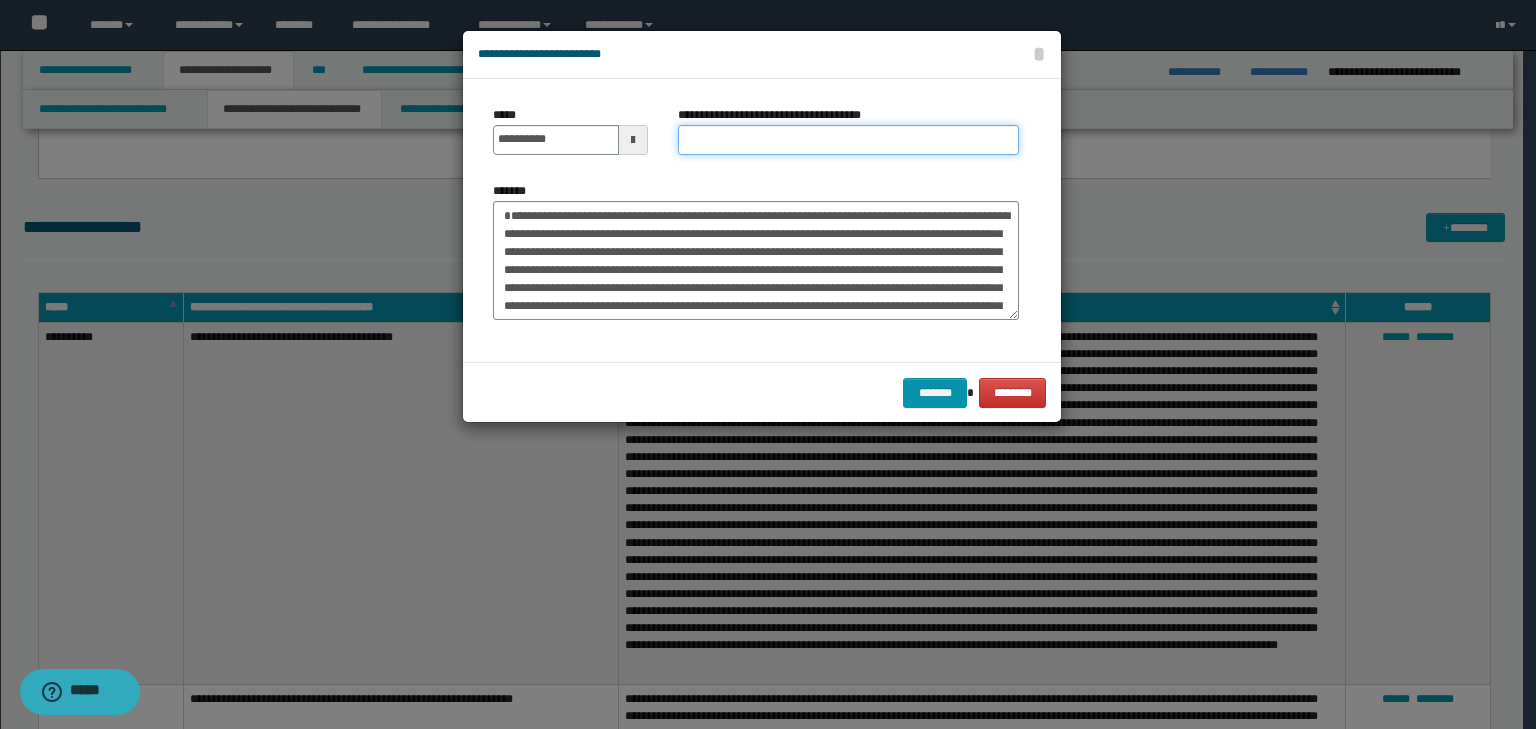 click on "**********" at bounding box center [848, 140] 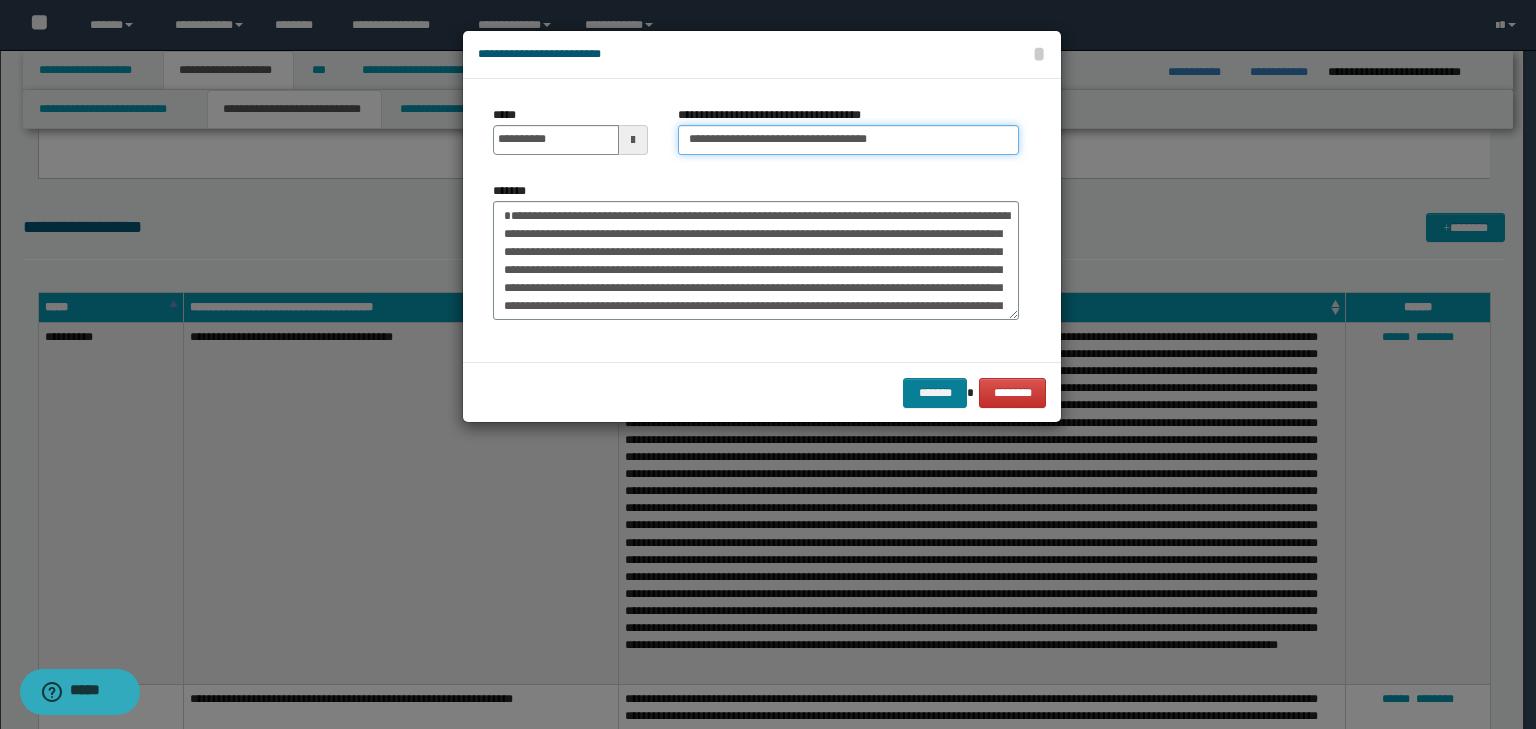 type on "**********" 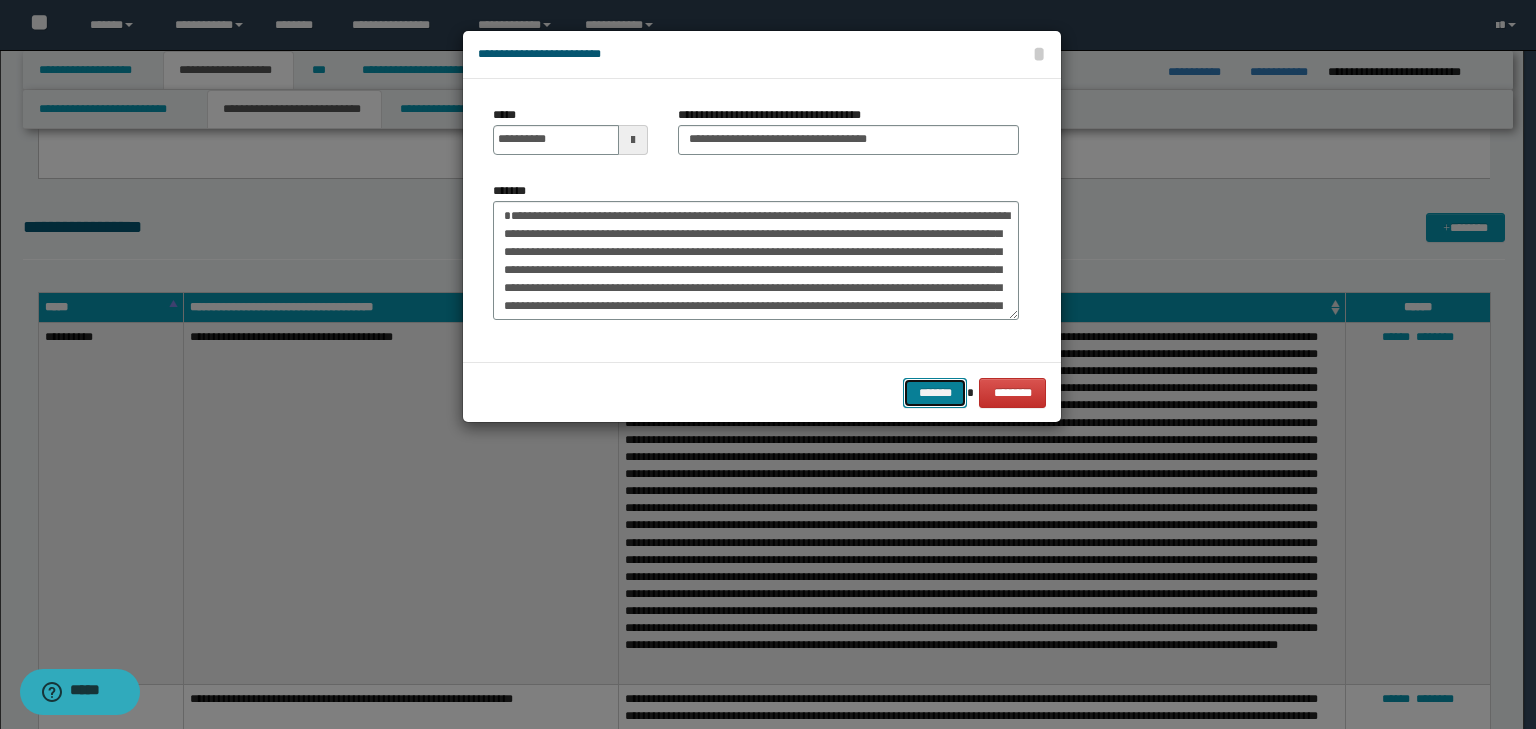click on "*******" at bounding box center (935, 393) 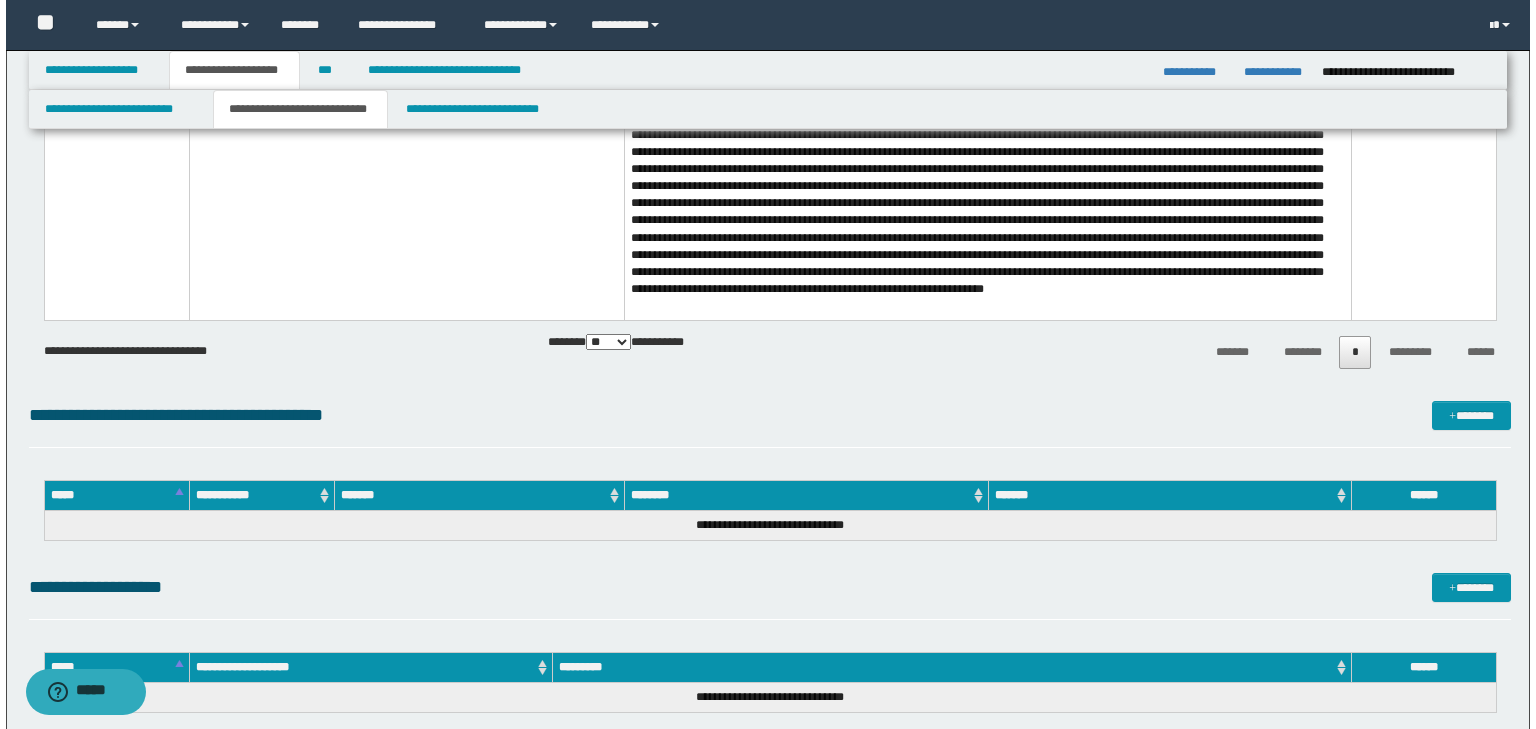 scroll, scrollTop: 5680, scrollLeft: 0, axis: vertical 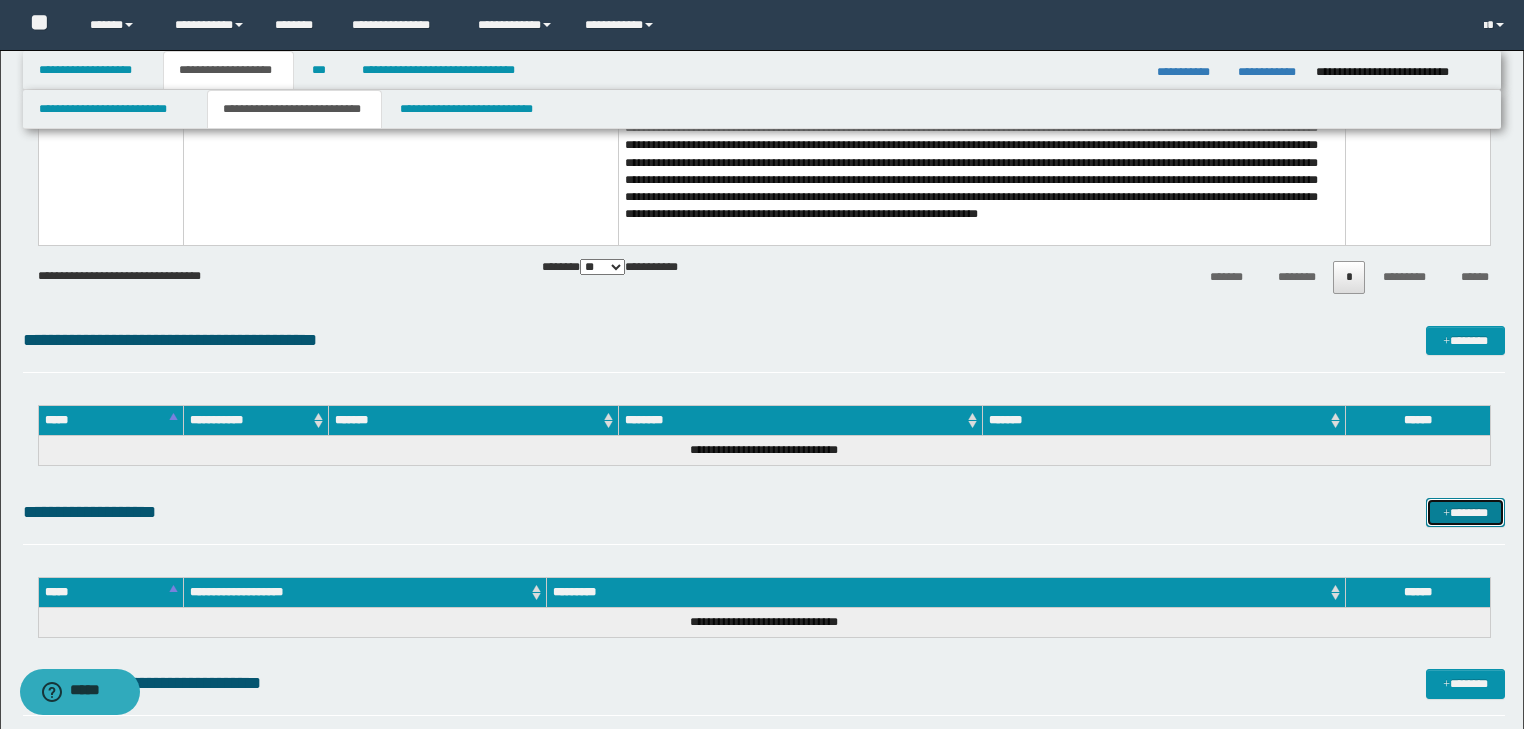 click on "*******" at bounding box center (1465, 513) 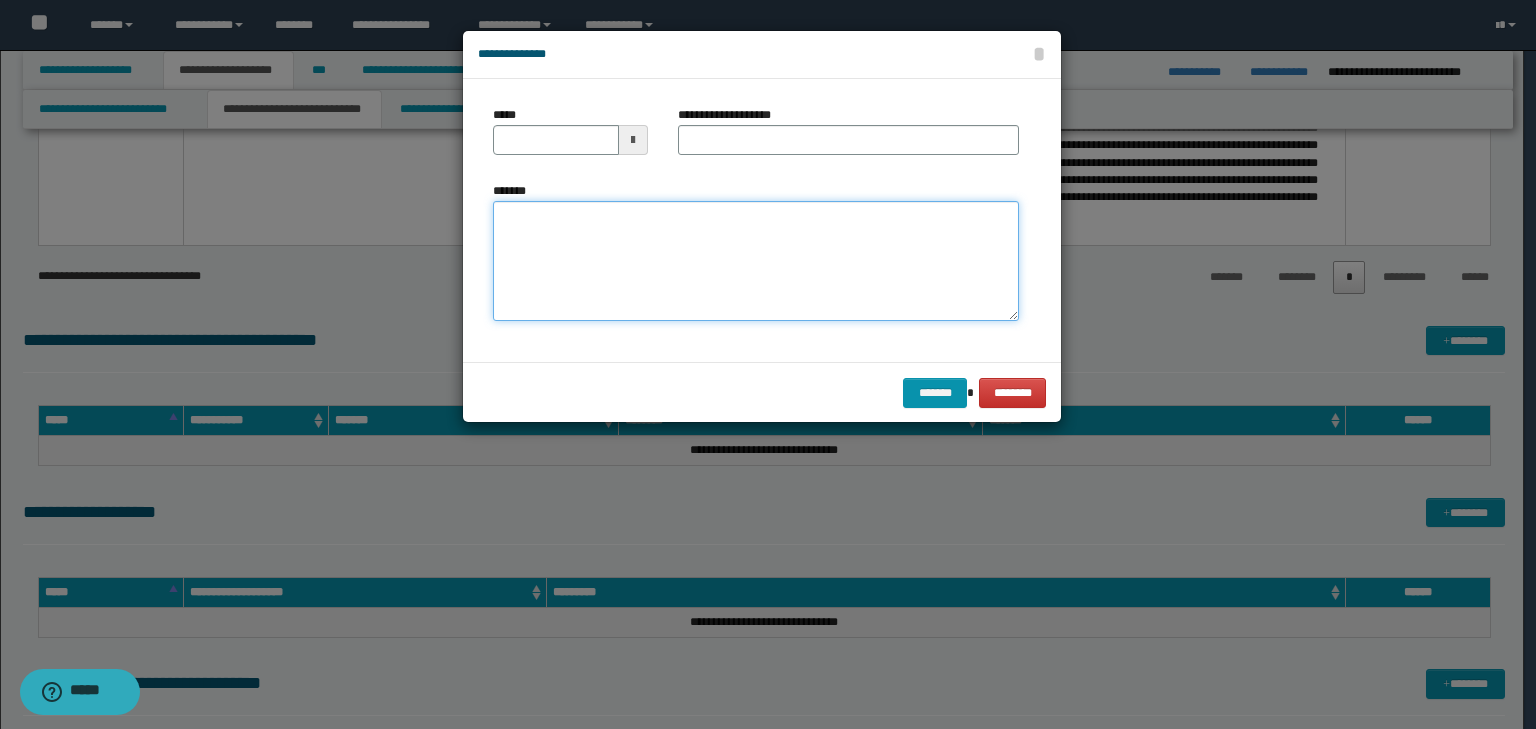 click on "*******" at bounding box center [756, 261] 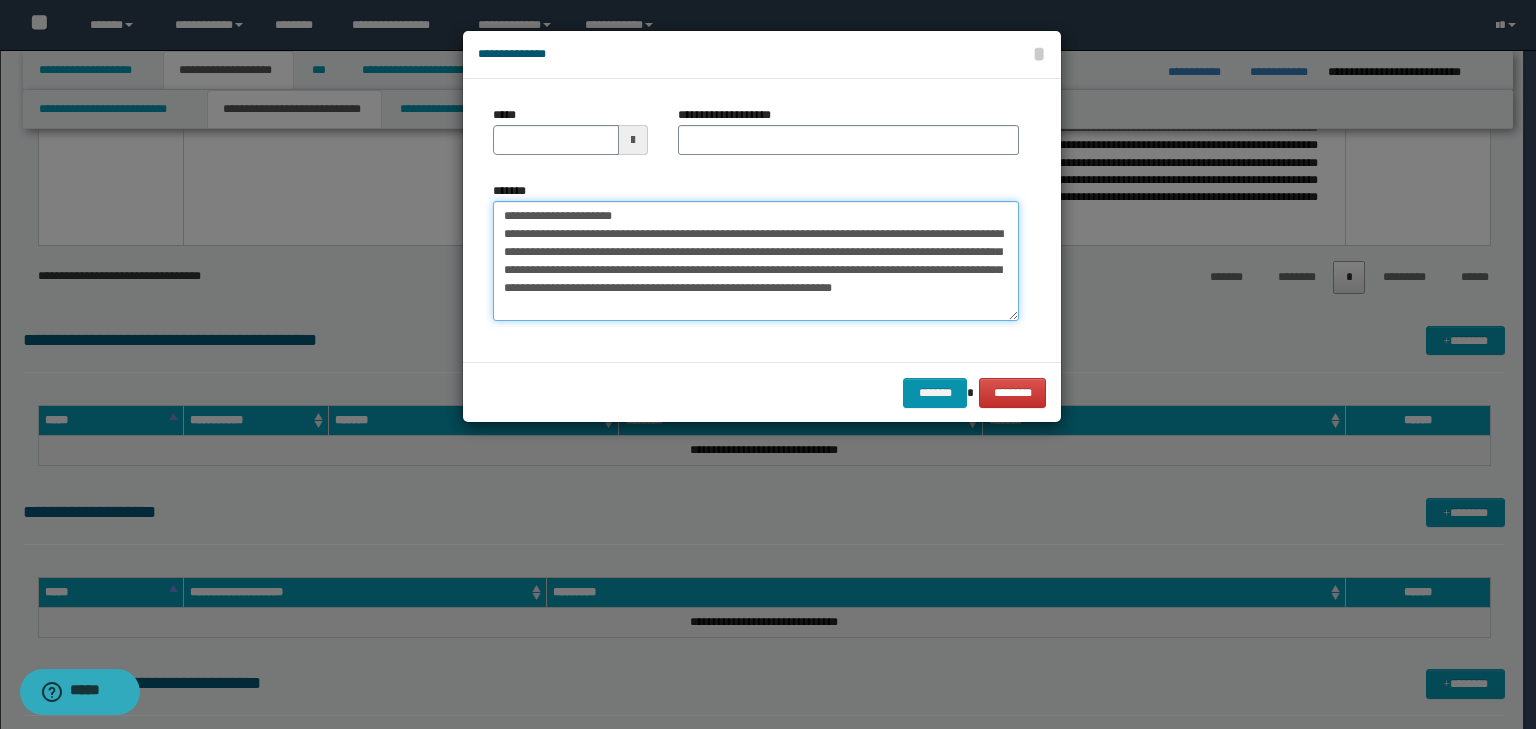 drag, startPoint x: 560, startPoint y: 218, endPoint x: 248, endPoint y: 134, distance: 323.1099 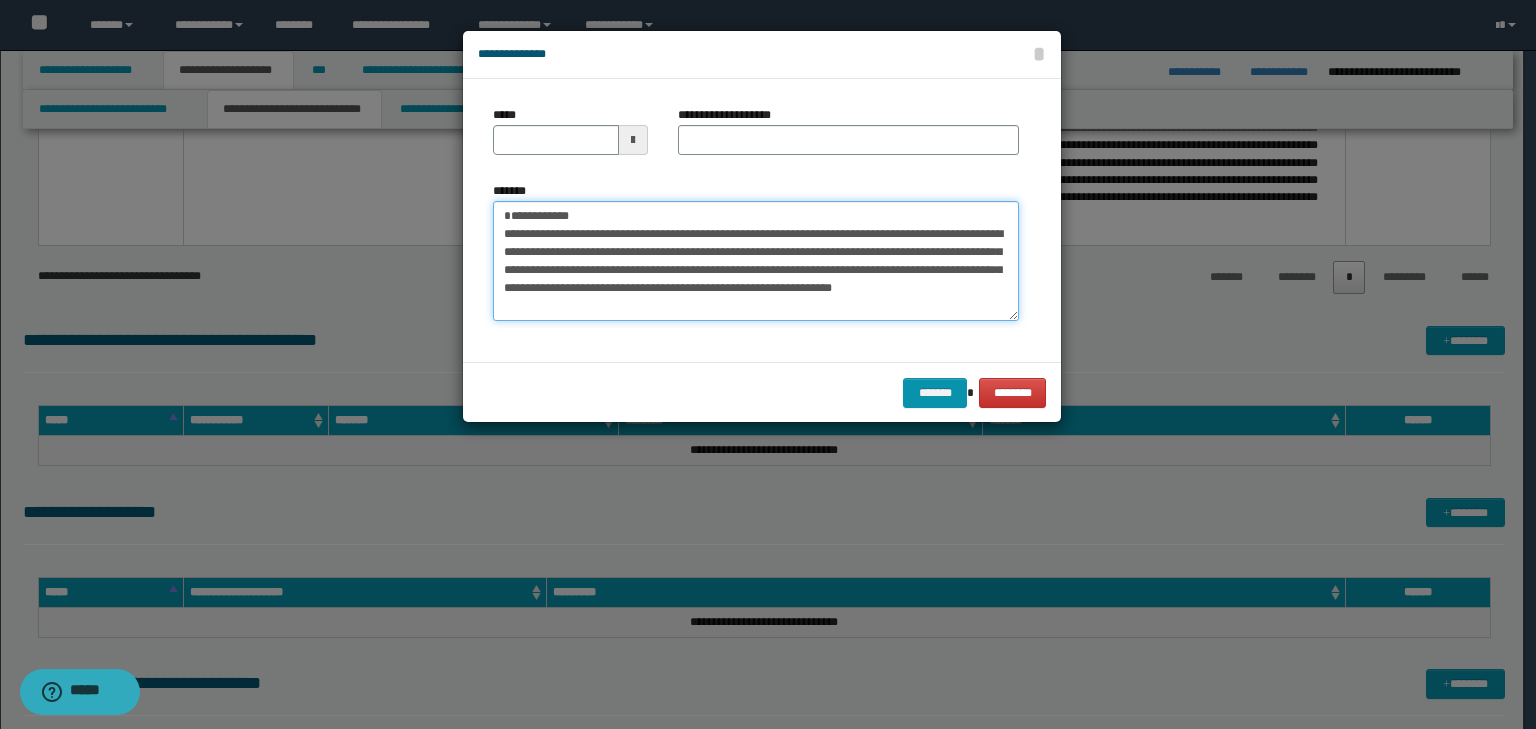 type 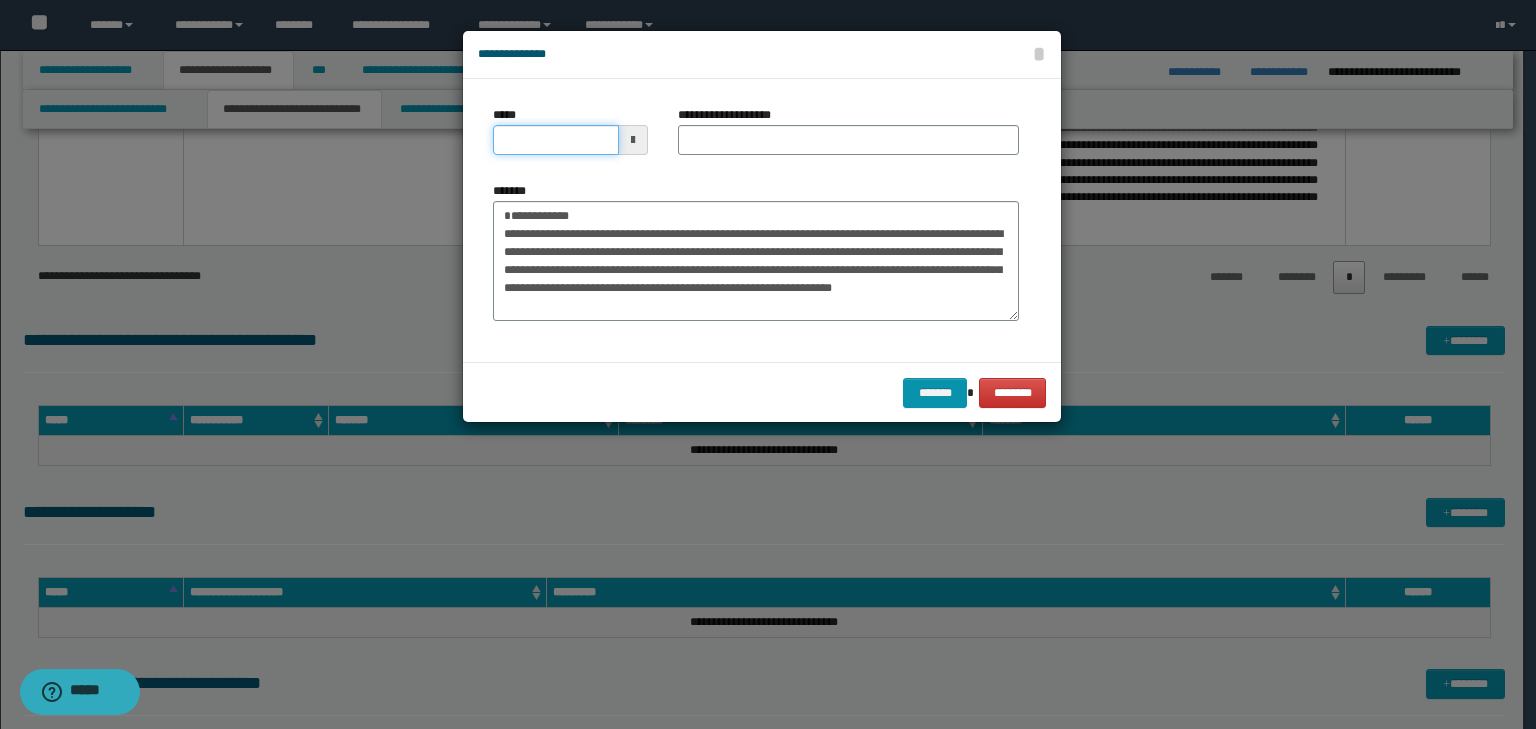 click on "*****" at bounding box center [556, 140] 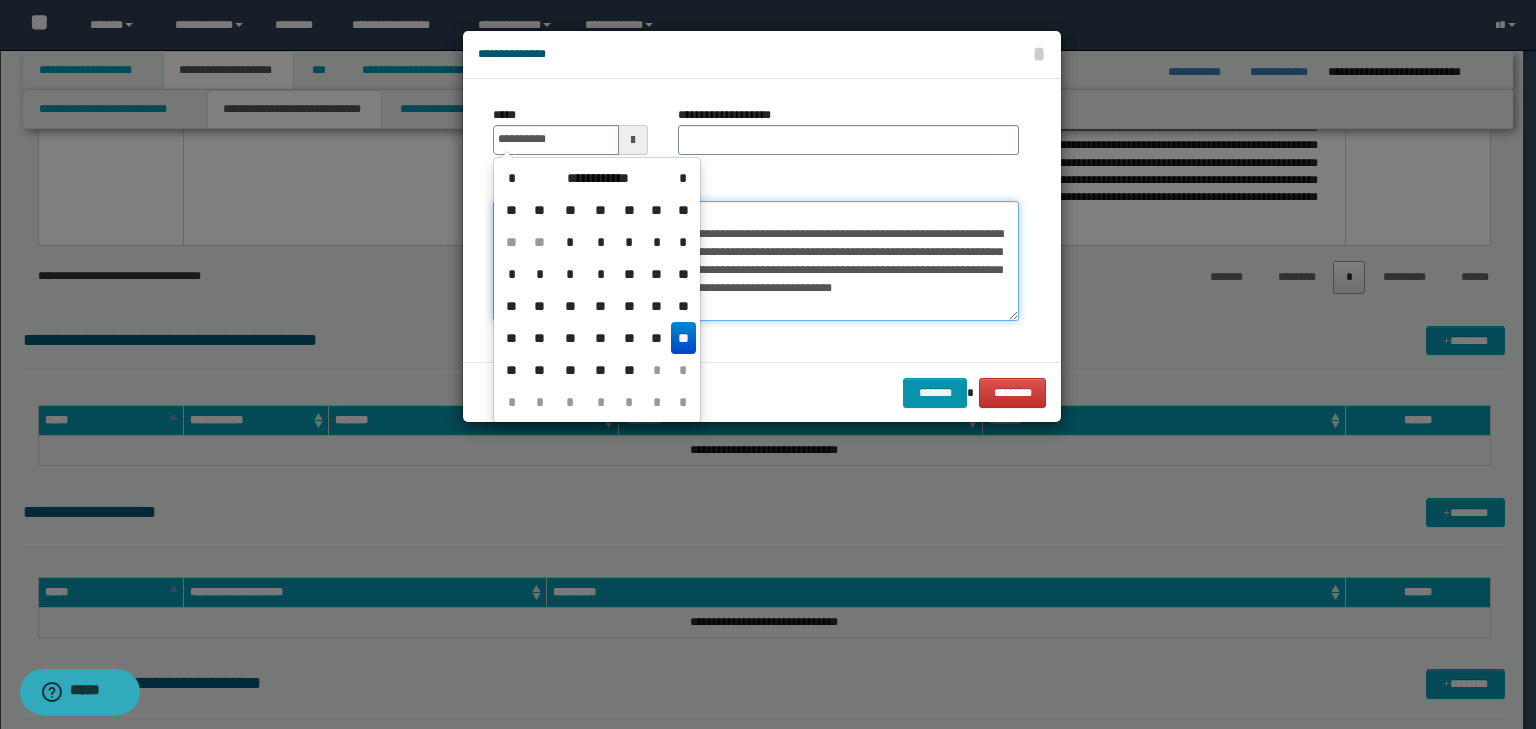 type on "**********" 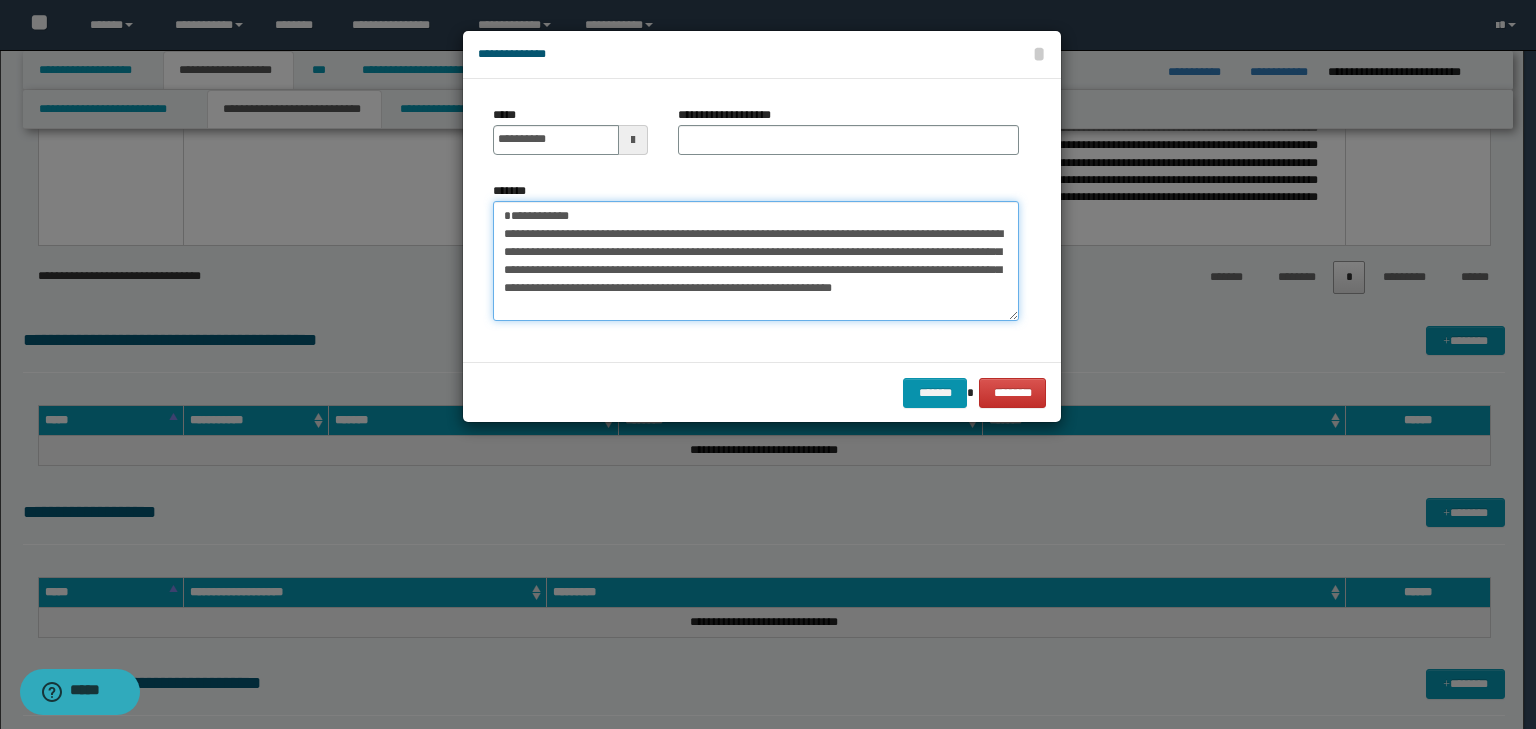 click on "**********" at bounding box center (756, 261) 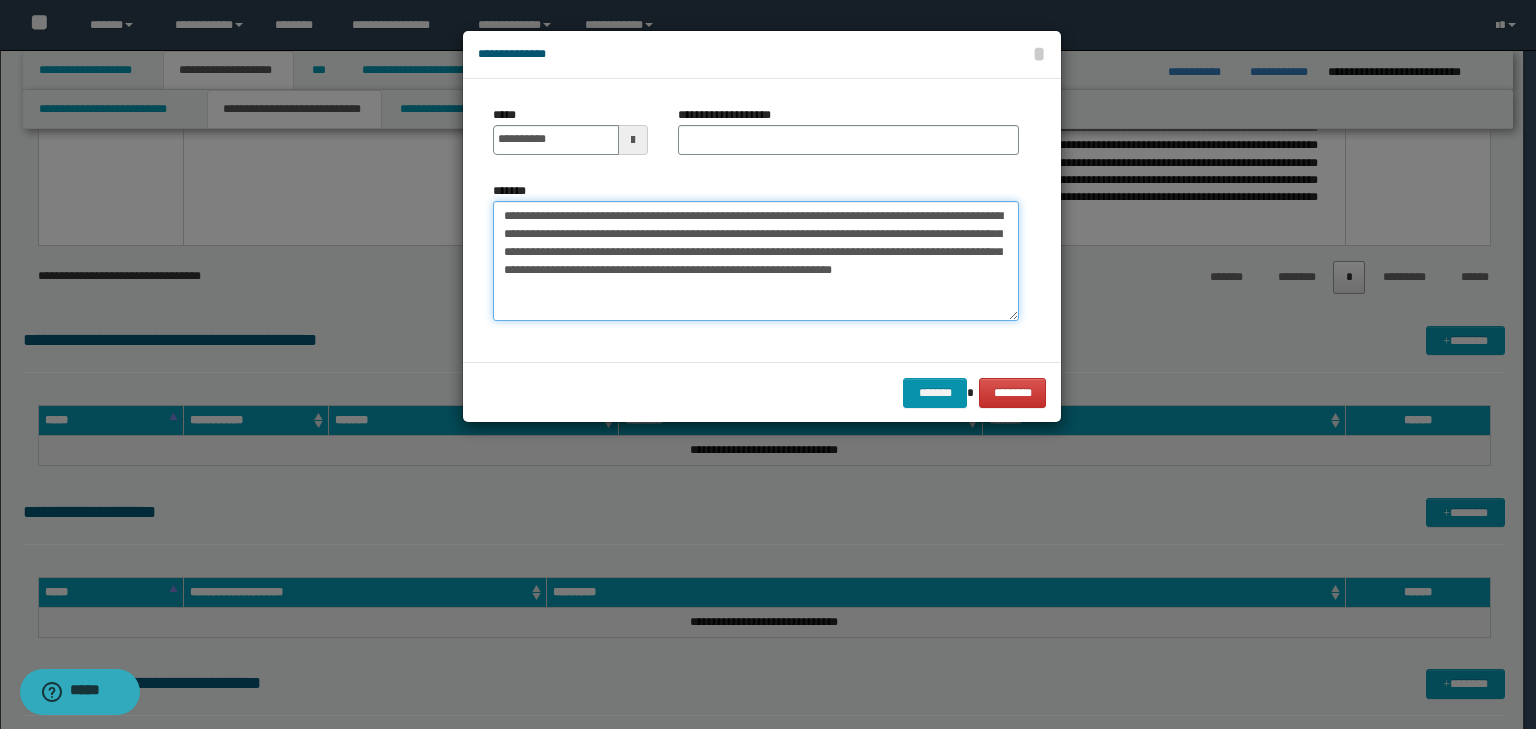 type on "**********" 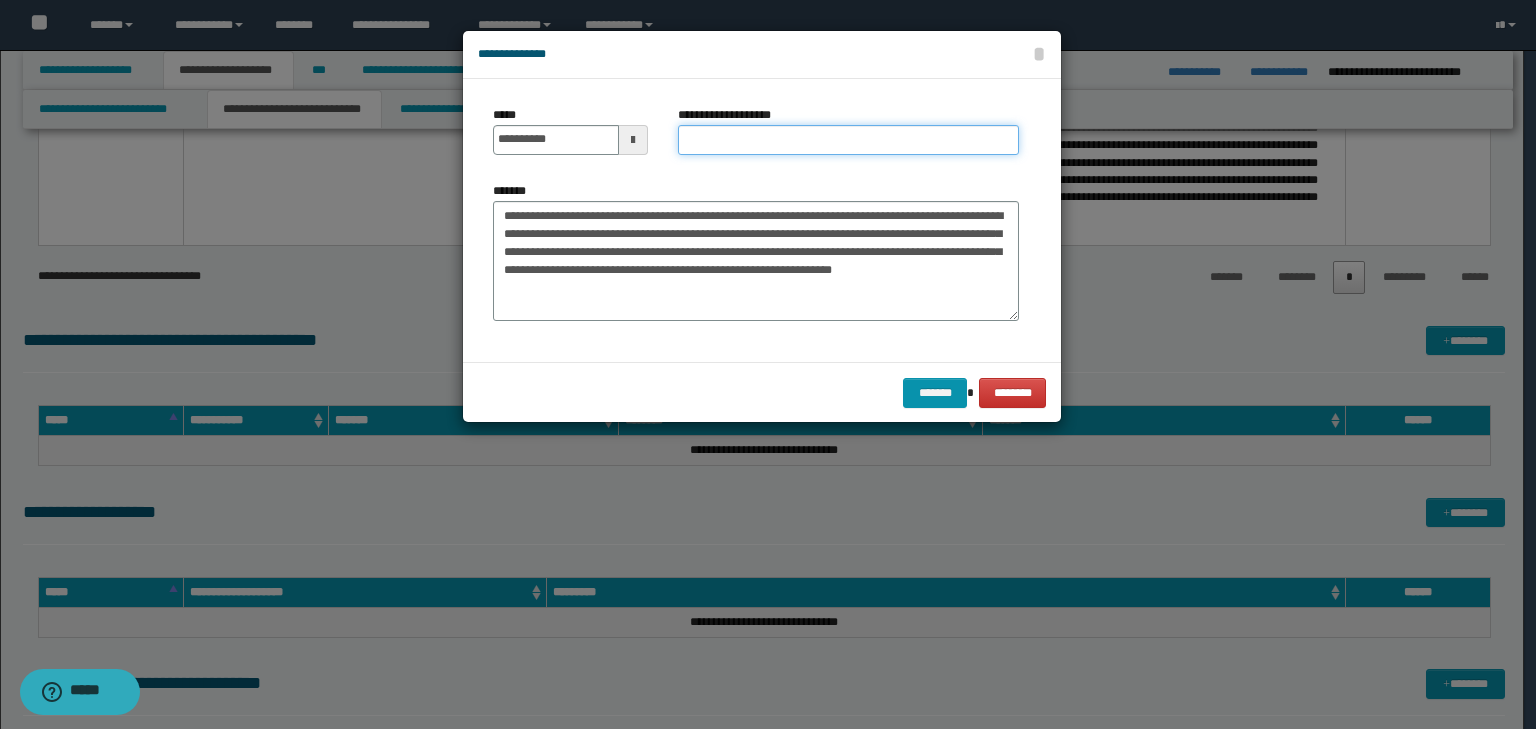 click on "**********" at bounding box center (848, 140) 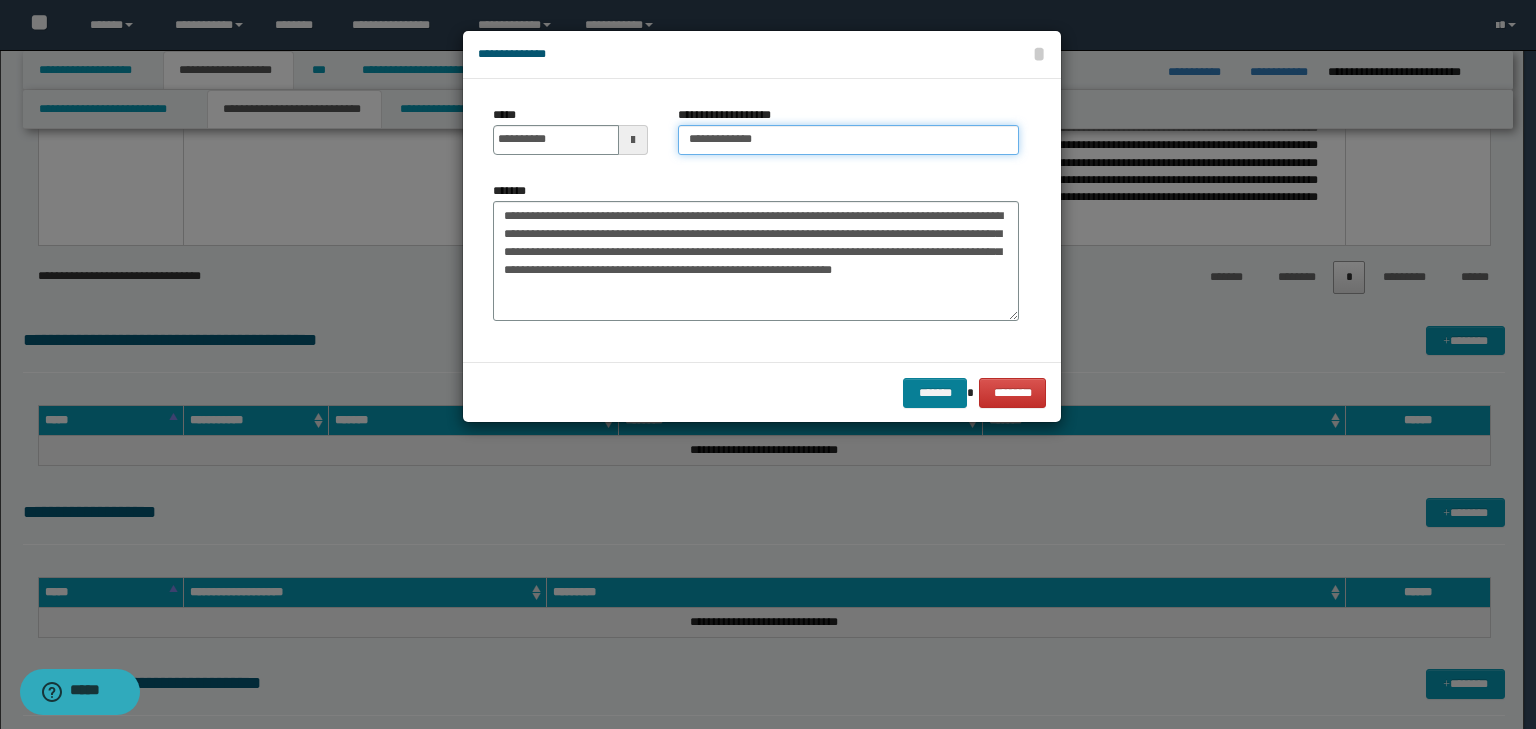 type on "**********" 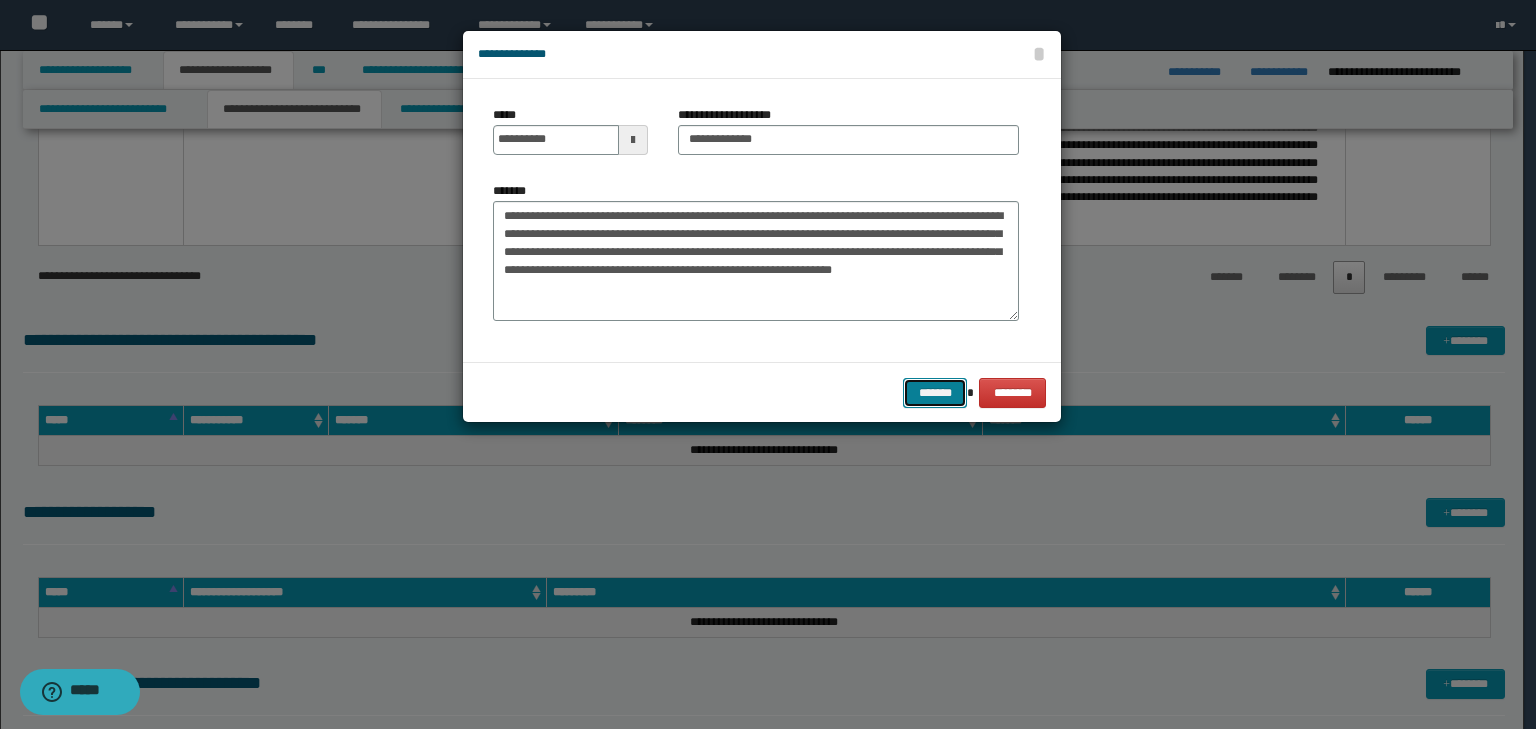 click on "*******" at bounding box center (935, 393) 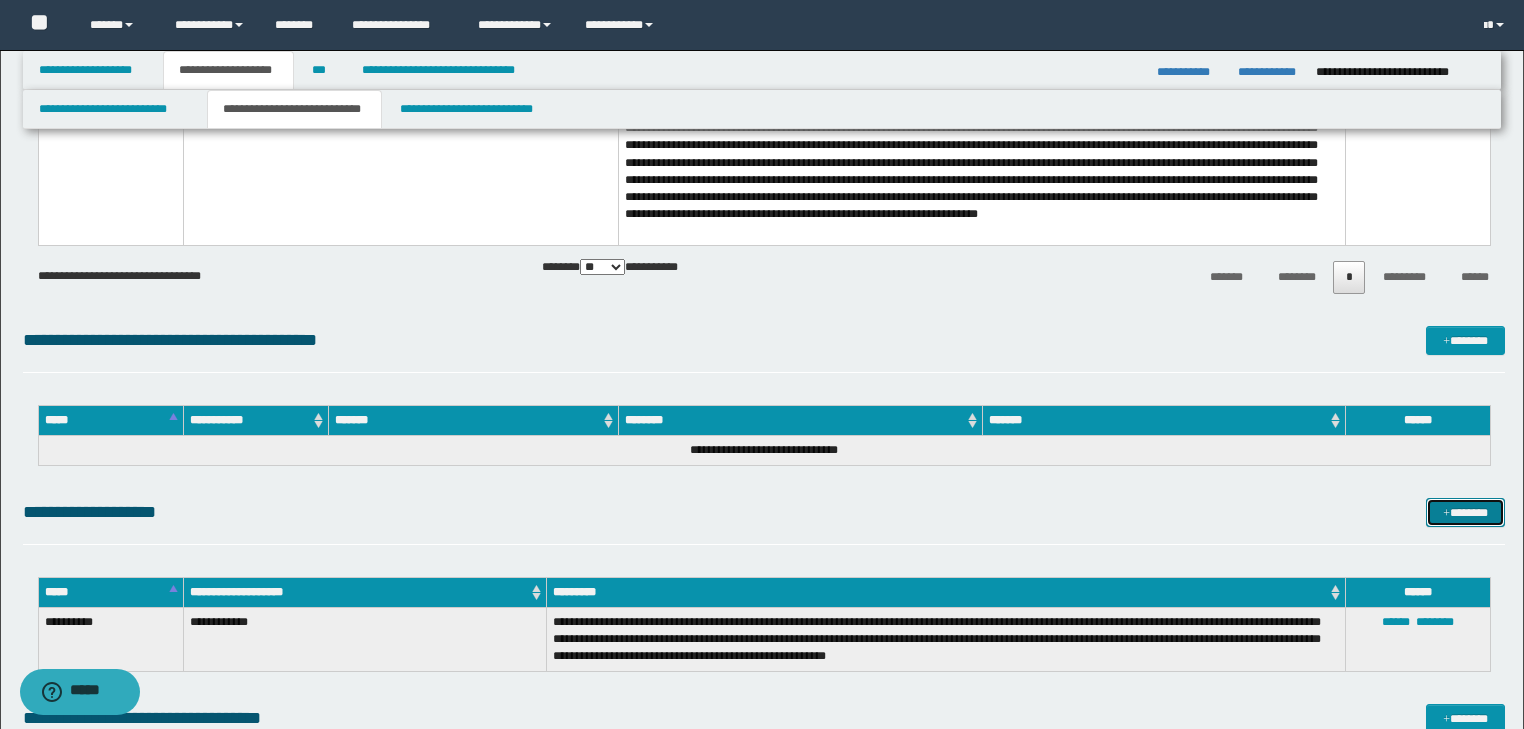 click at bounding box center (1446, 514) 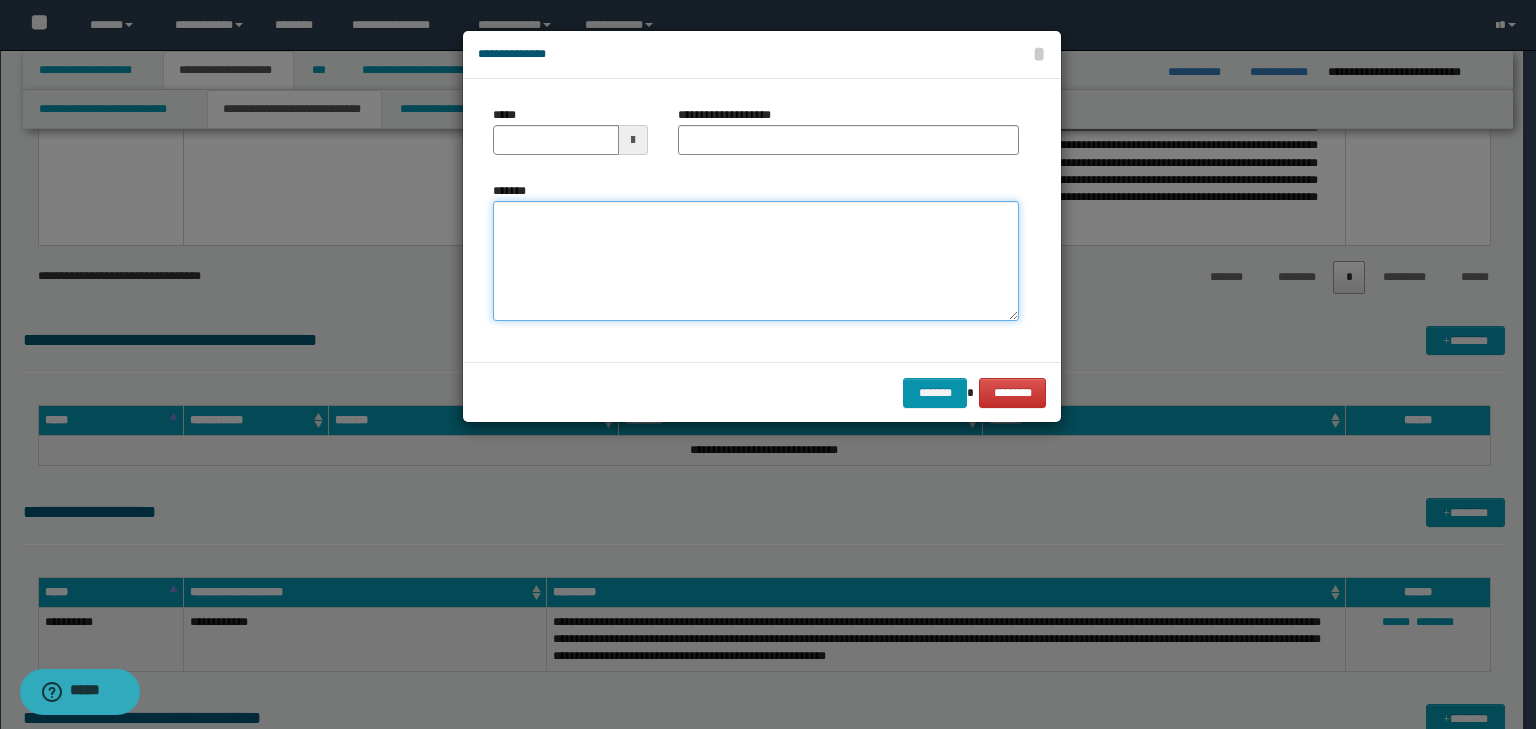 drag, startPoint x: 587, startPoint y: 256, endPoint x: 584, endPoint y: 242, distance: 14.3178215 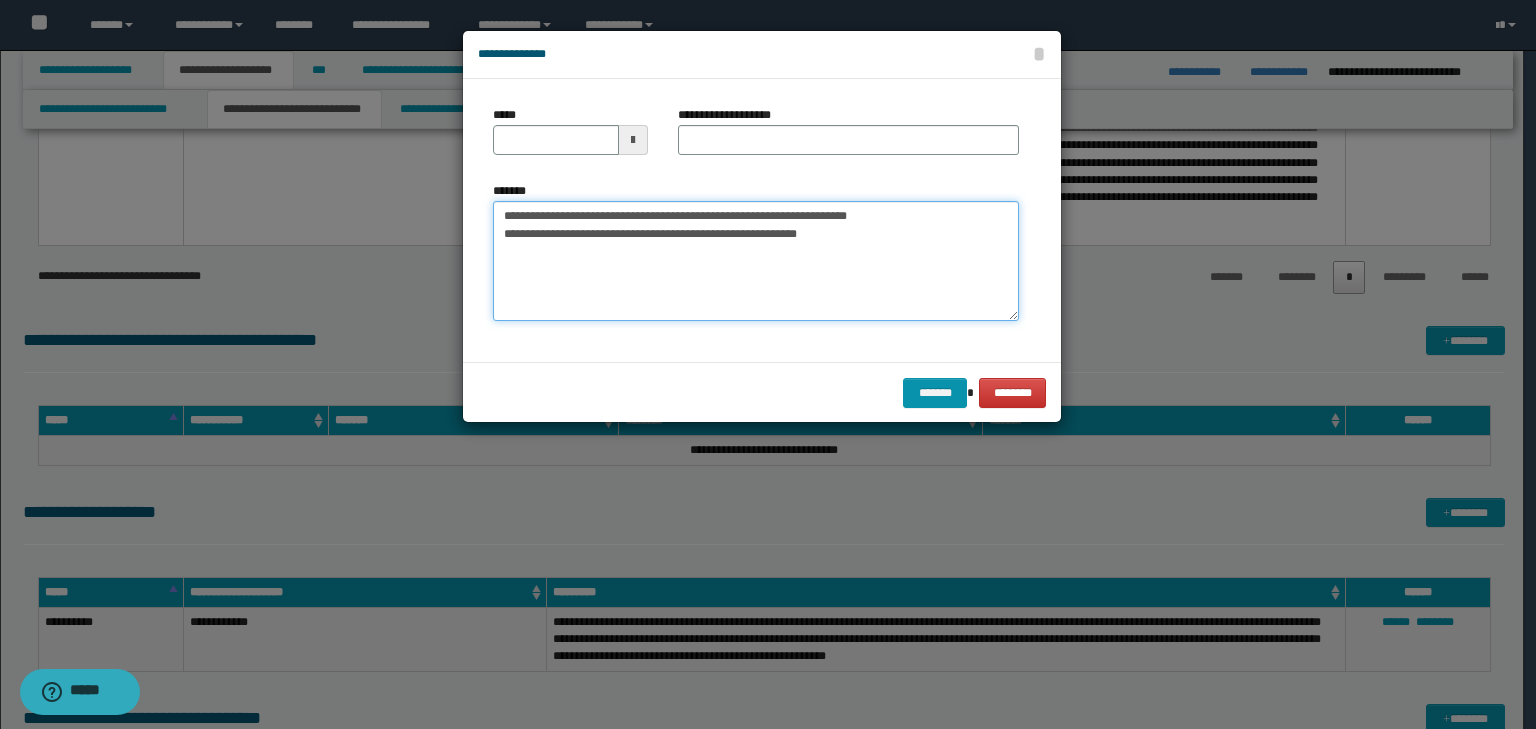 drag, startPoint x: 559, startPoint y: 215, endPoint x: 405, endPoint y: 187, distance: 156.52477 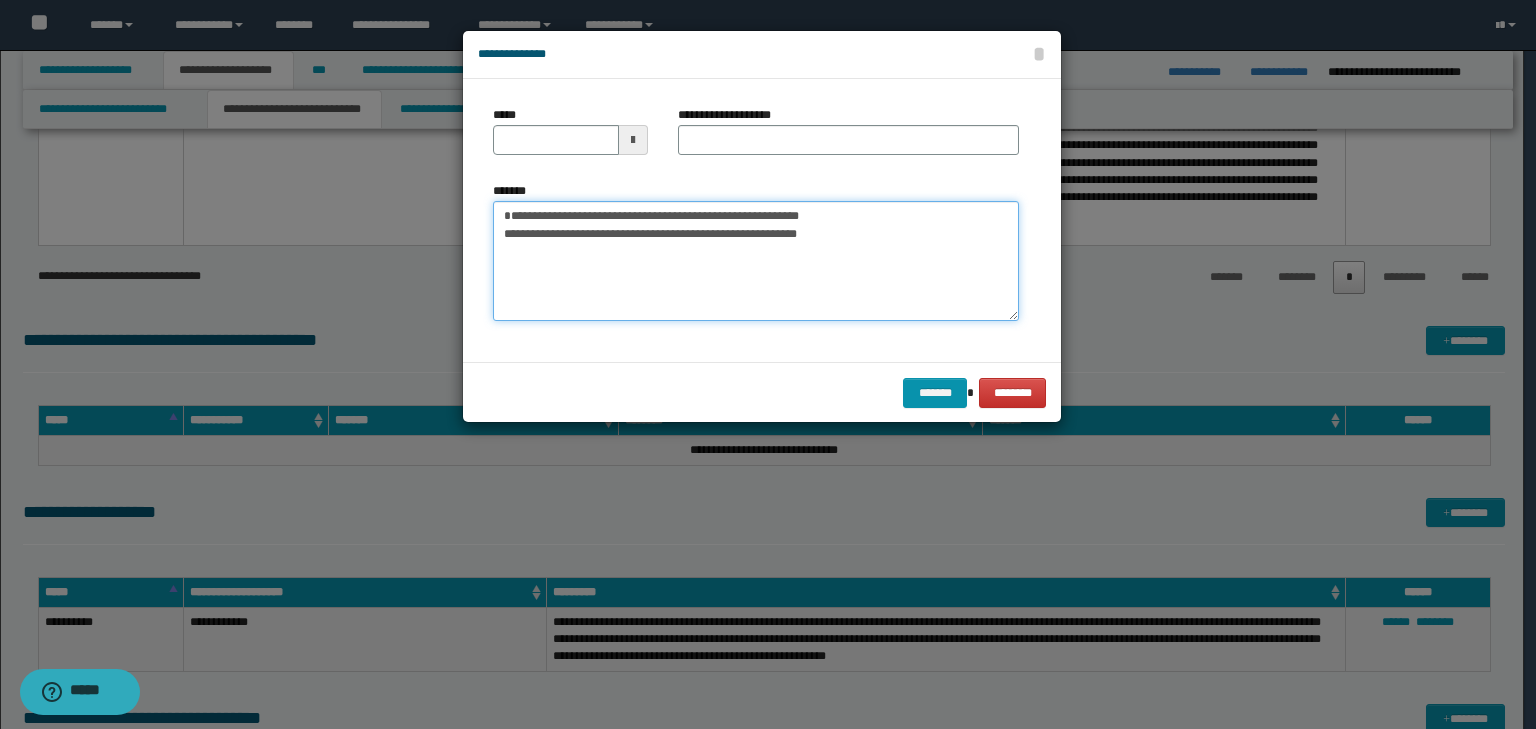 type on "**********" 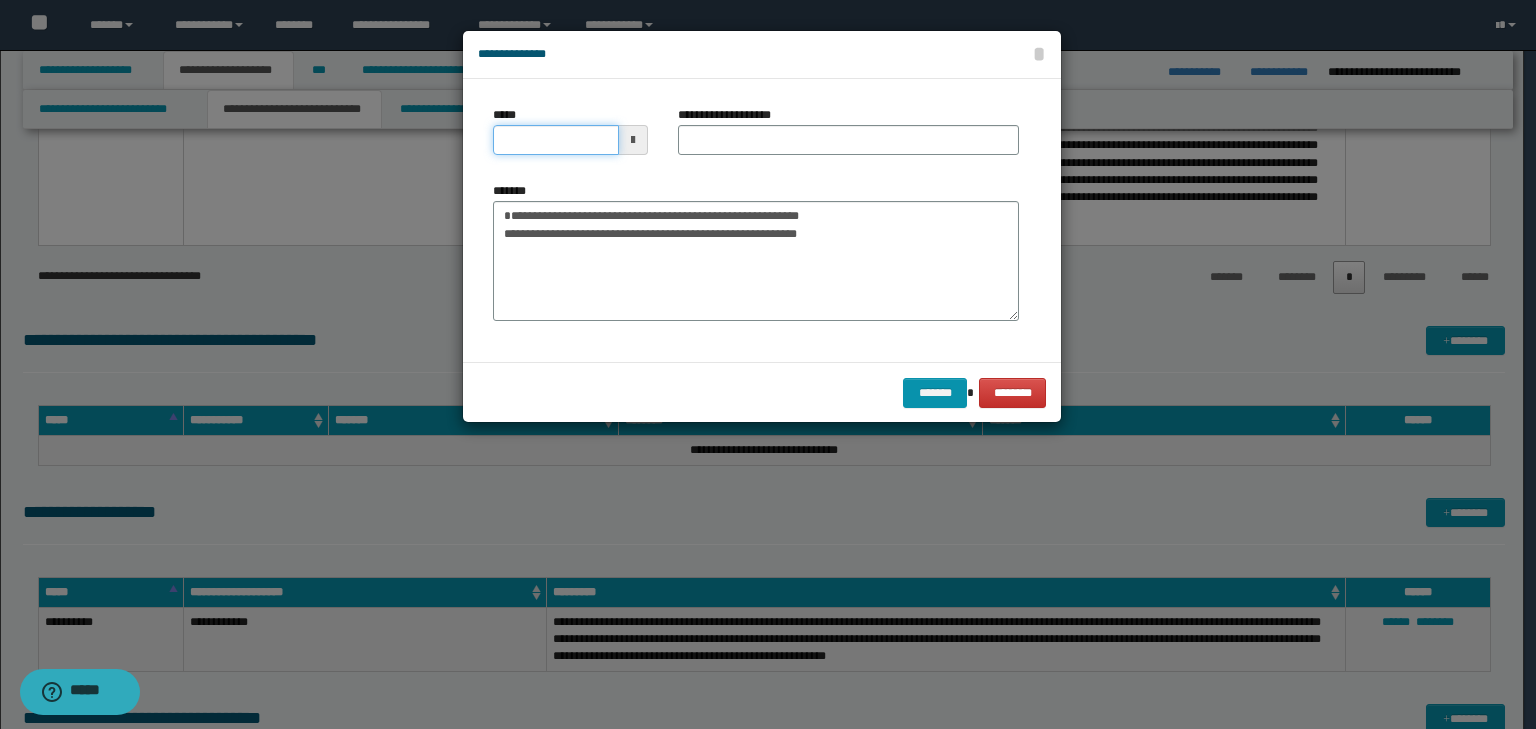 click on "*****" at bounding box center (556, 140) 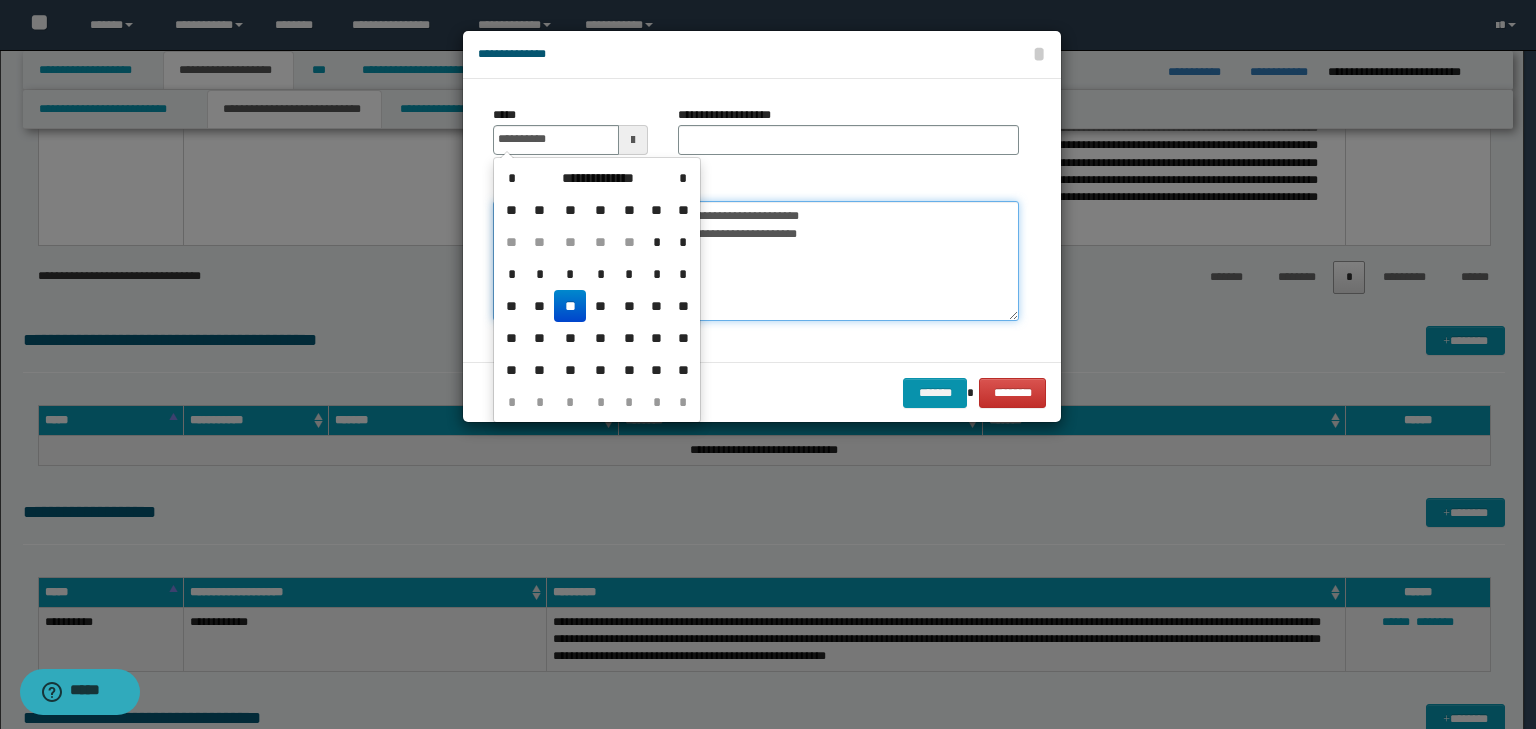 type on "**********" 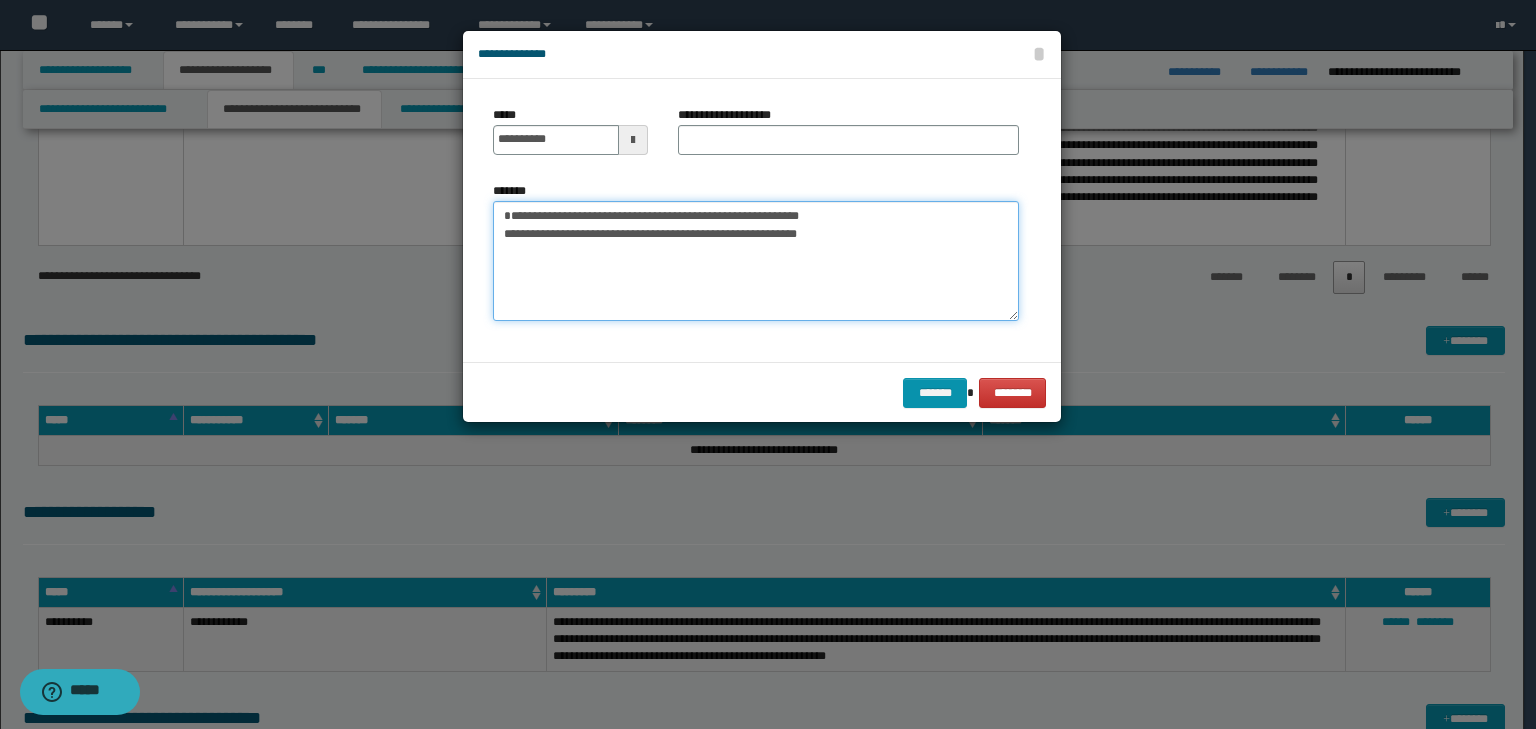 drag, startPoint x: 916, startPoint y: 216, endPoint x: 309, endPoint y: 167, distance: 608.97455 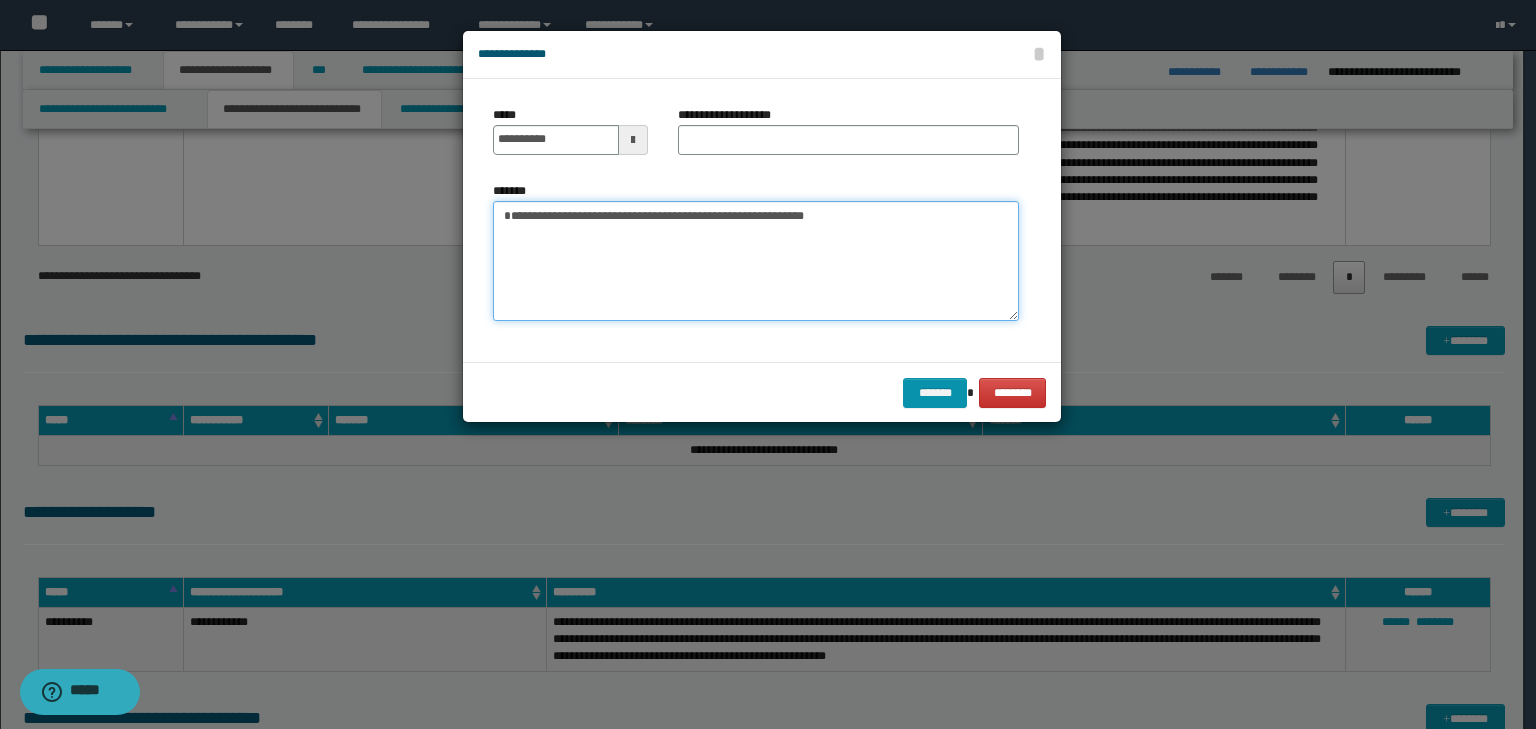 type on "**********" 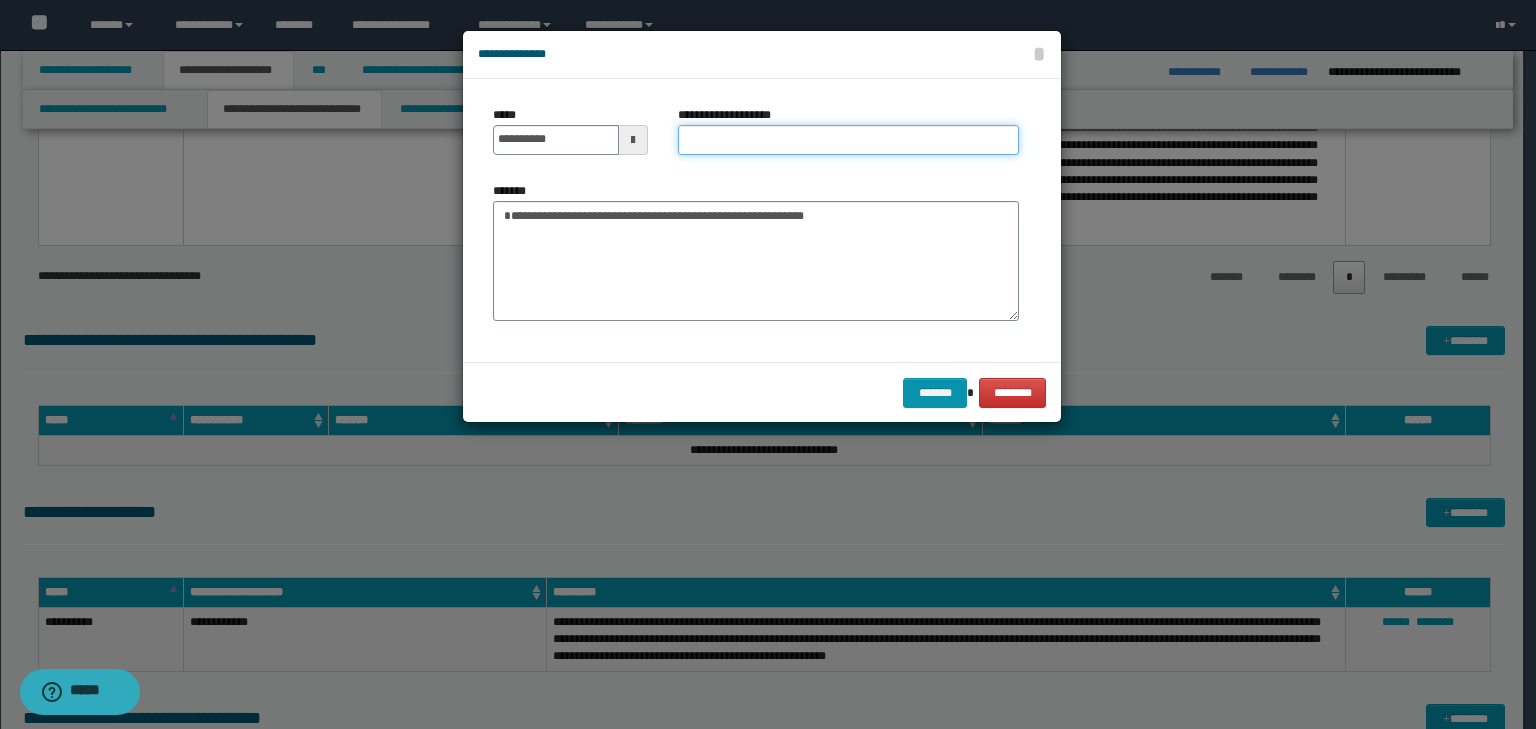 click on "**********" at bounding box center [848, 140] 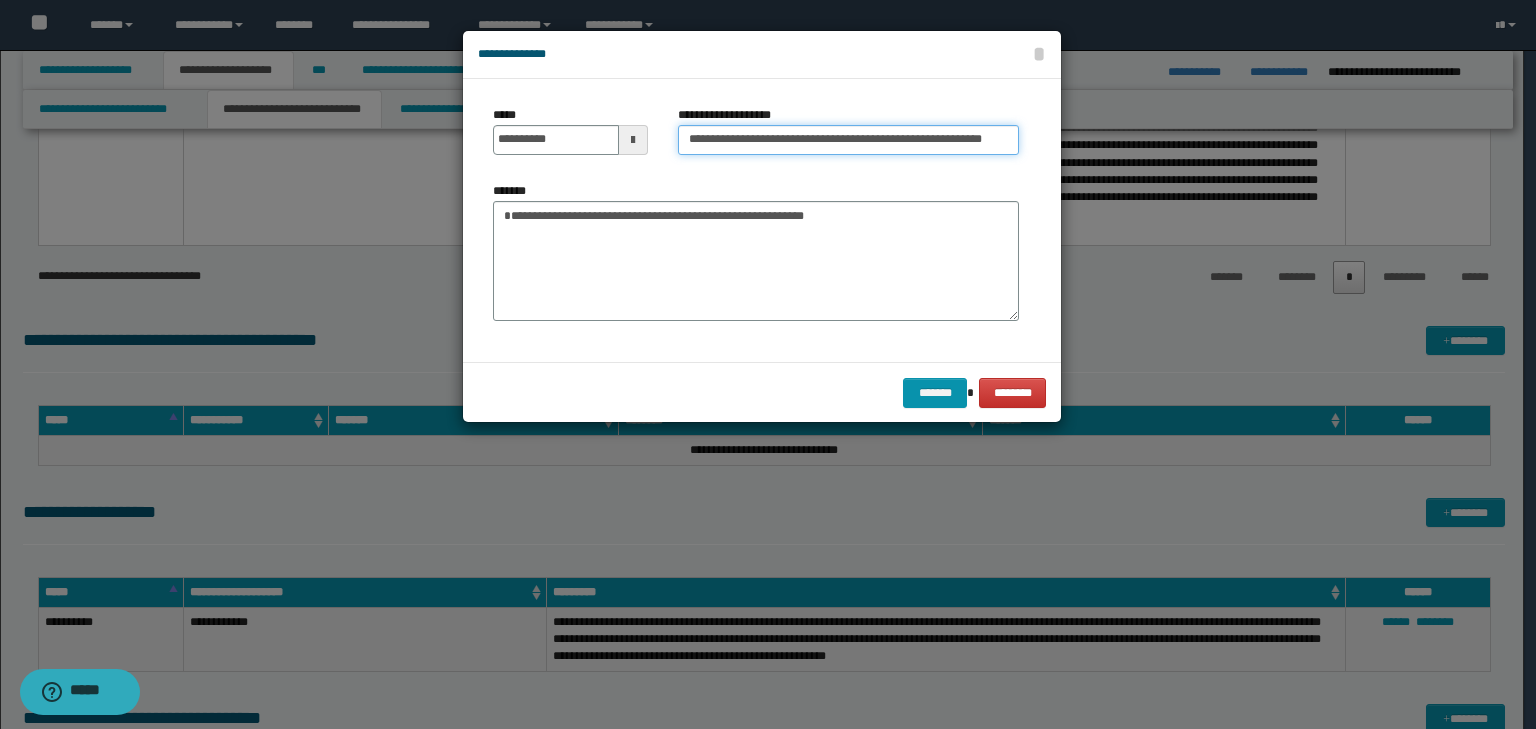 scroll, scrollTop: 0, scrollLeft: 56, axis: horizontal 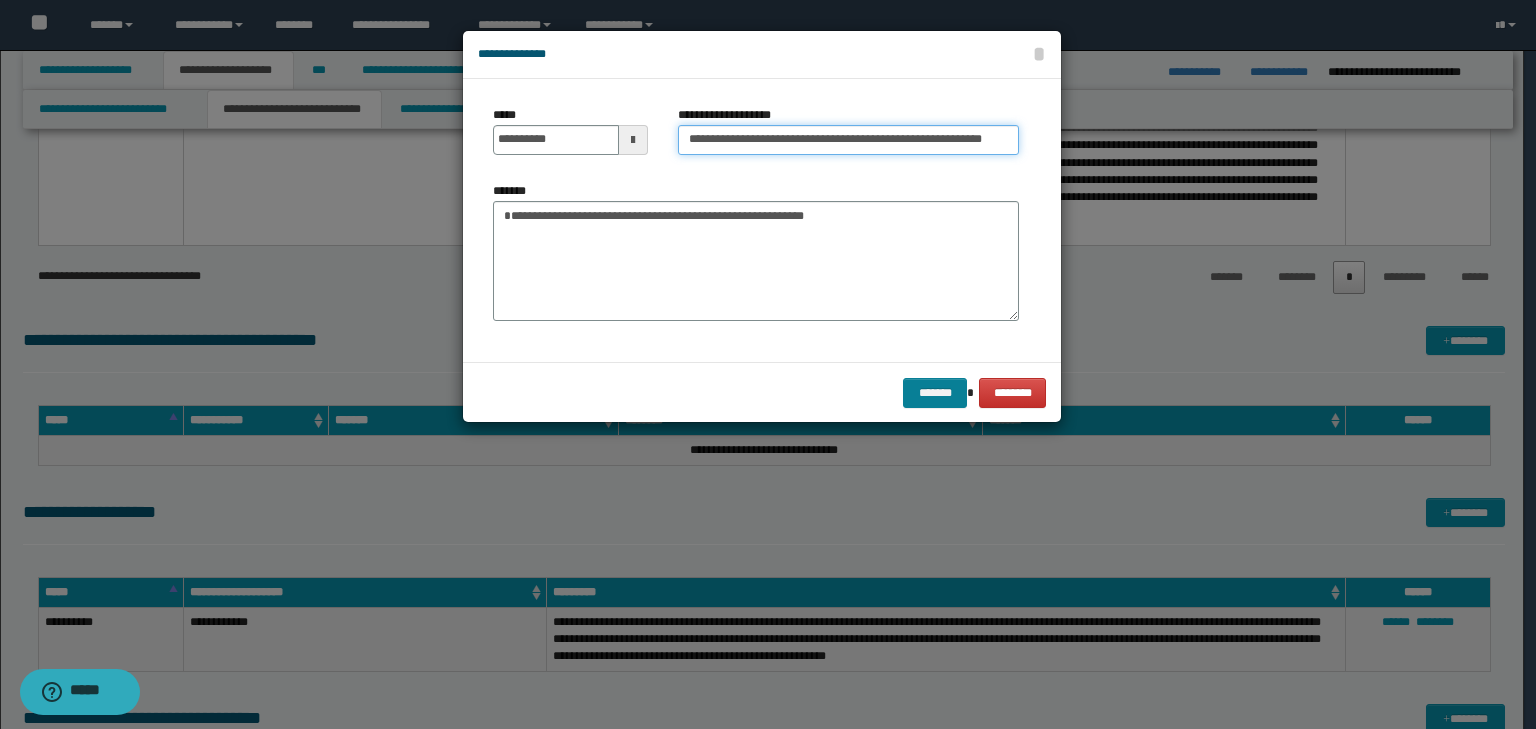 type on "**********" 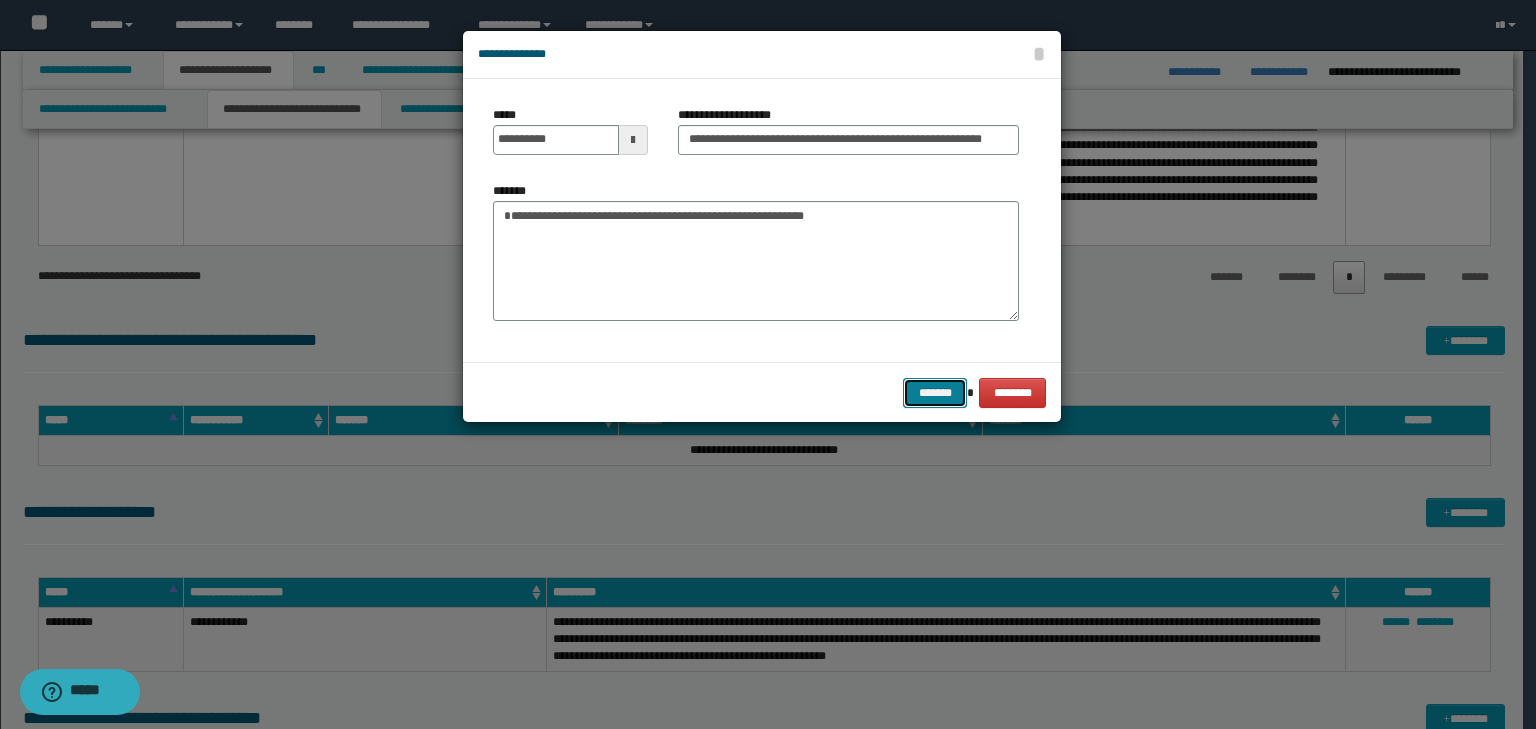 click on "*******" at bounding box center [935, 393] 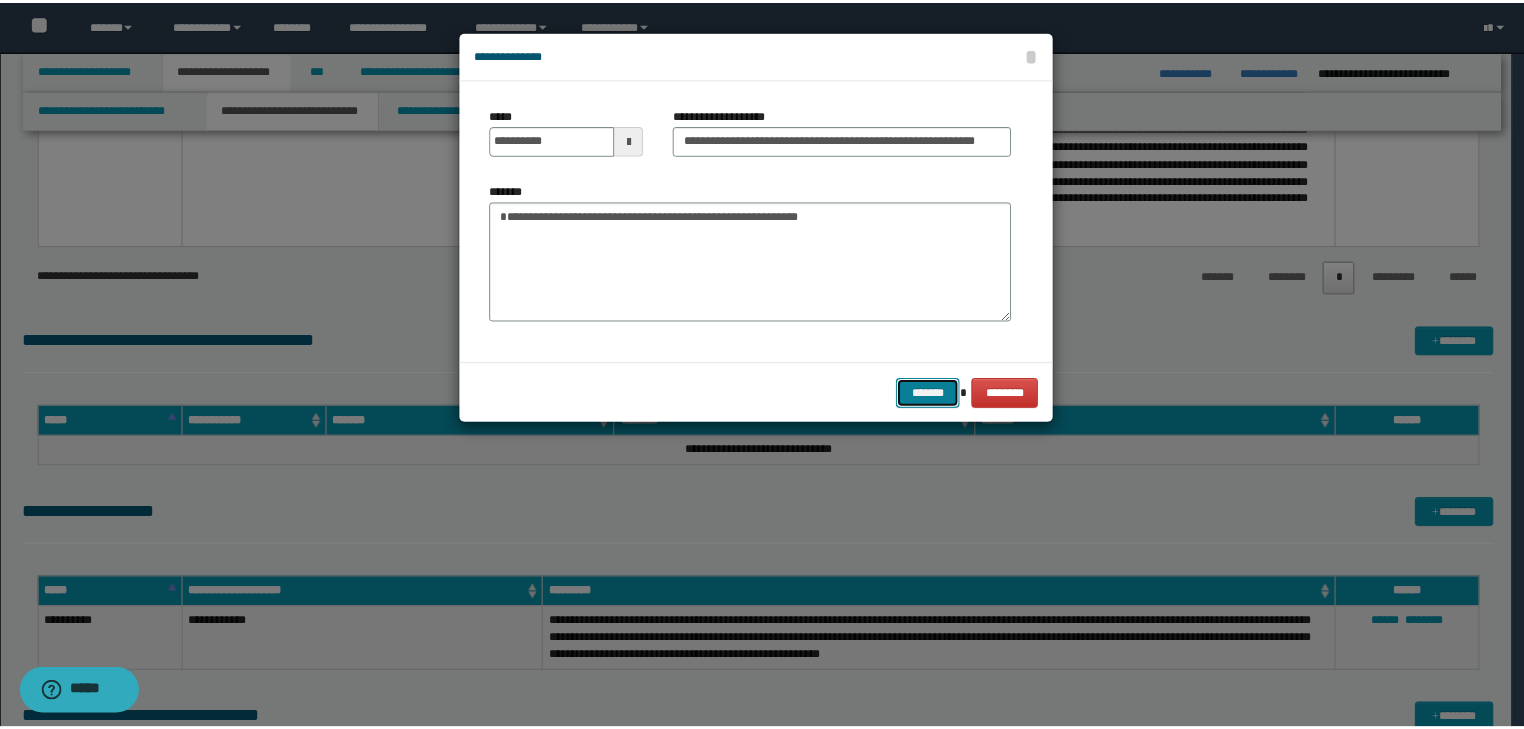 scroll, scrollTop: 0, scrollLeft: 0, axis: both 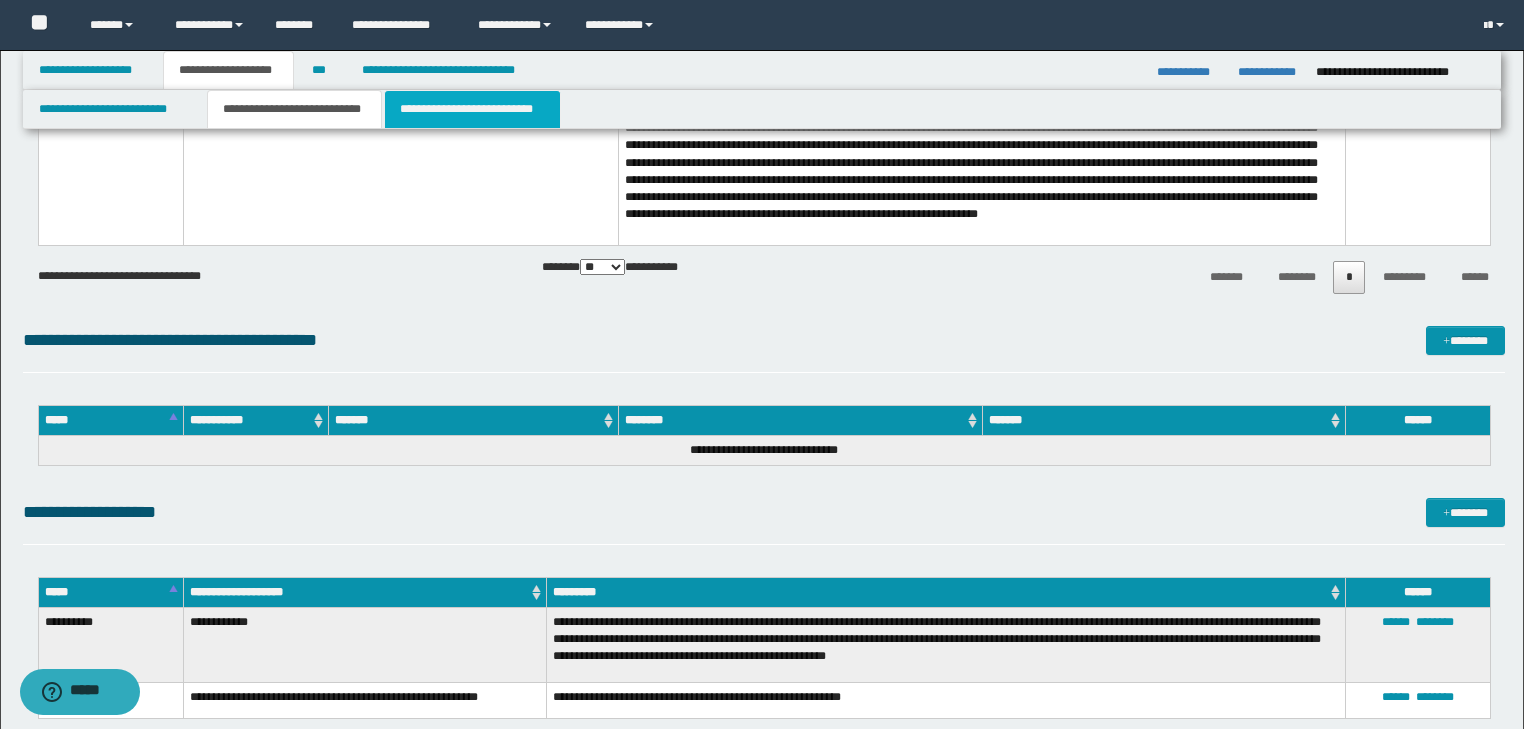 click on "**********" at bounding box center (472, 109) 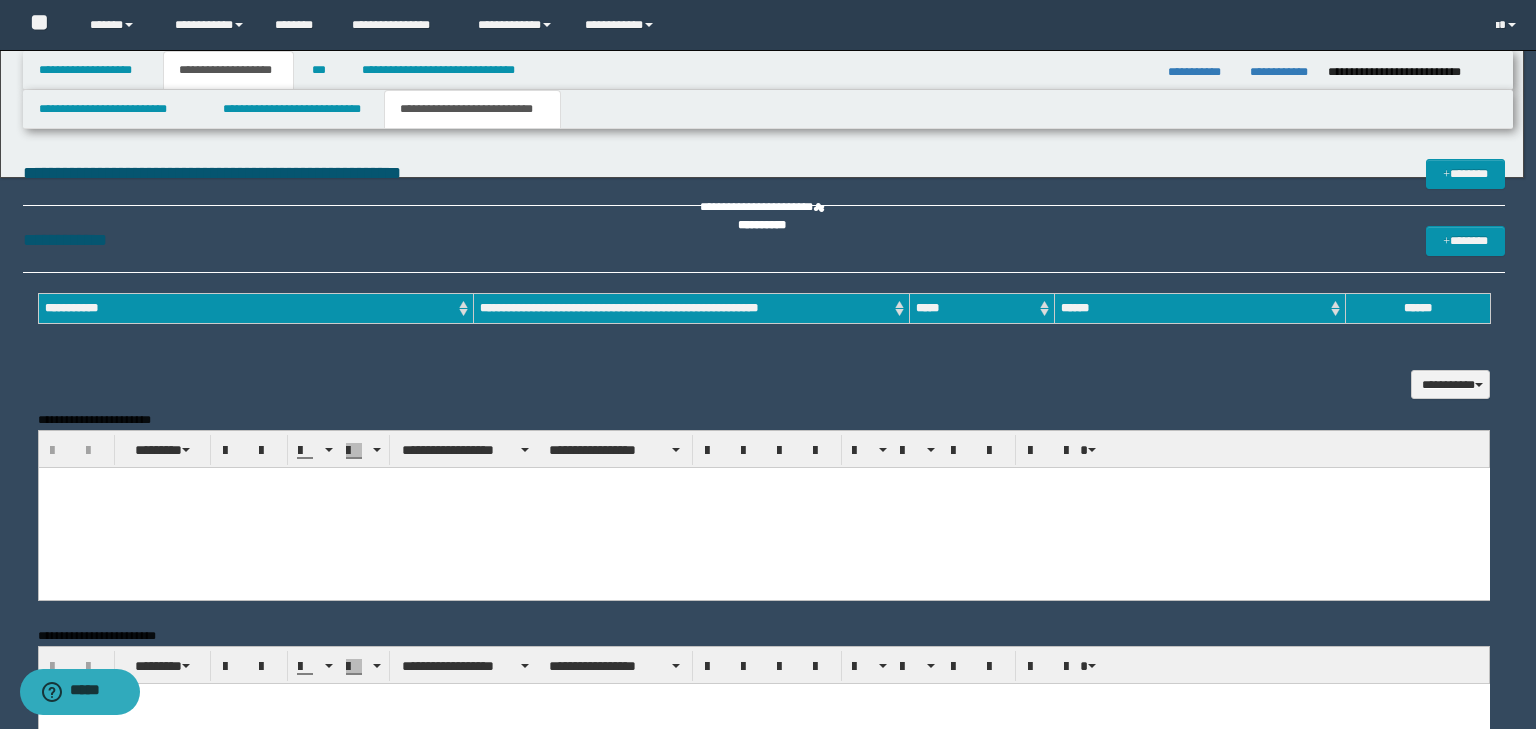 scroll, scrollTop: 0, scrollLeft: 0, axis: both 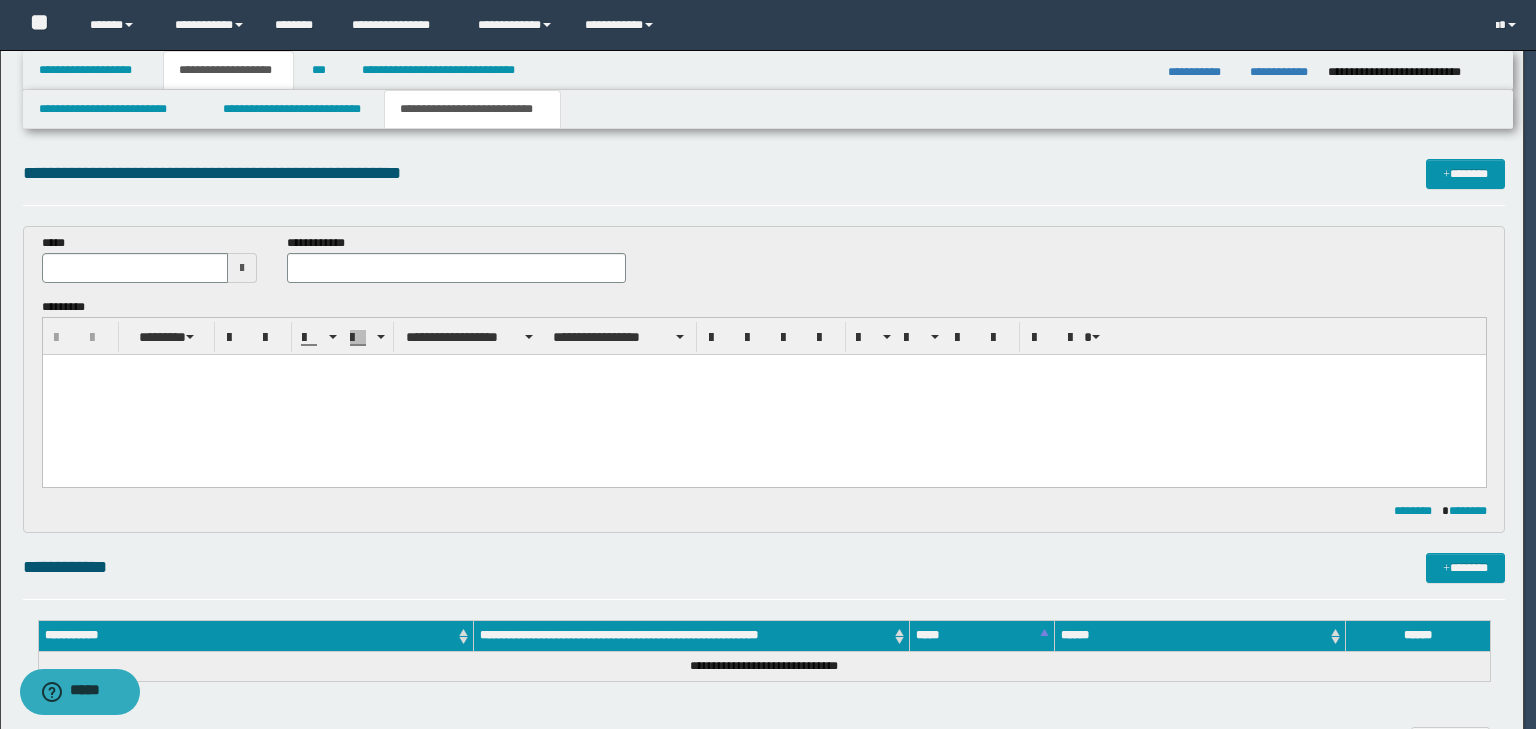 type 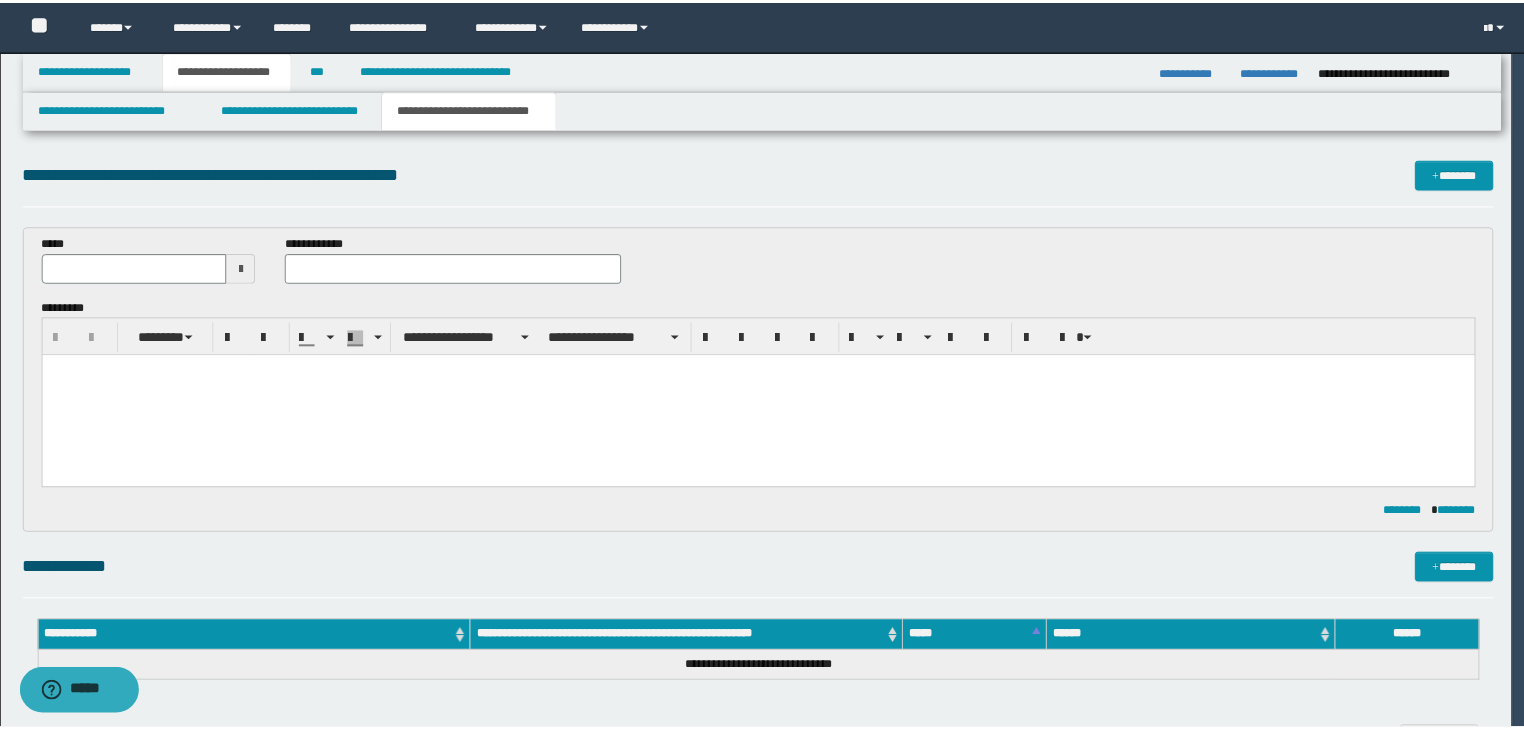 scroll, scrollTop: 0, scrollLeft: 0, axis: both 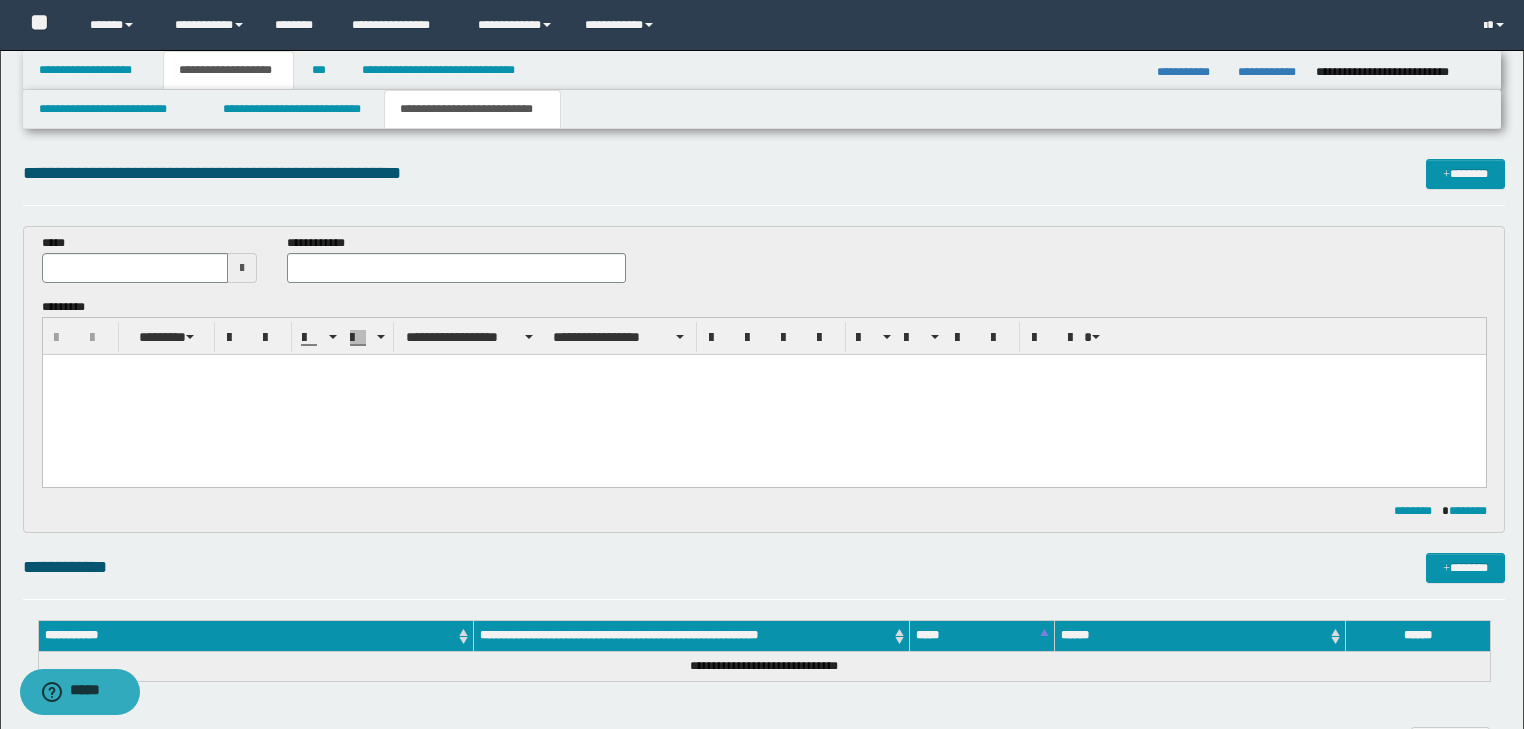 click at bounding box center (763, 394) 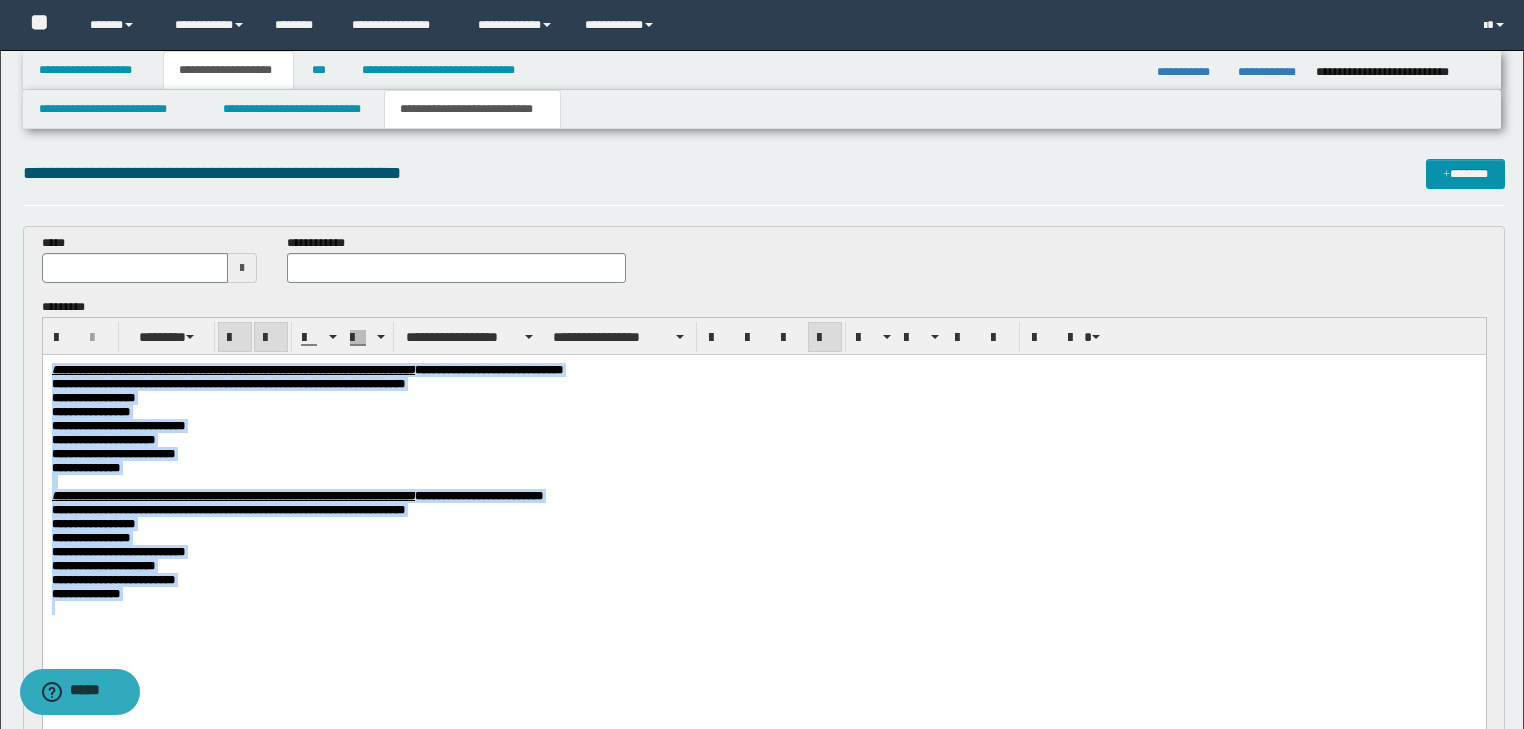 drag, startPoint x: 52, startPoint y: 369, endPoint x: 392, endPoint y: 665, distance: 450.79486 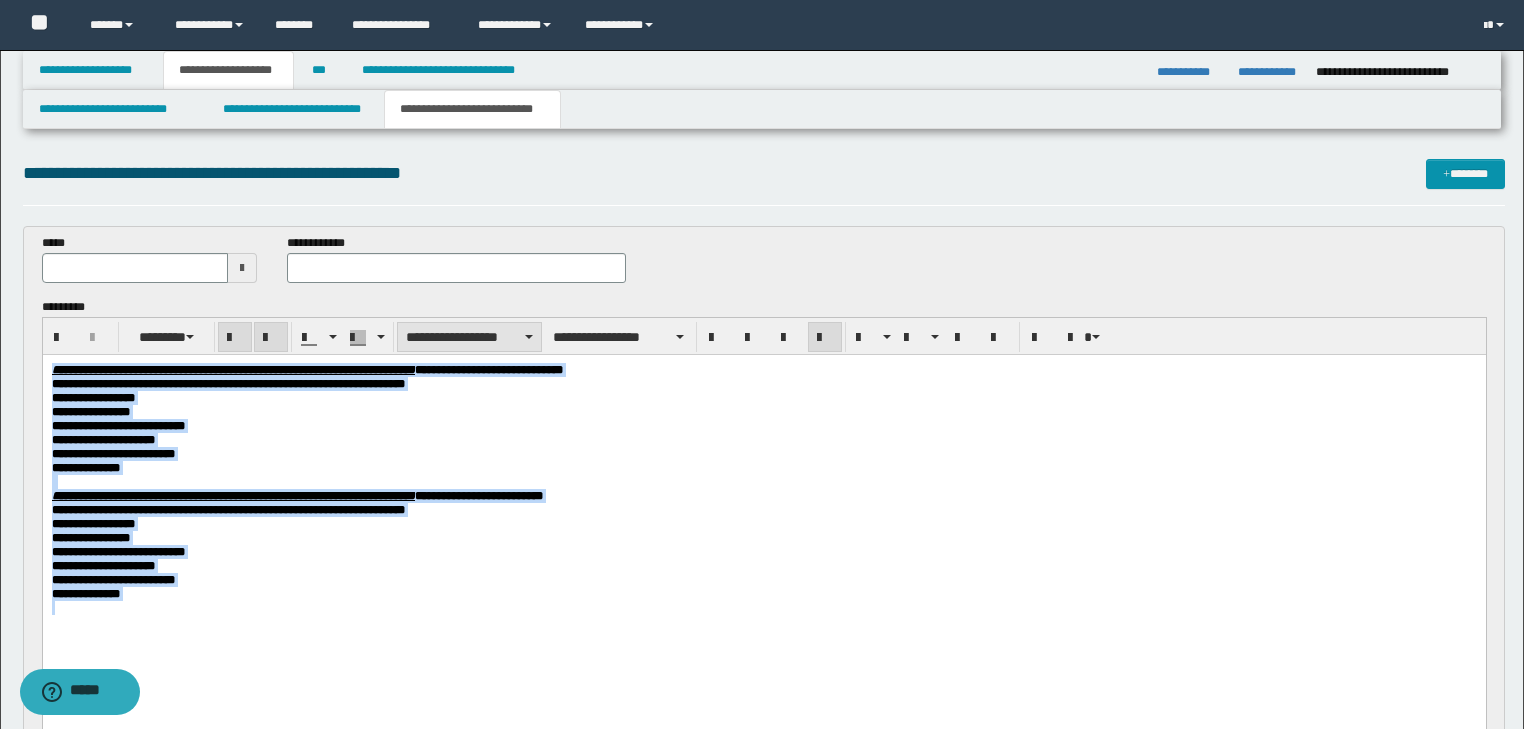 click on "**********" at bounding box center (469, 337) 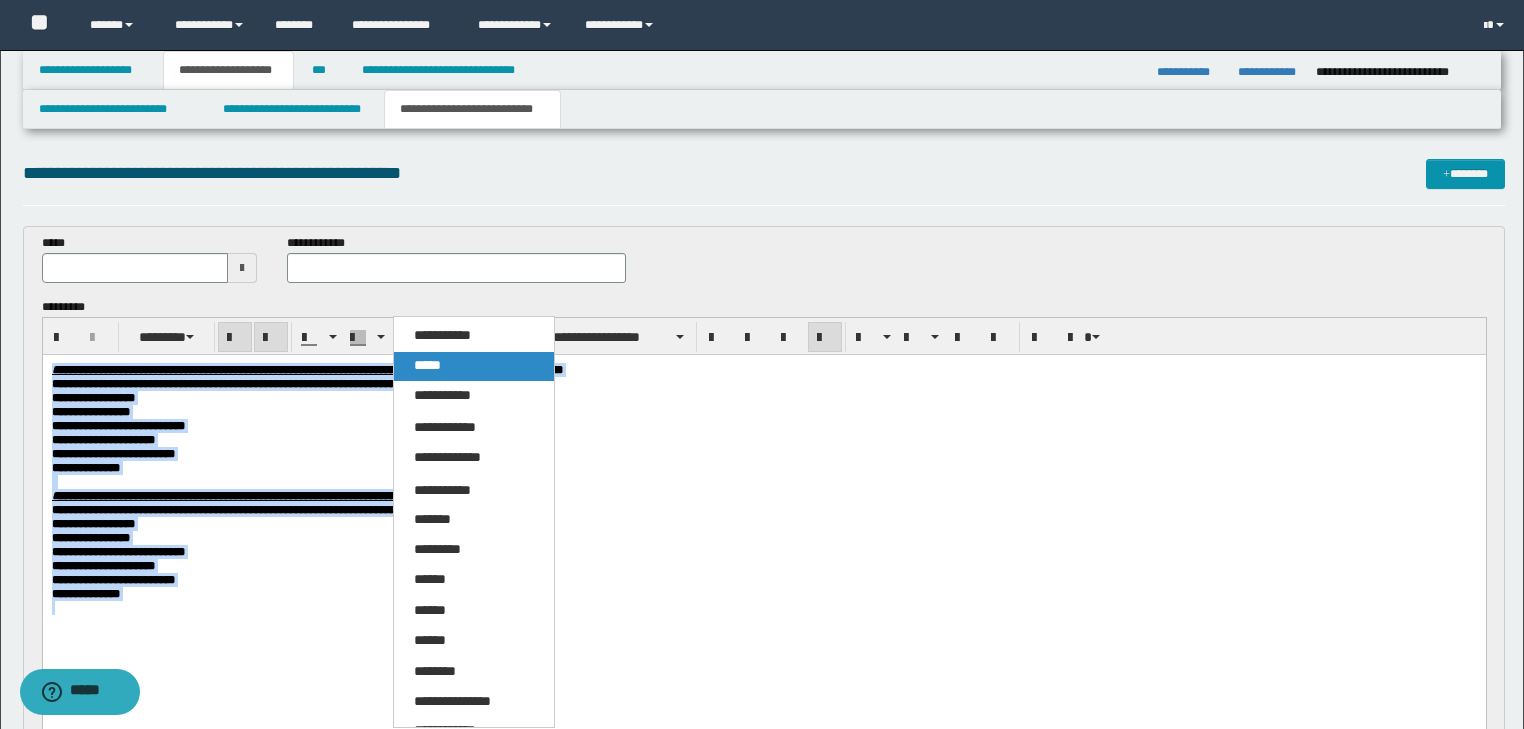 click on "*****" at bounding box center (474, 366) 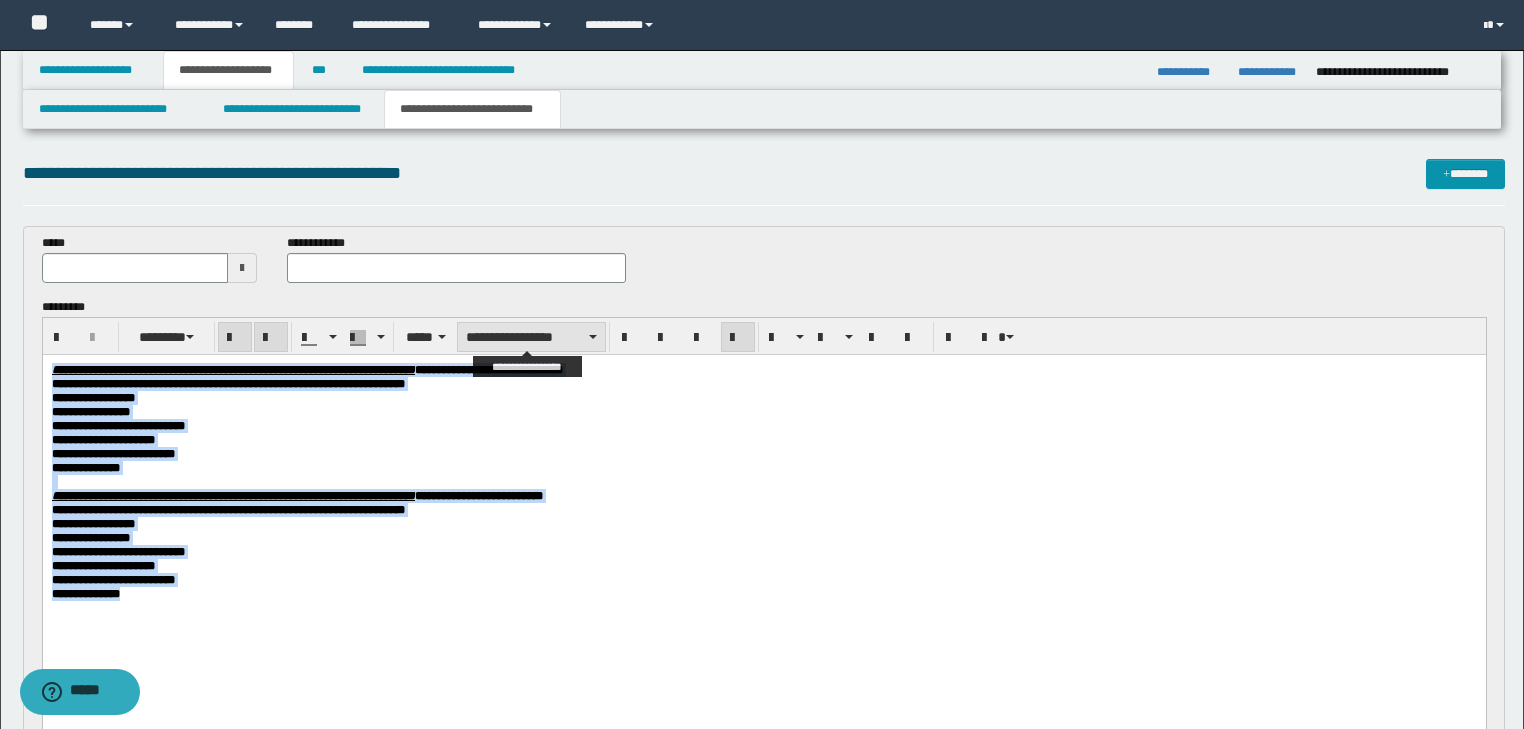 click on "**********" at bounding box center [531, 337] 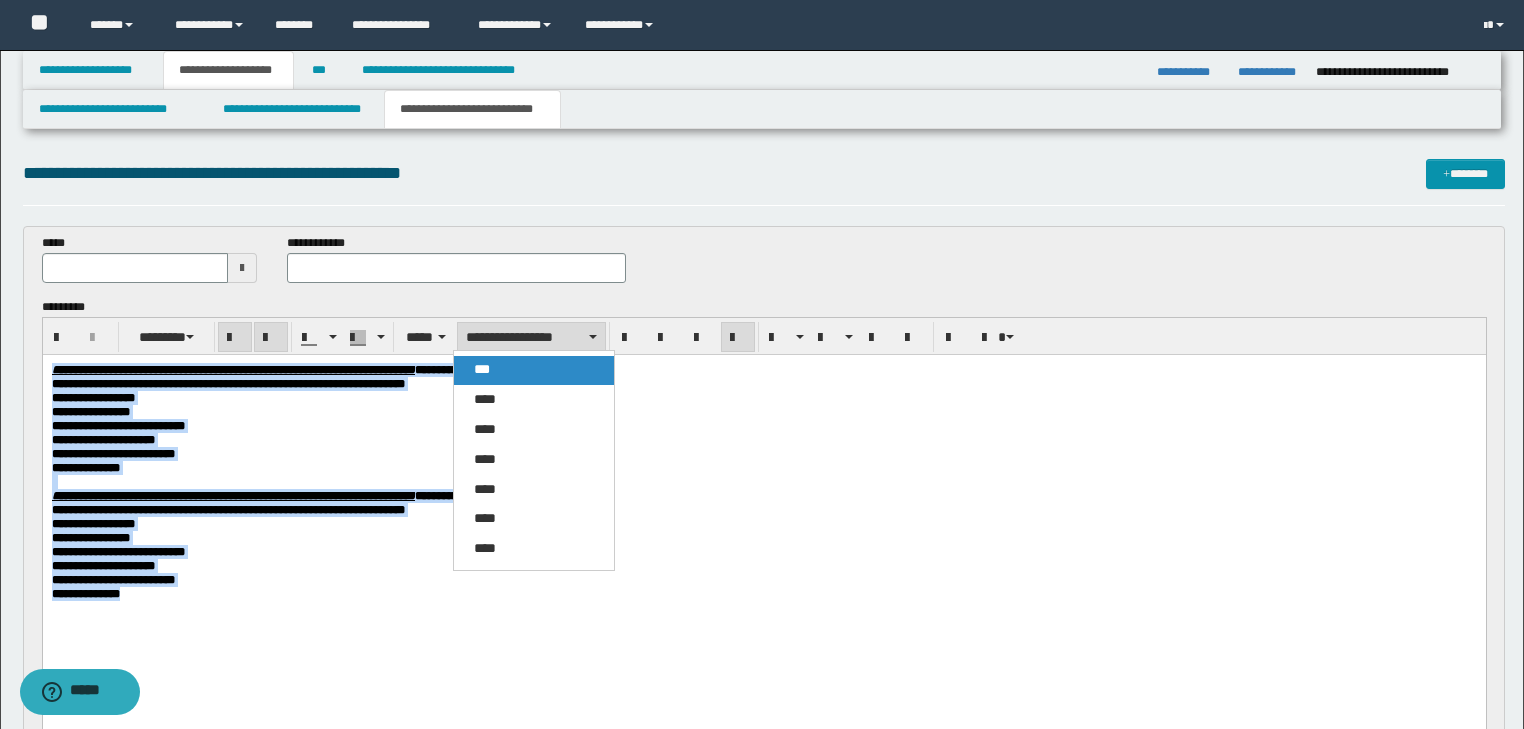 click on "***" at bounding box center [534, 370] 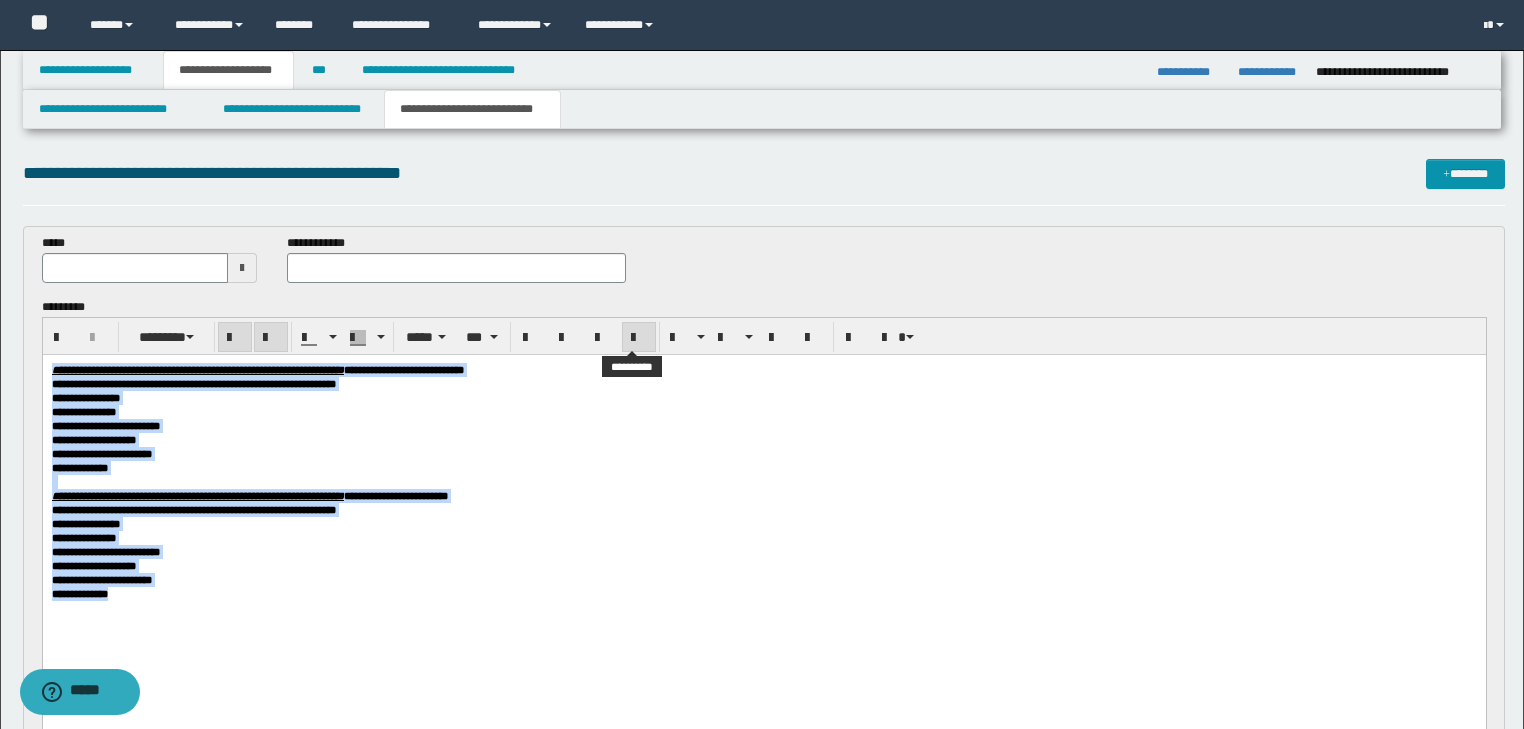 click at bounding box center [639, 338] 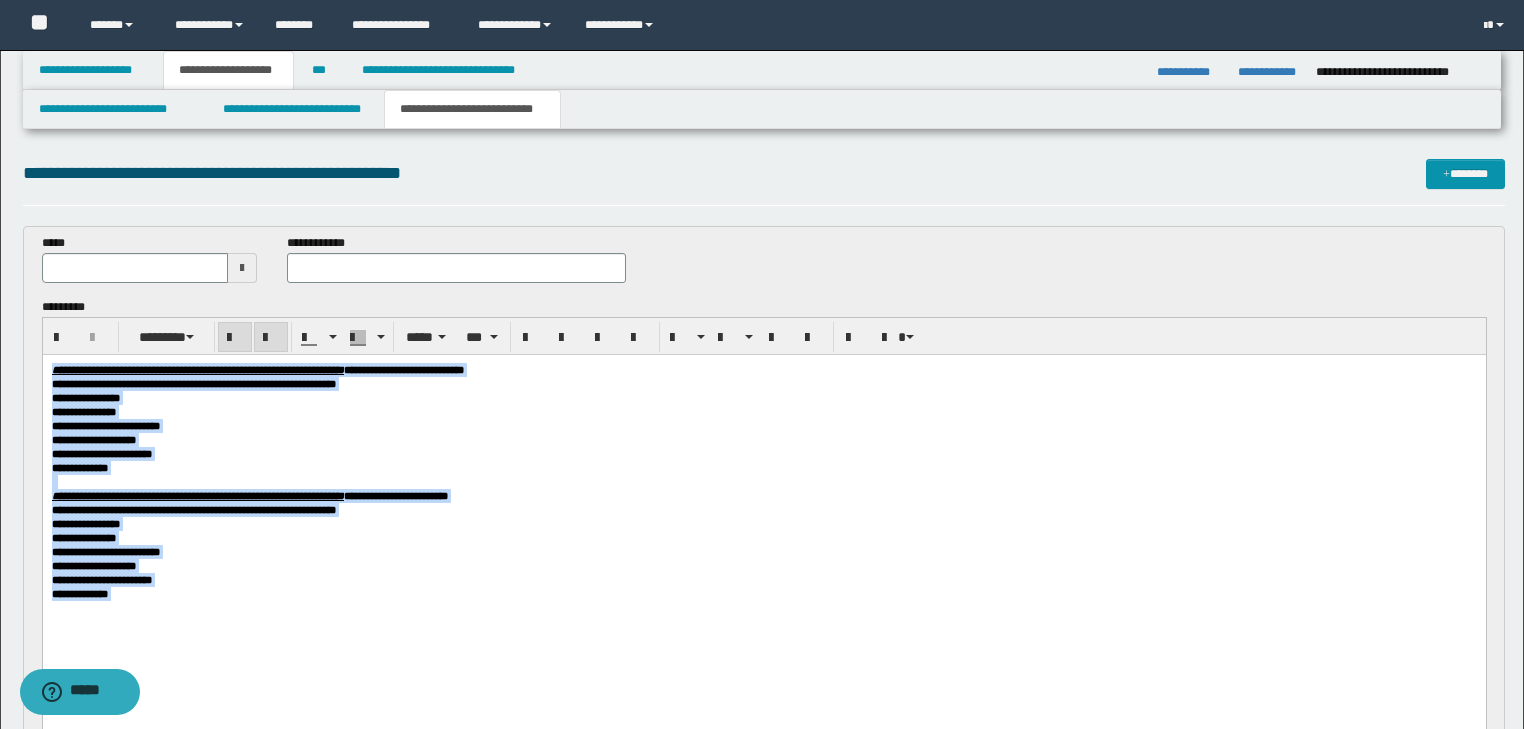 click on "**********" at bounding box center (763, 517) 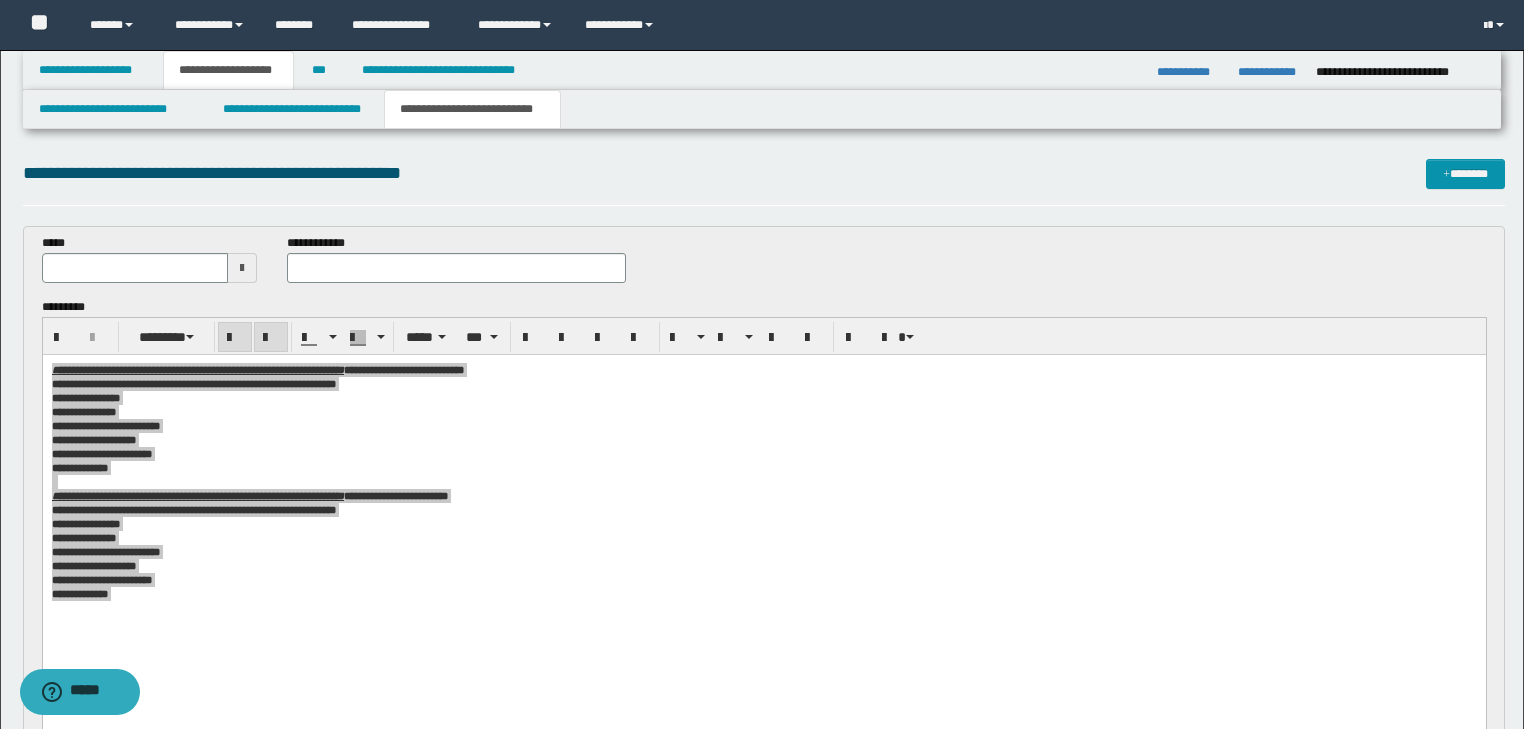 click on "**********" at bounding box center (456, 258) 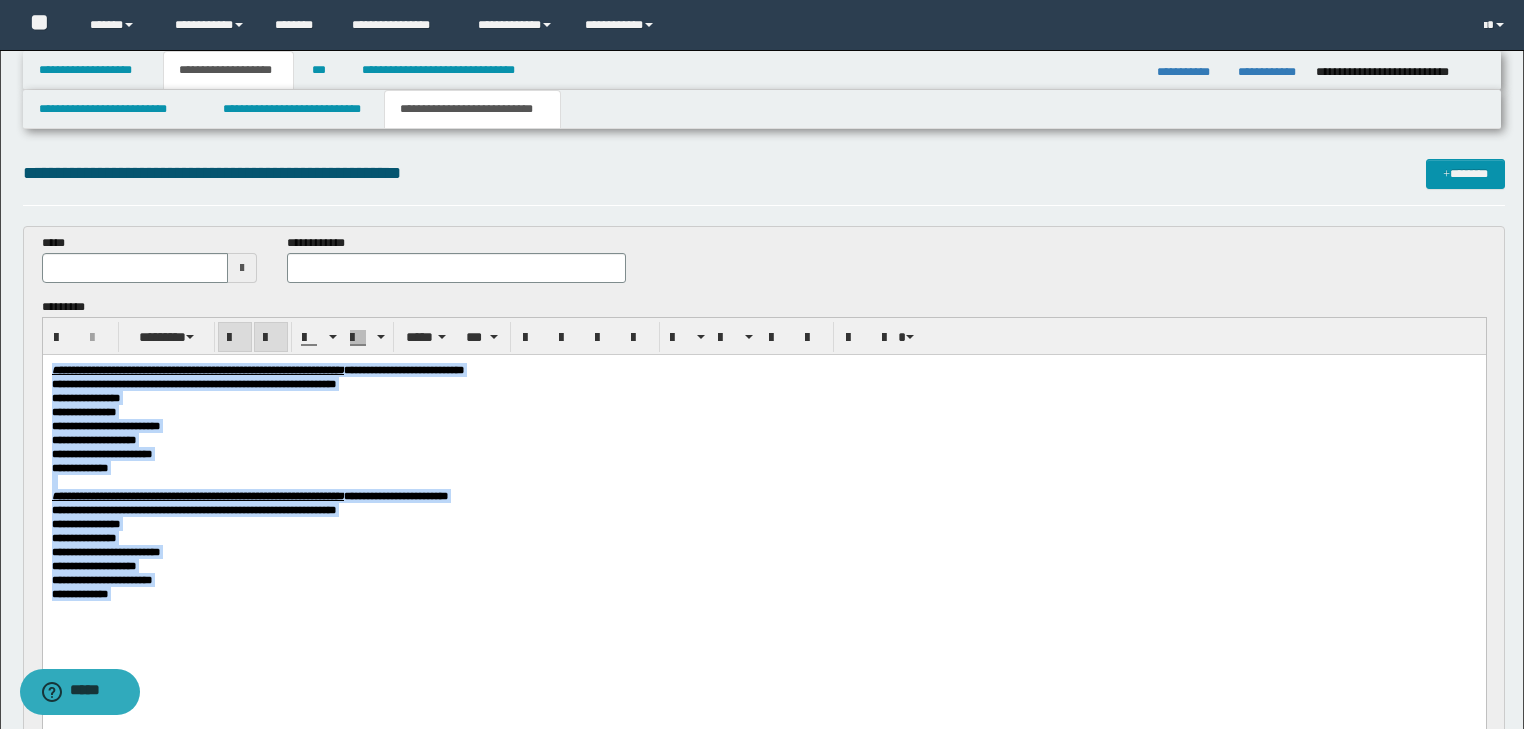 click on "**********" at bounding box center [763, 397] 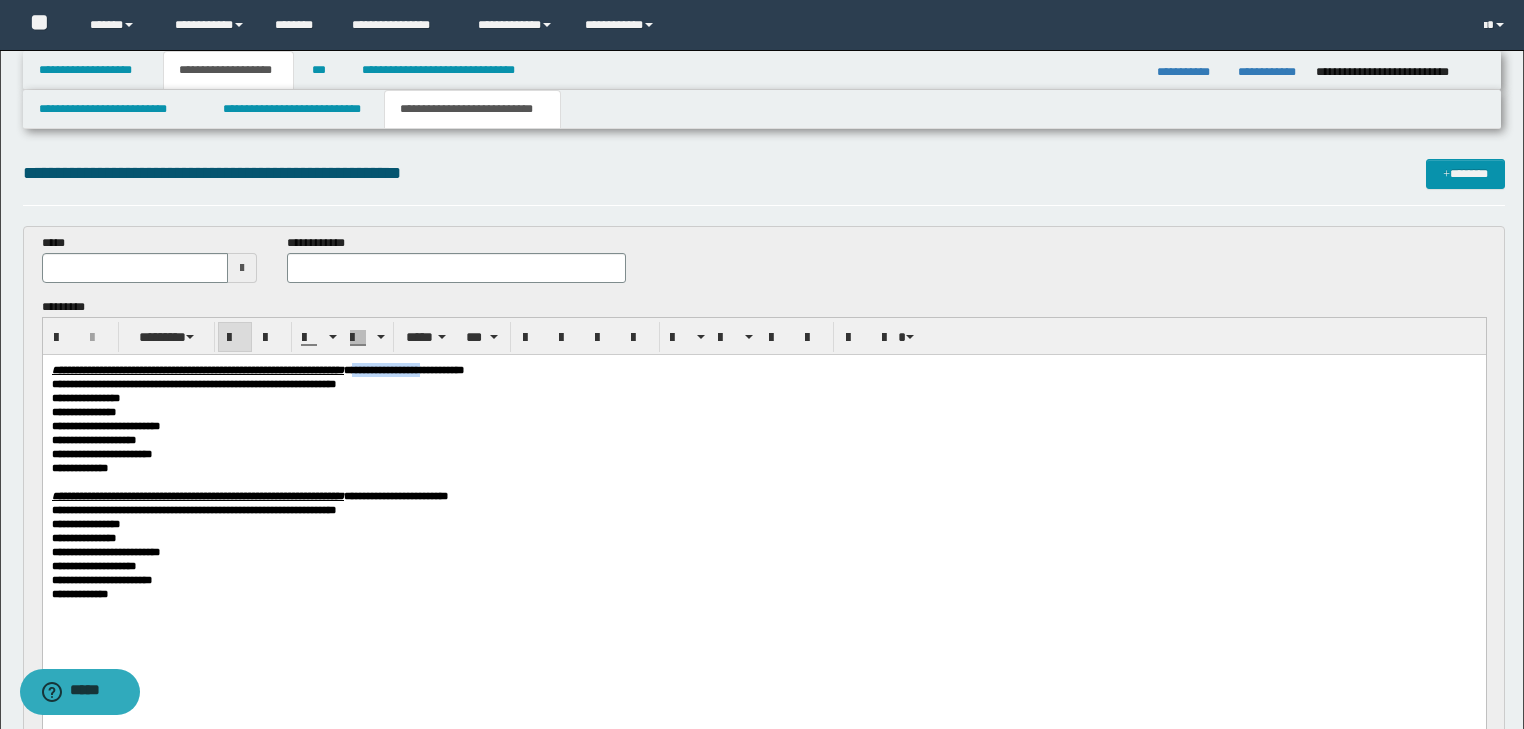 drag, startPoint x: 512, startPoint y: 369, endPoint x: 601, endPoint y: 372, distance: 89.050545 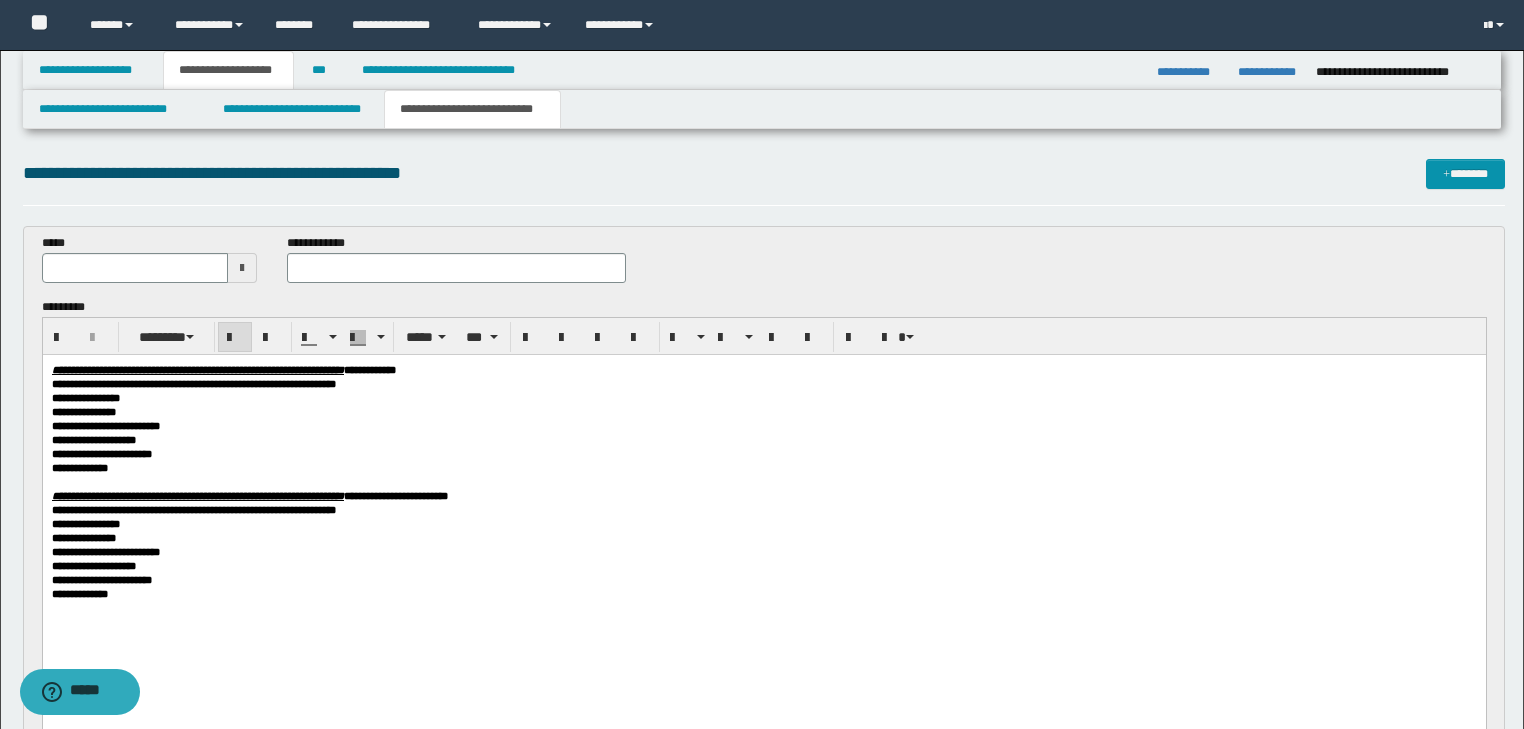 drag, startPoint x: 370, startPoint y: 228, endPoint x: 368, endPoint y: 260, distance: 32.06244 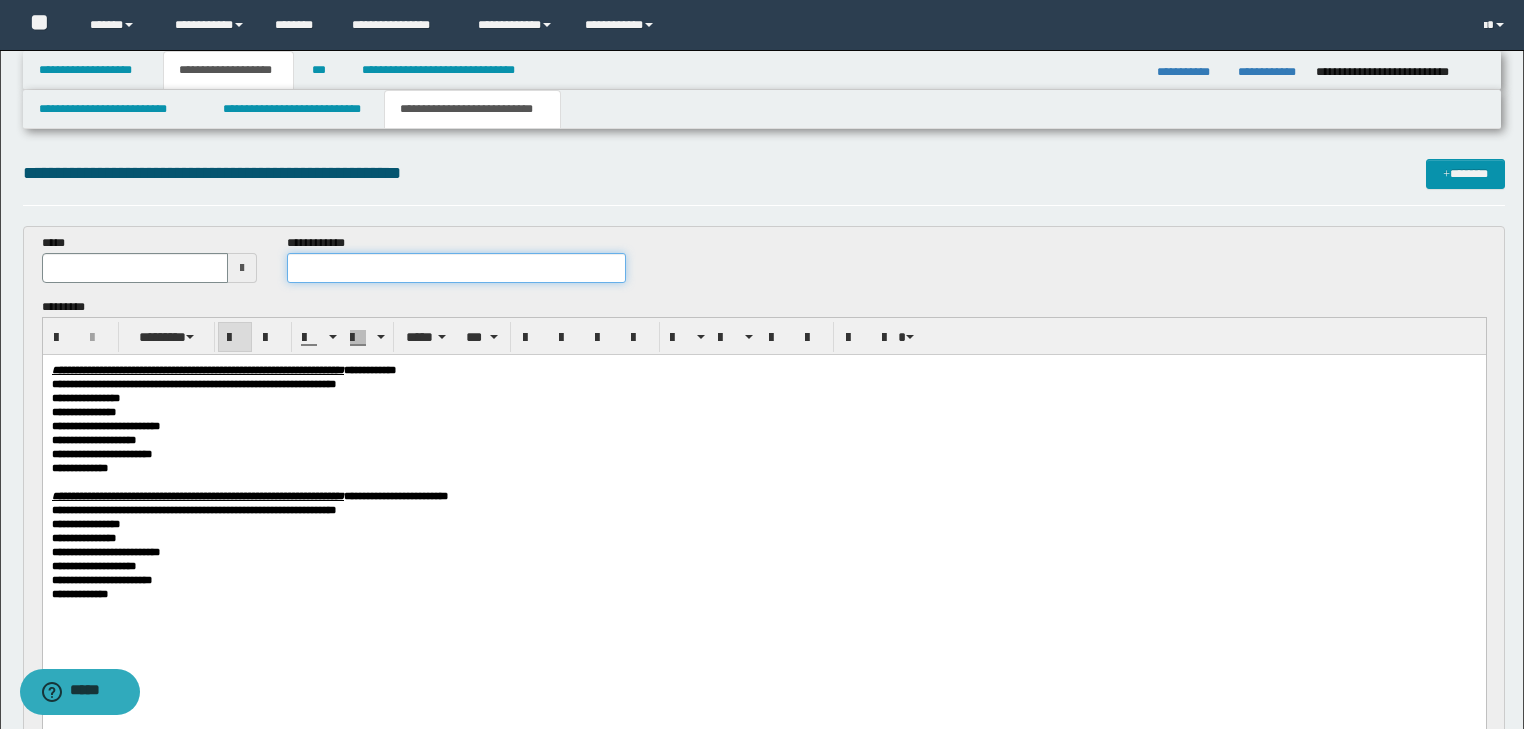 click at bounding box center [456, 268] 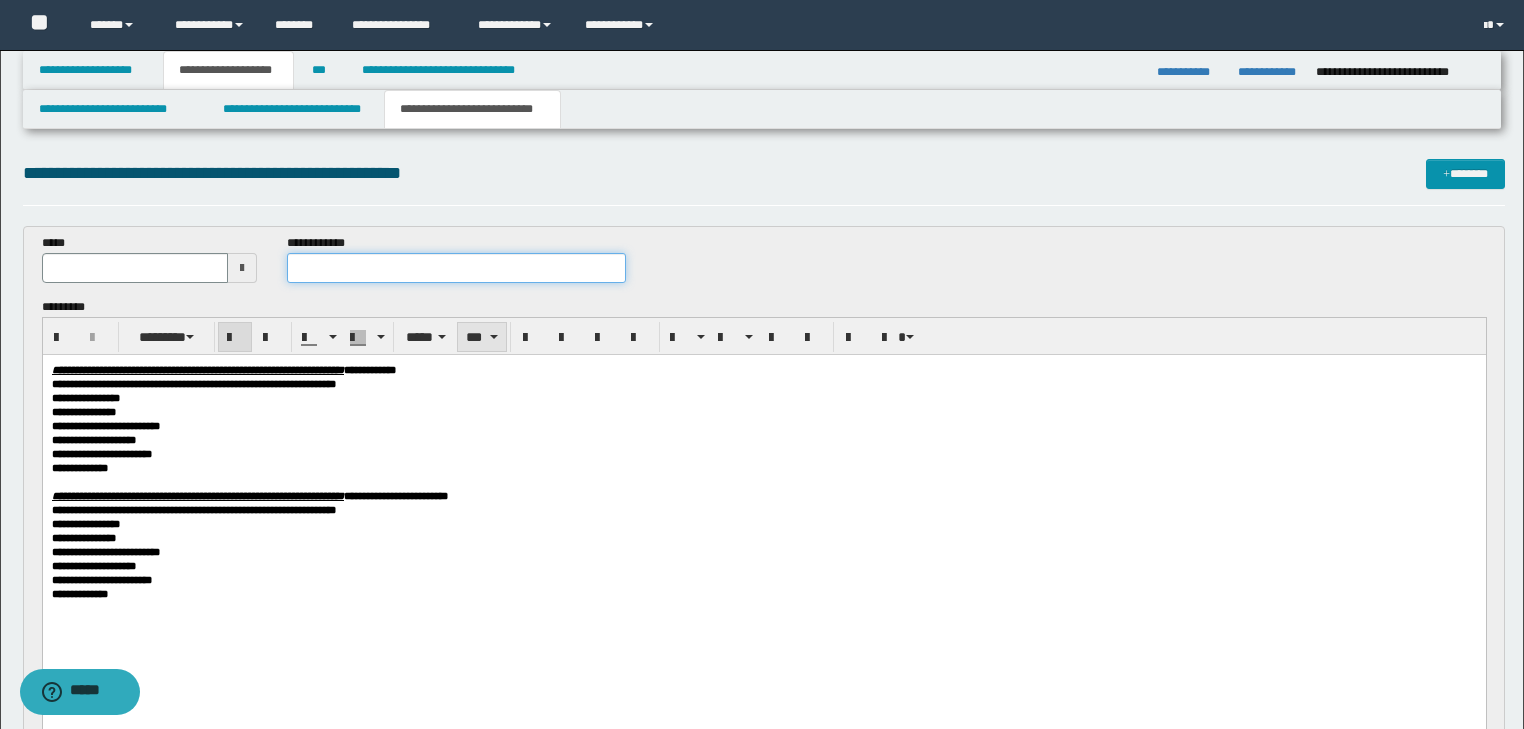 paste on "**********" 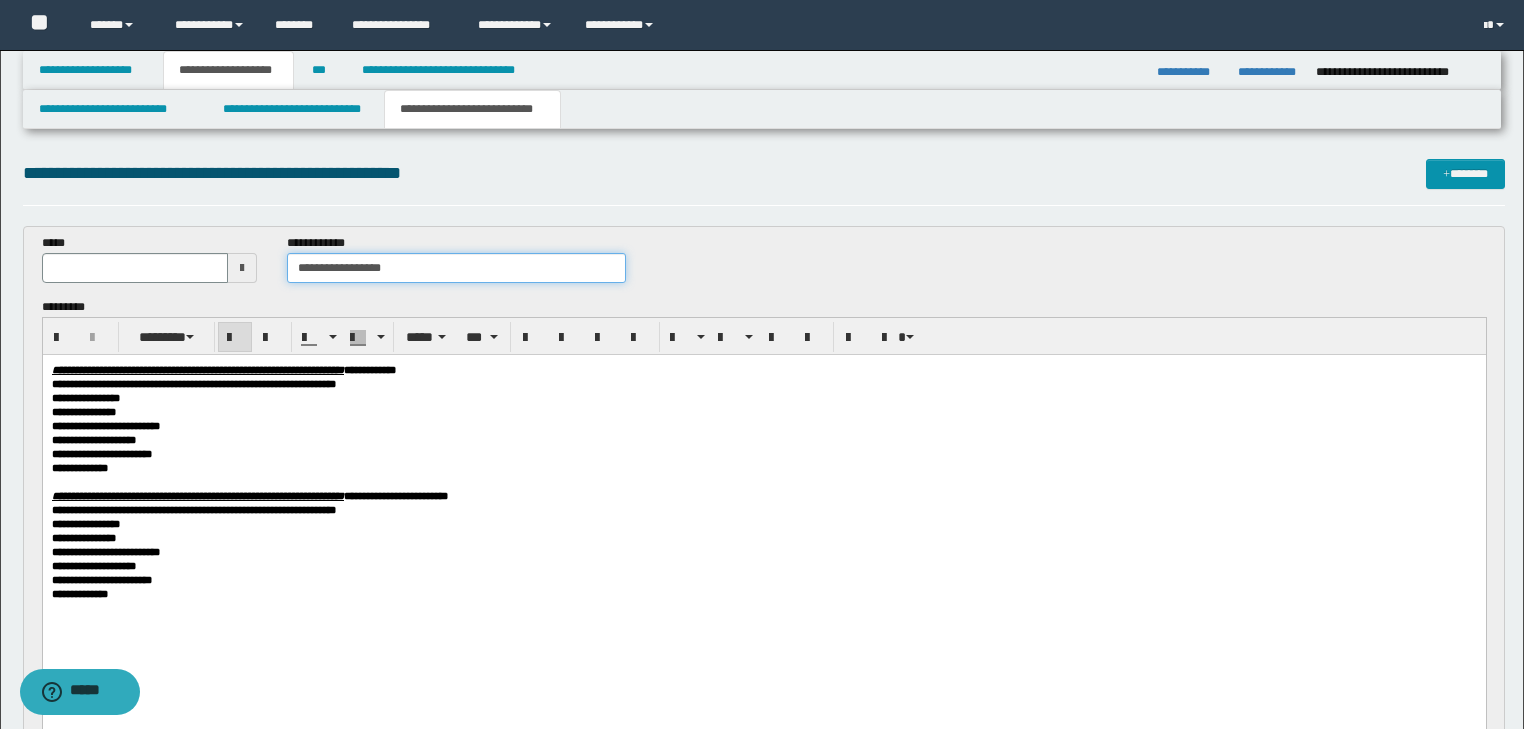 type on "**********" 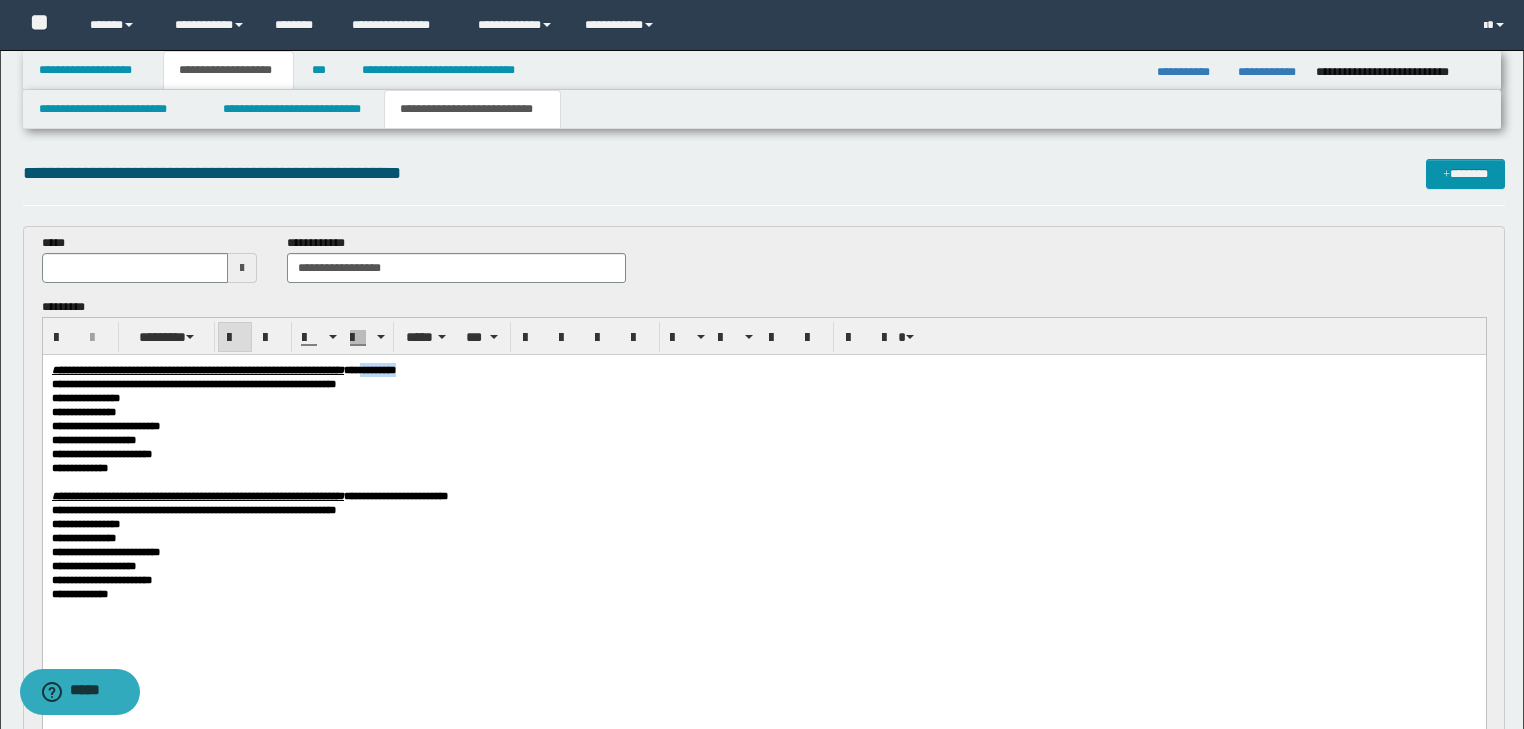 drag, startPoint x: 517, startPoint y: 370, endPoint x: 637, endPoint y: 375, distance: 120.10412 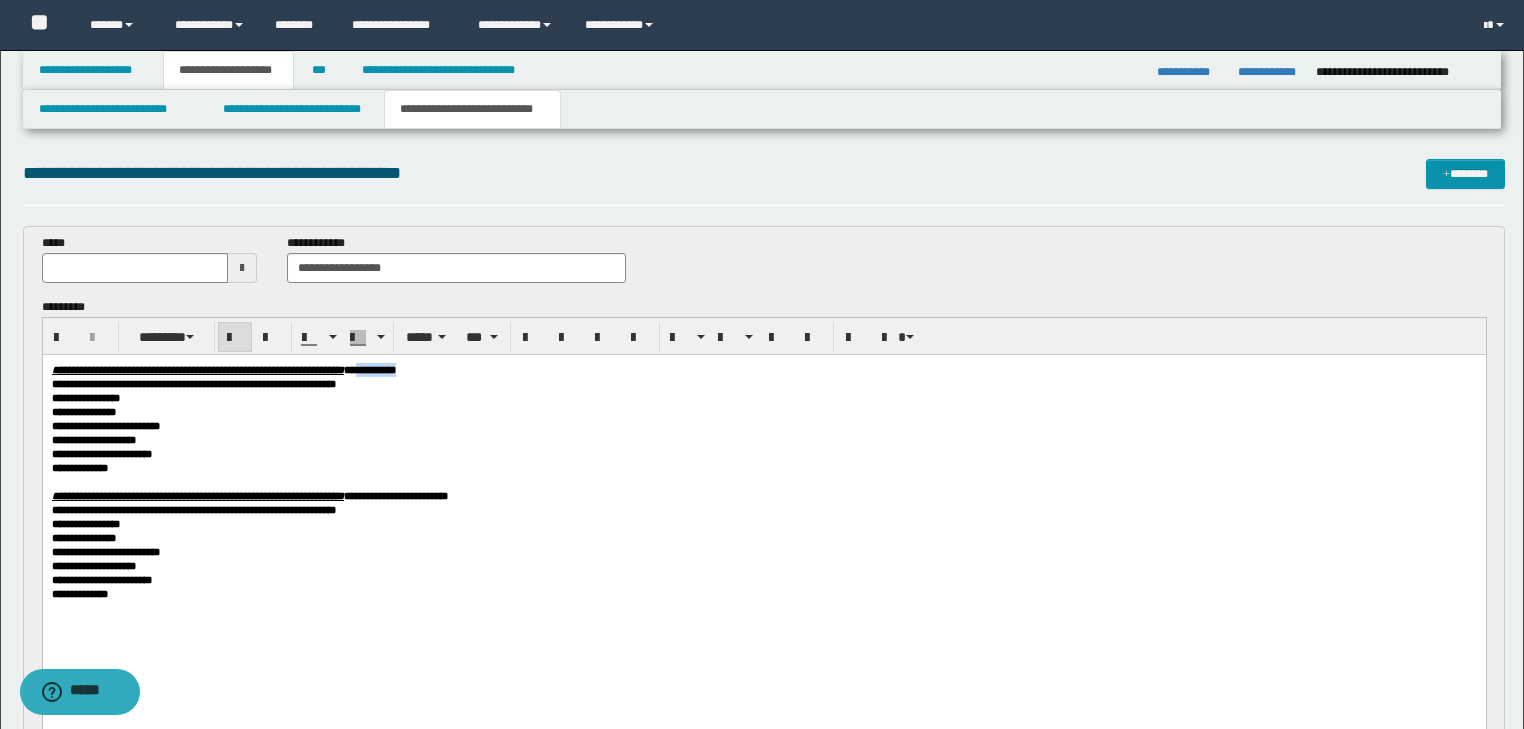 drag, startPoint x: 513, startPoint y: 369, endPoint x: 585, endPoint y: 365, distance: 72.11102 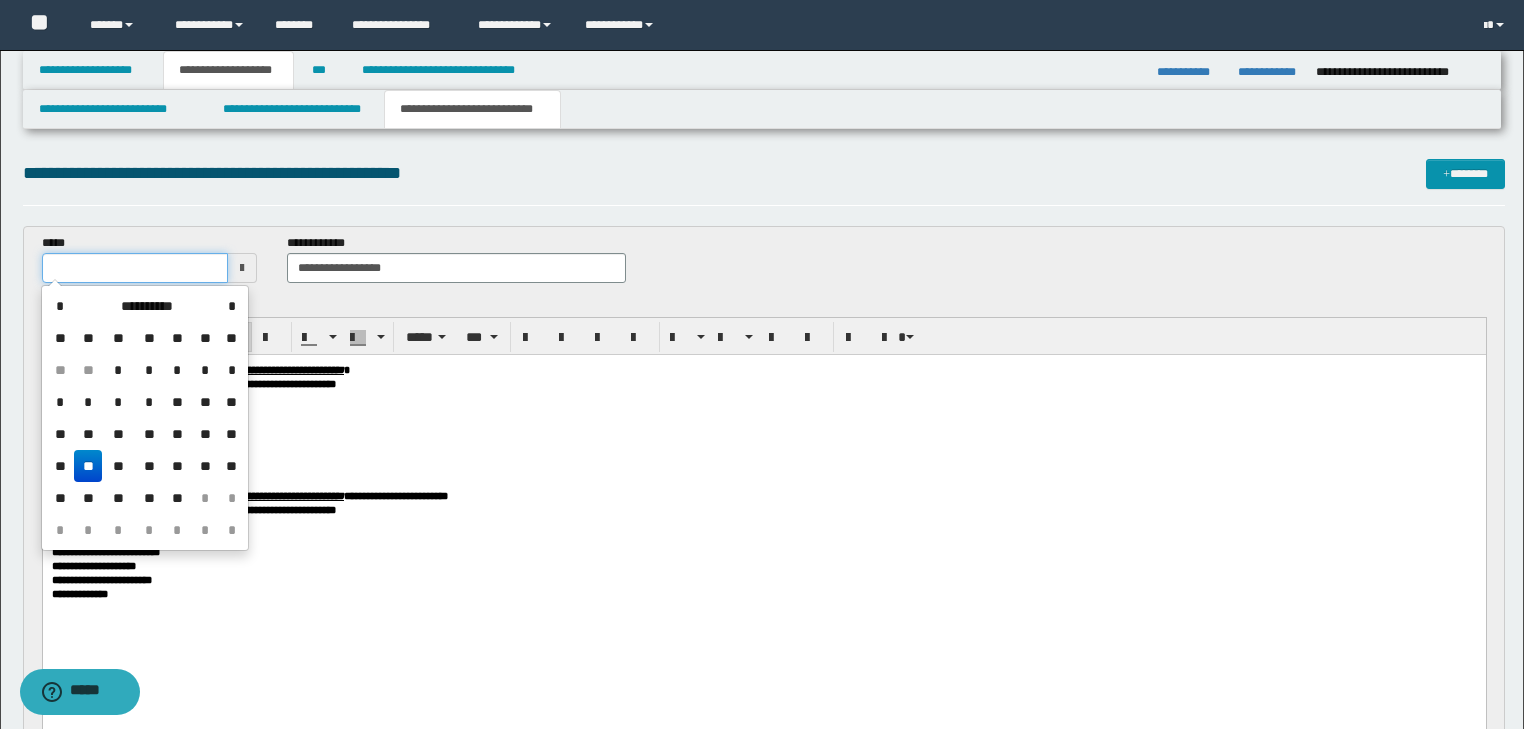 click at bounding box center [135, 268] 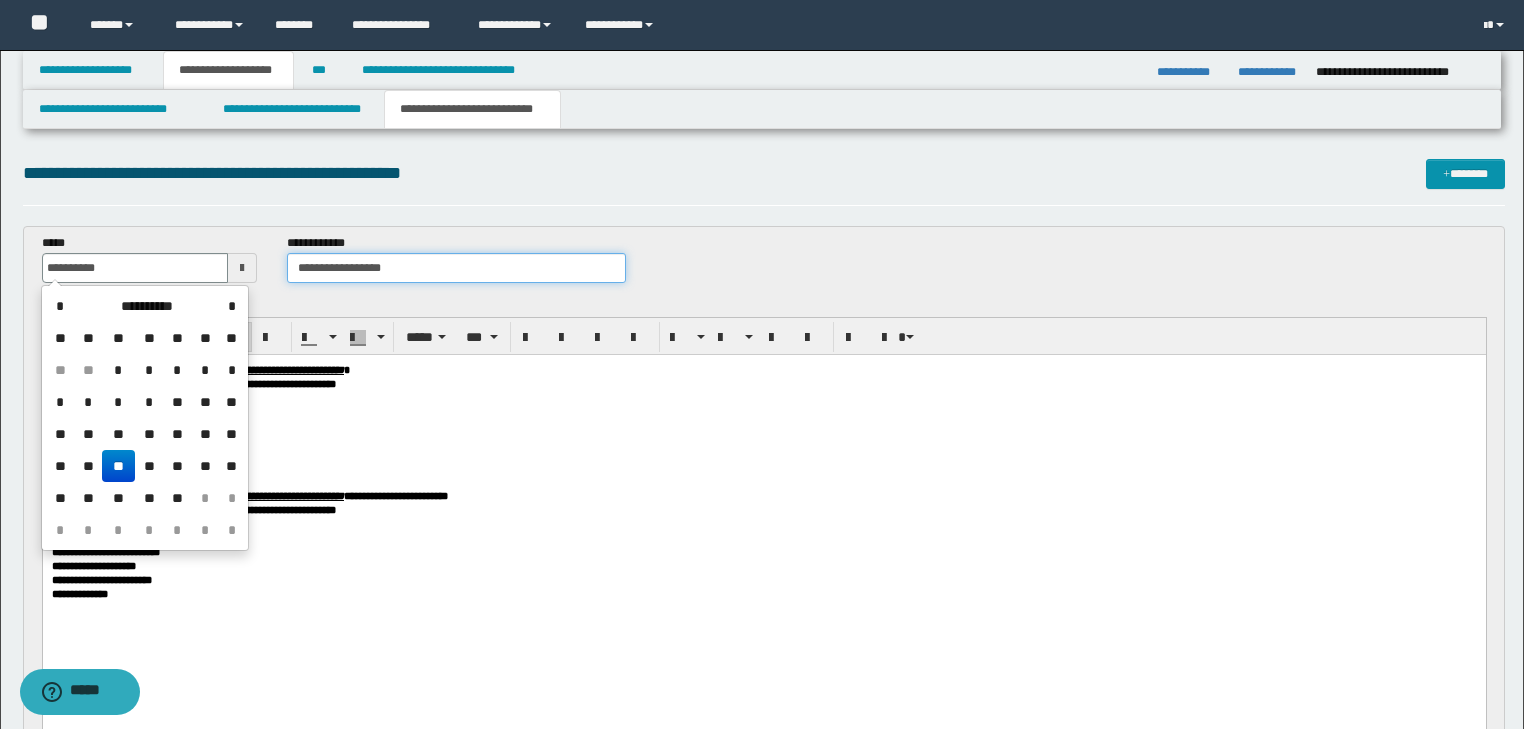 type on "**********" 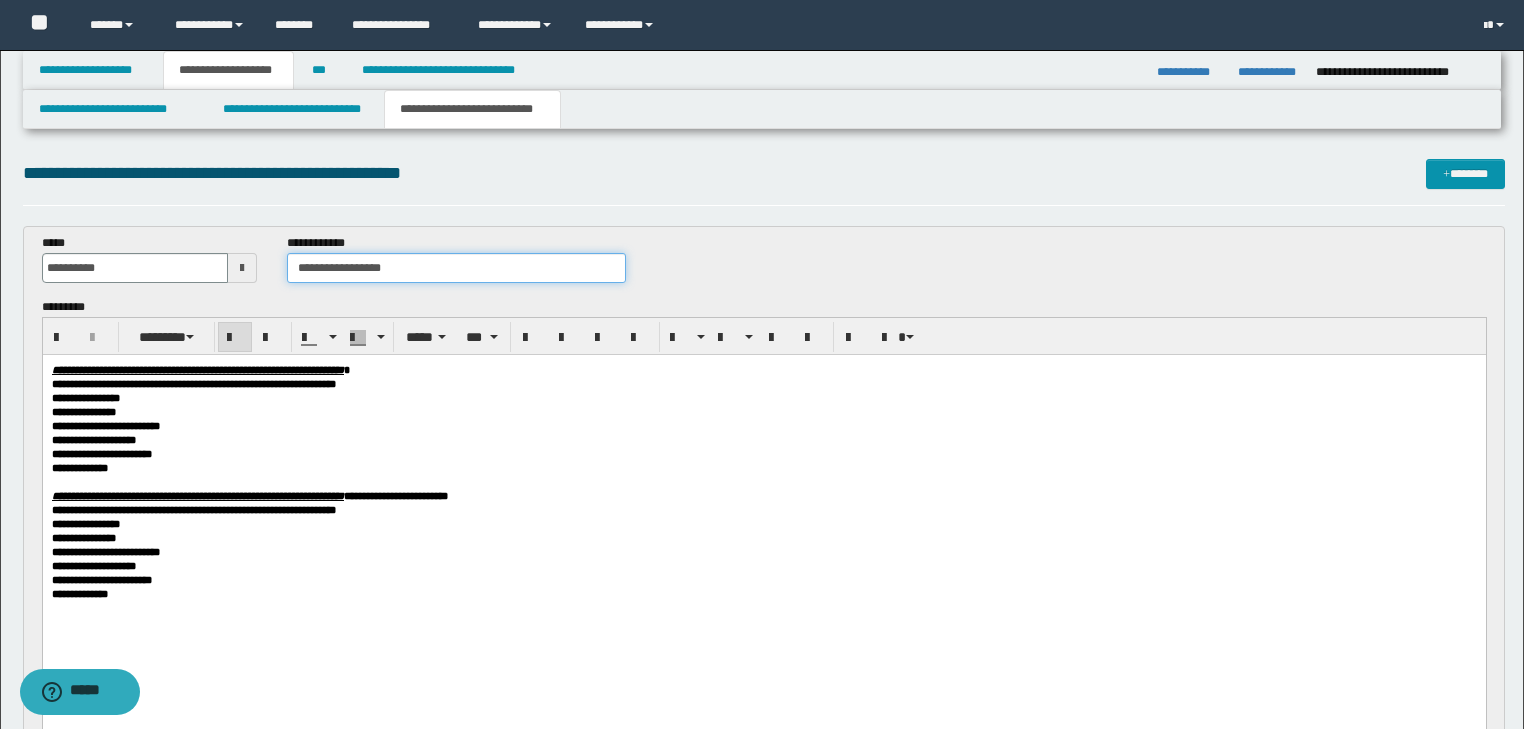 click on "**********" at bounding box center (456, 268) 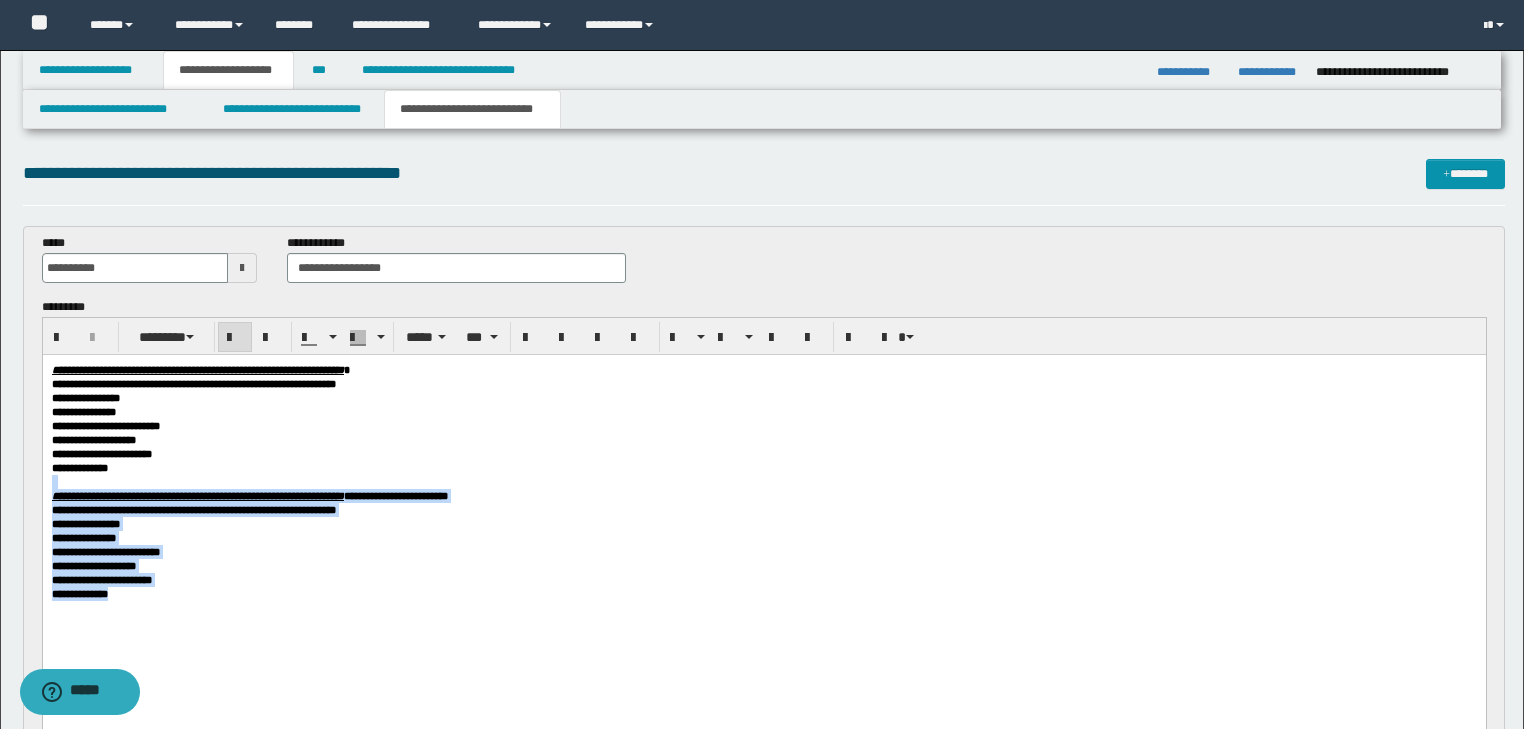 drag, startPoint x: 257, startPoint y: 479, endPoint x: 299, endPoint y: 624, distance: 150.96027 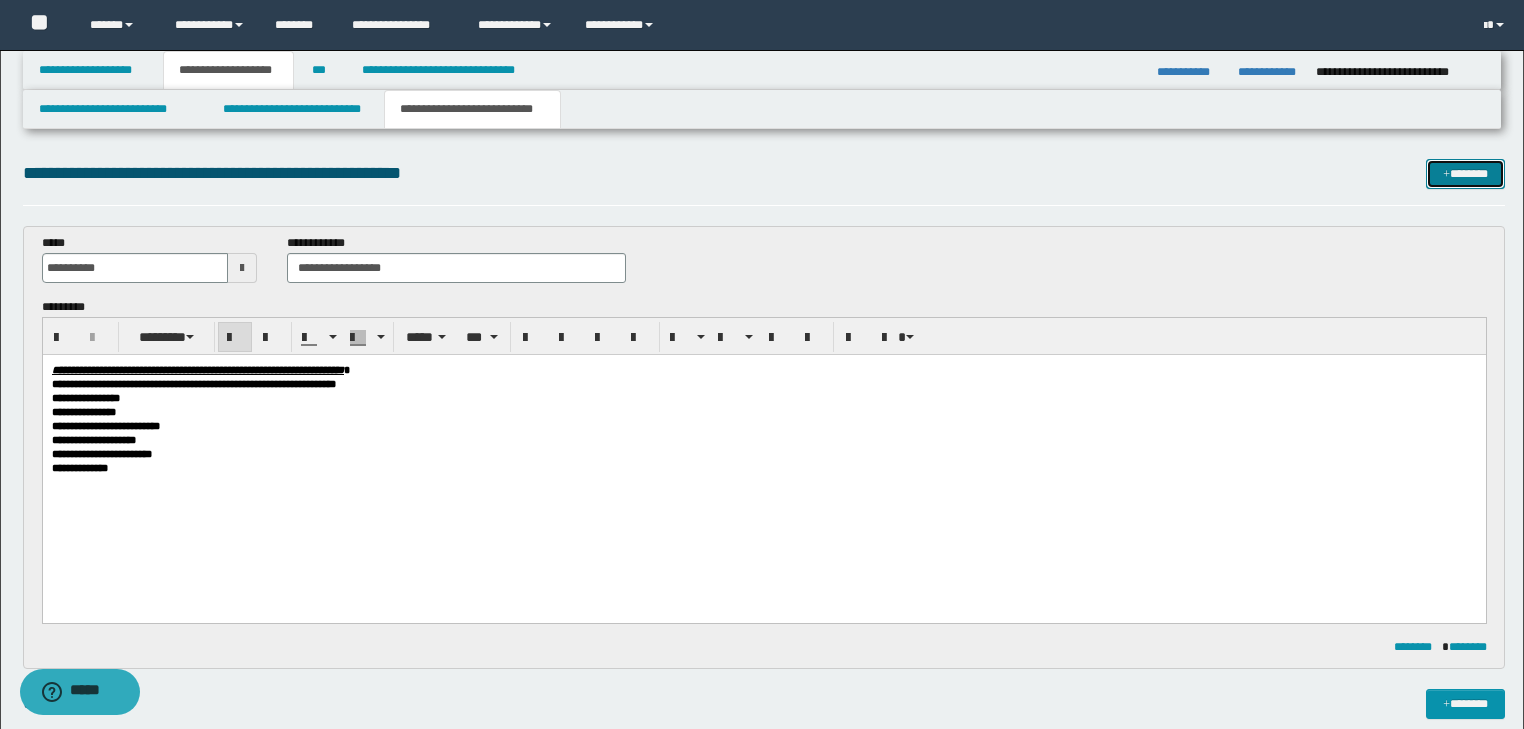 click on "*******" at bounding box center [1465, 174] 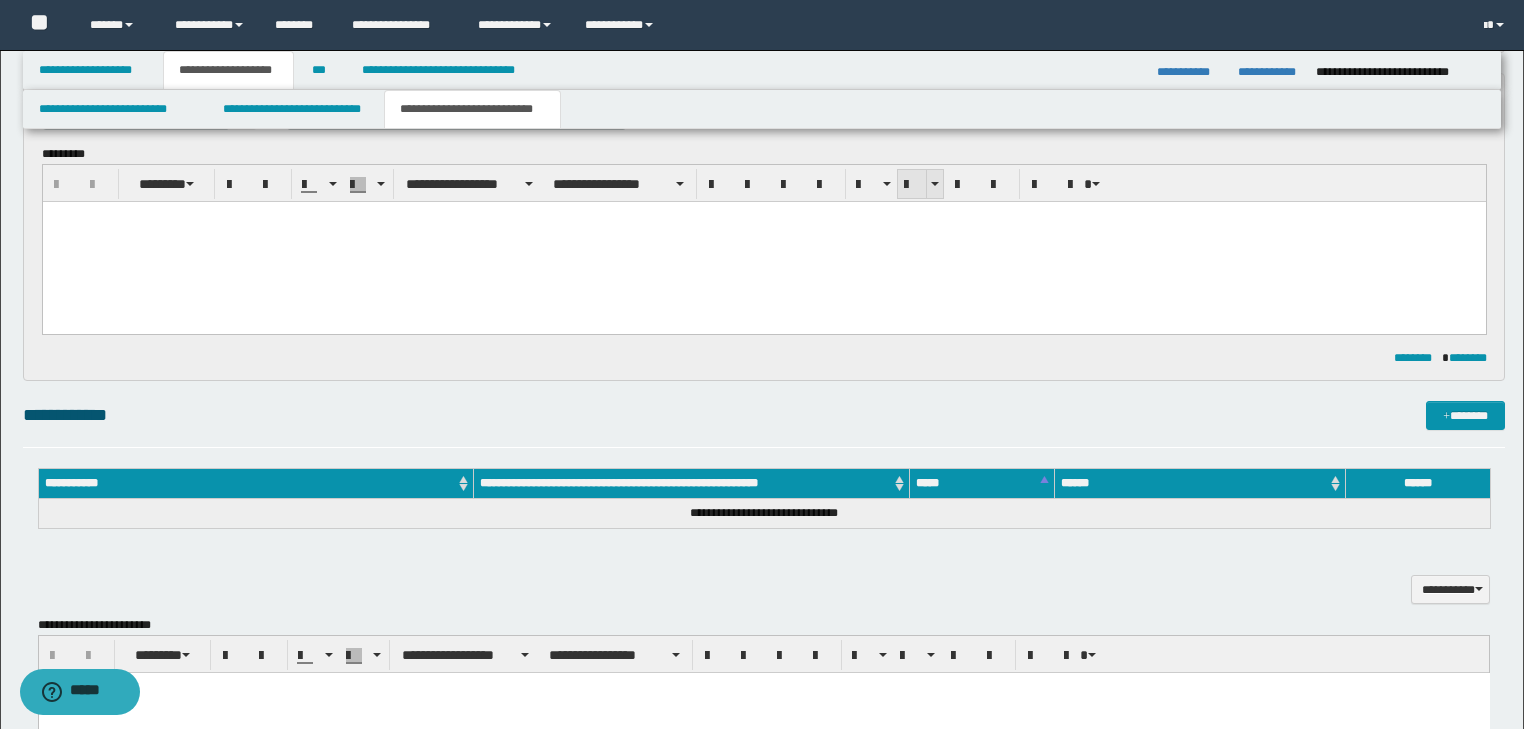 scroll, scrollTop: 0, scrollLeft: 0, axis: both 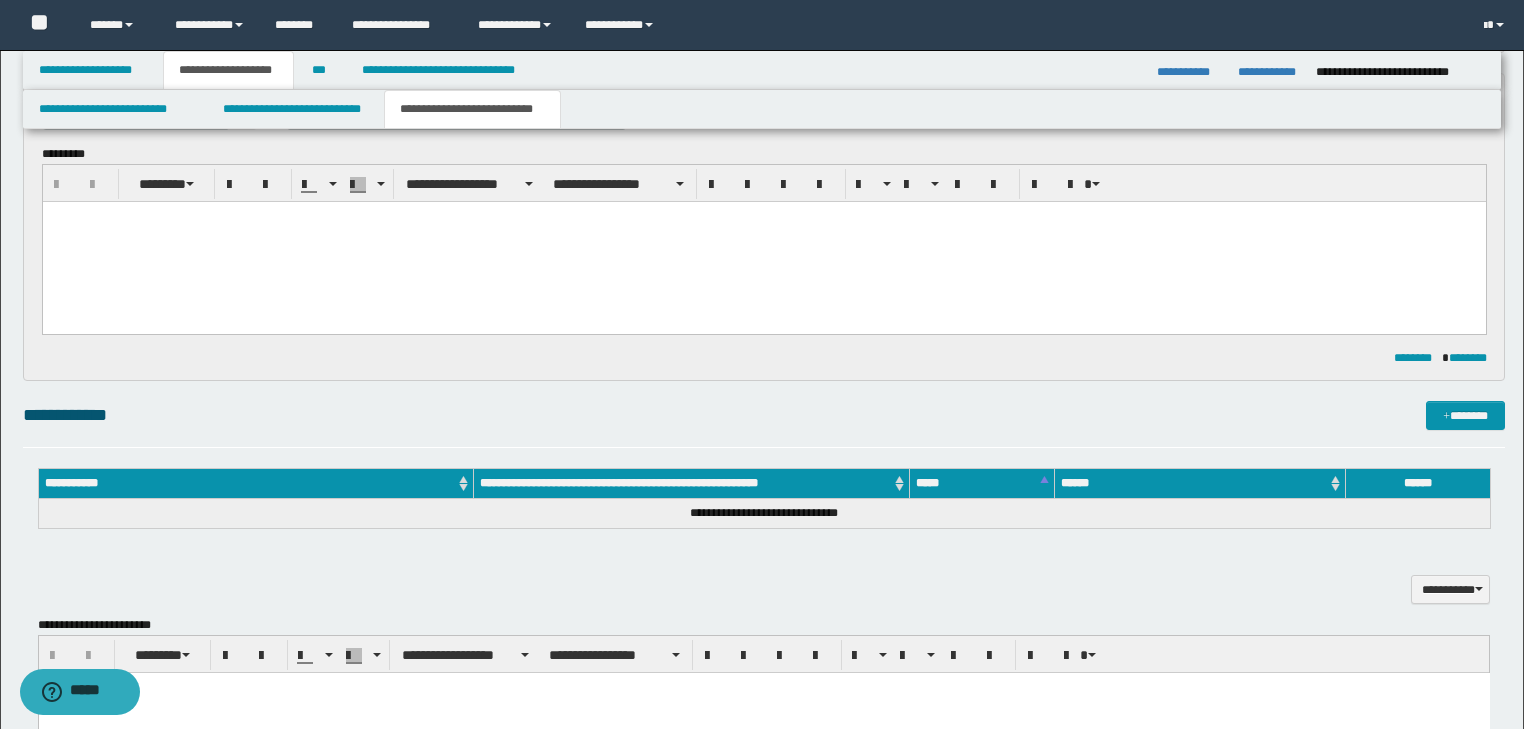 click at bounding box center (763, 217) 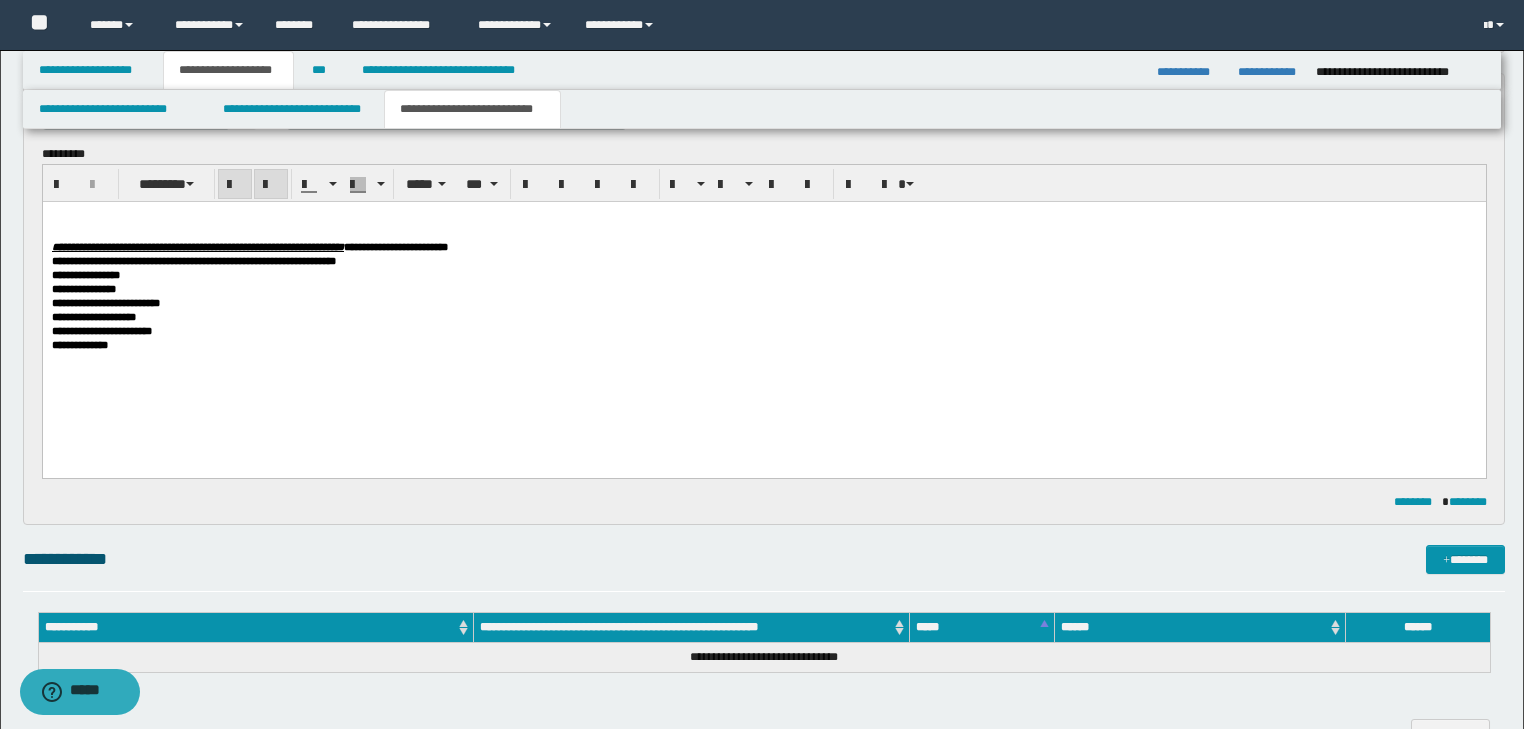 click on "**********" at bounding box center [197, 247] 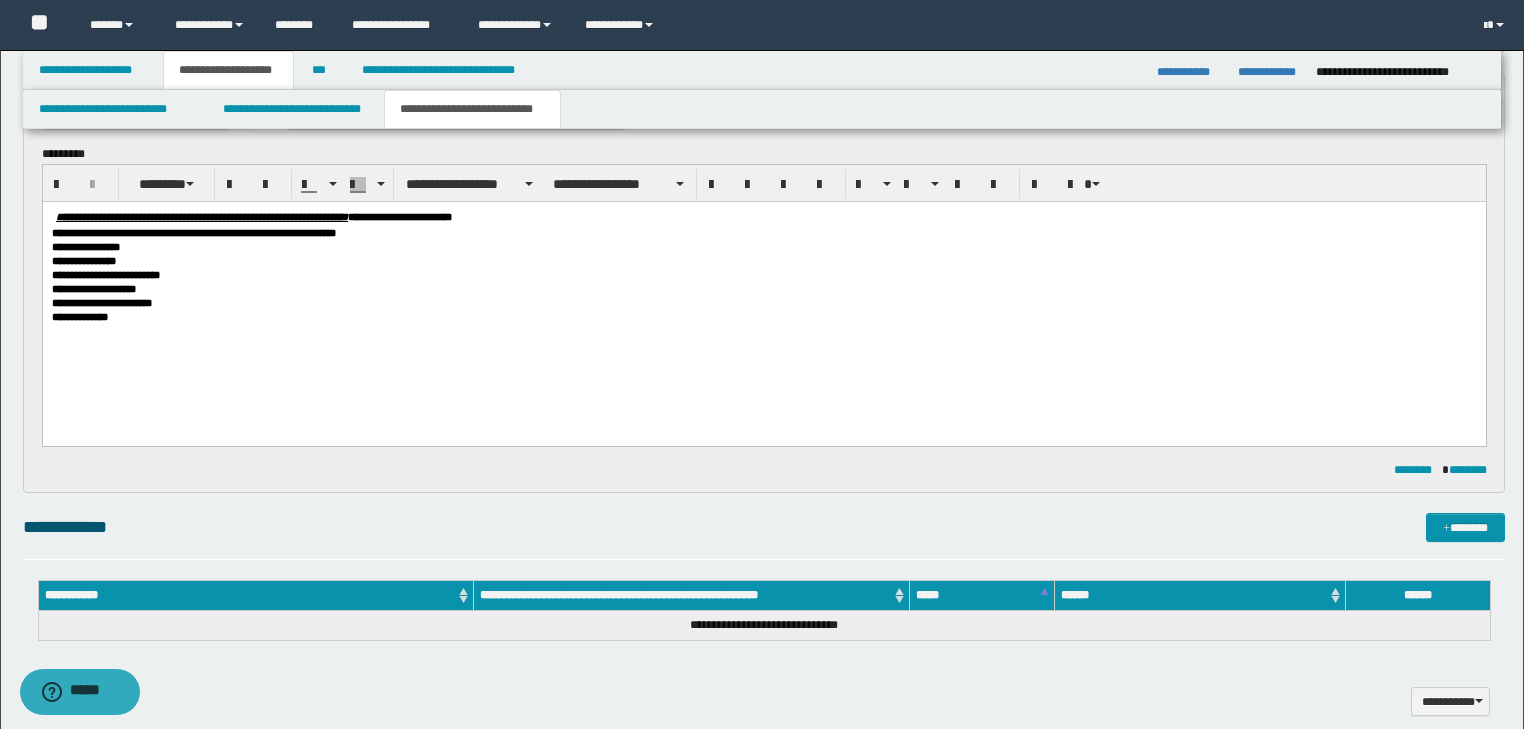 click on "**********" at bounding box center [399, 217] 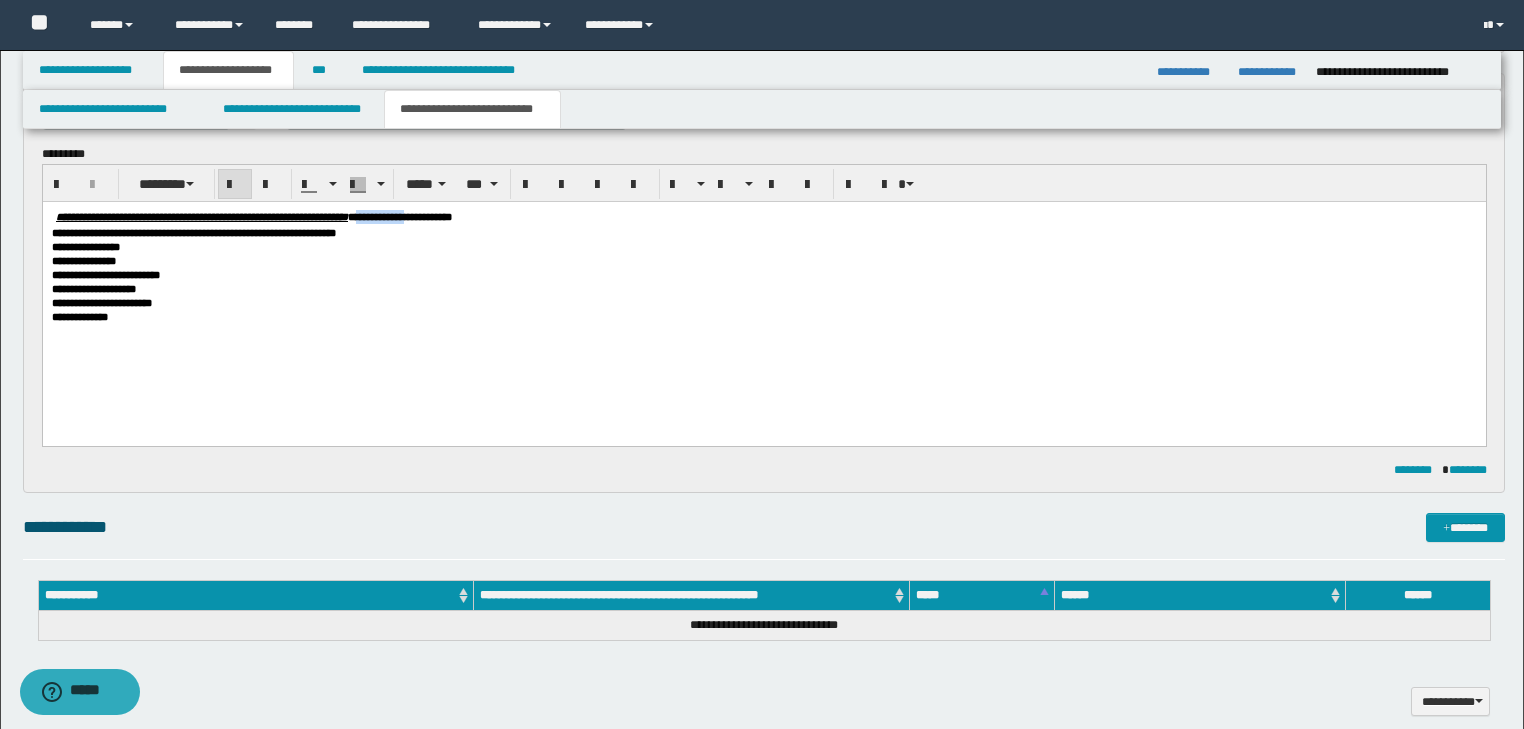 click on "**********" at bounding box center [399, 217] 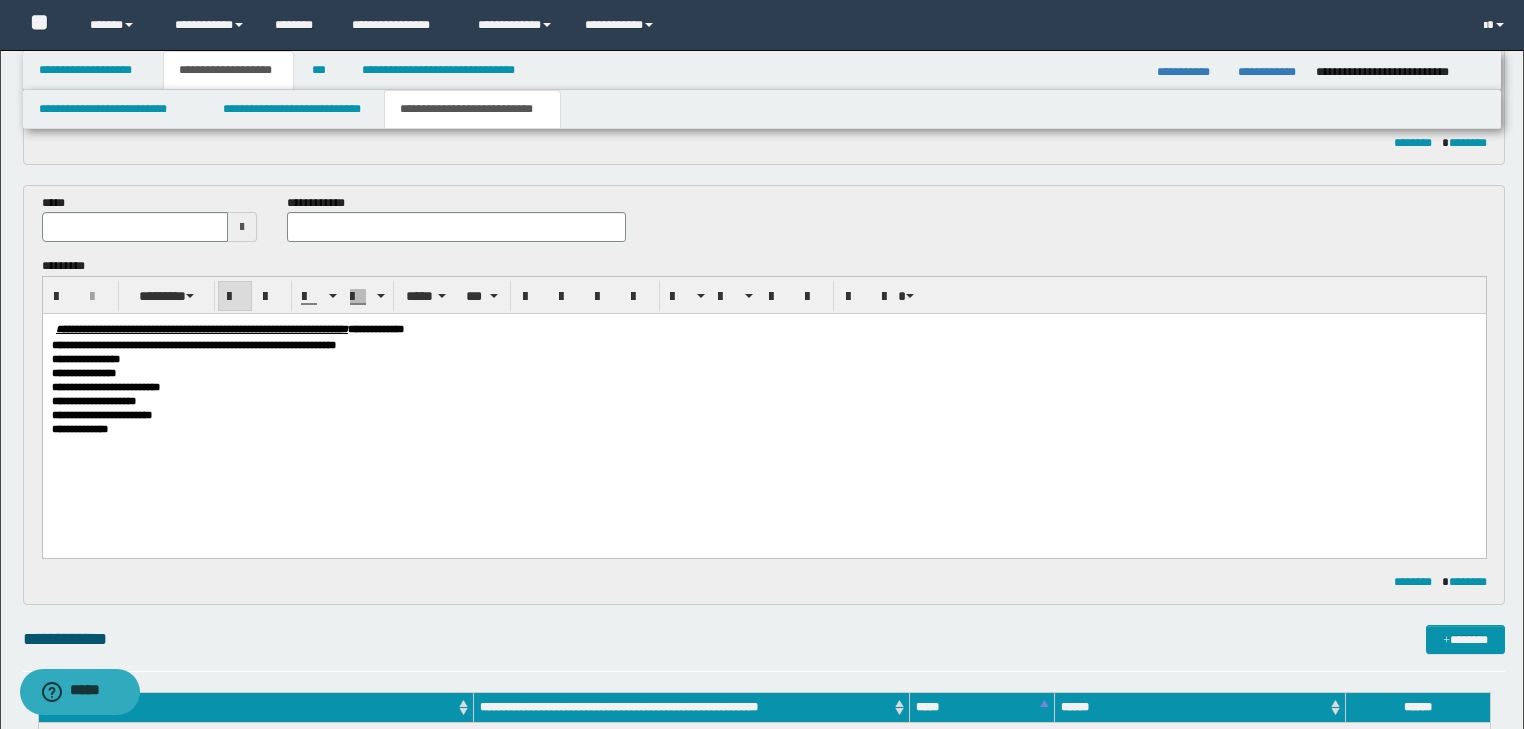 scroll, scrollTop: 376, scrollLeft: 0, axis: vertical 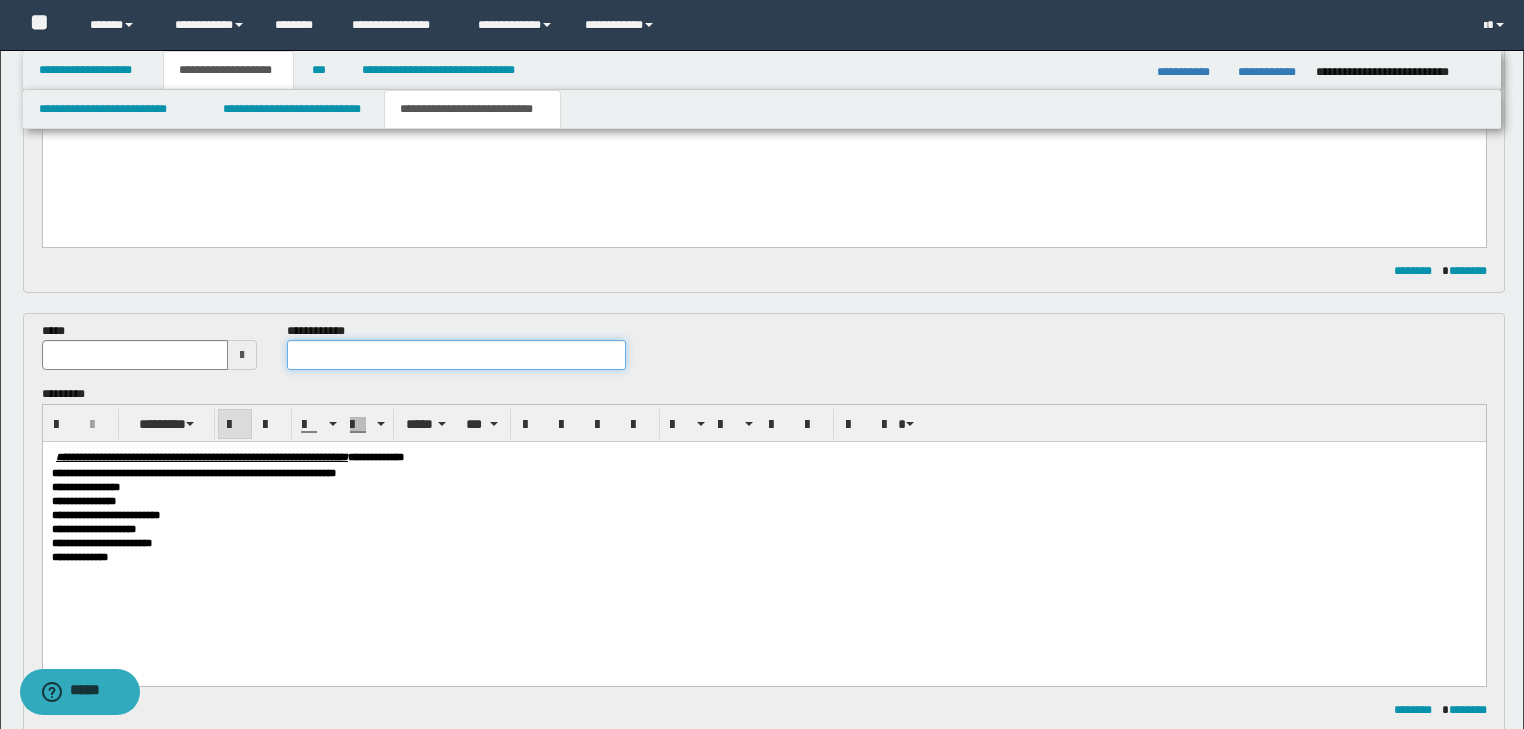click at bounding box center [456, 355] 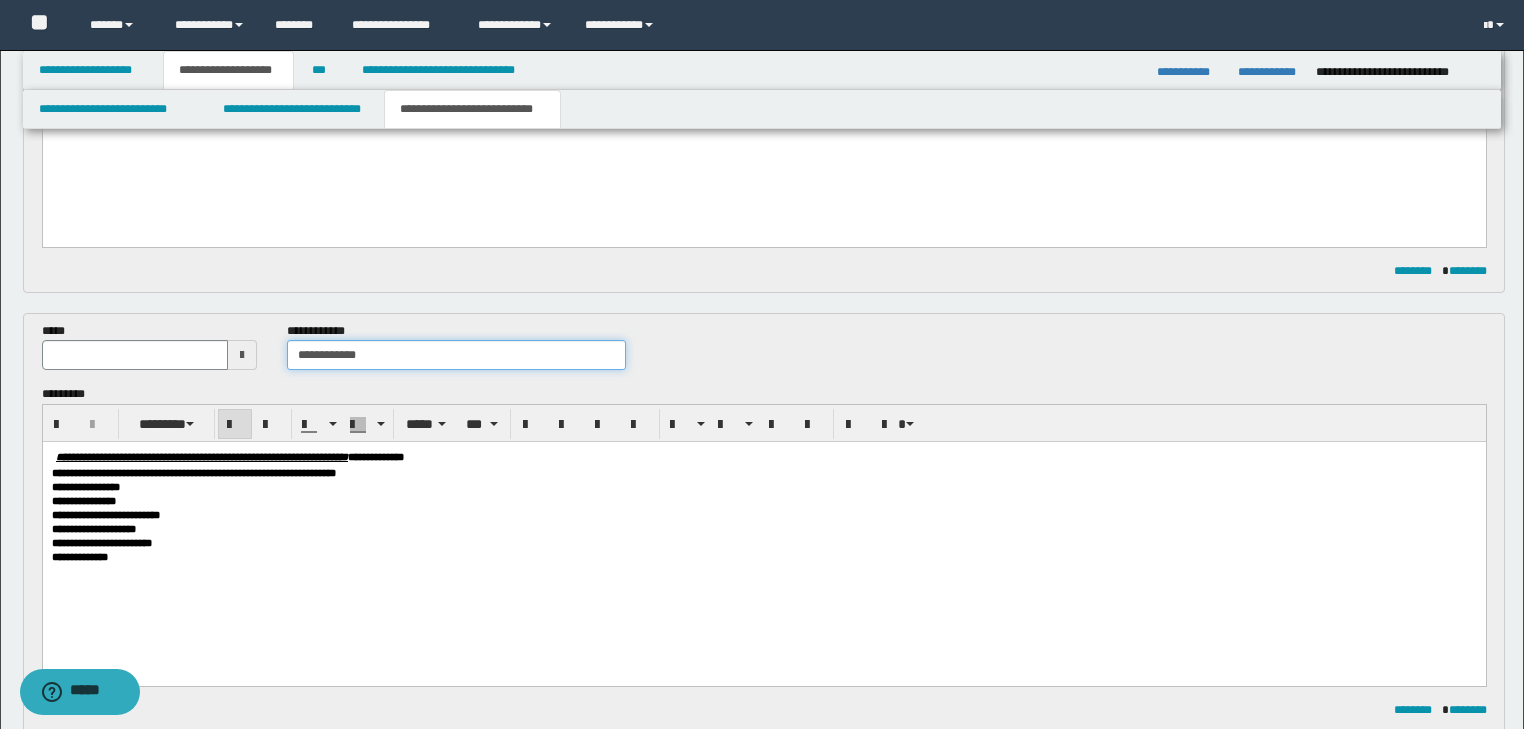 type on "**********" 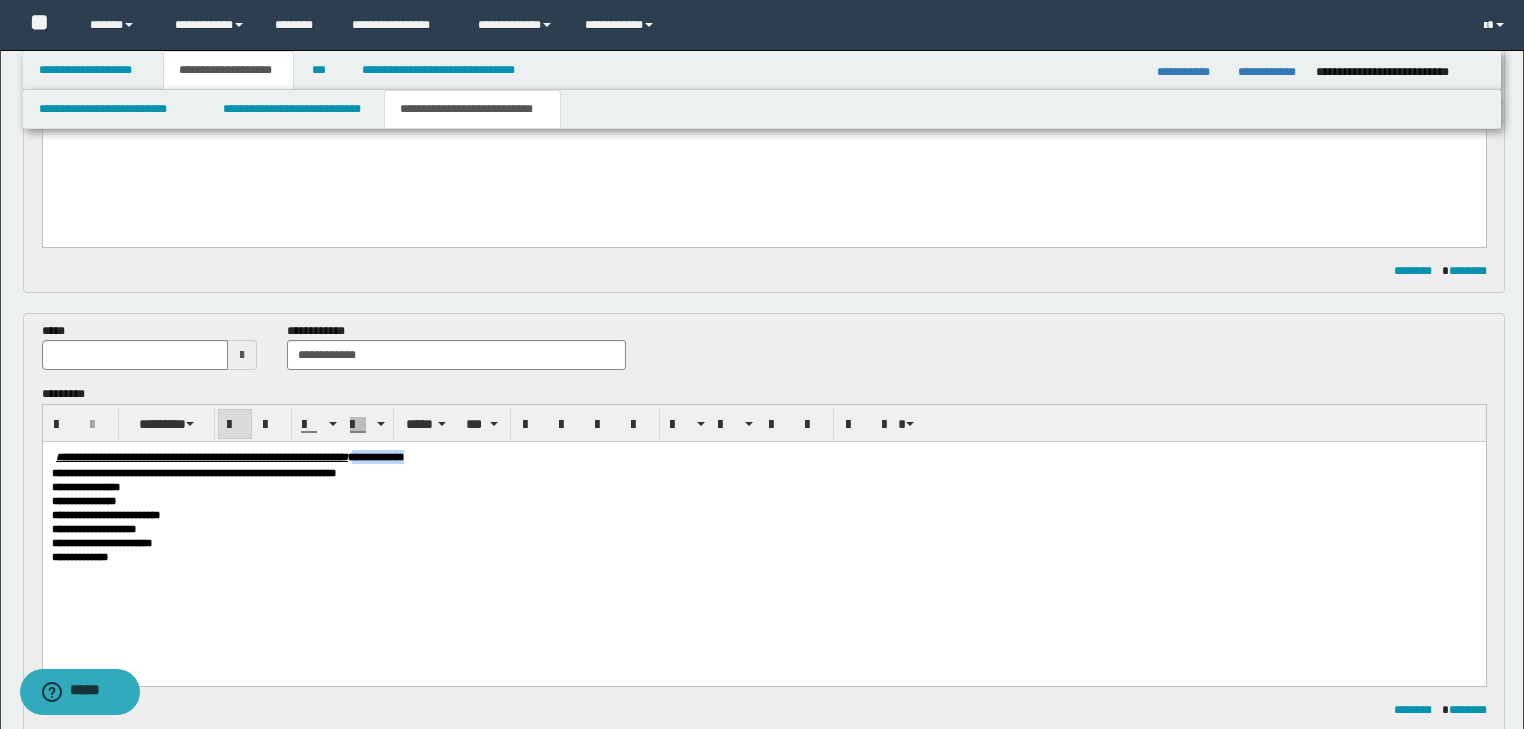 drag, startPoint x: 510, startPoint y: 460, endPoint x: 660, endPoint y: 460, distance: 150 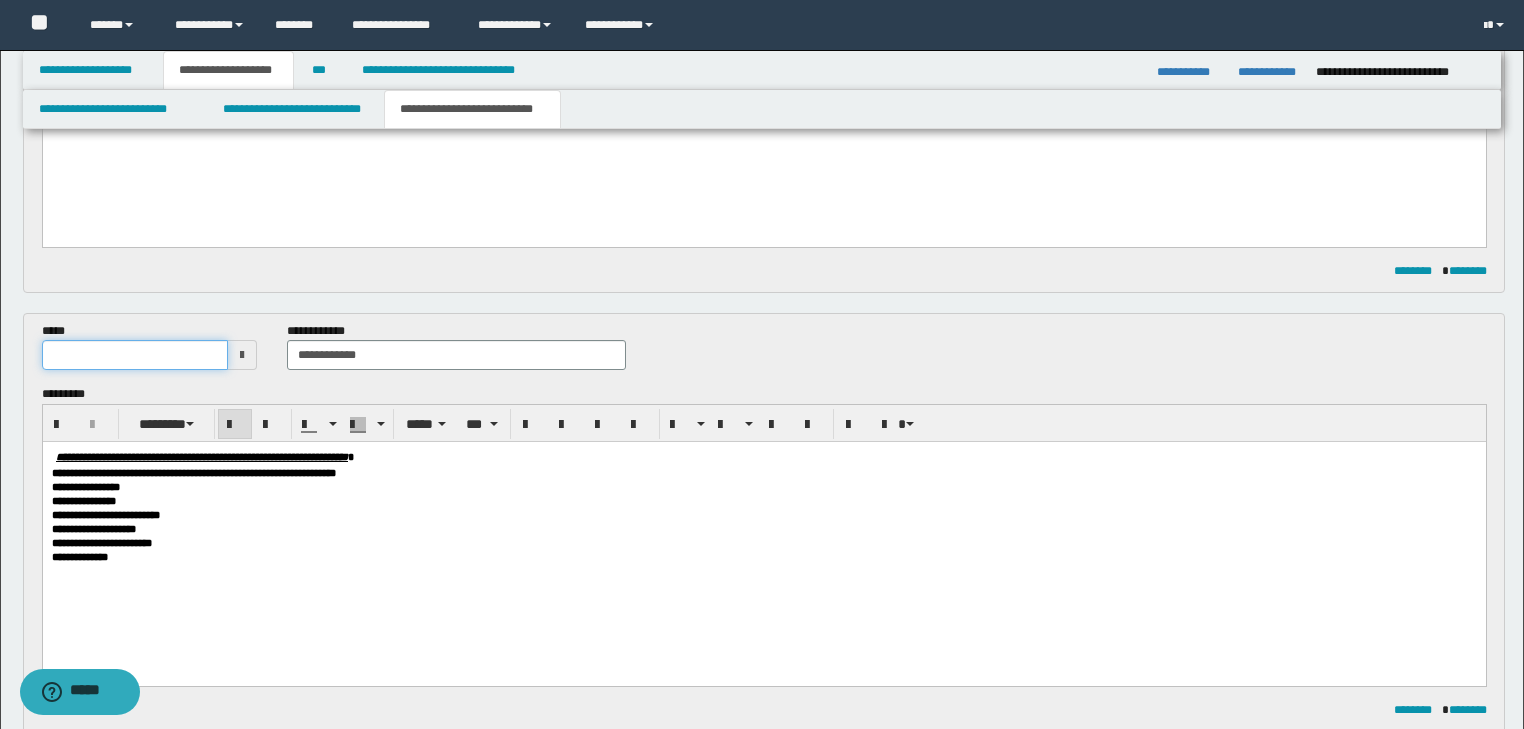 click at bounding box center [135, 355] 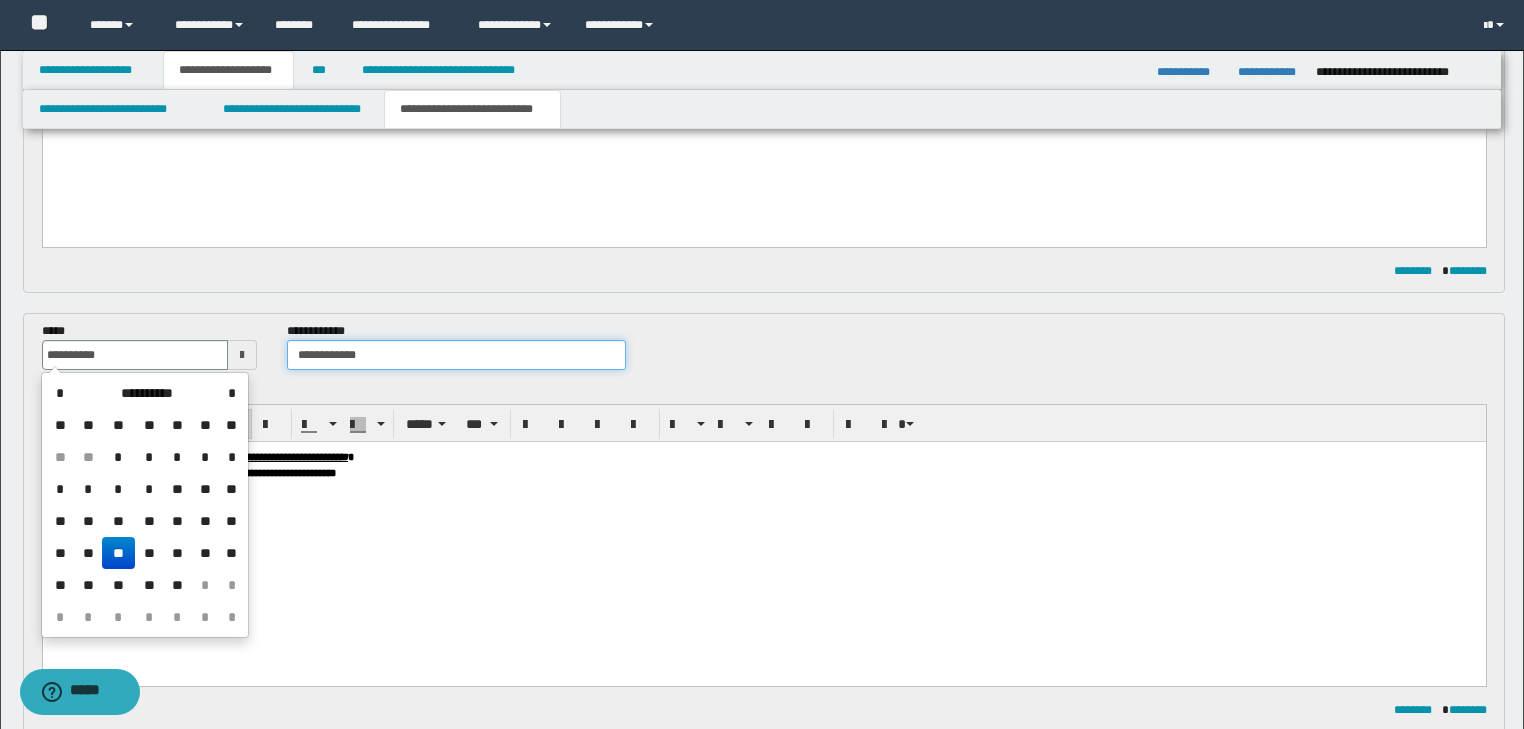 type on "**********" 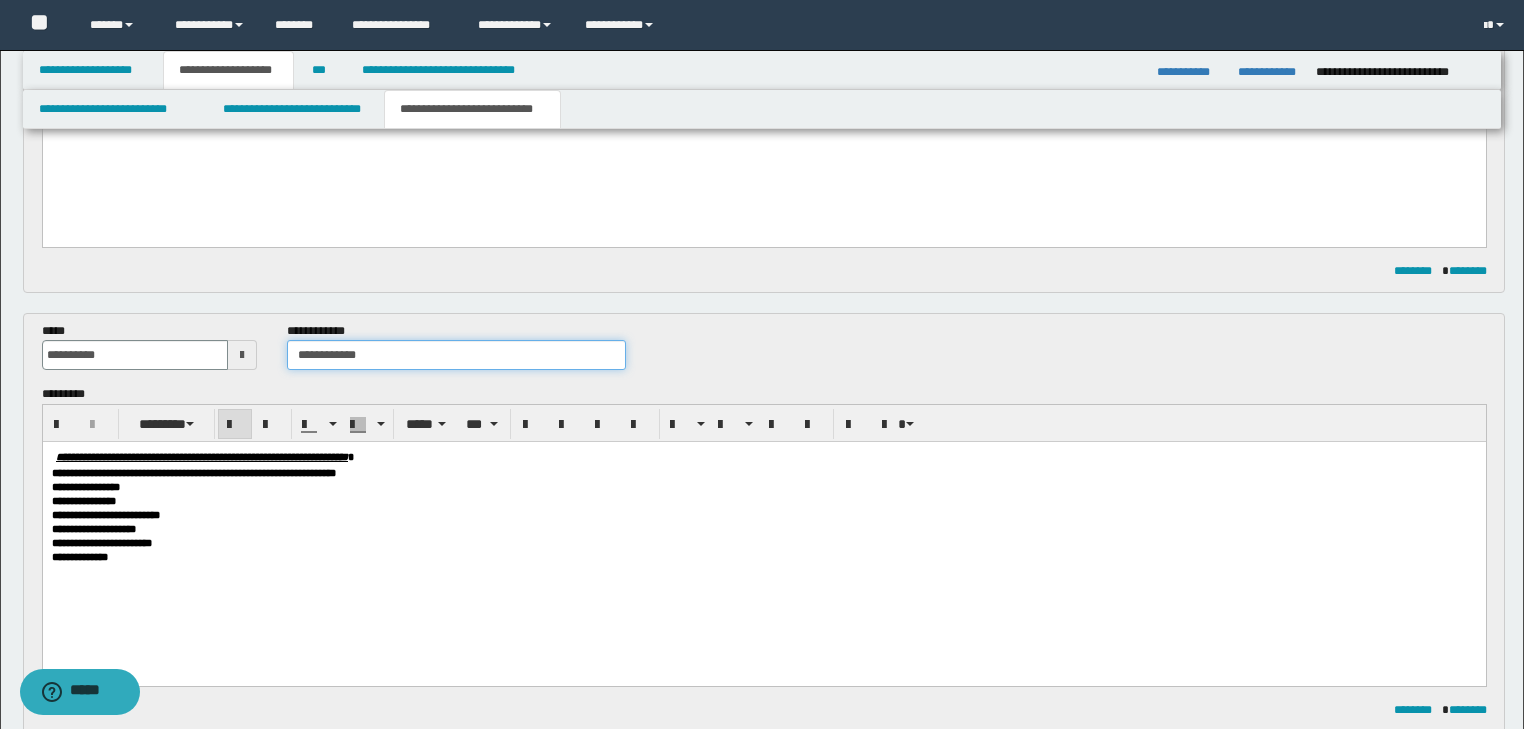 click on "**********" at bounding box center [456, 355] 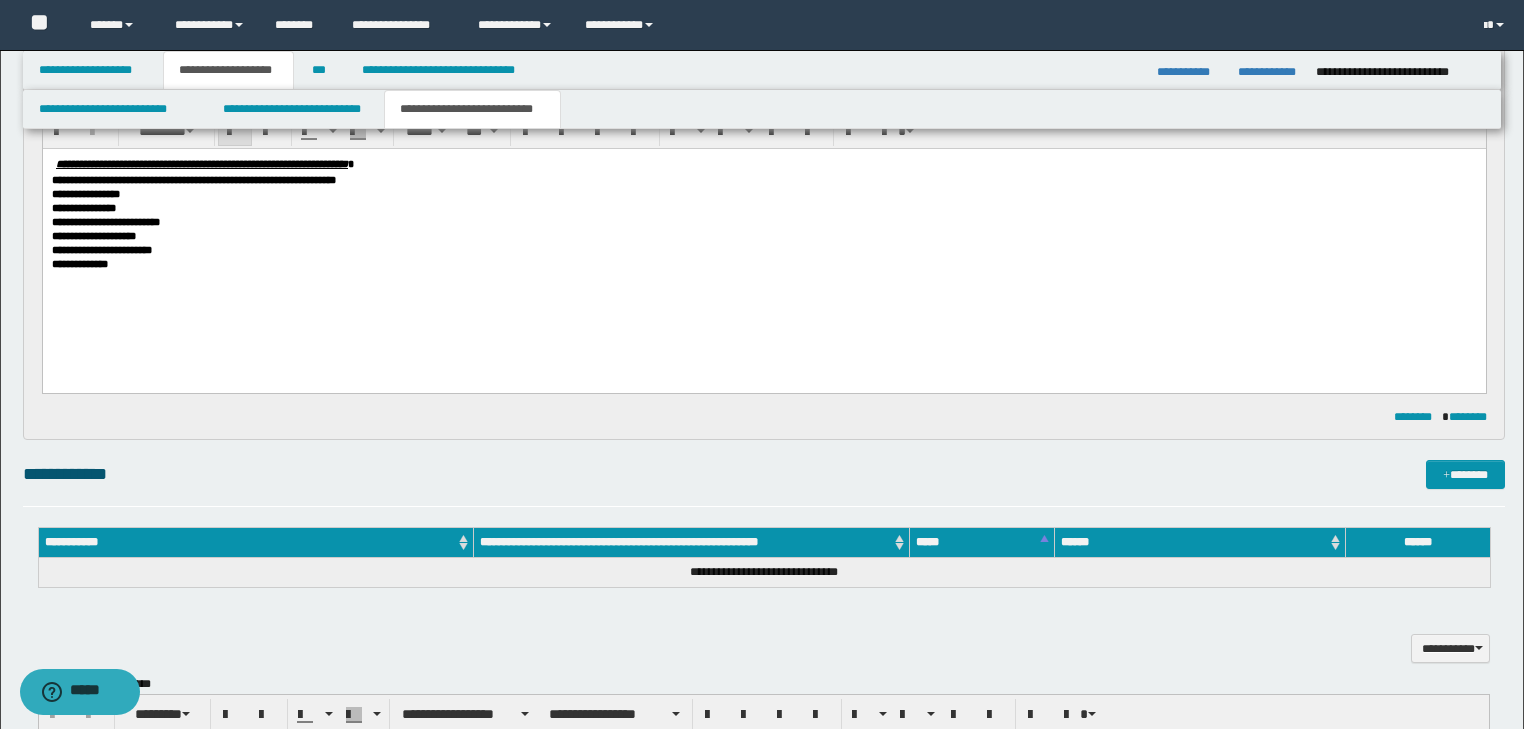 scroll, scrollTop: 776, scrollLeft: 0, axis: vertical 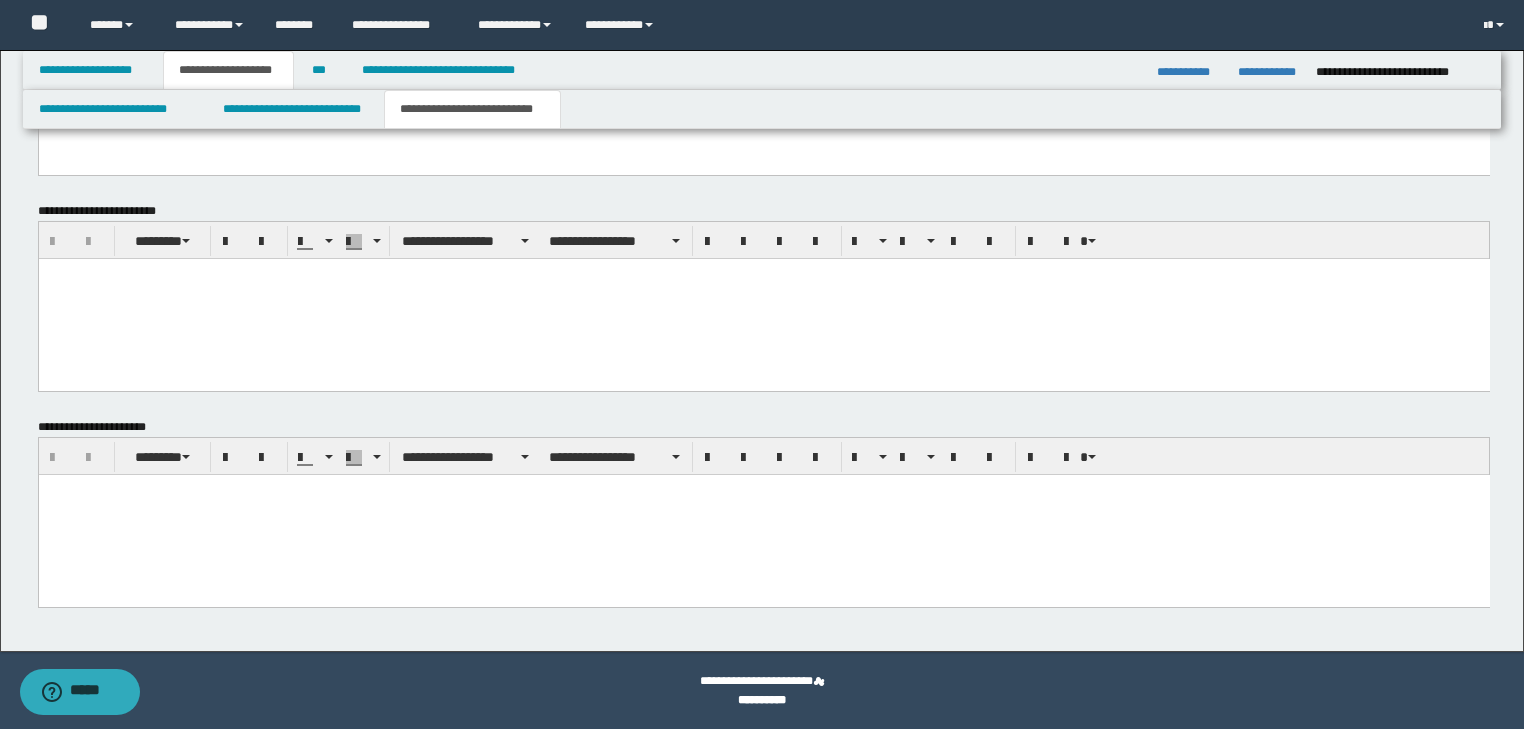 click at bounding box center (763, 489) 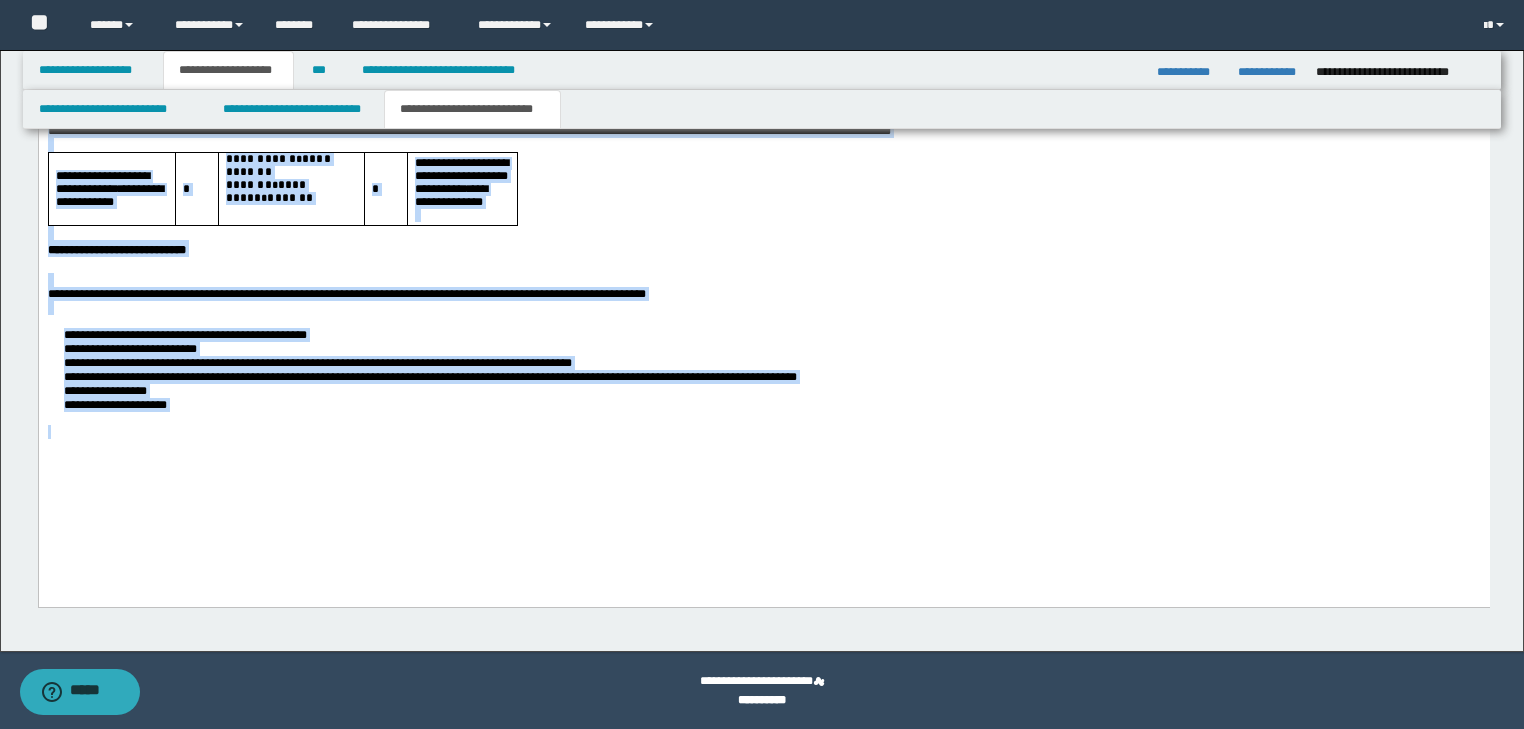 drag, startPoint x: 47, startPoint y: -152, endPoint x: 527, endPoint y: 338, distance: 685.93005 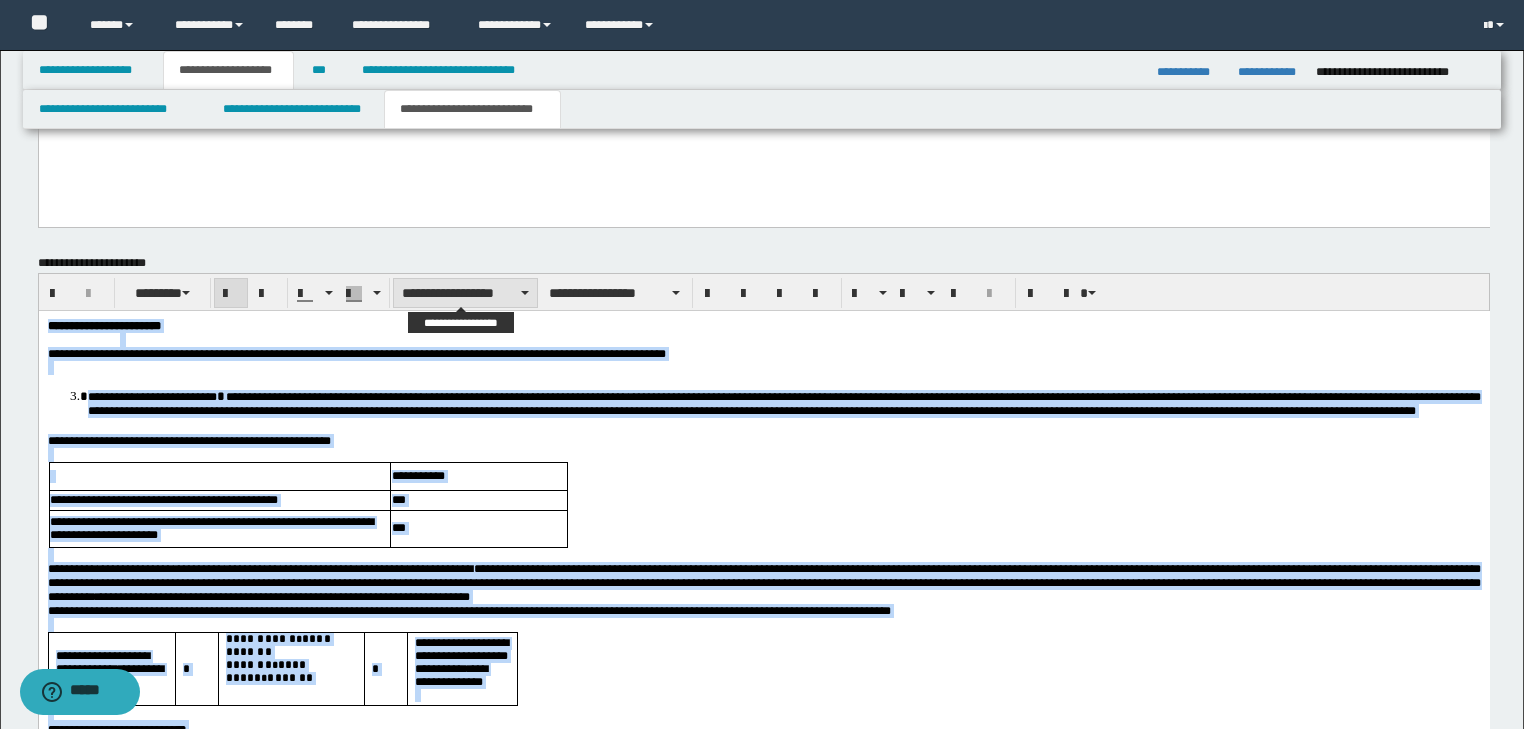 click on "**********" at bounding box center (465, 293) 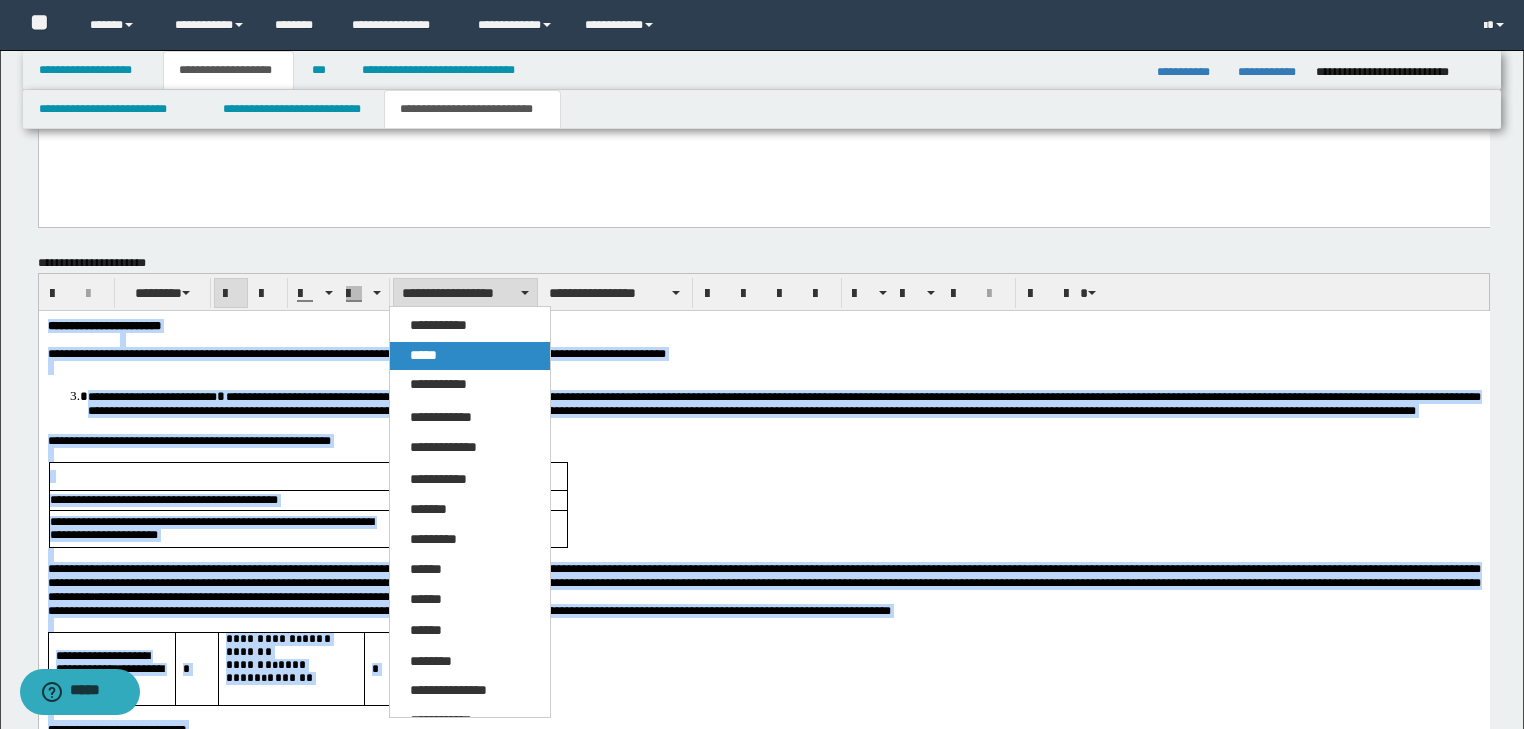 click on "*****" at bounding box center (470, 356) 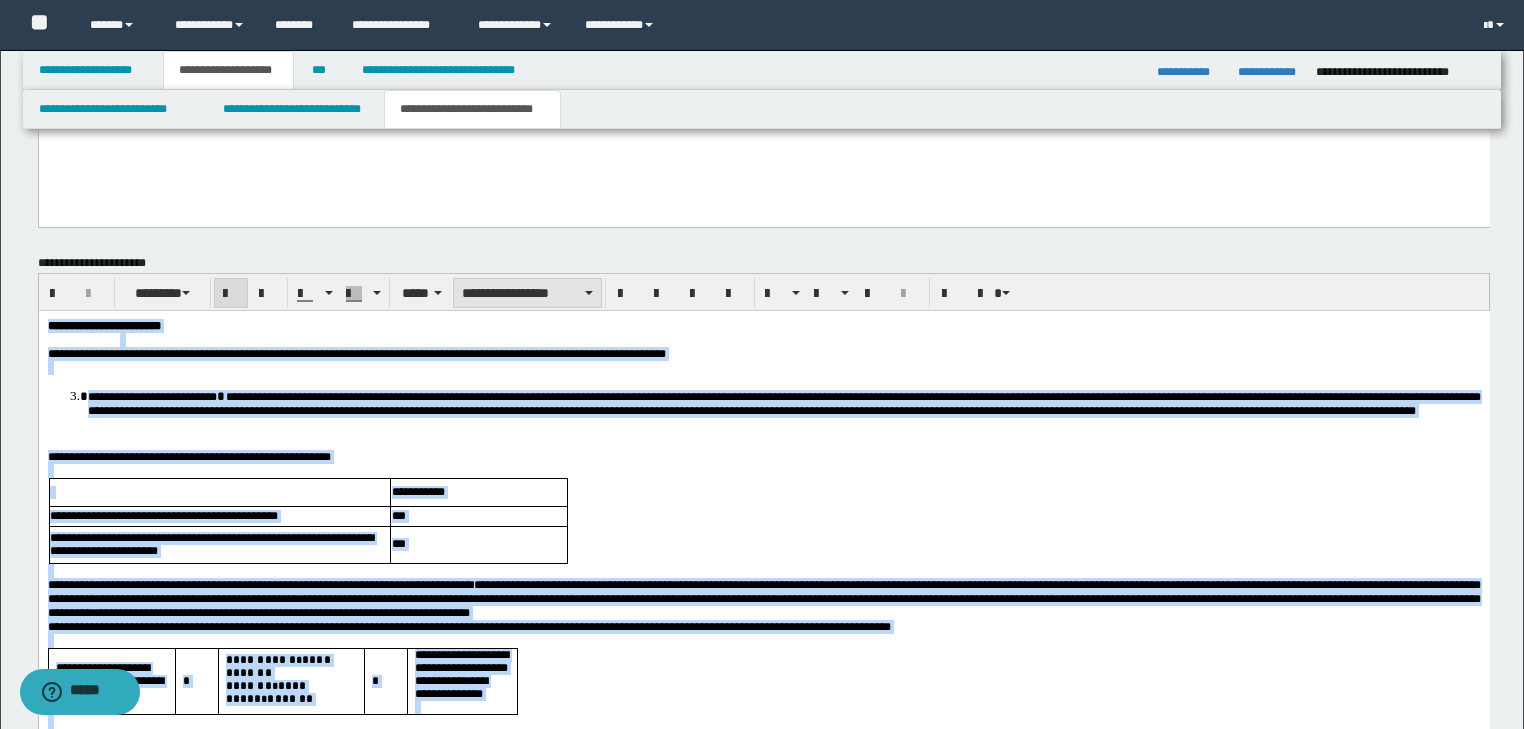 click on "**********" at bounding box center [527, 293] 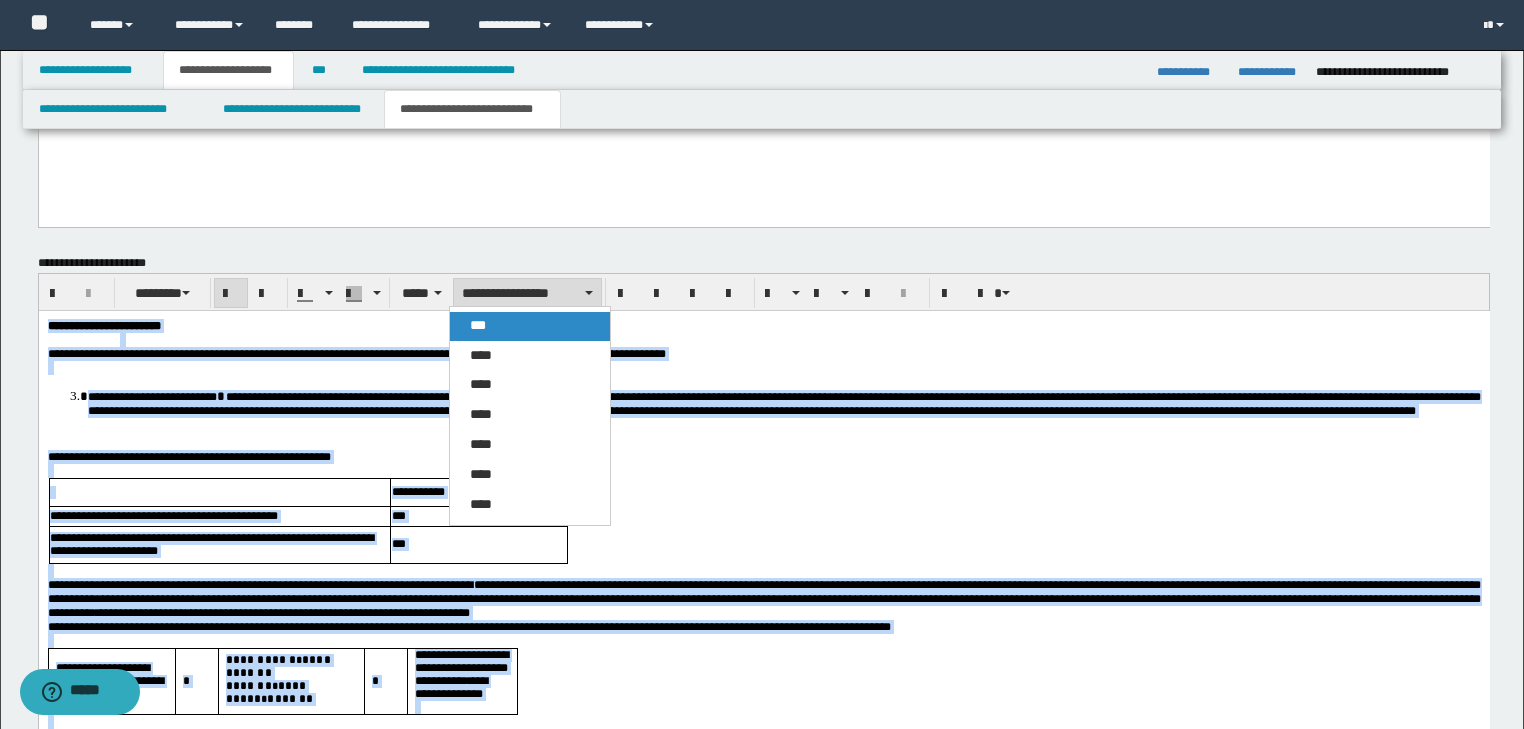 click on "***" at bounding box center (530, 326) 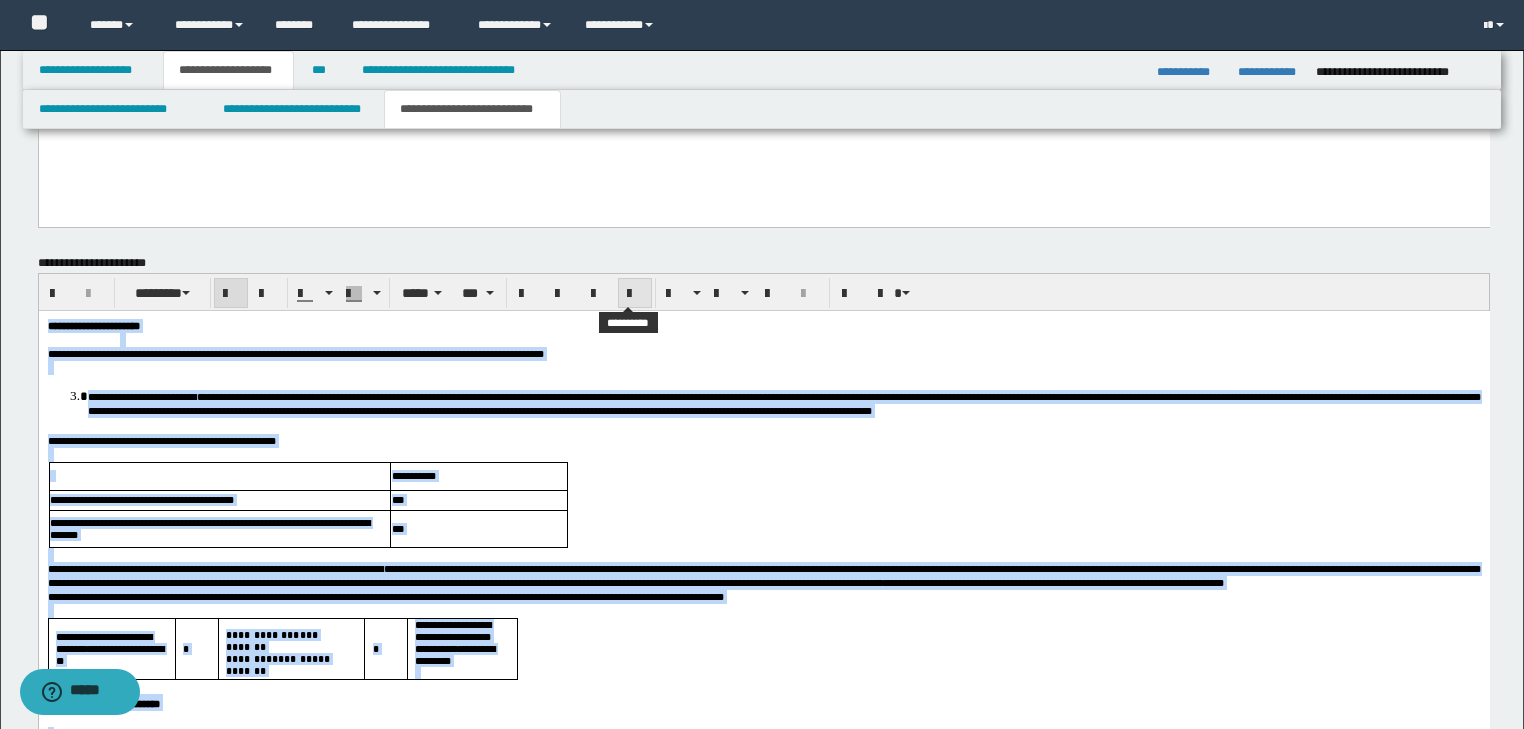 click at bounding box center [635, 293] 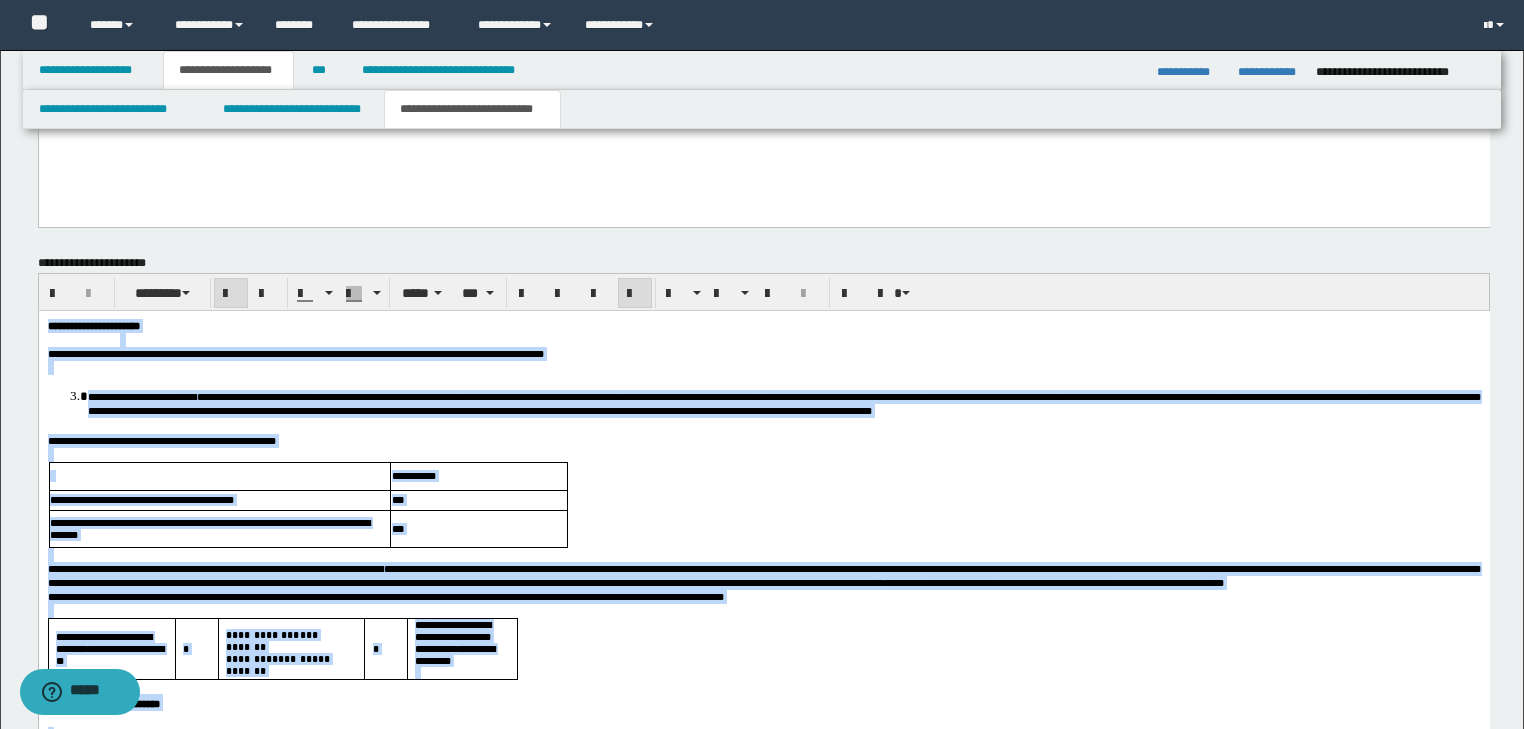 click at bounding box center [635, 293] 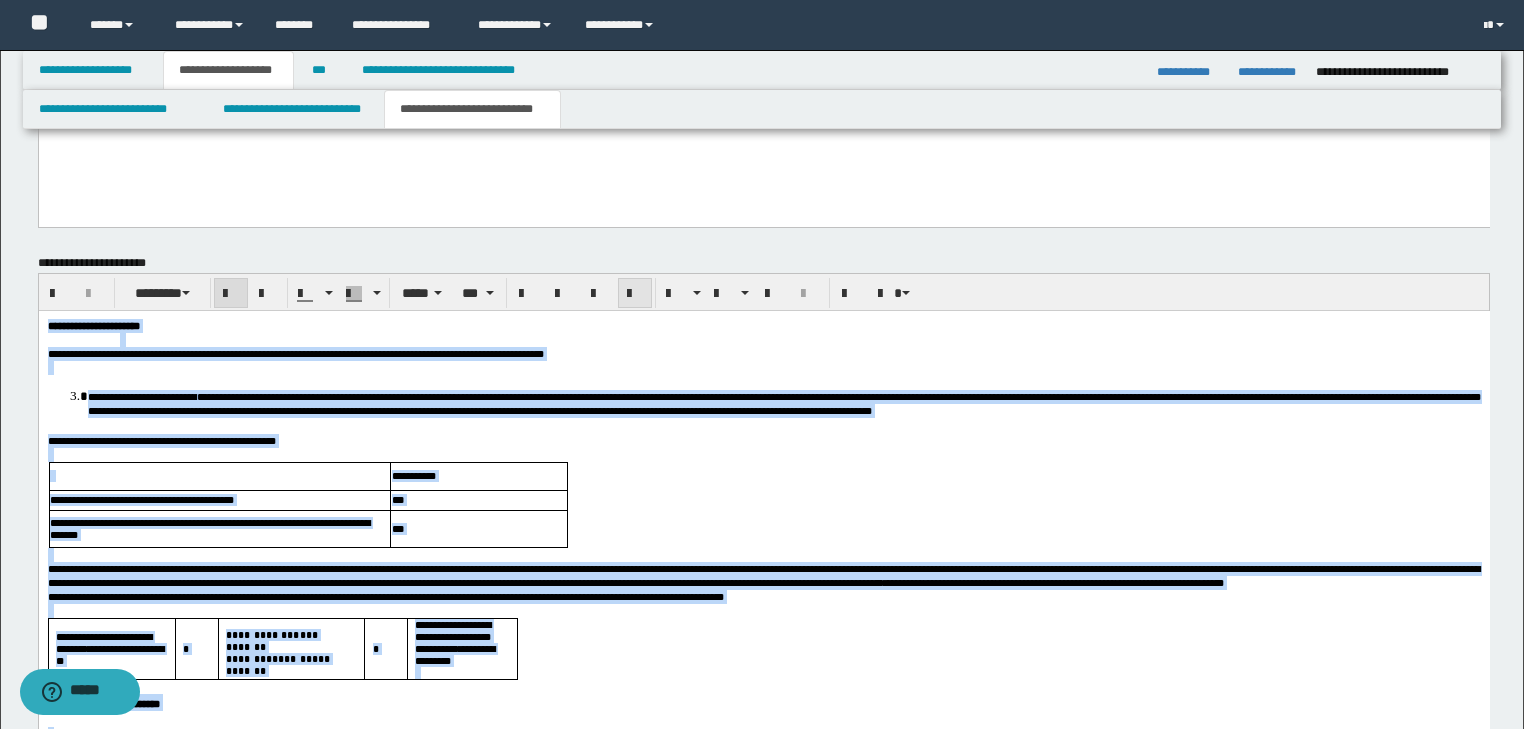 click at bounding box center [635, 294] 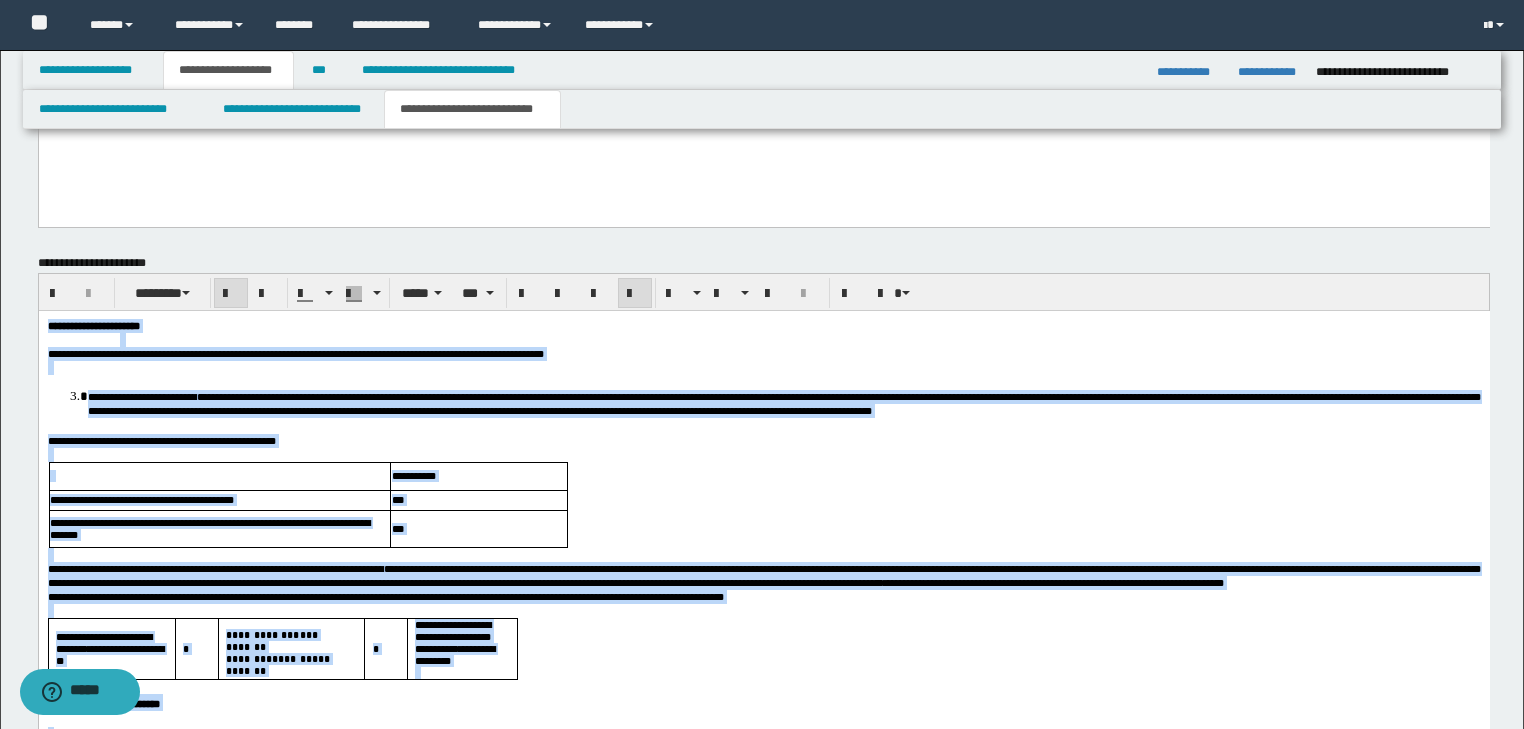 click at bounding box center (763, 454) 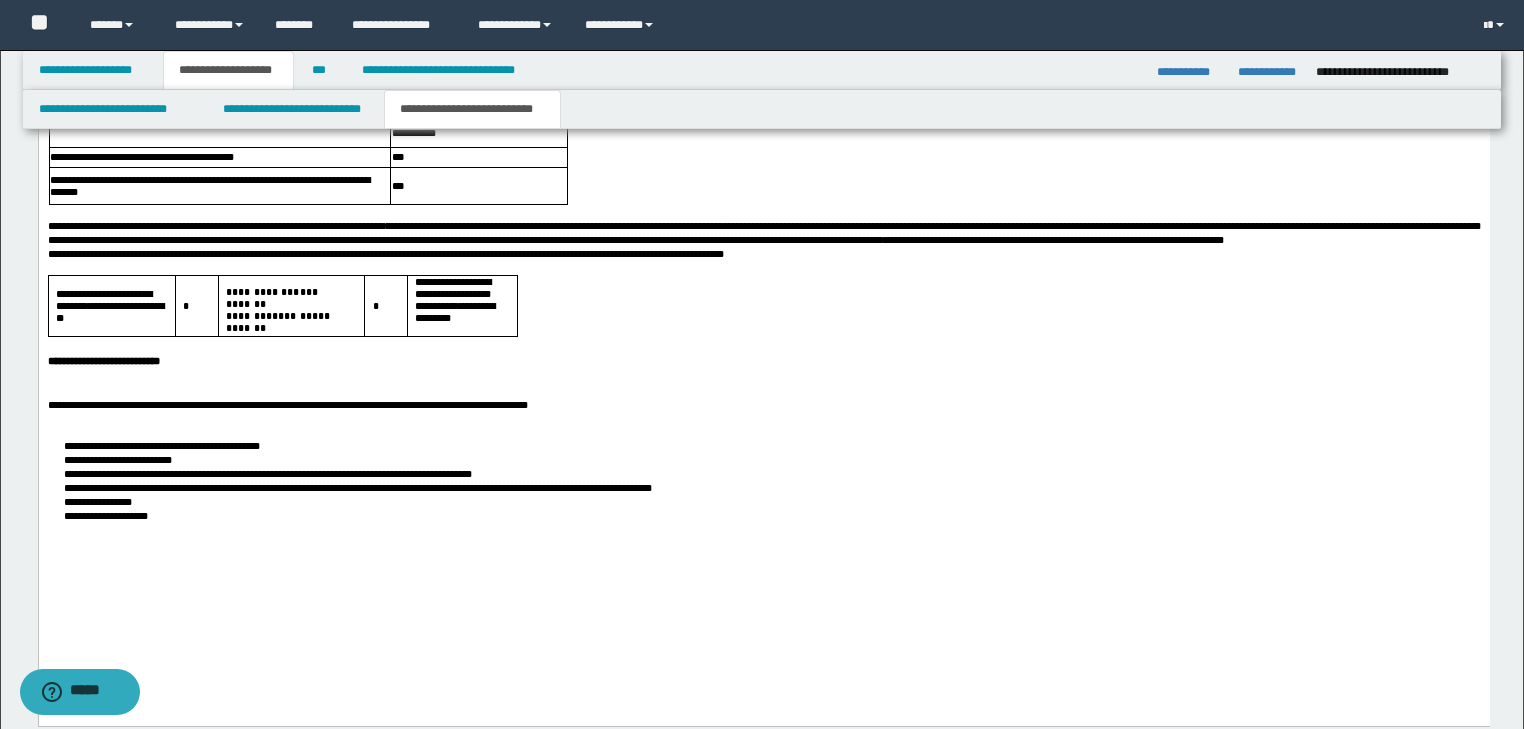 scroll, scrollTop: 1922, scrollLeft: 0, axis: vertical 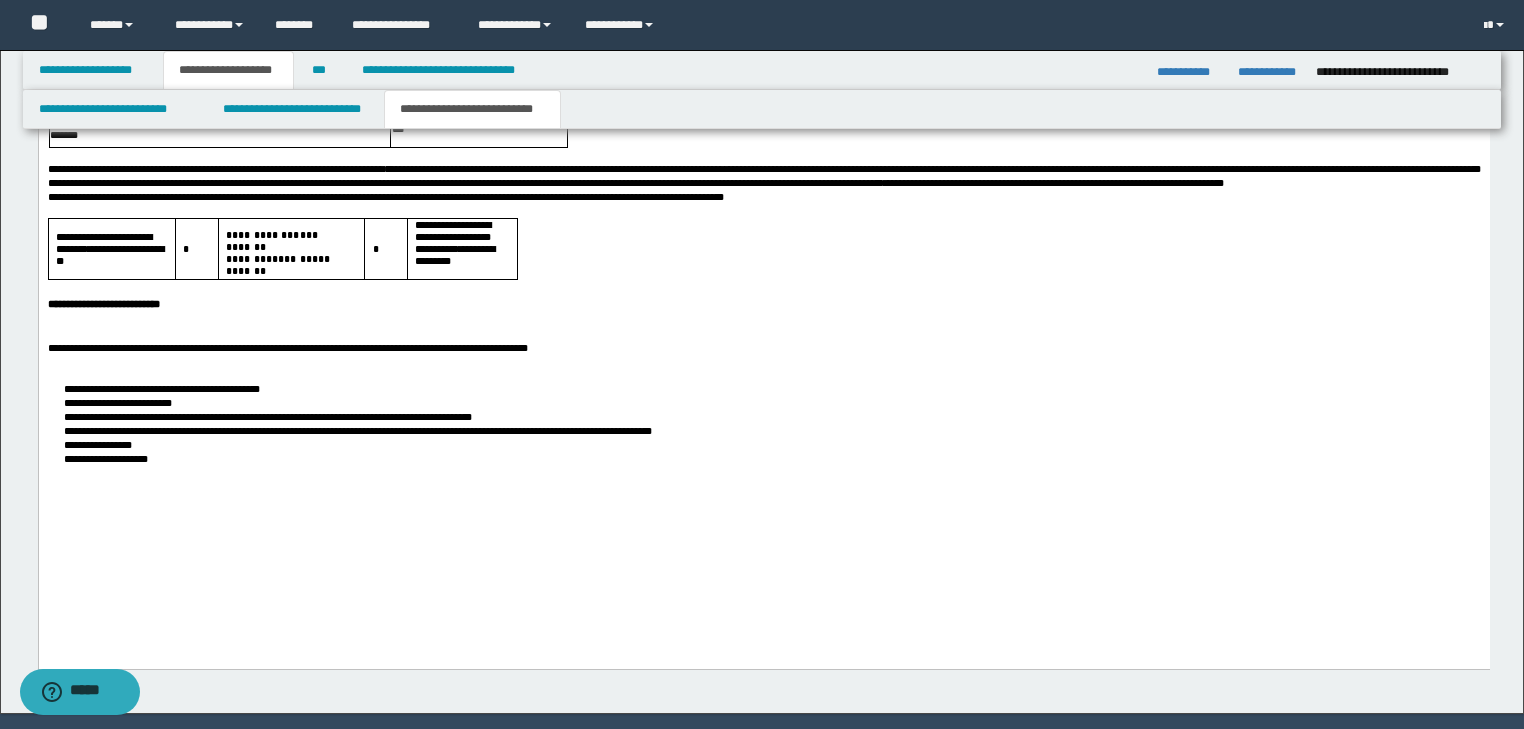 click on "**********" at bounding box center [763, 302] 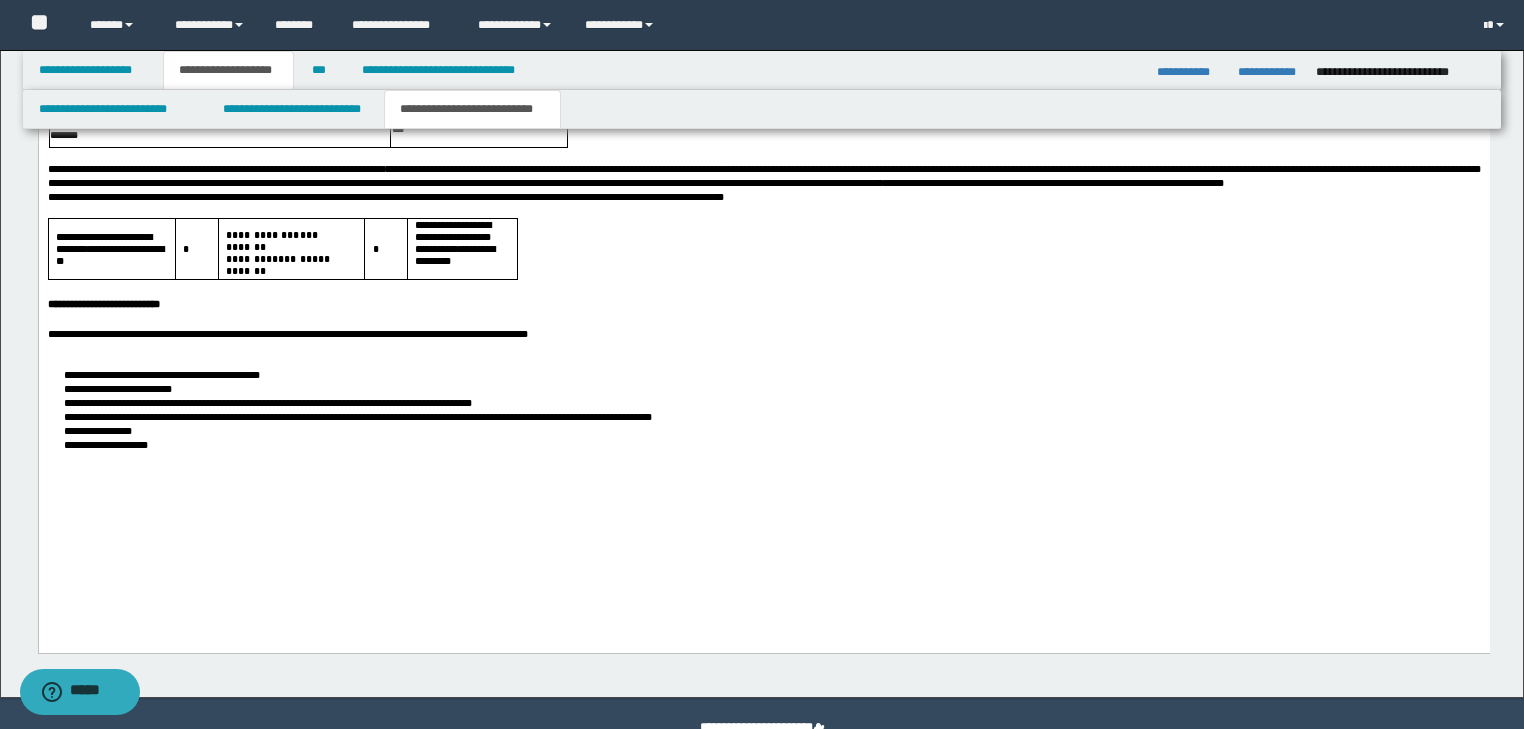 click on "**********" at bounding box center (763, 334) 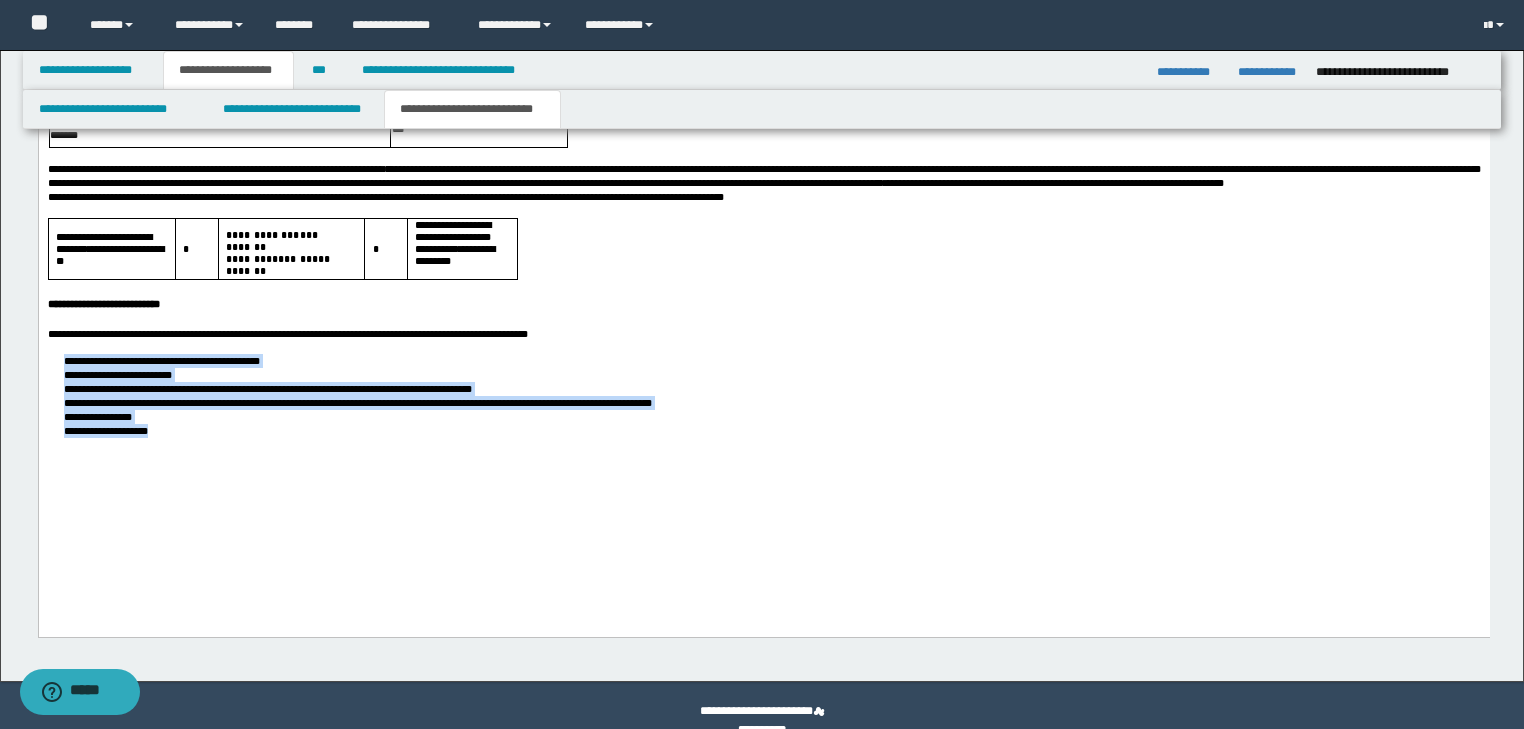 drag, startPoint x: 63, startPoint y: 409, endPoint x: 231, endPoint y: 490, distance: 186.50737 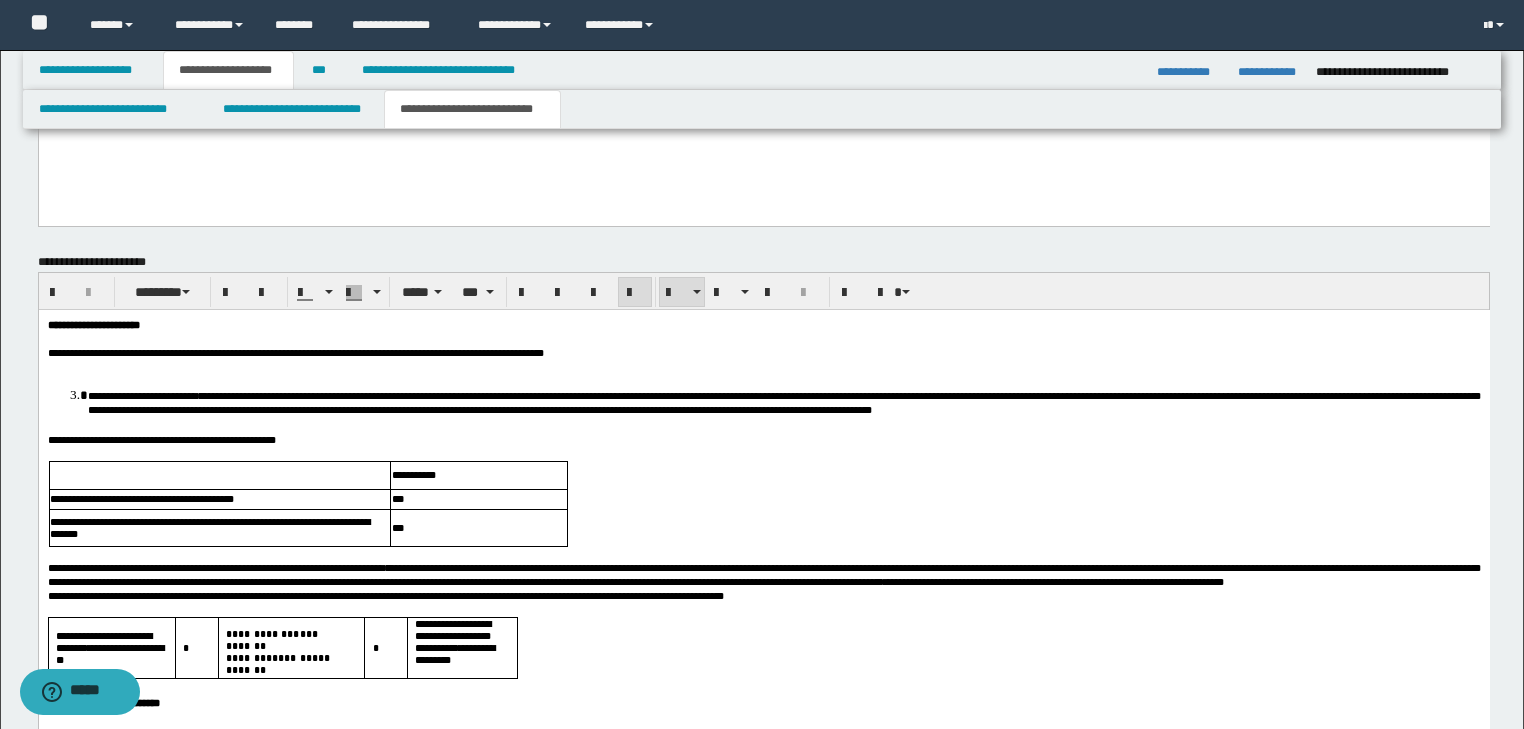 scroll, scrollTop: 1522, scrollLeft: 0, axis: vertical 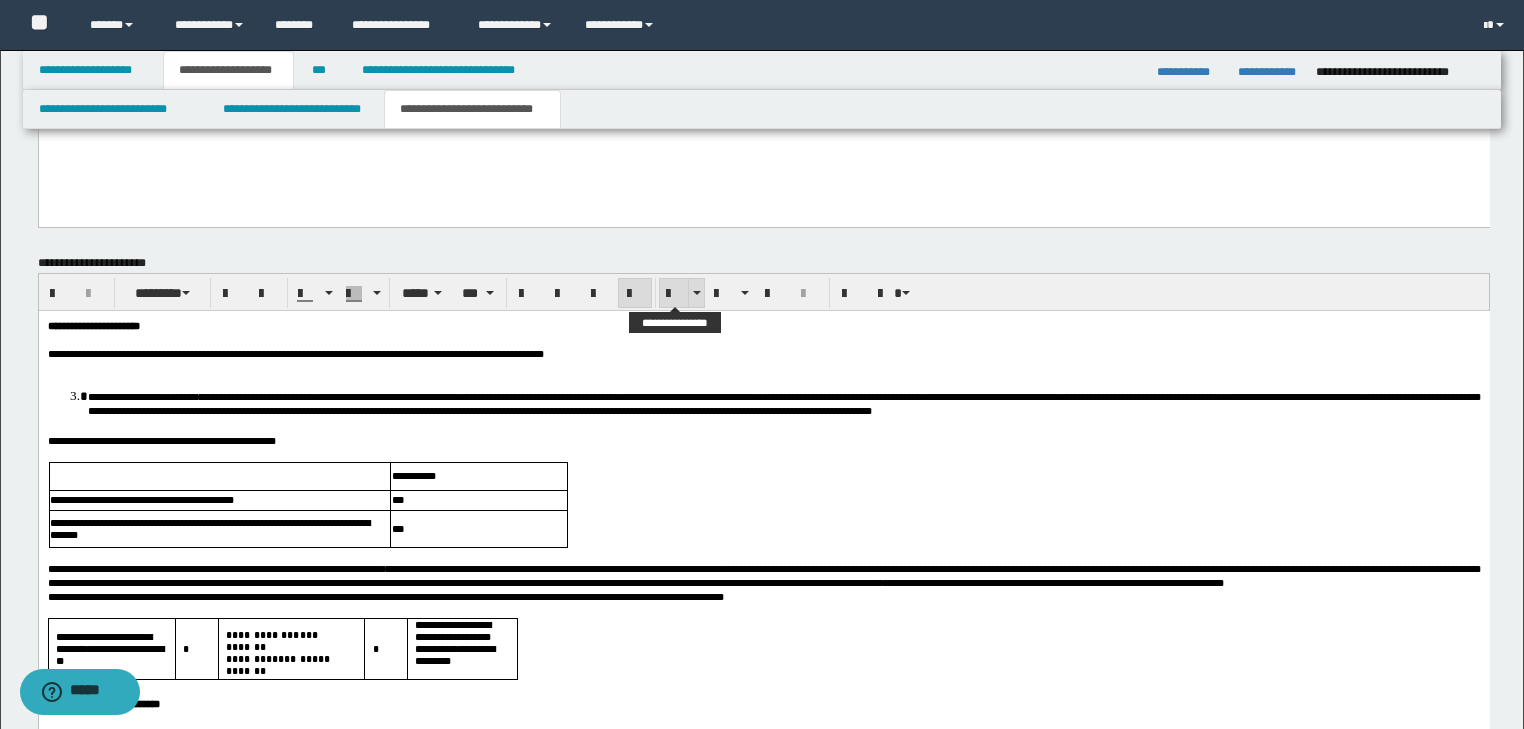 click at bounding box center [674, 294] 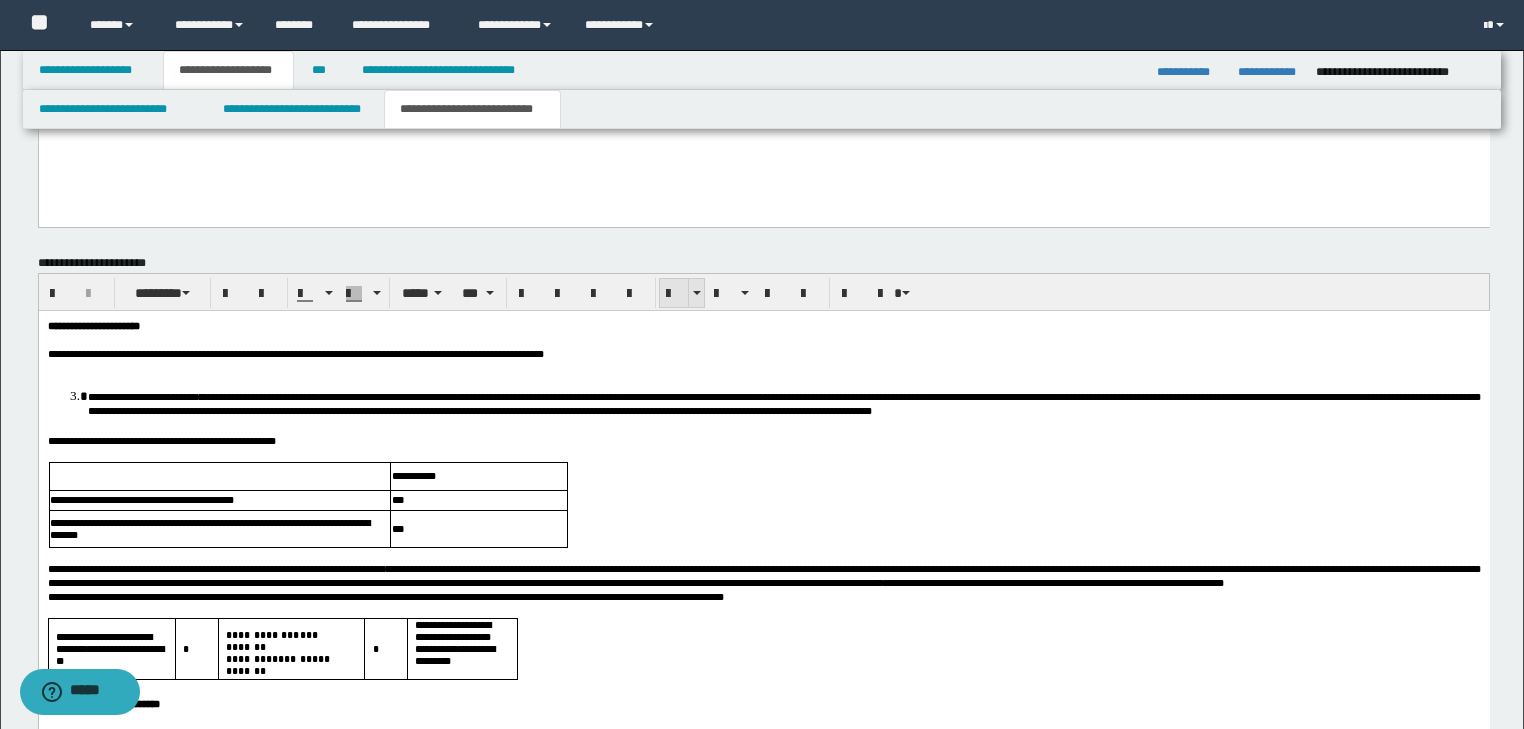 click at bounding box center (674, 294) 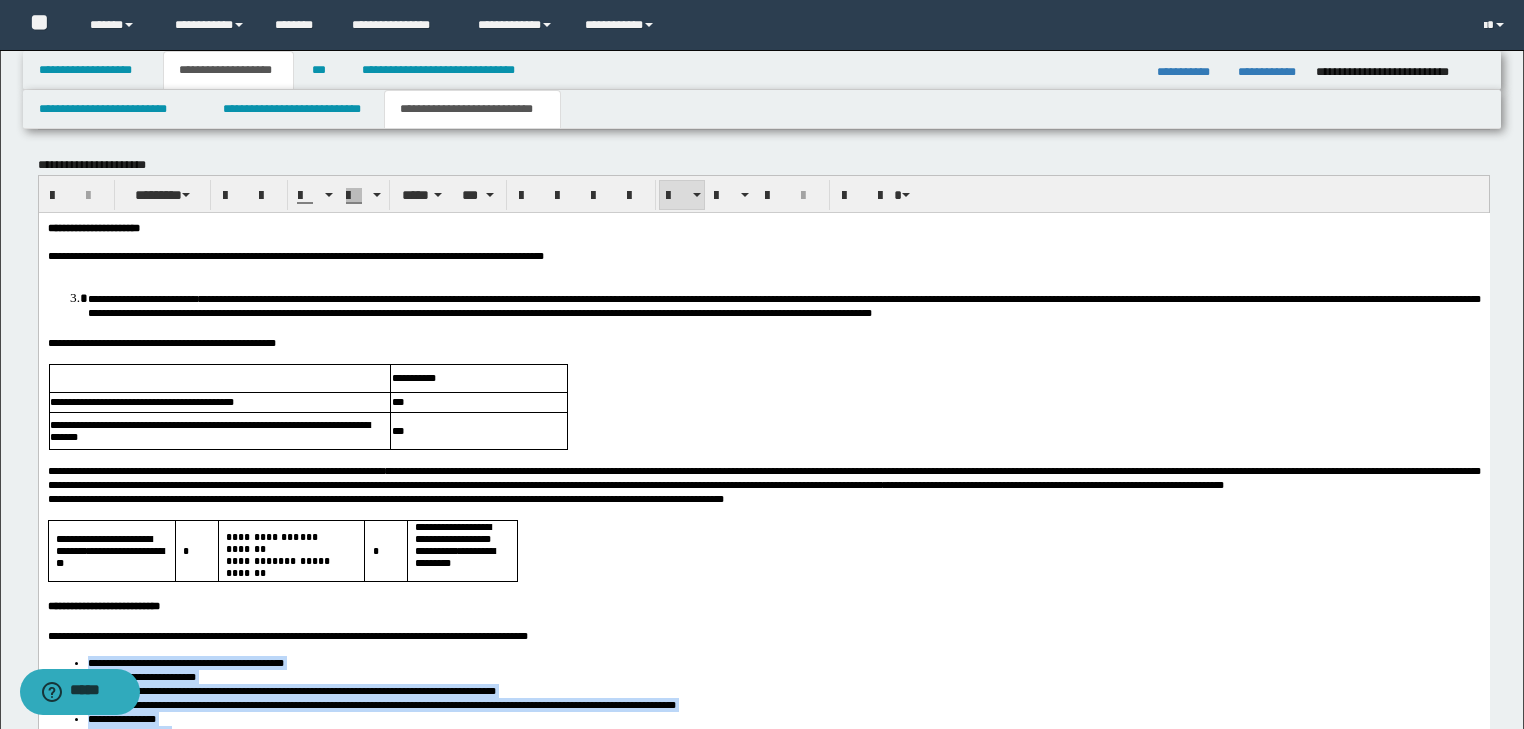 scroll, scrollTop: 1762, scrollLeft: 0, axis: vertical 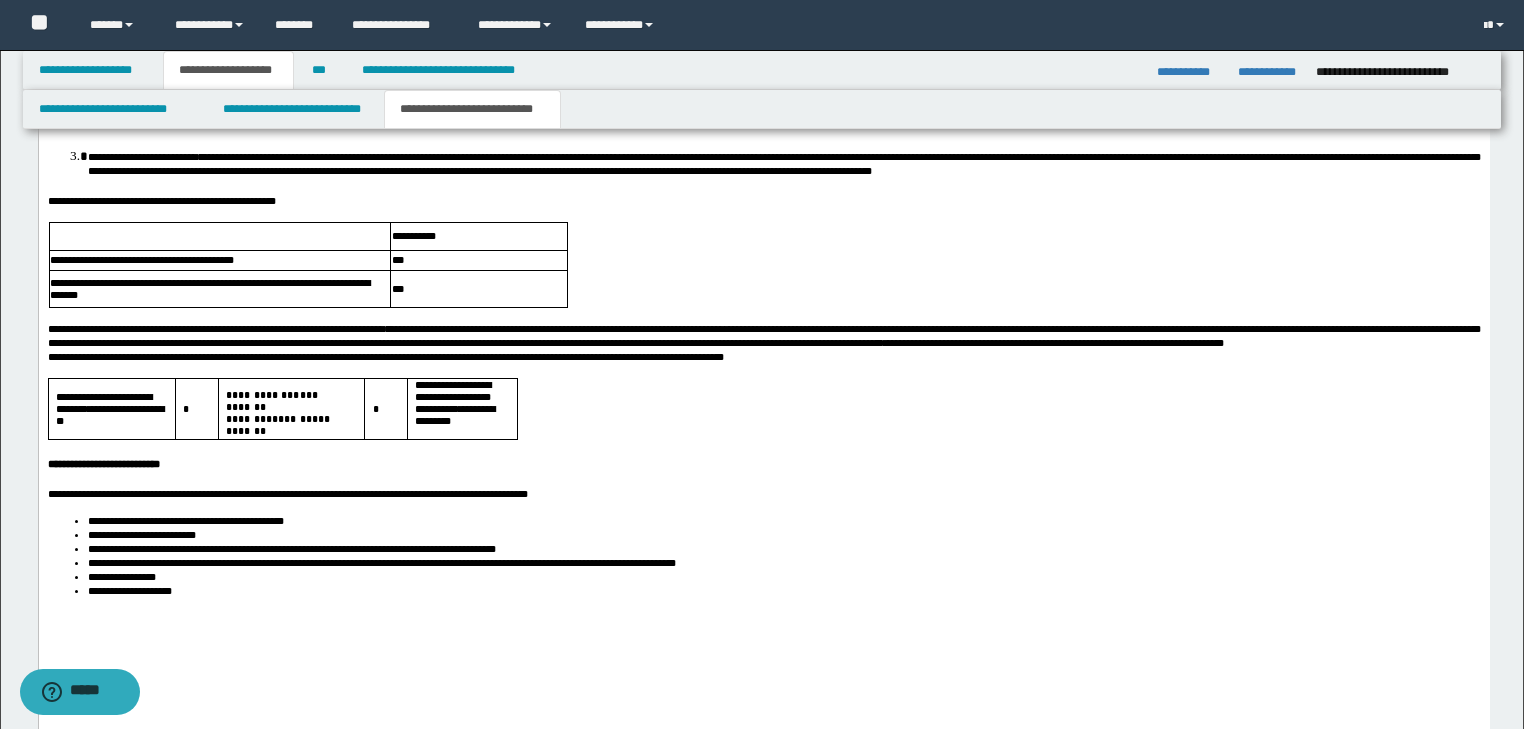 click at bounding box center (763, 446) 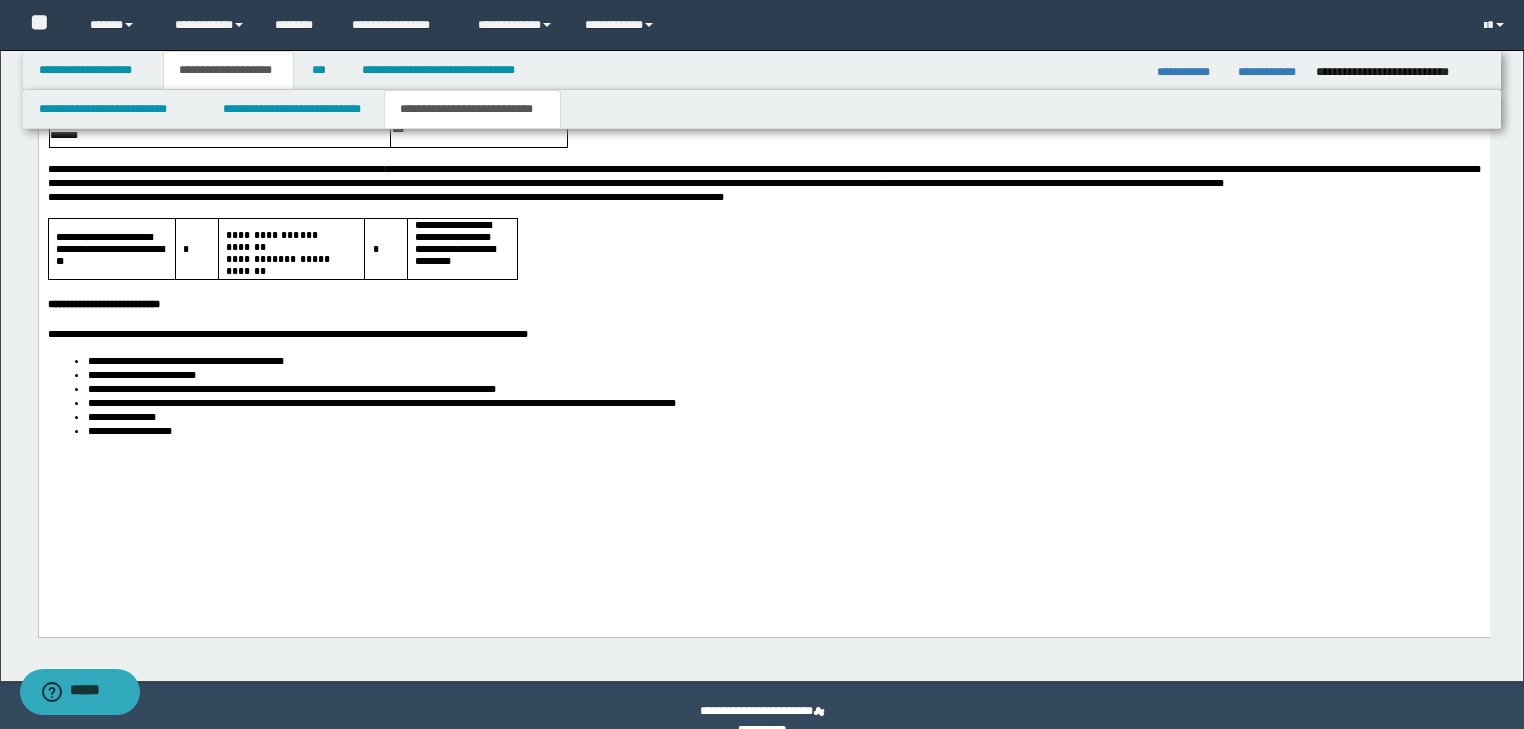 click on "**********" at bounding box center [783, 431] 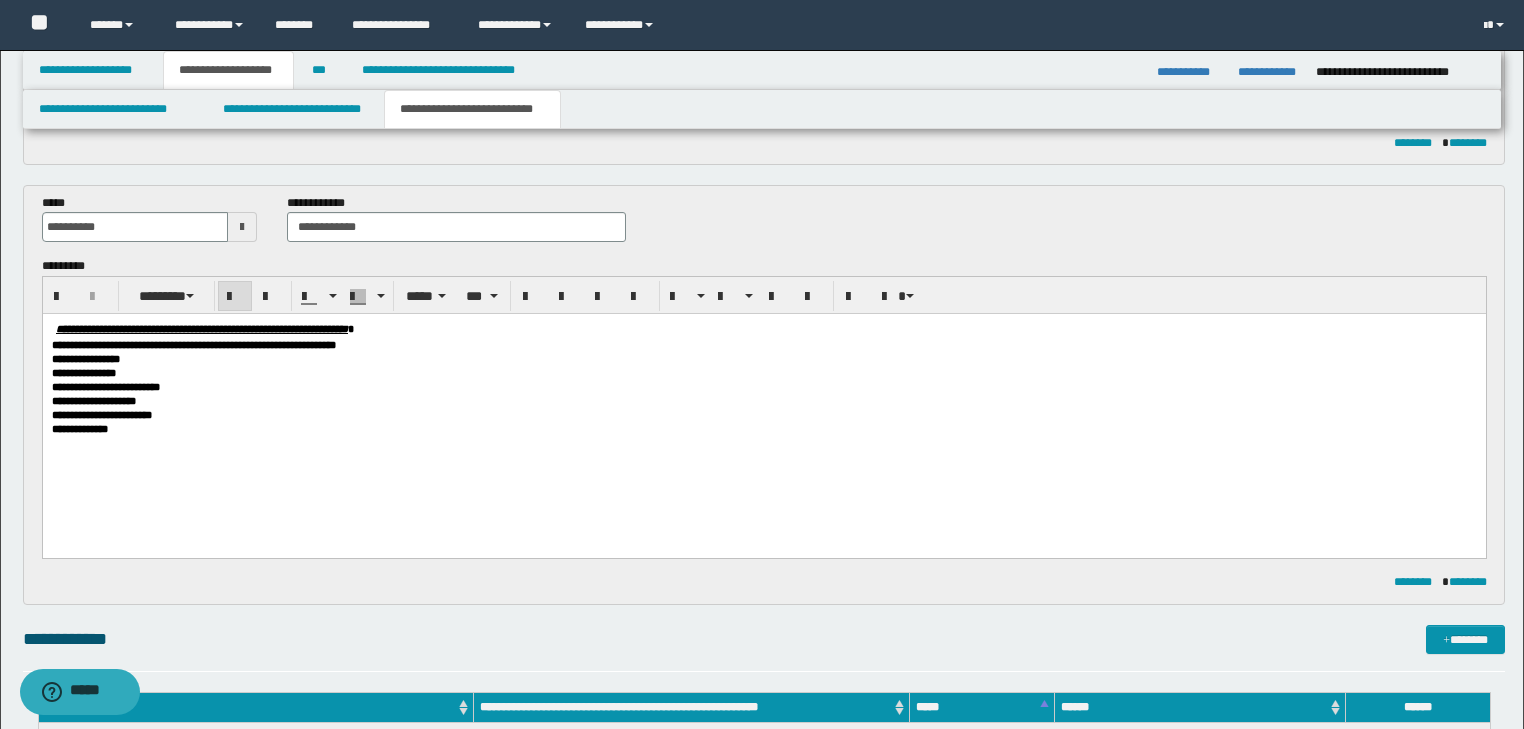 scroll, scrollTop: 416, scrollLeft: 0, axis: vertical 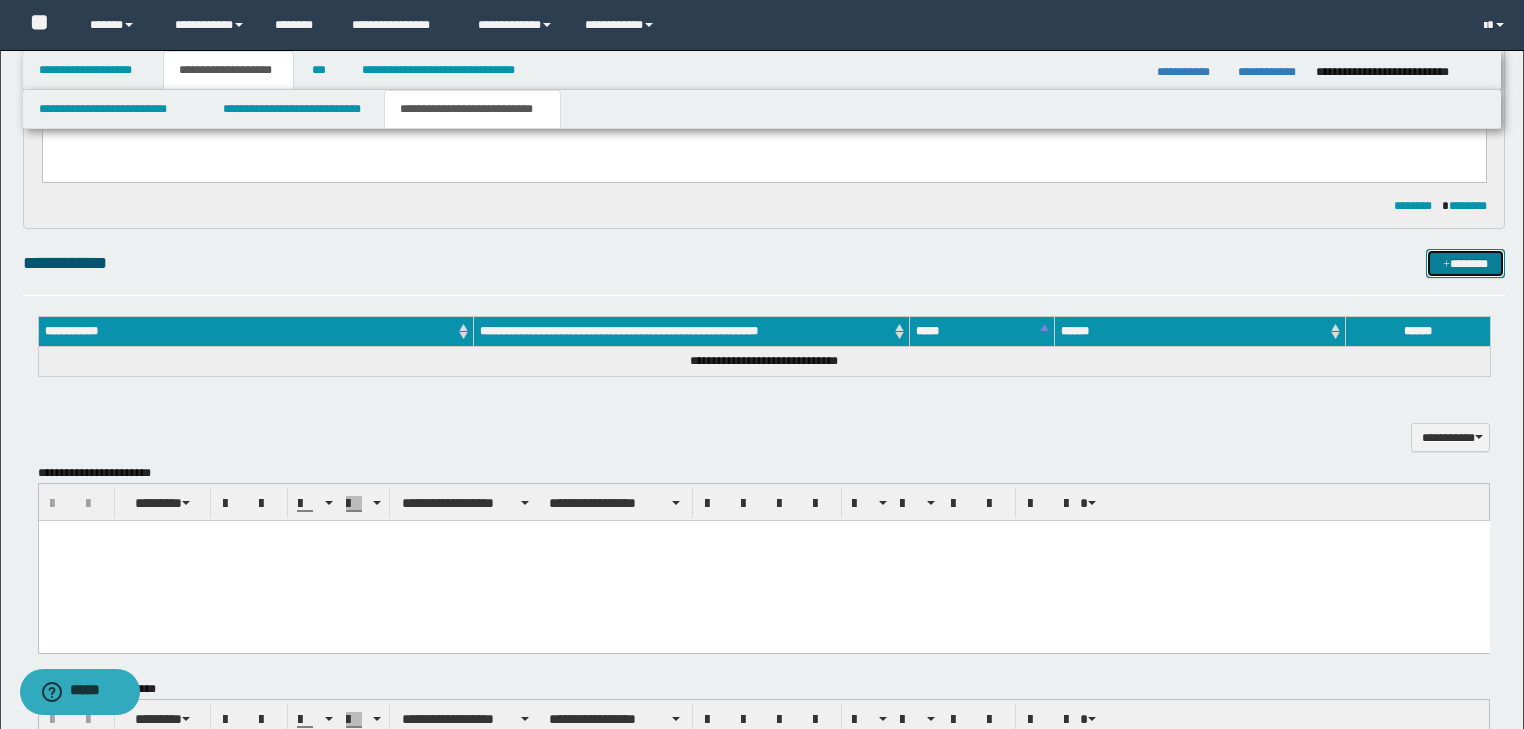 click on "*******" at bounding box center [1465, 264] 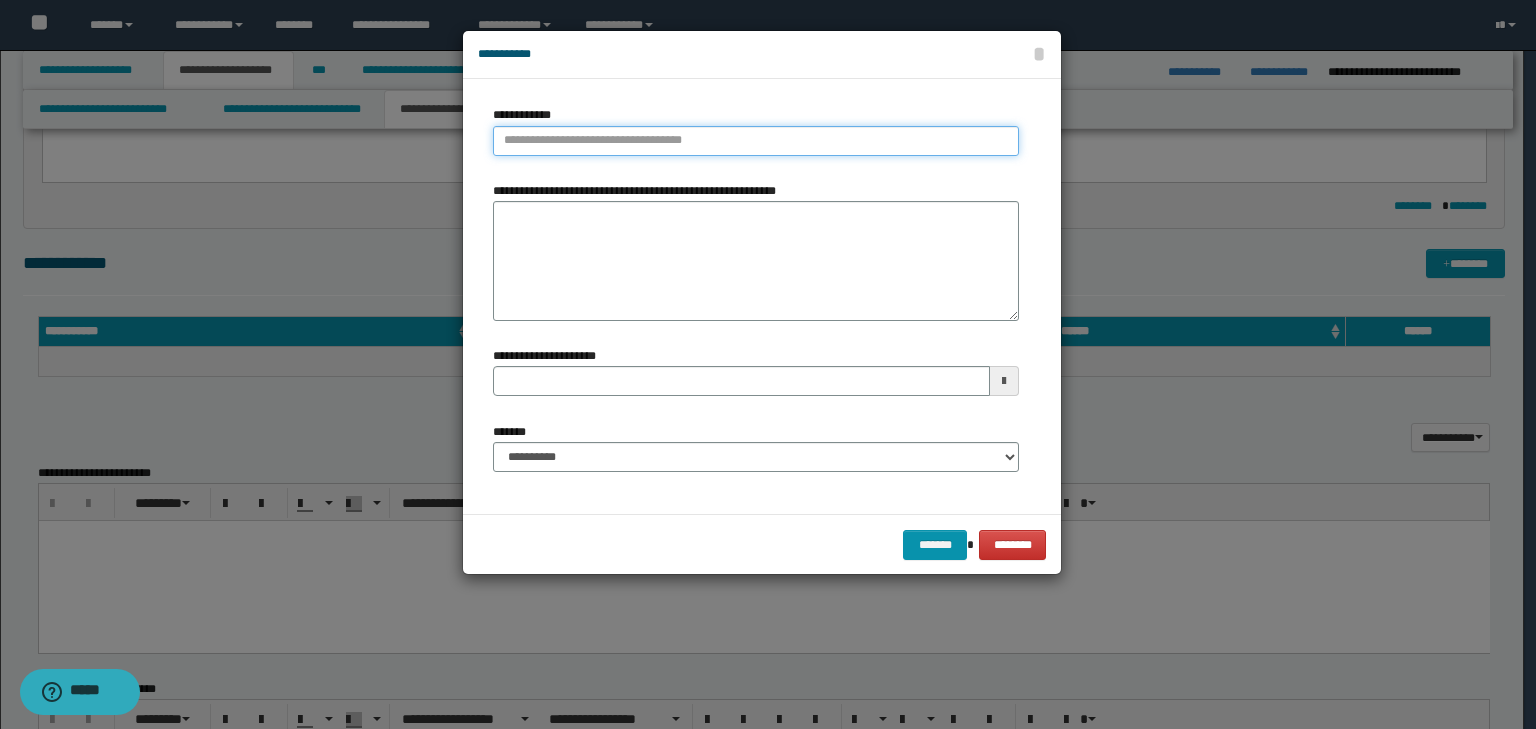 click on "**********" at bounding box center (756, 141) 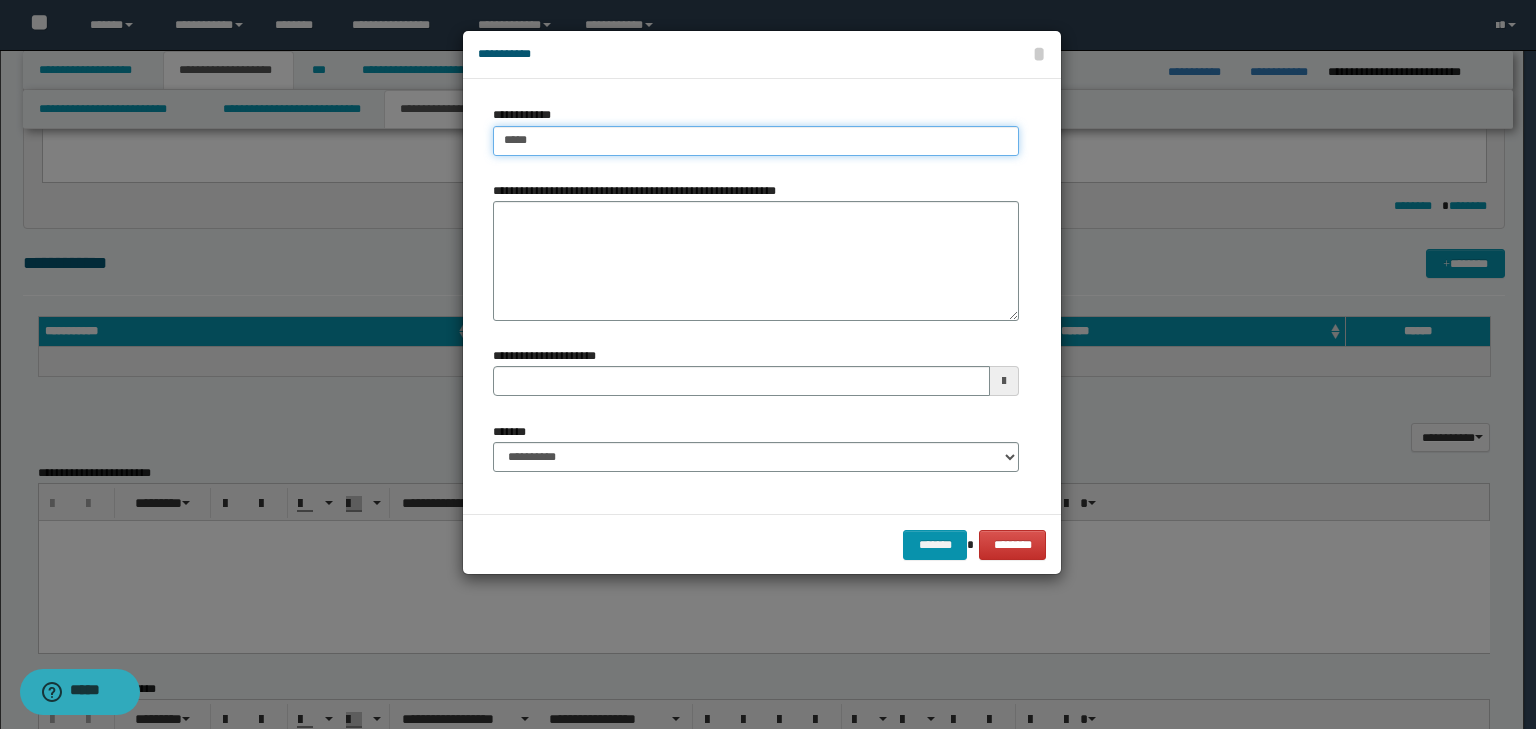 click on "****" at bounding box center (756, 141) 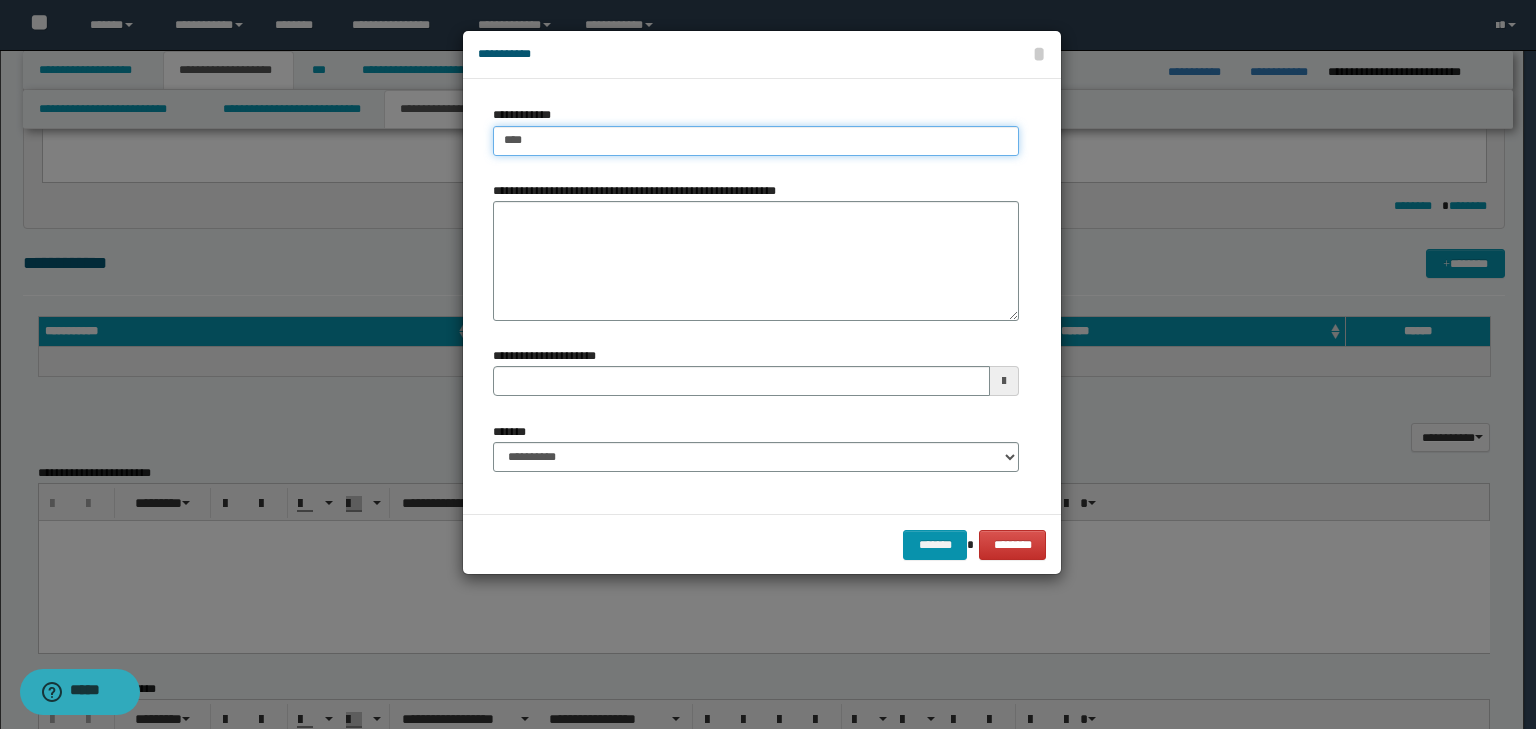 type on "****" 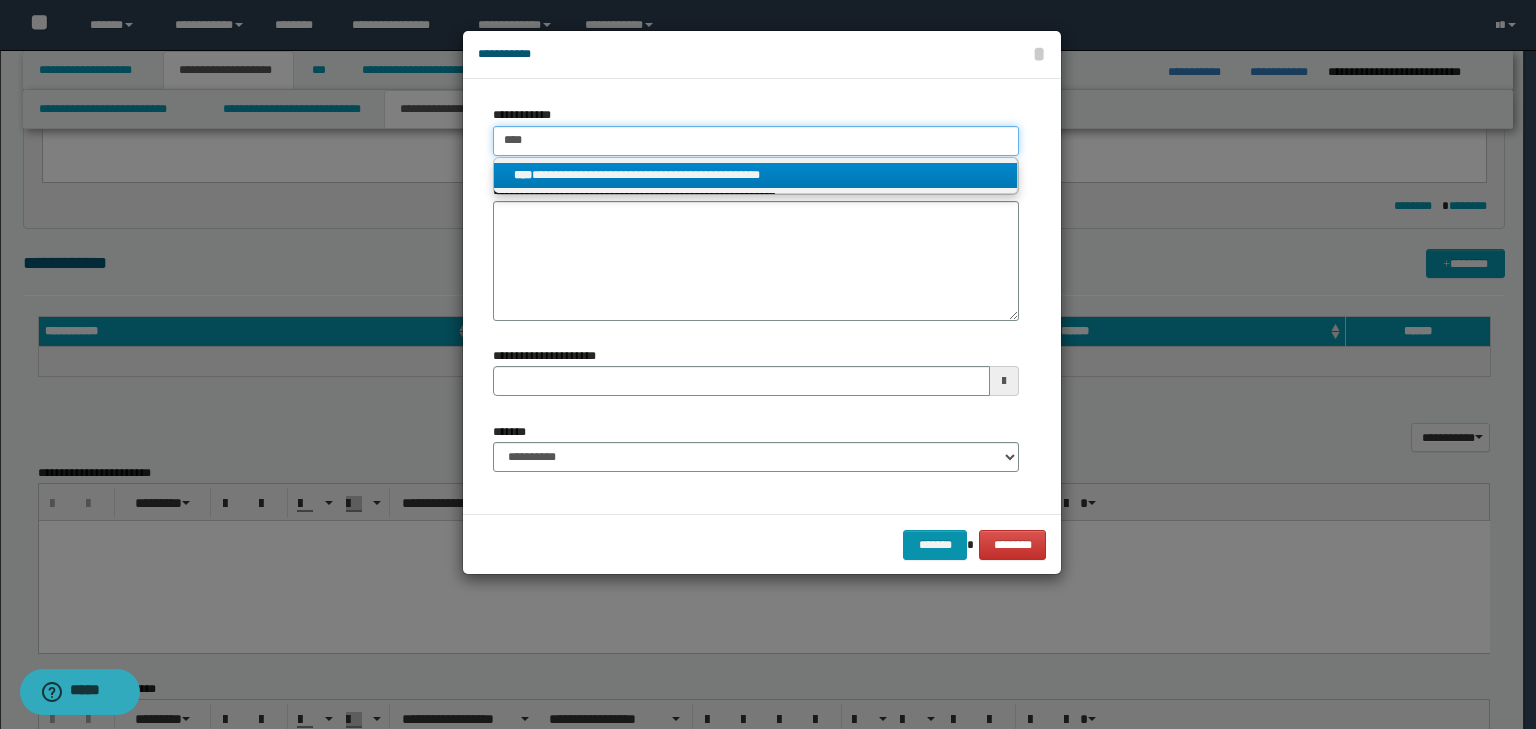 type on "****" 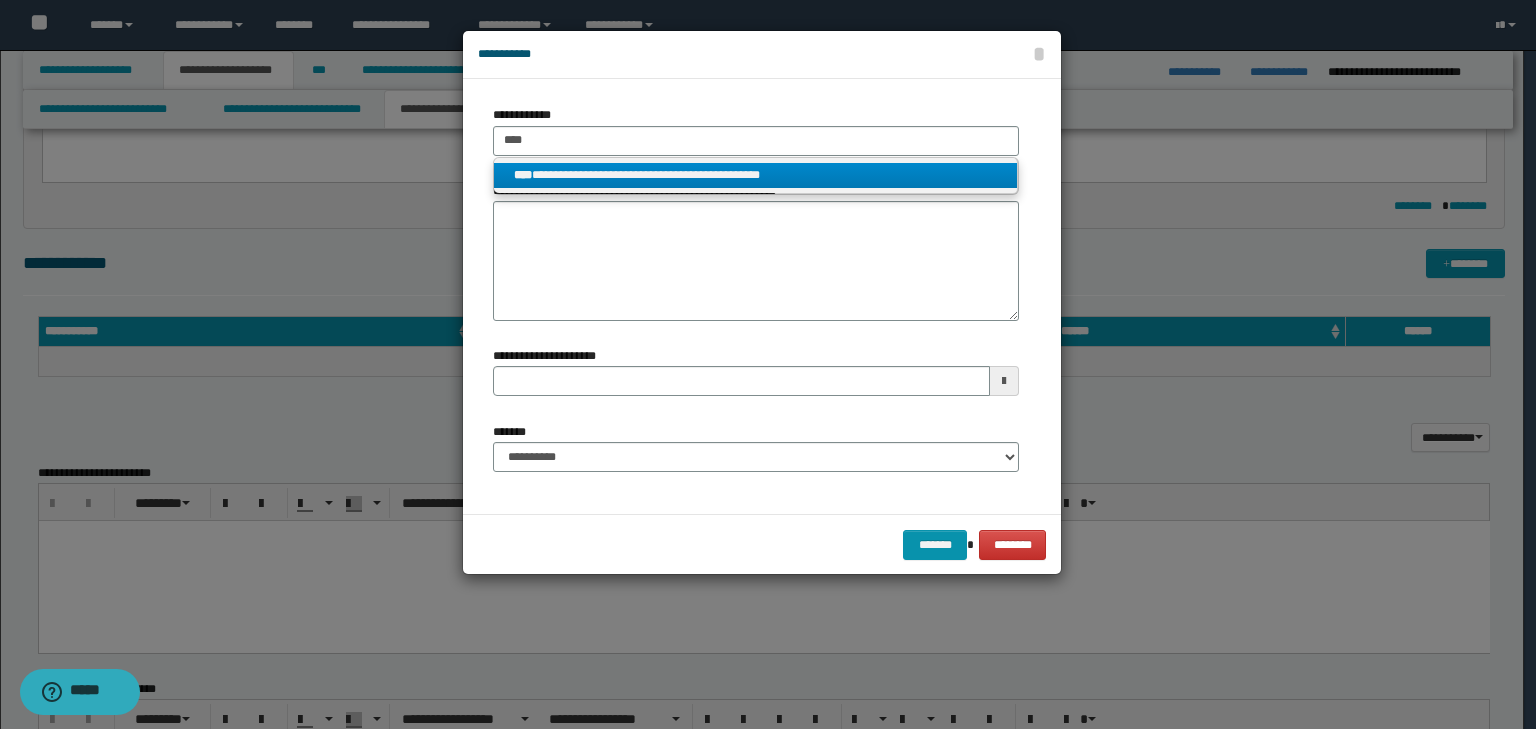 click on "**********" at bounding box center [756, 175] 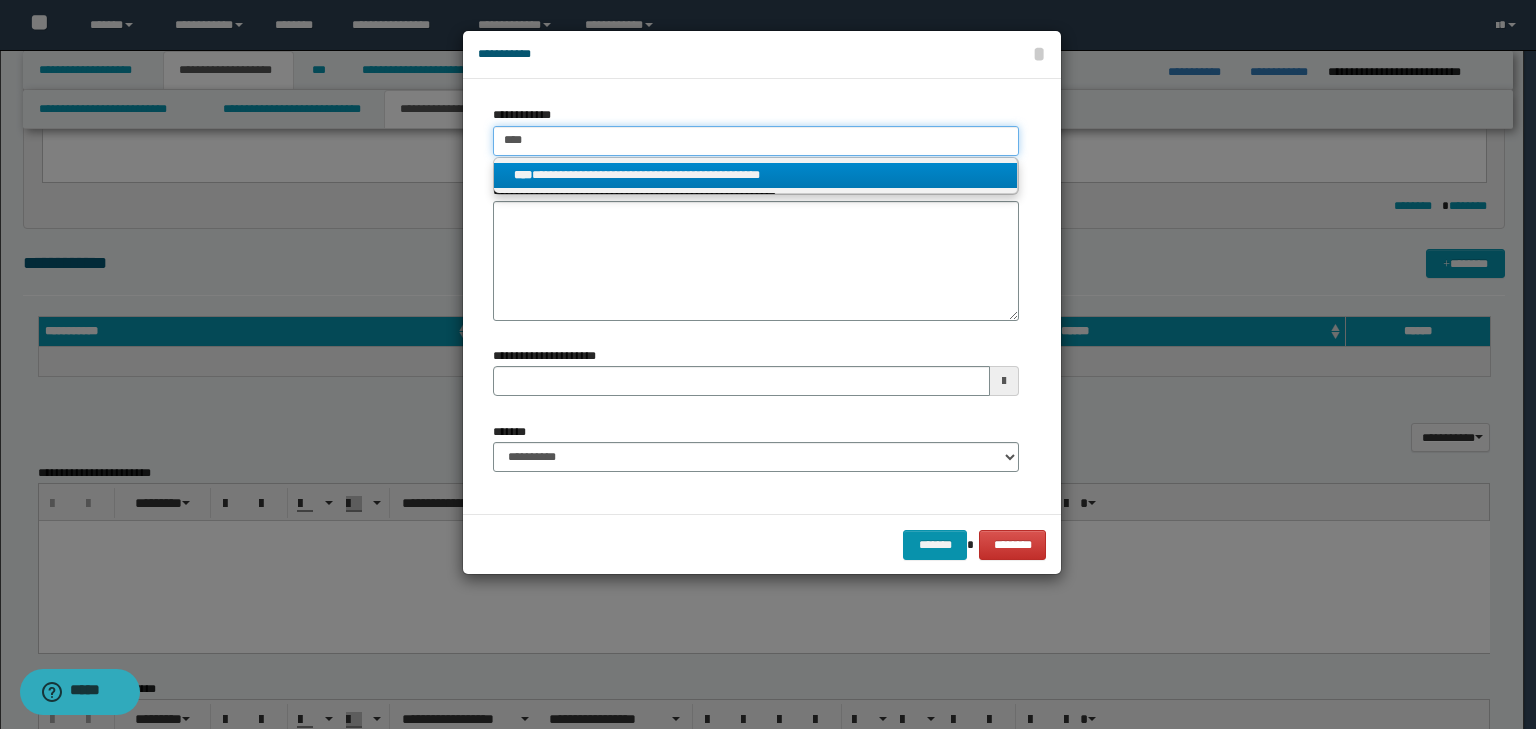 type 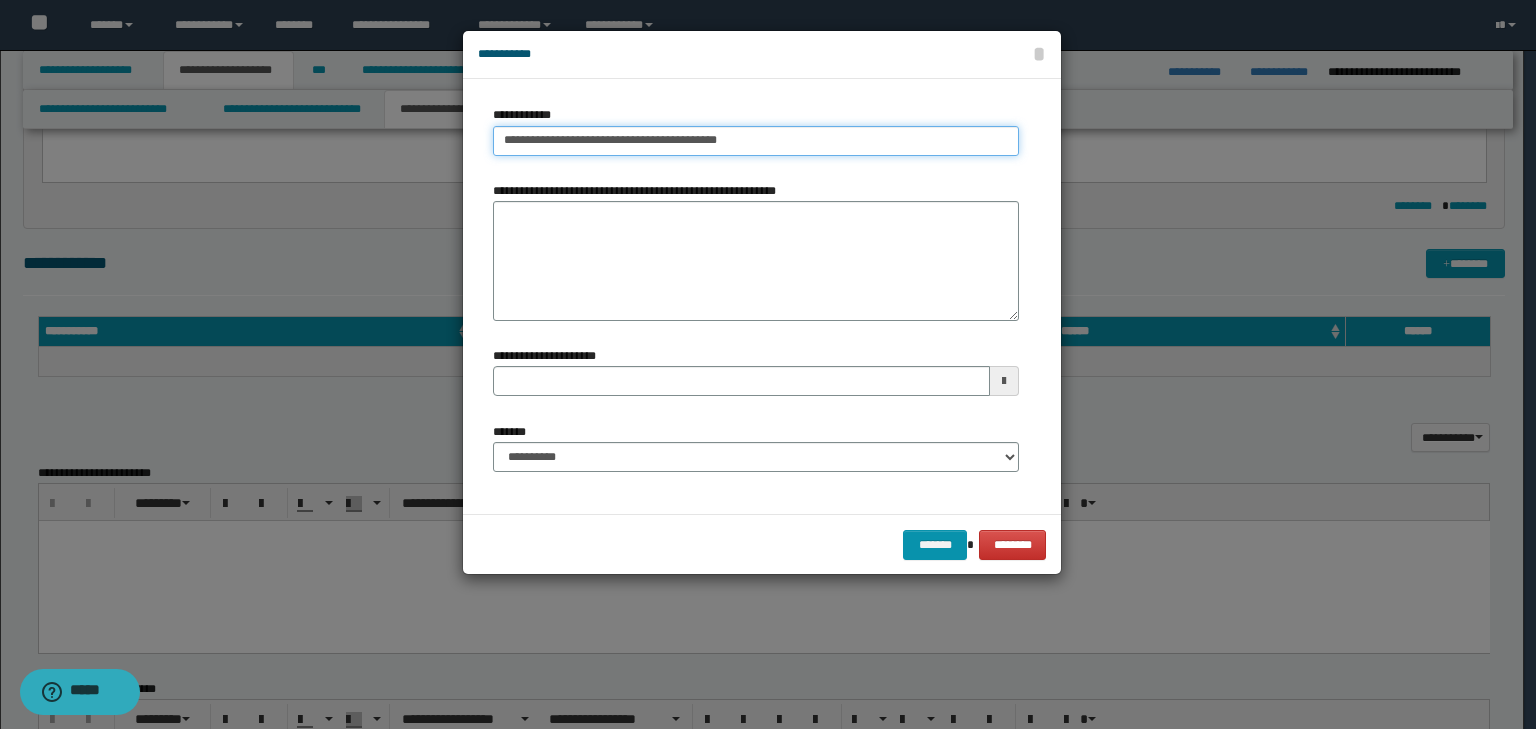 type on "**********" 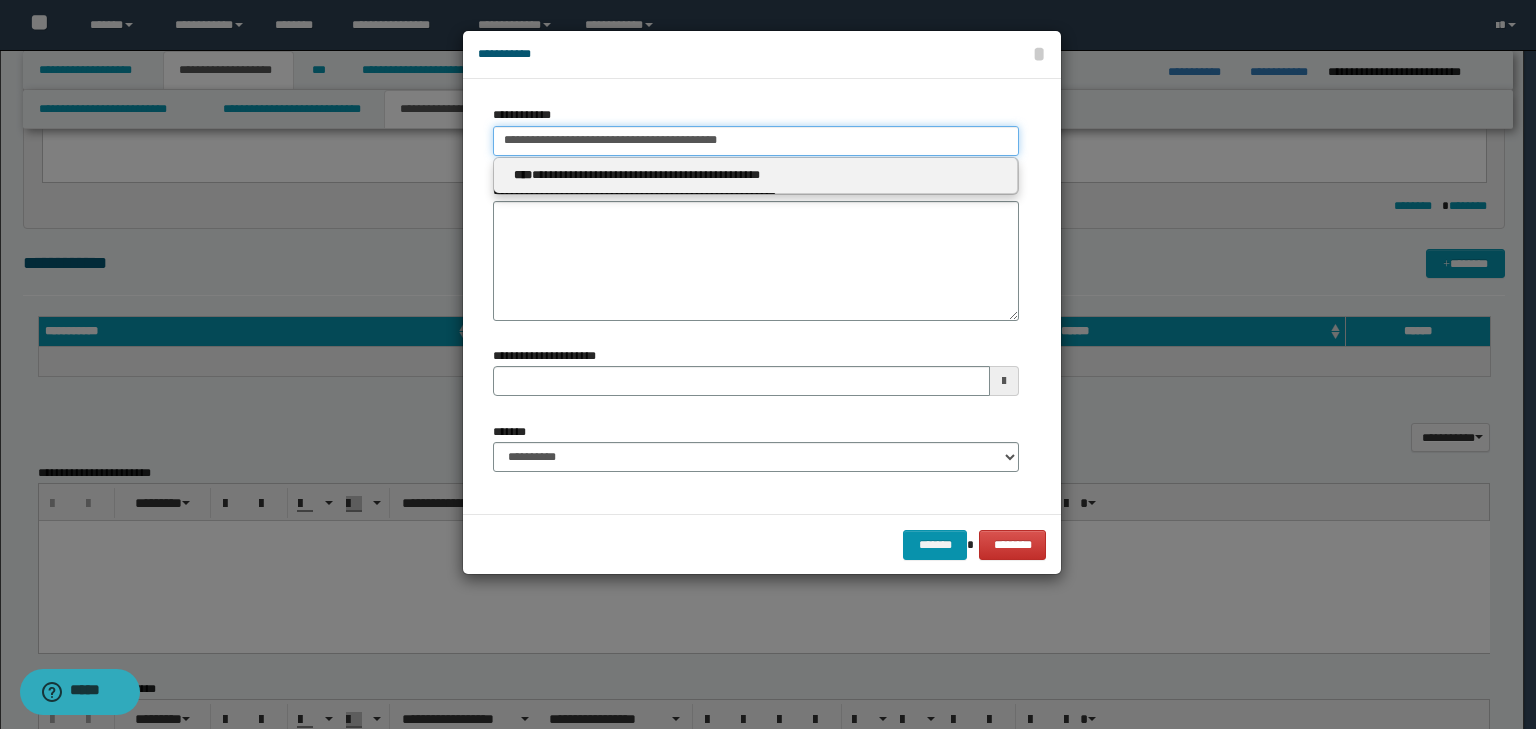 type 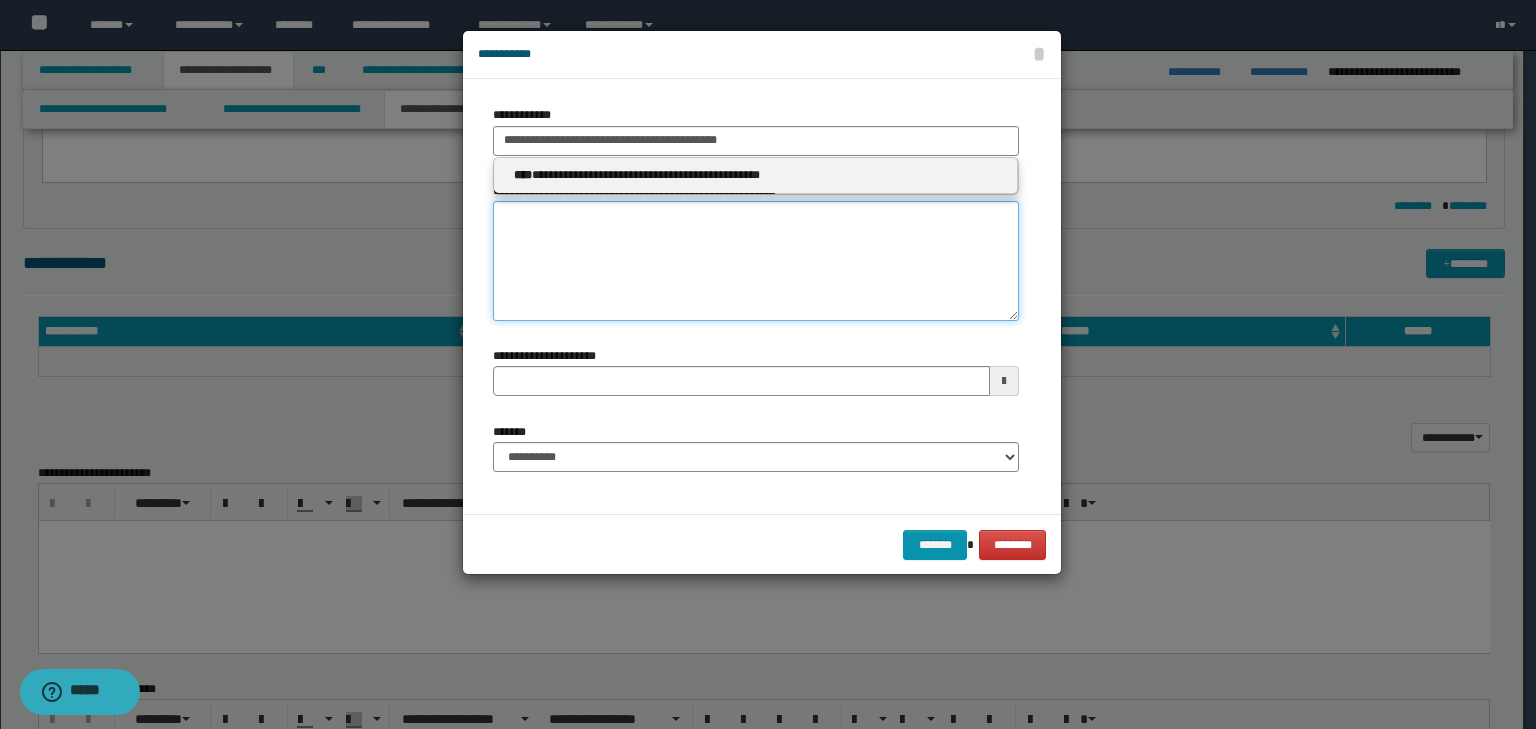 type 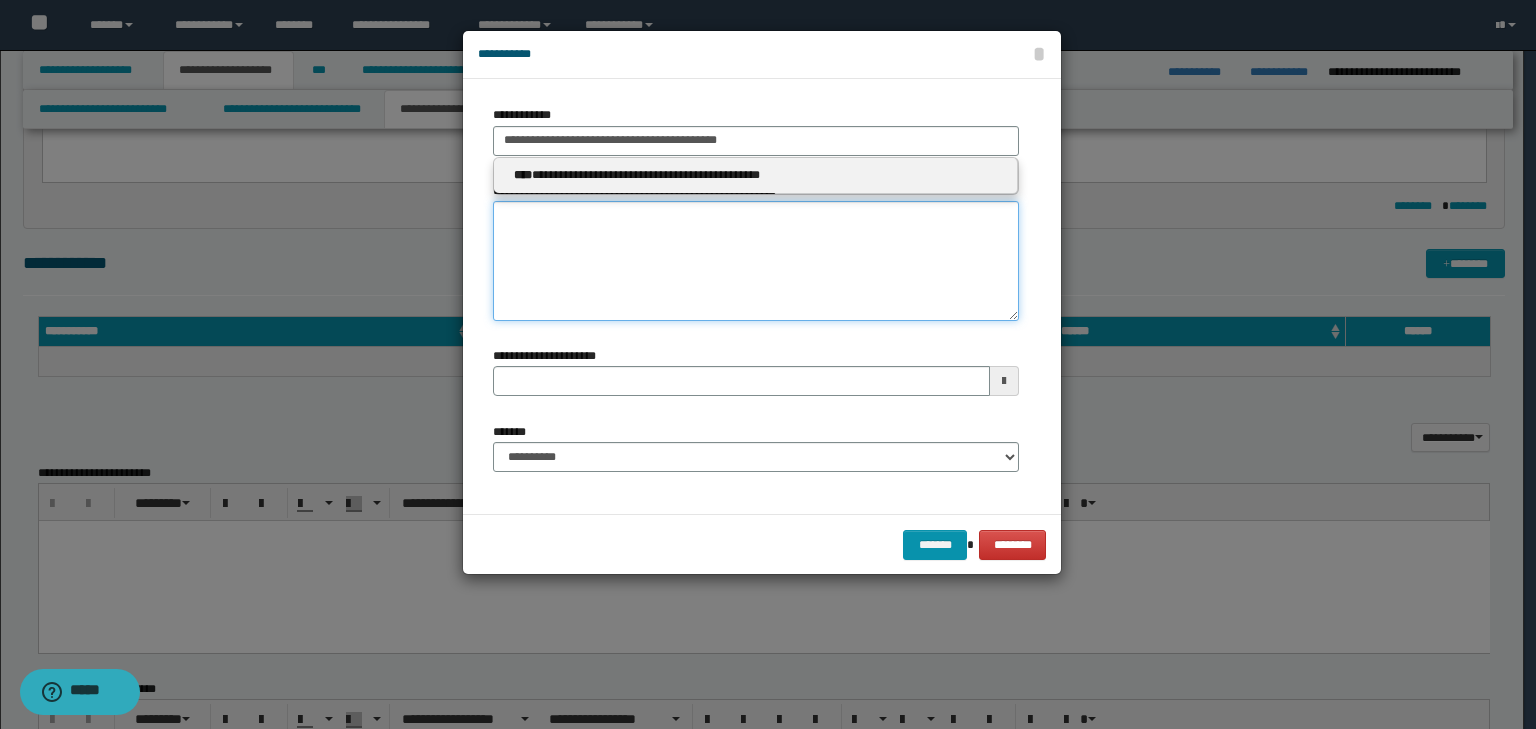 click on "**********" at bounding box center [756, 261] 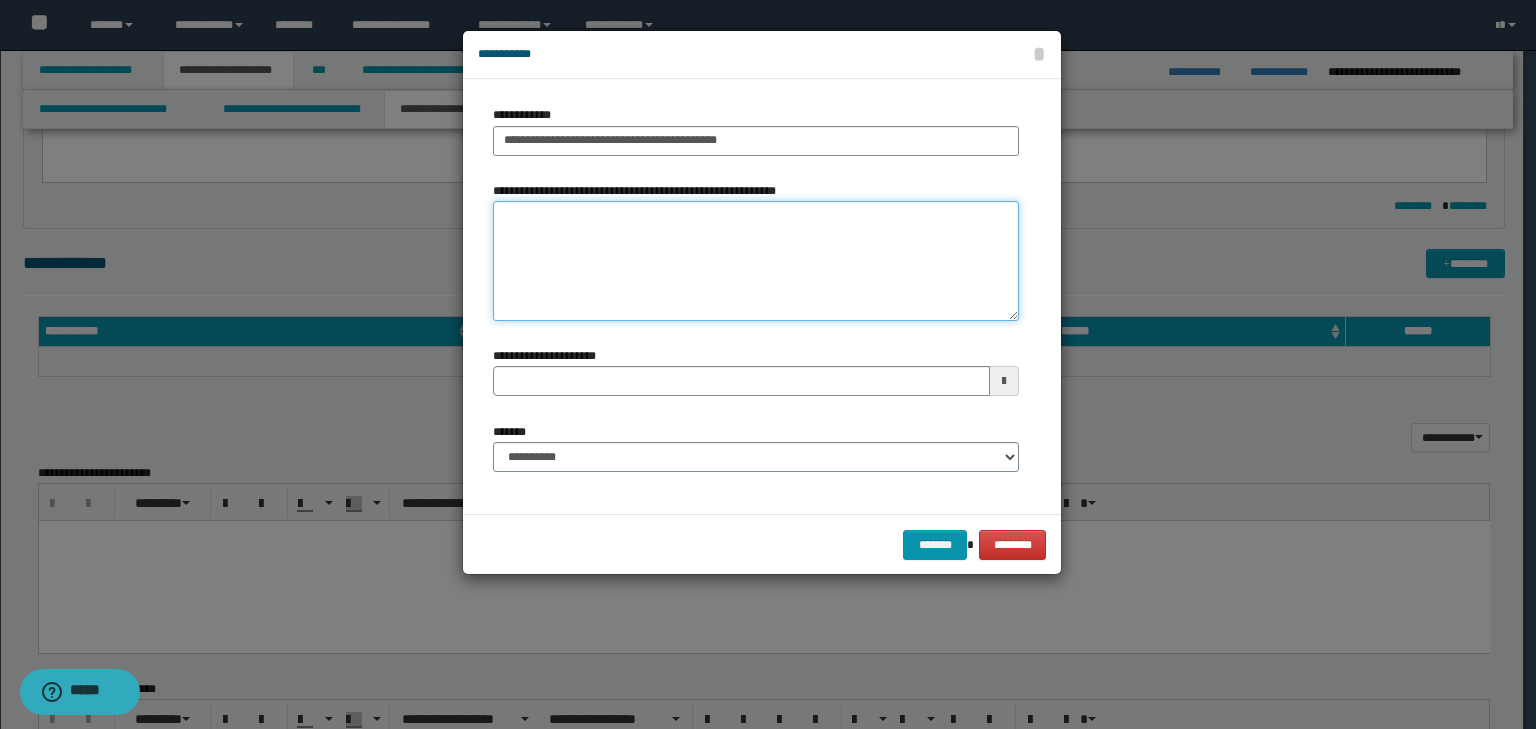 paste on "**********" 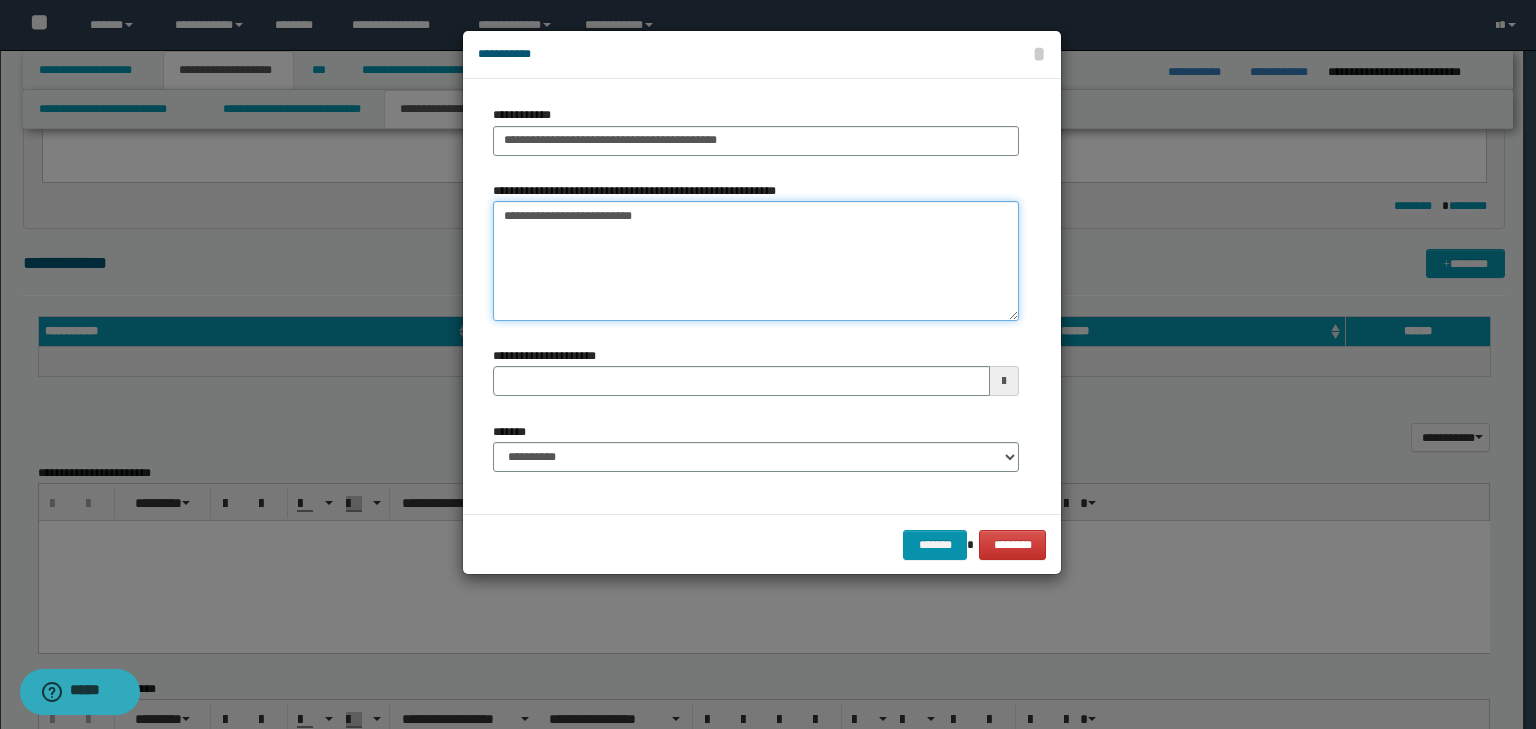 type on "**********" 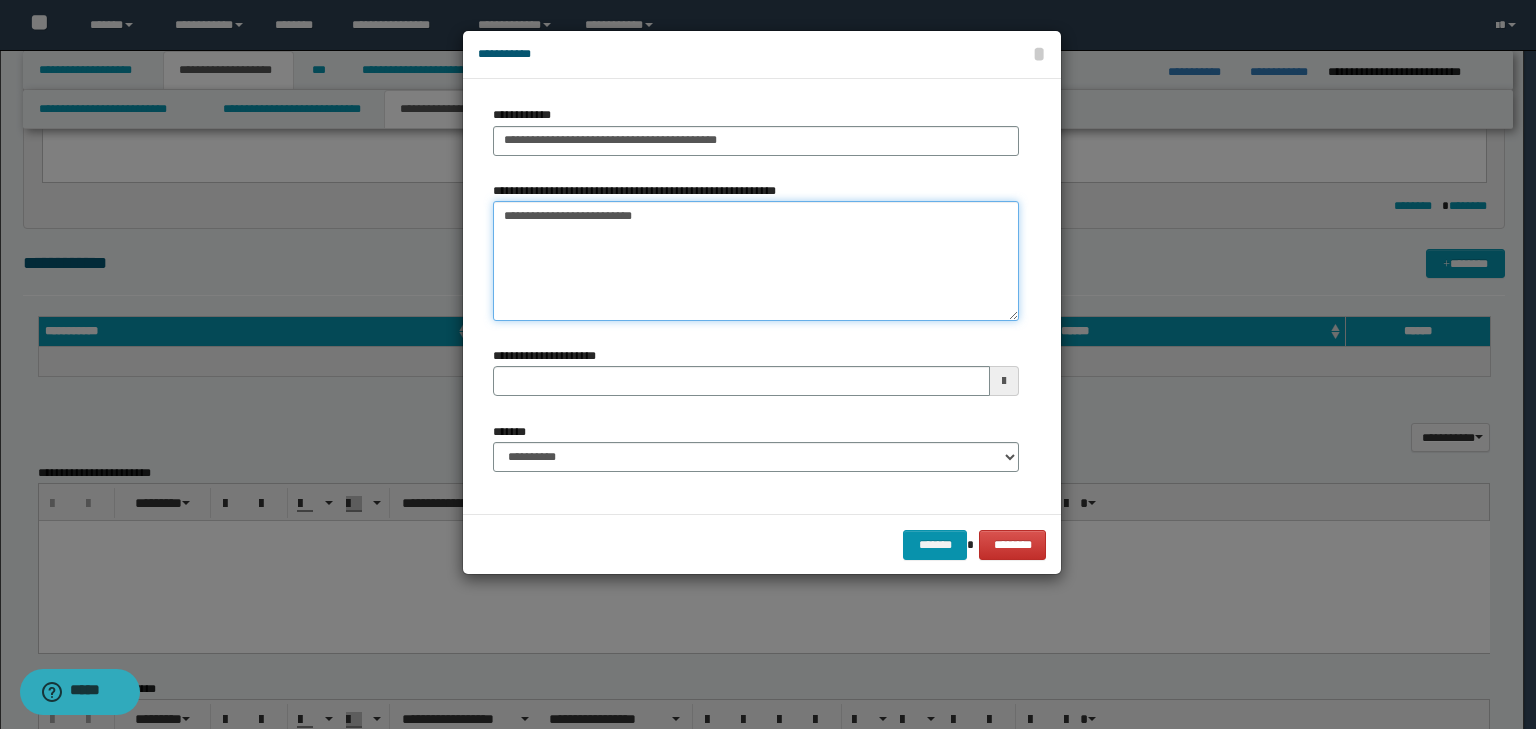 type 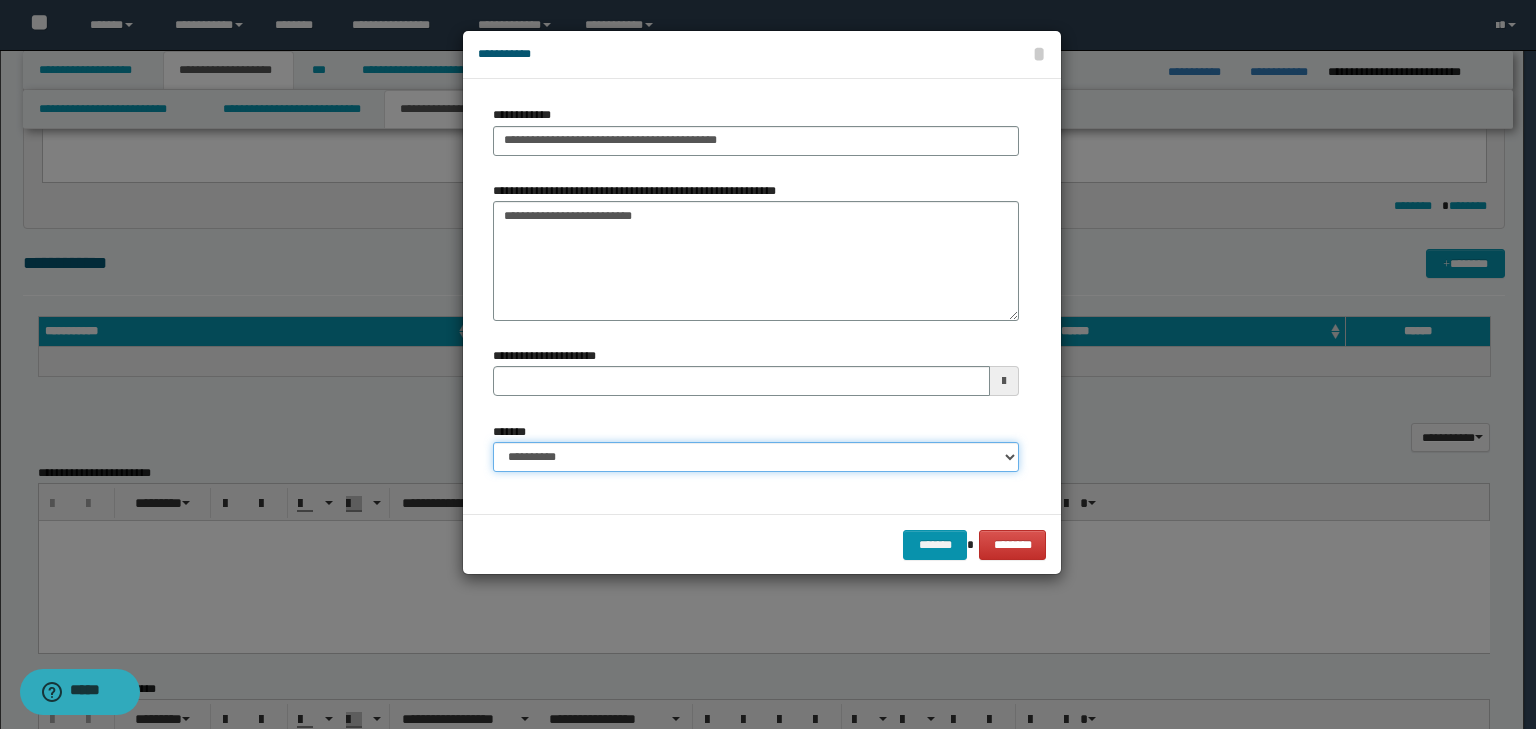 click on "**********" at bounding box center [756, 457] 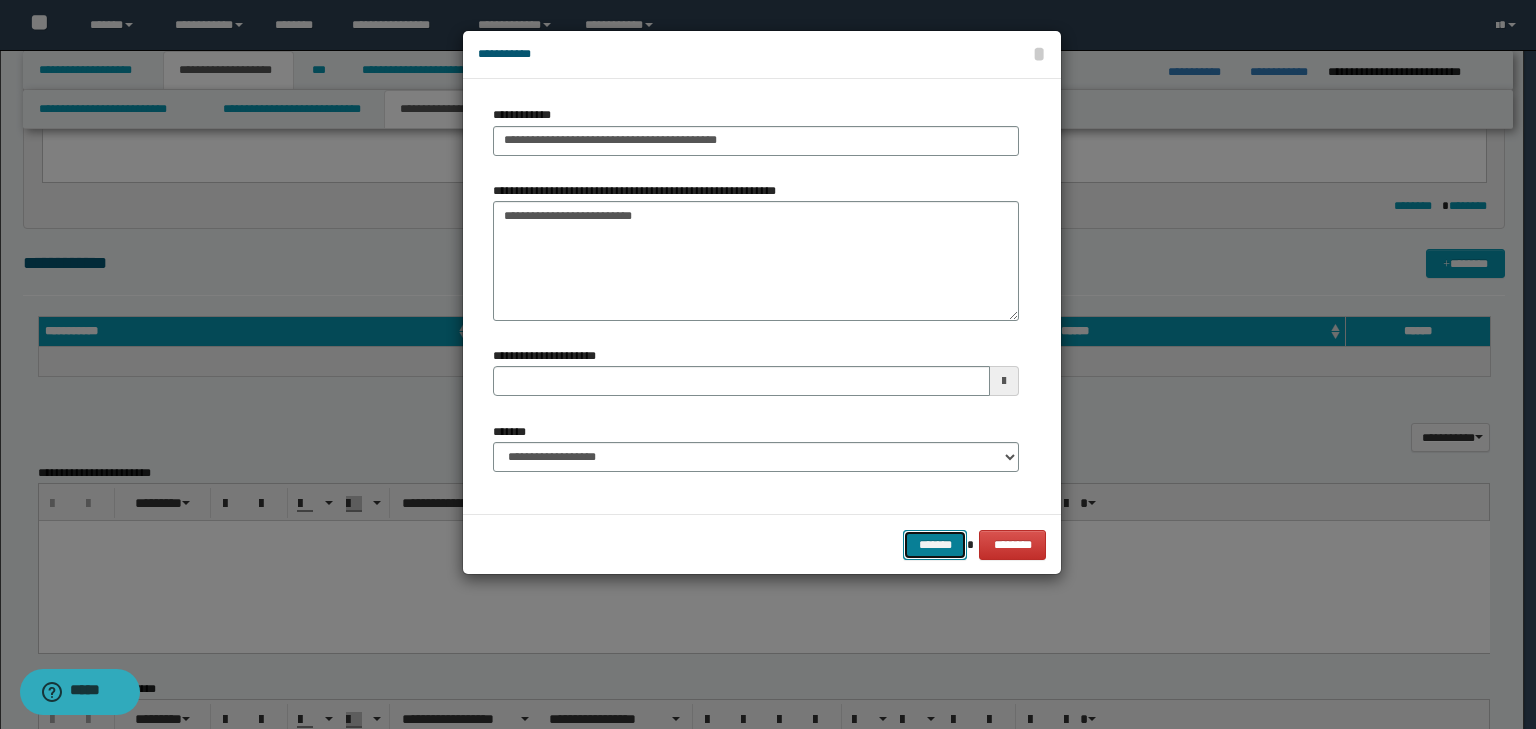 click on "*******" at bounding box center [935, 545] 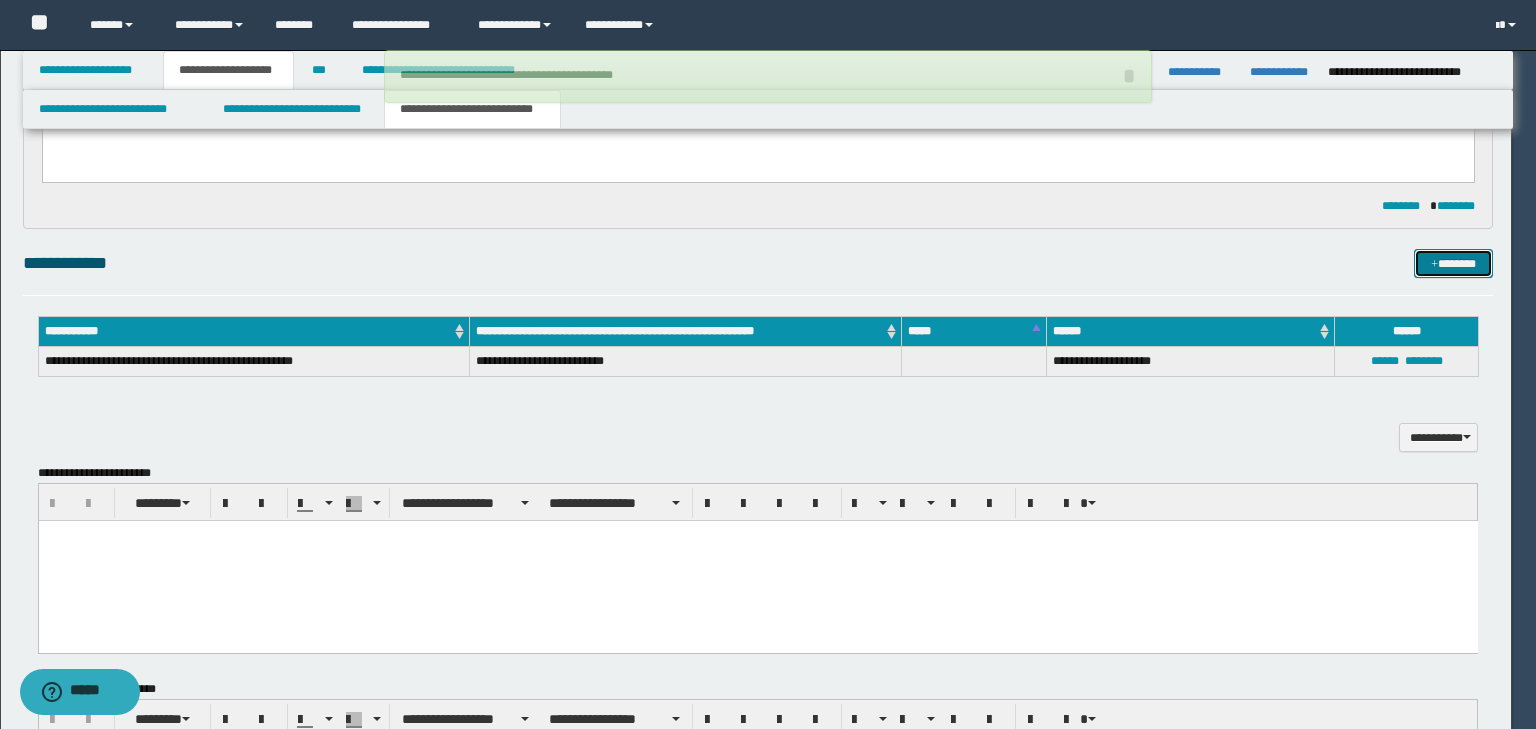 type 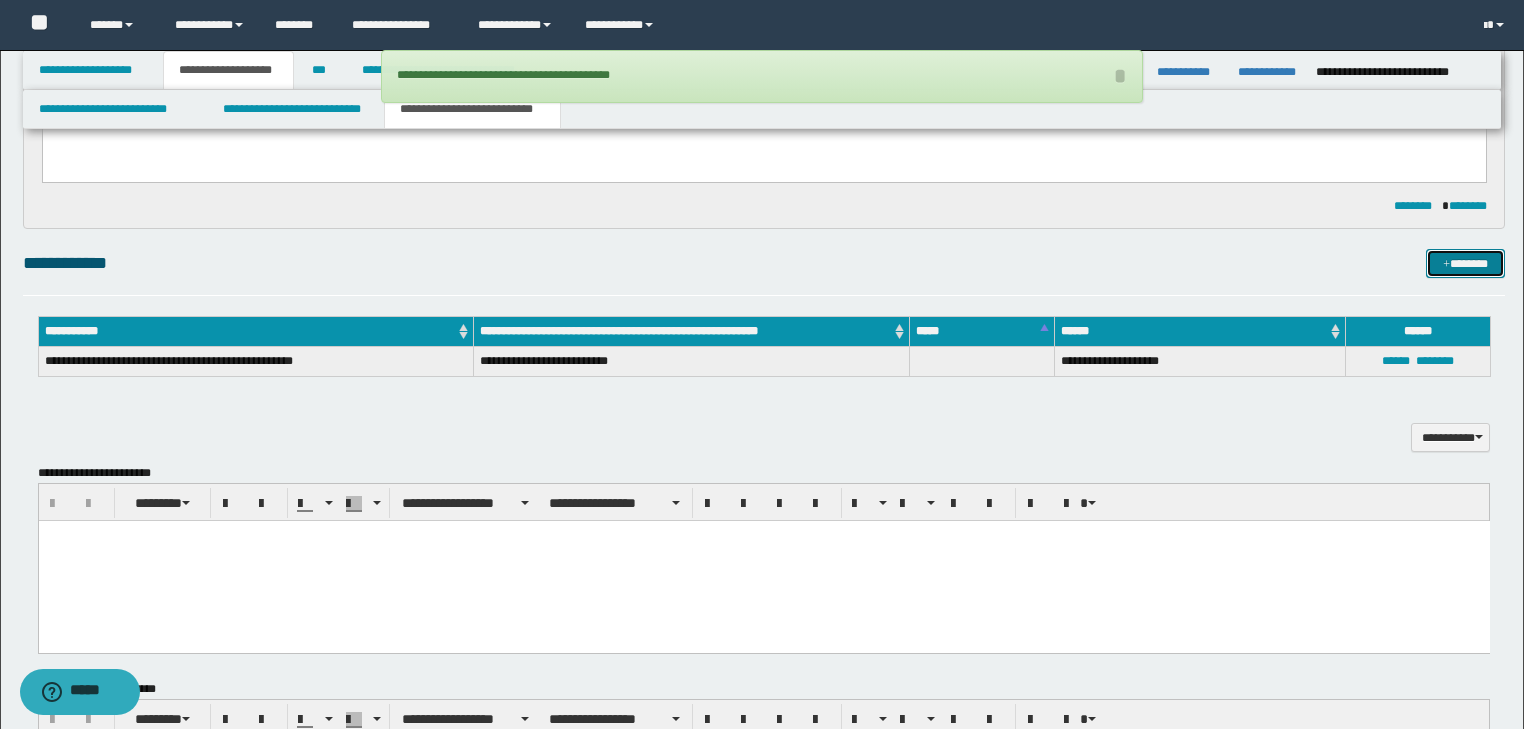 click on "*******" at bounding box center (1465, 264) 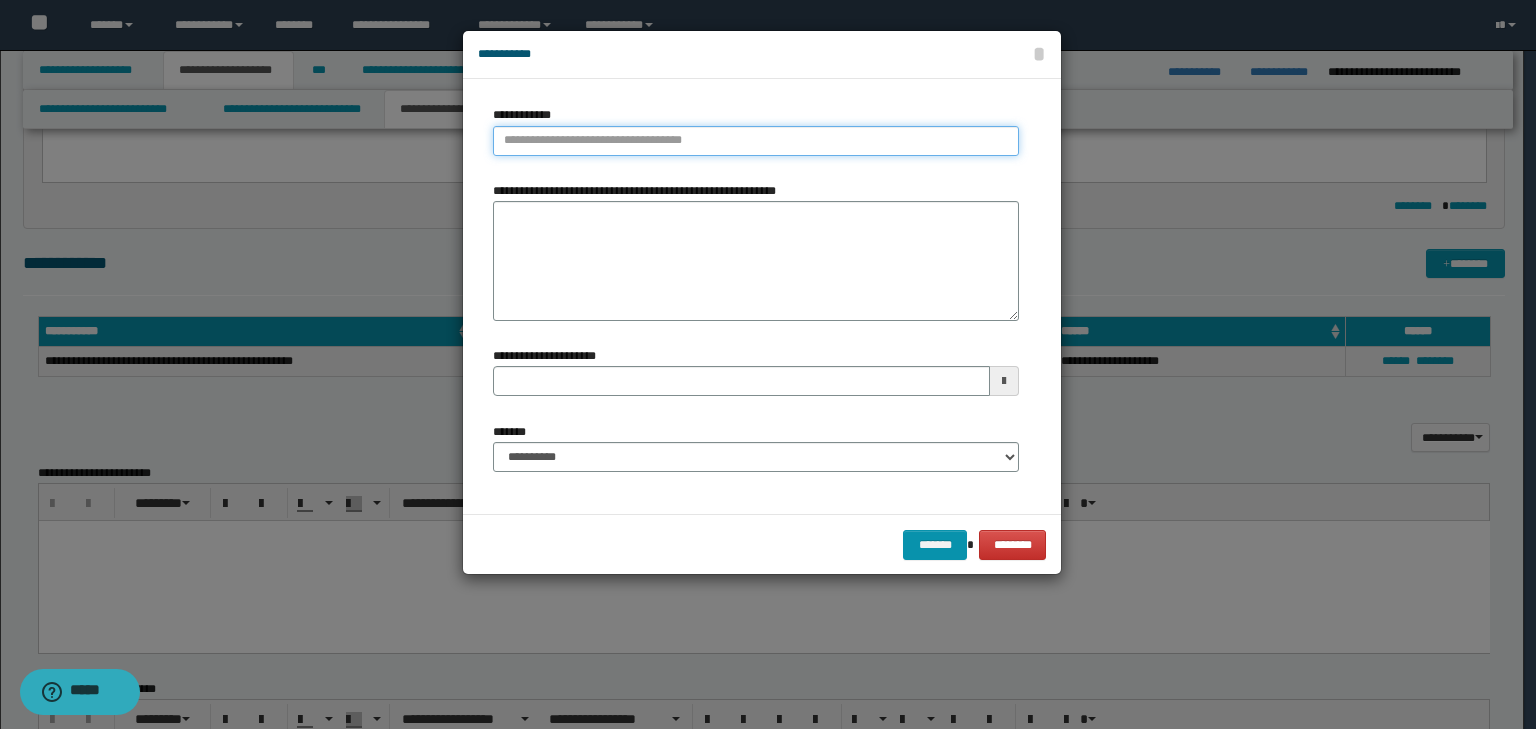 type on "**********" 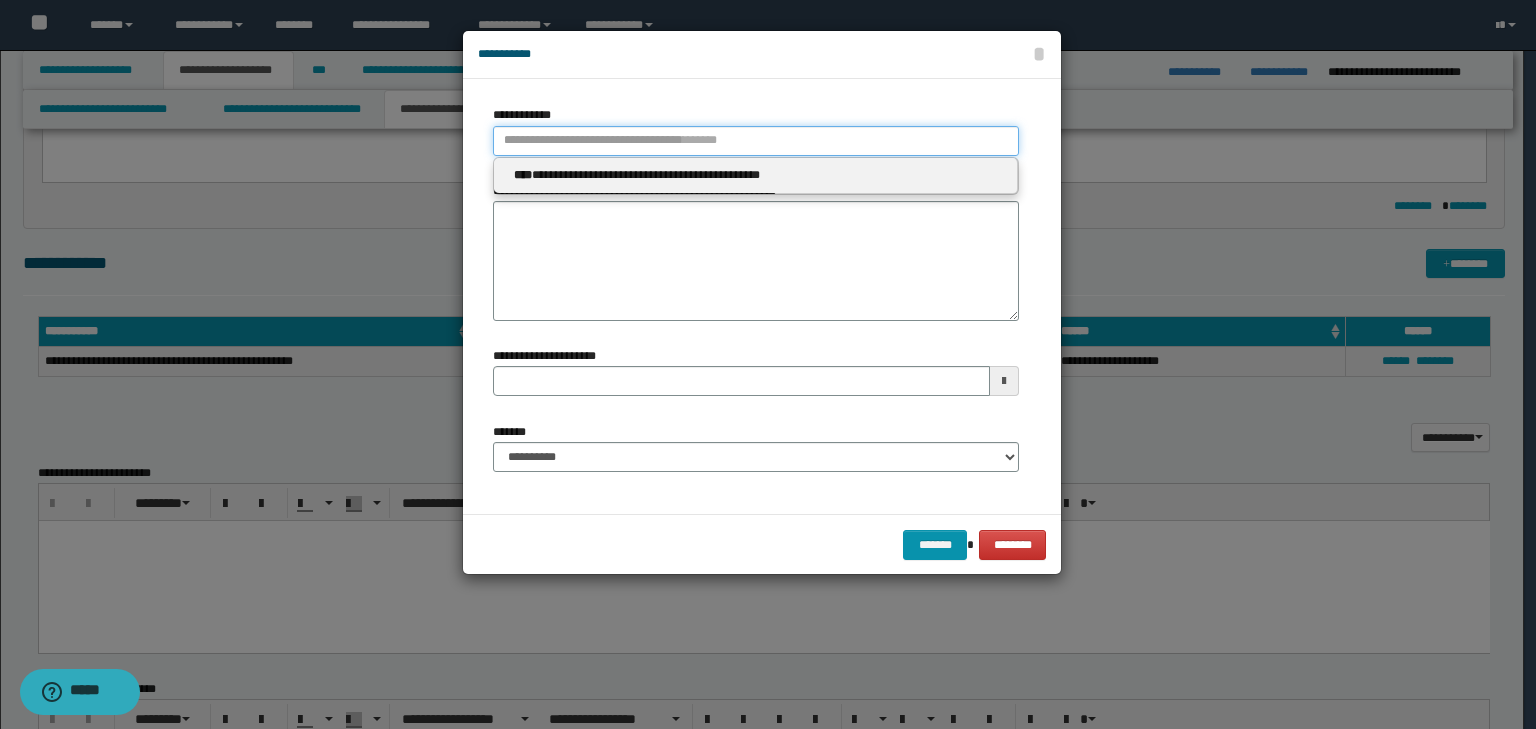 click on "**********" at bounding box center [756, 141] 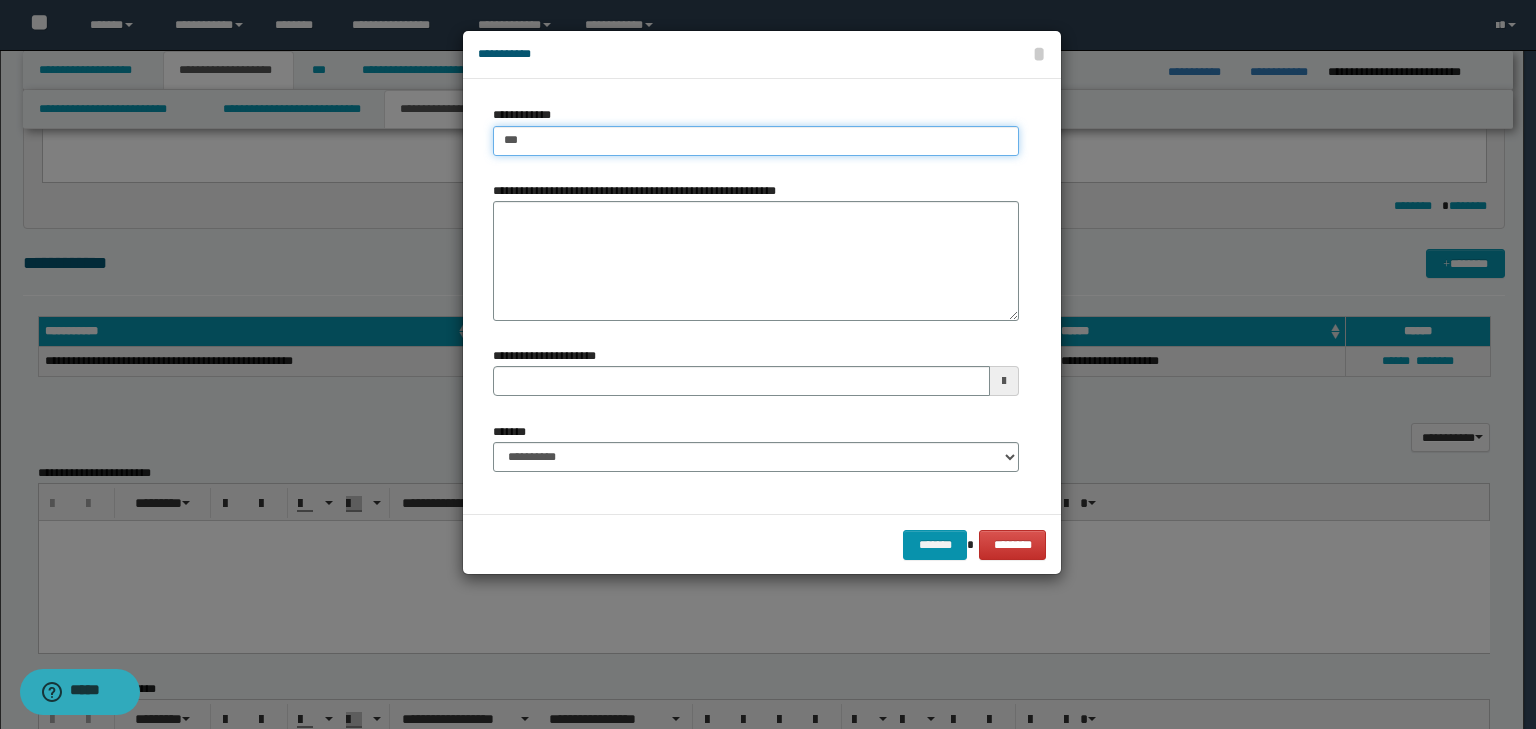 type on "****" 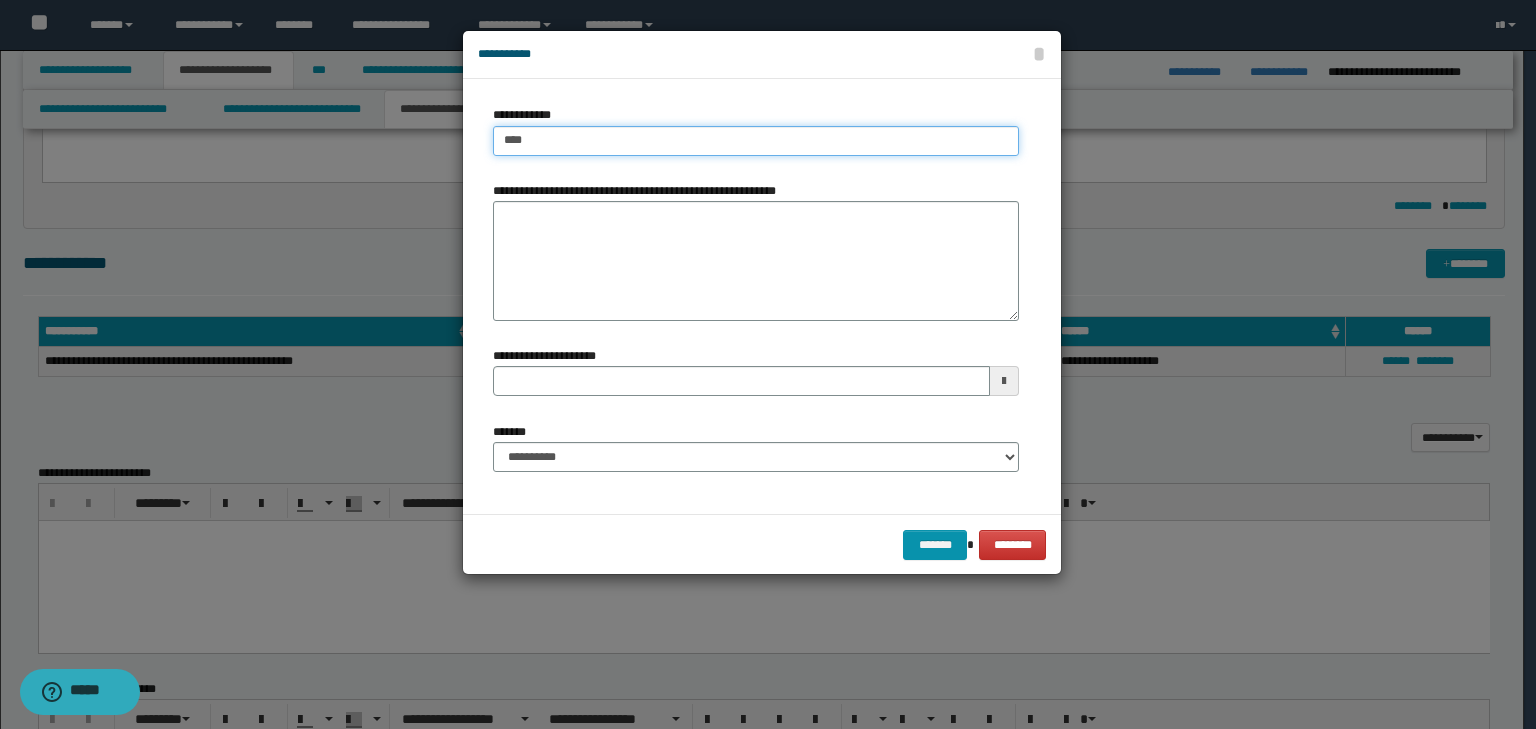 type on "****" 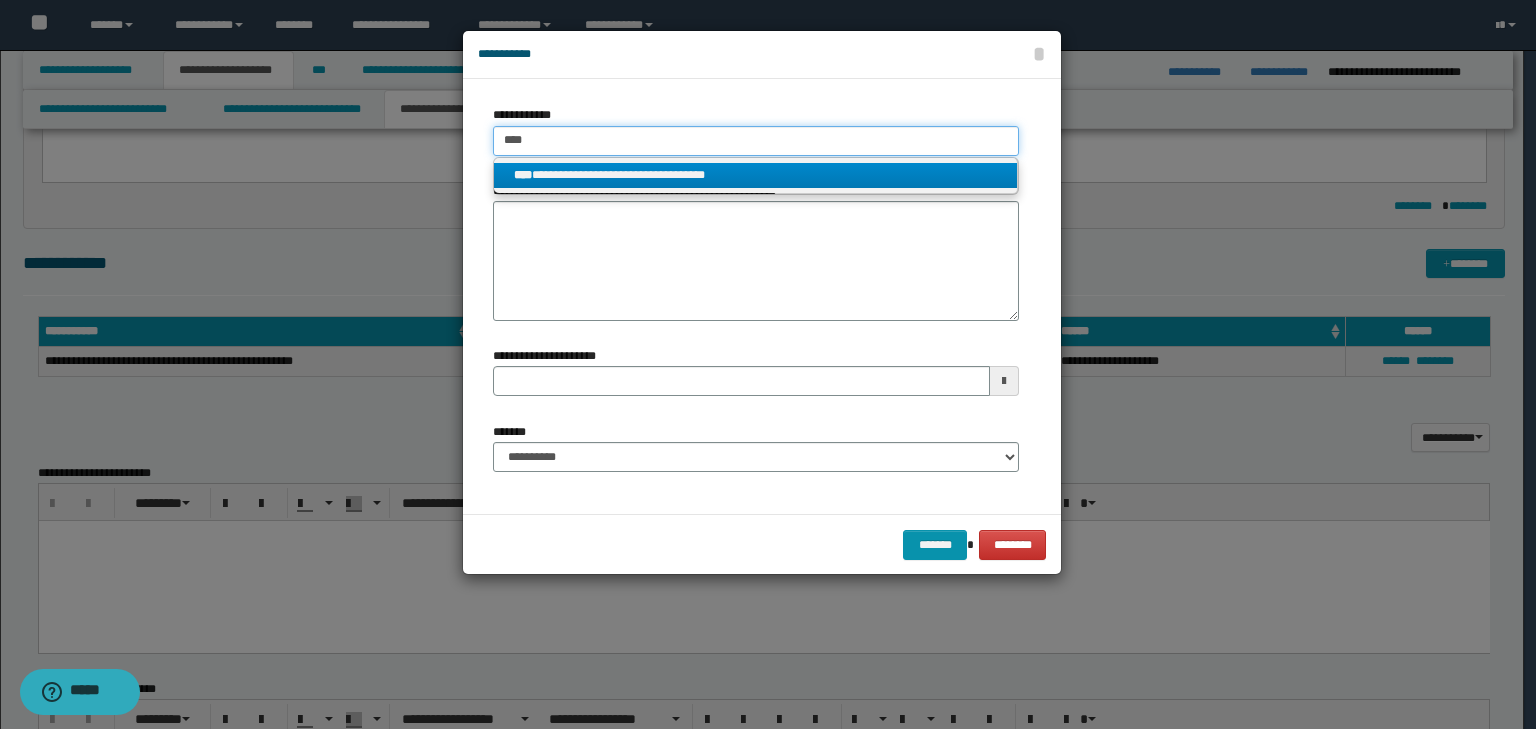 type on "****" 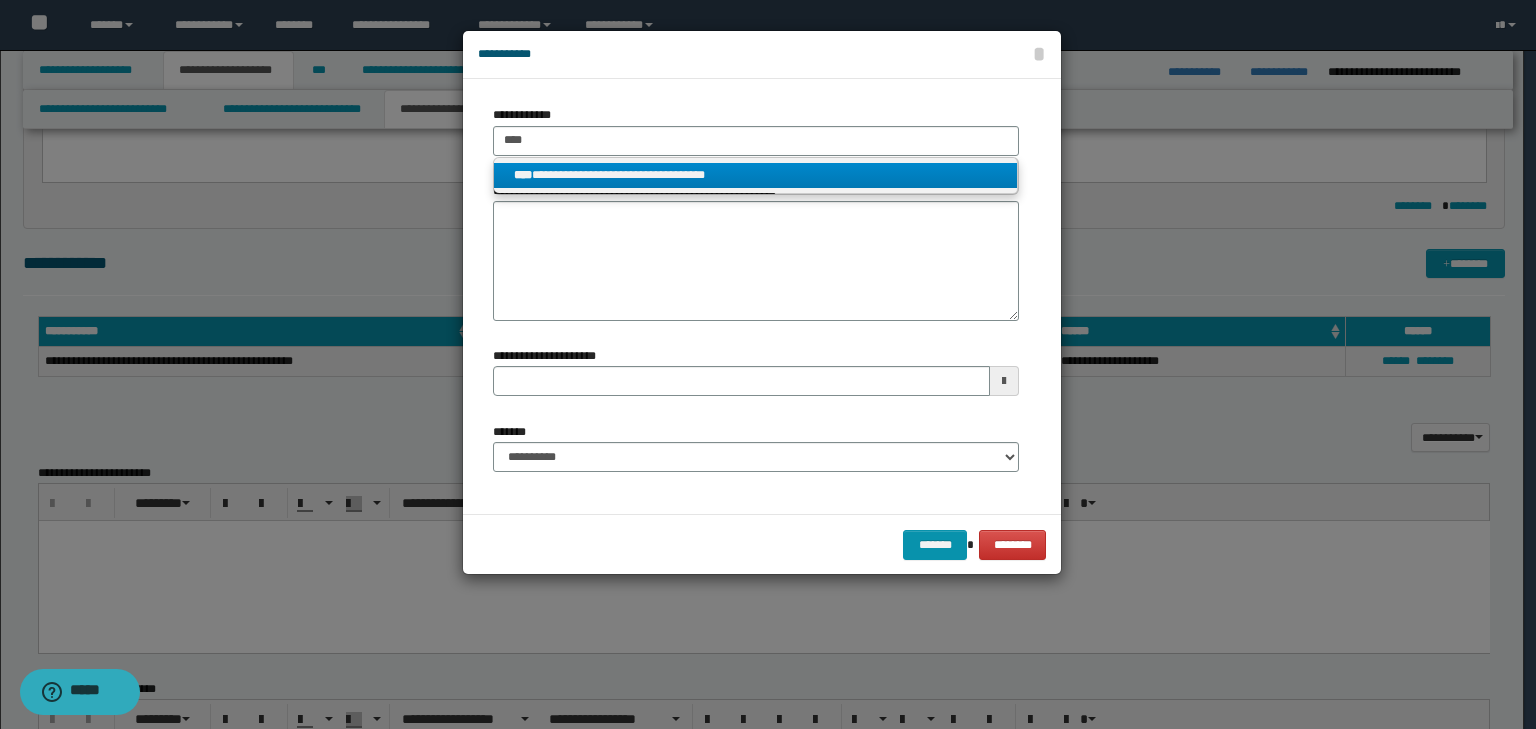 click on "**********" at bounding box center [756, 175] 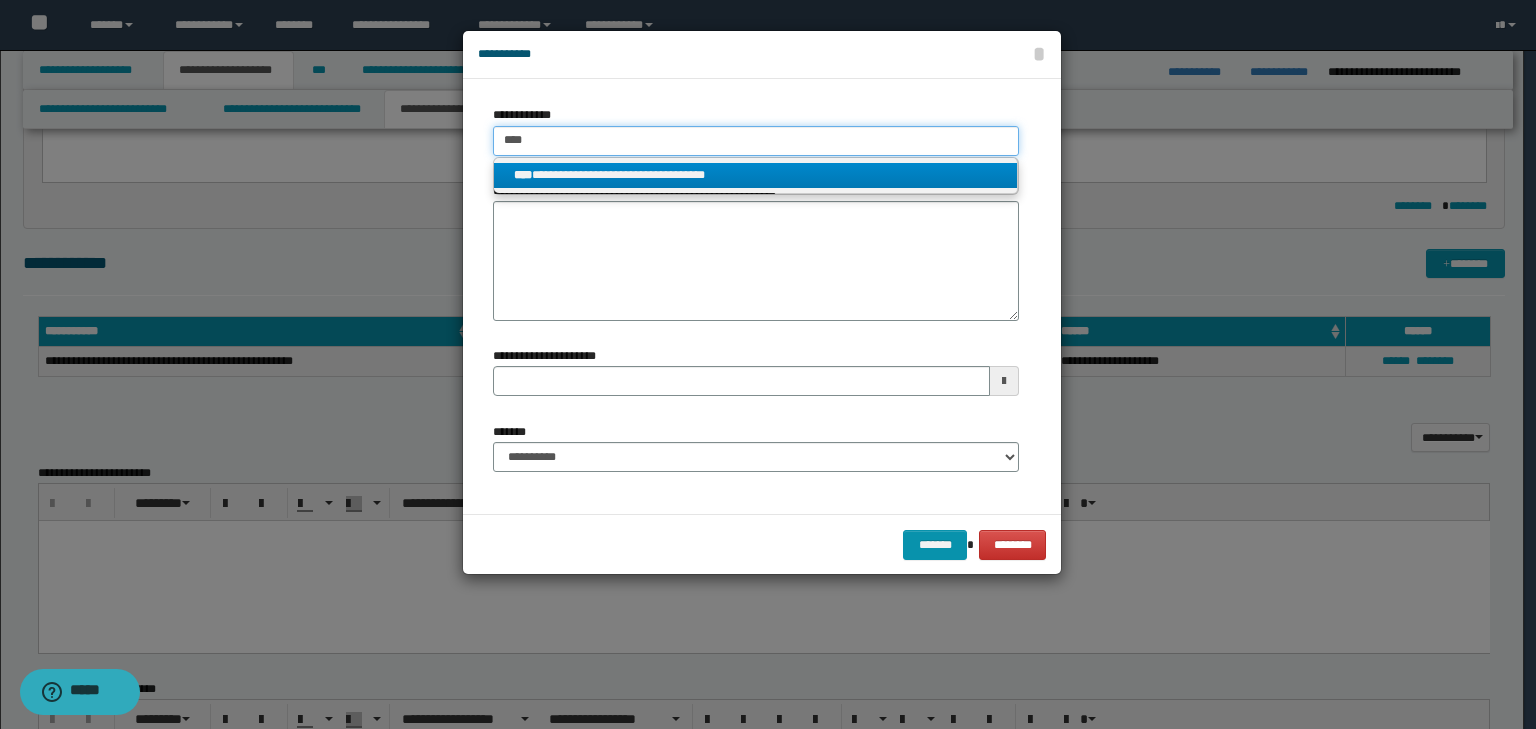 type 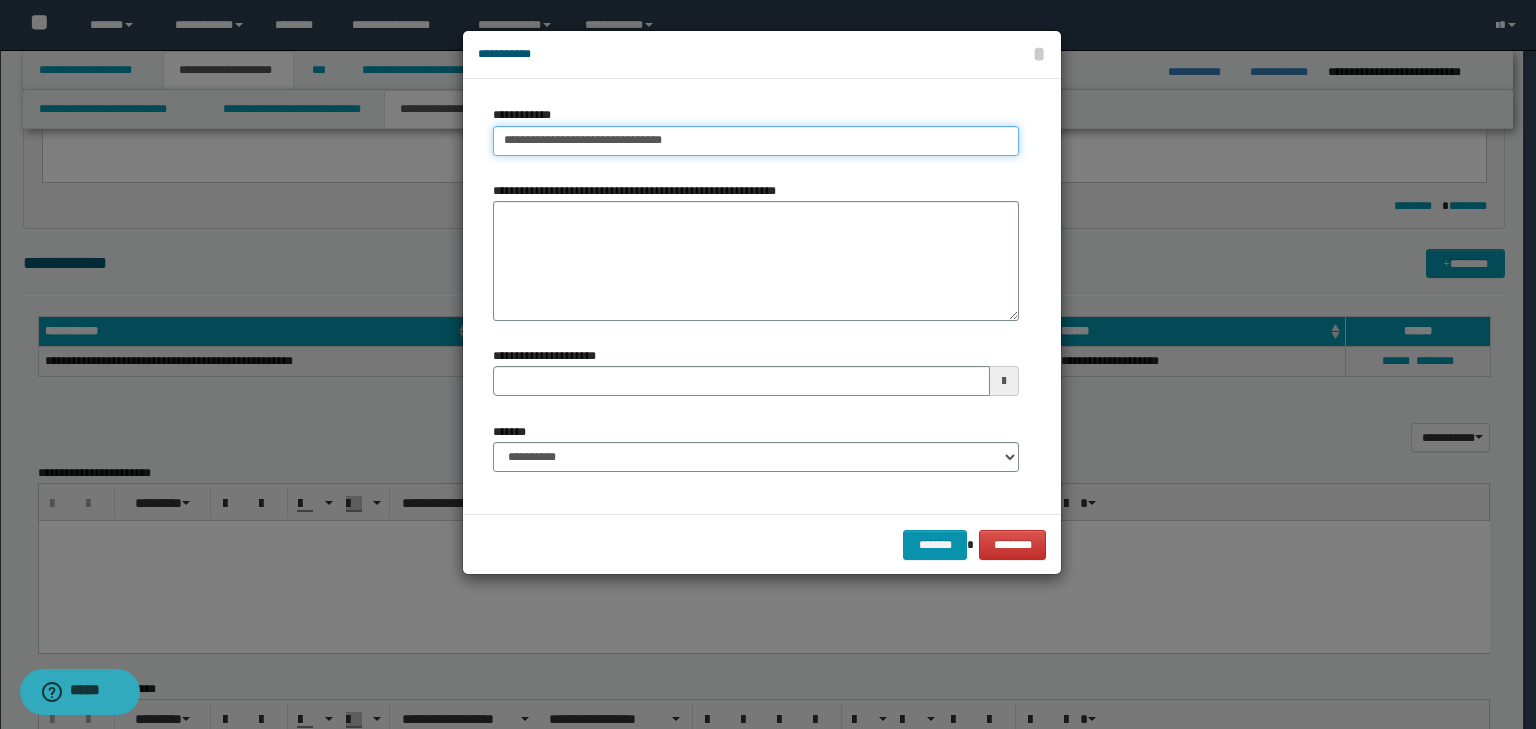type on "**********" 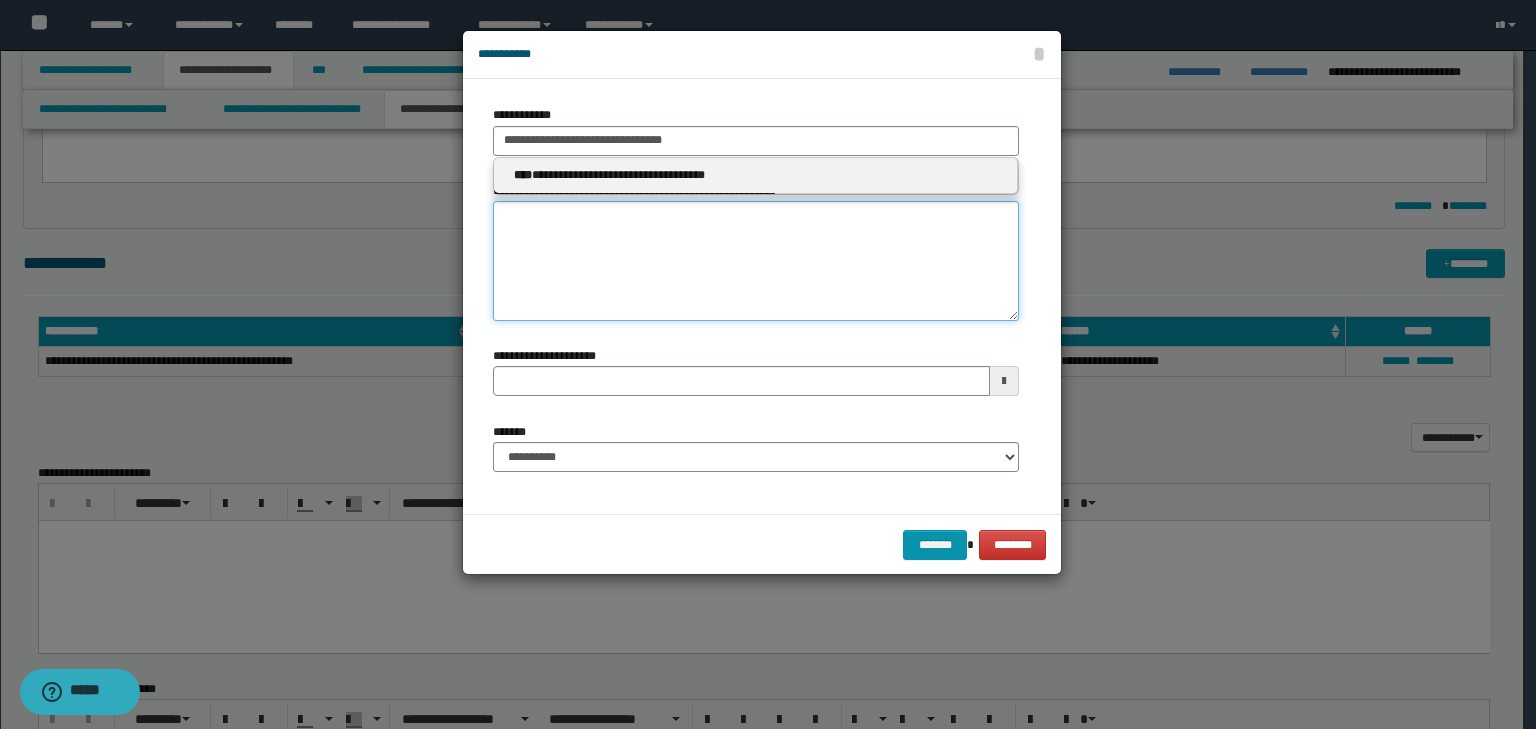 type 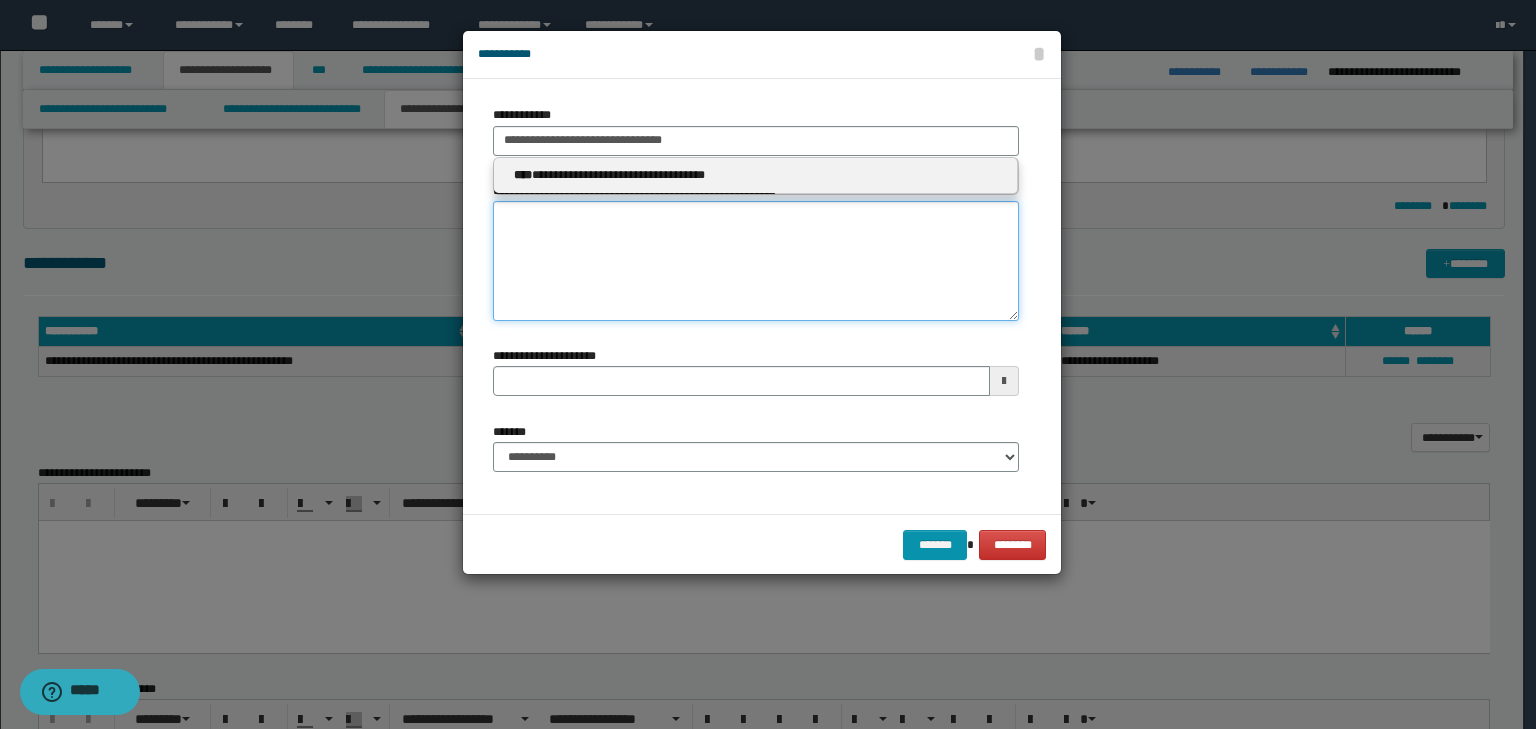 click on "**********" at bounding box center (756, 261) 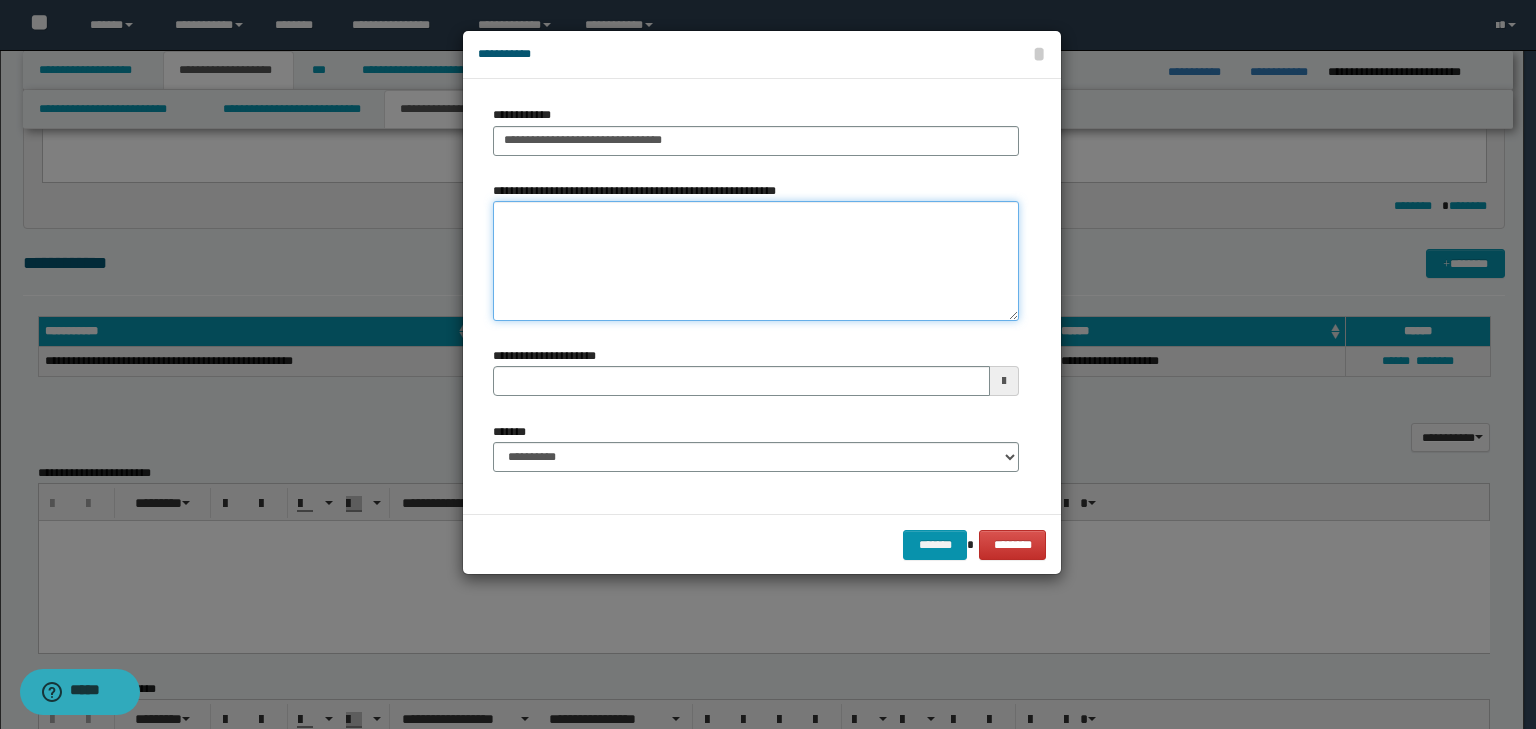 paste on "**********" 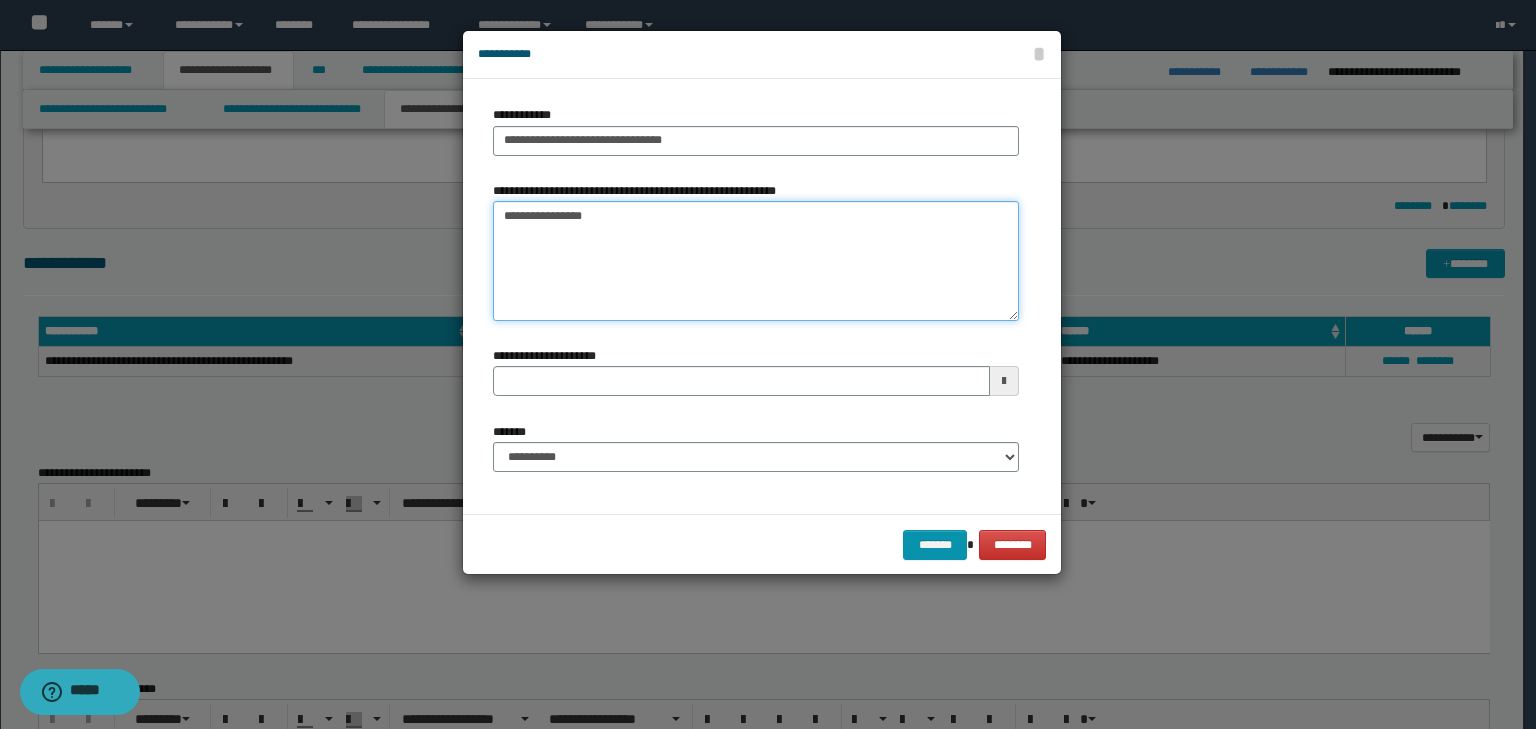 type 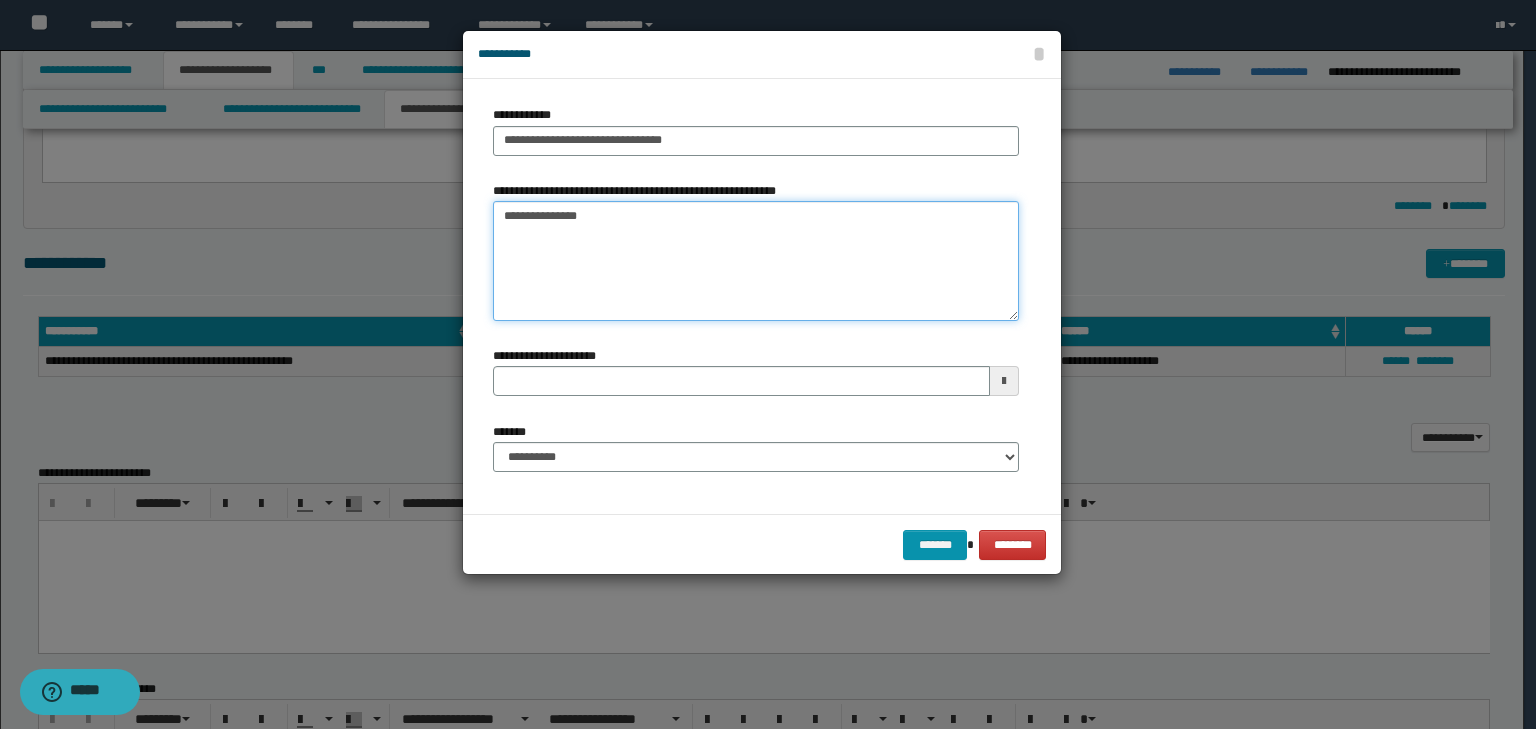 type on "**********" 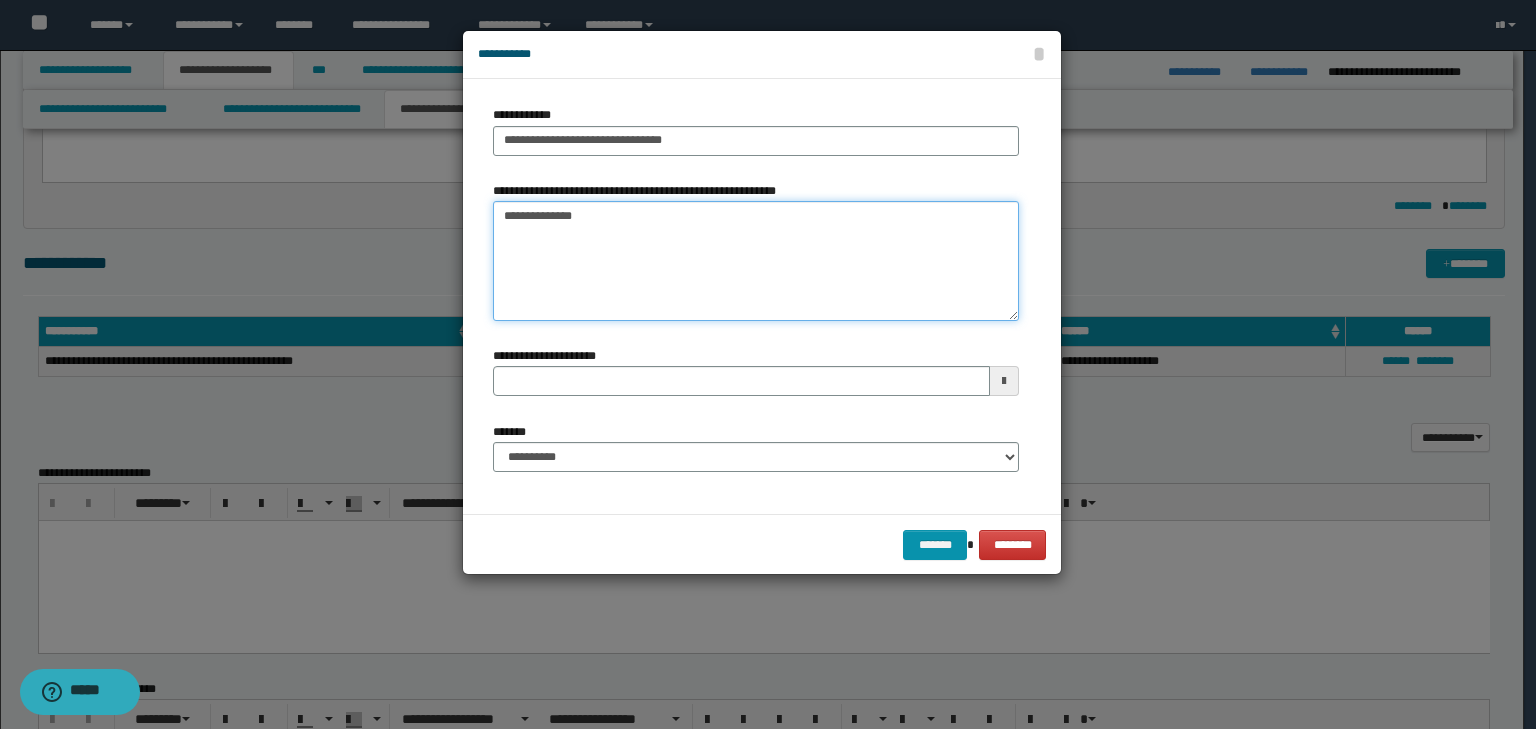 type 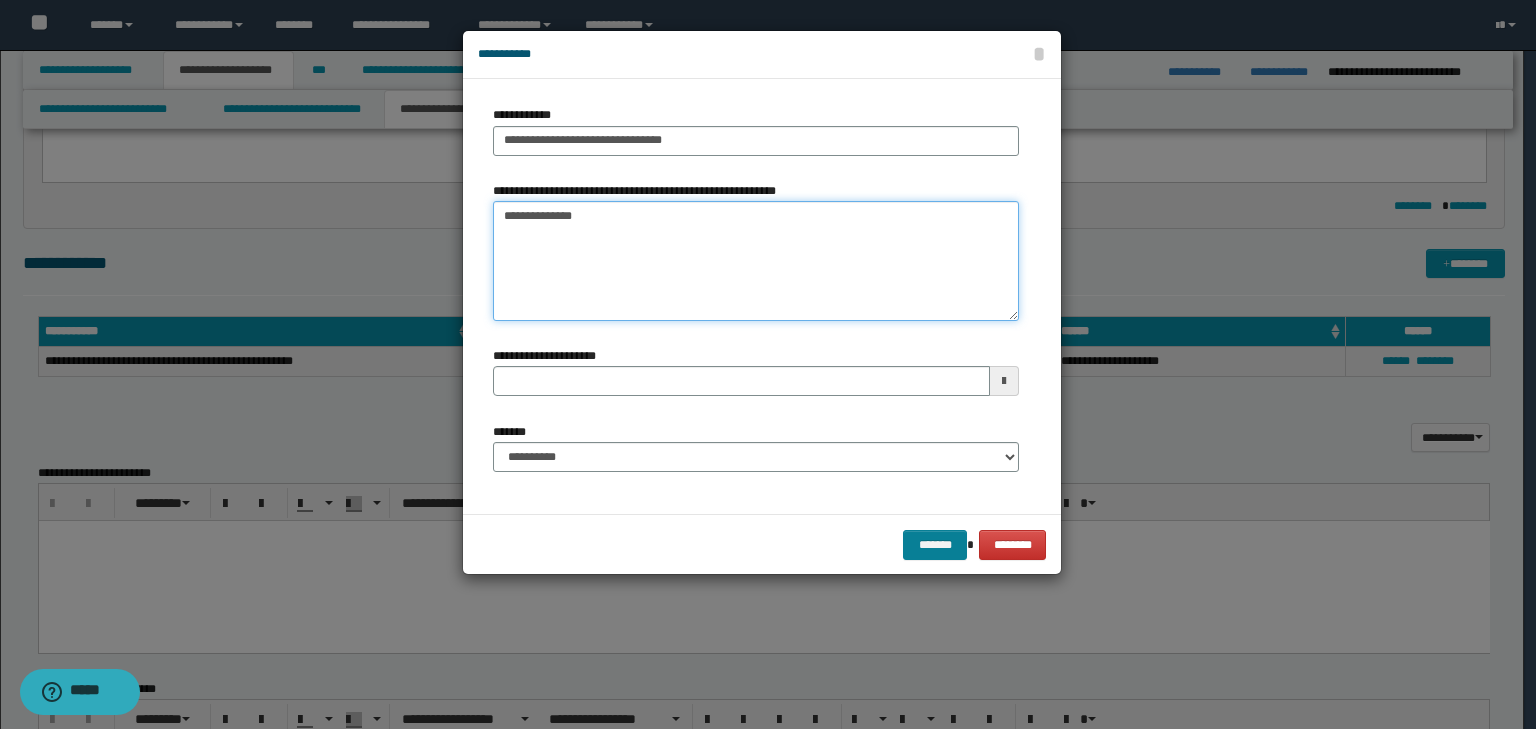 type on "**********" 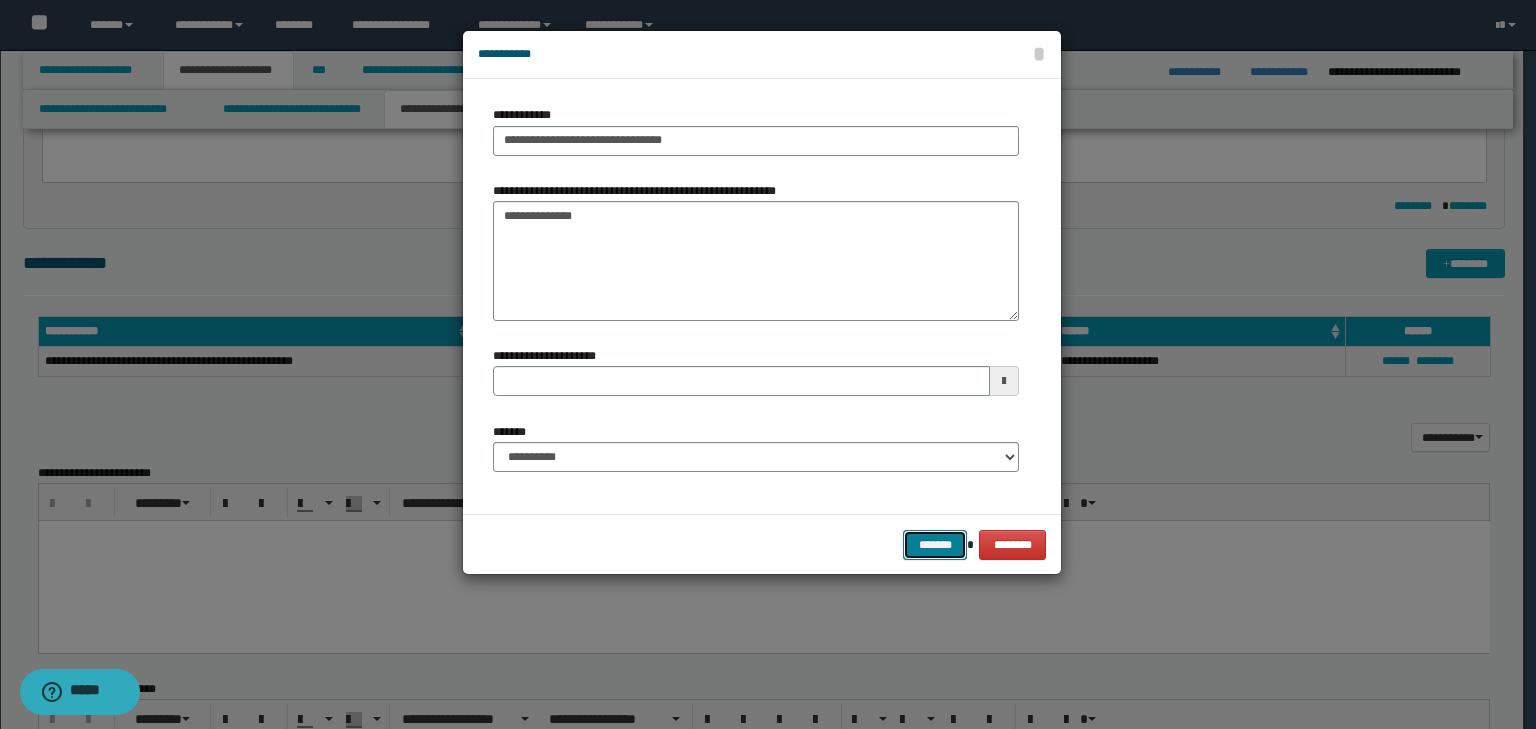 click on "*******" at bounding box center [935, 545] 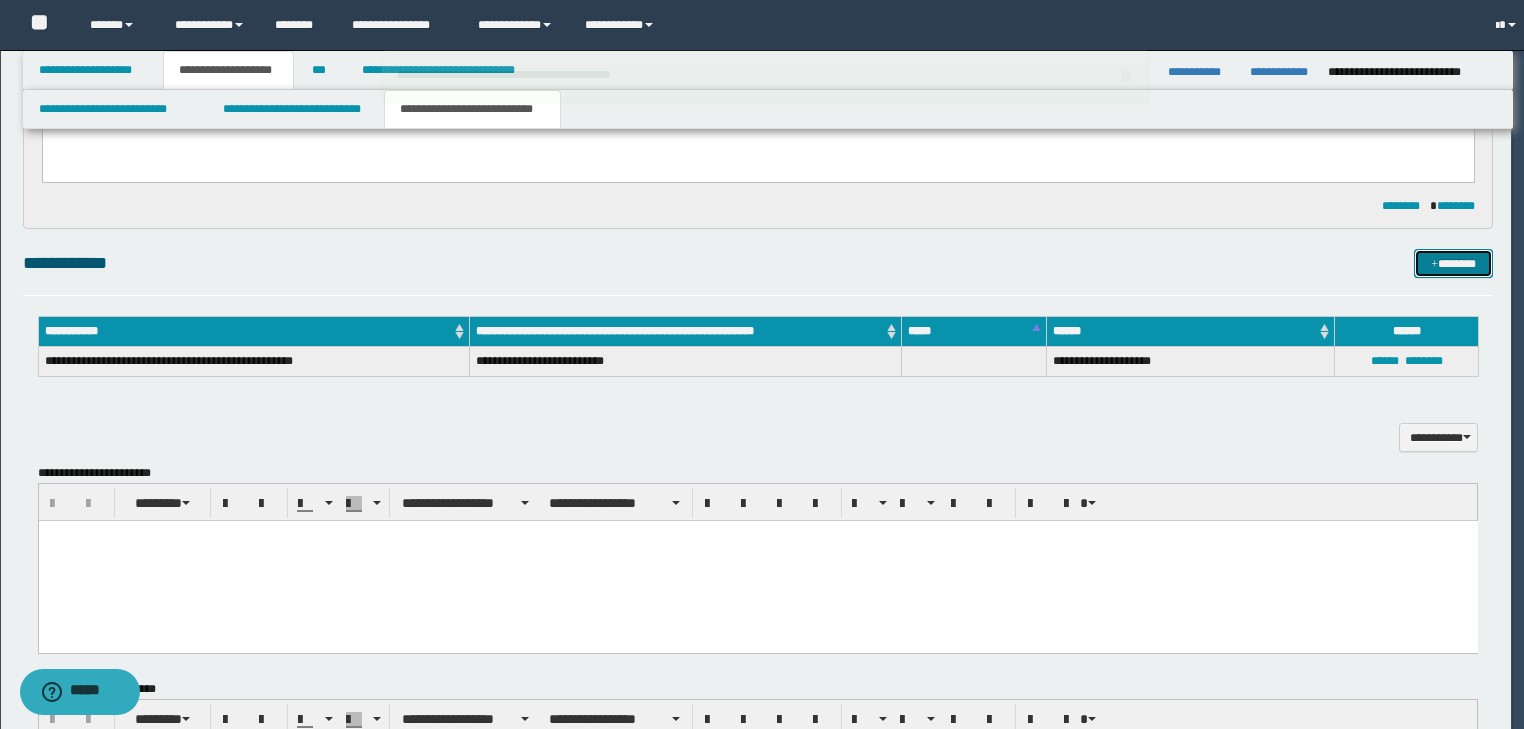 type 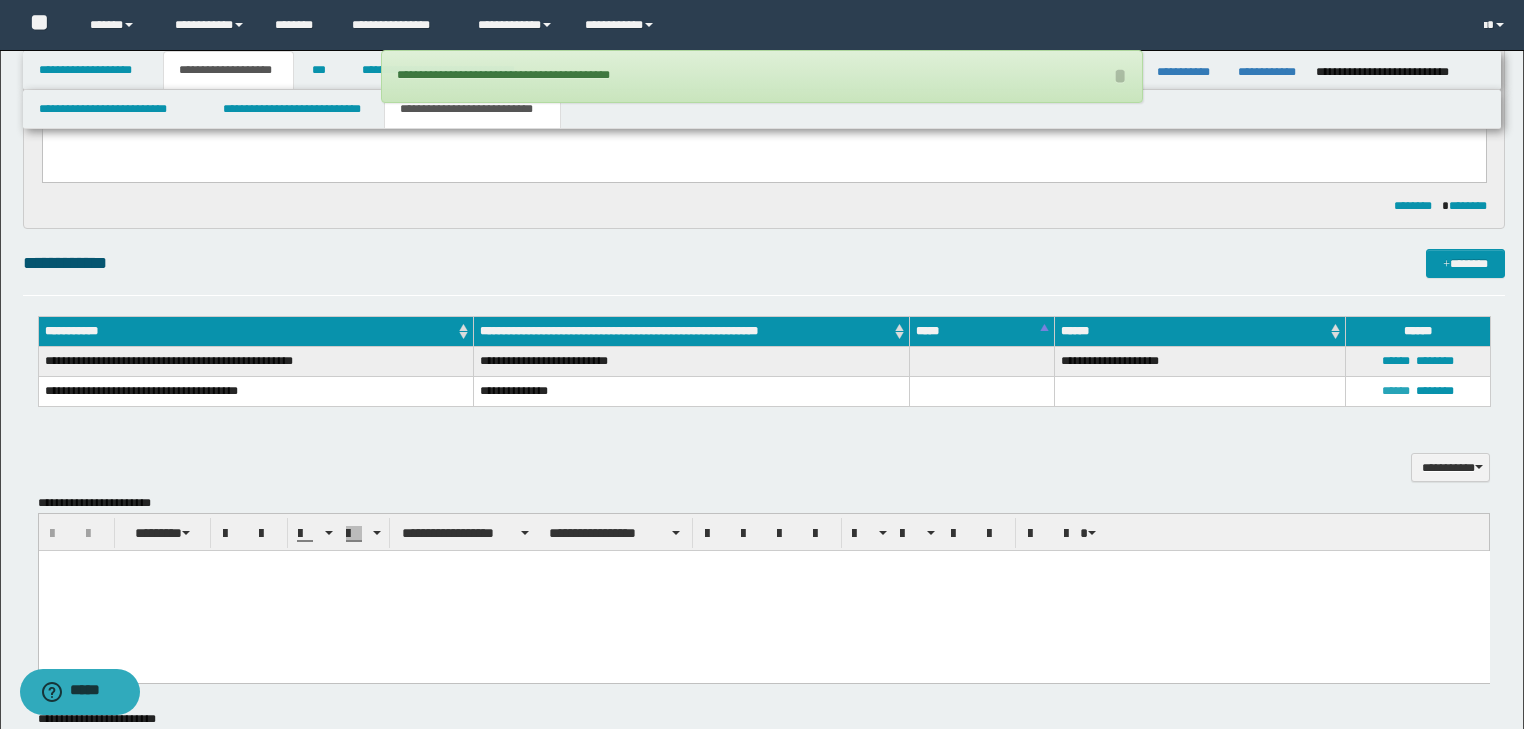 click on "******" at bounding box center (1396, 391) 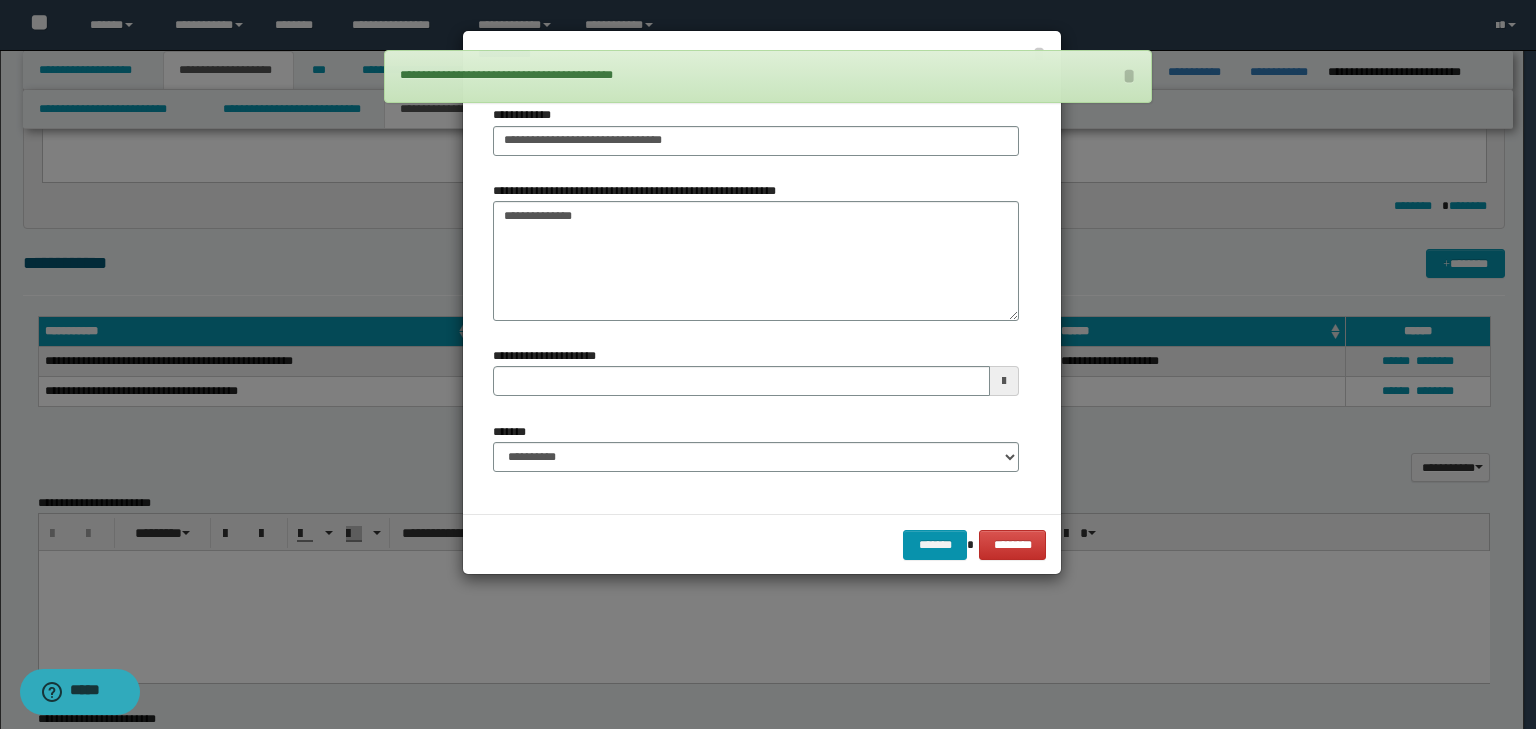 type 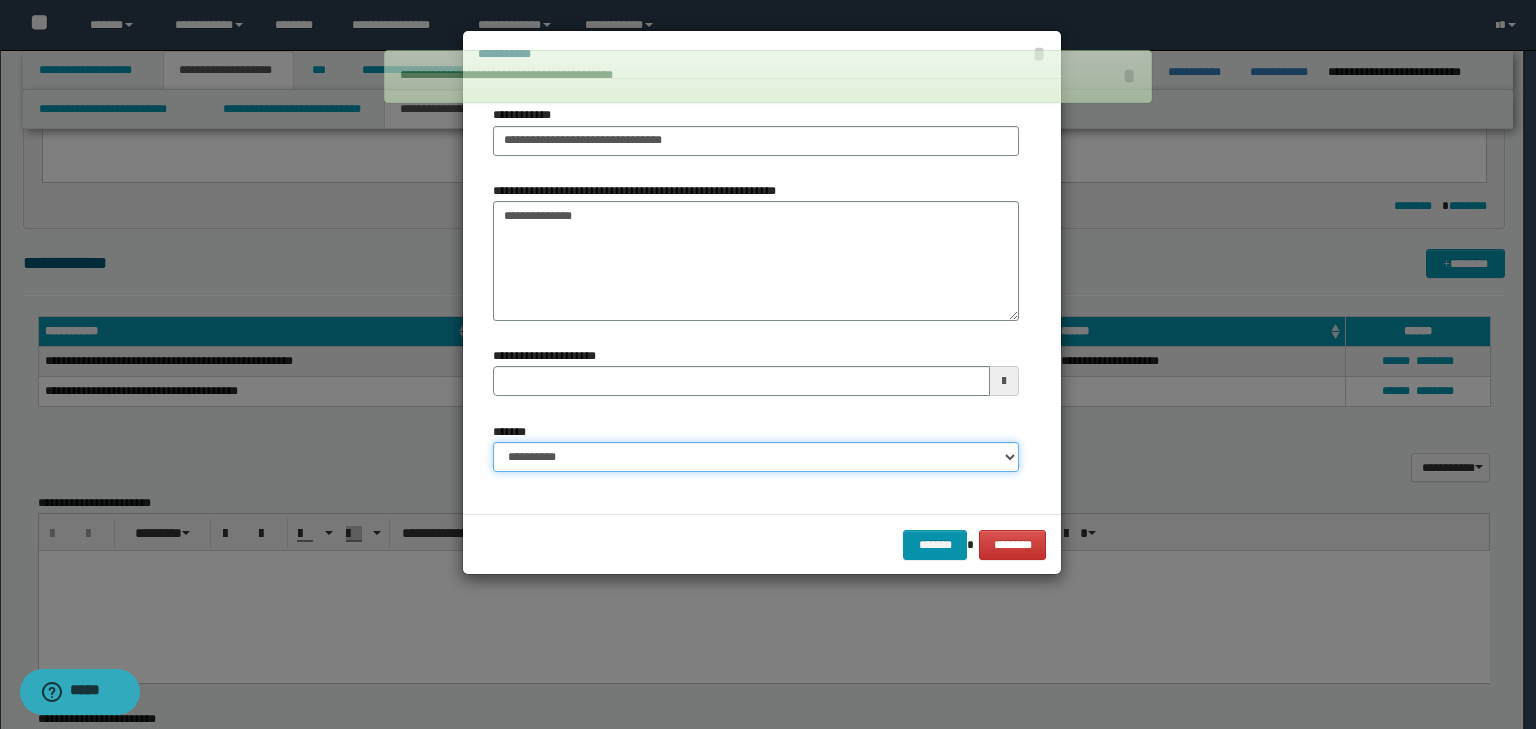 click on "**********" at bounding box center [756, 457] 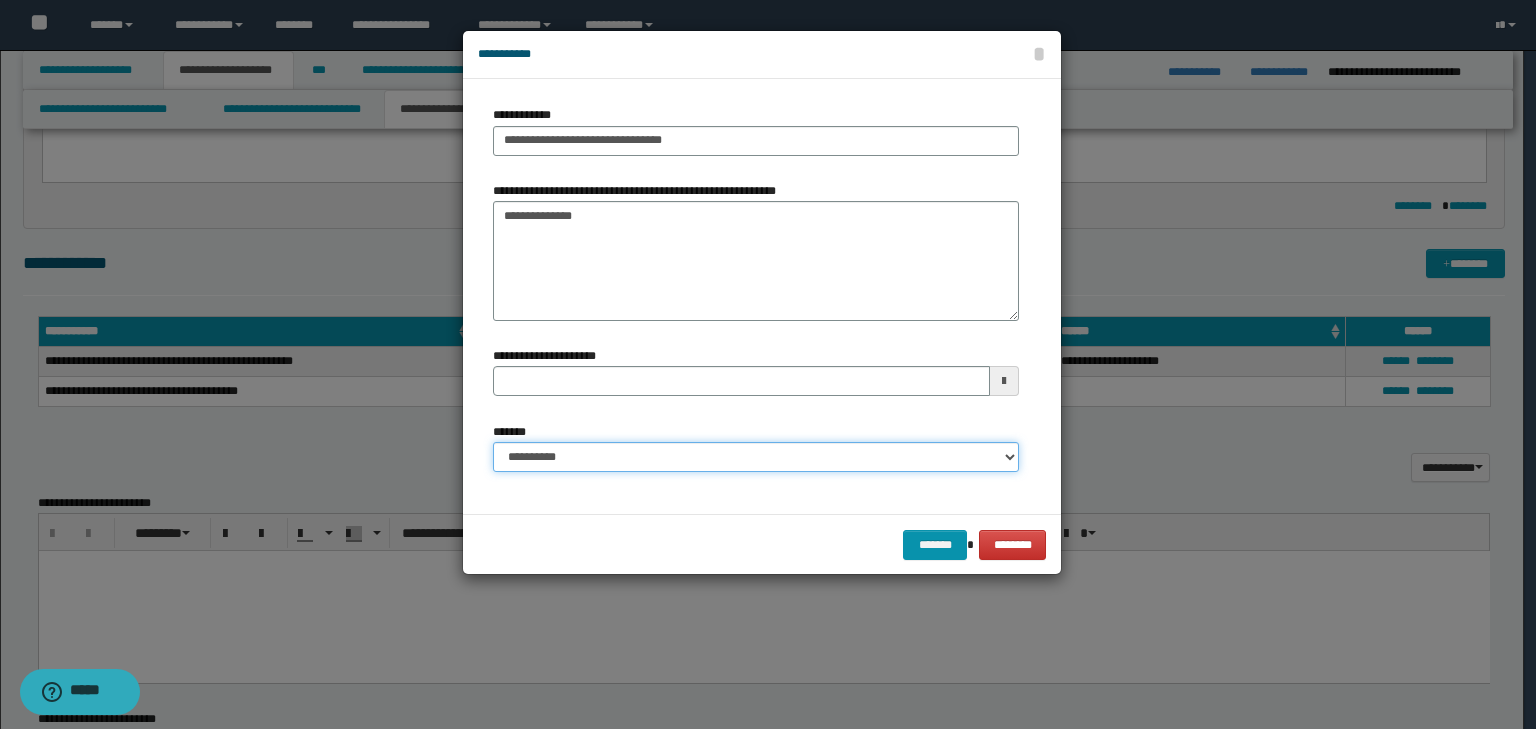 select on "*" 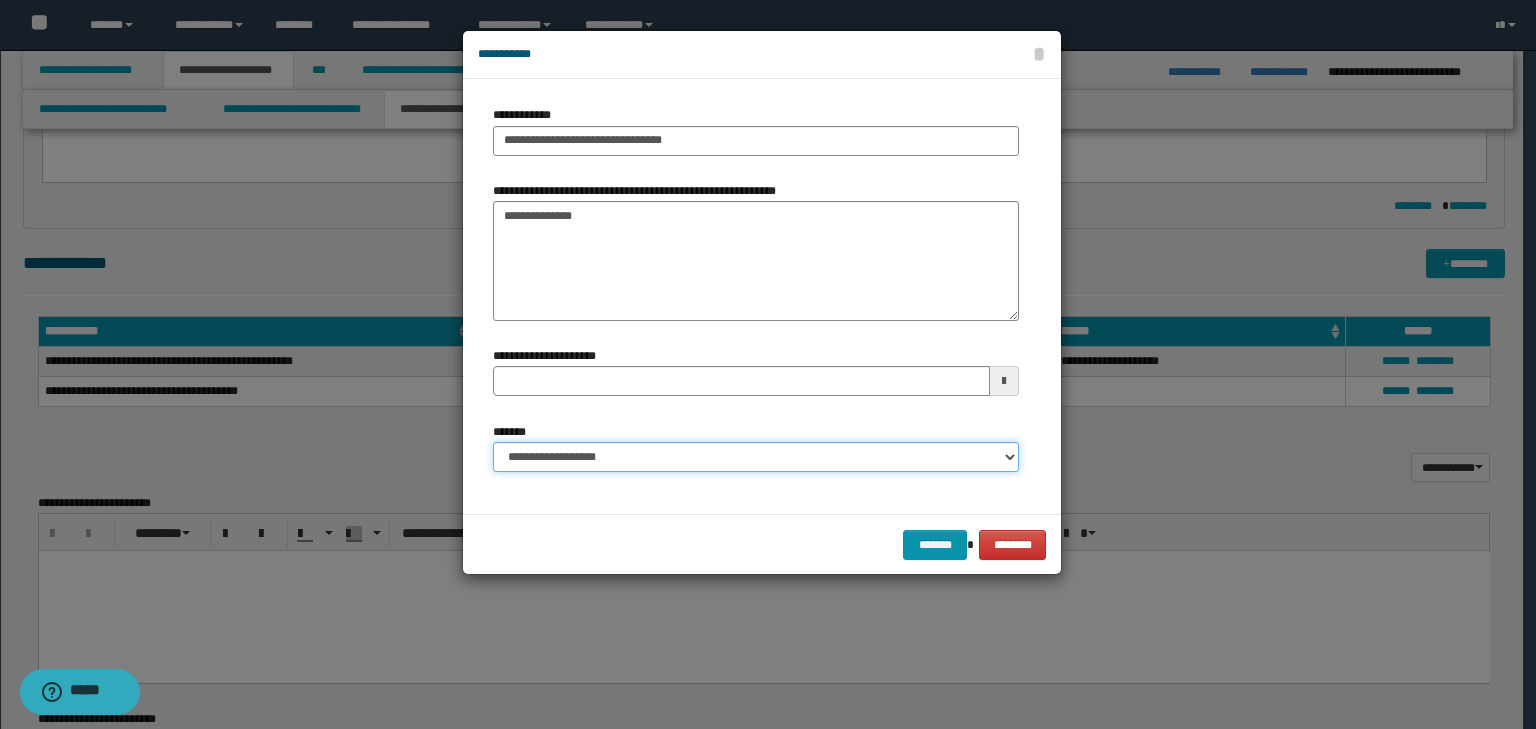 click on "**********" at bounding box center (756, 457) 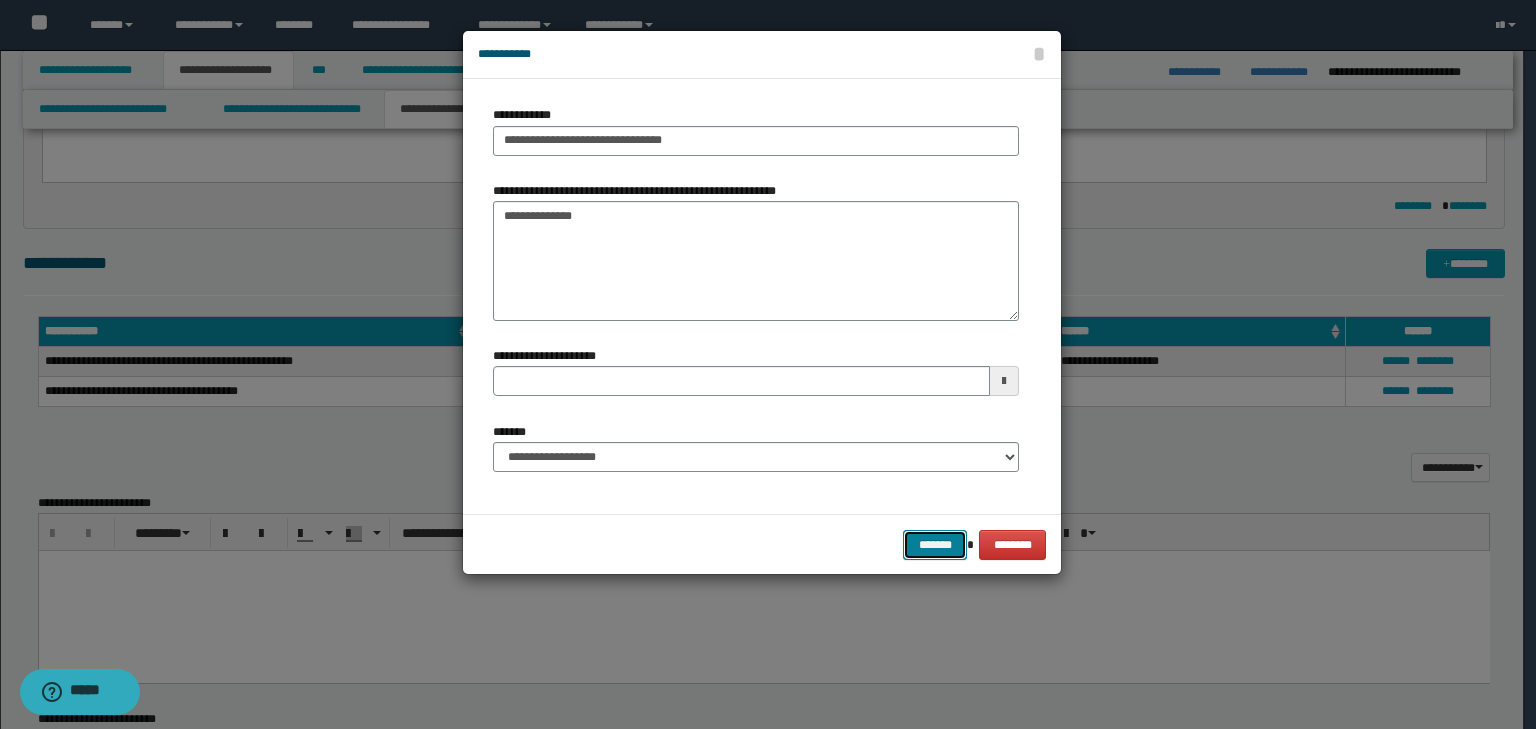 click on "*******" at bounding box center [935, 545] 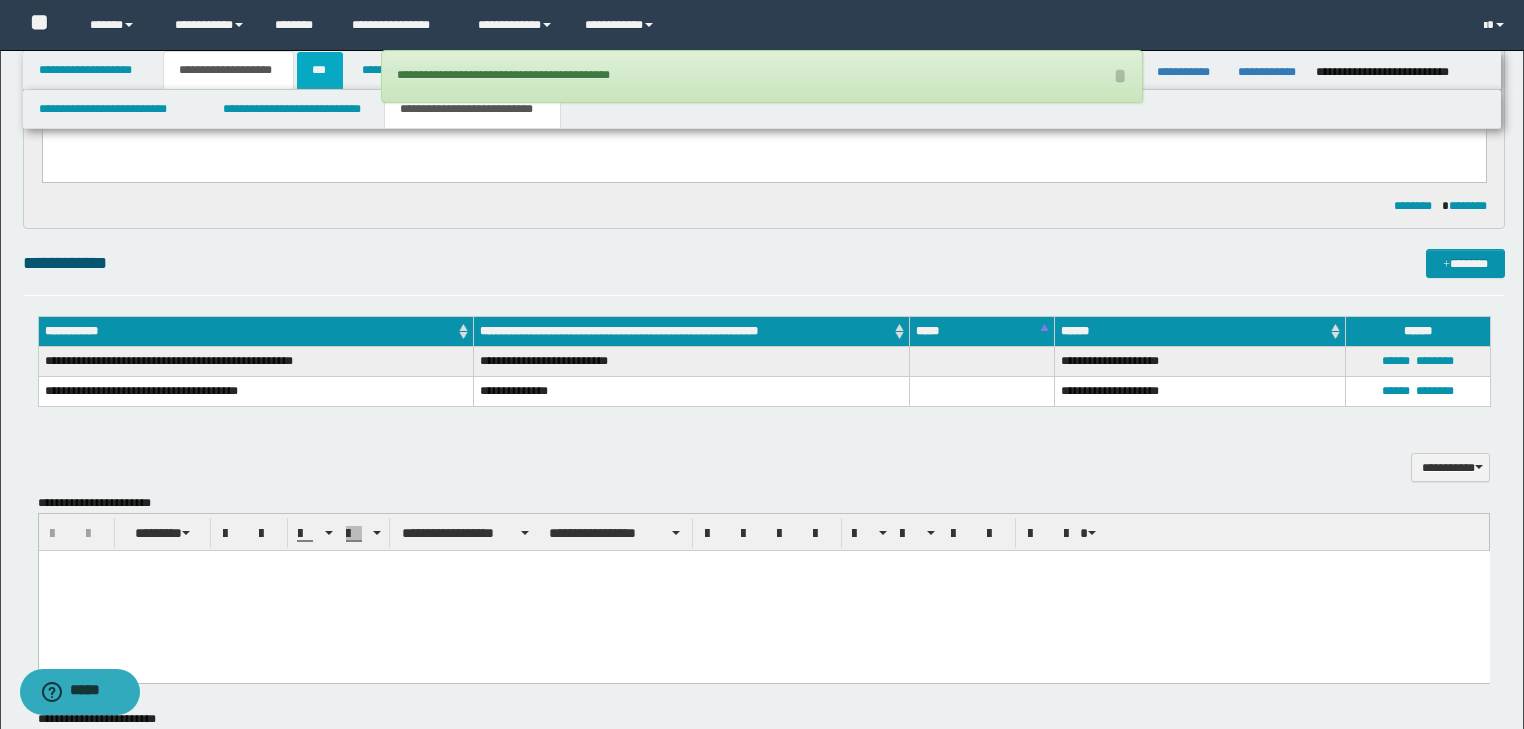 click on "***" at bounding box center [320, 70] 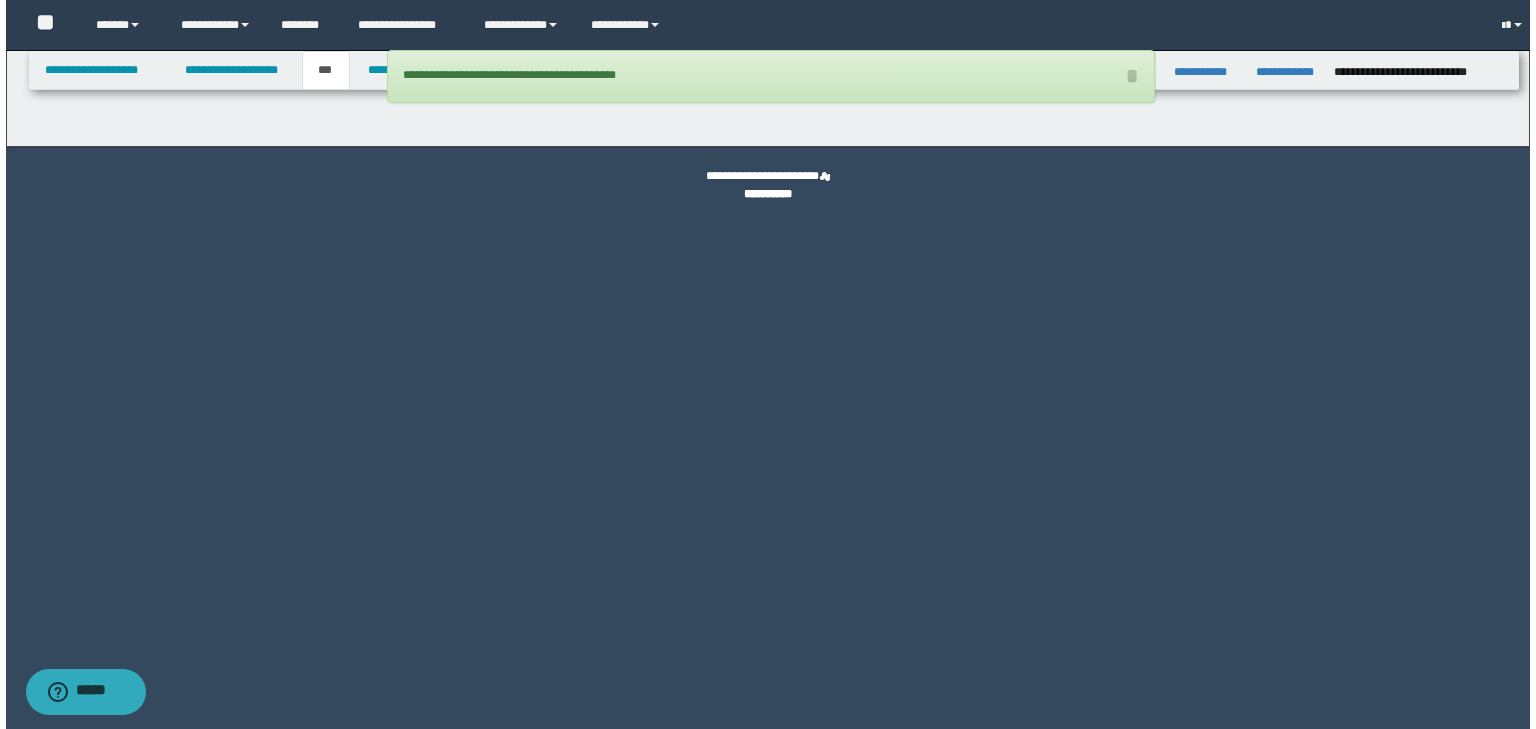 scroll, scrollTop: 0, scrollLeft: 0, axis: both 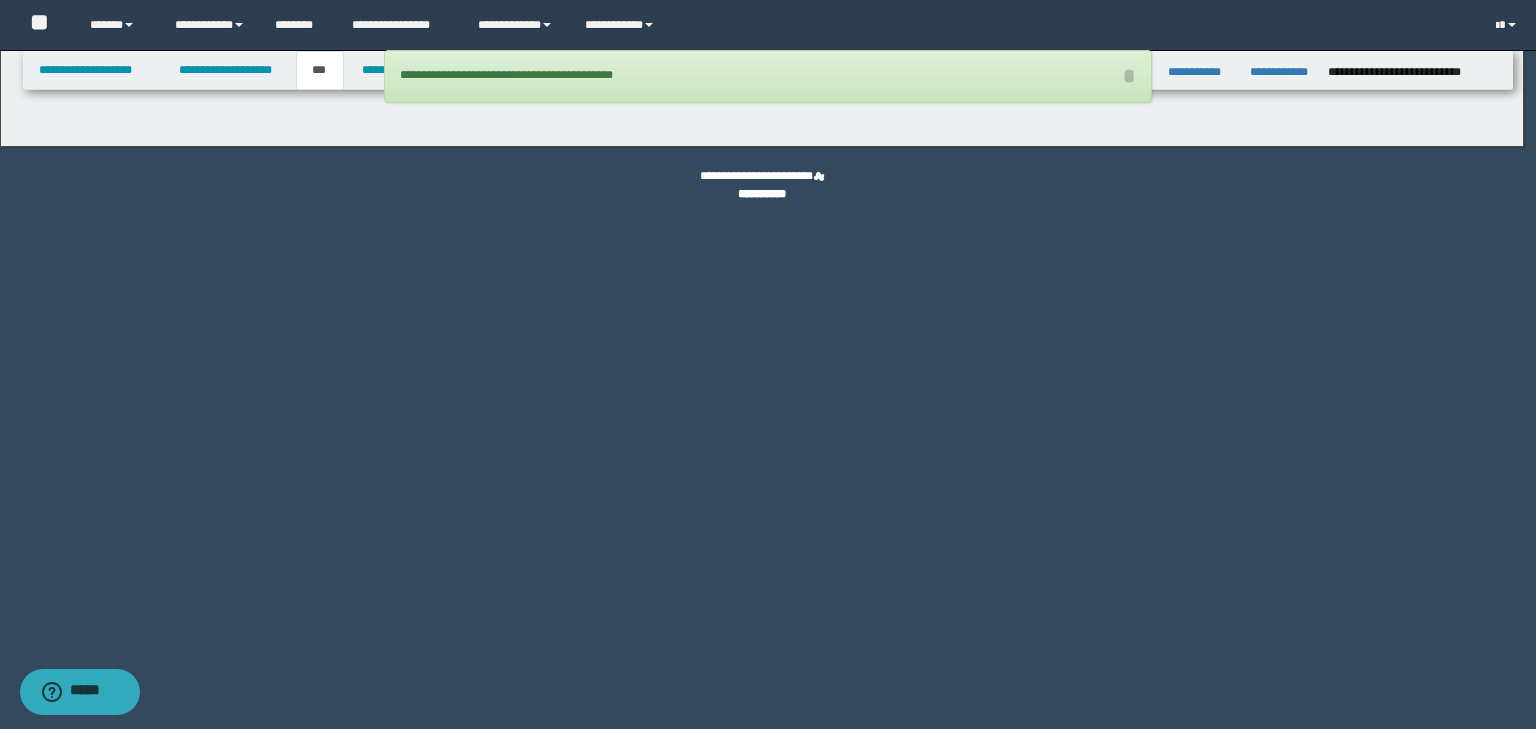 select on "***" 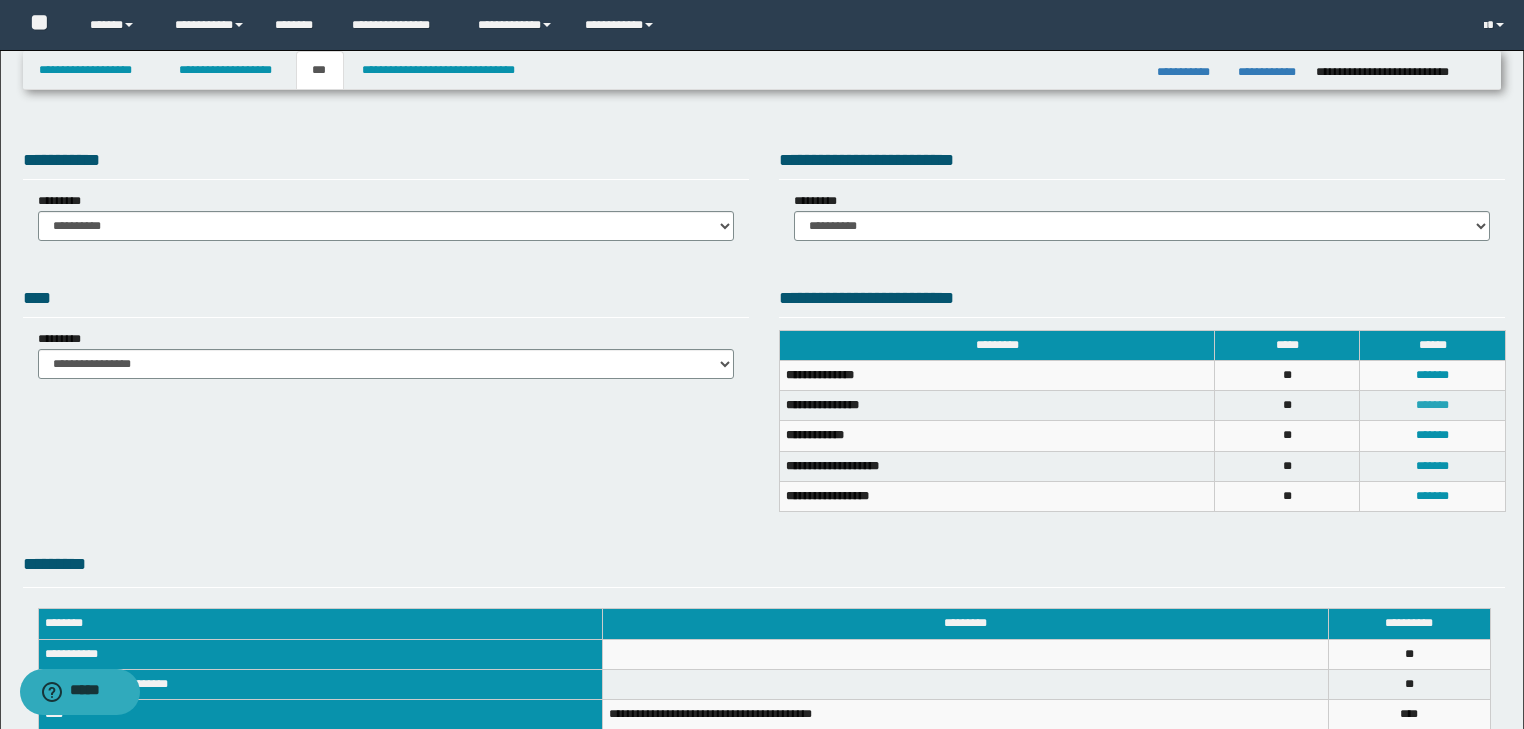 click on "*******" at bounding box center (1432, 405) 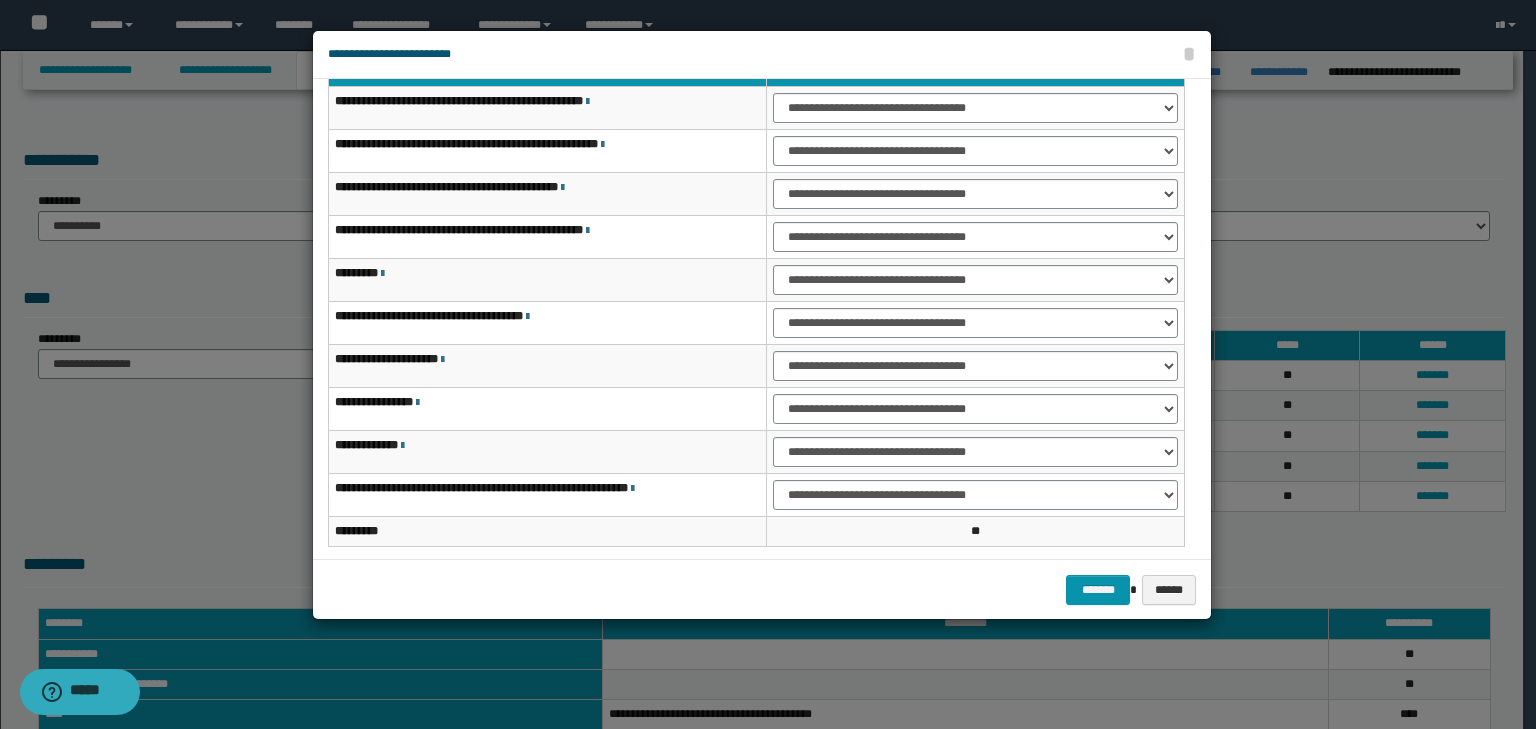 scroll, scrollTop: 118, scrollLeft: 0, axis: vertical 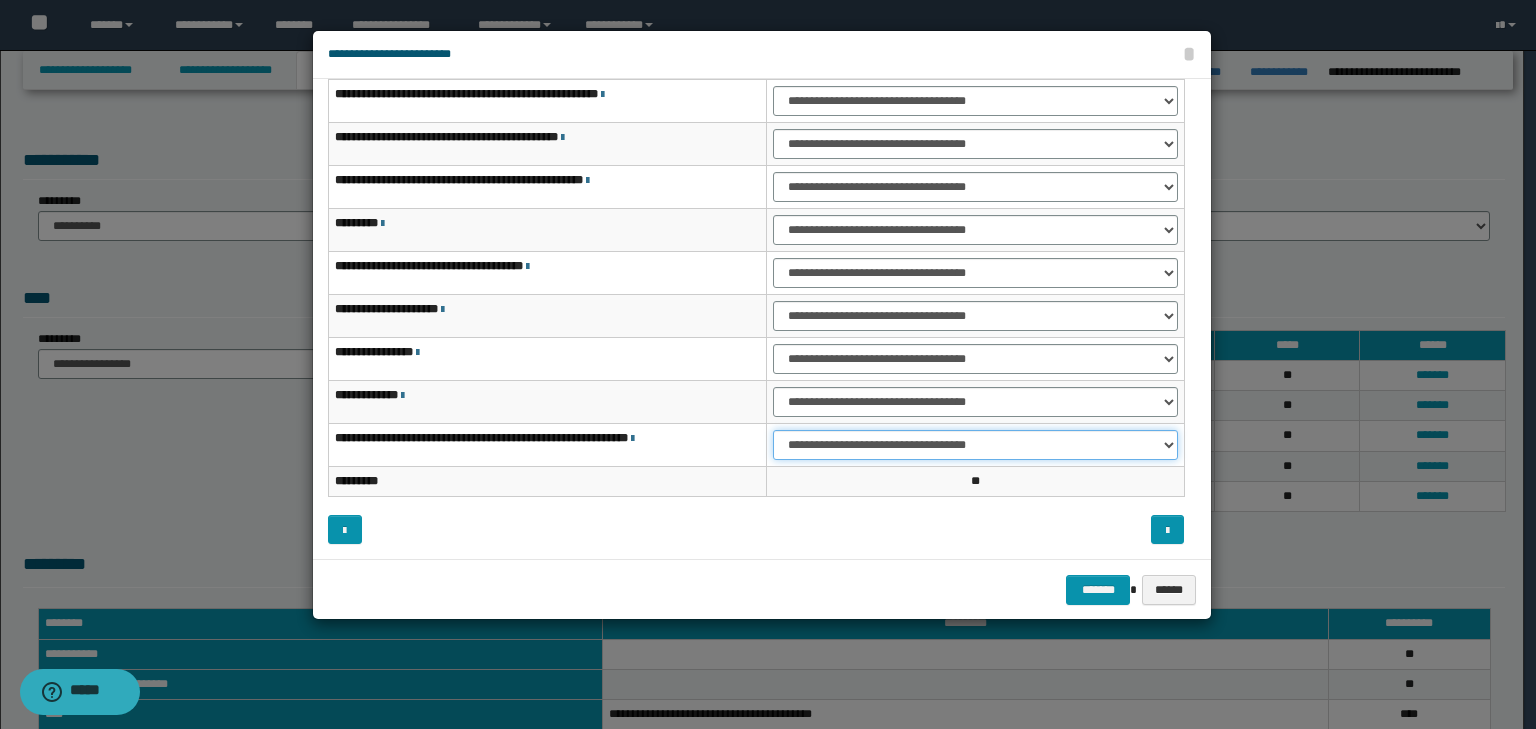click on "**********" at bounding box center (975, 445) 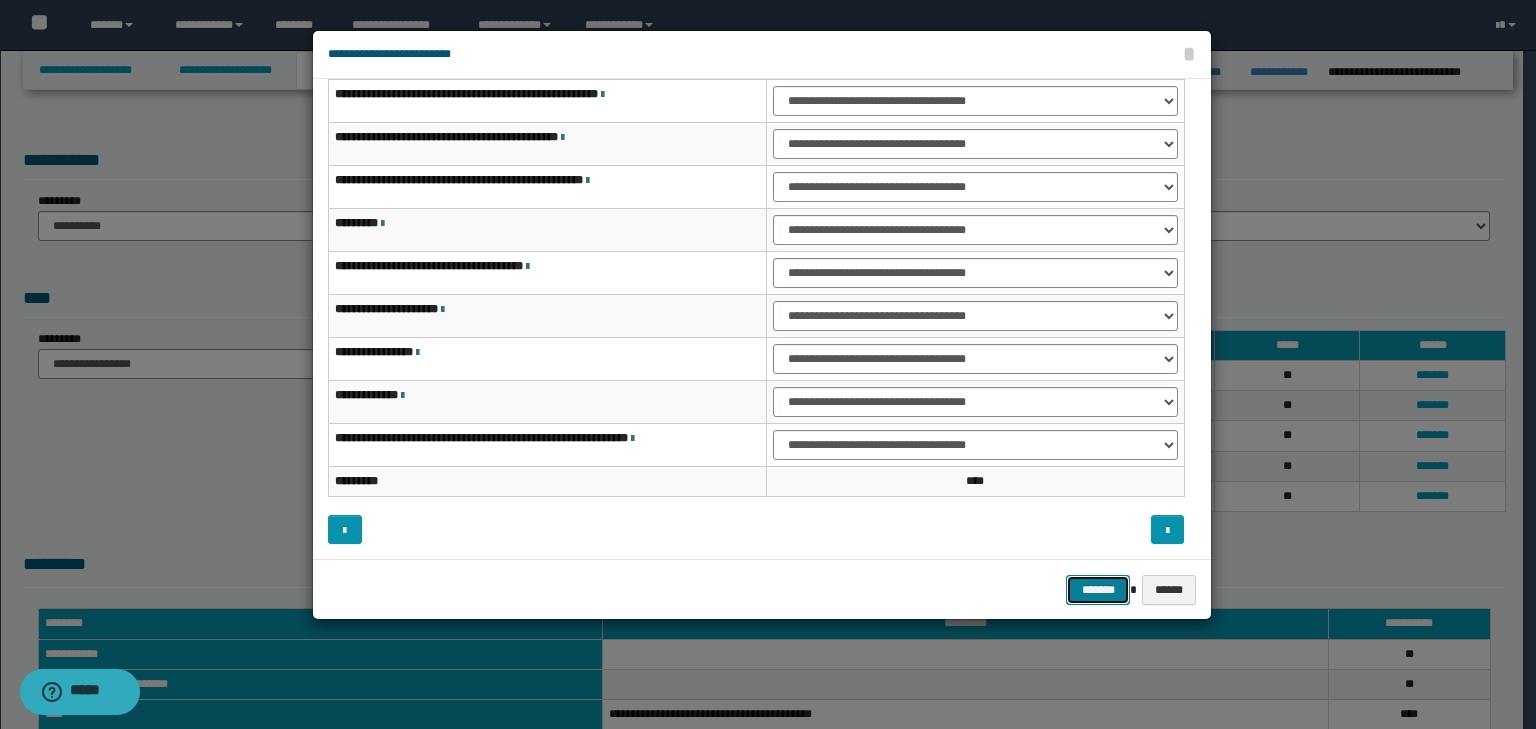 click on "*******" at bounding box center (1098, 590) 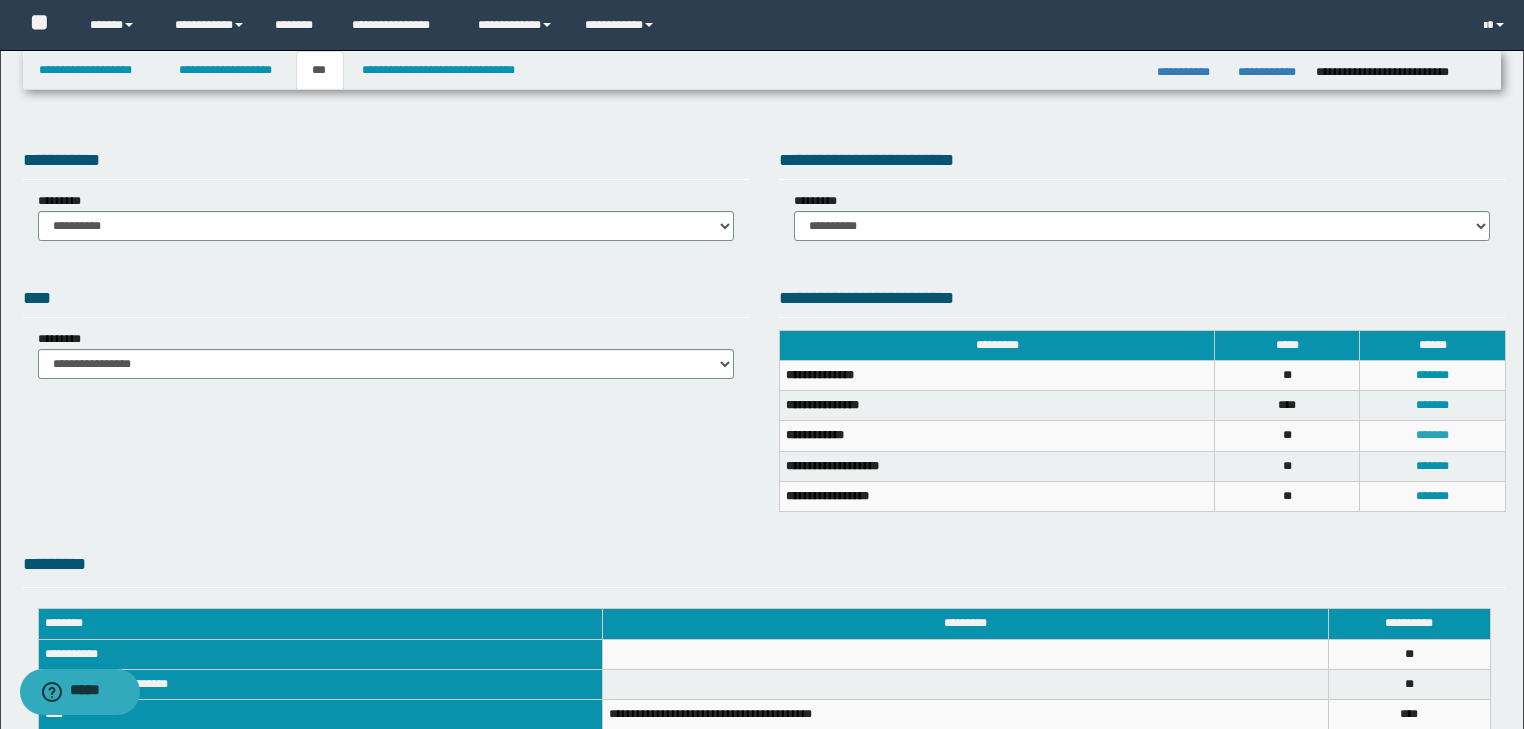 click on "*******" at bounding box center (1432, 435) 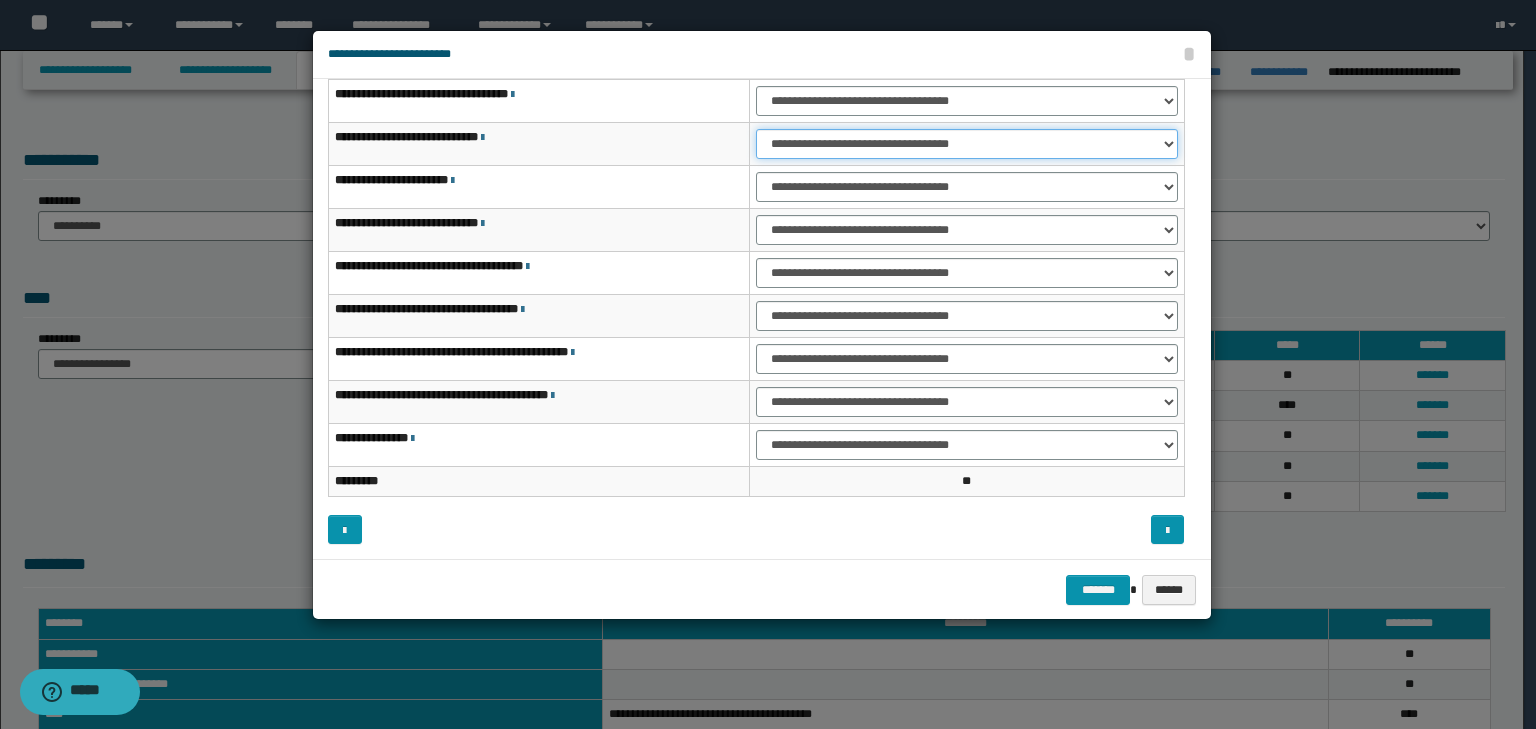 click on "**********" at bounding box center [967, 144] 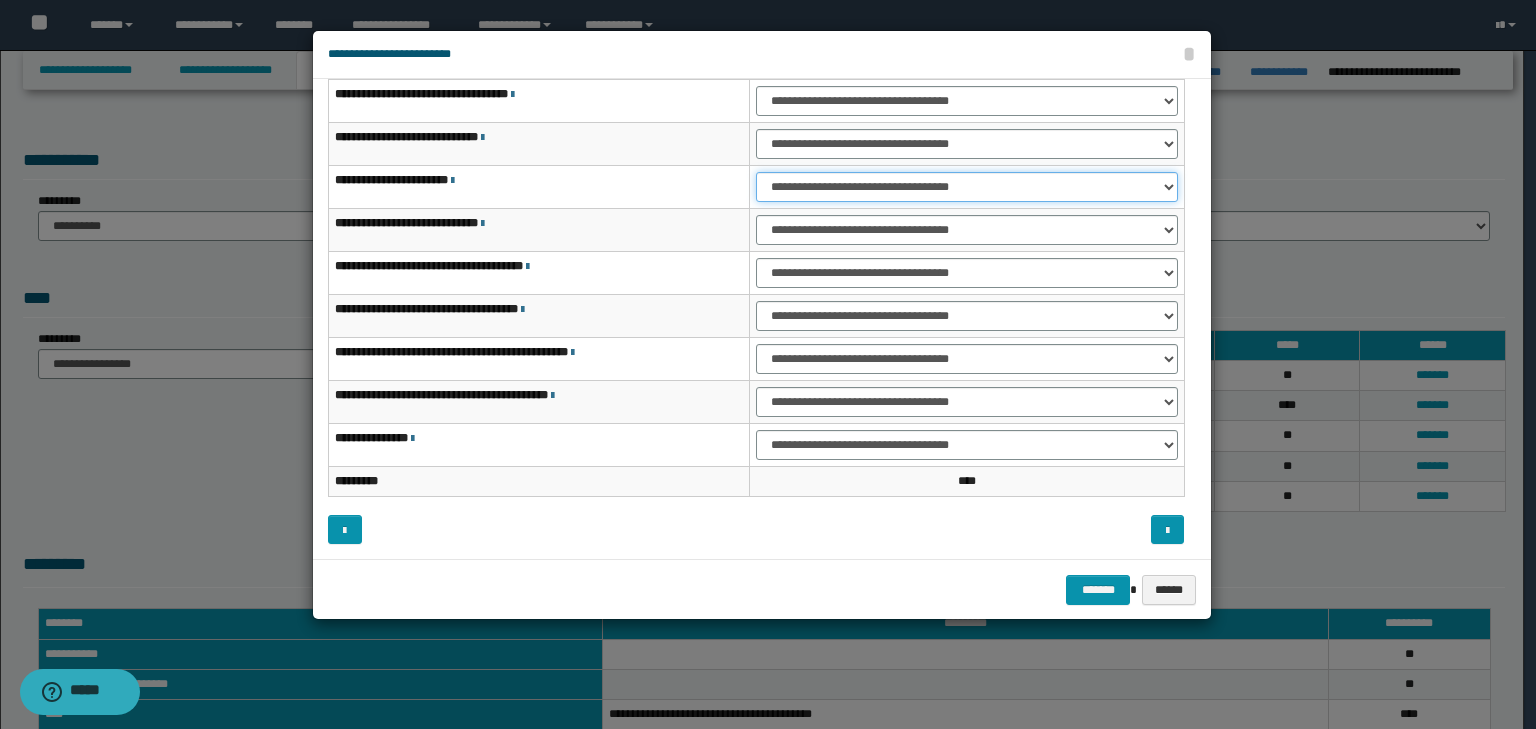 drag, startPoint x: 784, startPoint y: 189, endPoint x: 784, endPoint y: 200, distance: 11 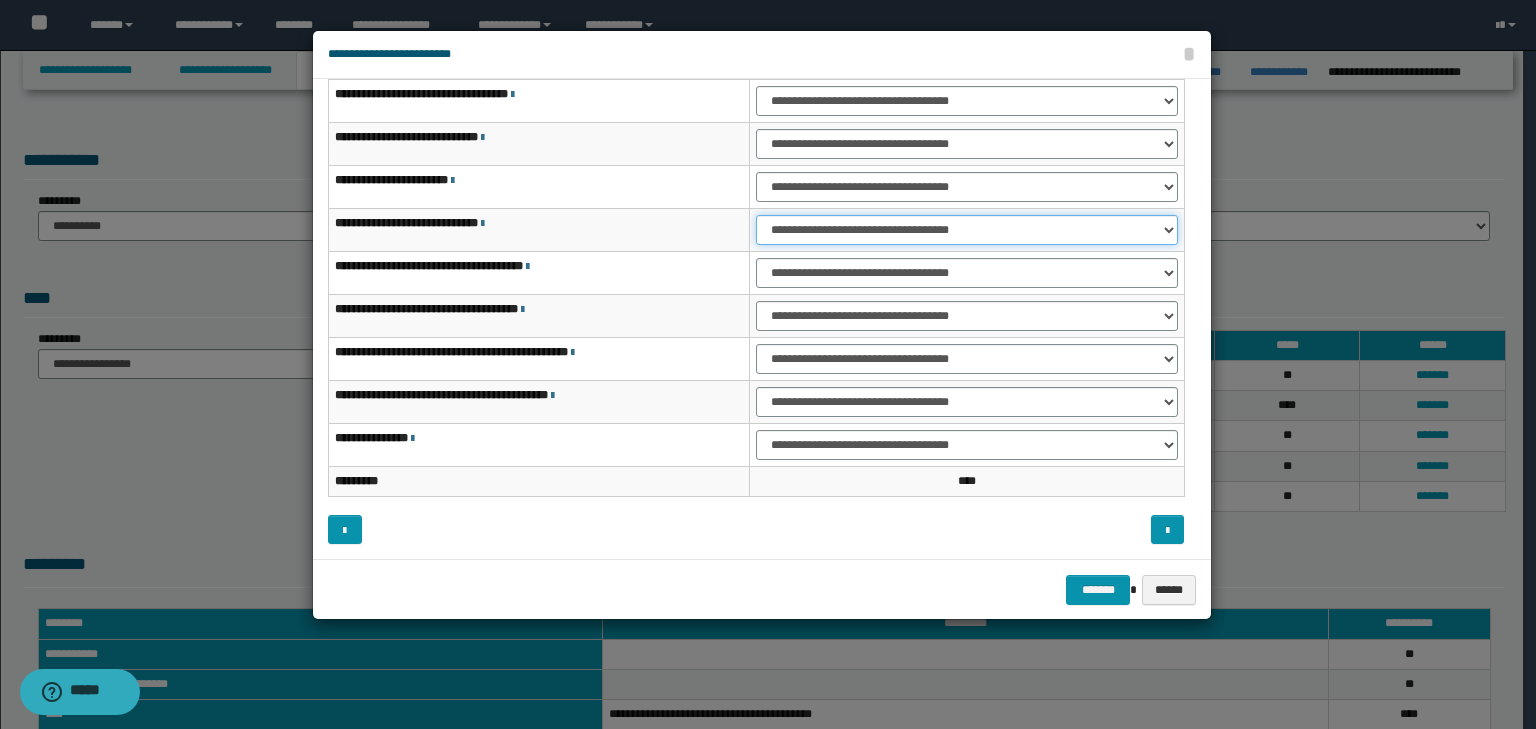 click on "**********" at bounding box center (967, 230) 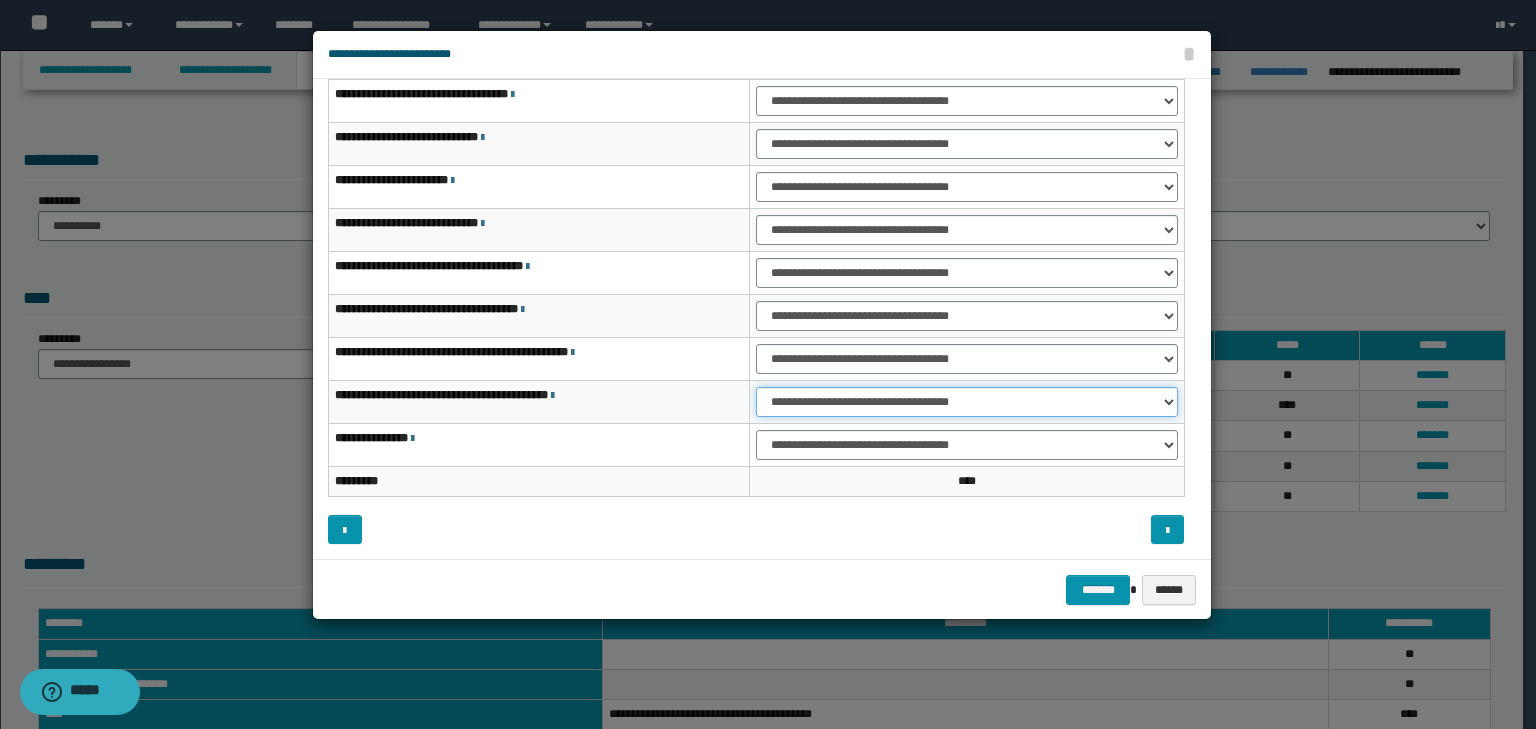 click on "**********" at bounding box center [967, 402] 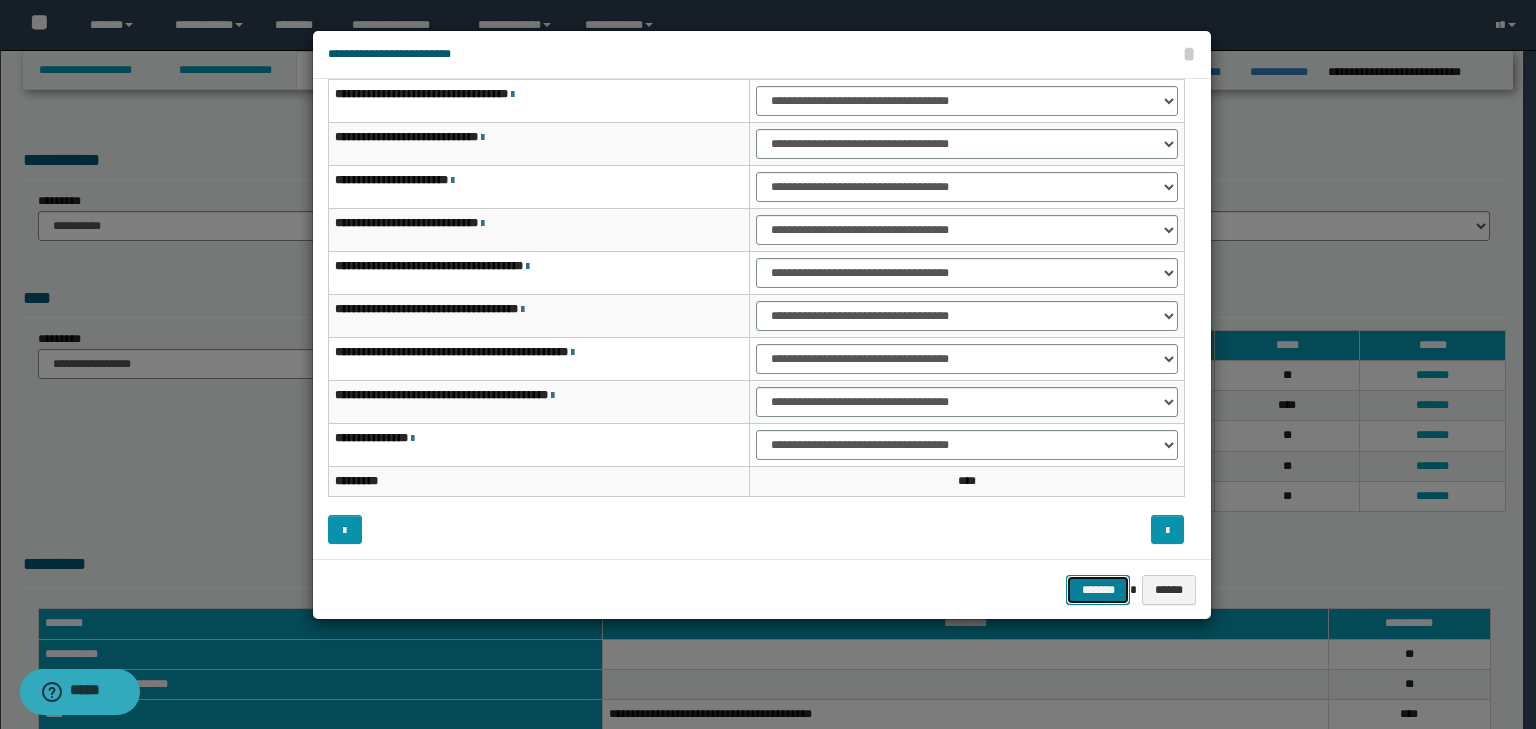 click on "*******" at bounding box center (1098, 590) 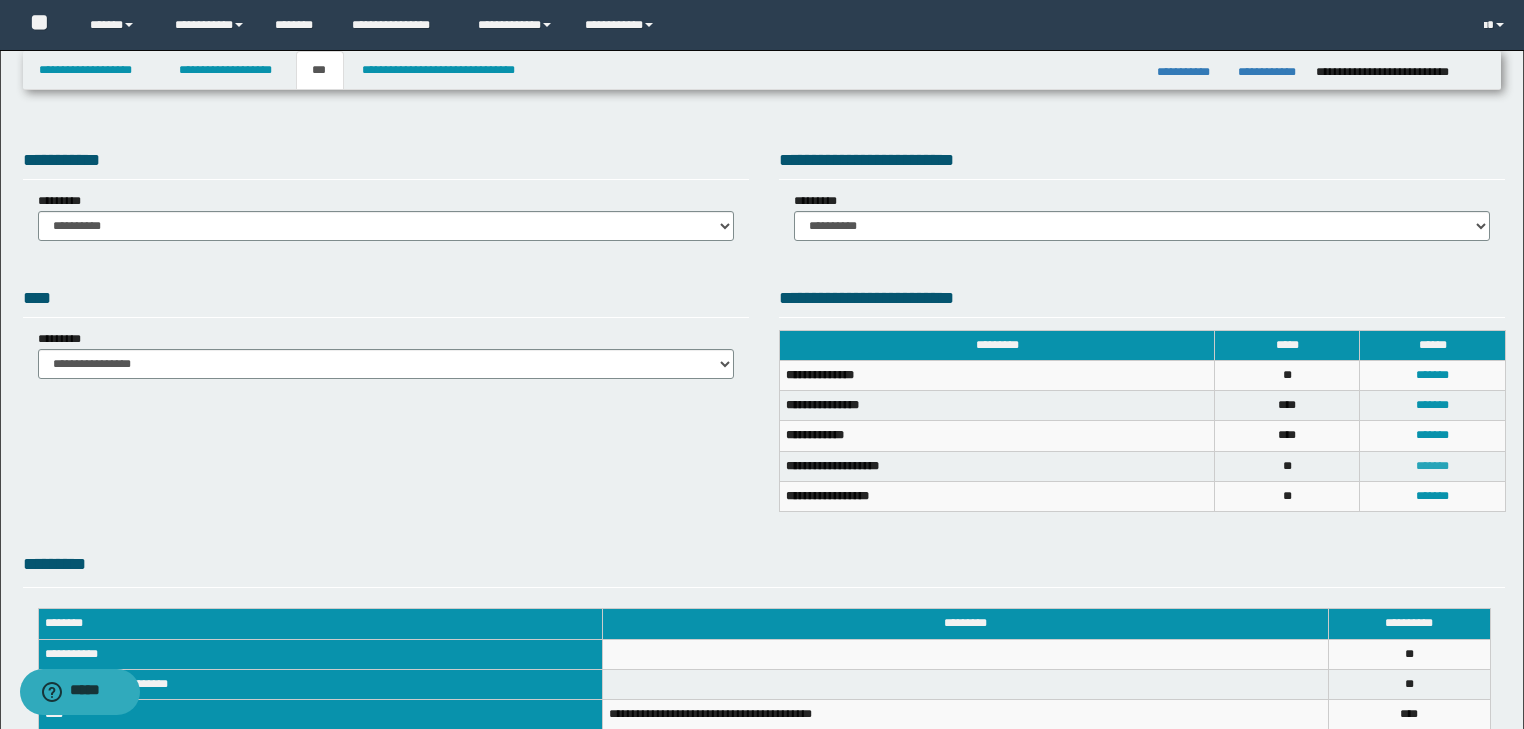 click on "*******" at bounding box center [1432, 466] 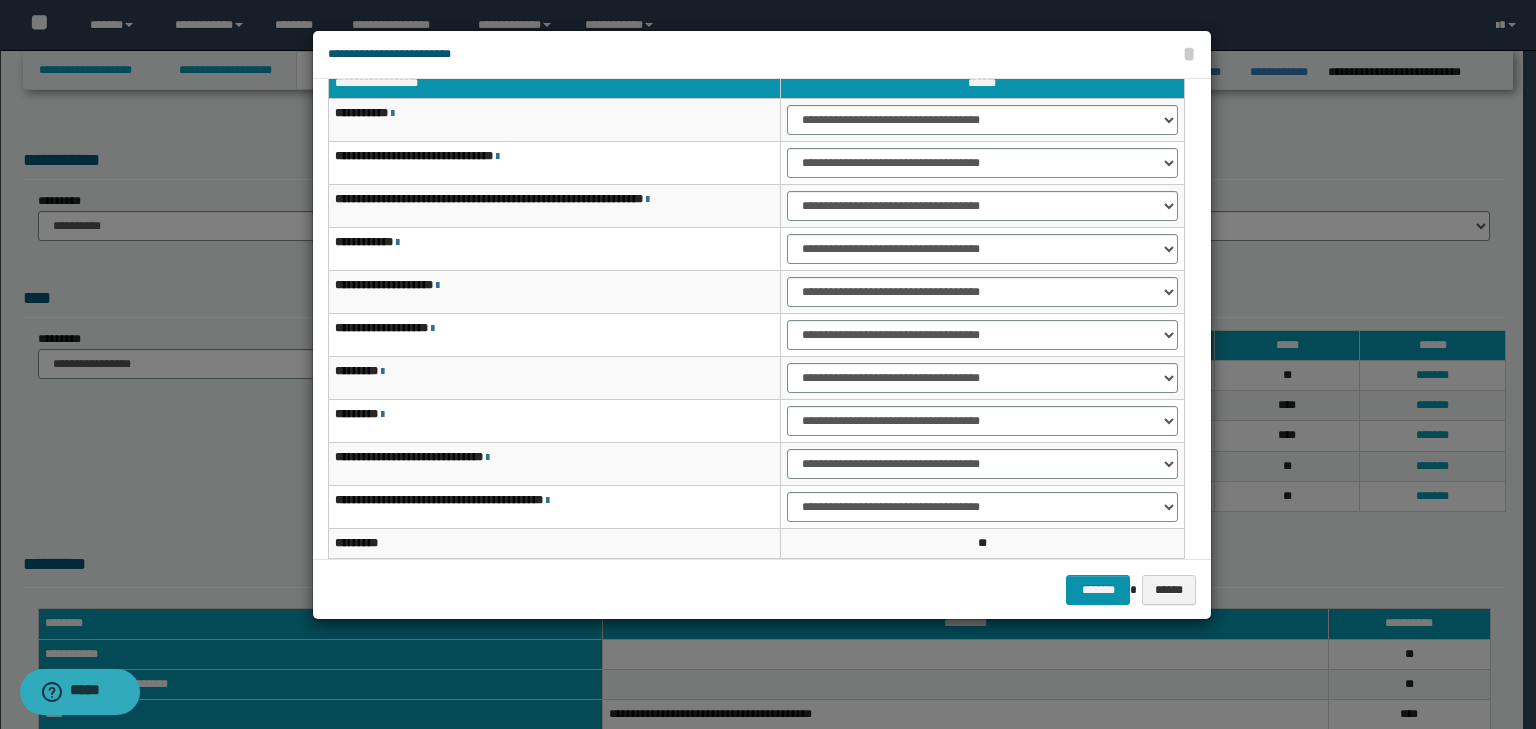 scroll, scrollTop: 0, scrollLeft: 0, axis: both 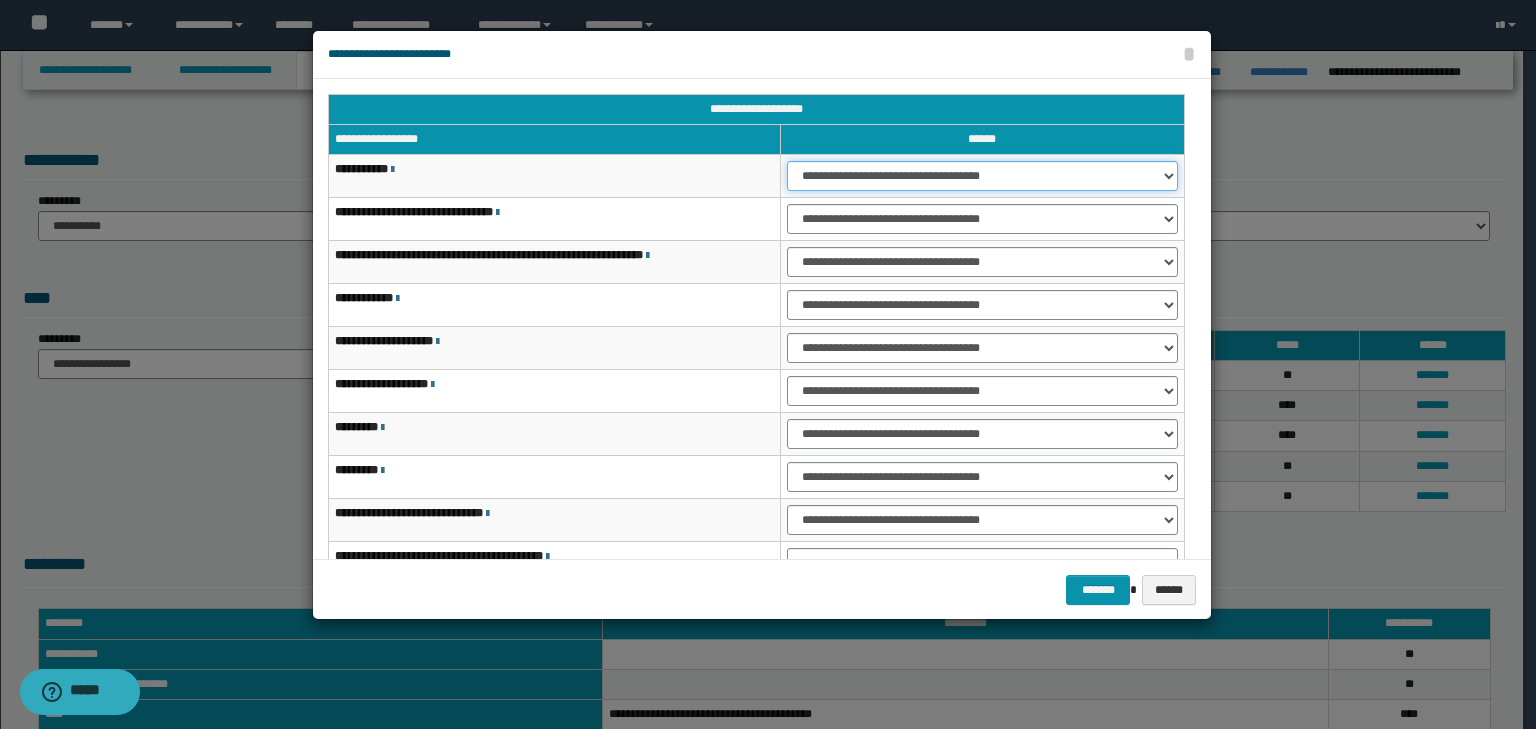 click on "**********" at bounding box center (982, 176) 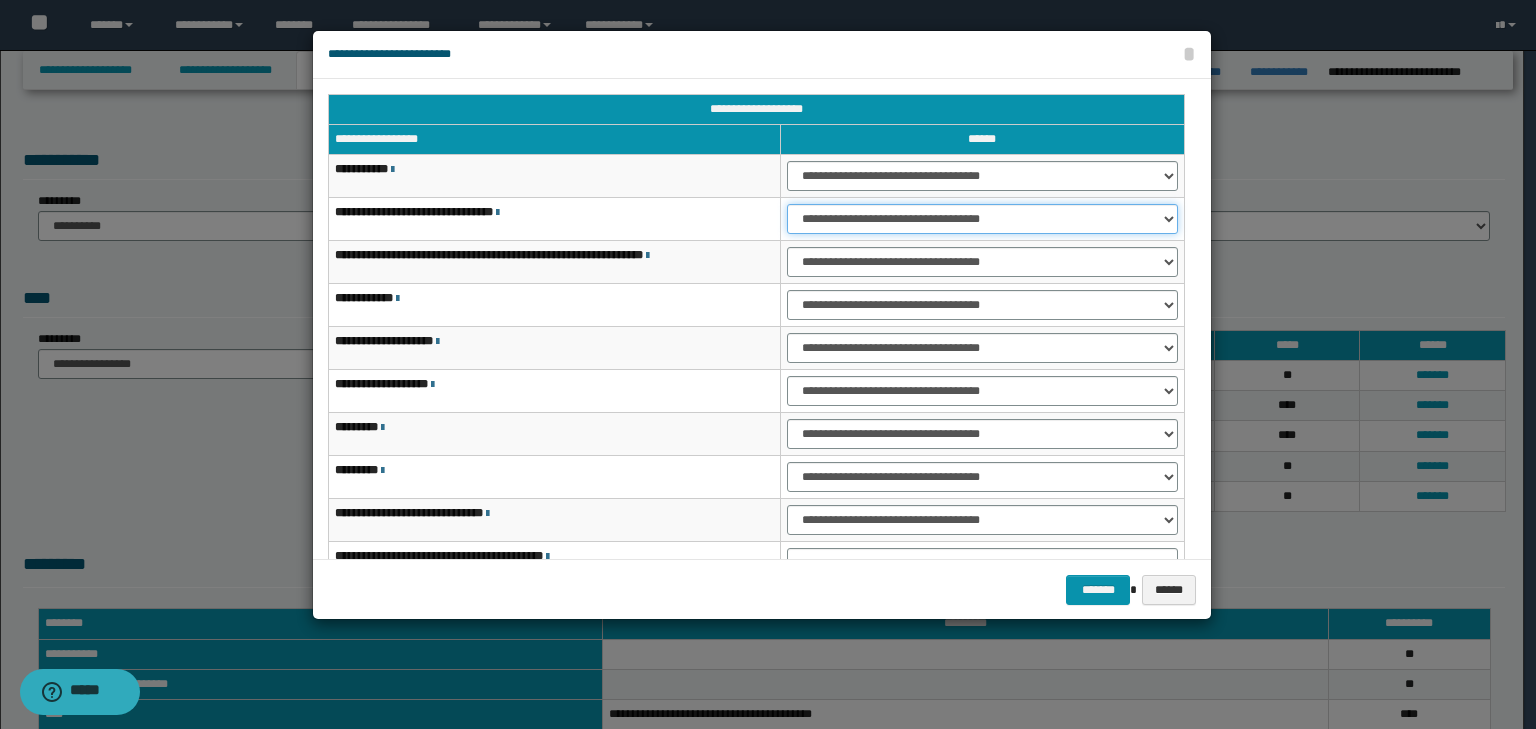 click on "**********" at bounding box center [982, 219] 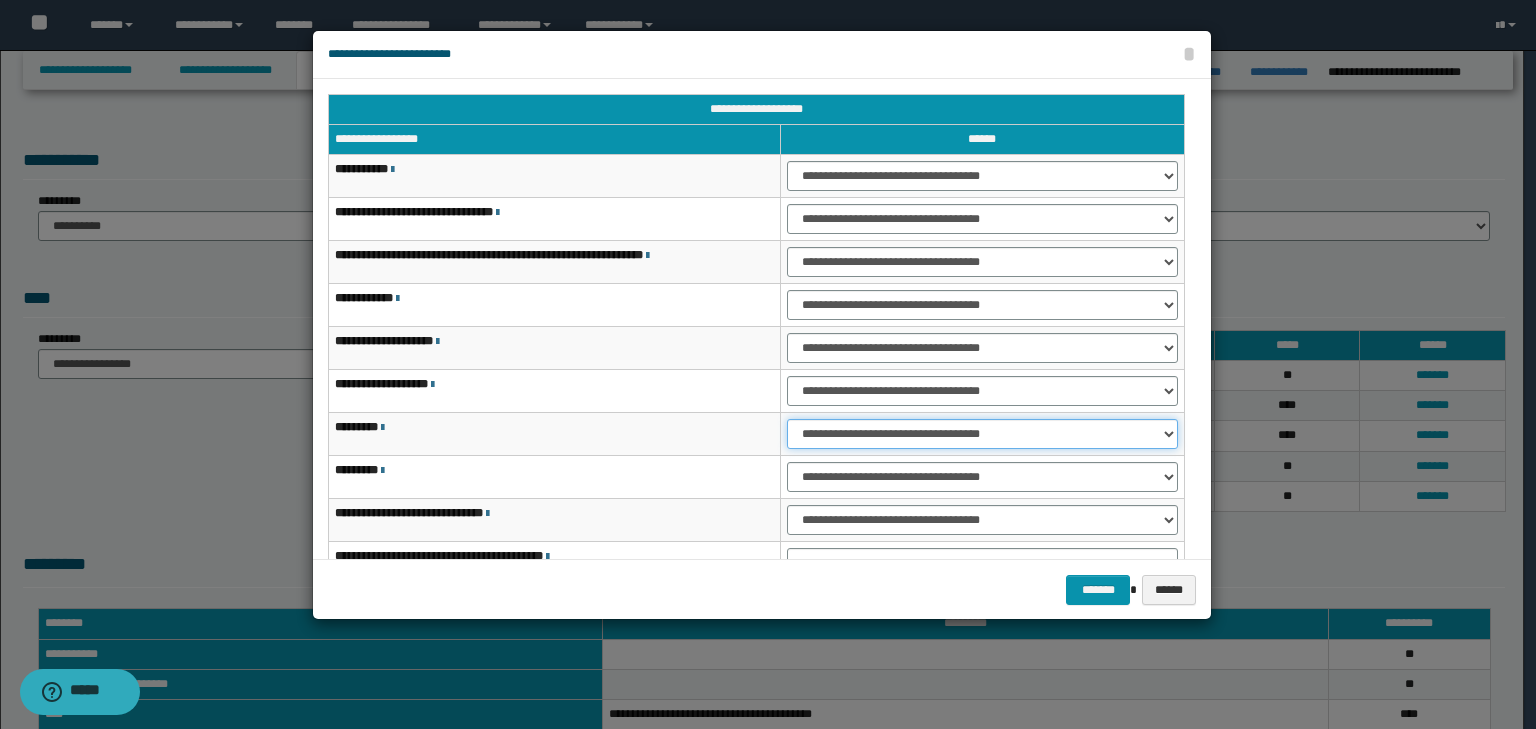 click on "**********" at bounding box center (982, 434) 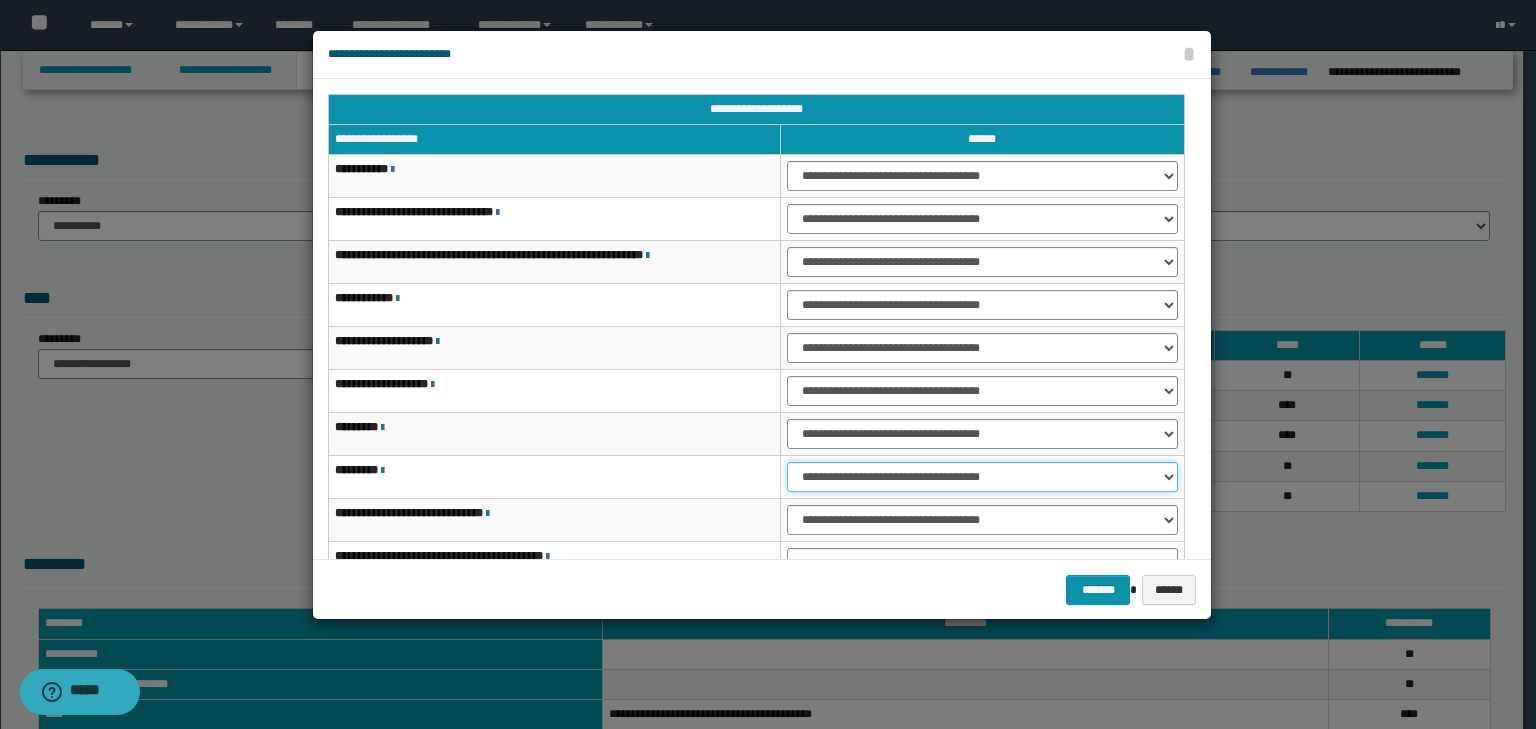 click on "**********" at bounding box center (982, 477) 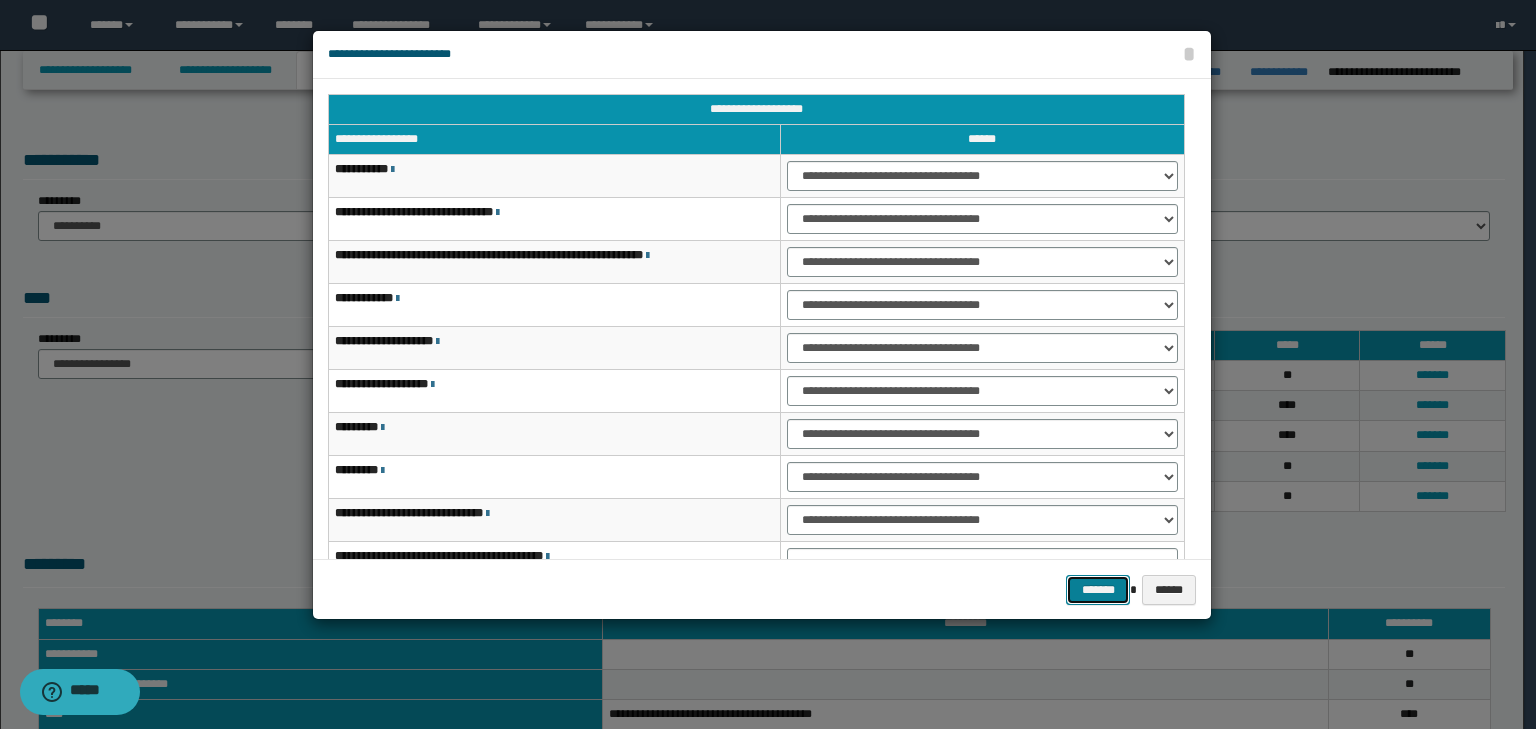 click on "*******" at bounding box center [1098, 590] 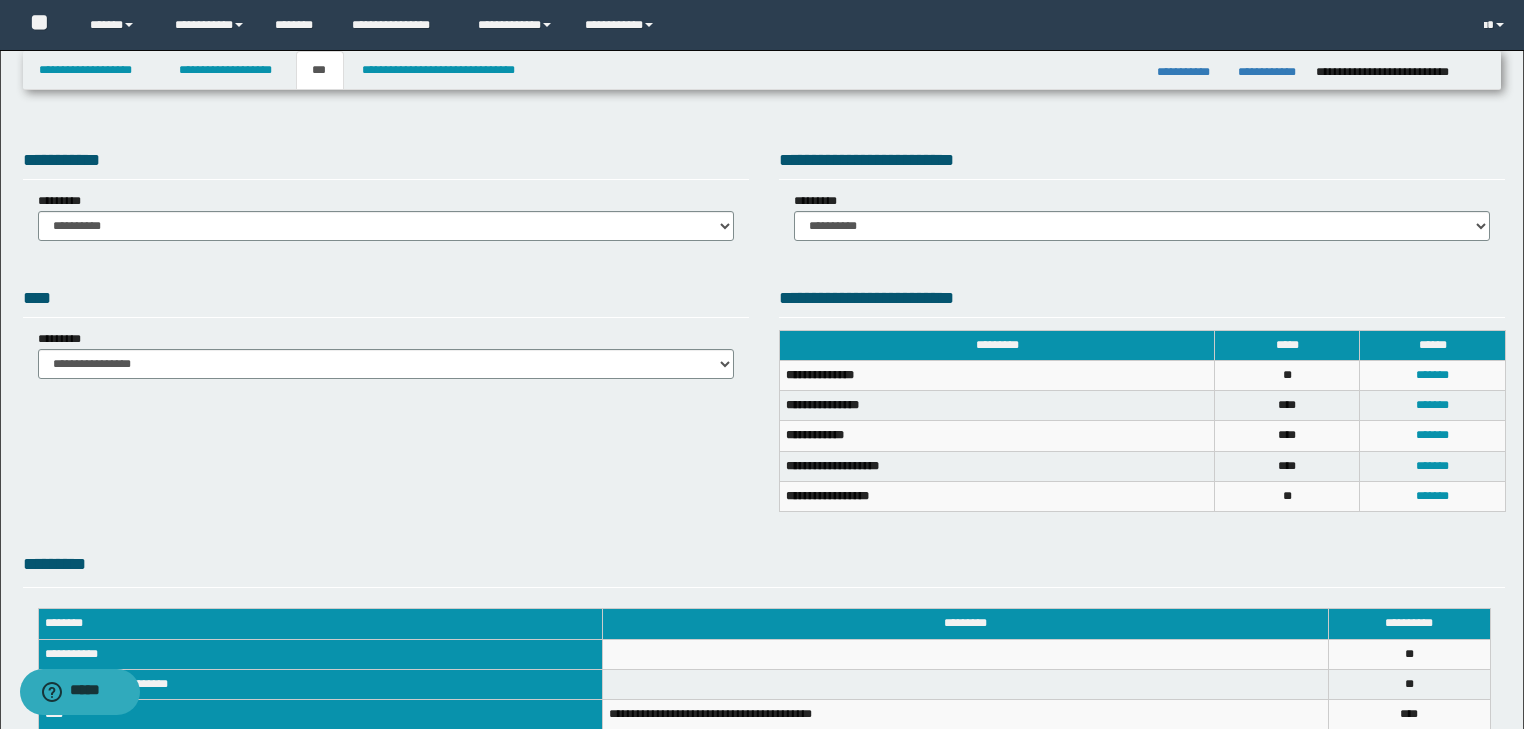 click on "*******" at bounding box center (1432, 496) 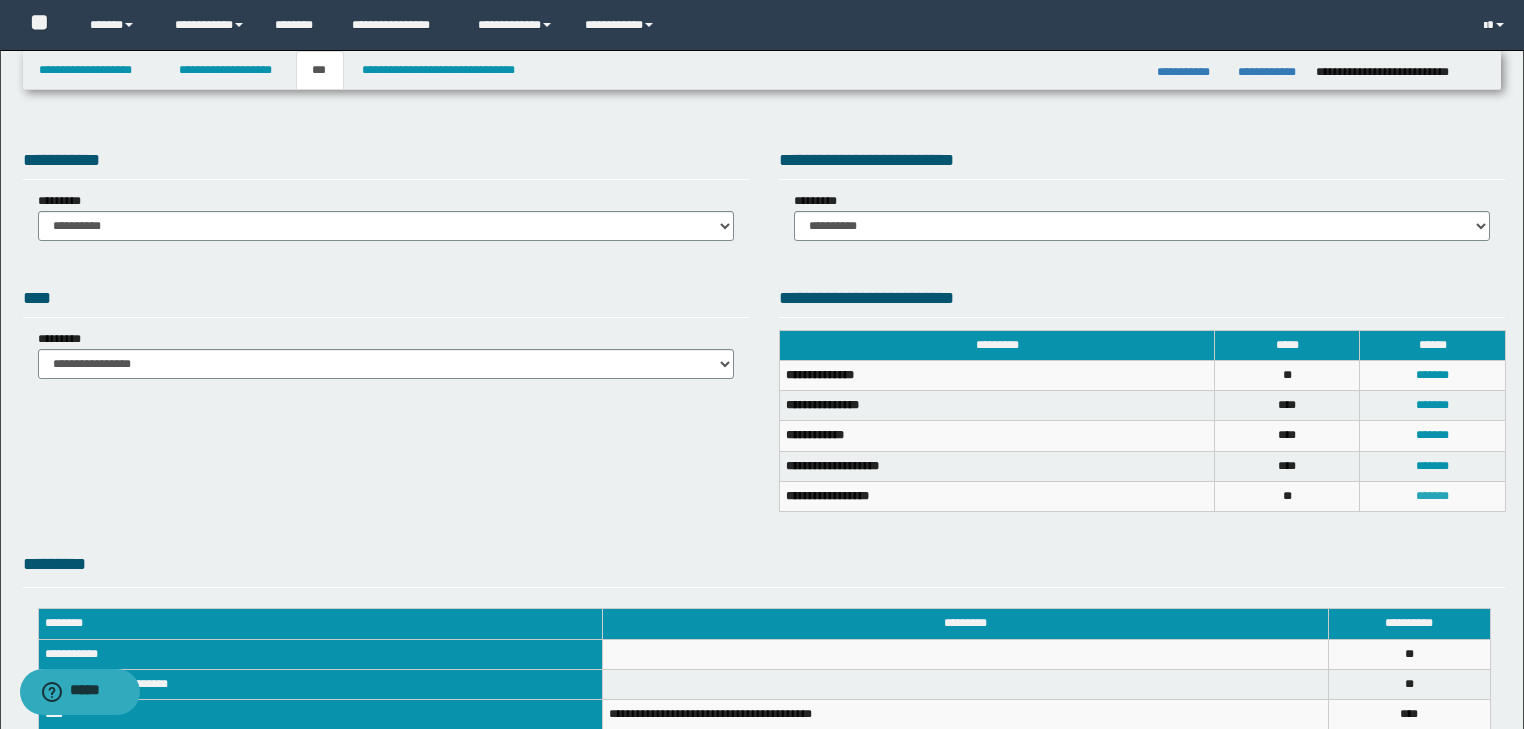 click on "*******" at bounding box center (1432, 496) 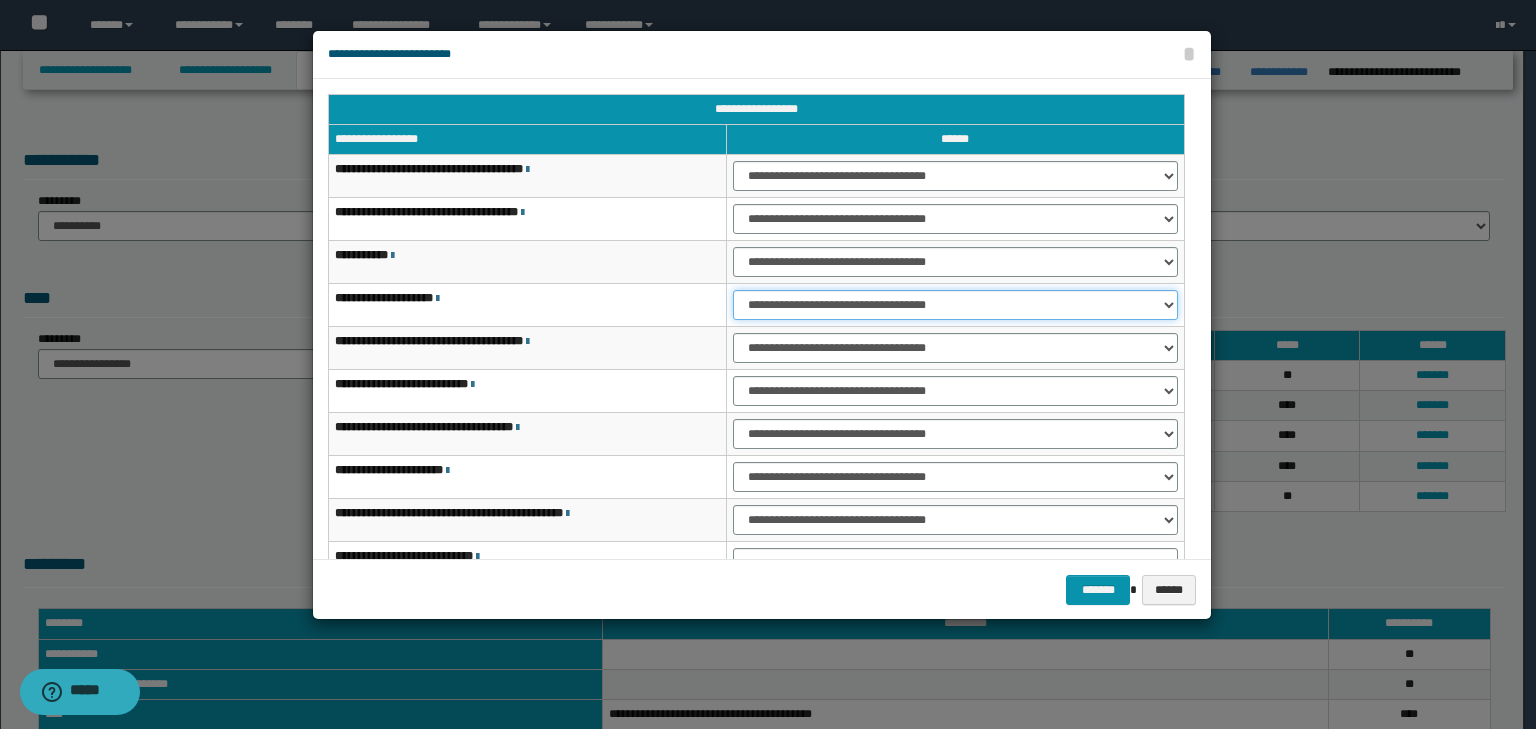 click on "**********" at bounding box center [955, 305] 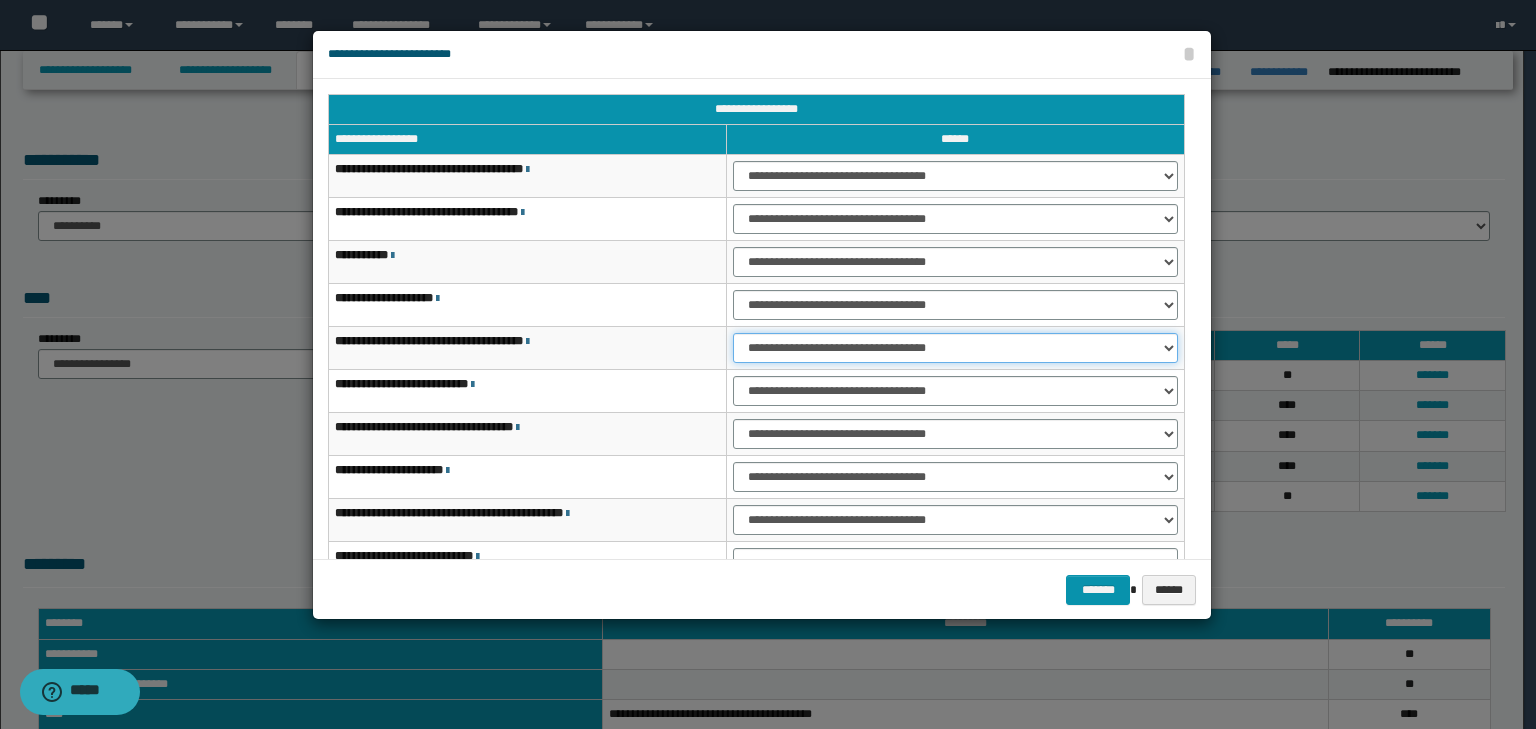 click on "**********" at bounding box center [955, 348] 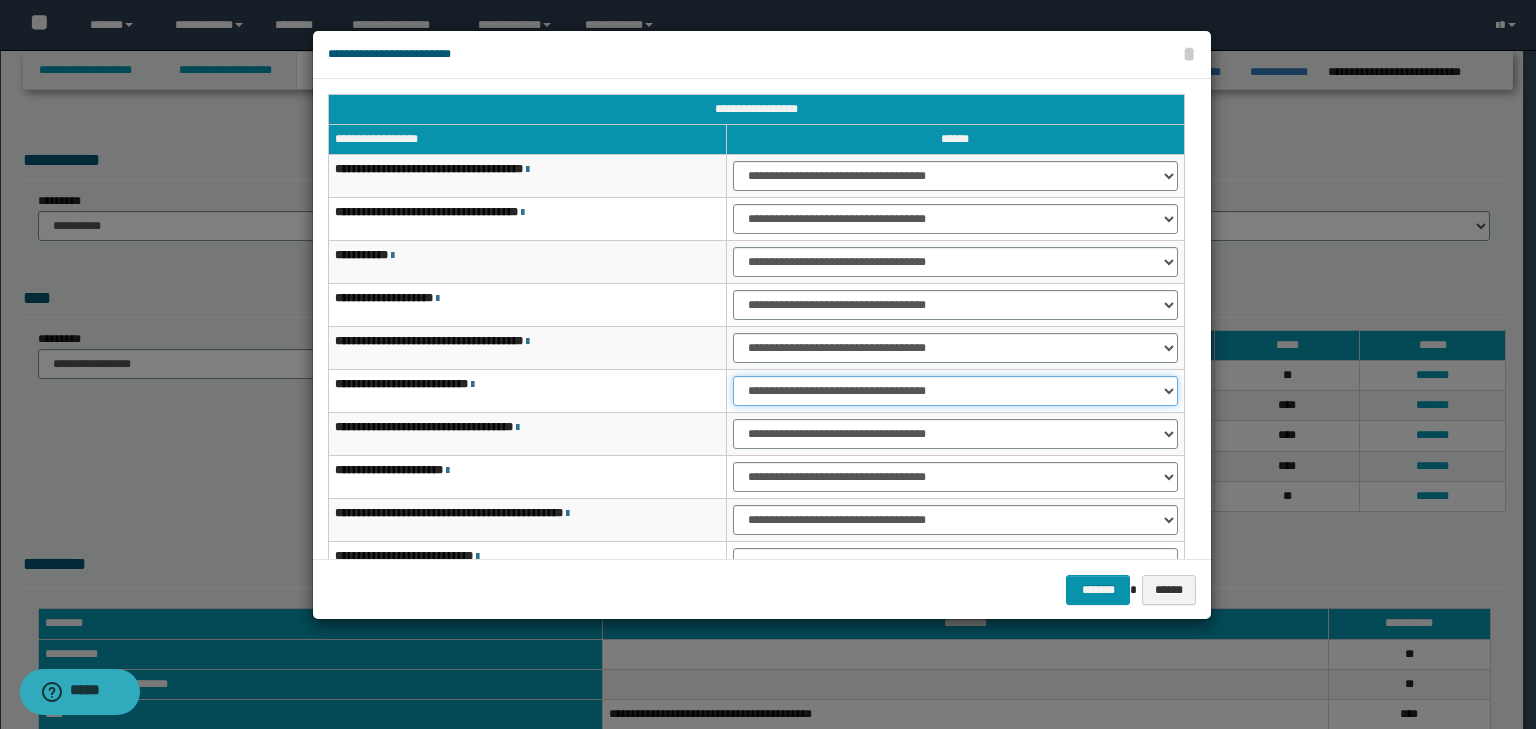 click on "**********" at bounding box center [955, 391] 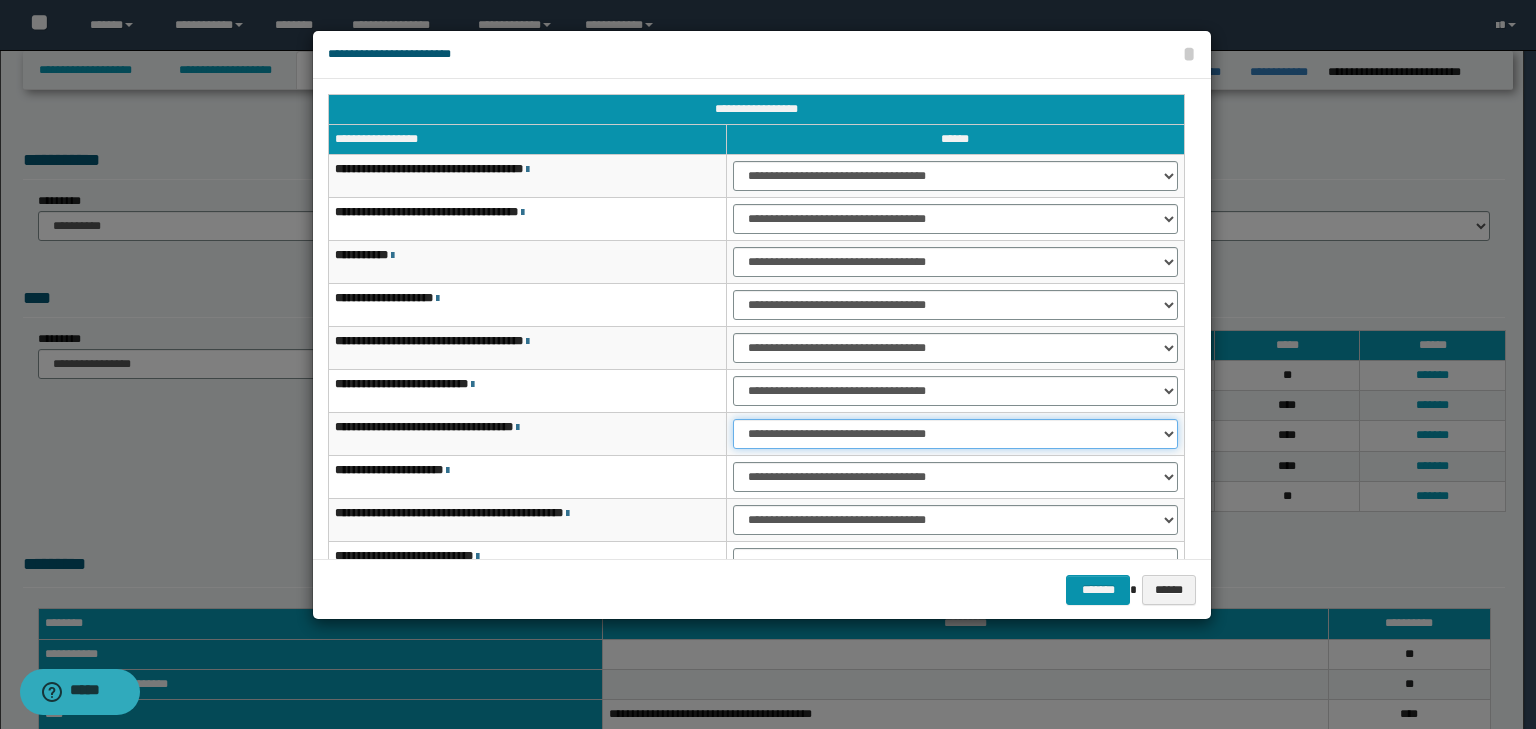 click on "**********" at bounding box center (955, 434) 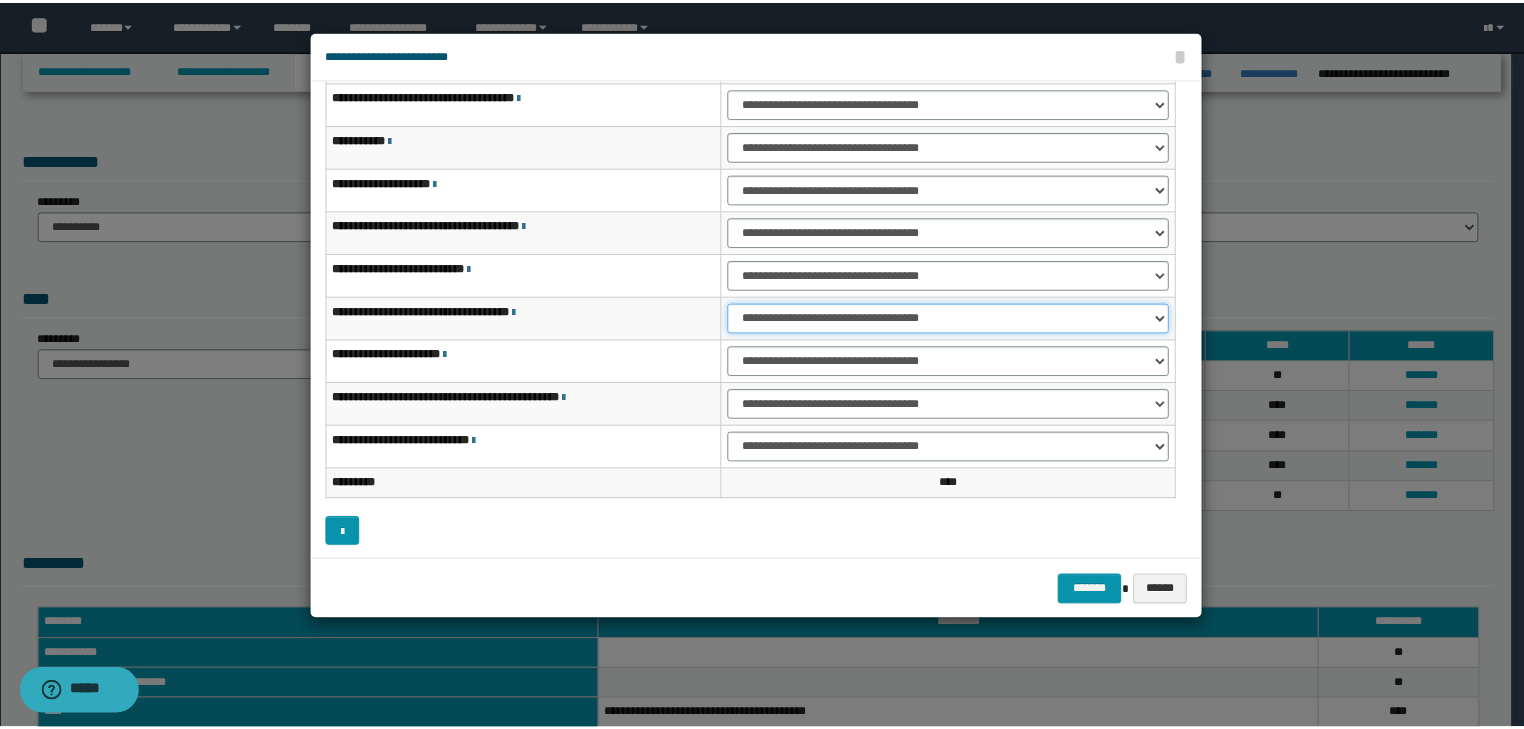 scroll, scrollTop: 118, scrollLeft: 0, axis: vertical 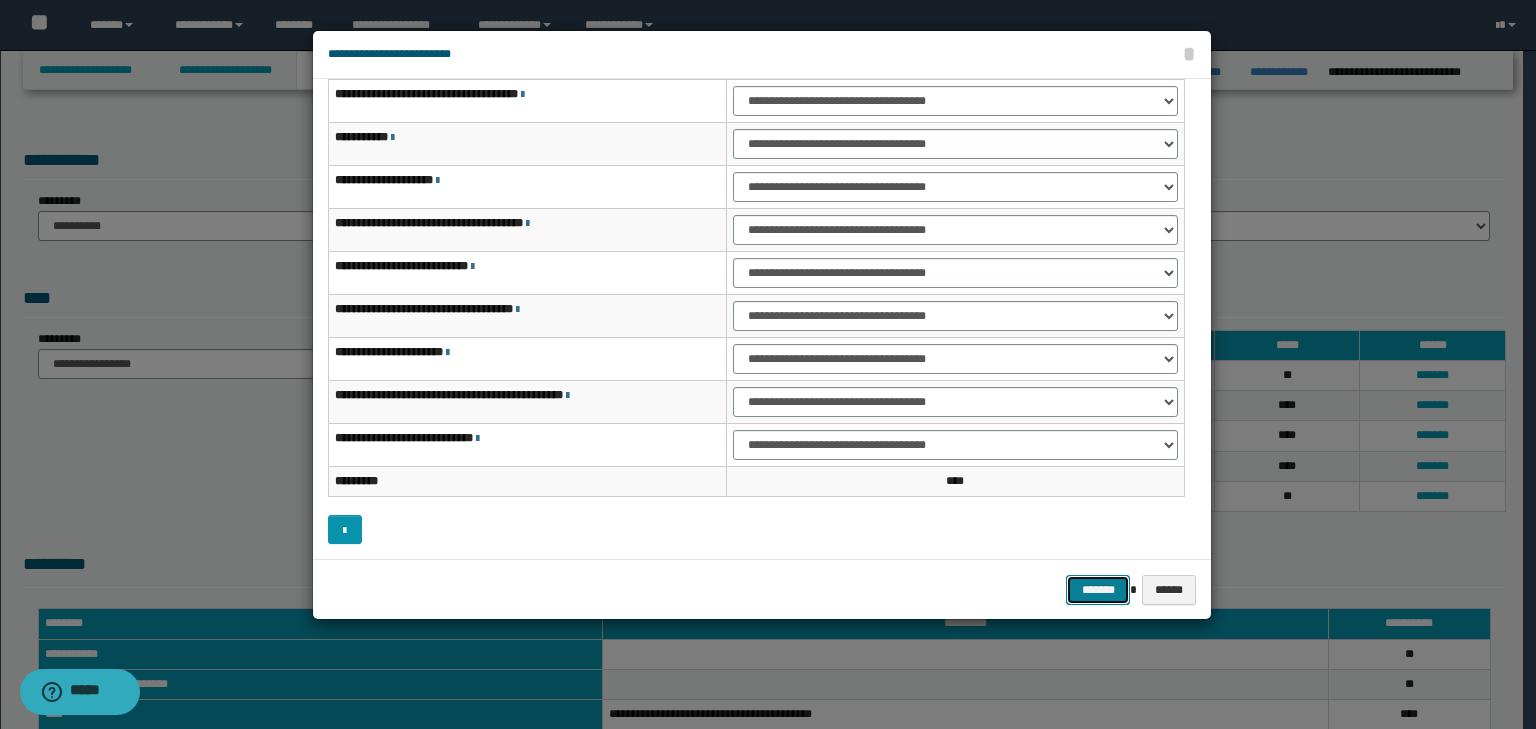 click on "*******" at bounding box center [1098, 590] 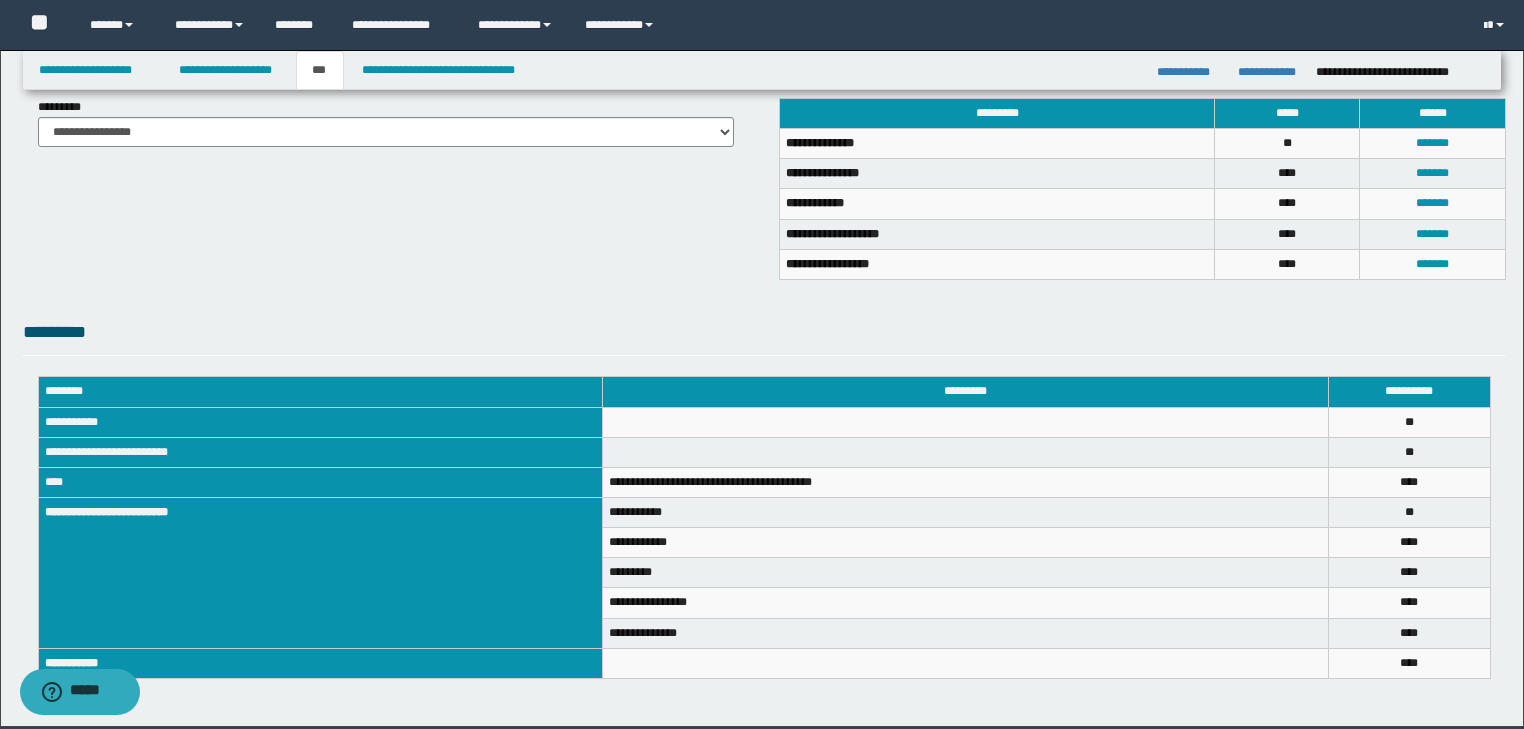 scroll, scrollTop: 240, scrollLeft: 0, axis: vertical 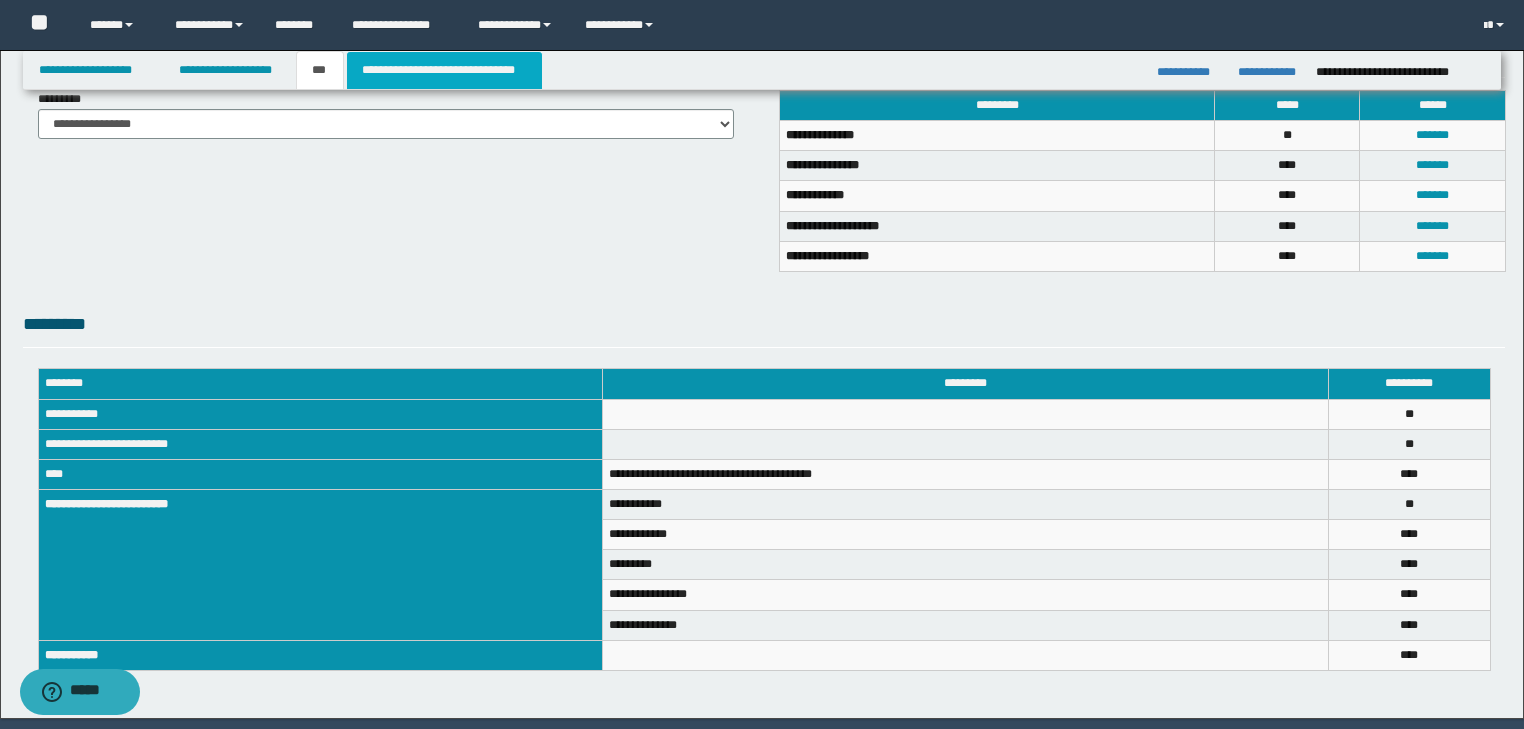 click on "**********" at bounding box center (444, 70) 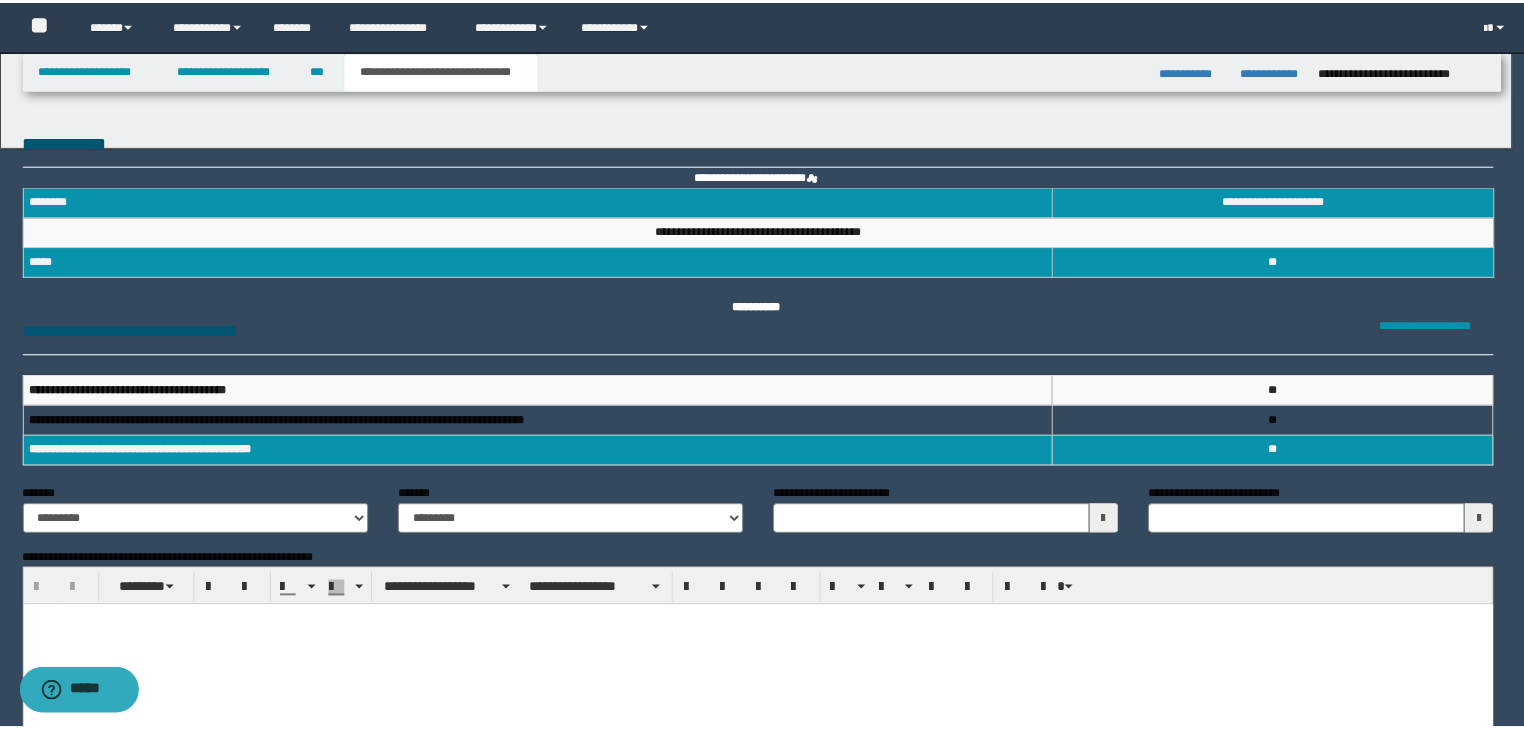 scroll, scrollTop: 0, scrollLeft: 0, axis: both 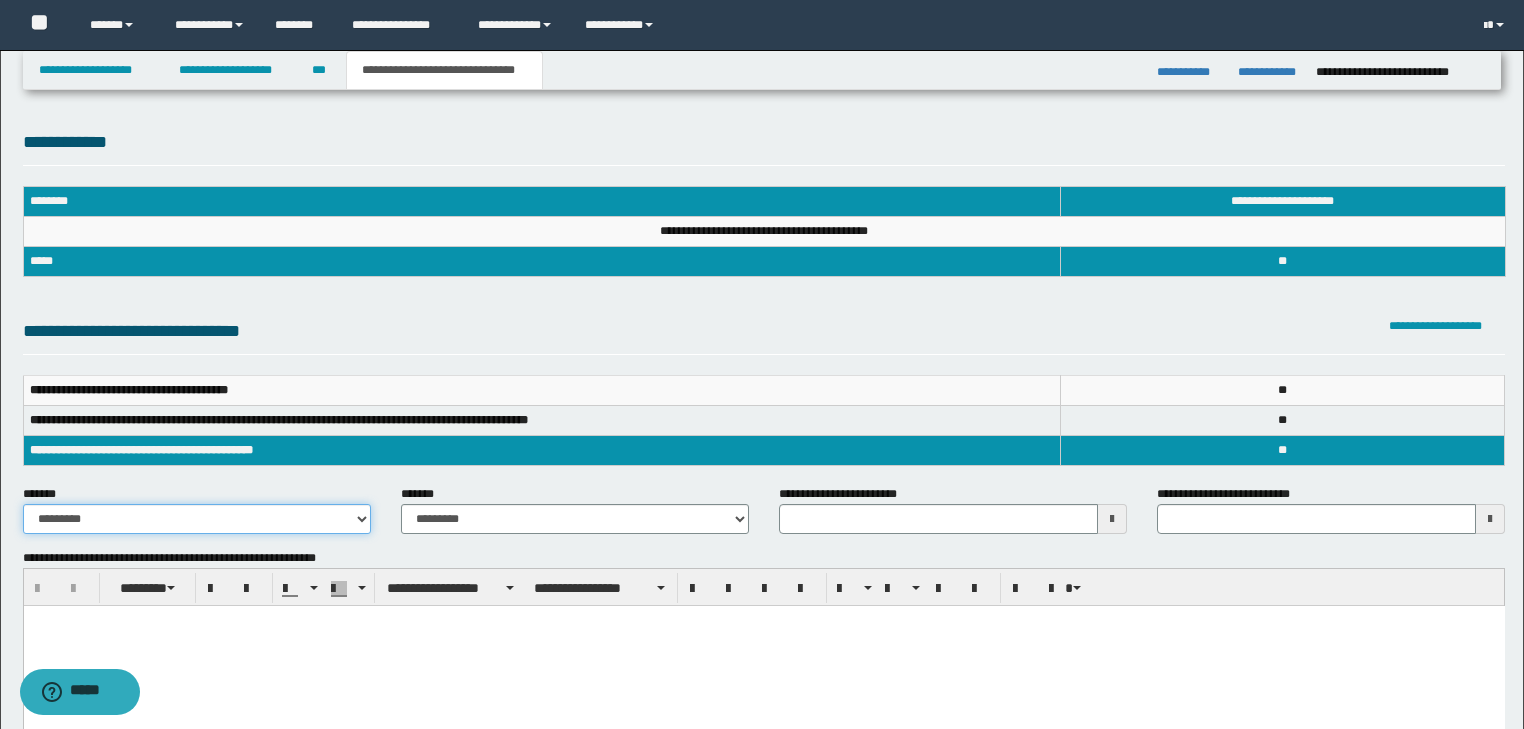 drag, startPoint x: 345, startPoint y: 517, endPoint x: 344, endPoint y: 530, distance: 13.038404 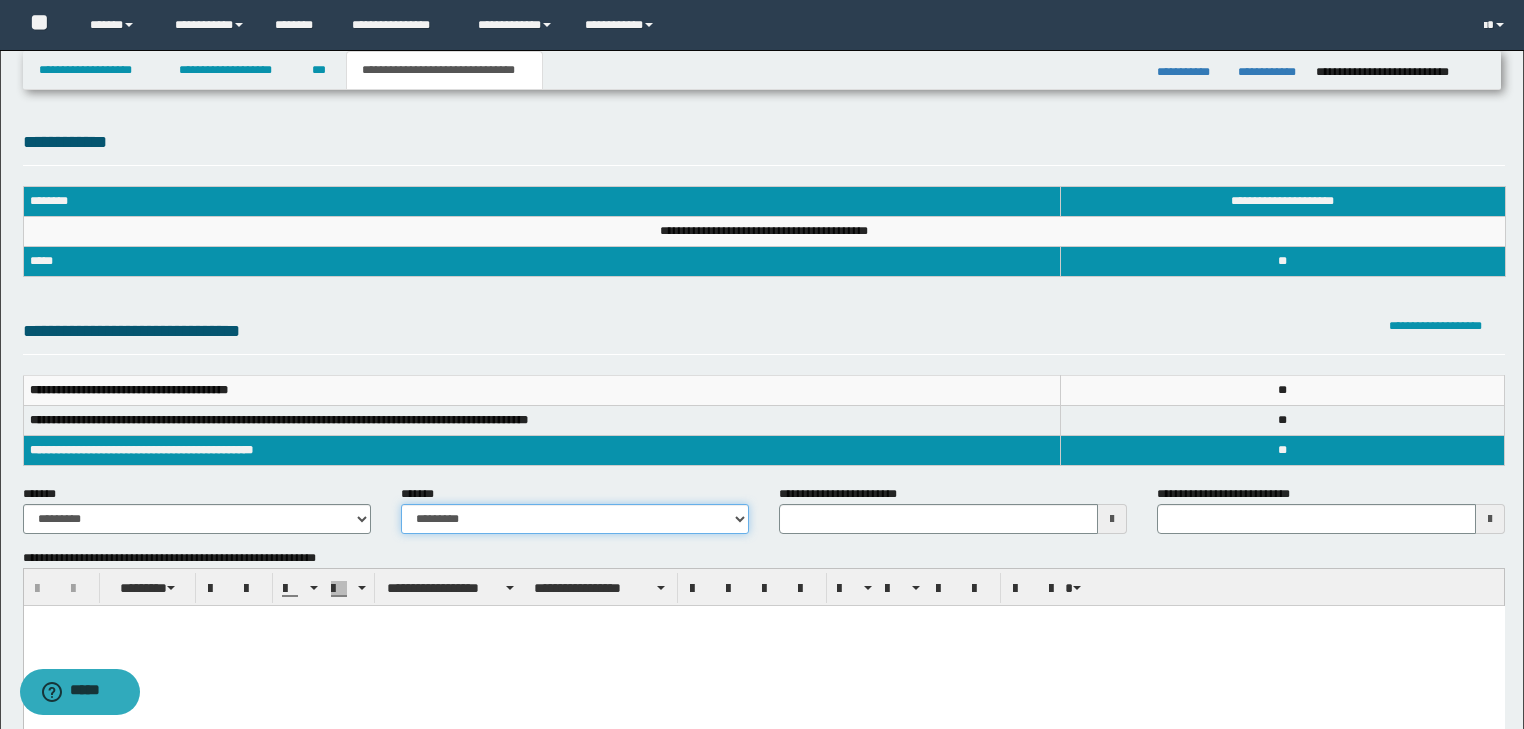 click on "**********" at bounding box center [575, 519] 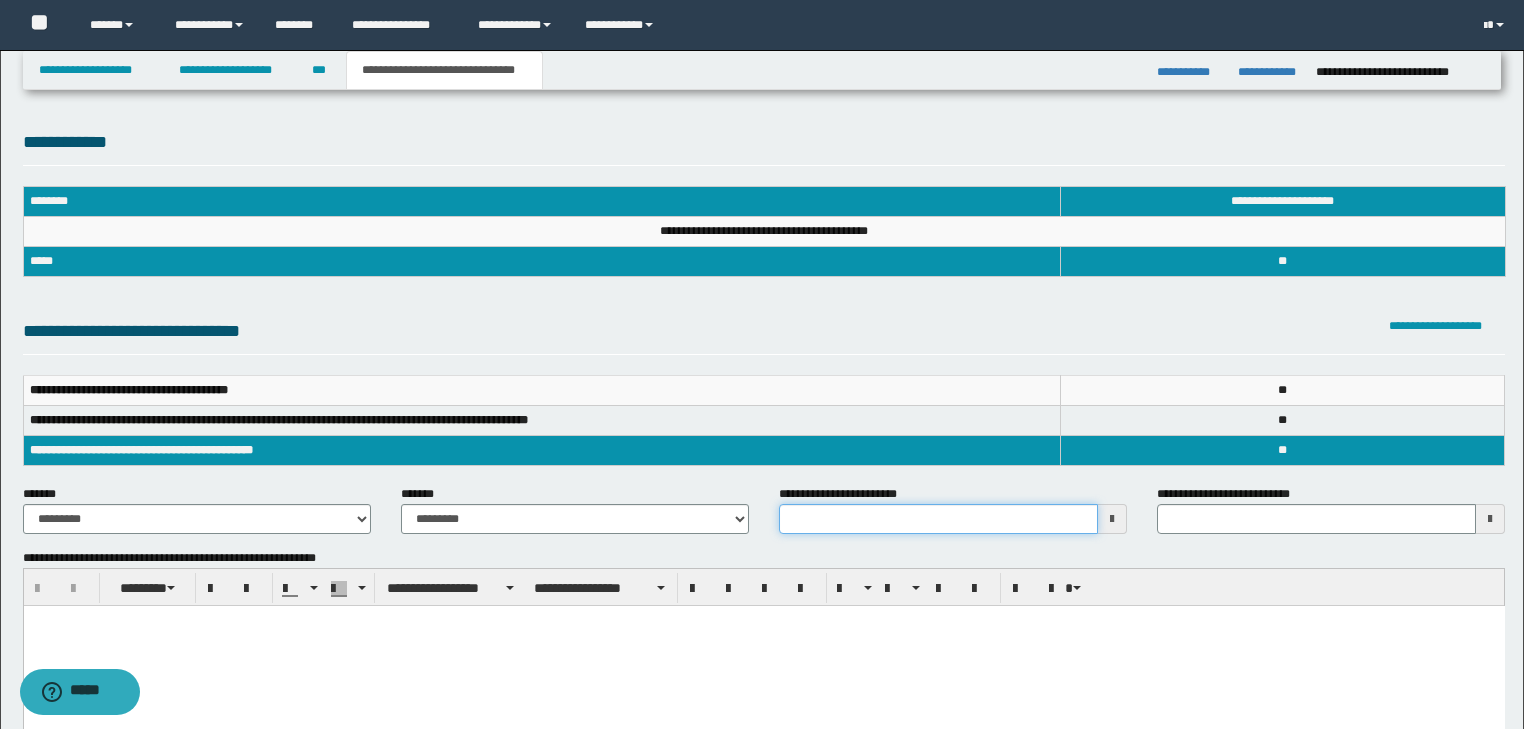 click on "**********" at bounding box center (938, 519) 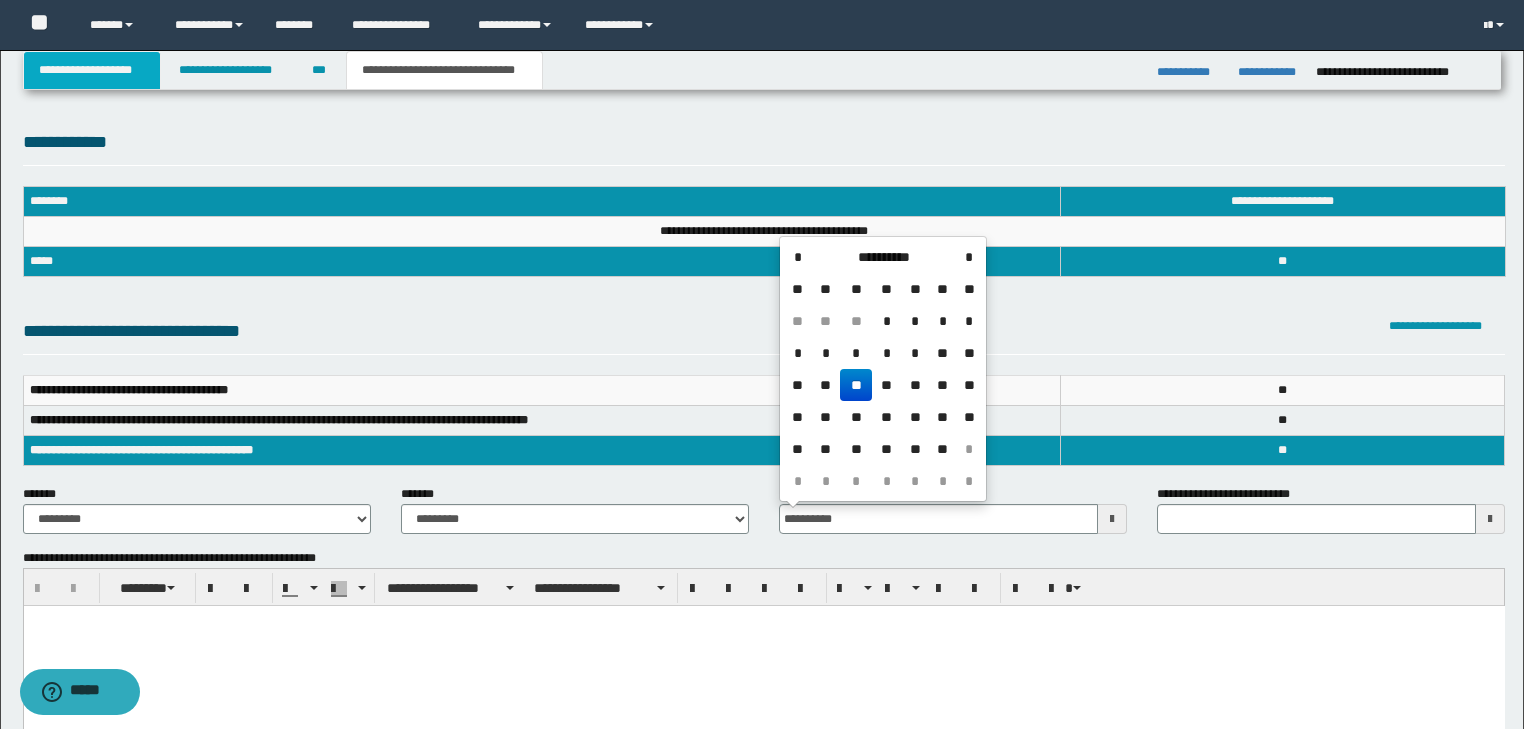 type on "**********" 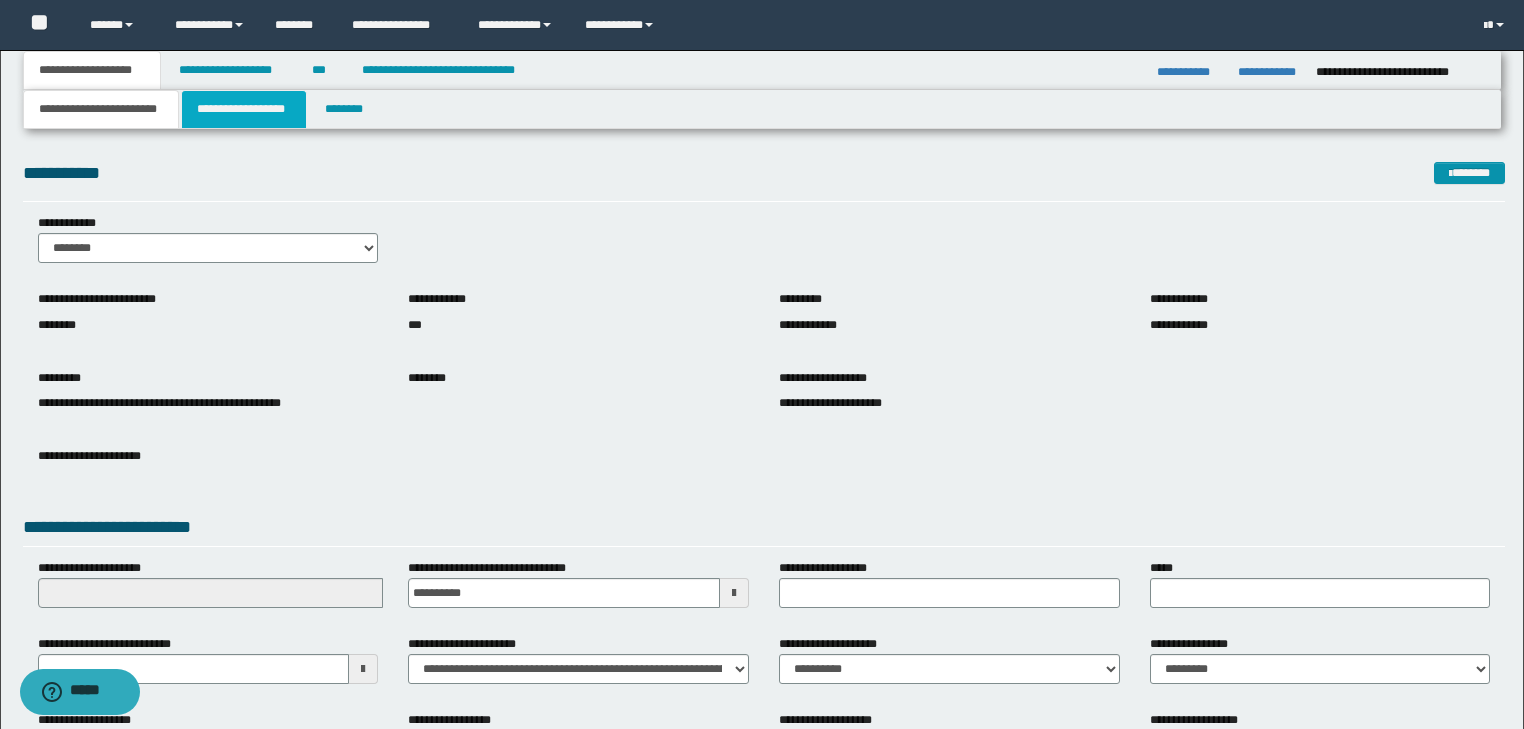 click on "**********" at bounding box center (244, 109) 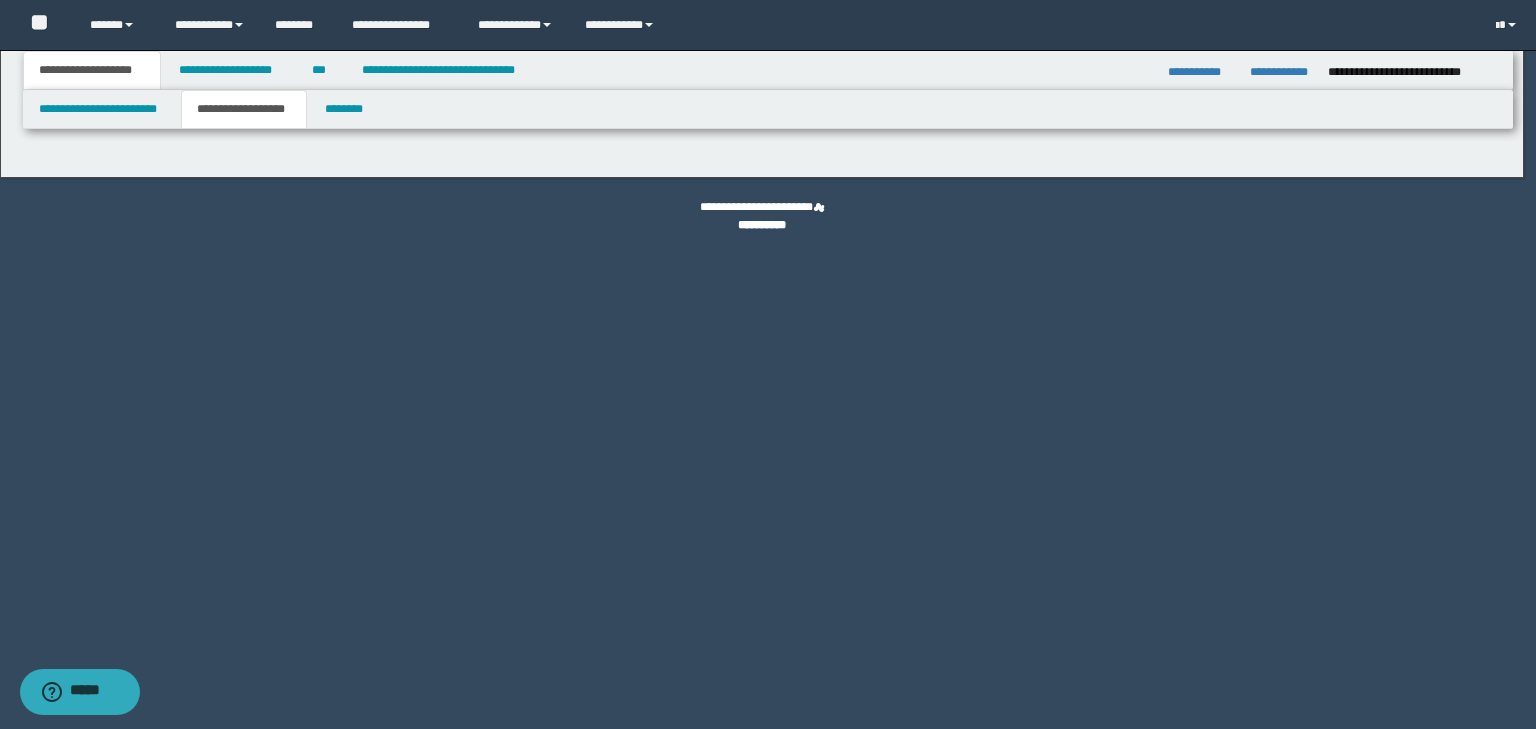type on "********" 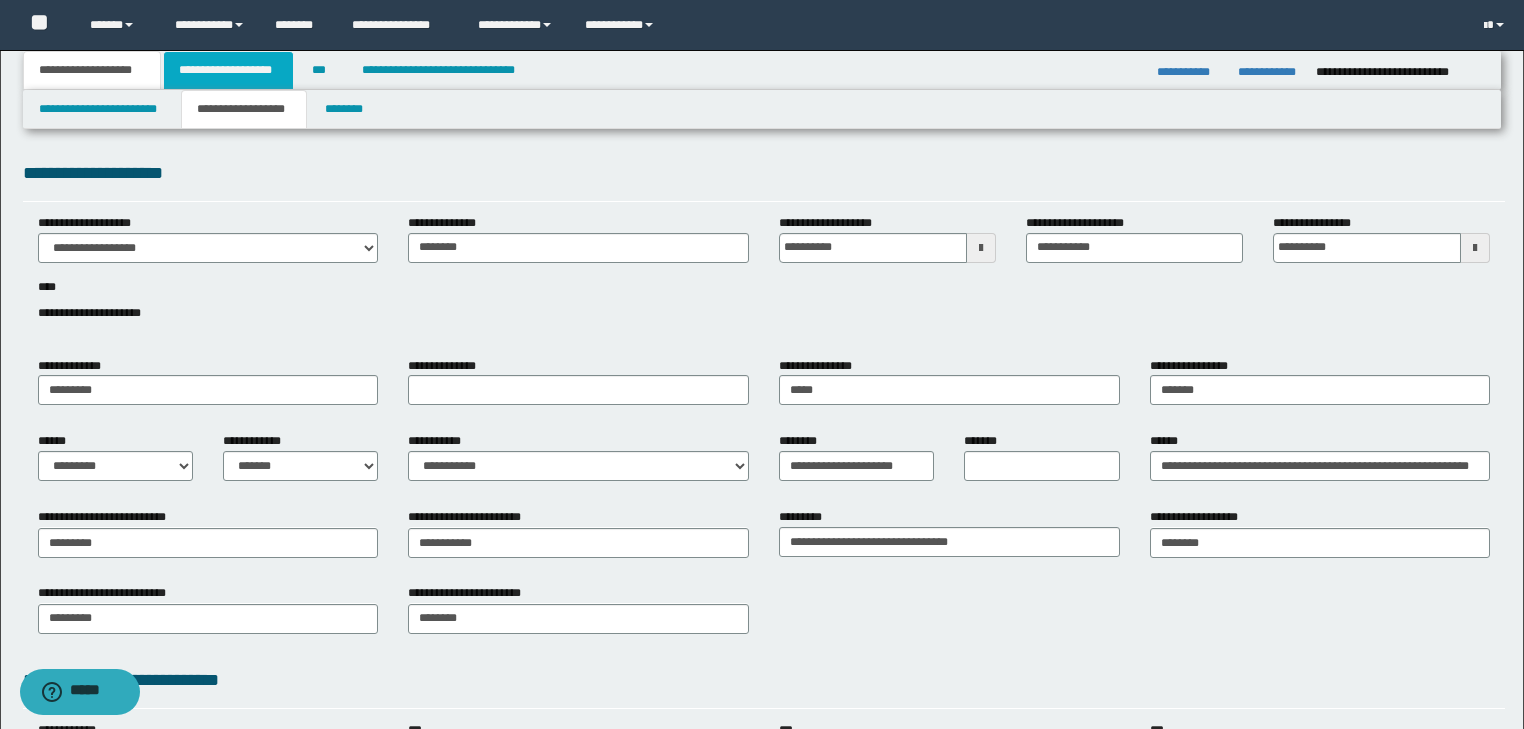 click on "**********" at bounding box center [228, 70] 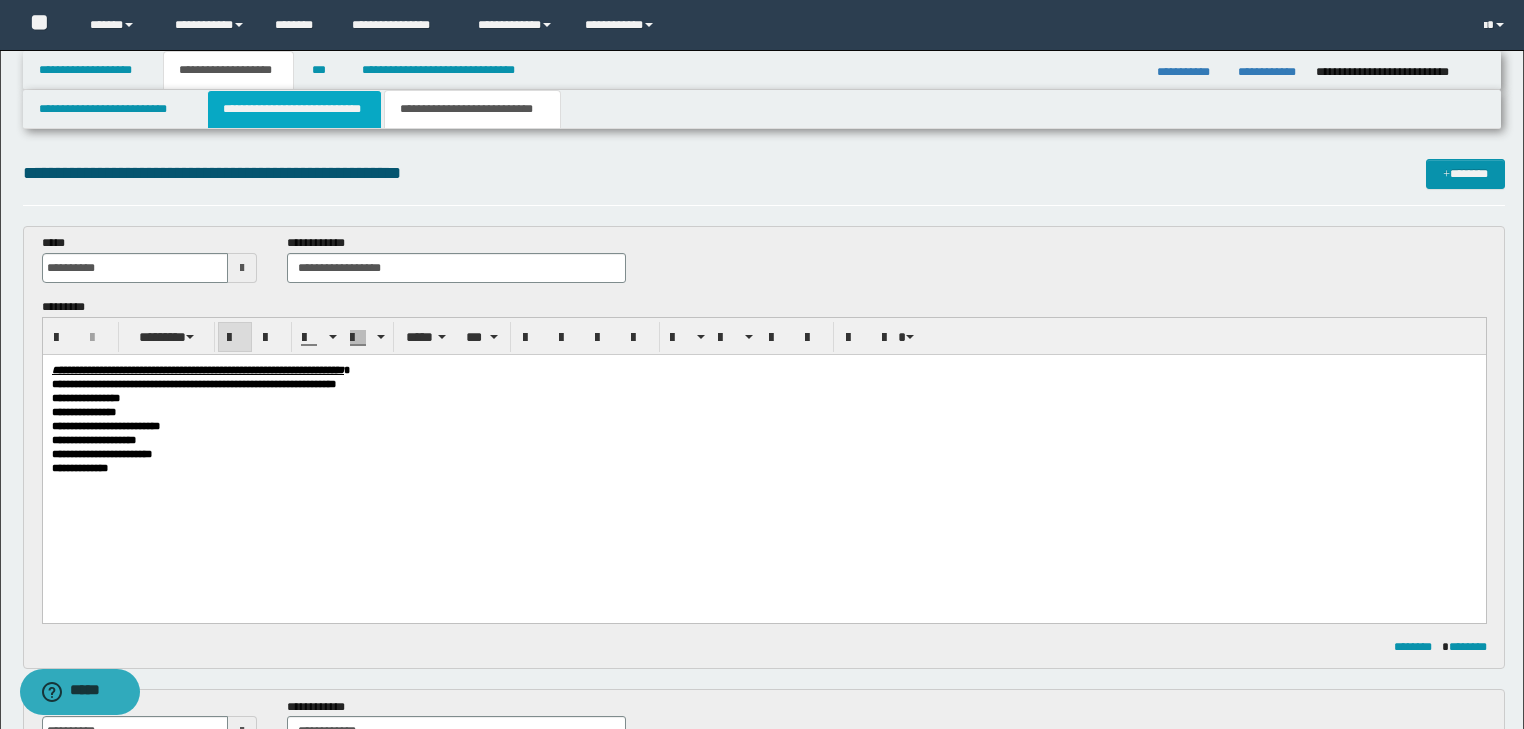 click on "**********" at bounding box center [294, 109] 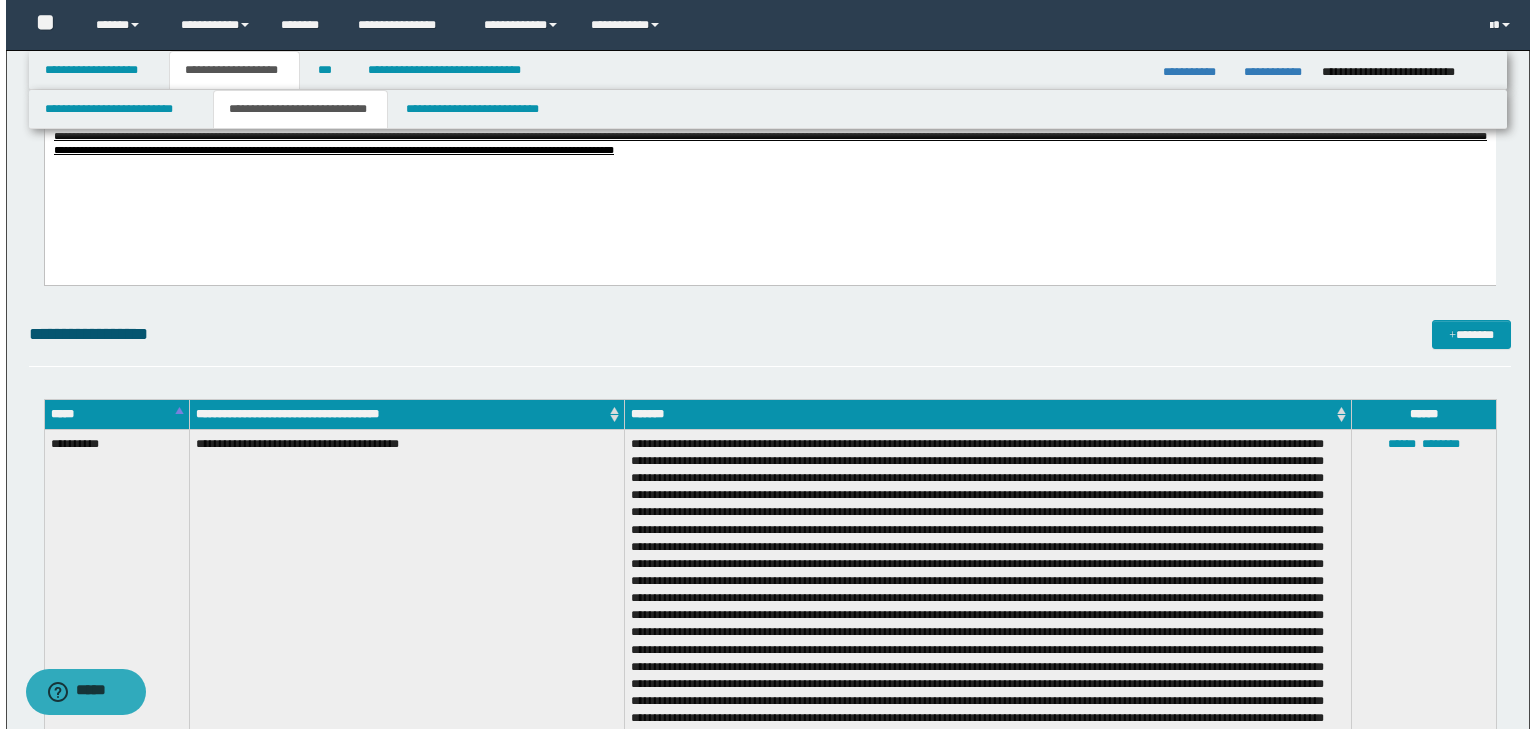scroll, scrollTop: 1680, scrollLeft: 0, axis: vertical 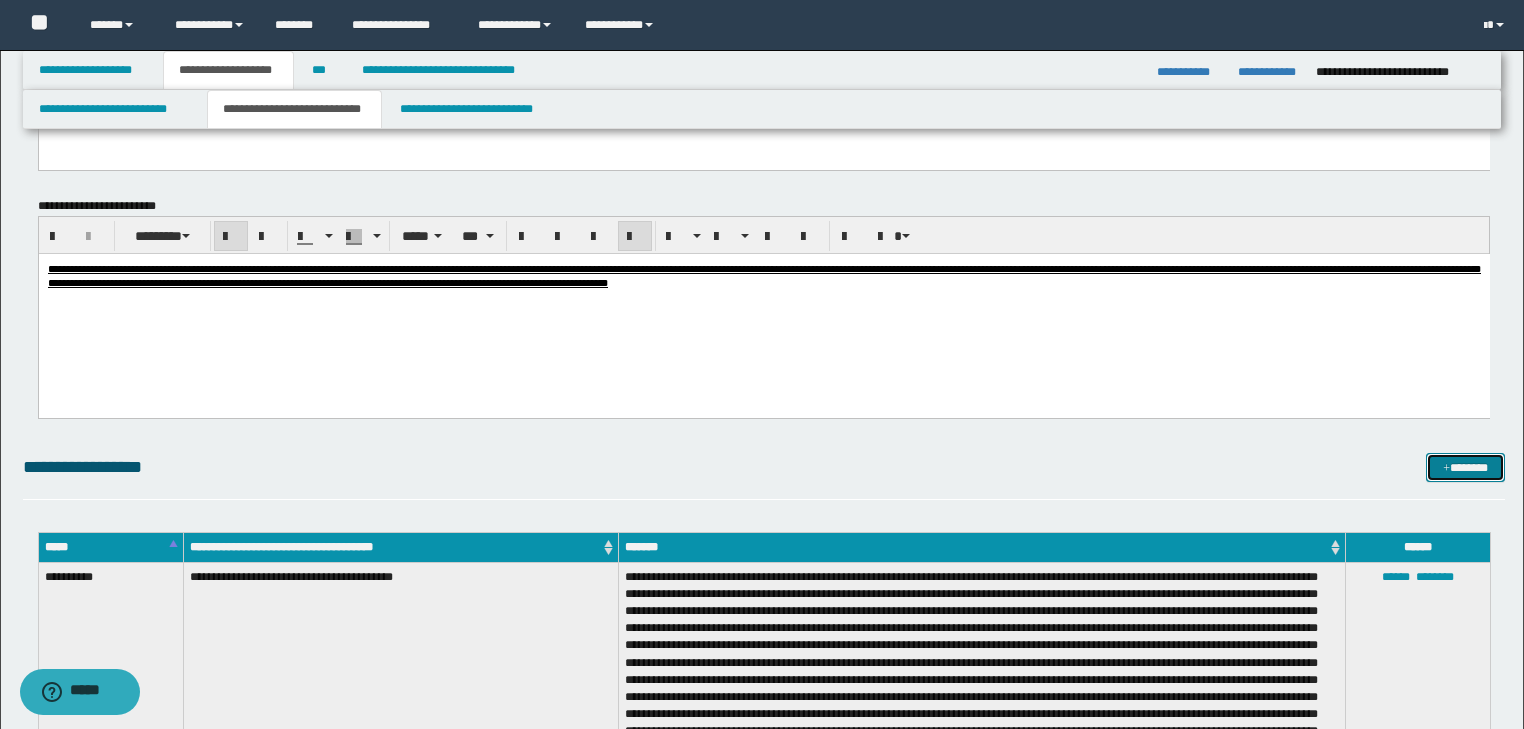 click on "*******" at bounding box center (1465, 468) 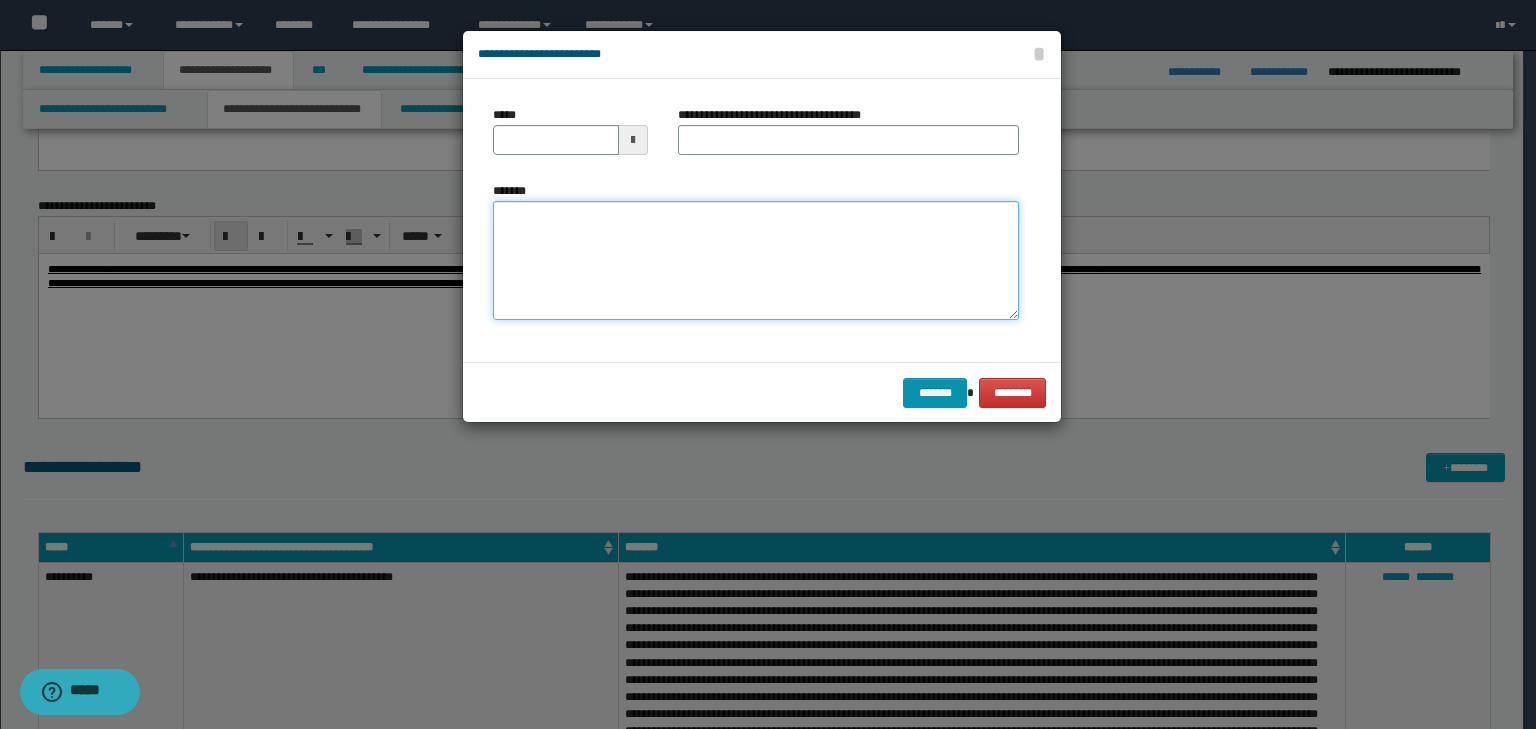 click on "*******" at bounding box center [756, 261] 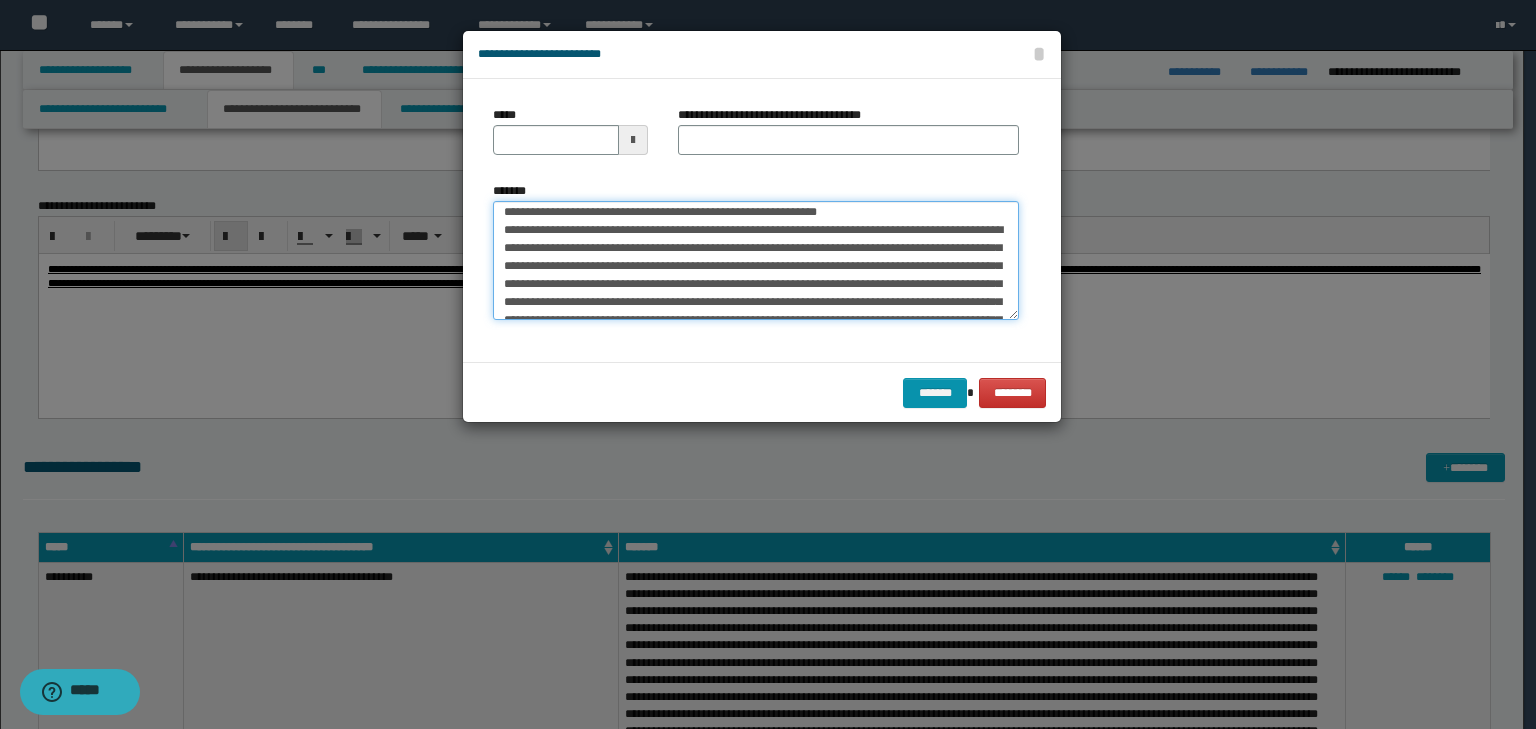 scroll, scrollTop: 0, scrollLeft: 0, axis: both 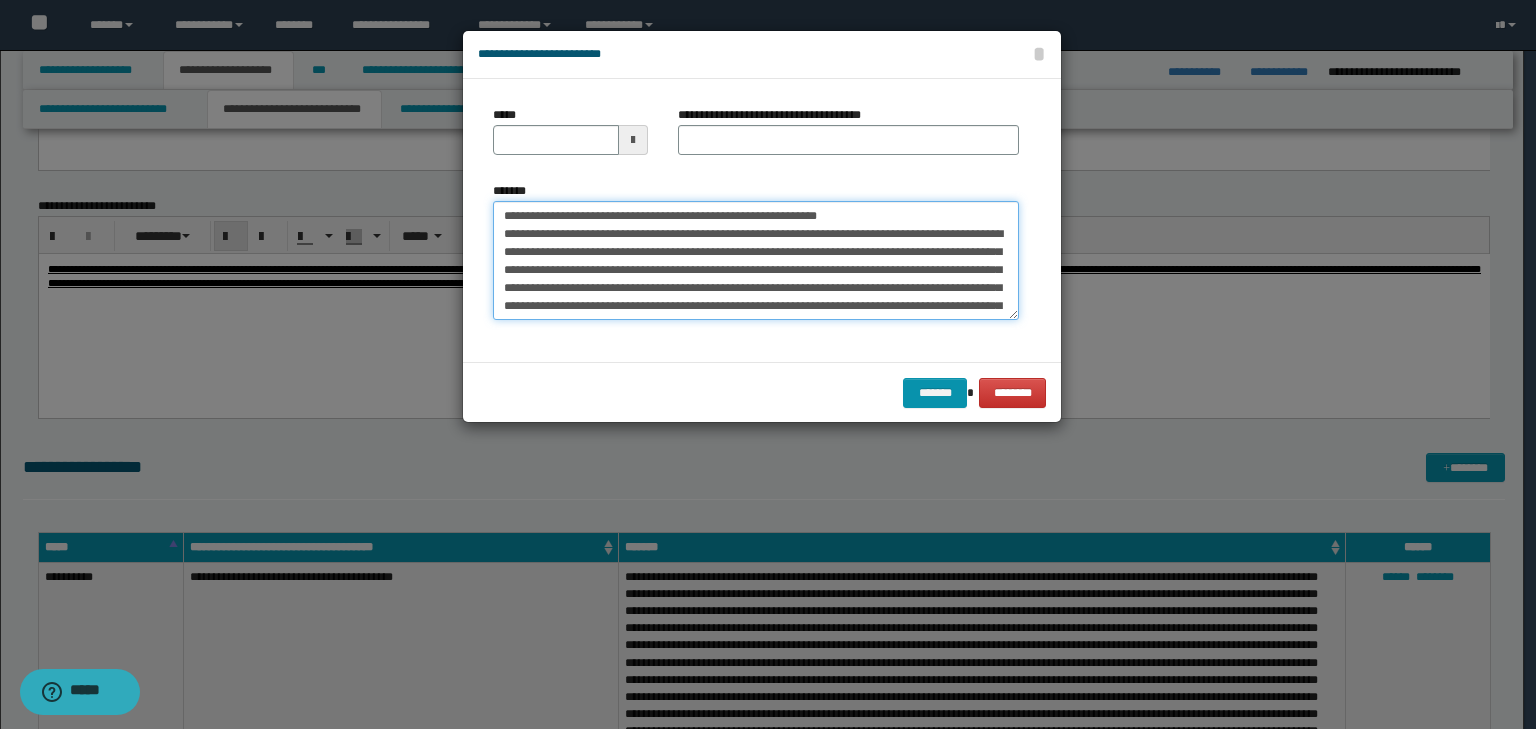 drag, startPoint x: 567, startPoint y: 214, endPoint x: 336, endPoint y: 180, distance: 233.48875 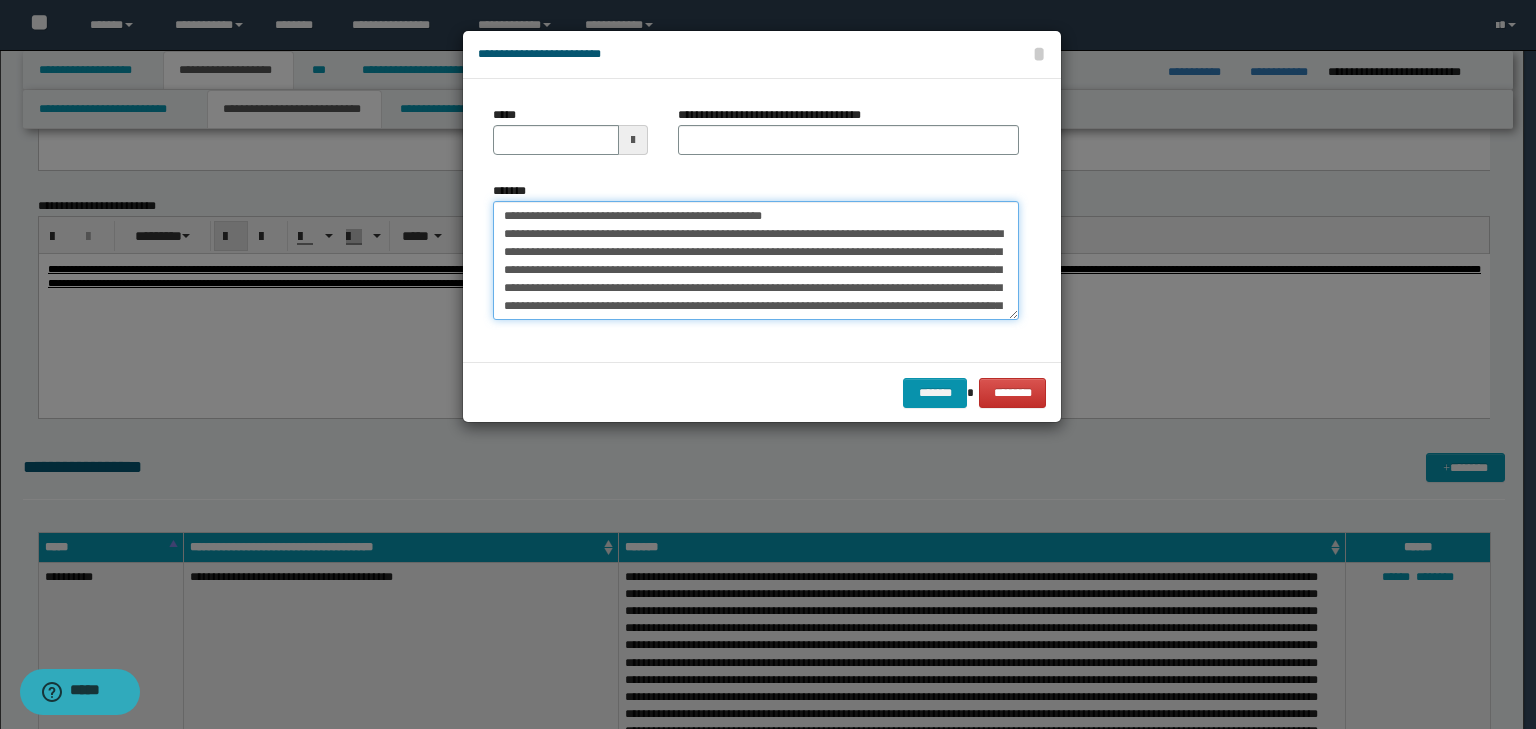 type 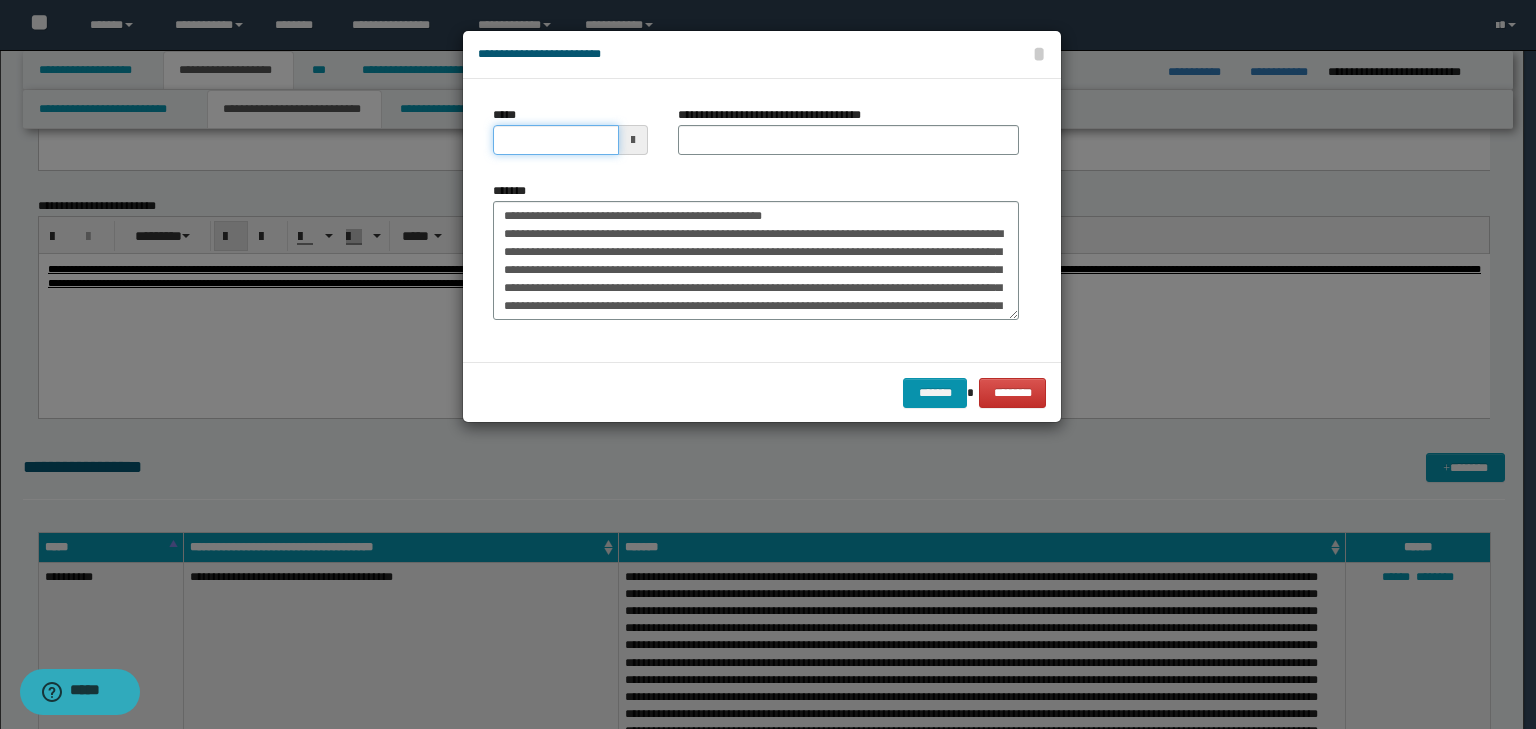 click on "*****" at bounding box center (556, 140) 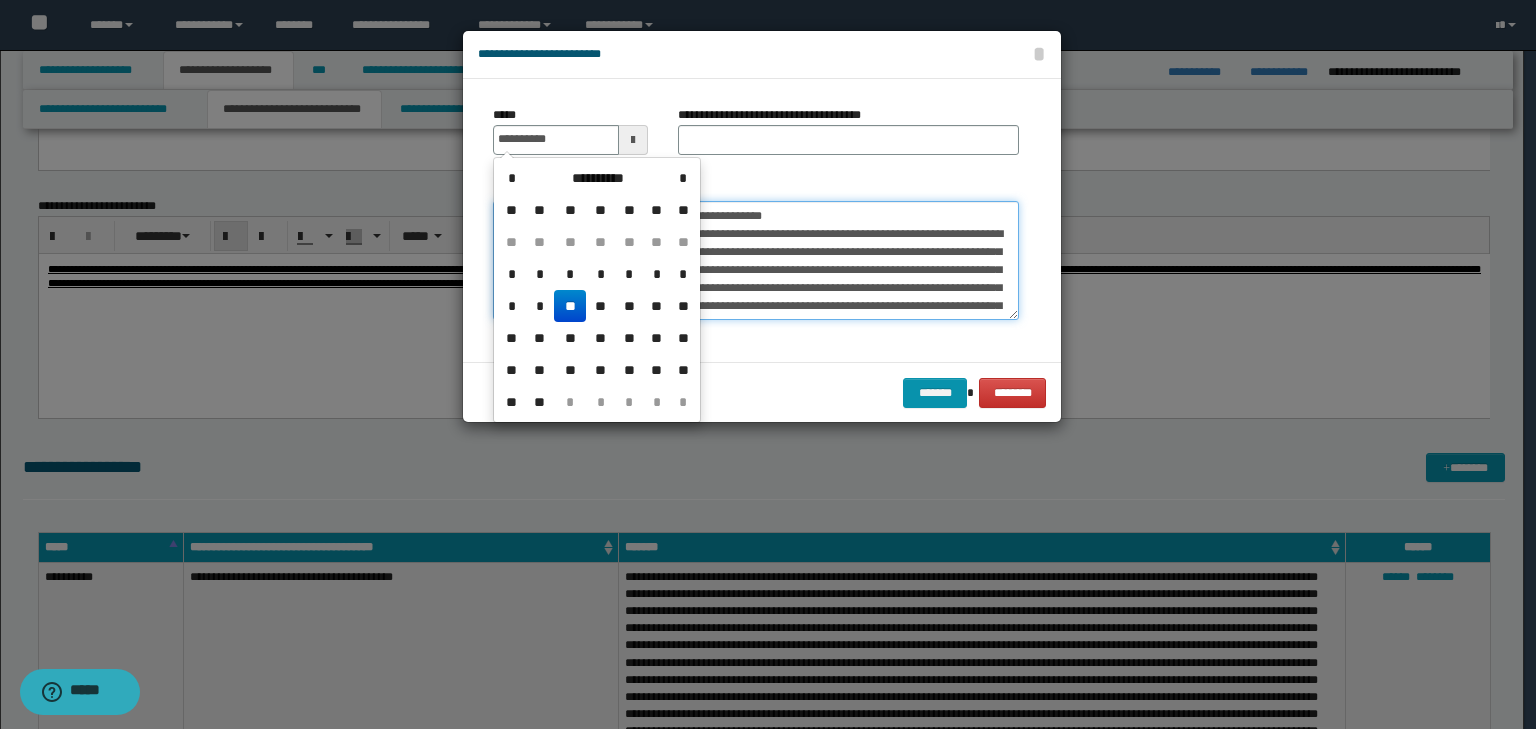 type on "**********" 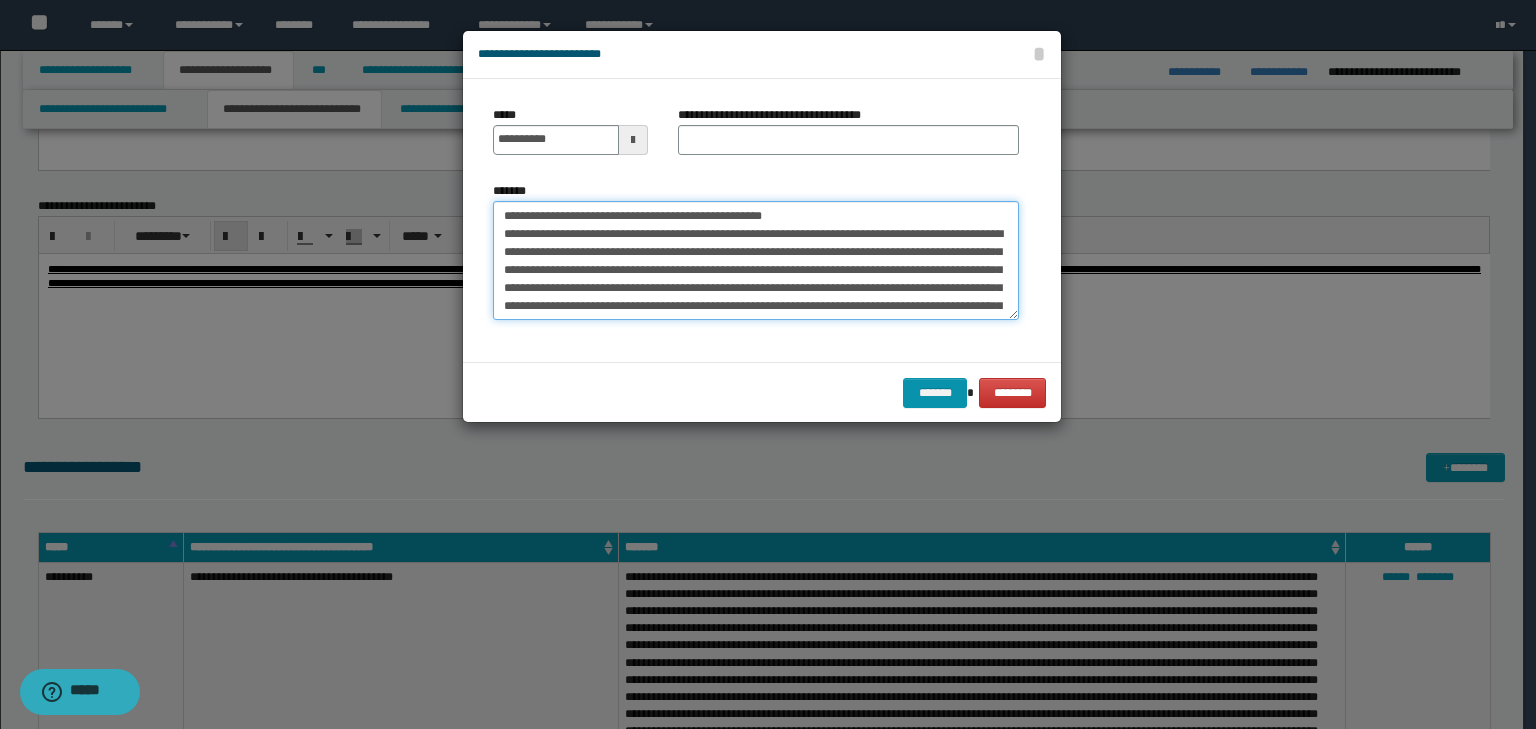 drag, startPoint x: 839, startPoint y: 216, endPoint x: 340, endPoint y: 152, distance: 503.08746 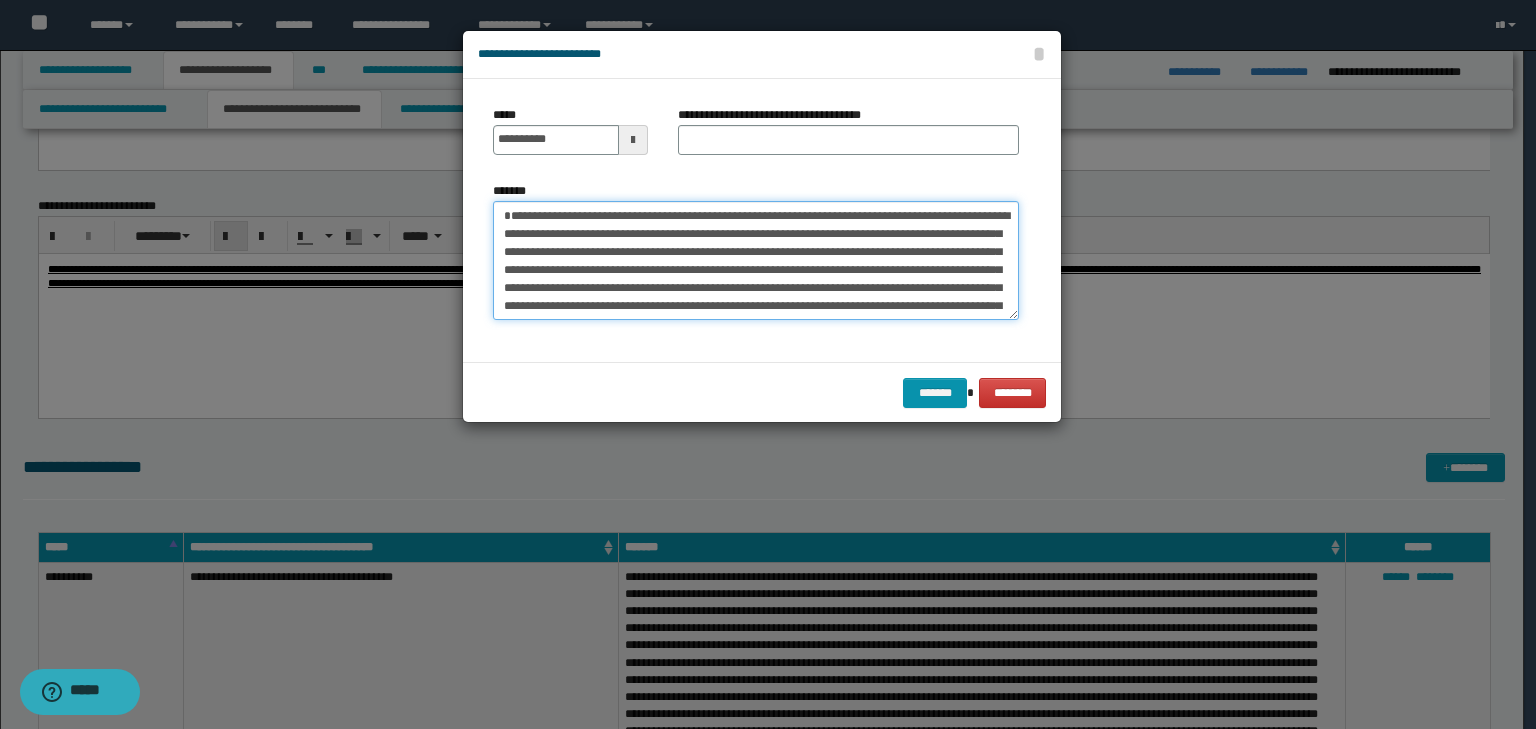 type on "**********" 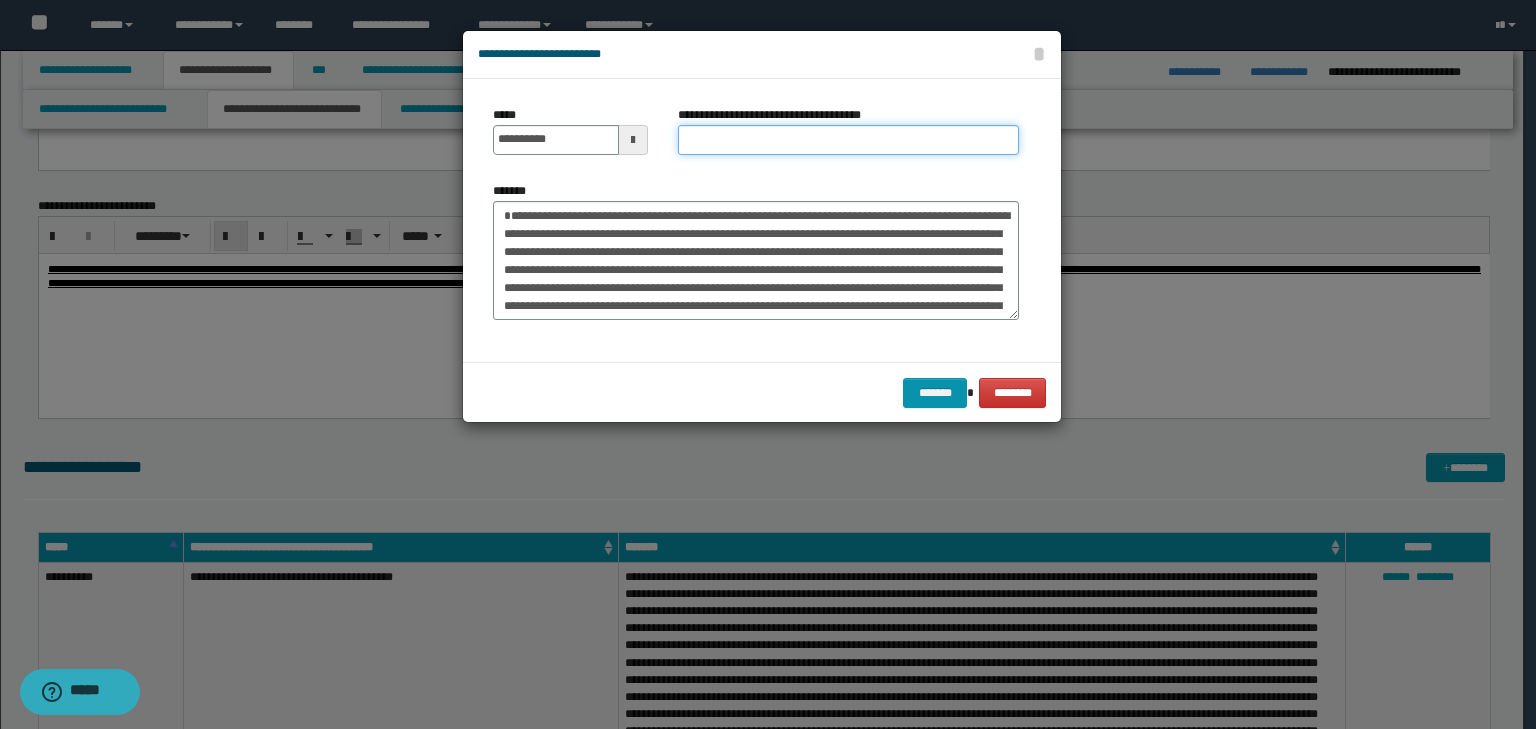 click on "**********" at bounding box center [848, 140] 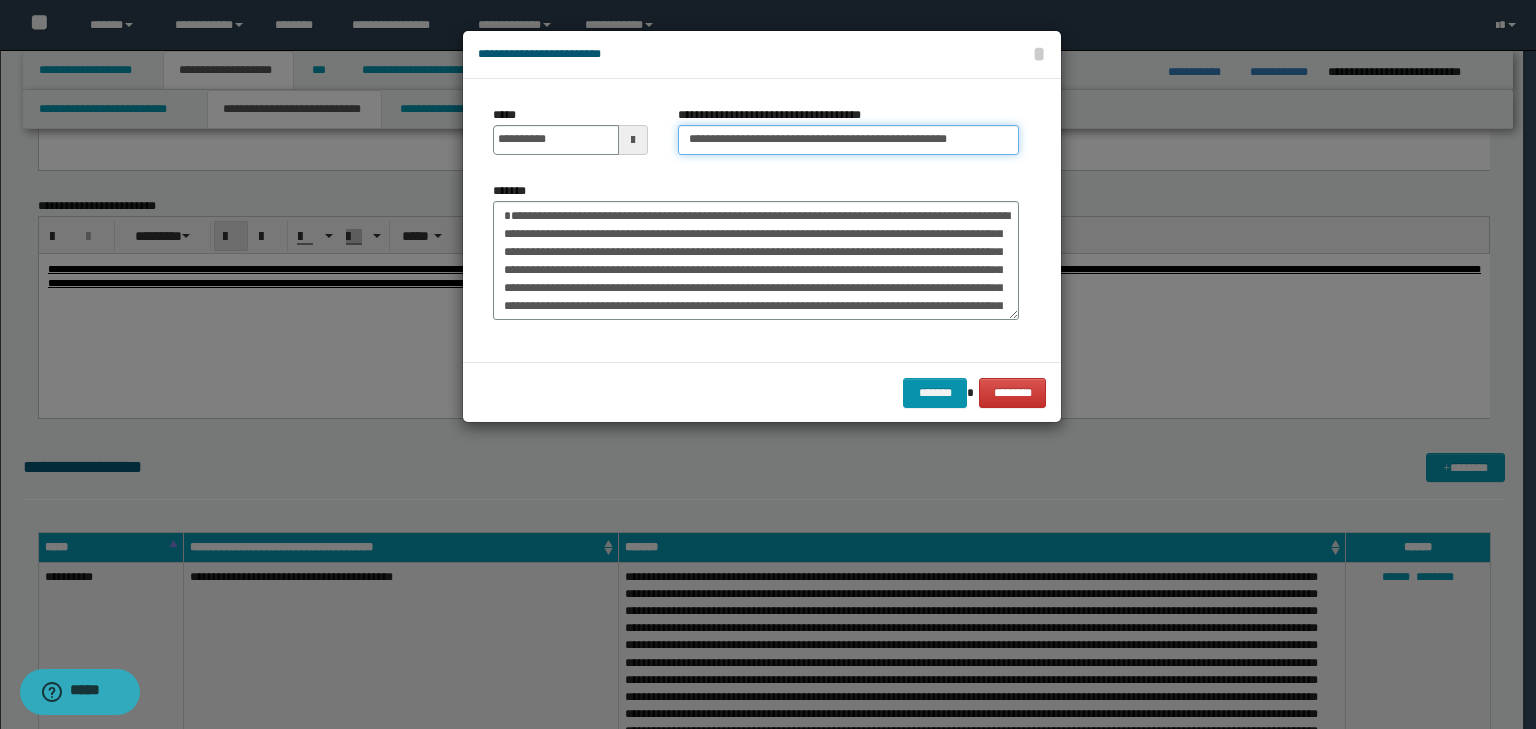 scroll, scrollTop: 0, scrollLeft: 4, axis: horizontal 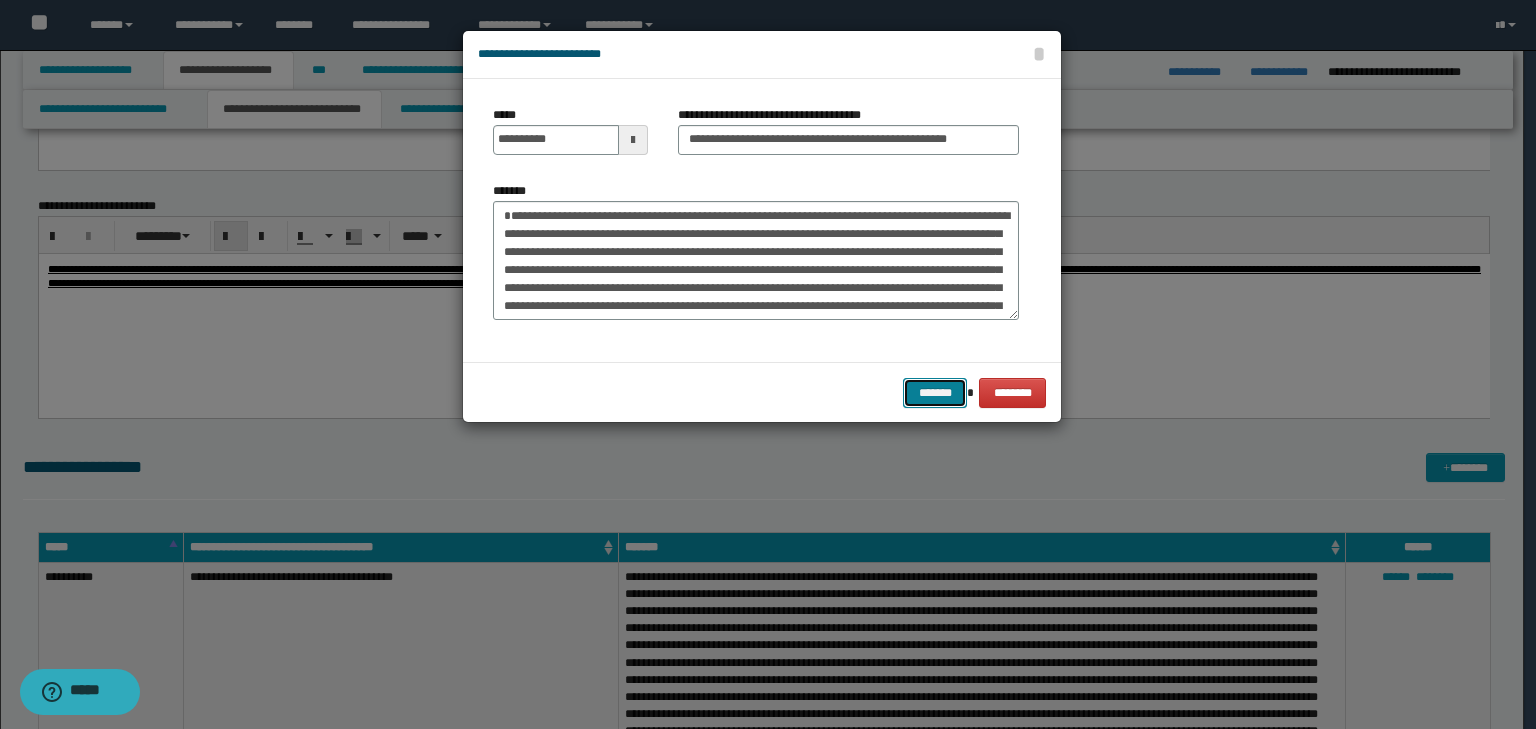 click on "*******" at bounding box center [935, 393] 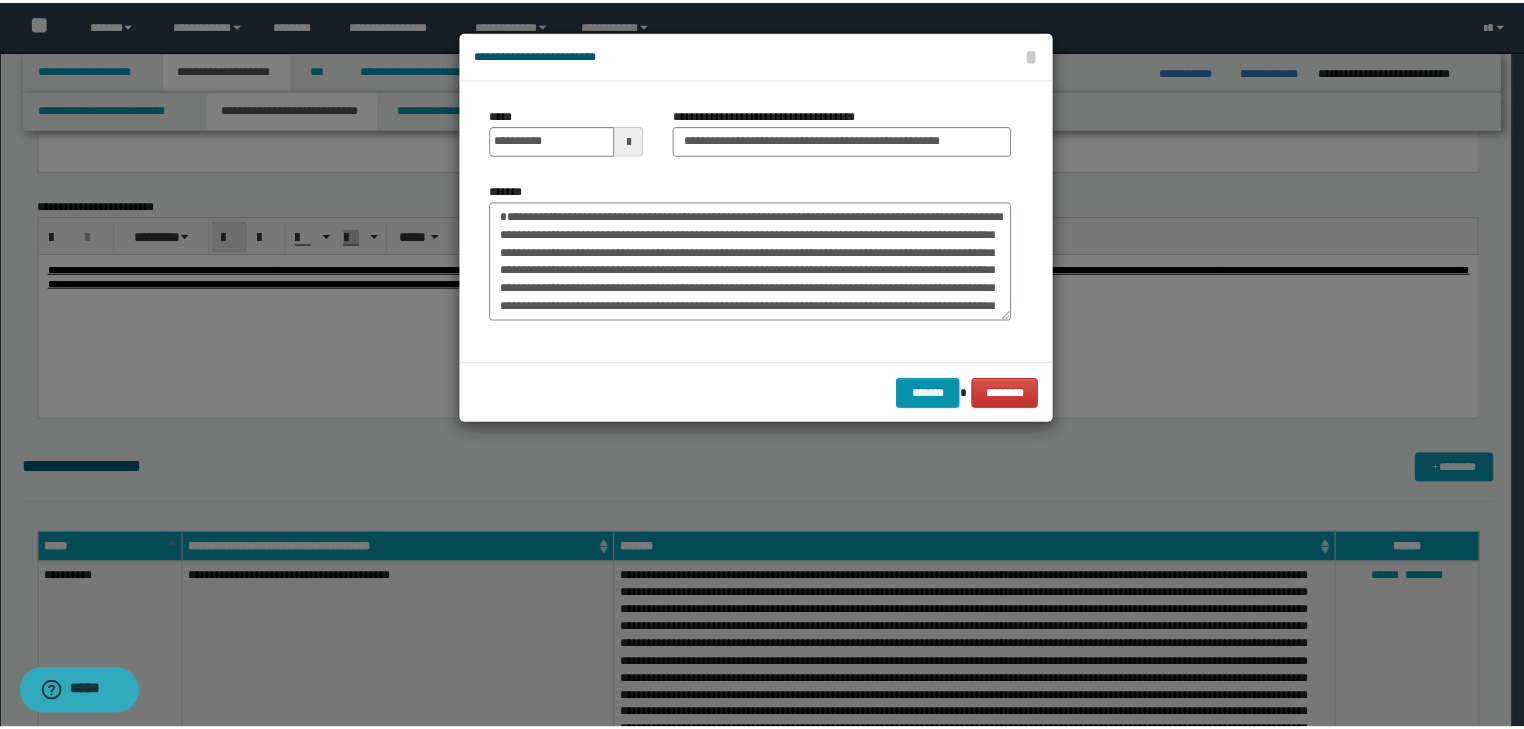 scroll, scrollTop: 0, scrollLeft: 0, axis: both 